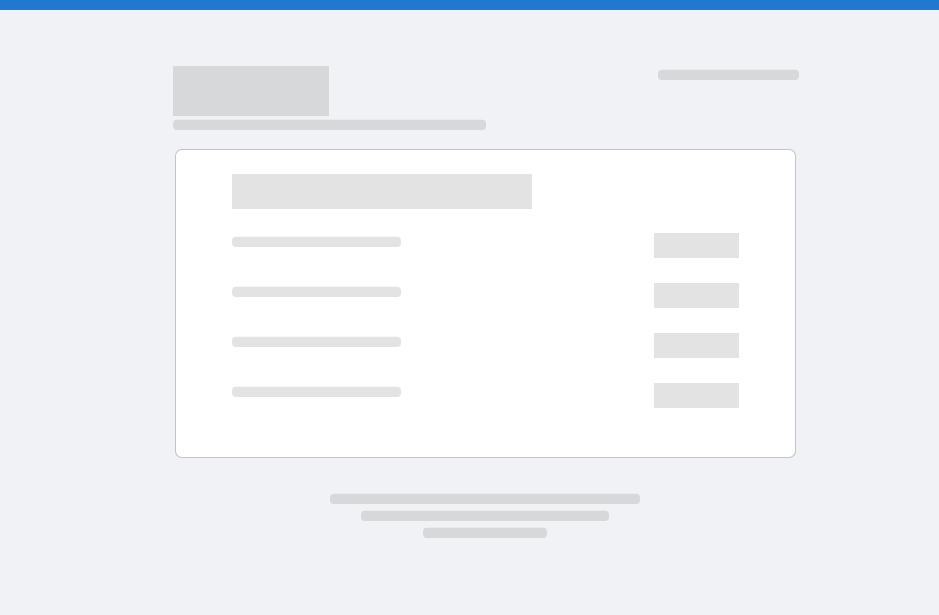 scroll, scrollTop: 0, scrollLeft: 0, axis: both 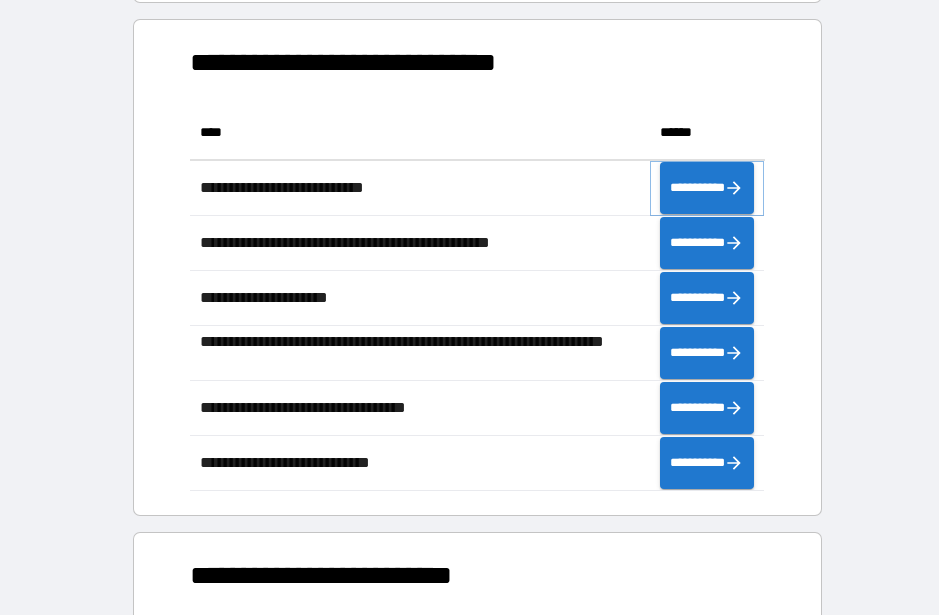 click on "**********" at bounding box center [707, 188] 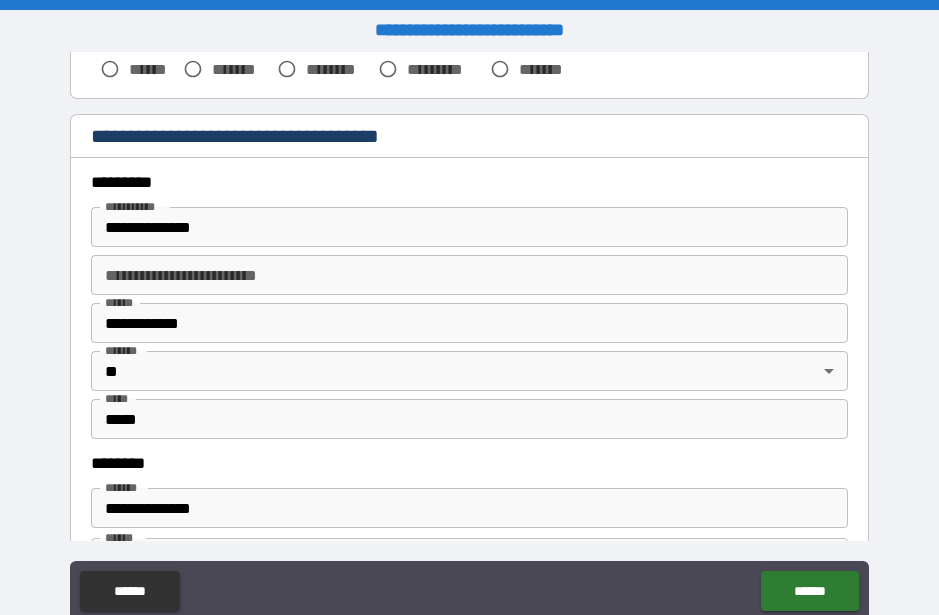 scroll, scrollTop: 662, scrollLeft: 0, axis: vertical 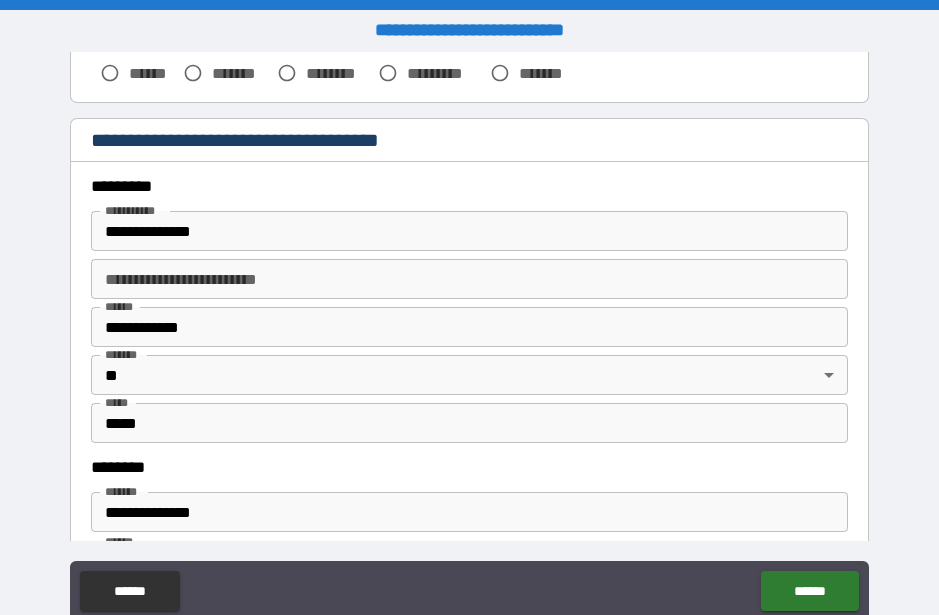 click on "**********" at bounding box center [469, 231] 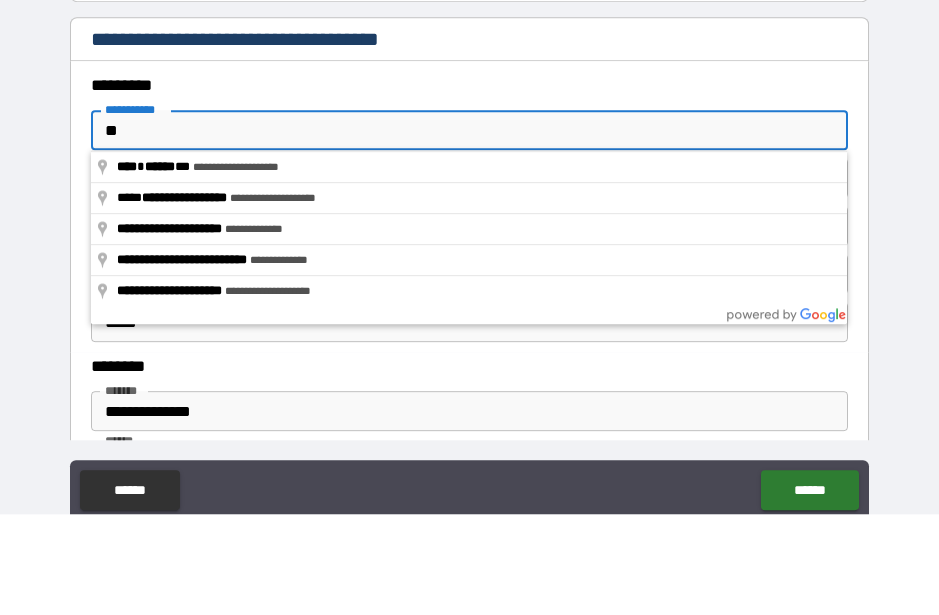 type on "*" 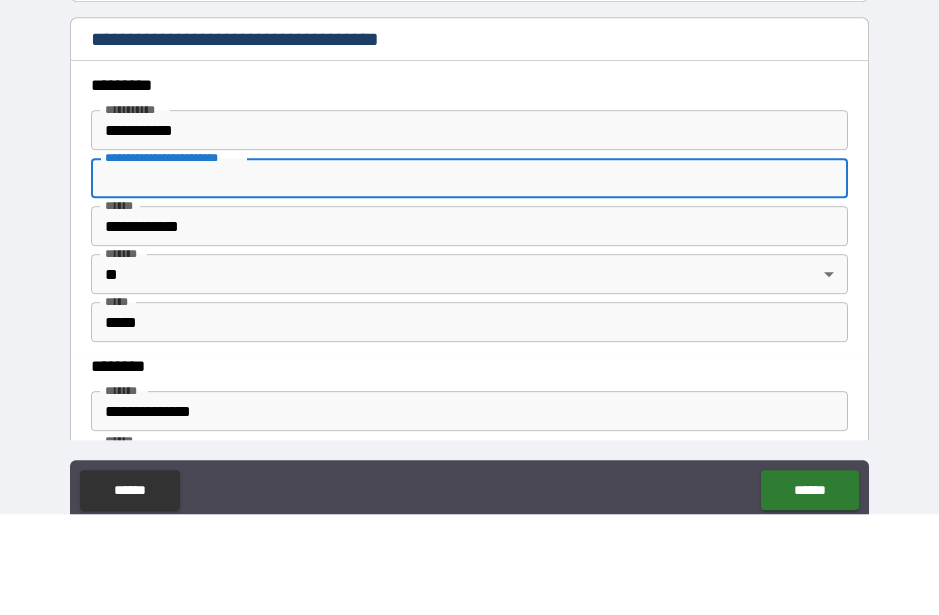 type on "**********" 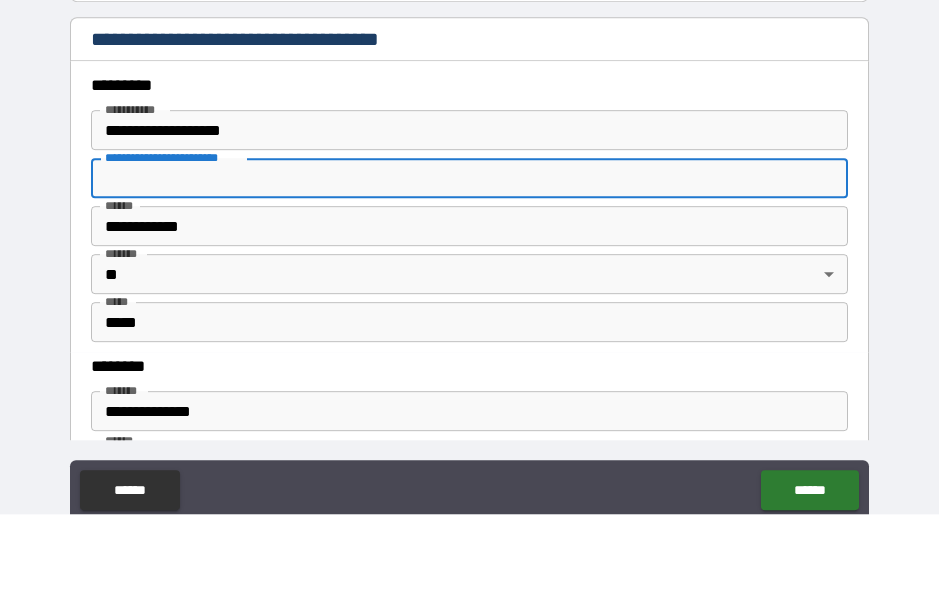 type on "**********" 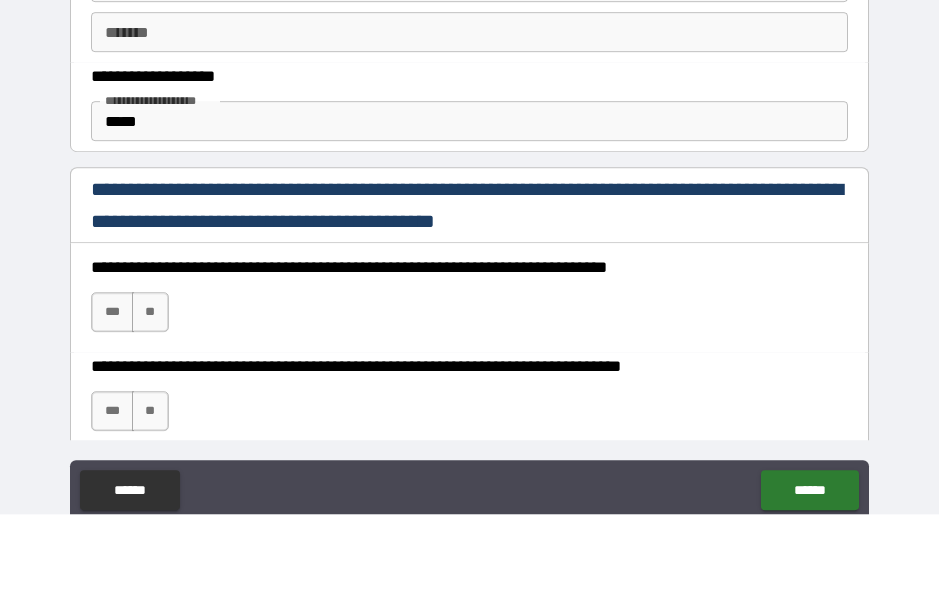 scroll, scrollTop: 1154, scrollLeft: 0, axis: vertical 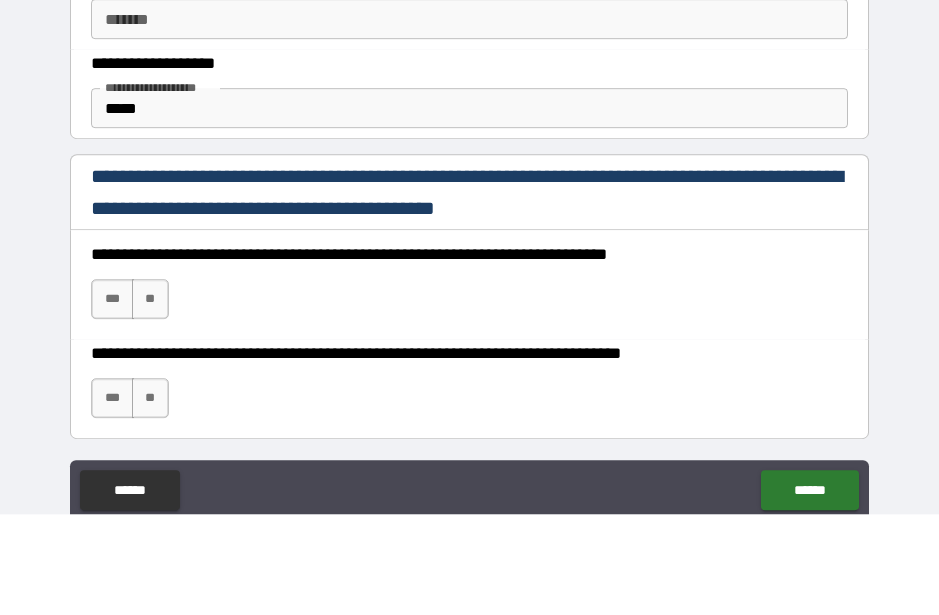 click on "*****" at bounding box center (469, 209) 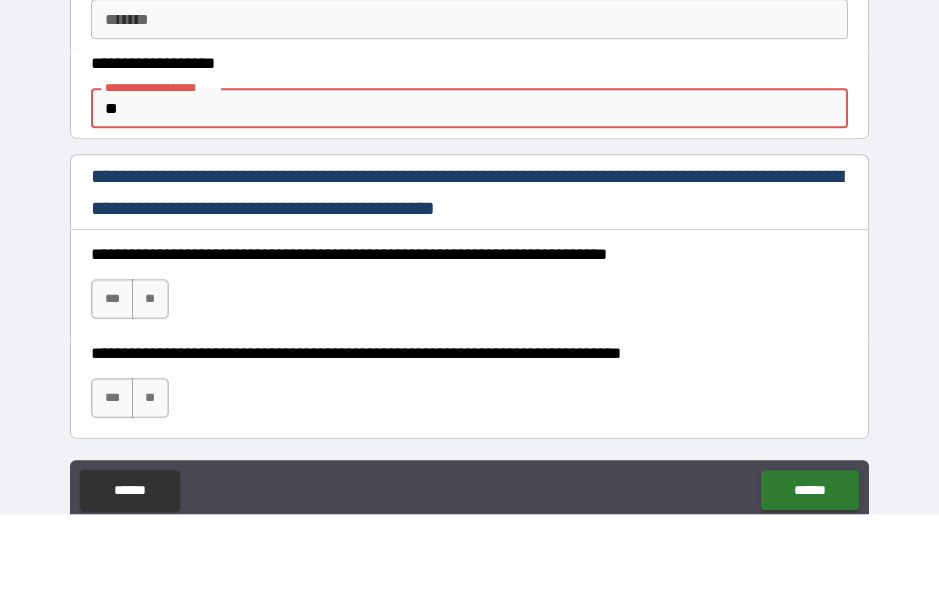 type on "*" 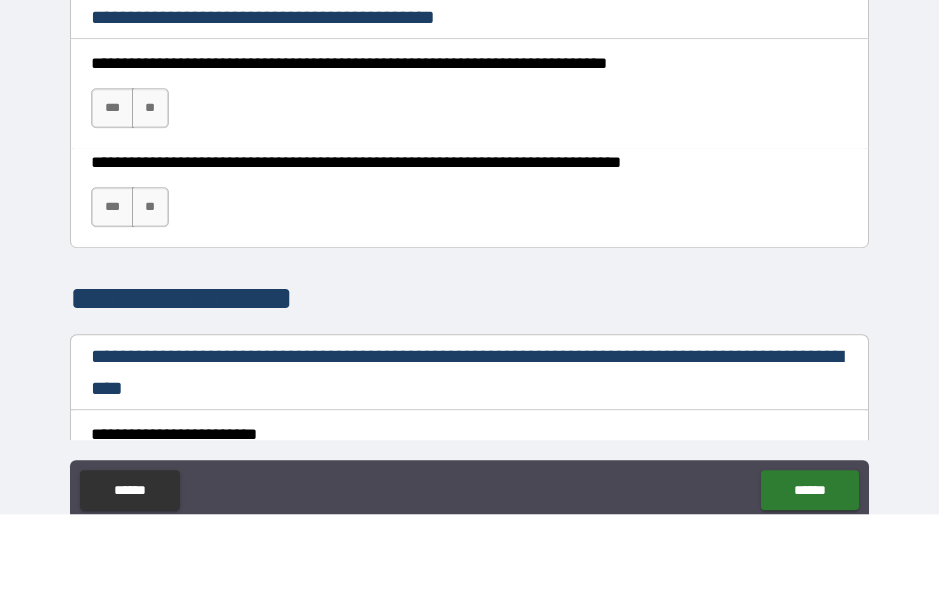 scroll, scrollTop: 1347, scrollLeft: 0, axis: vertical 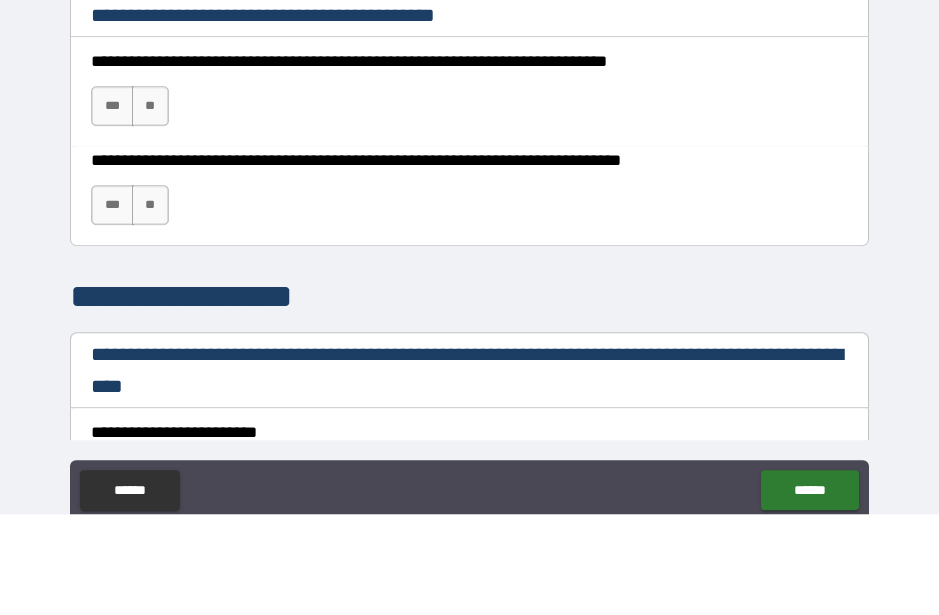 type on "**********" 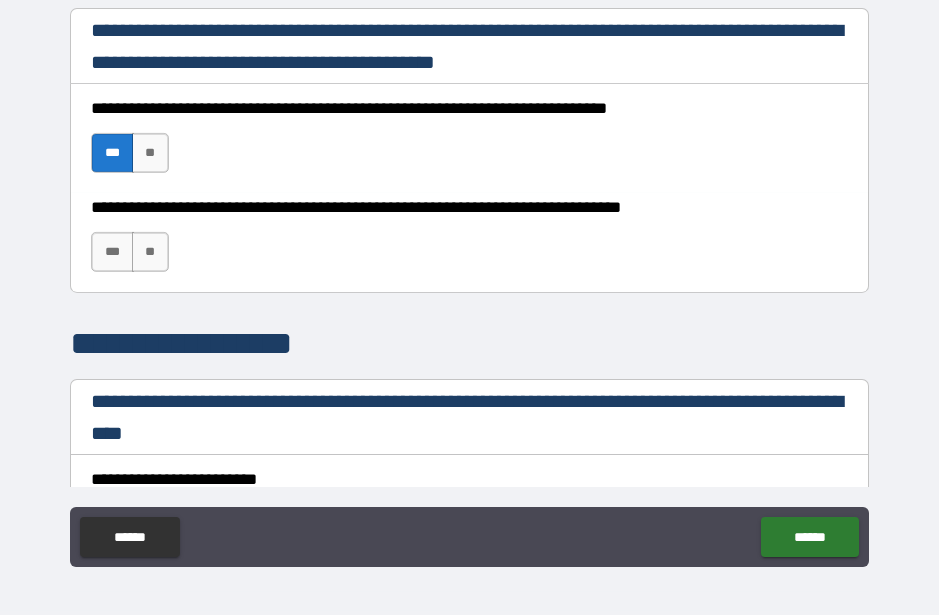 scroll, scrollTop: 55, scrollLeft: 0, axis: vertical 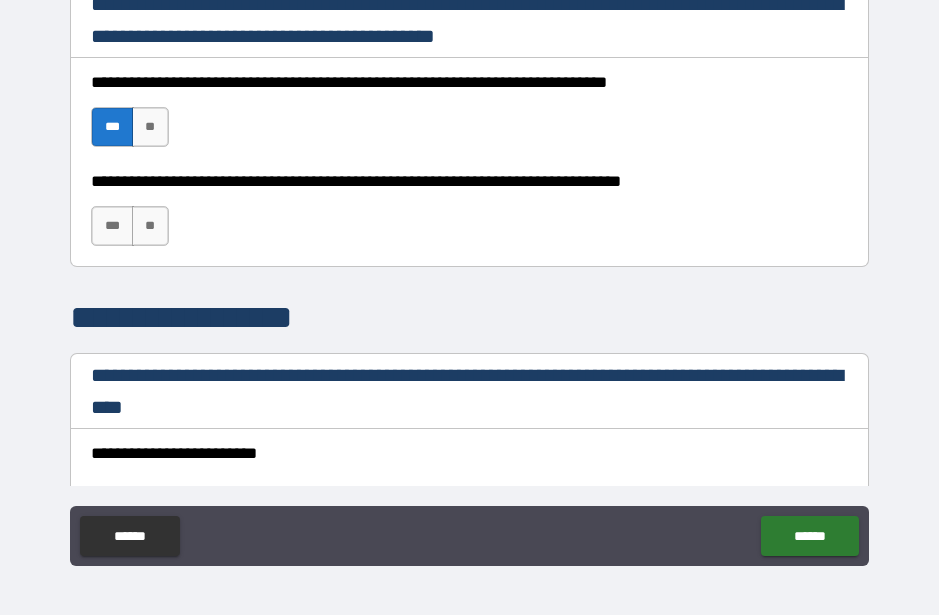 click on "***" at bounding box center [112, 226] 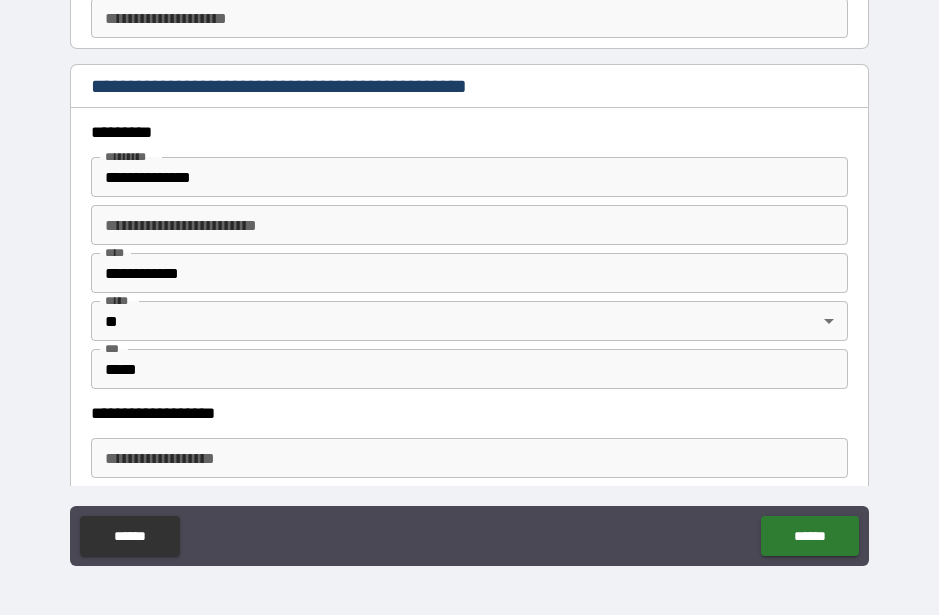scroll, scrollTop: 2301, scrollLeft: 0, axis: vertical 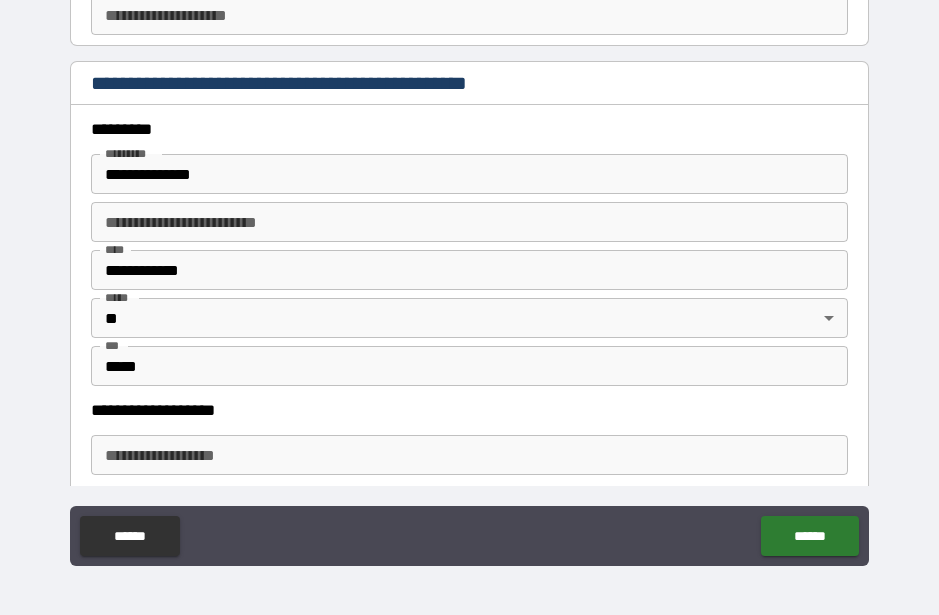 click on "**********" at bounding box center [469, 174] 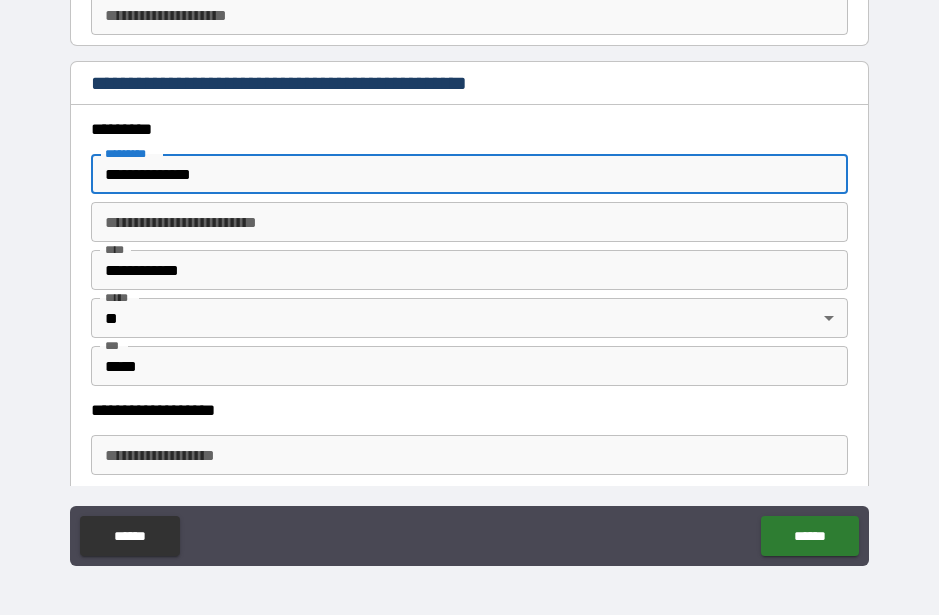 scroll, scrollTop: 54, scrollLeft: 0, axis: vertical 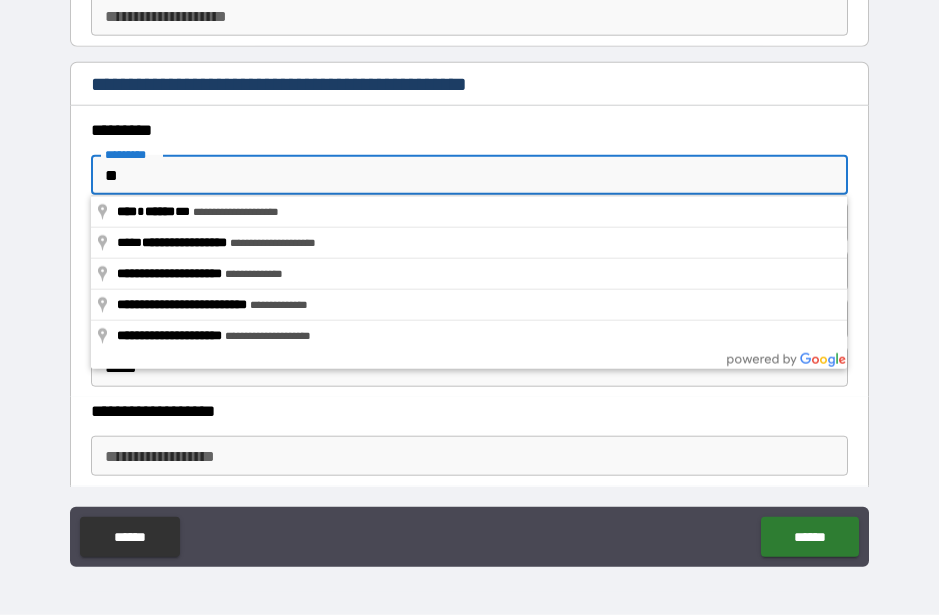 type on "*" 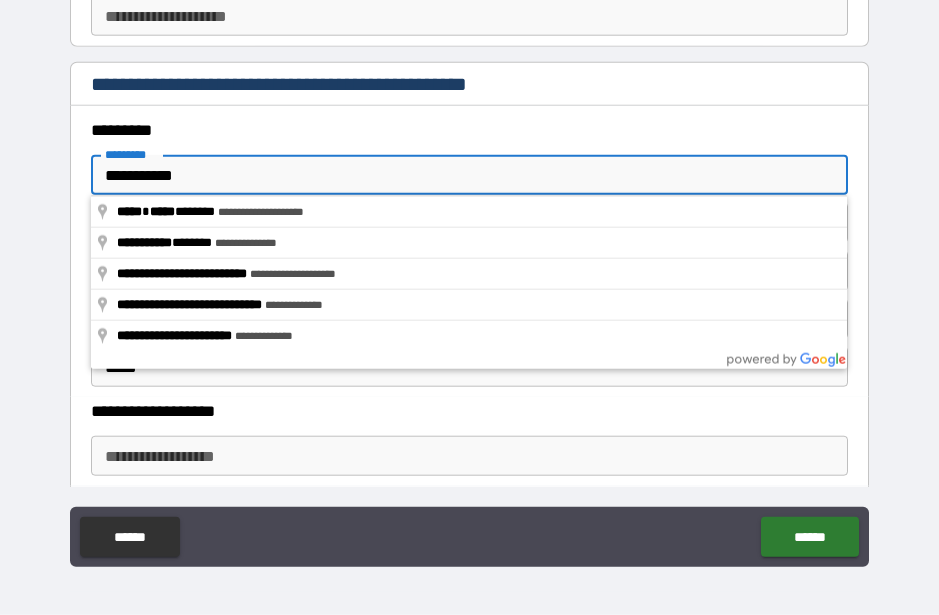 type on "**********" 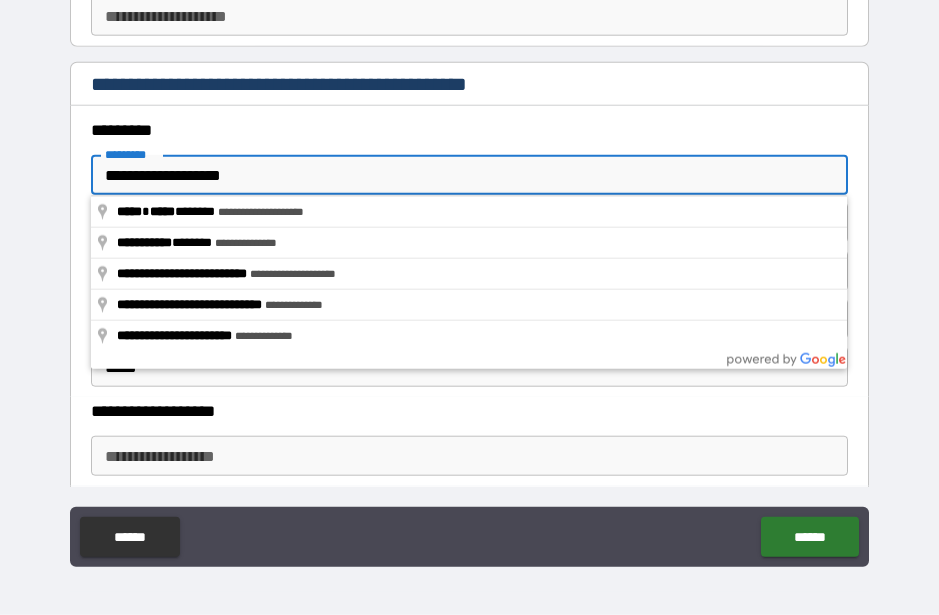 scroll, scrollTop: 55, scrollLeft: 0, axis: vertical 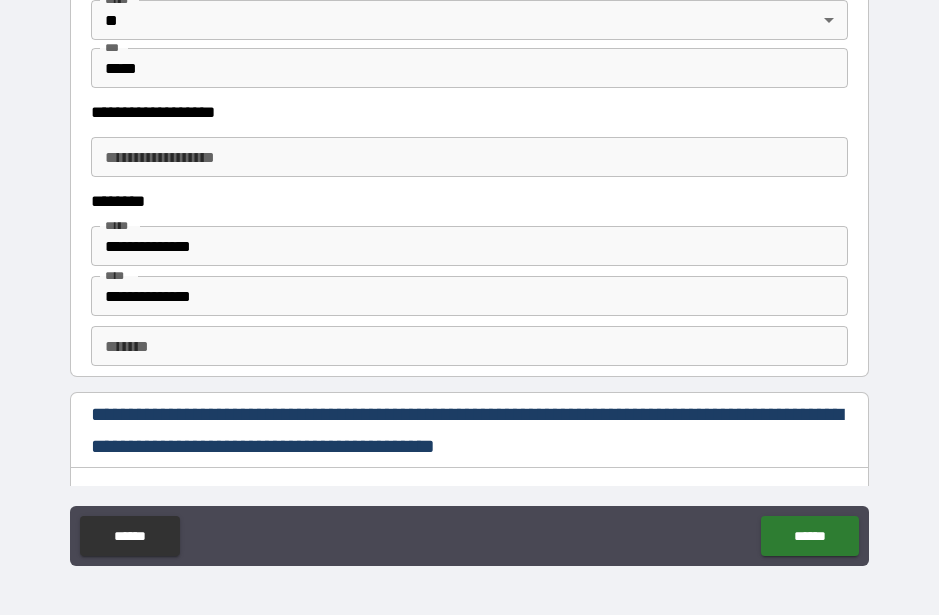 click on "**********" at bounding box center (469, 157) 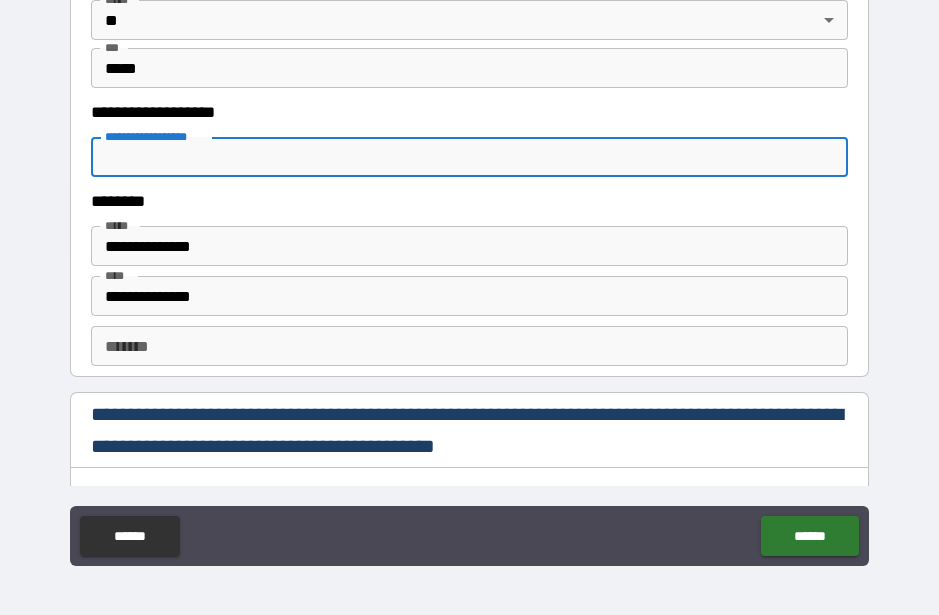 scroll, scrollTop: 54, scrollLeft: 0, axis: vertical 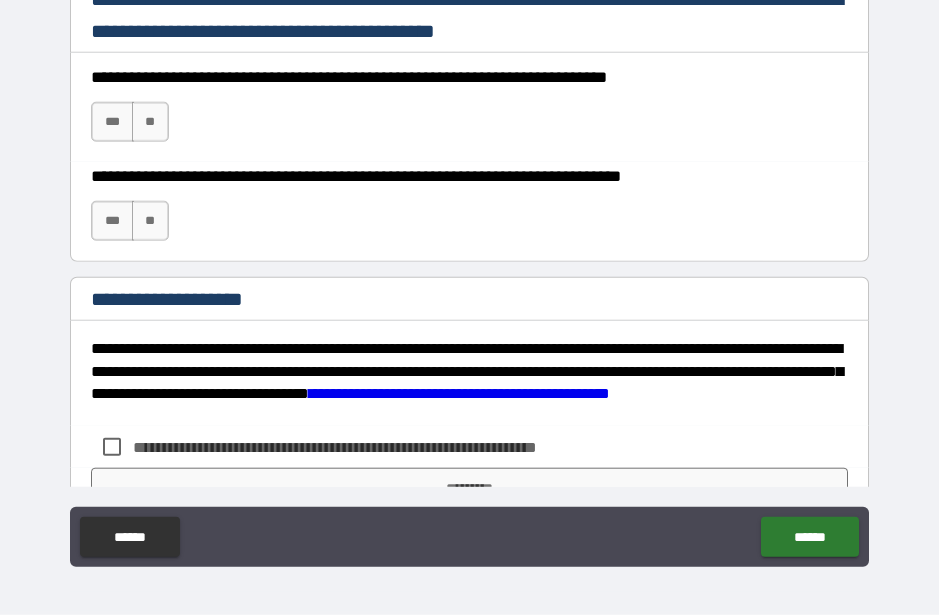 type on "**********" 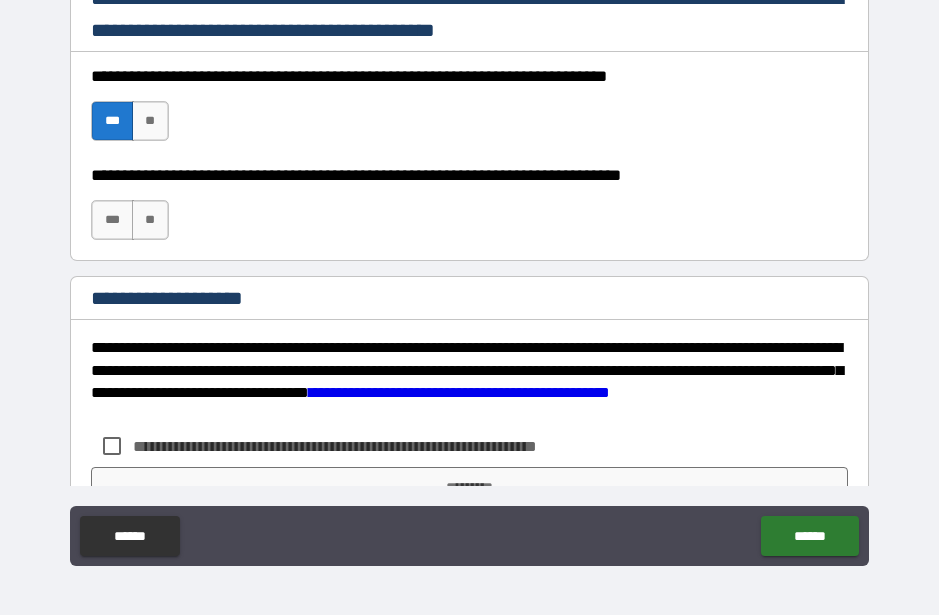 click on "***" at bounding box center (112, 220) 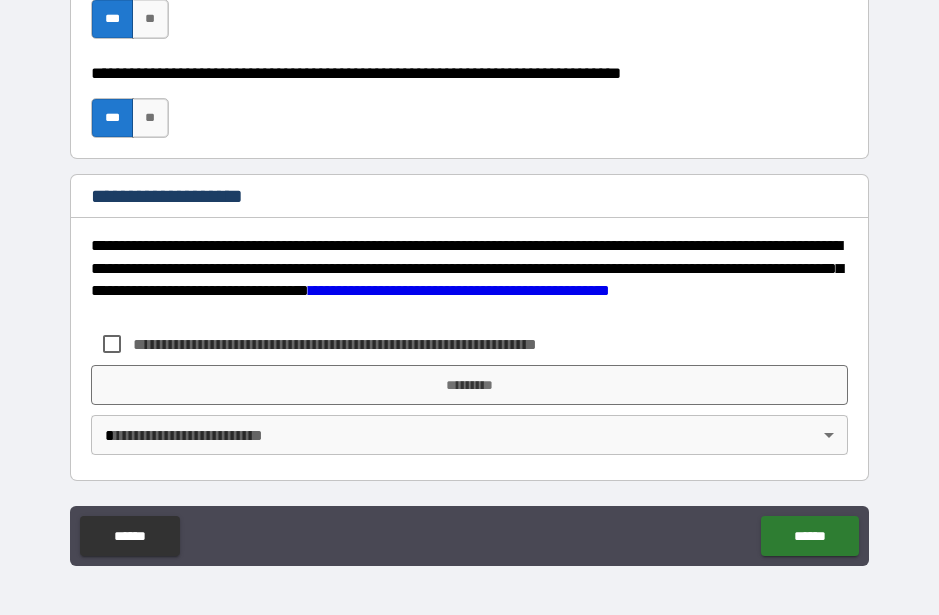 scroll, scrollTop: 3117, scrollLeft: 0, axis: vertical 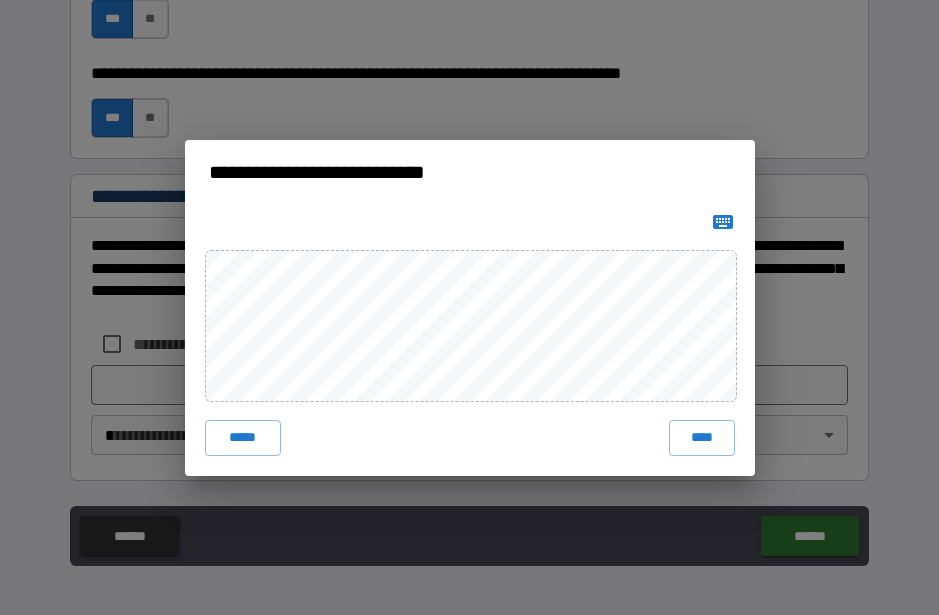 click on "****" at bounding box center [702, 438] 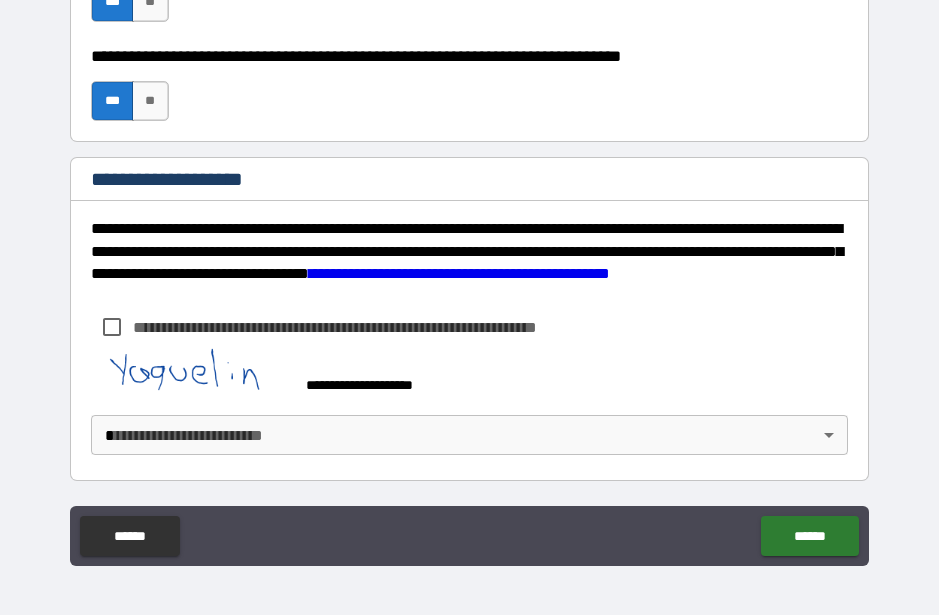 scroll, scrollTop: 3134, scrollLeft: 0, axis: vertical 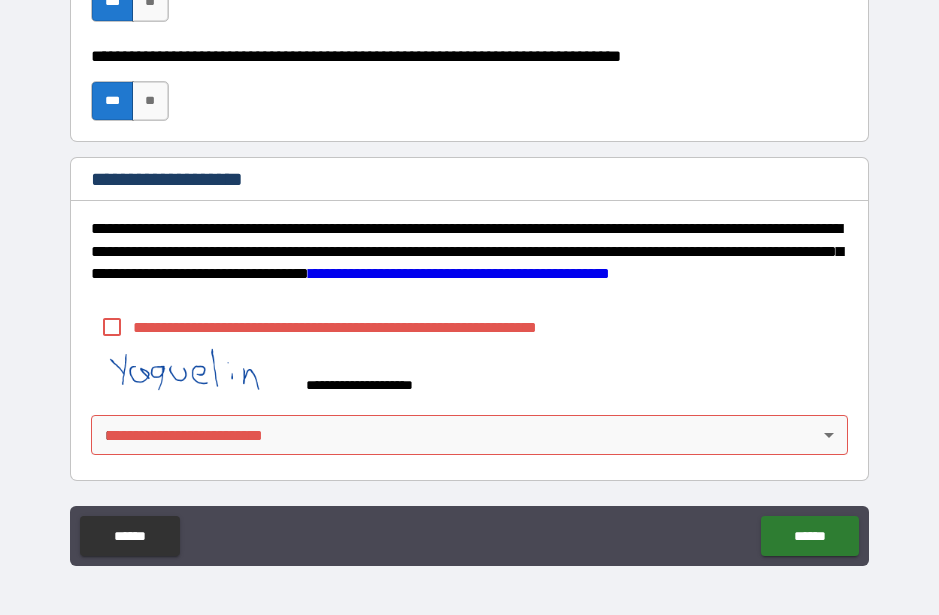 click on "**********" at bounding box center (469, 327) 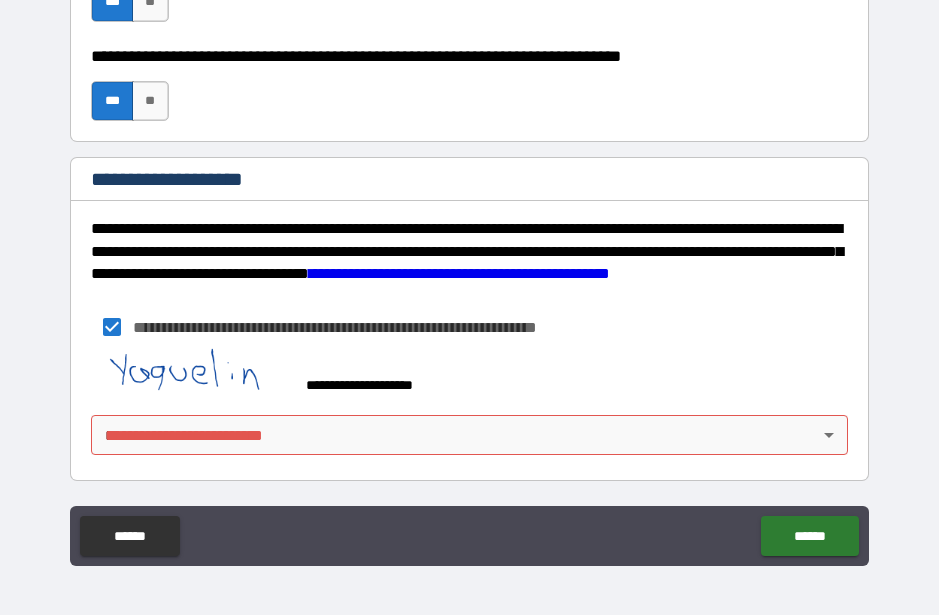 click on "******" at bounding box center [809, 536] 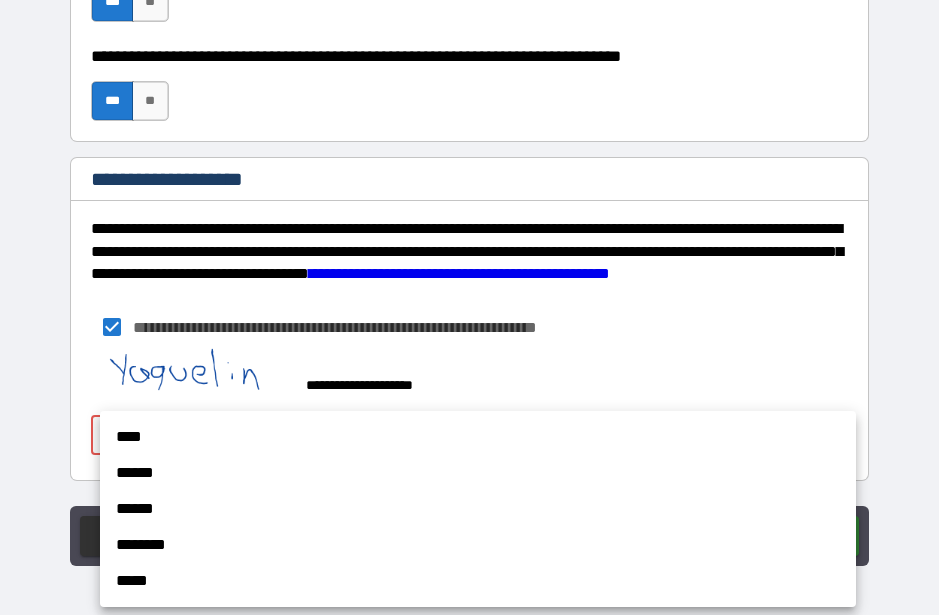 click on "******" at bounding box center [478, 473] 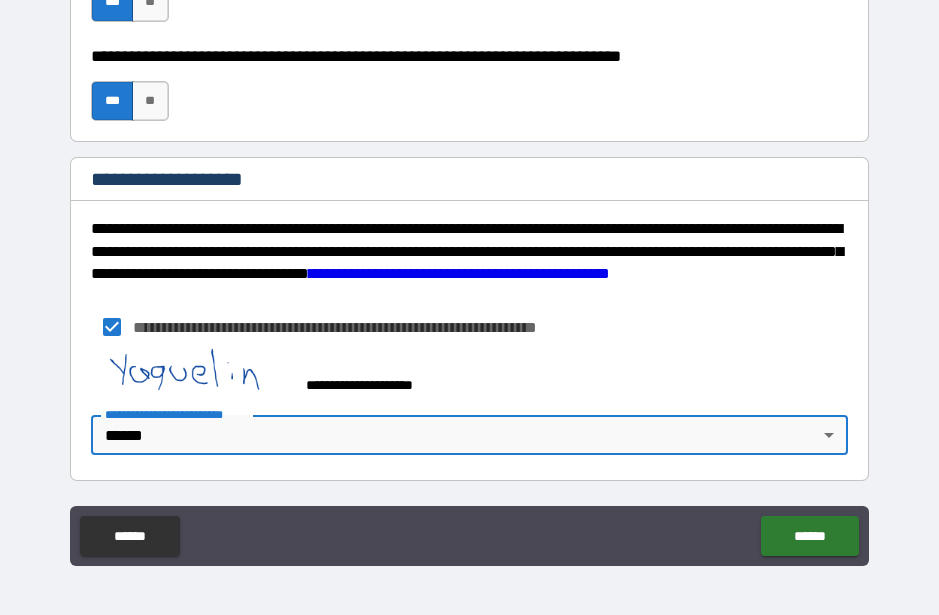 click on "******" at bounding box center (809, 536) 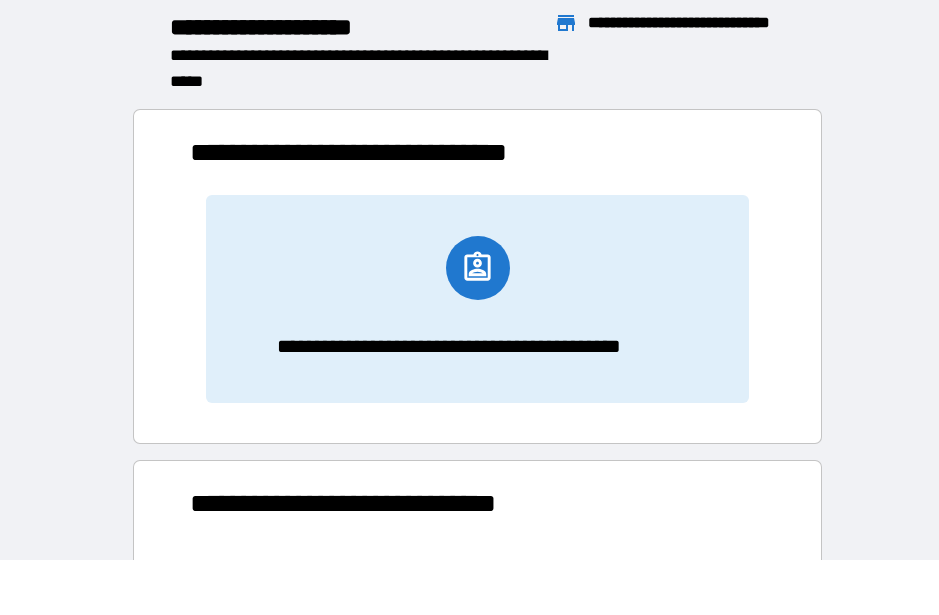 scroll, scrollTop: 1, scrollLeft: 1, axis: both 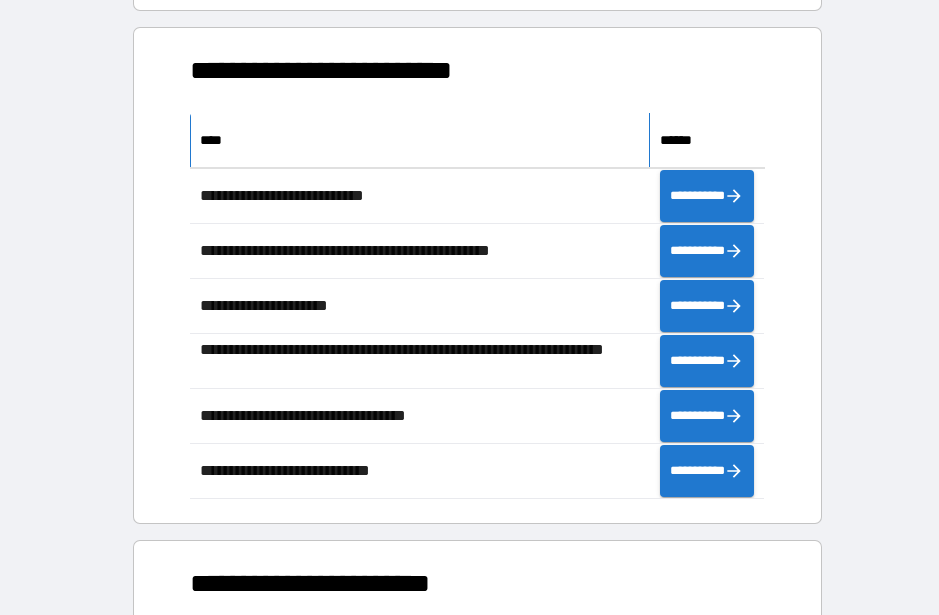 click on "****" at bounding box center (419, 140) 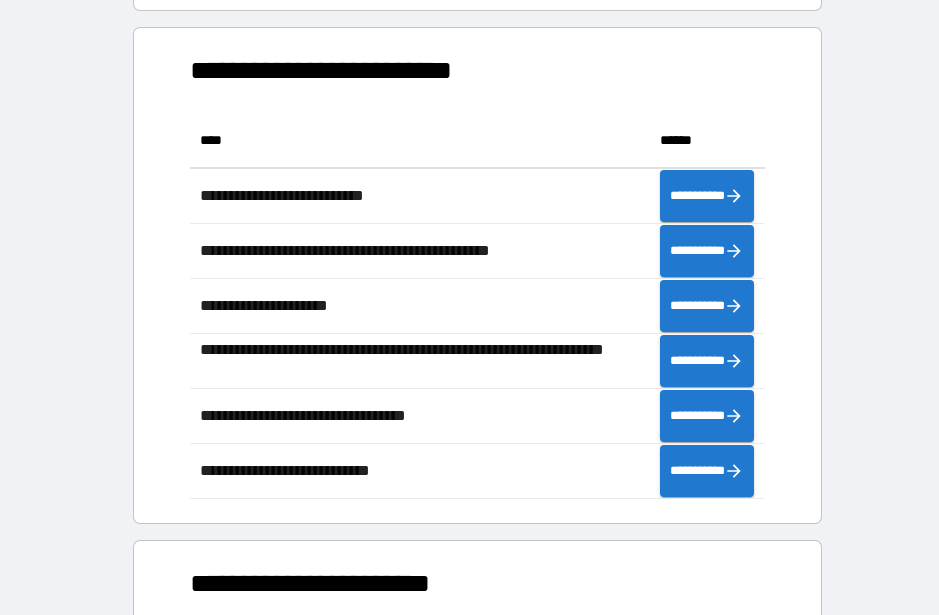 click on "**********" at bounding box center [477, 275] 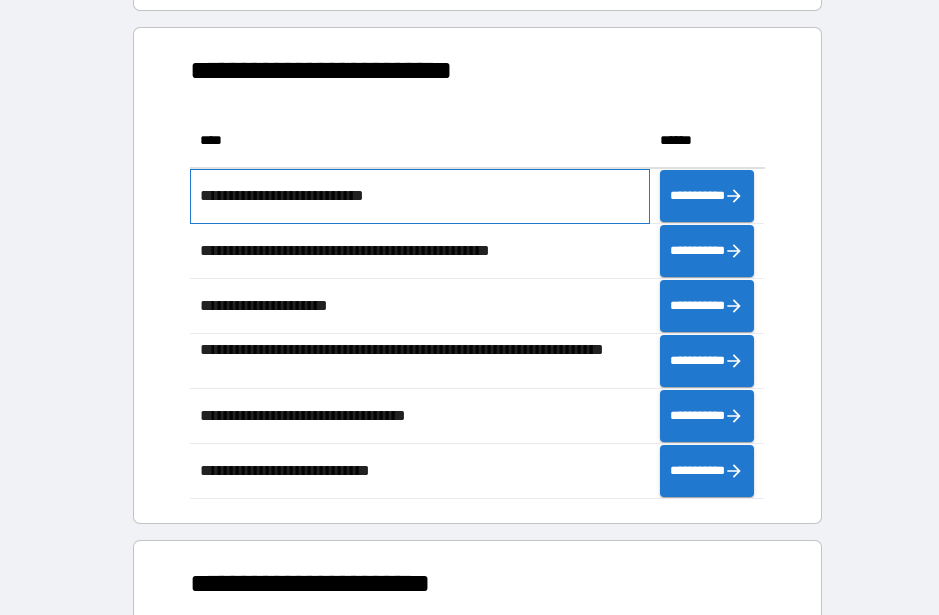 click on "**********" at bounding box center [419, 196] 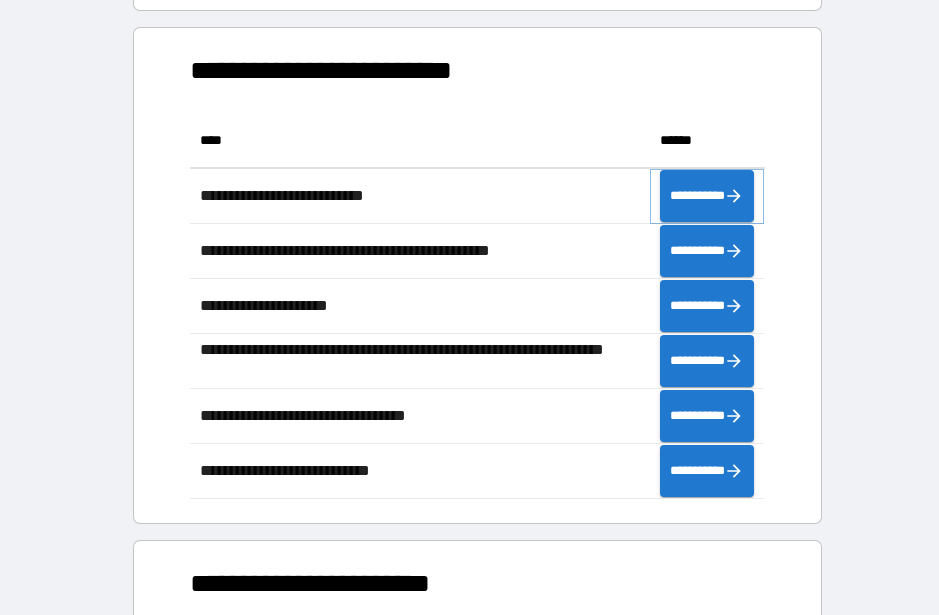 click 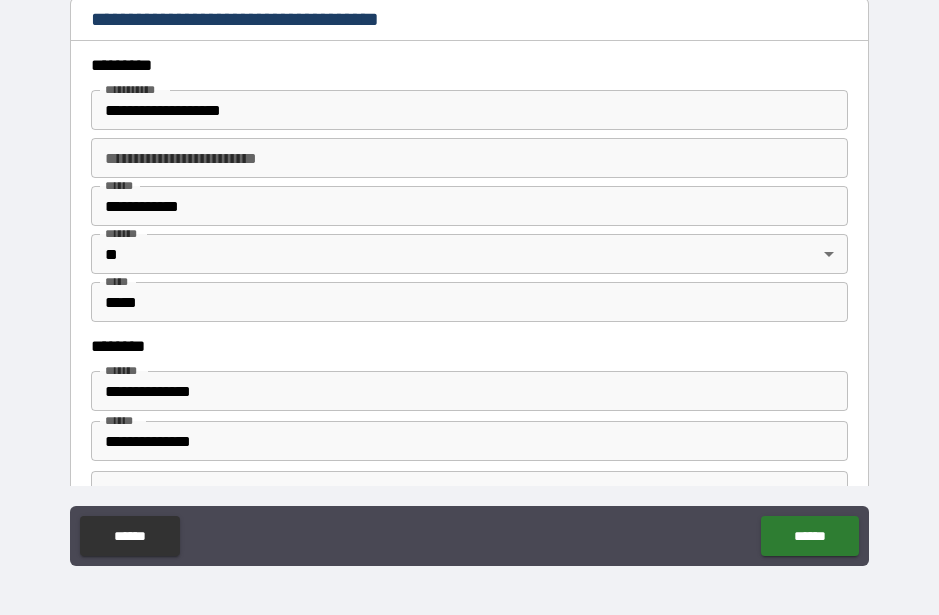 scroll, scrollTop: 727, scrollLeft: 0, axis: vertical 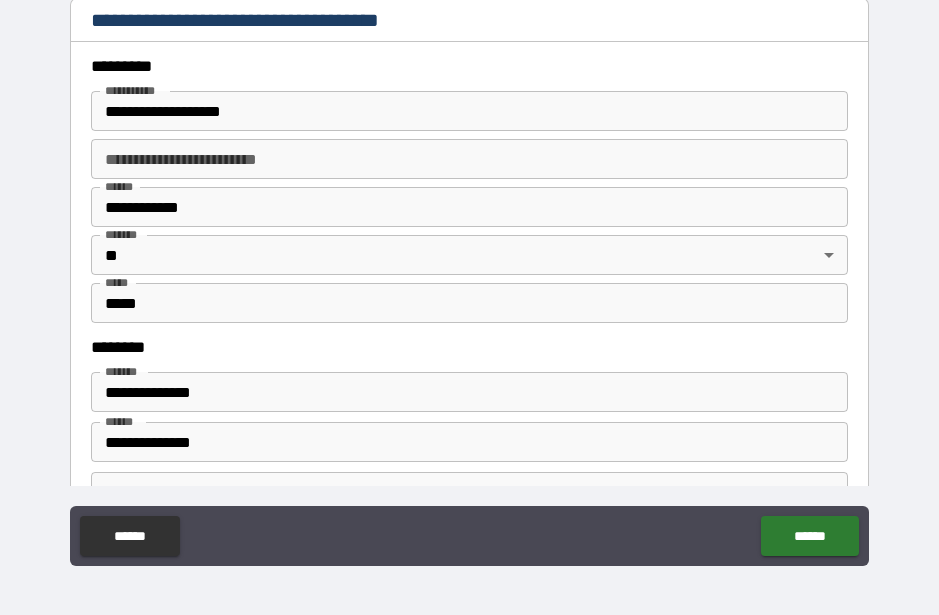 click on "*****" at bounding box center [469, 303] 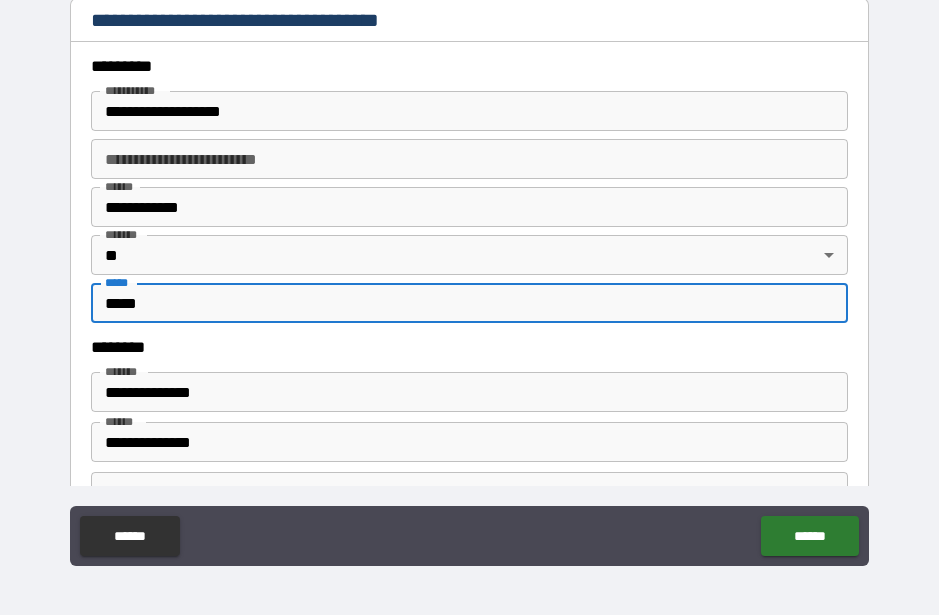 scroll, scrollTop: 54, scrollLeft: 0, axis: vertical 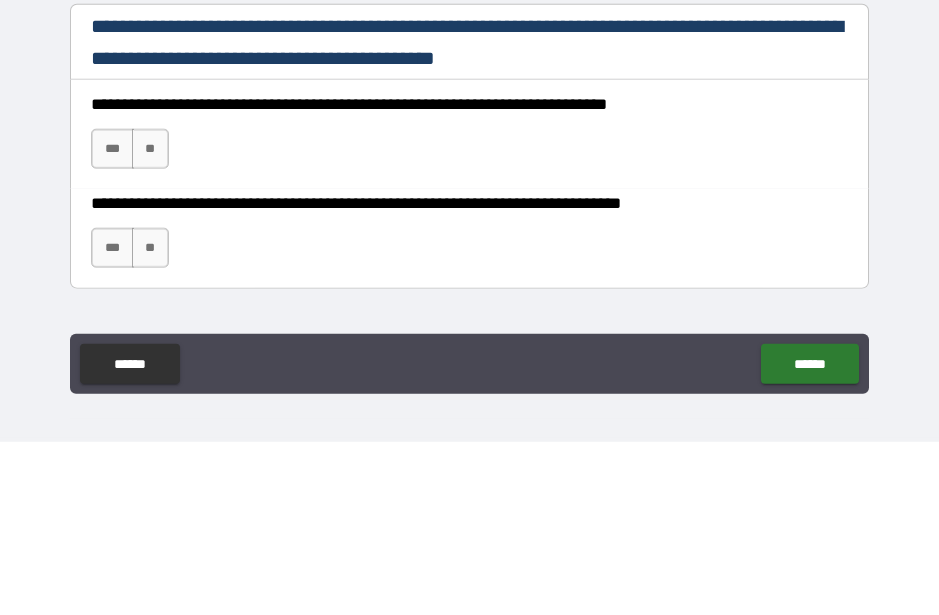 type on "*****" 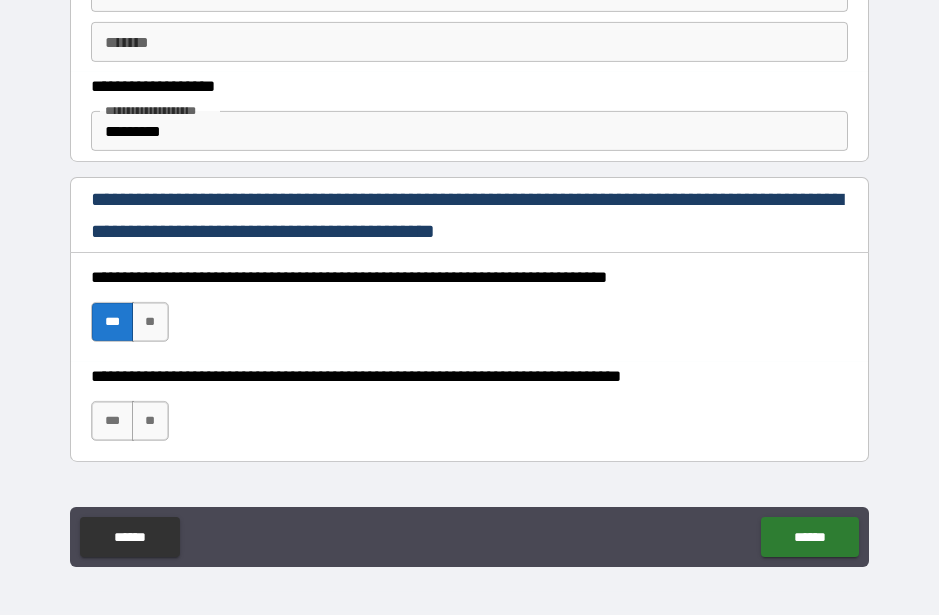 scroll, scrollTop: 55, scrollLeft: 0, axis: vertical 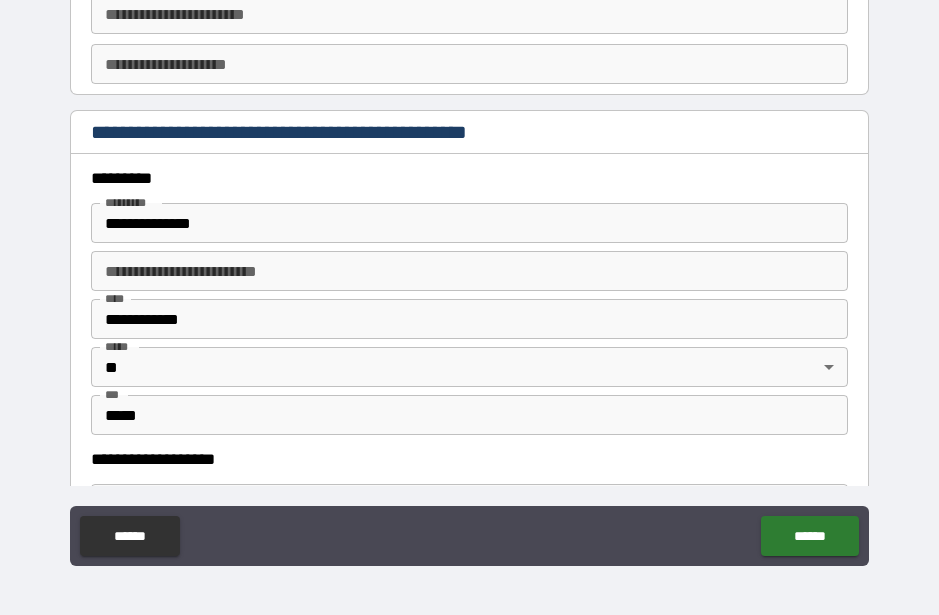 click on "**********" at bounding box center [469, 223] 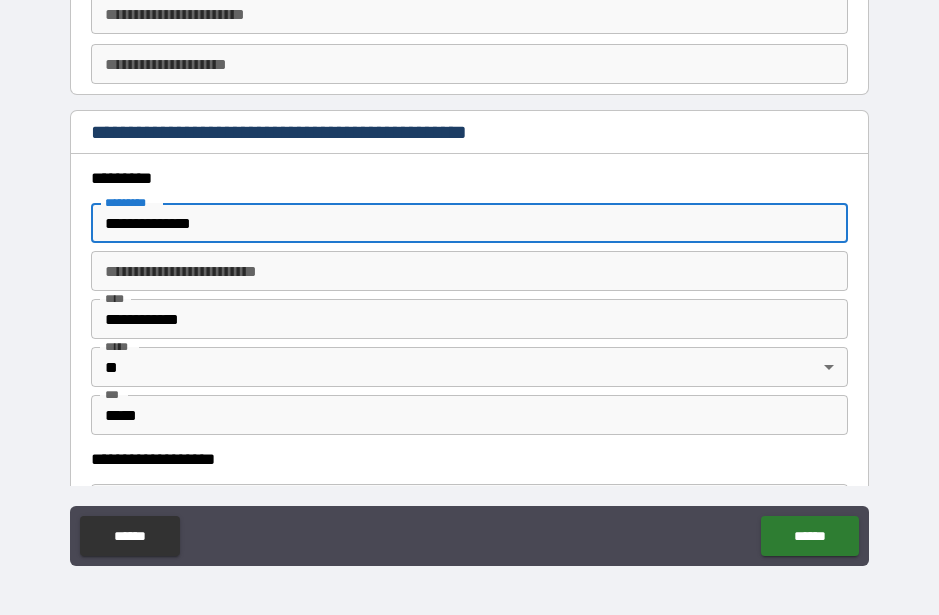 scroll, scrollTop: 54, scrollLeft: 0, axis: vertical 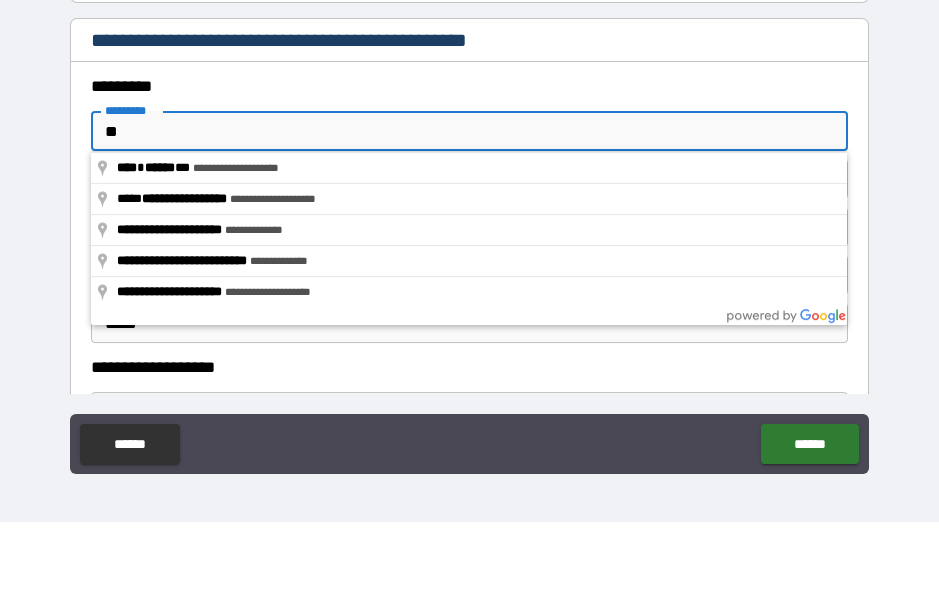 type on "*" 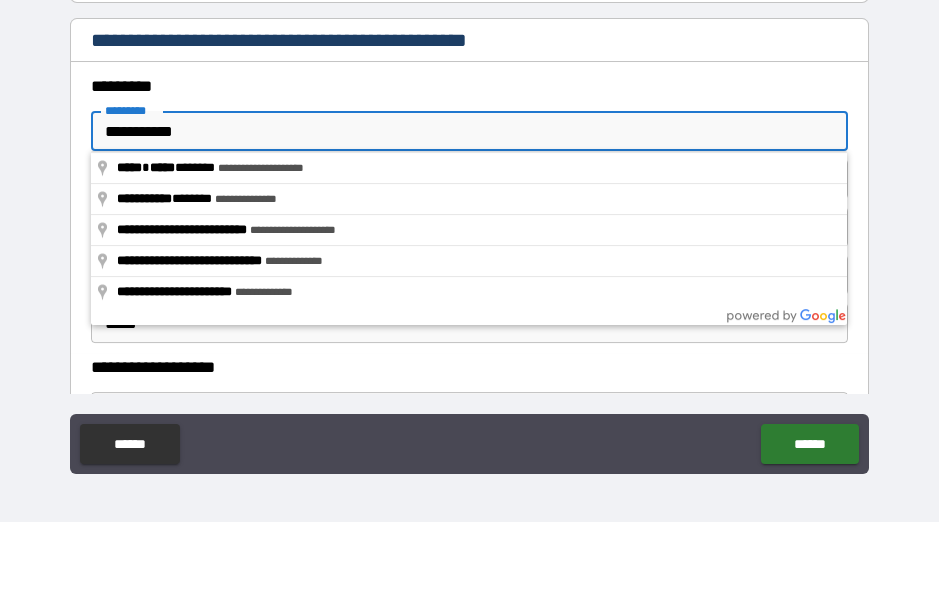 type on "**********" 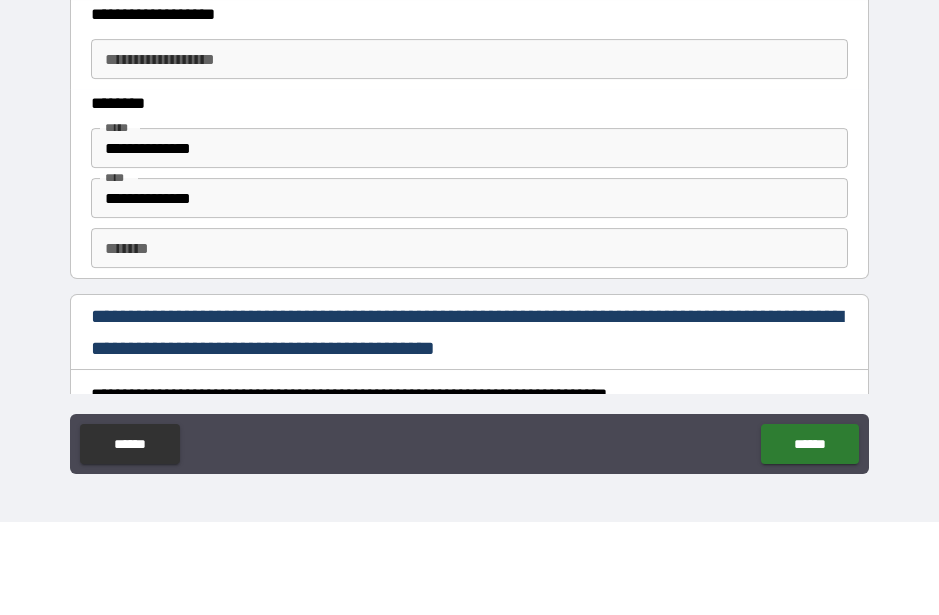 scroll, scrollTop: 2596, scrollLeft: 0, axis: vertical 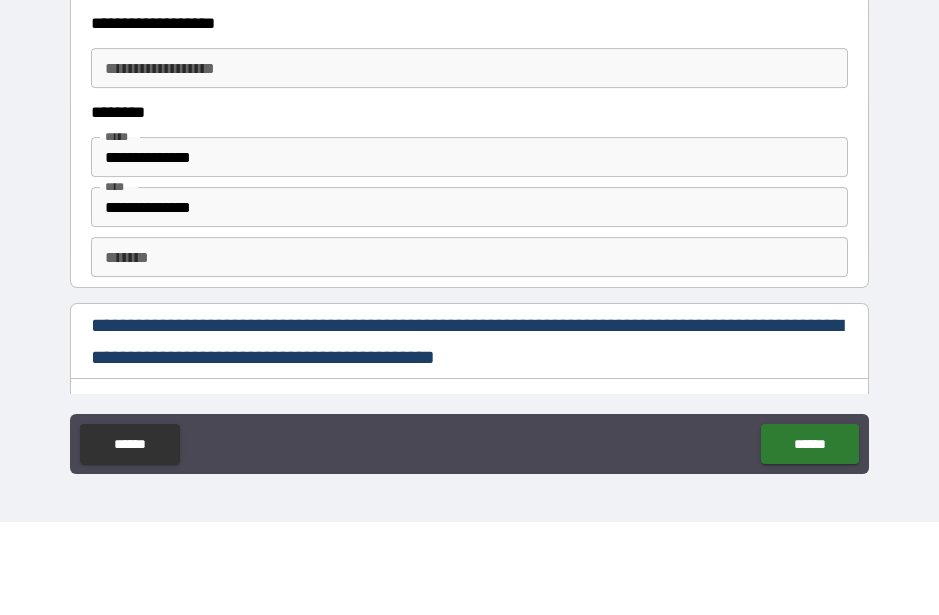 click on "**********" at bounding box center (469, 161) 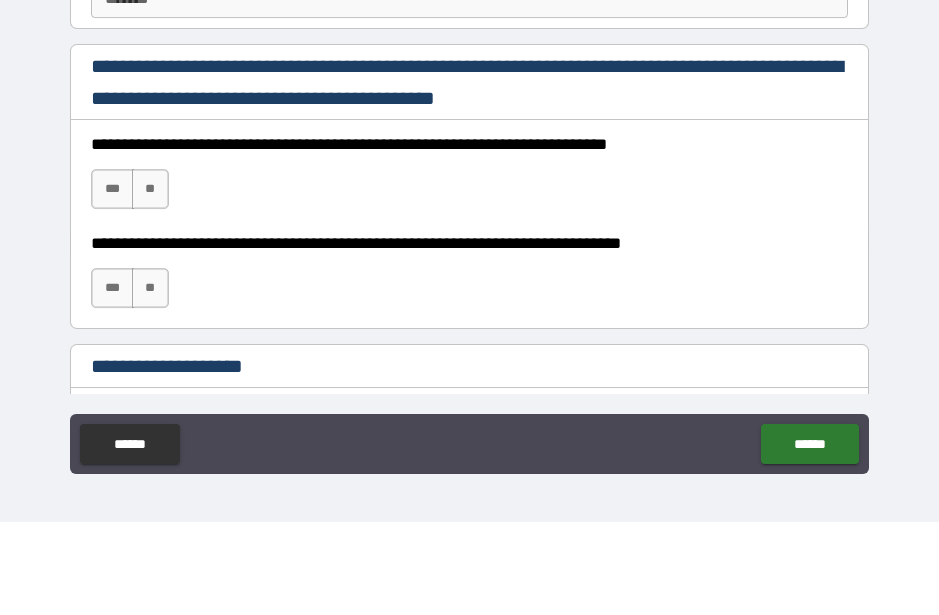 scroll, scrollTop: 2864, scrollLeft: 0, axis: vertical 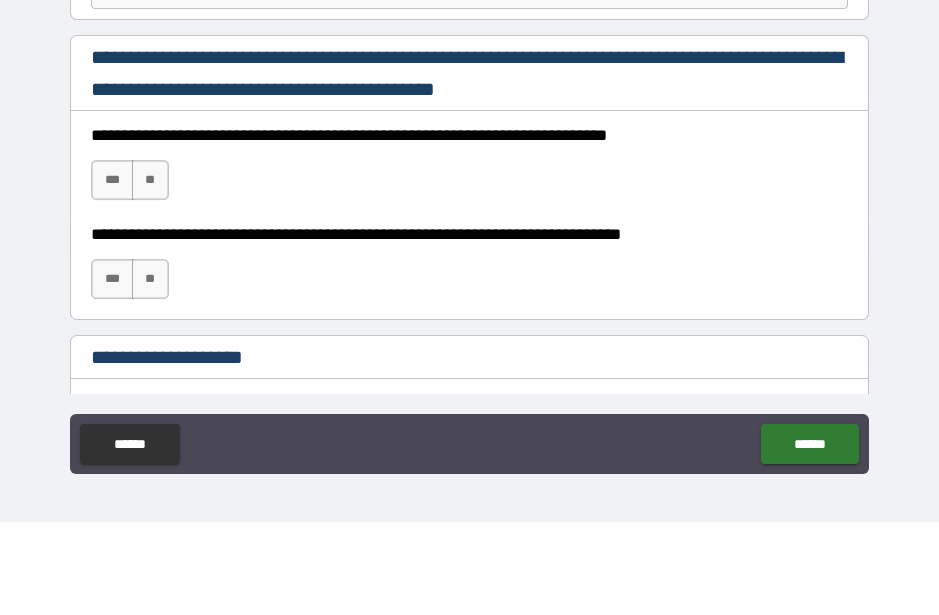 type on "**********" 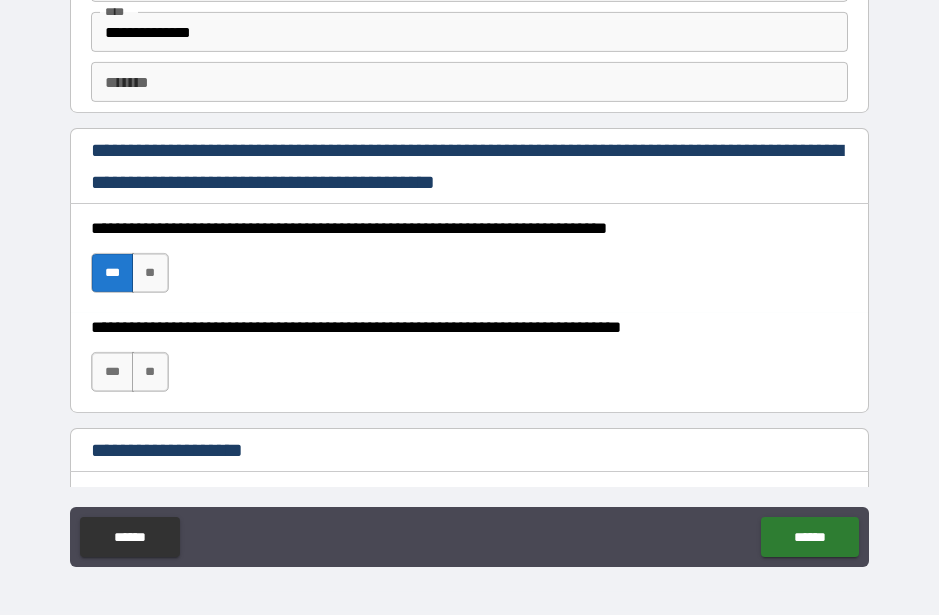 scroll, scrollTop: 55, scrollLeft: 0, axis: vertical 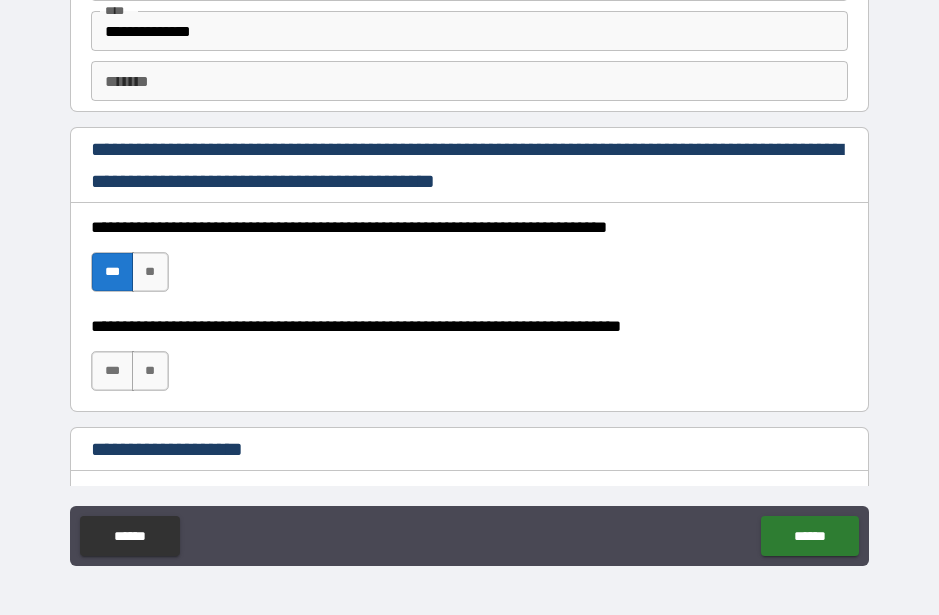 click on "***" at bounding box center (112, 371) 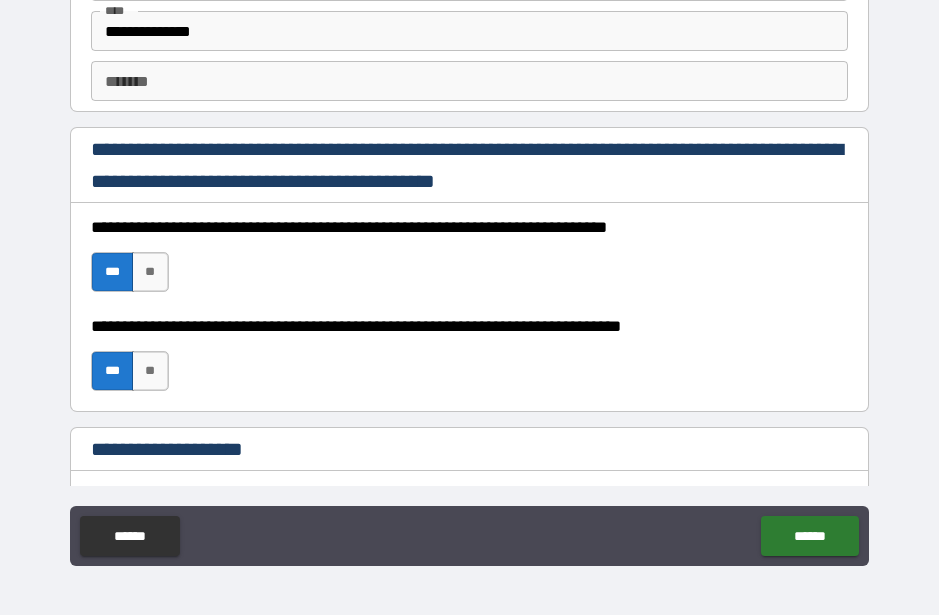 click on "**********" at bounding box center (469, 451) 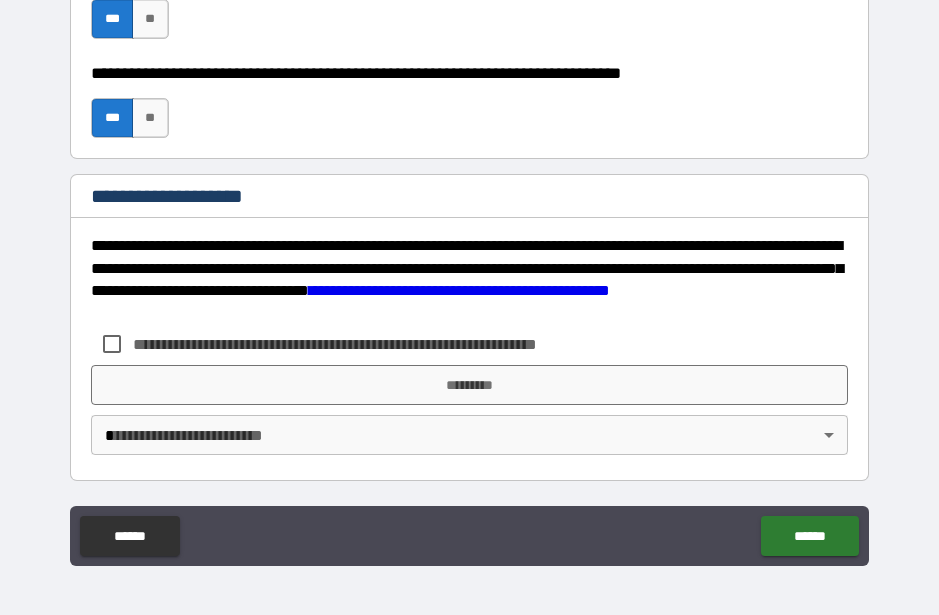 scroll, scrollTop: 3117, scrollLeft: 0, axis: vertical 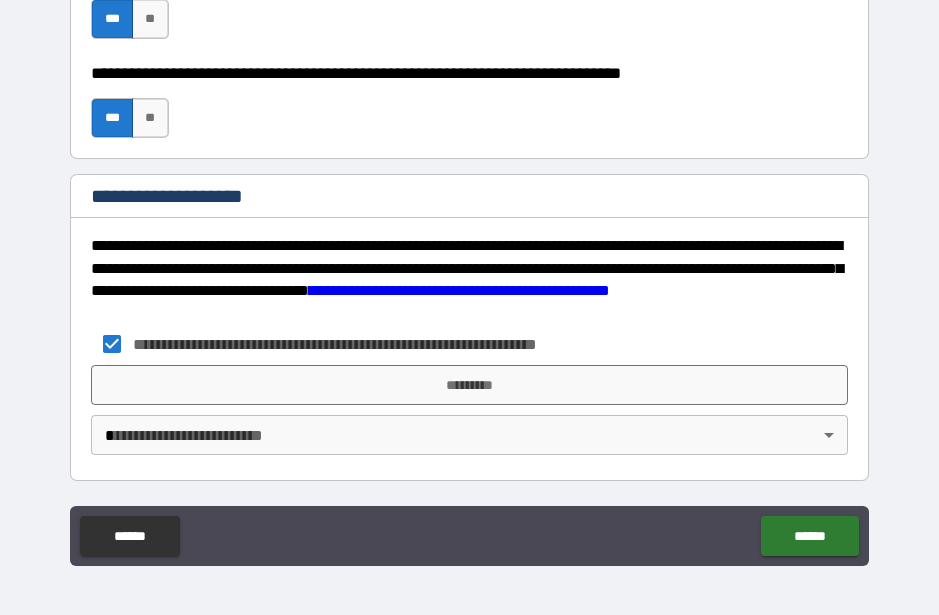 click on "*********" at bounding box center [469, 385] 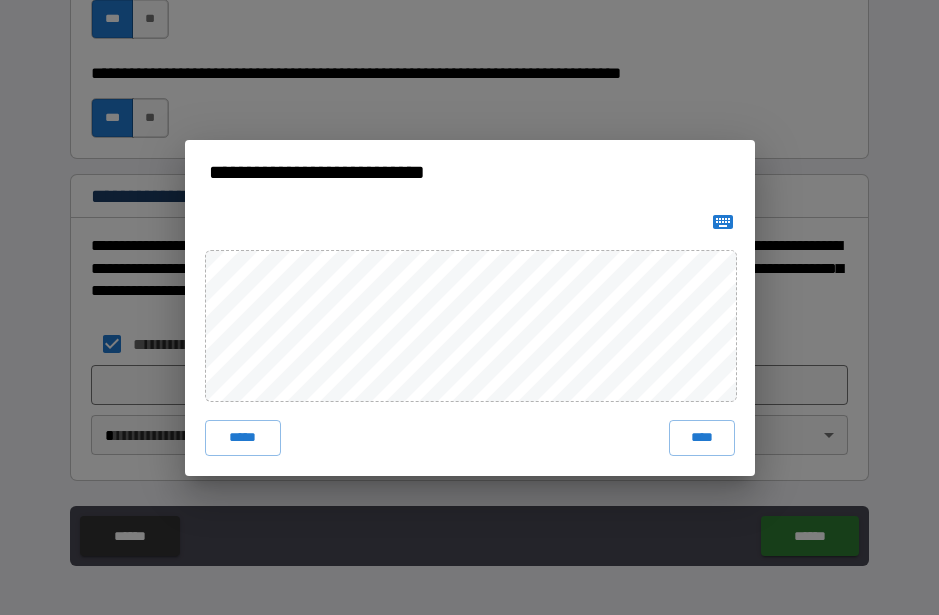click on "****" at bounding box center (702, 438) 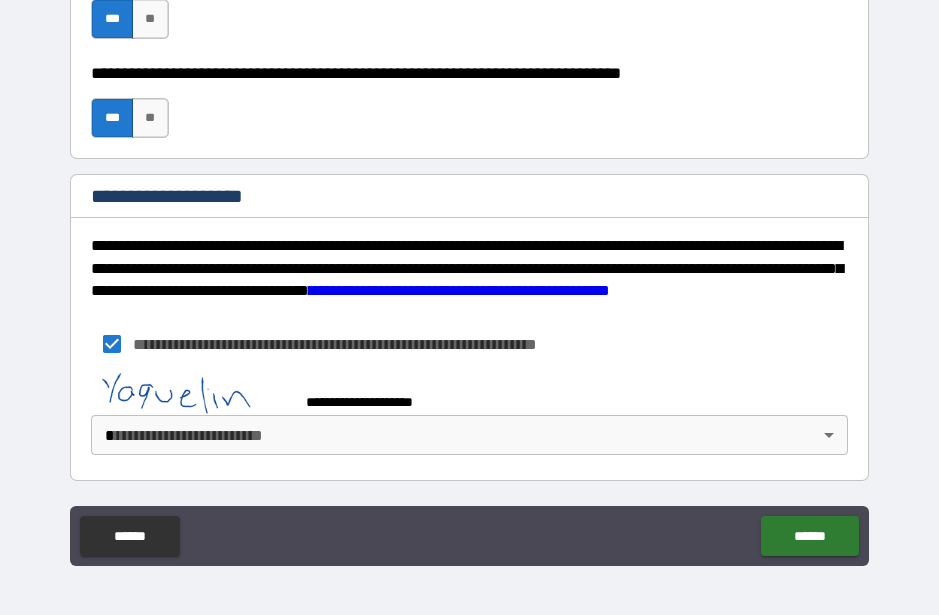scroll, scrollTop: 3107, scrollLeft: 0, axis: vertical 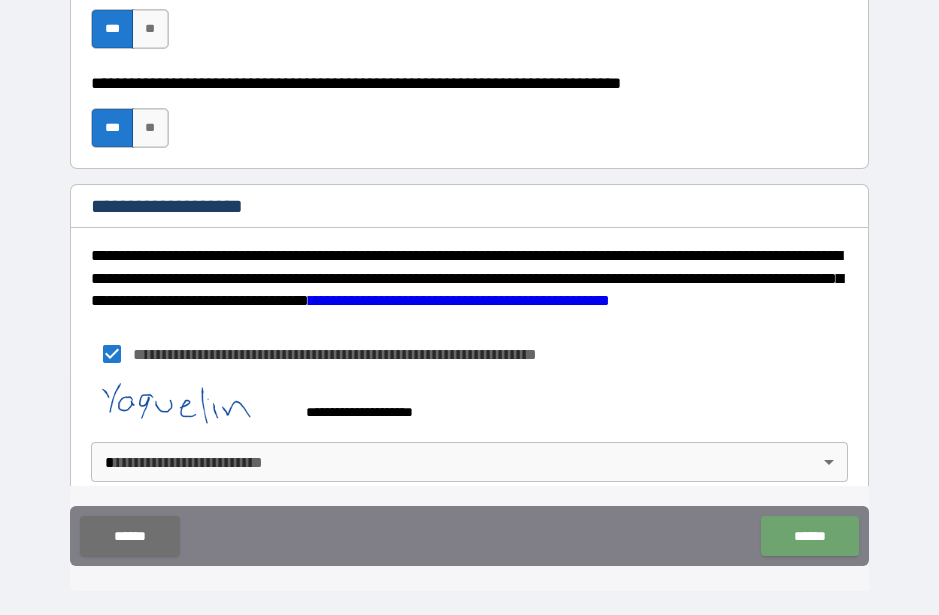 click on "******" at bounding box center [809, 536] 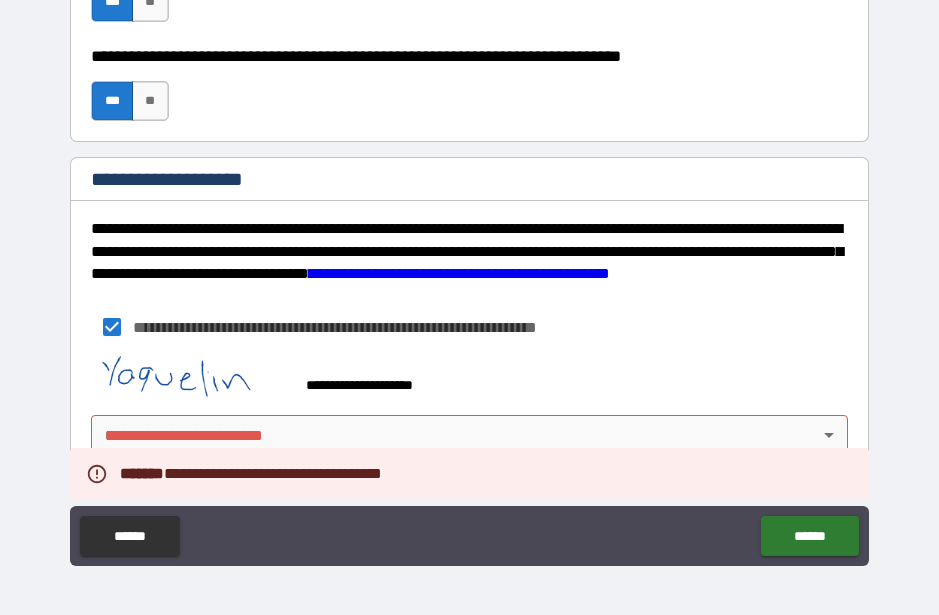 scroll, scrollTop: 3134, scrollLeft: 0, axis: vertical 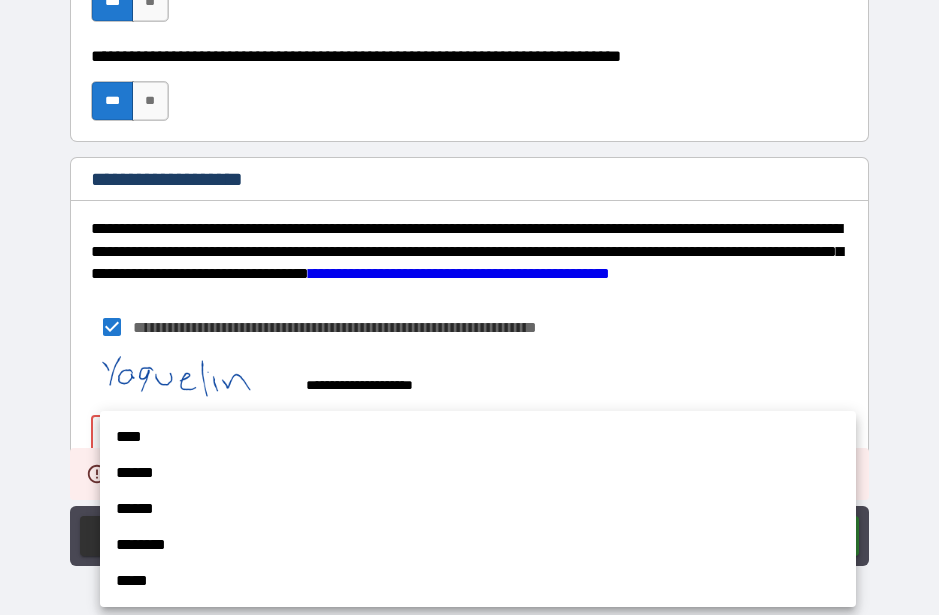 click on "******" at bounding box center (478, 473) 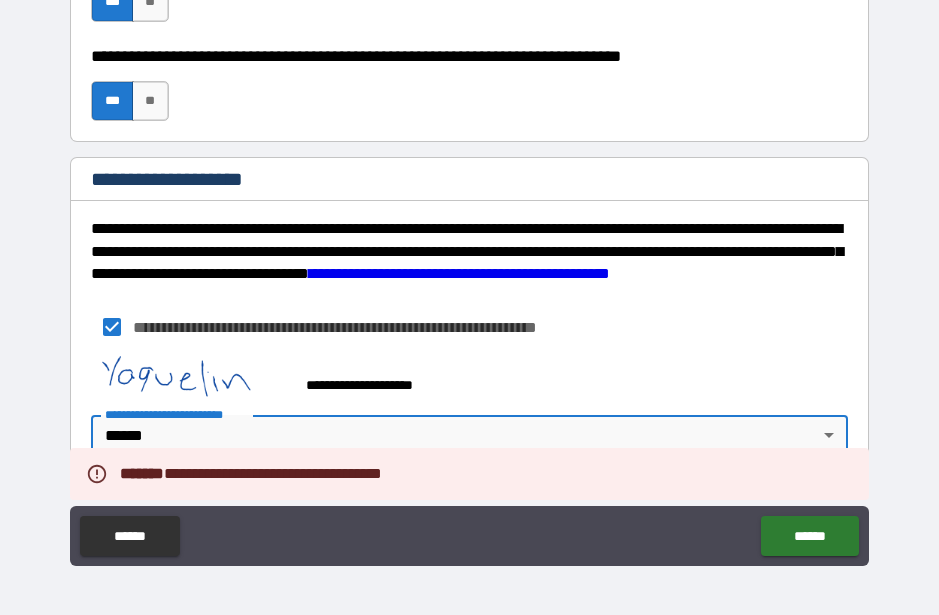 click on "******" at bounding box center (809, 536) 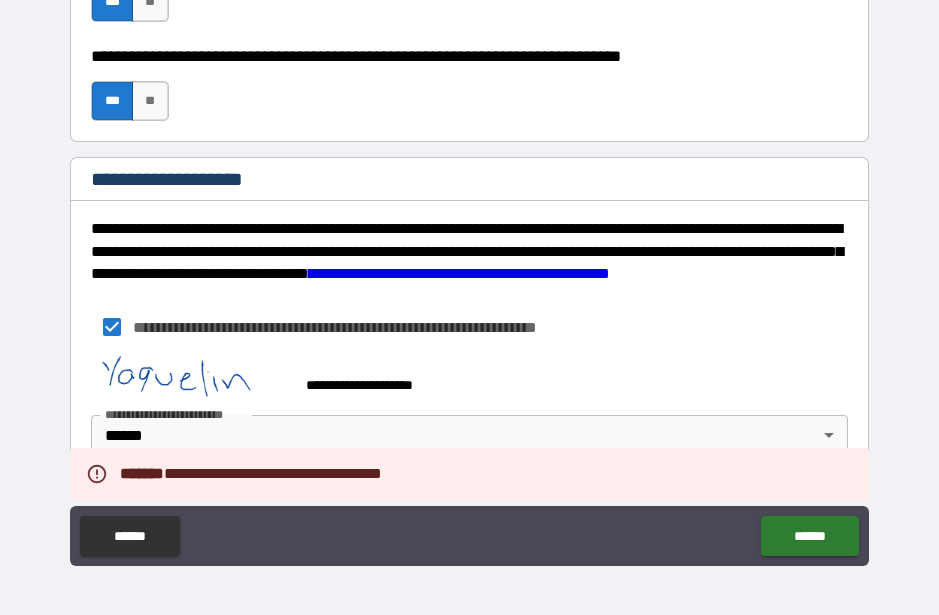 click on "******" at bounding box center [809, 536] 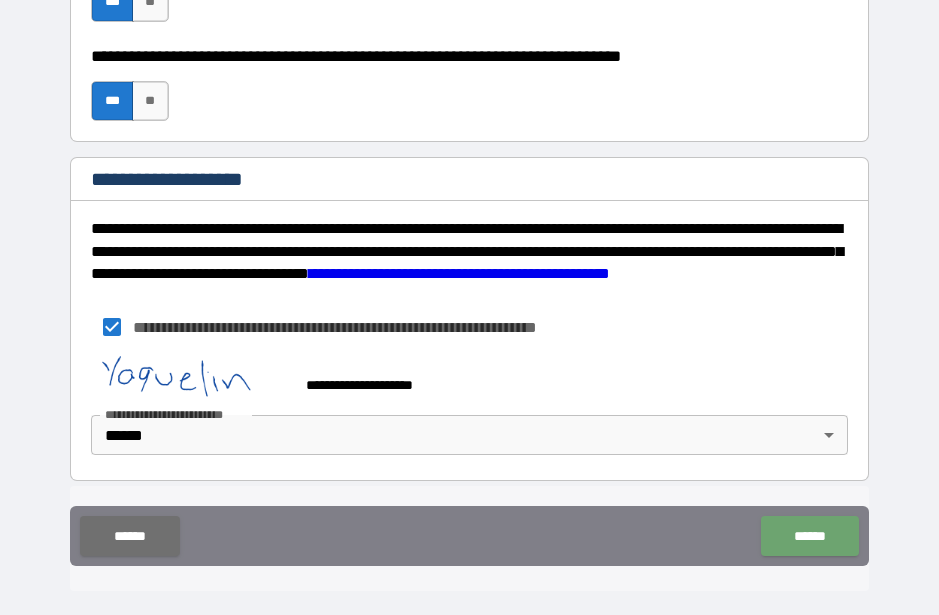 click on "******" at bounding box center [809, 536] 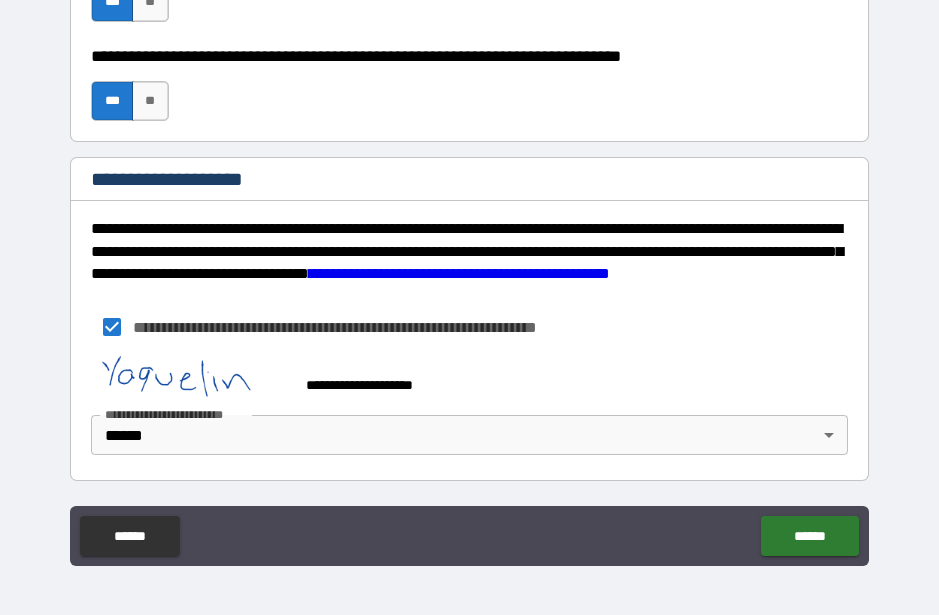 scroll, scrollTop: 3134, scrollLeft: 0, axis: vertical 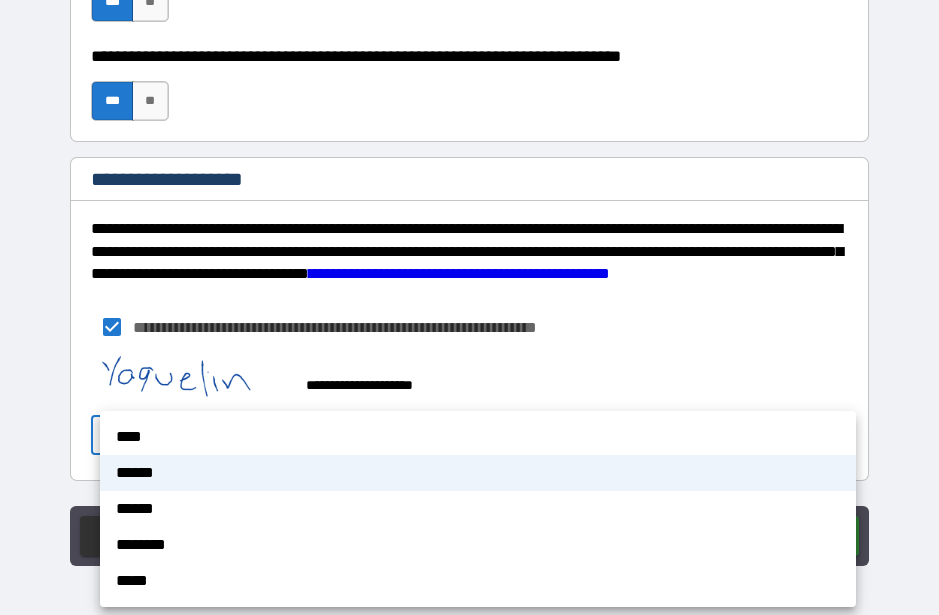 click on "******" at bounding box center [478, 473] 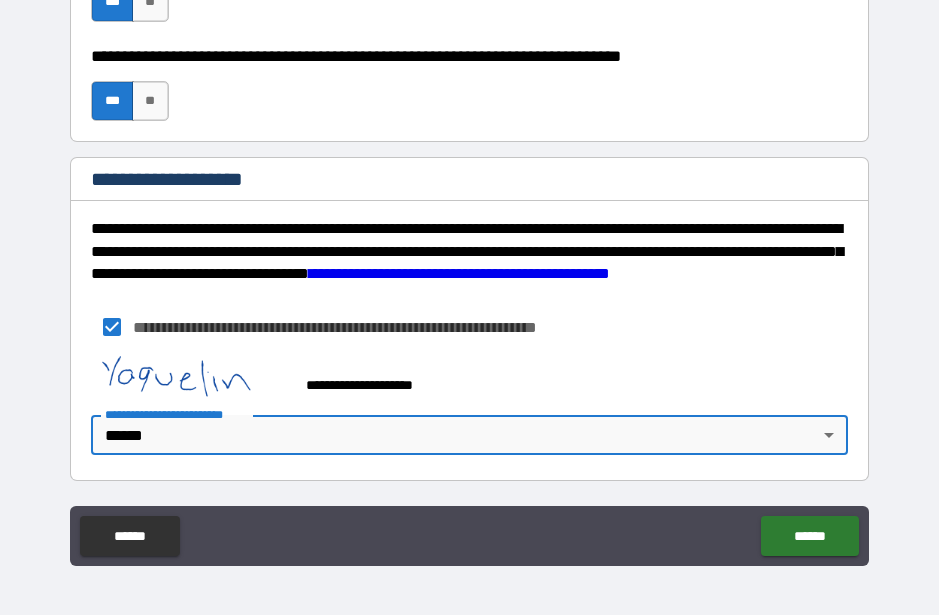 scroll, scrollTop: 3134, scrollLeft: 0, axis: vertical 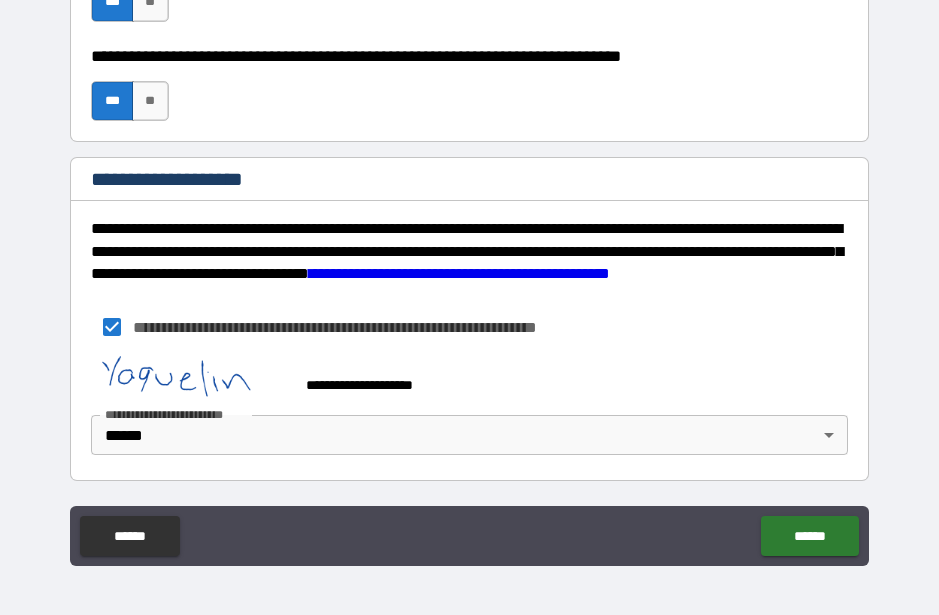 click on "******" at bounding box center (809, 536) 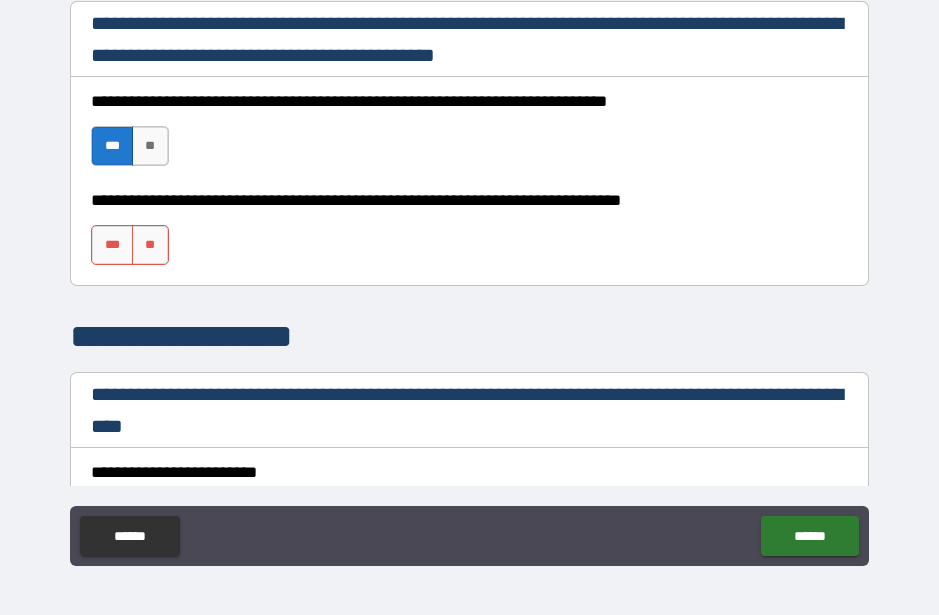 scroll, scrollTop: 1297, scrollLeft: 0, axis: vertical 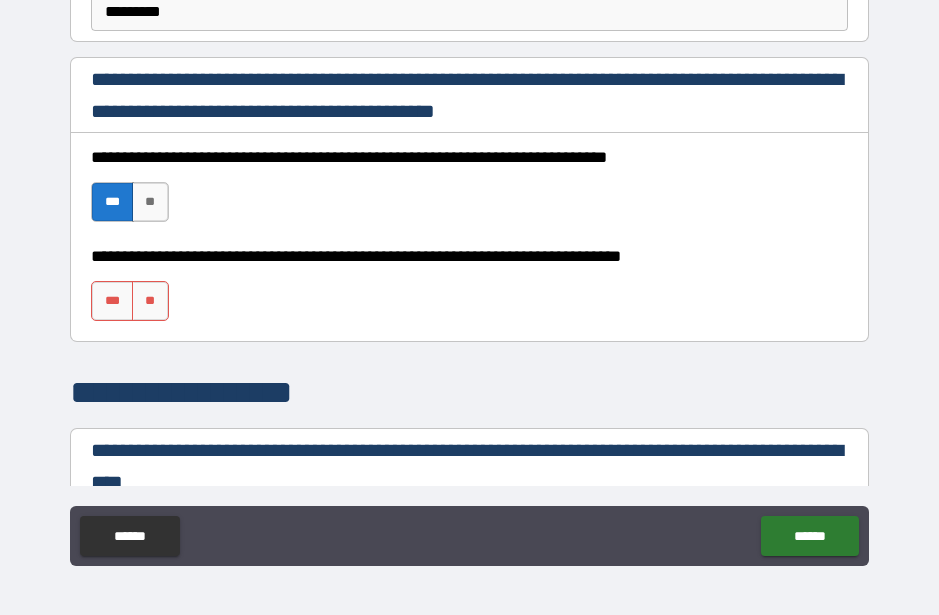 click on "***" at bounding box center [112, 301] 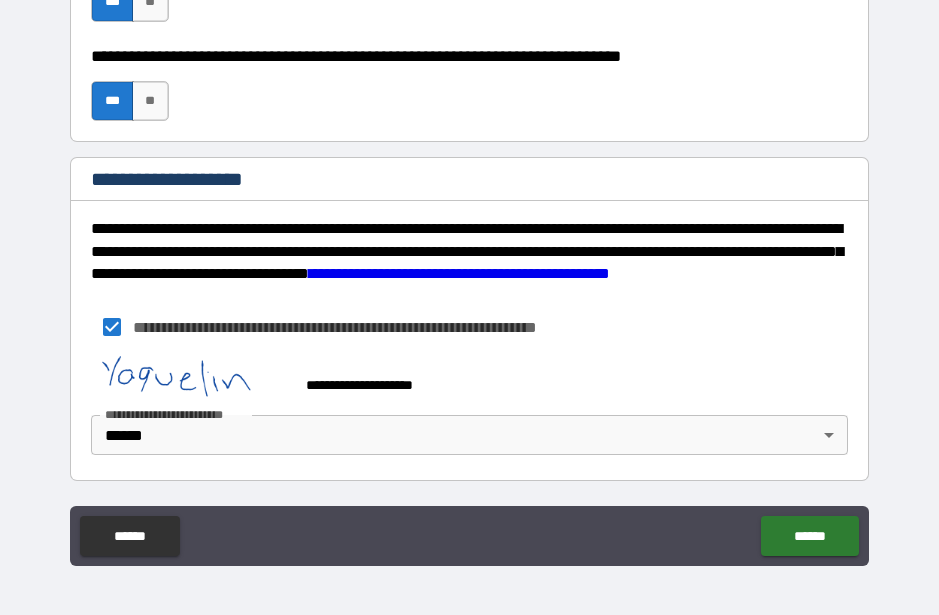 scroll, scrollTop: 3134, scrollLeft: 0, axis: vertical 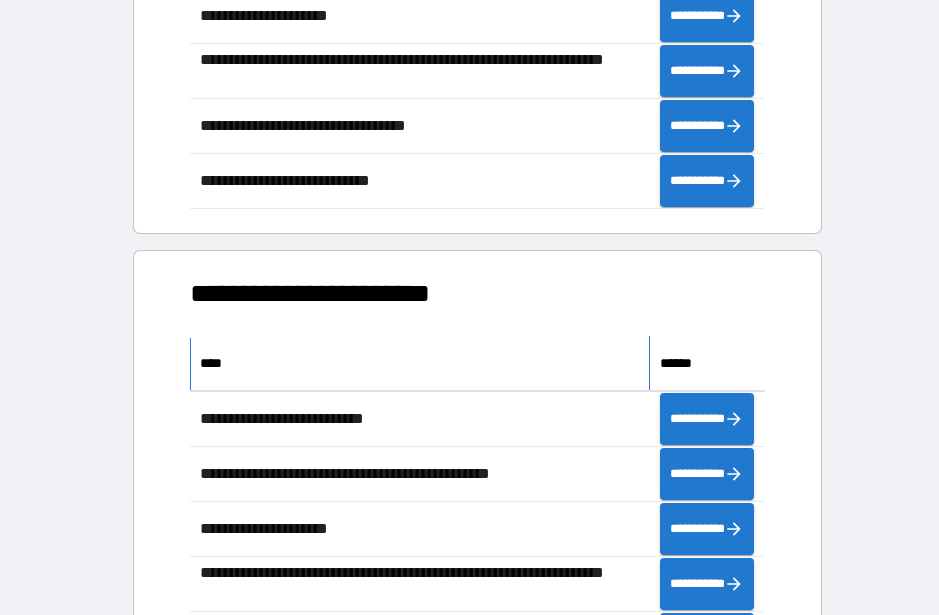 click on "****" at bounding box center [419, 363] 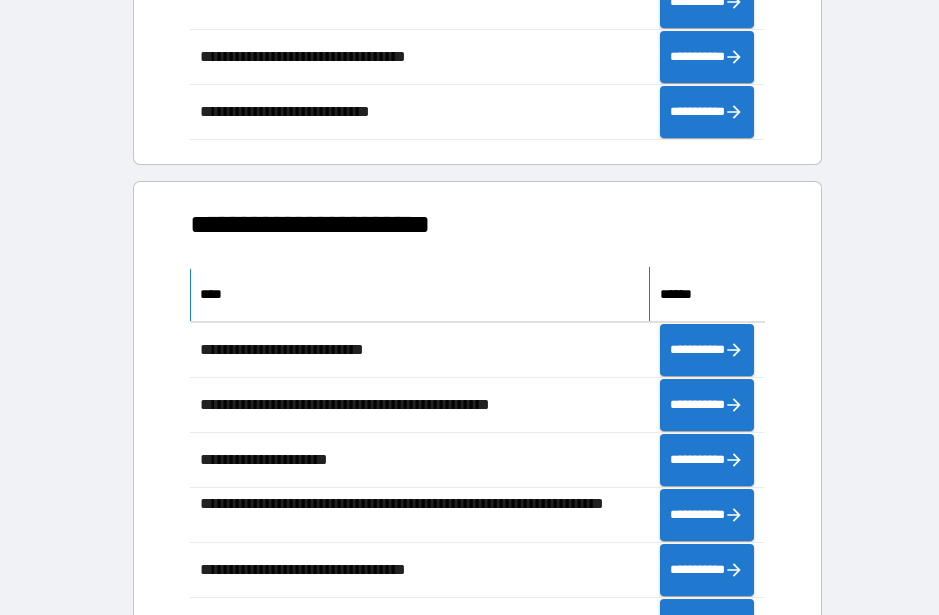 scroll, scrollTop: 1314, scrollLeft: 0, axis: vertical 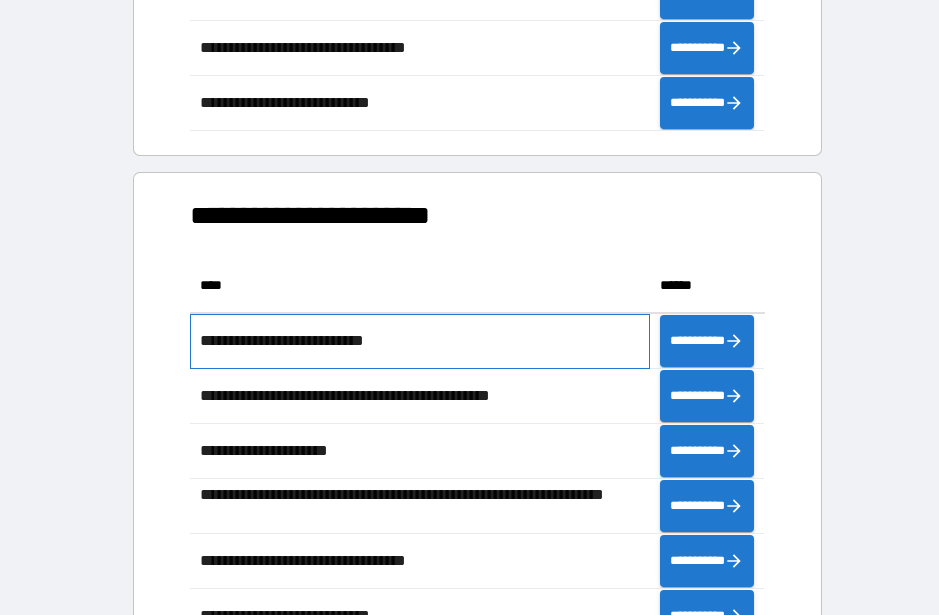 click on "**********" at bounding box center (419, 341) 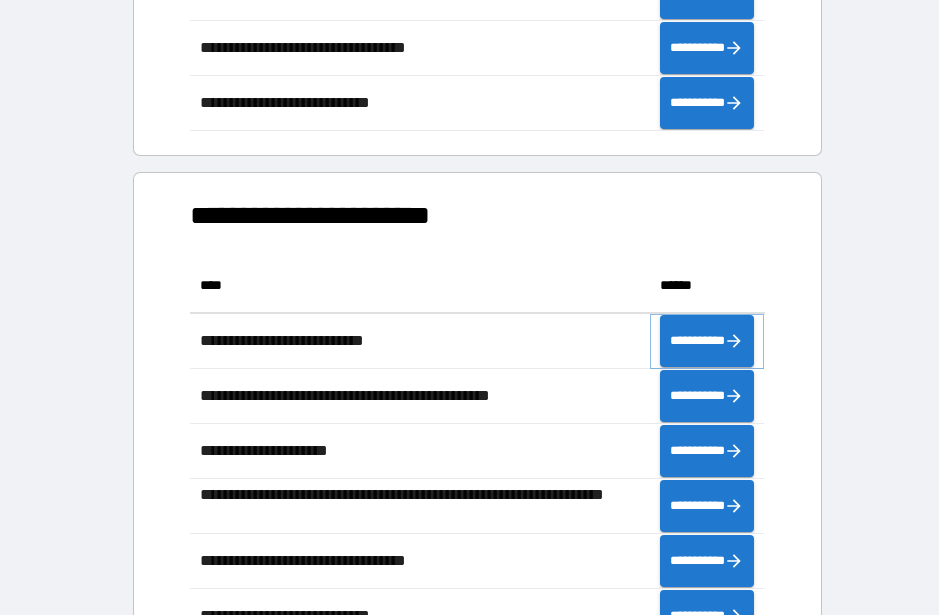 click on "**********" at bounding box center (707, 341) 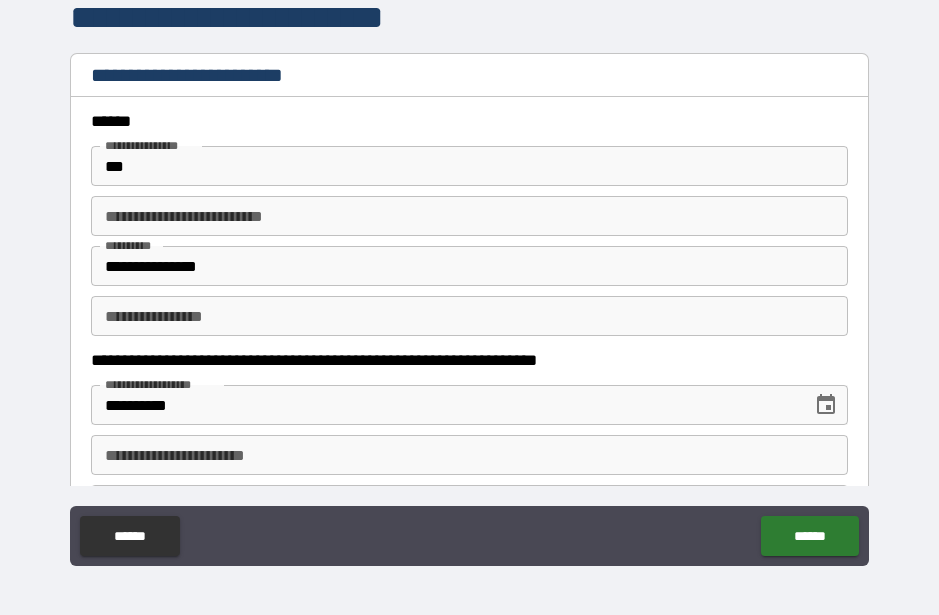 click on "******" at bounding box center [469, 121] 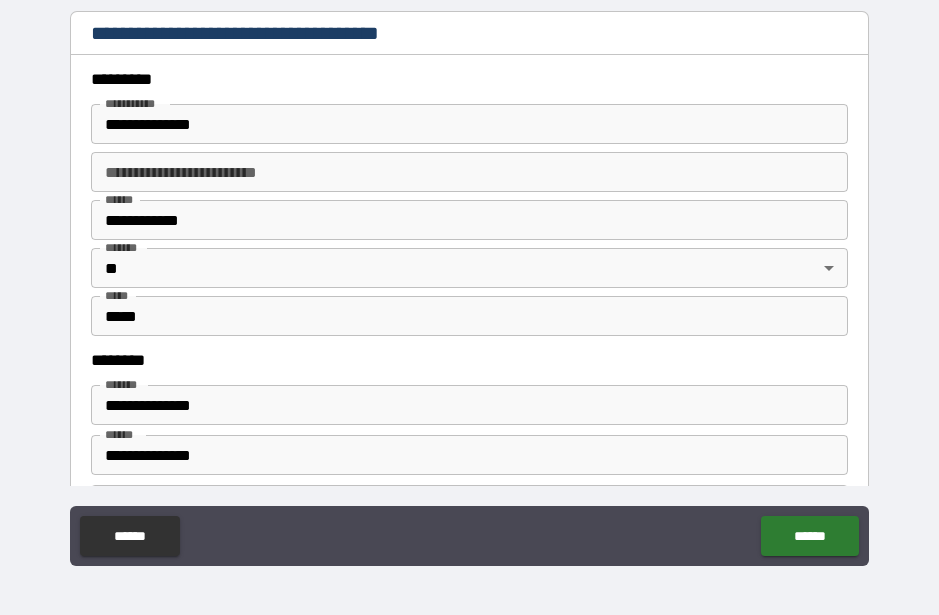 scroll, scrollTop: 715, scrollLeft: 0, axis: vertical 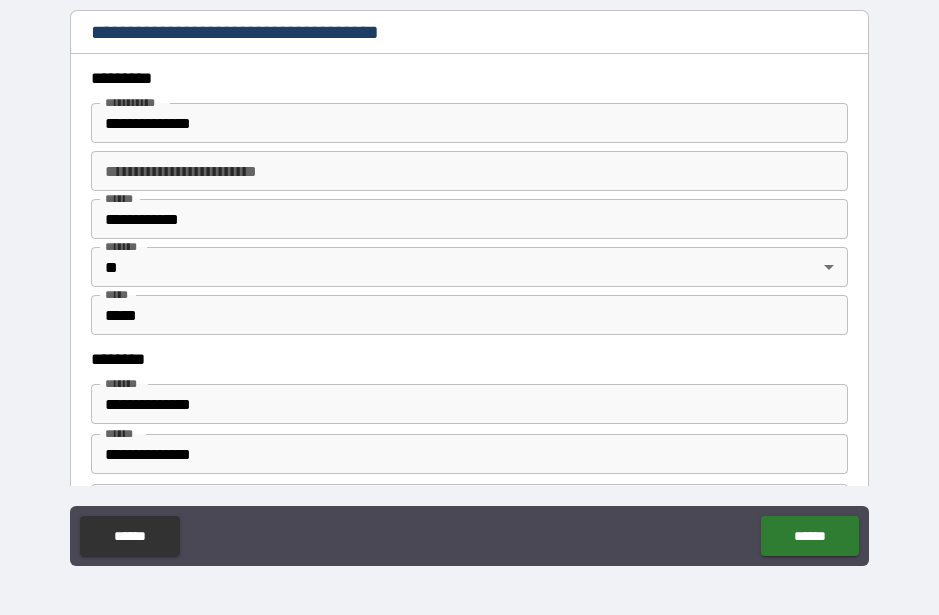 click on "**********" at bounding box center (469, 123) 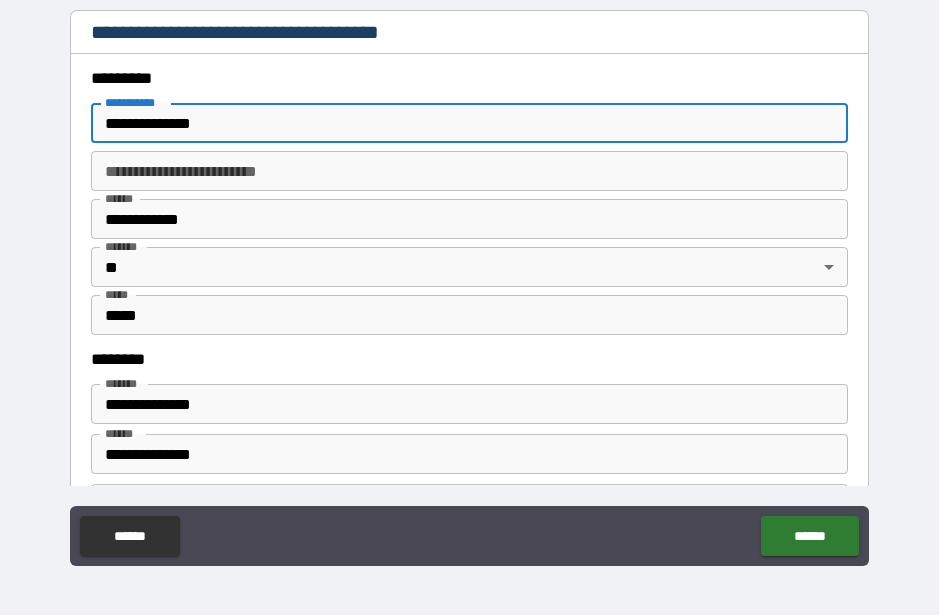 scroll, scrollTop: 54, scrollLeft: 0, axis: vertical 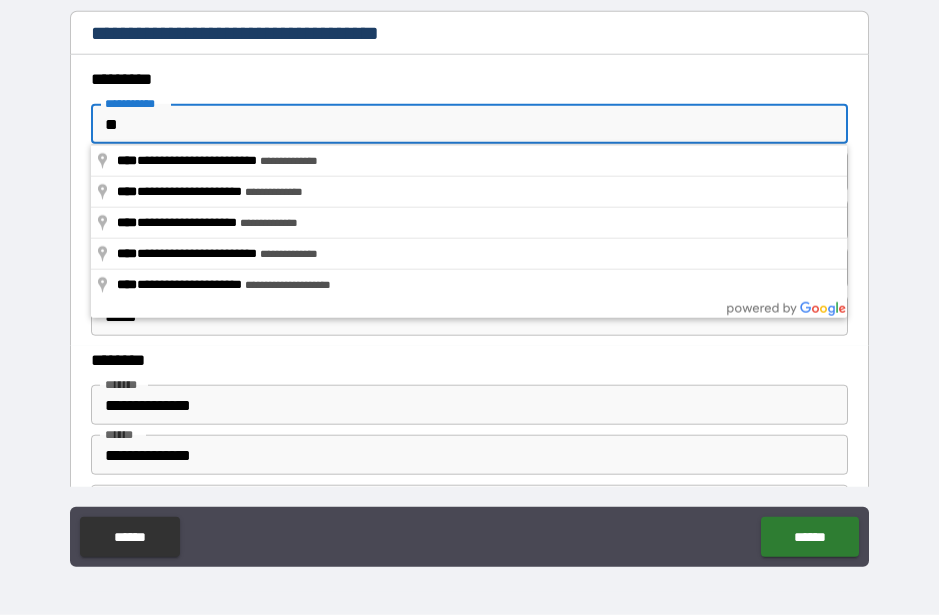 type on "*" 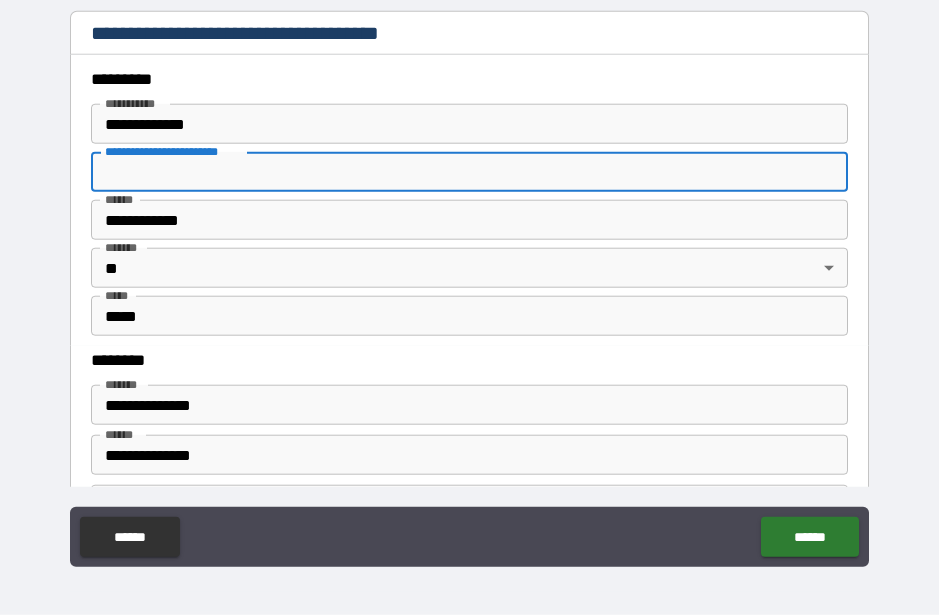 type on "**********" 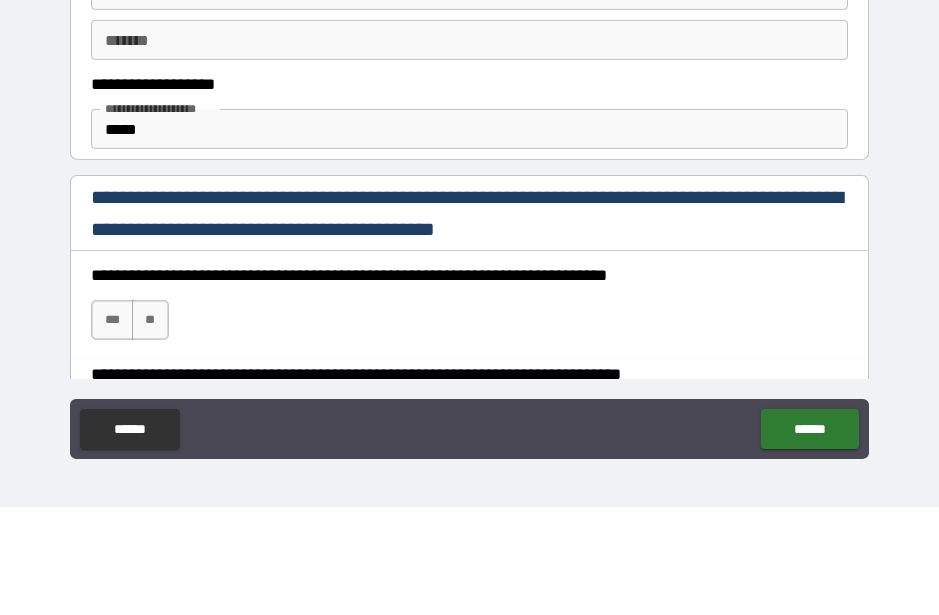 scroll, scrollTop: 1077, scrollLeft: 0, axis: vertical 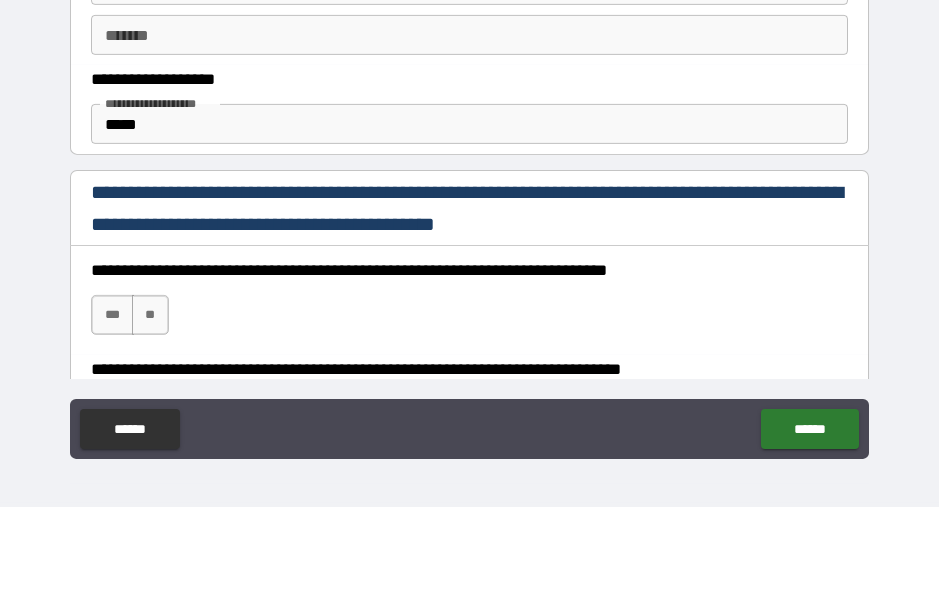 click on "*****" at bounding box center [469, 232] 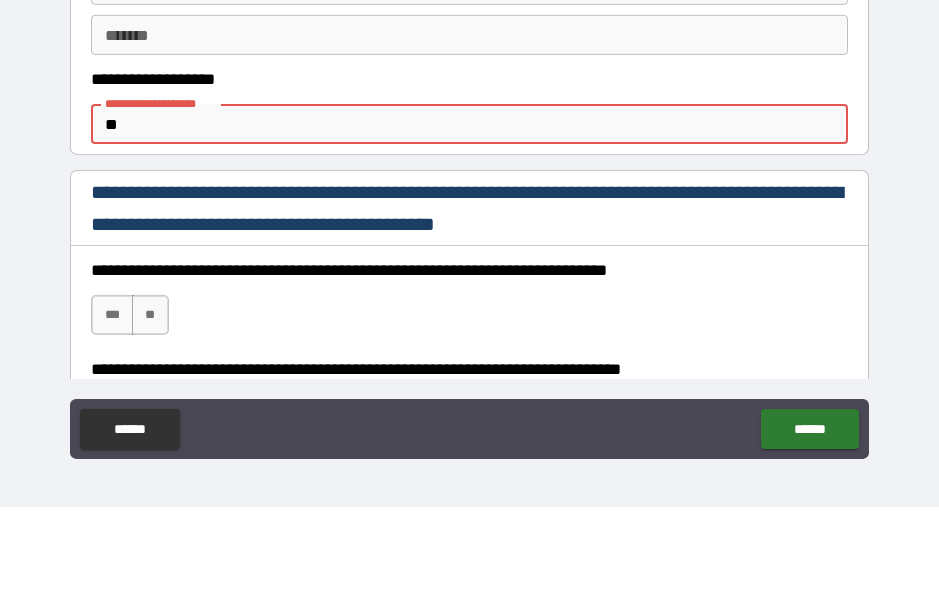 type on "*" 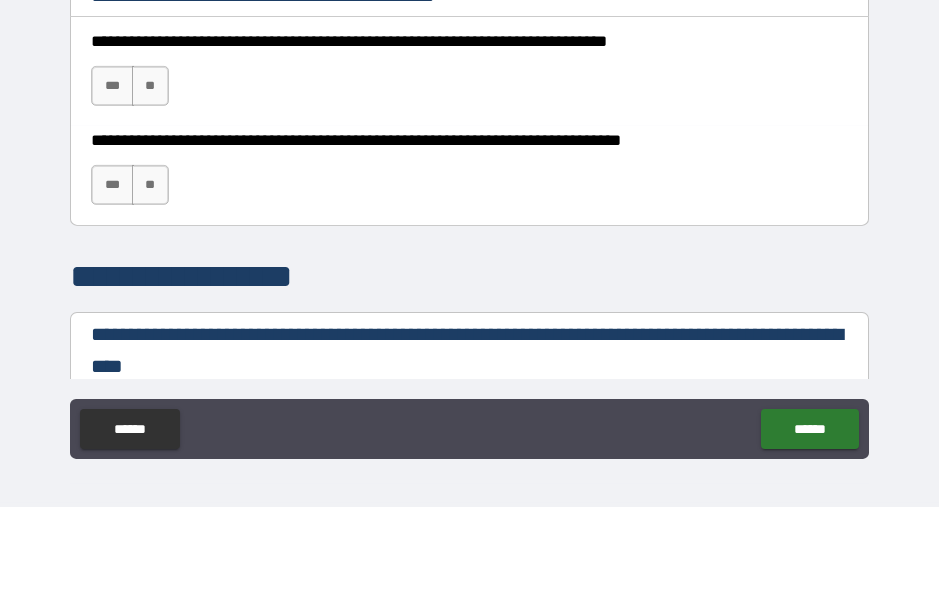 scroll, scrollTop: 1307, scrollLeft: 0, axis: vertical 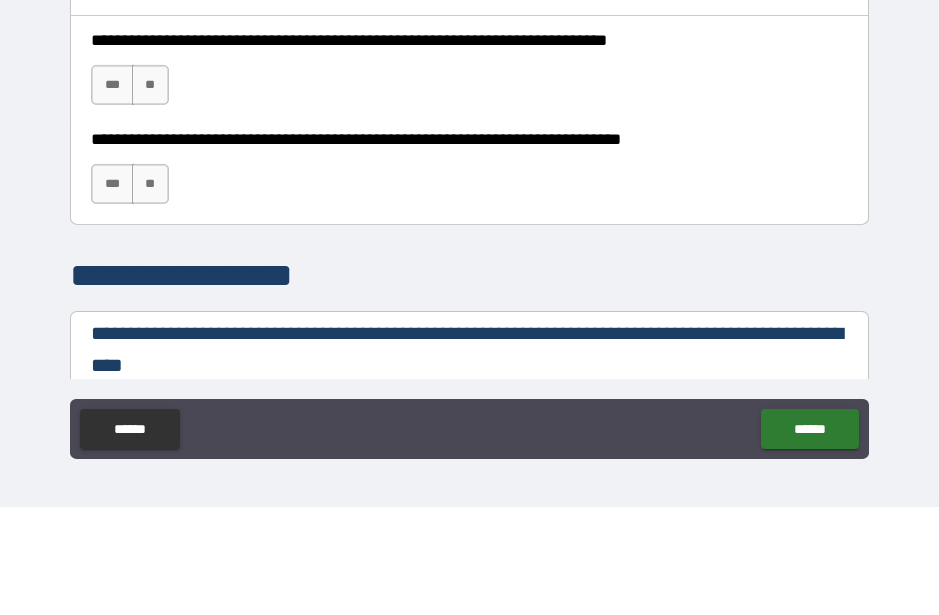 type 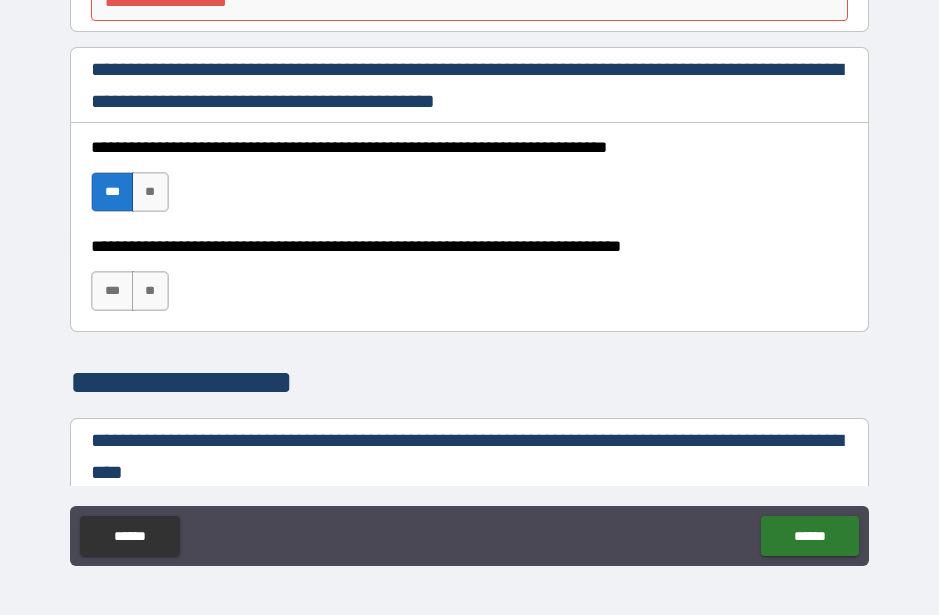 click on "***" at bounding box center [112, 291] 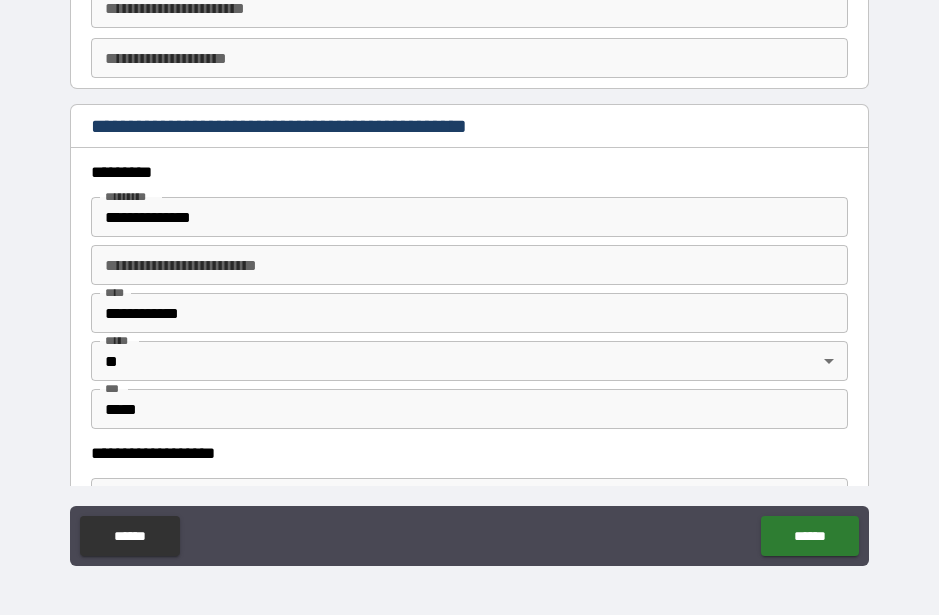 scroll, scrollTop: 2278, scrollLeft: 0, axis: vertical 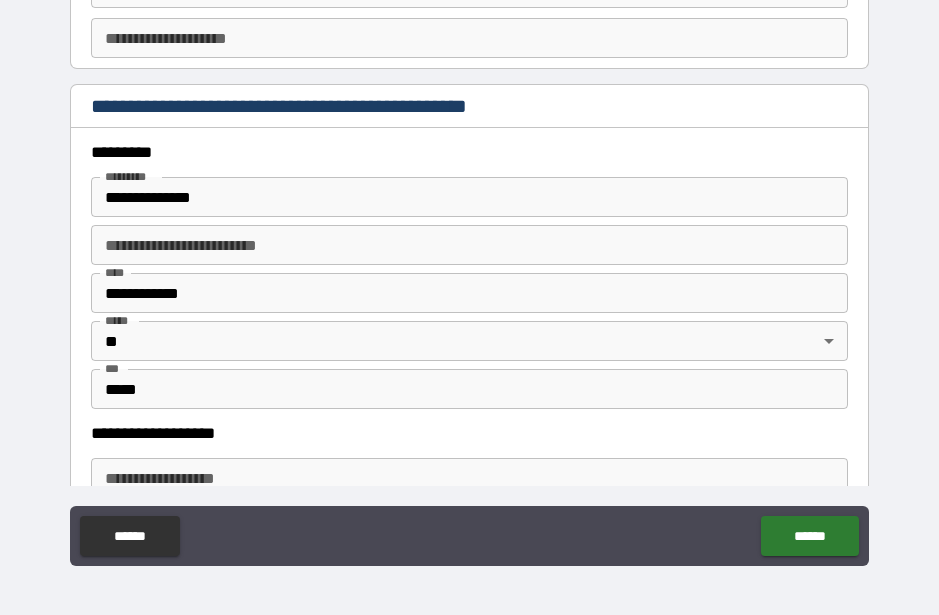 click on "**********" at bounding box center (469, 197) 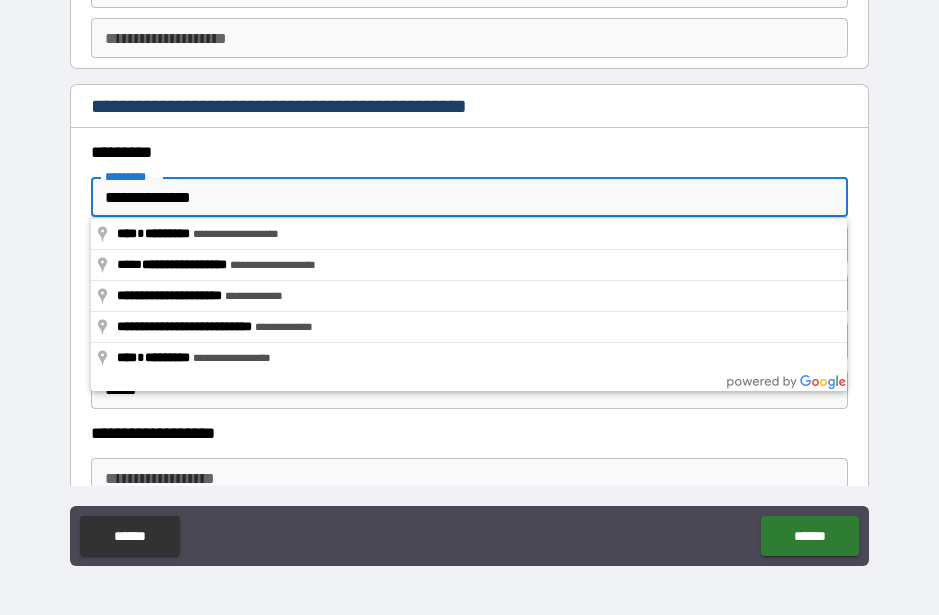 scroll, scrollTop: 54, scrollLeft: 0, axis: vertical 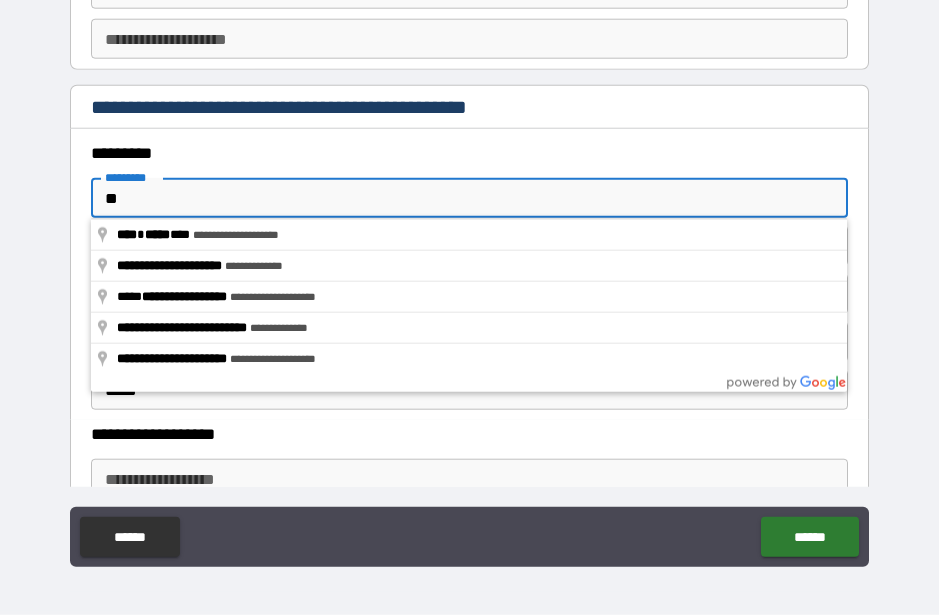 type on "*" 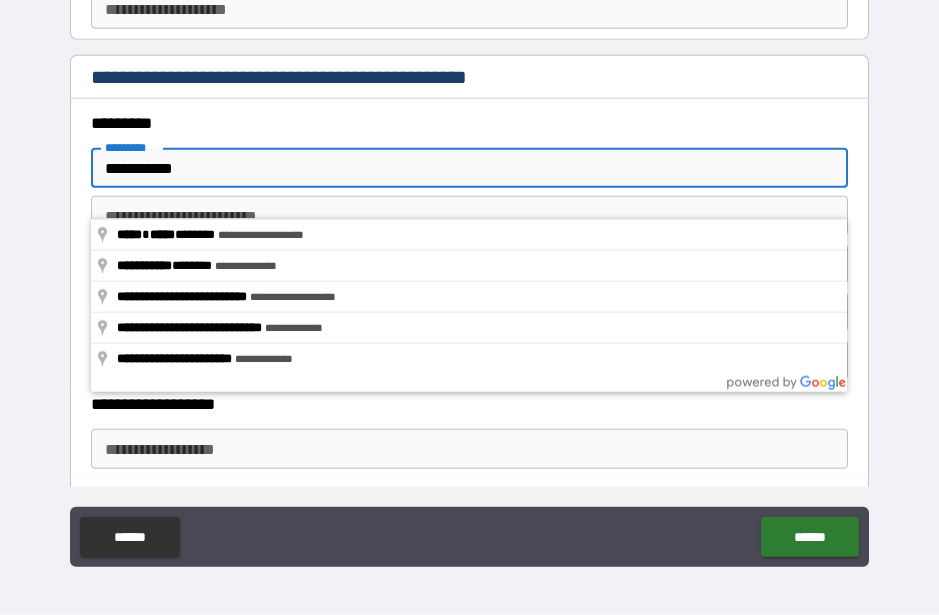 scroll, scrollTop: 2317, scrollLeft: 0, axis: vertical 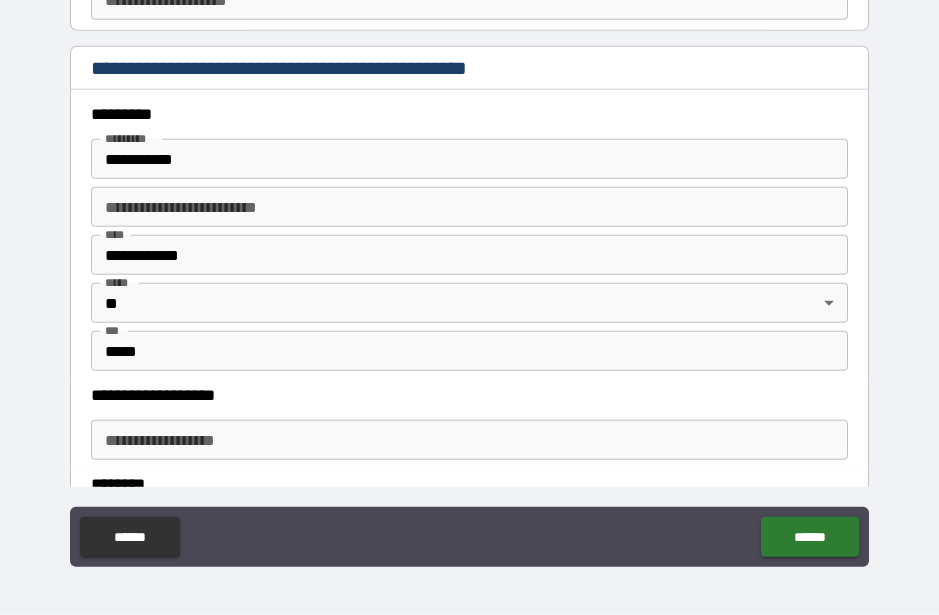 type on "**********" 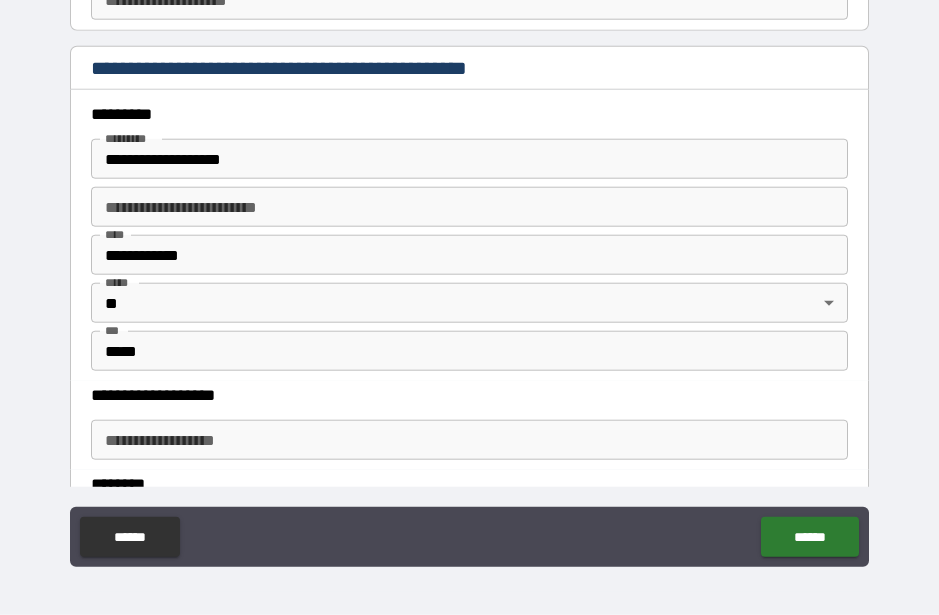 scroll, scrollTop: 55, scrollLeft: 0, axis: vertical 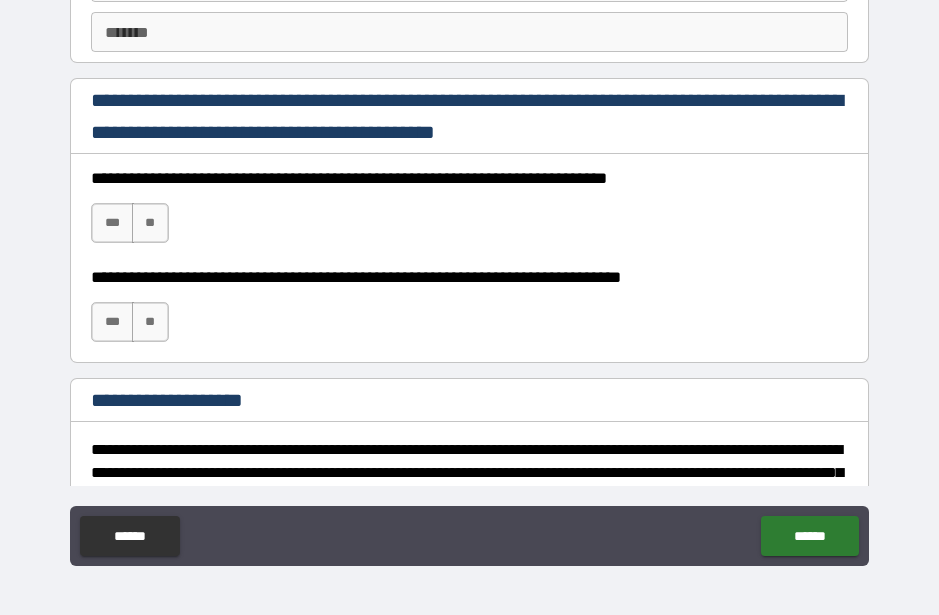 click on "***" at bounding box center [112, 223] 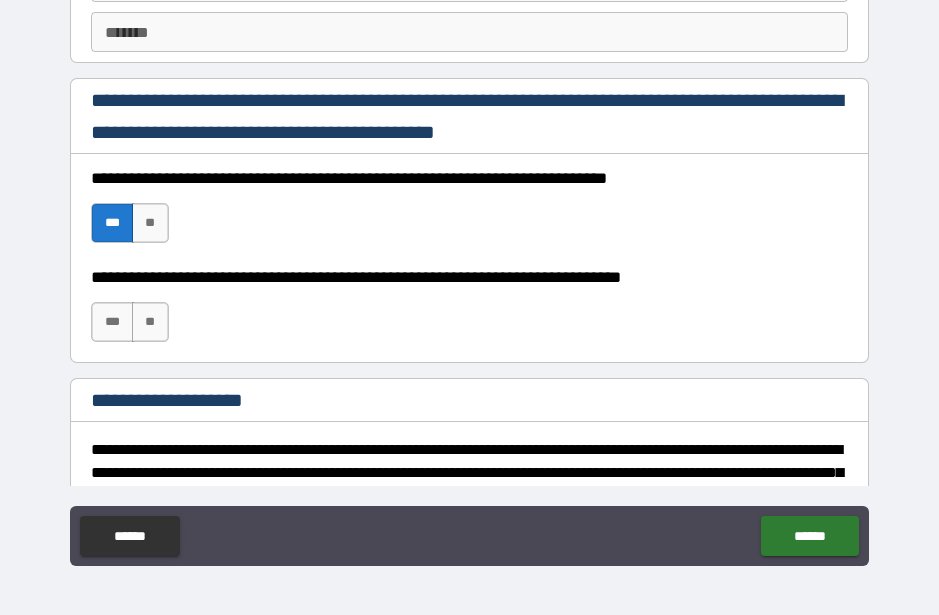click on "***" at bounding box center [112, 322] 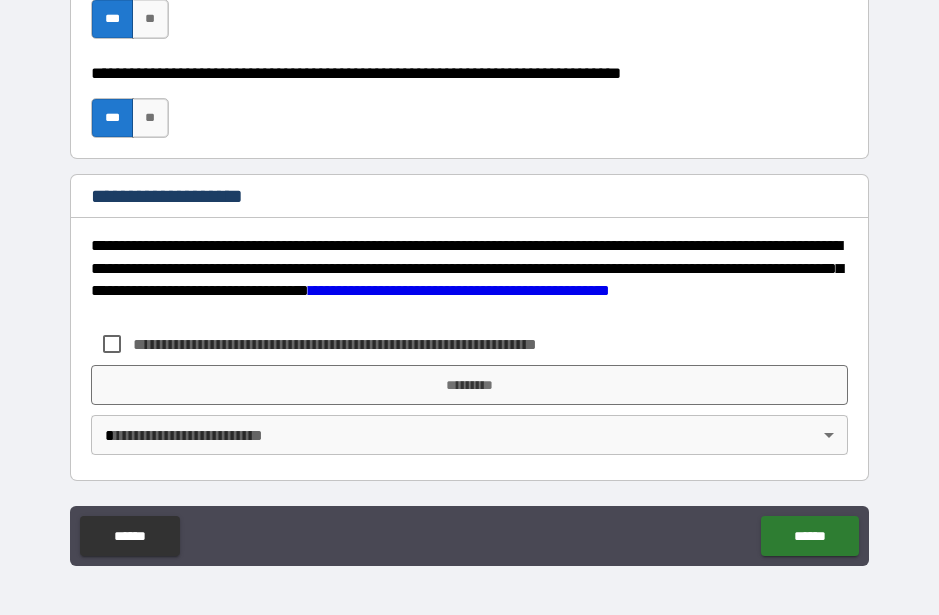 scroll, scrollTop: 3117, scrollLeft: 0, axis: vertical 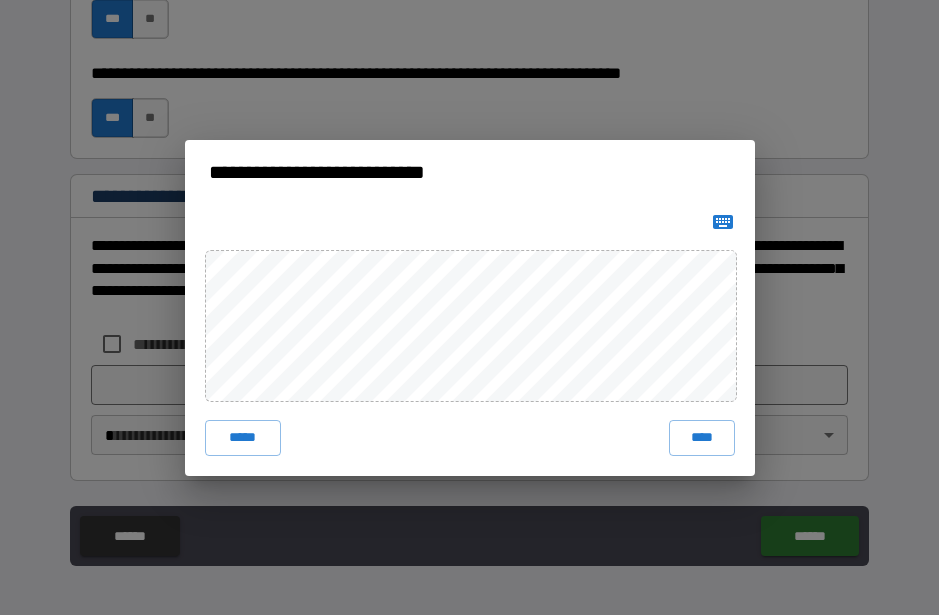 click on "****" at bounding box center (702, 438) 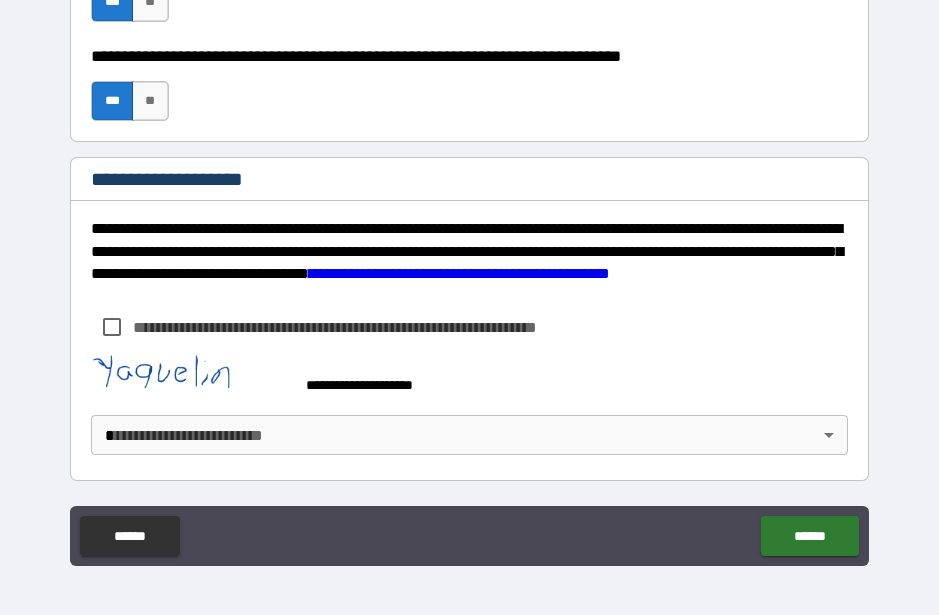 scroll, scrollTop: 3134, scrollLeft: 0, axis: vertical 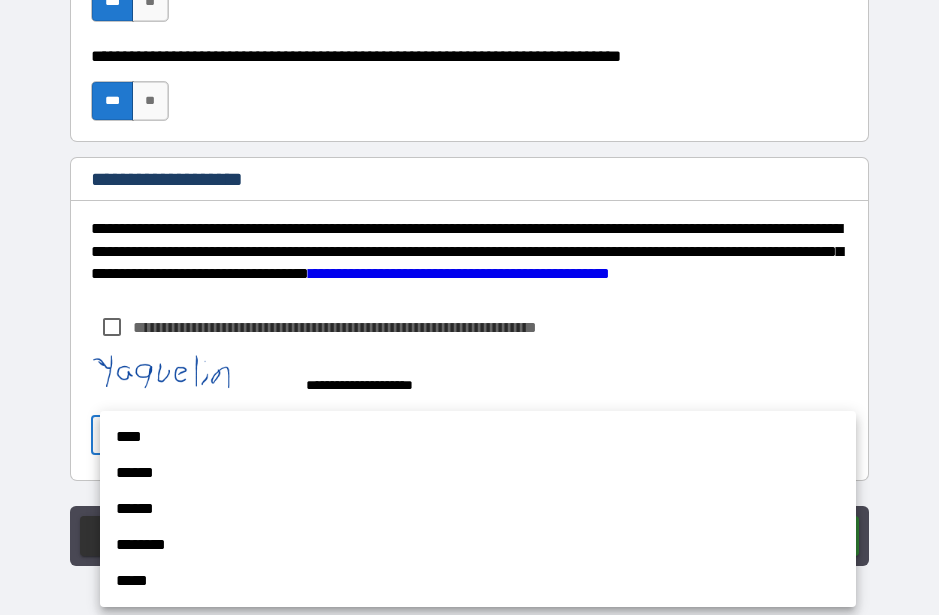 click on "******" at bounding box center [478, 473] 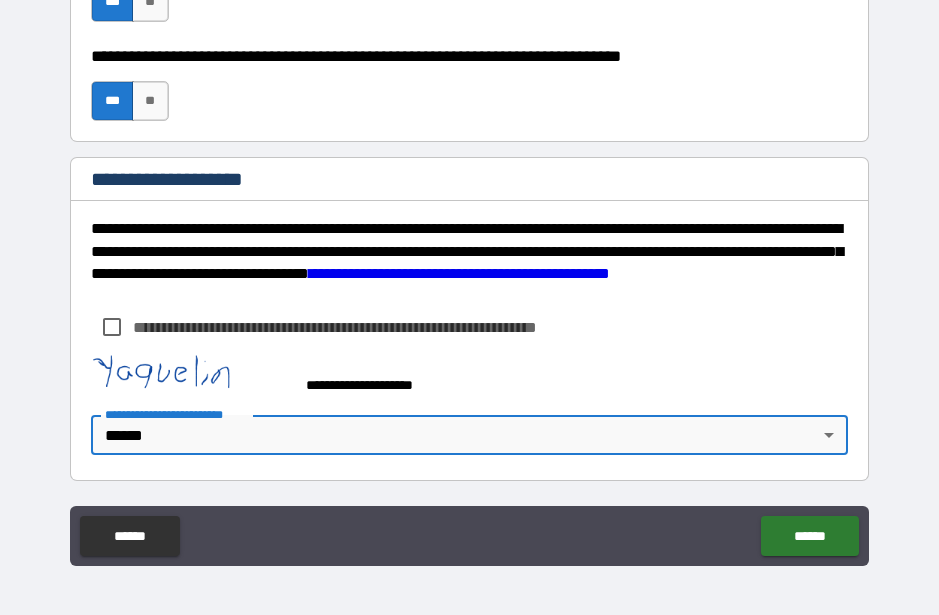 click on "******" at bounding box center [809, 536] 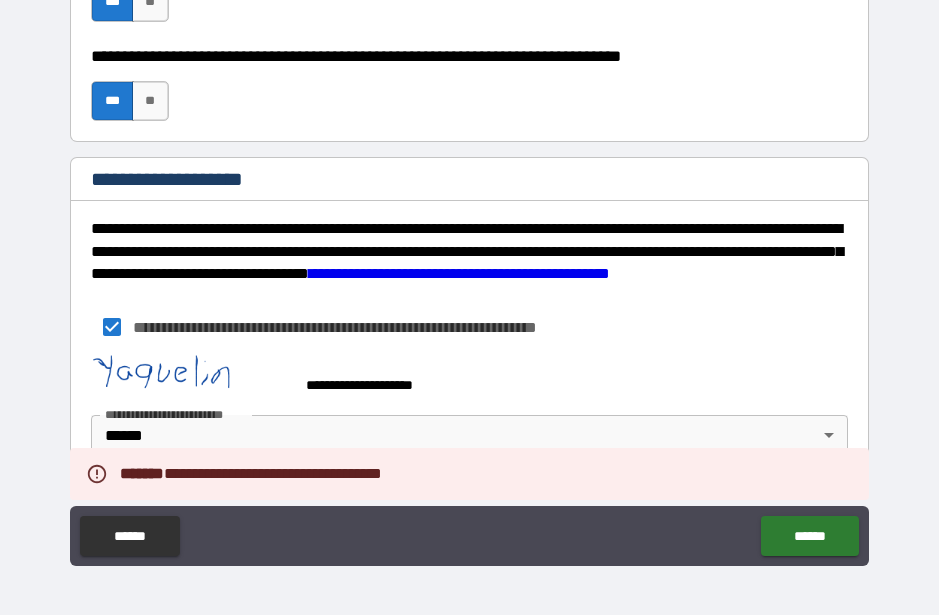 click on "******" at bounding box center [809, 536] 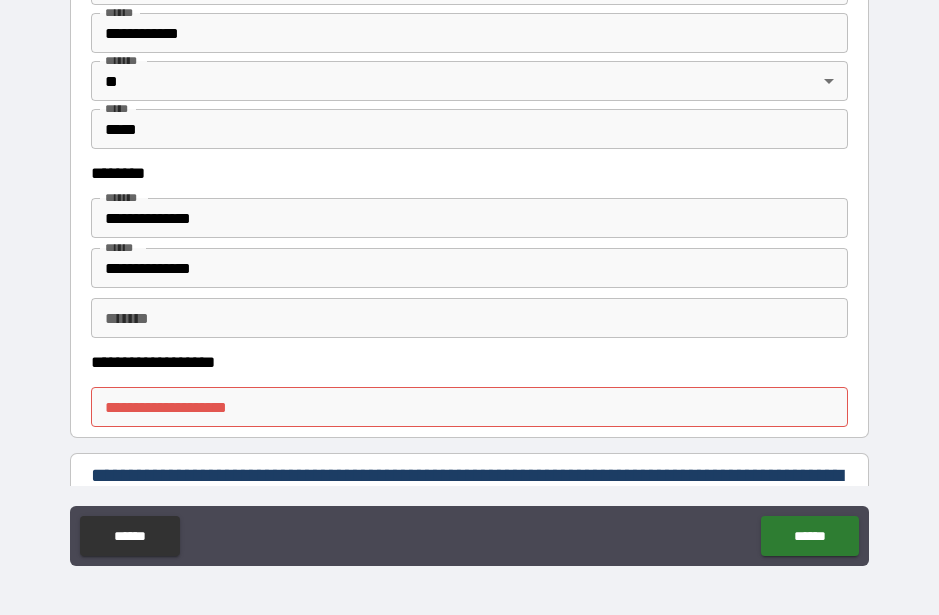 scroll, scrollTop: 900, scrollLeft: 0, axis: vertical 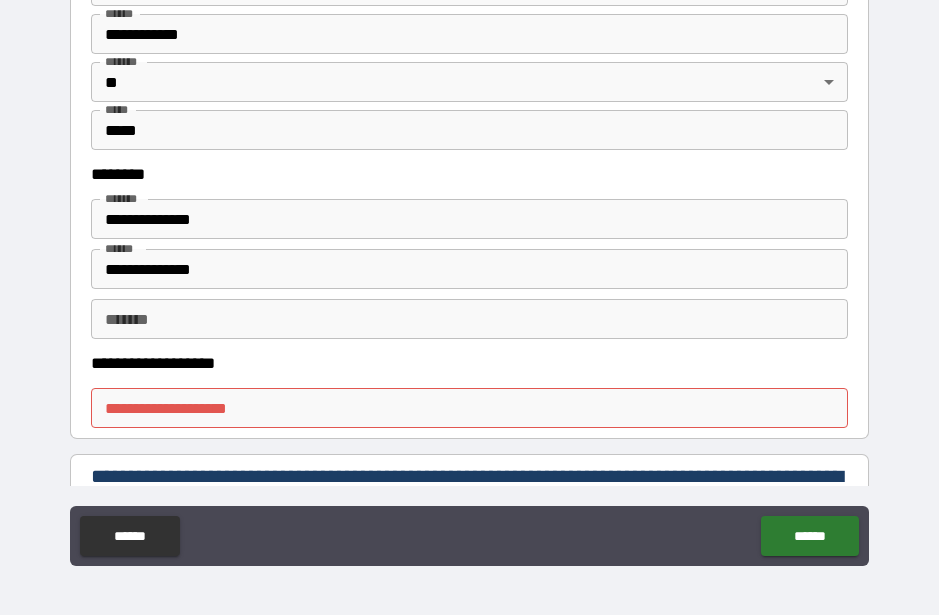 click on "**********" at bounding box center [469, 408] 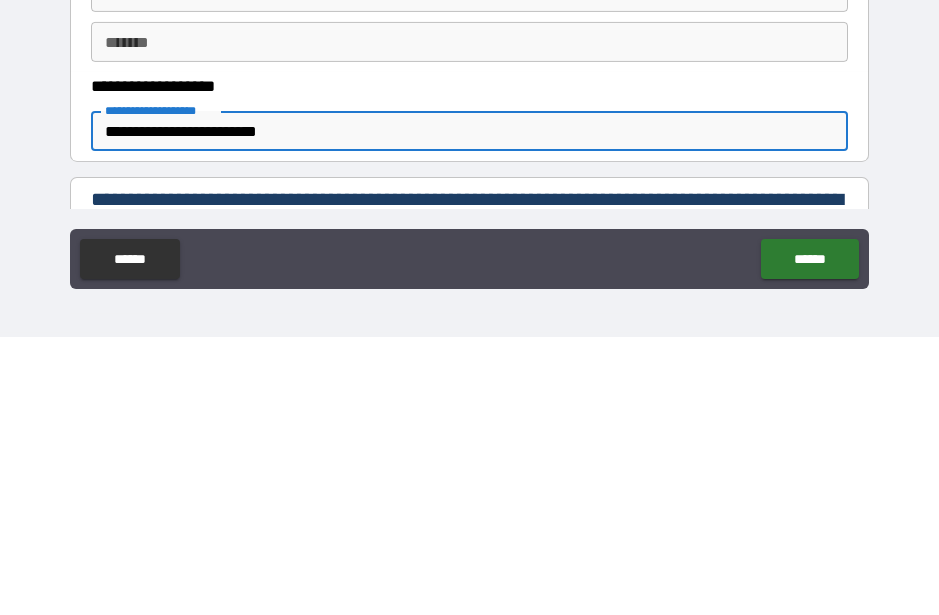 type on "**********" 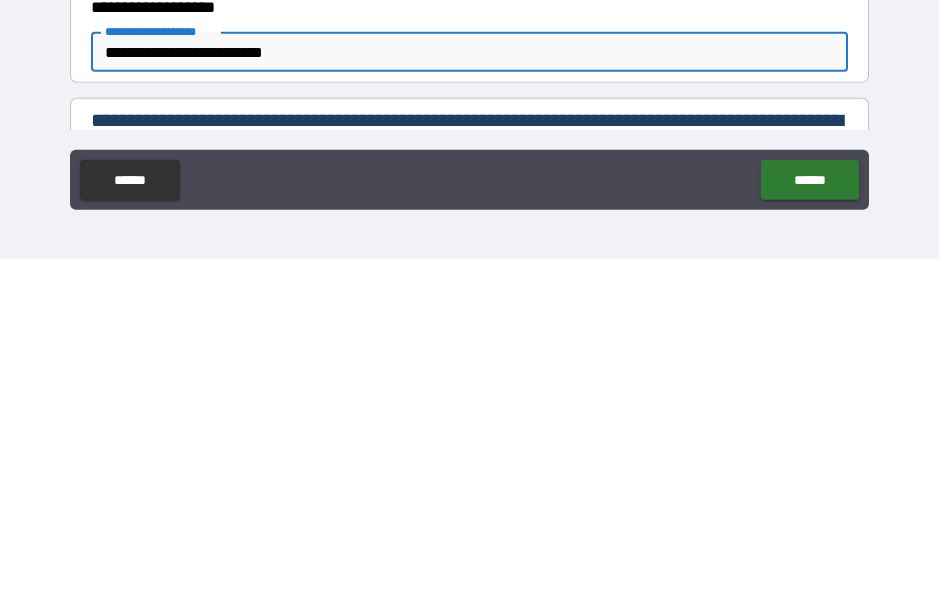scroll, scrollTop: 55, scrollLeft: 0, axis: vertical 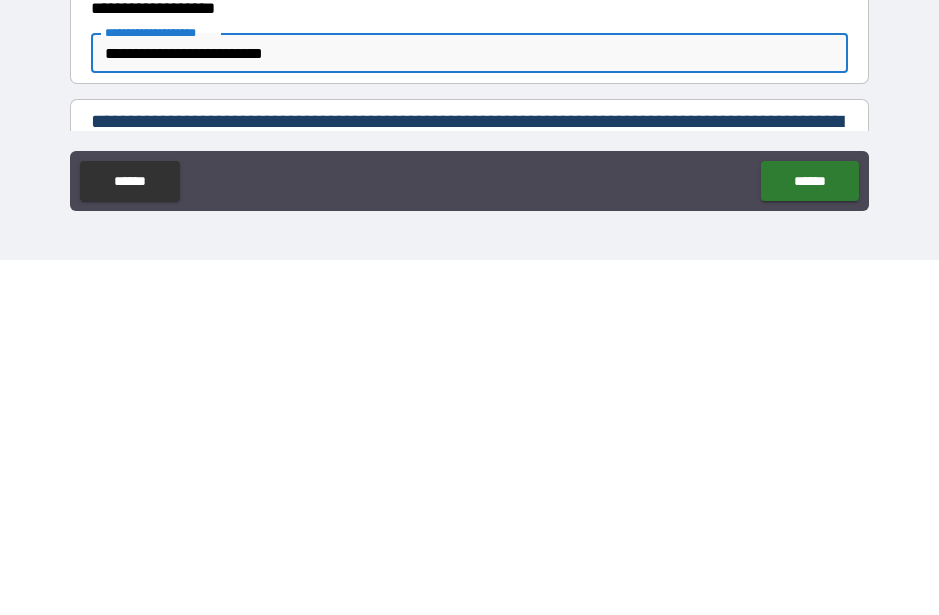 click on "******" at bounding box center [809, 536] 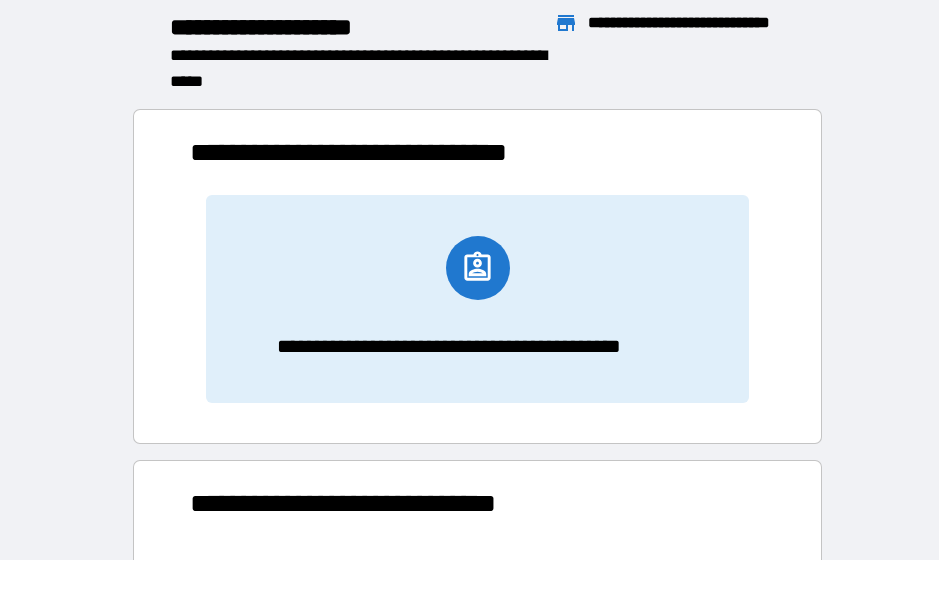 scroll, scrollTop: 1, scrollLeft: 1, axis: both 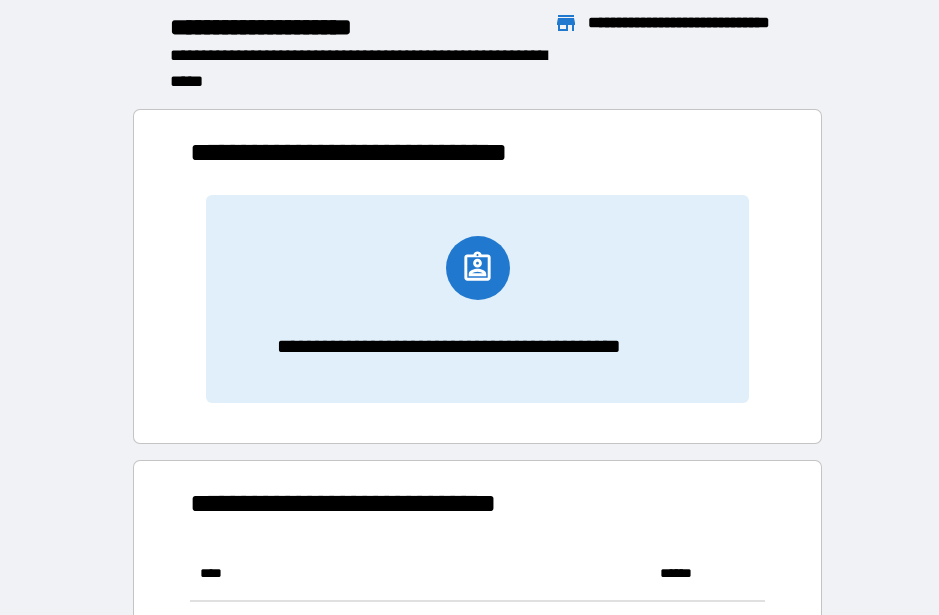 click on "**********" at bounding box center [477, 299] 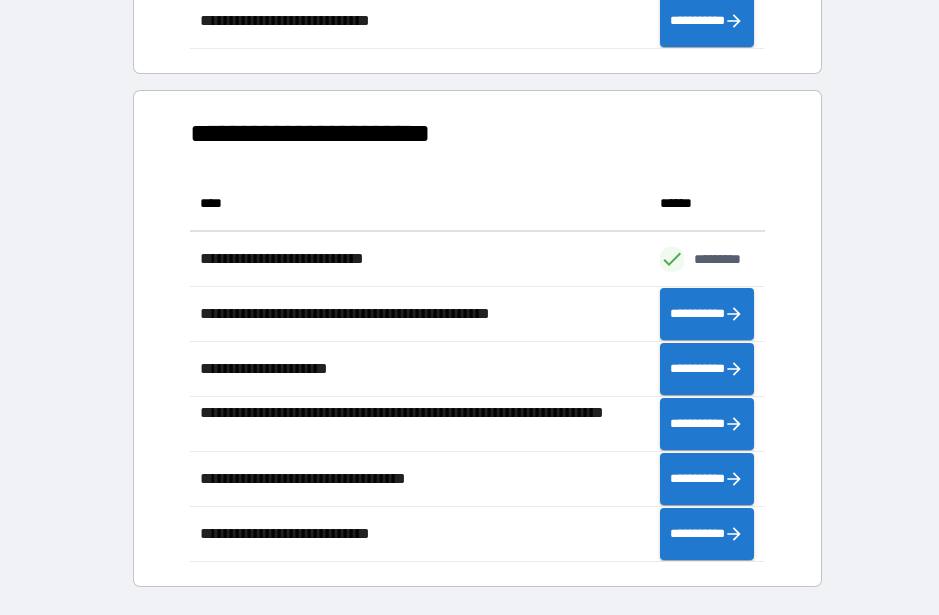 scroll, scrollTop: 1474, scrollLeft: 0, axis: vertical 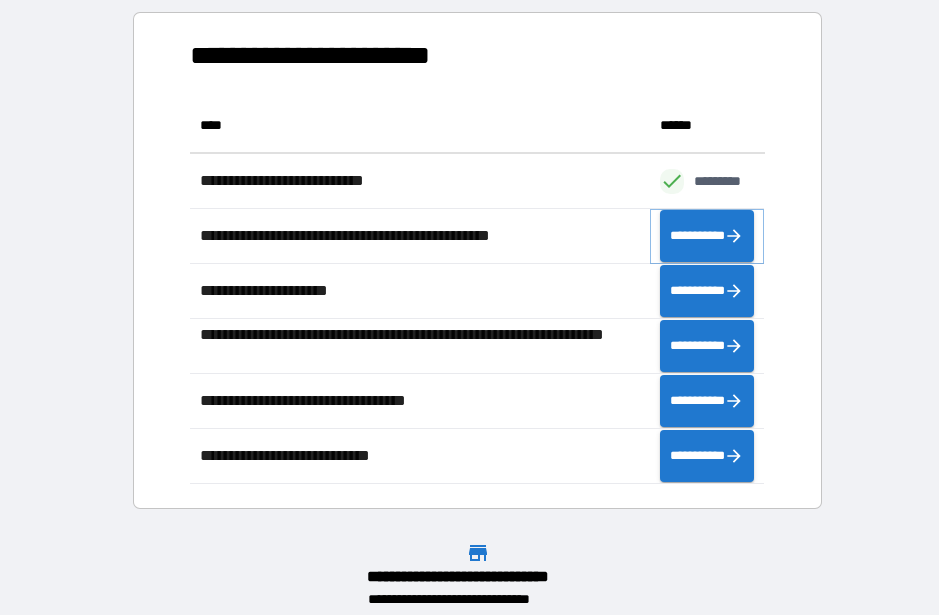 click on "**********" at bounding box center (707, 236) 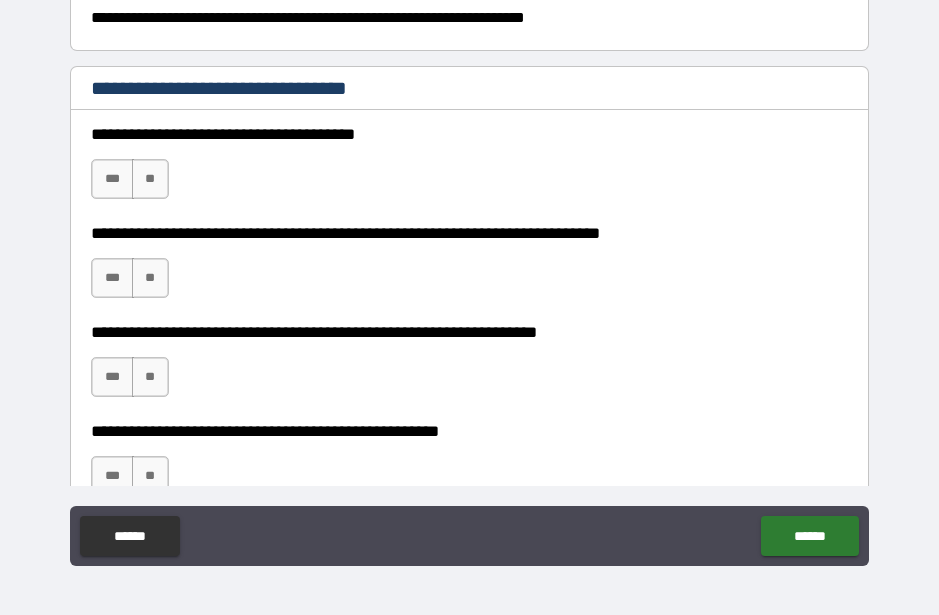 scroll, scrollTop: 351, scrollLeft: 0, axis: vertical 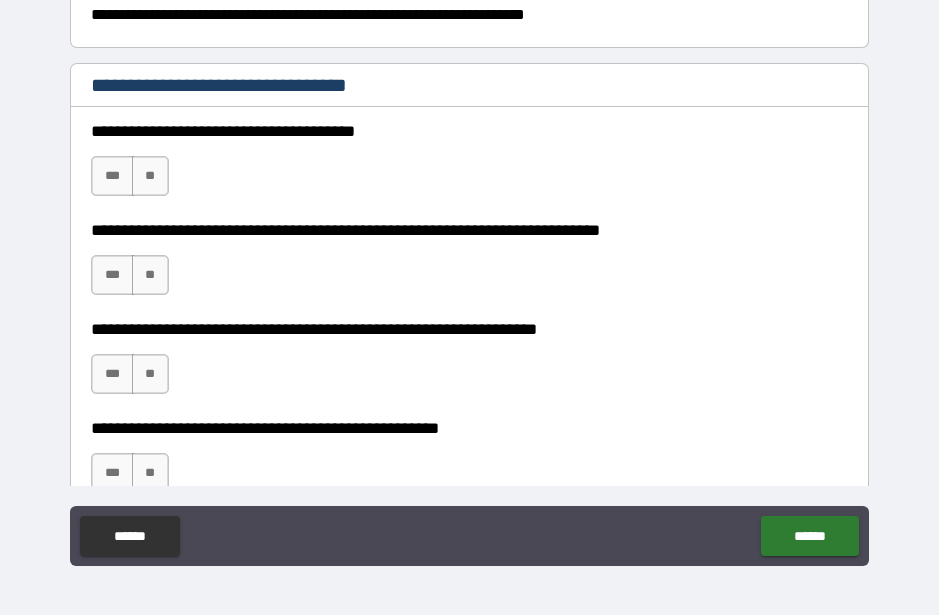 click on "**" at bounding box center [150, 176] 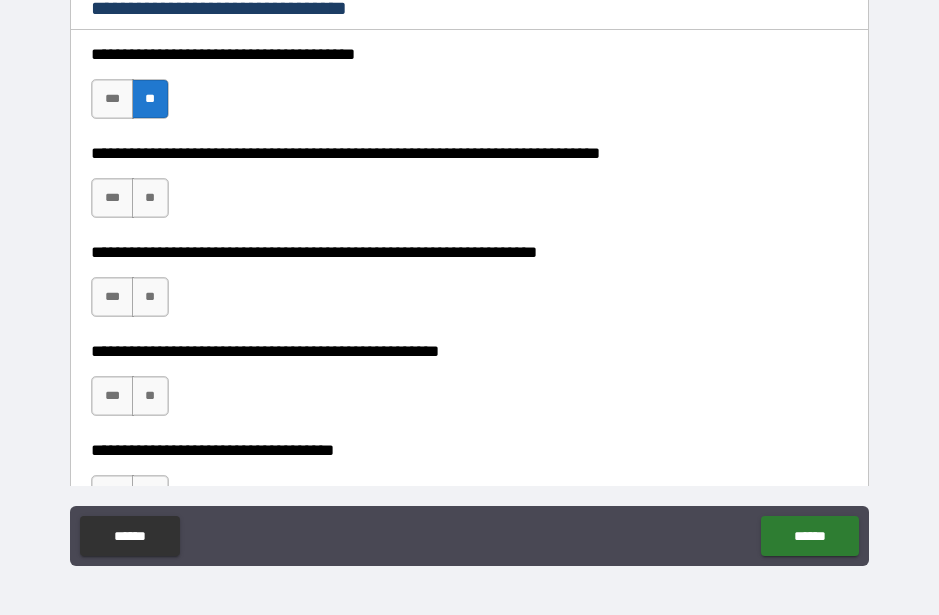 scroll, scrollTop: 430, scrollLeft: 0, axis: vertical 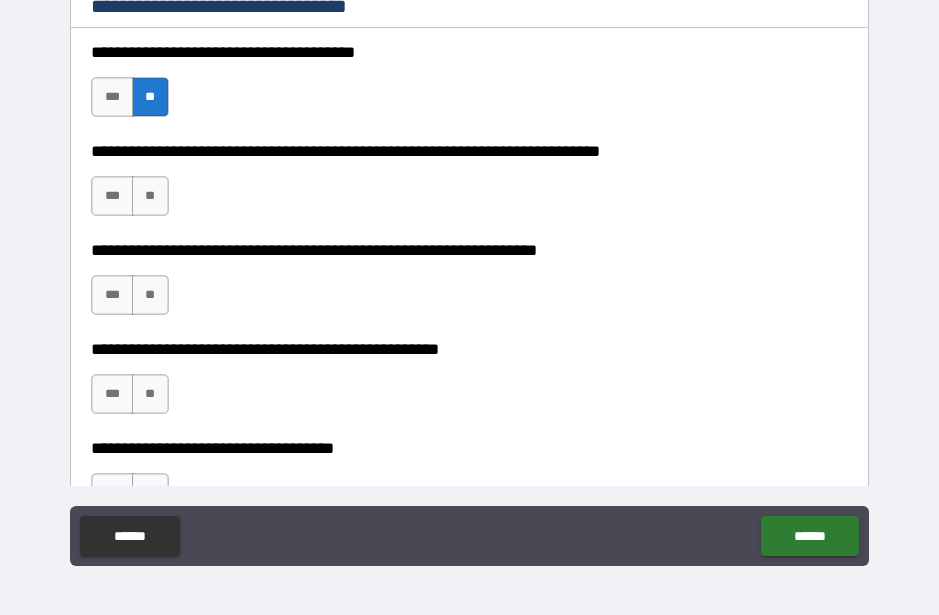 click on "**" at bounding box center [150, 196] 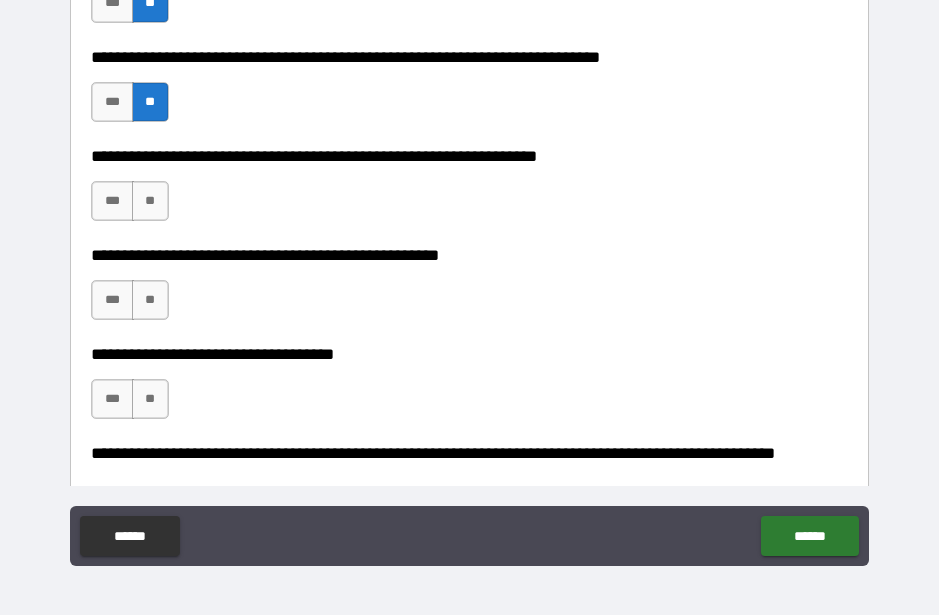 scroll, scrollTop: 544, scrollLeft: 0, axis: vertical 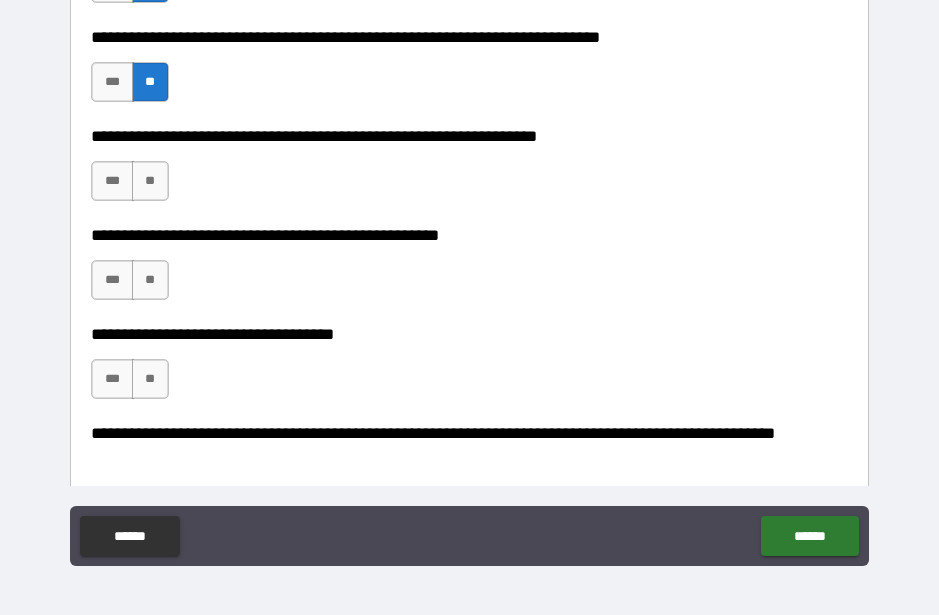 click on "**" at bounding box center [150, 181] 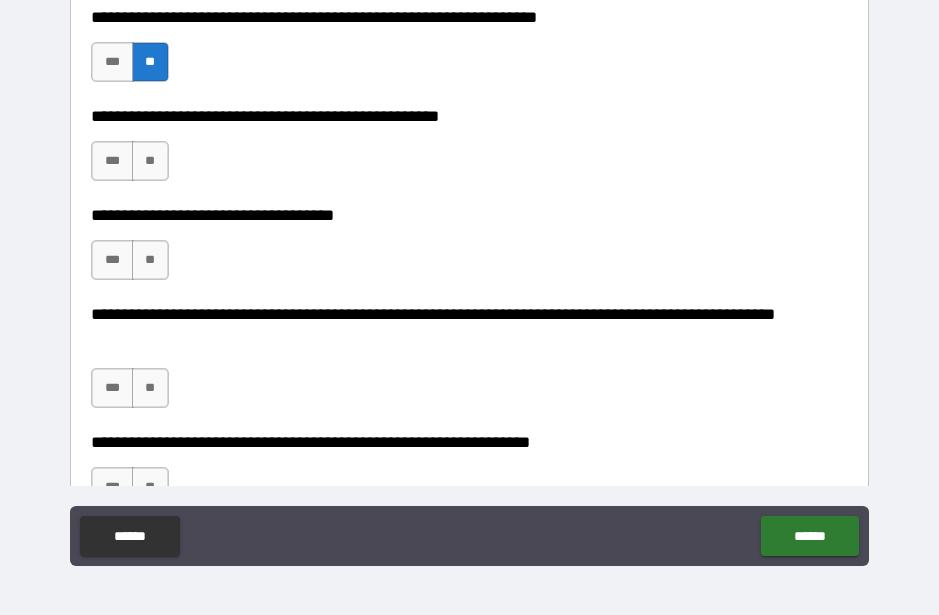 scroll, scrollTop: 673, scrollLeft: 0, axis: vertical 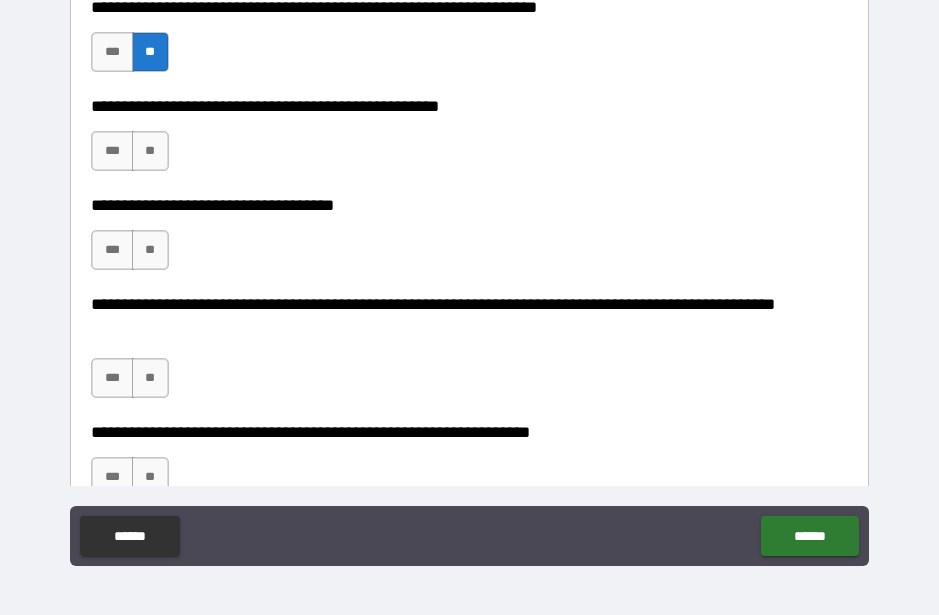 click on "**" at bounding box center (150, 151) 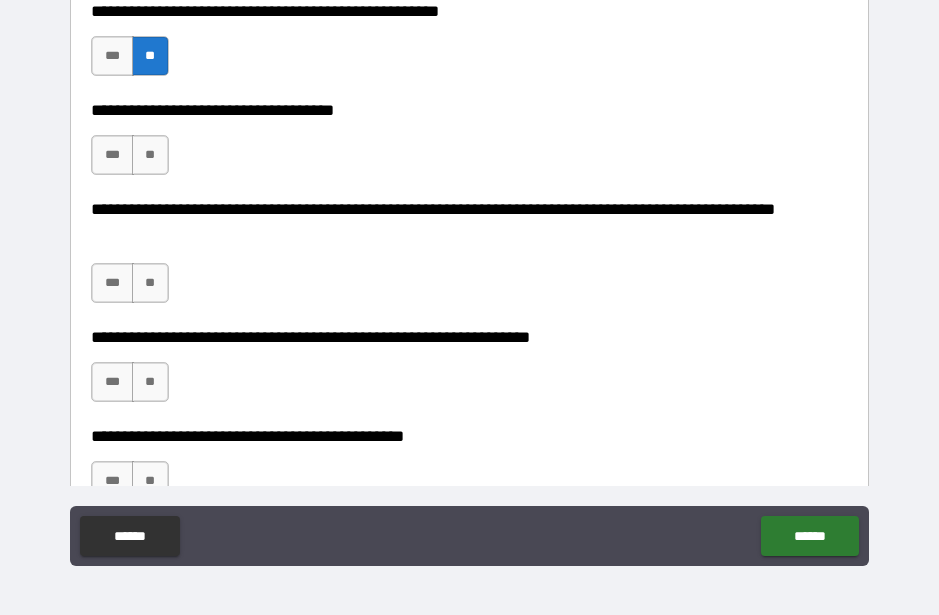 scroll, scrollTop: 769, scrollLeft: 0, axis: vertical 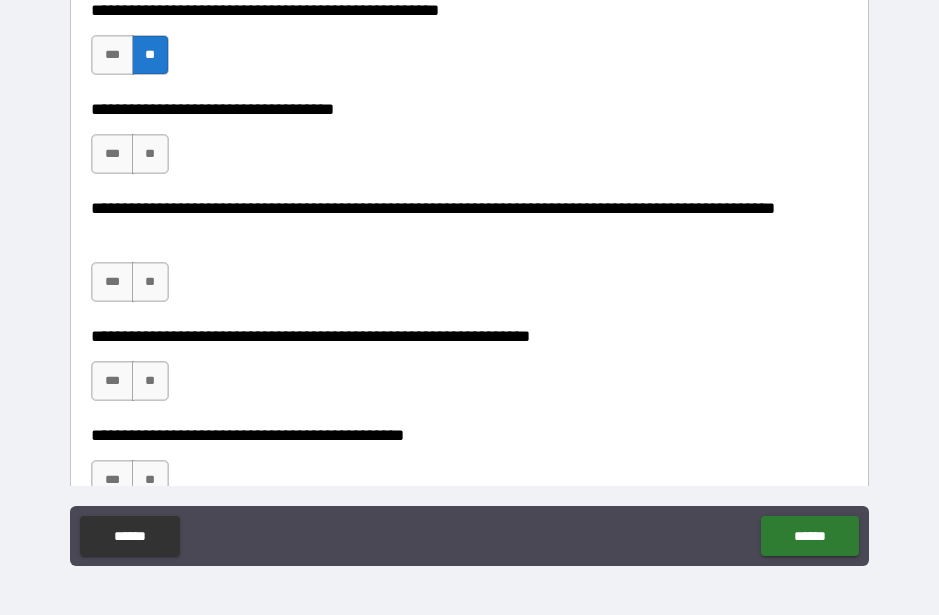 click on "**" at bounding box center [150, 154] 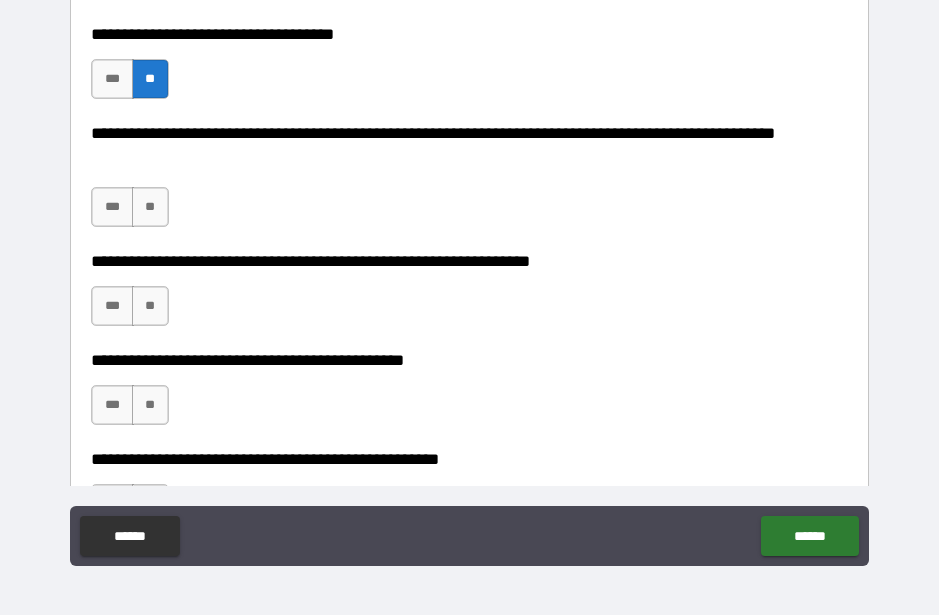 scroll, scrollTop: 849, scrollLeft: 0, axis: vertical 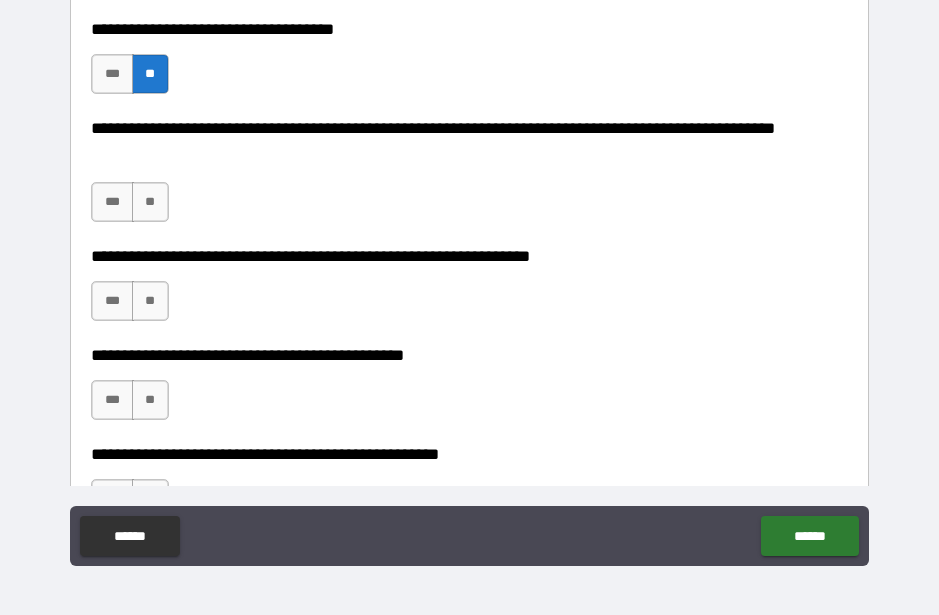 click on "**" at bounding box center (150, 202) 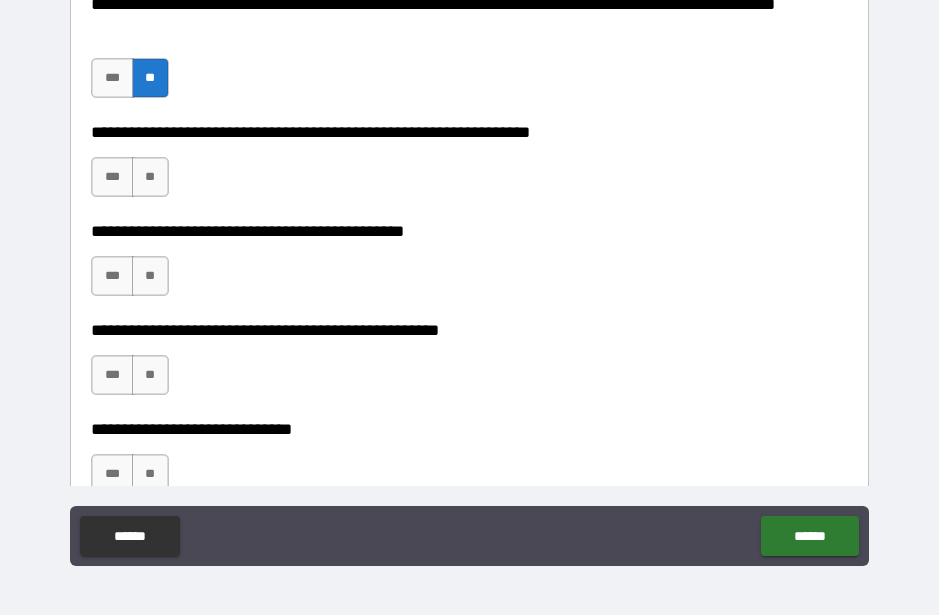 scroll, scrollTop: 983, scrollLeft: 0, axis: vertical 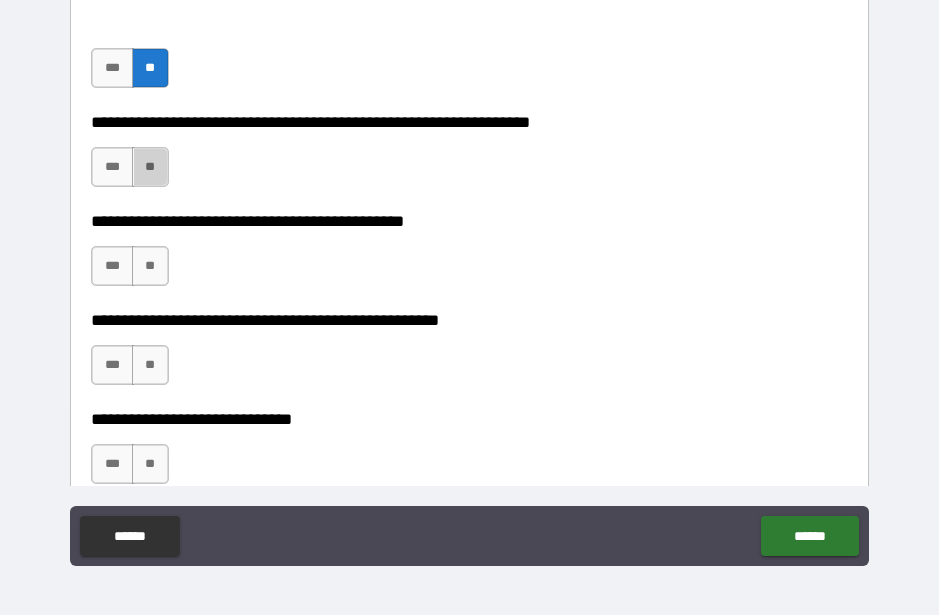 click on "**" at bounding box center (150, 167) 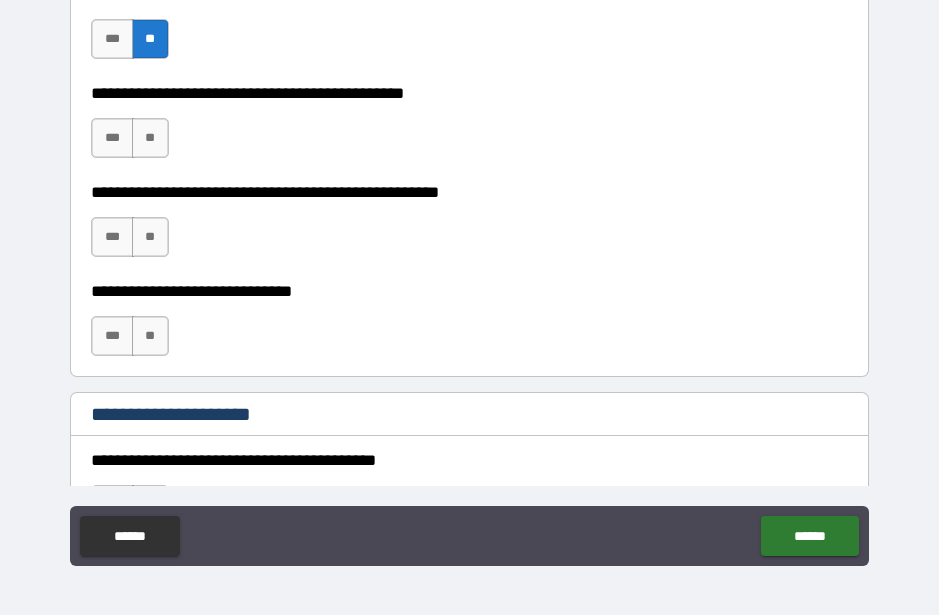 scroll, scrollTop: 1113, scrollLeft: 0, axis: vertical 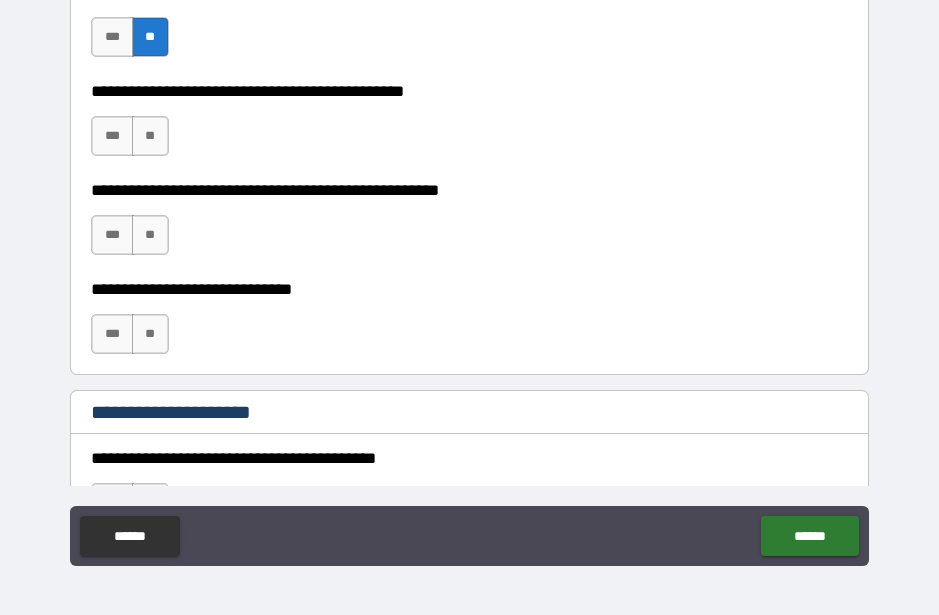 click on "**" at bounding box center [150, 136] 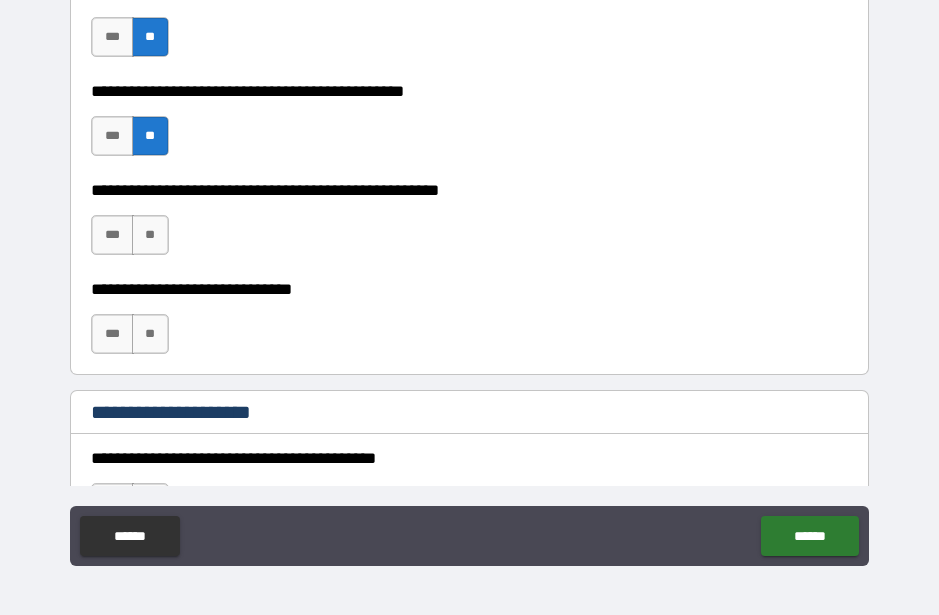click on "**" at bounding box center [150, 235] 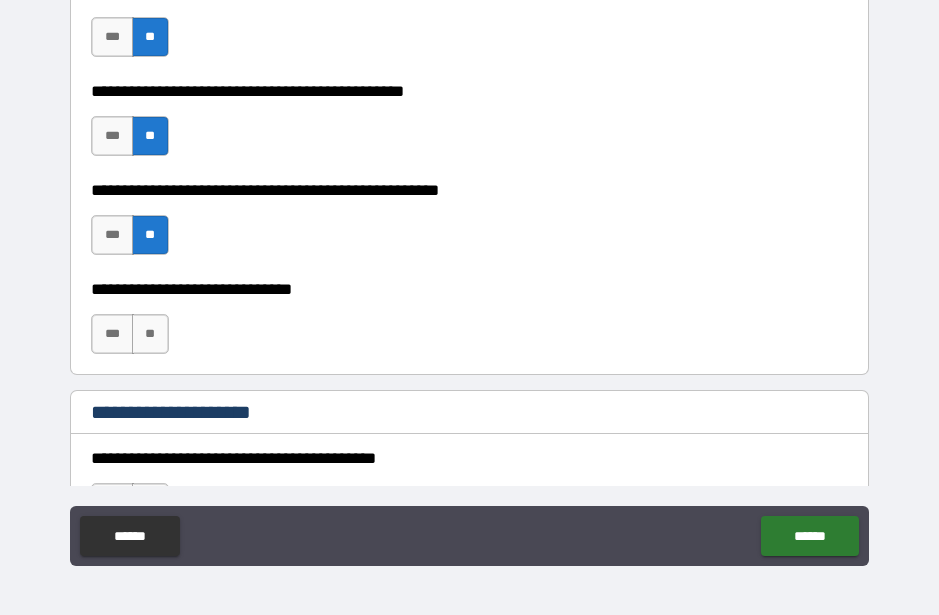click on "**" at bounding box center [150, 334] 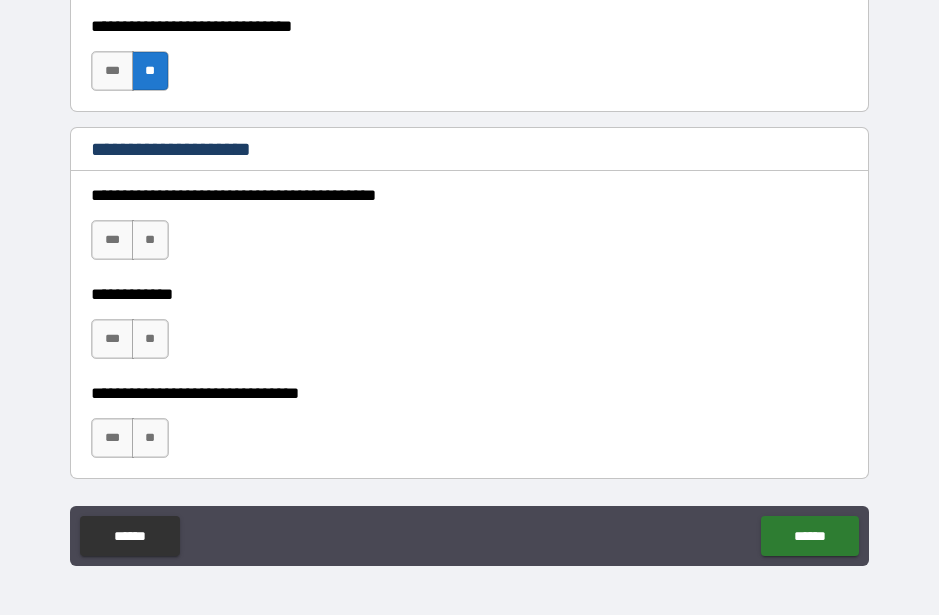scroll, scrollTop: 1381, scrollLeft: 0, axis: vertical 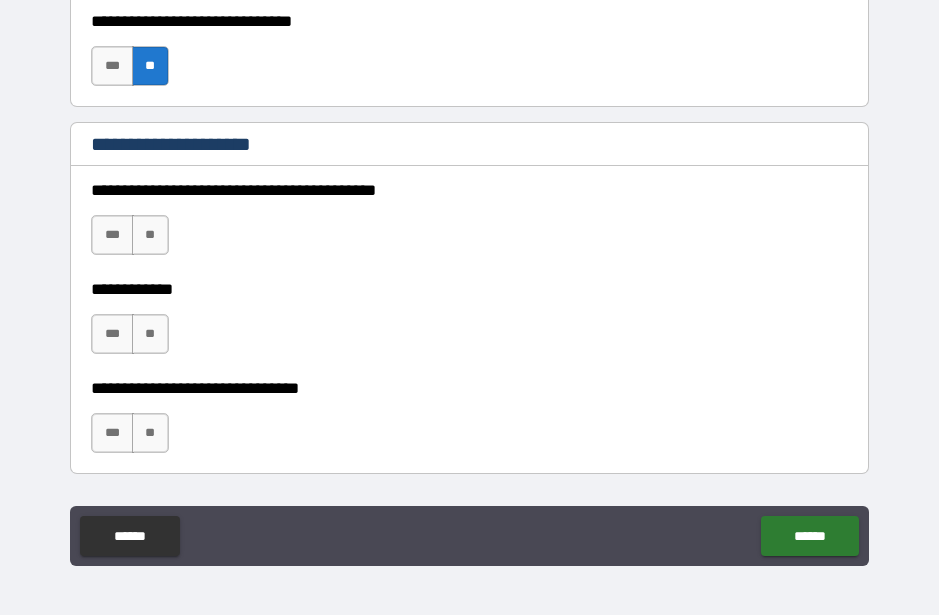 click on "**" at bounding box center [150, 235] 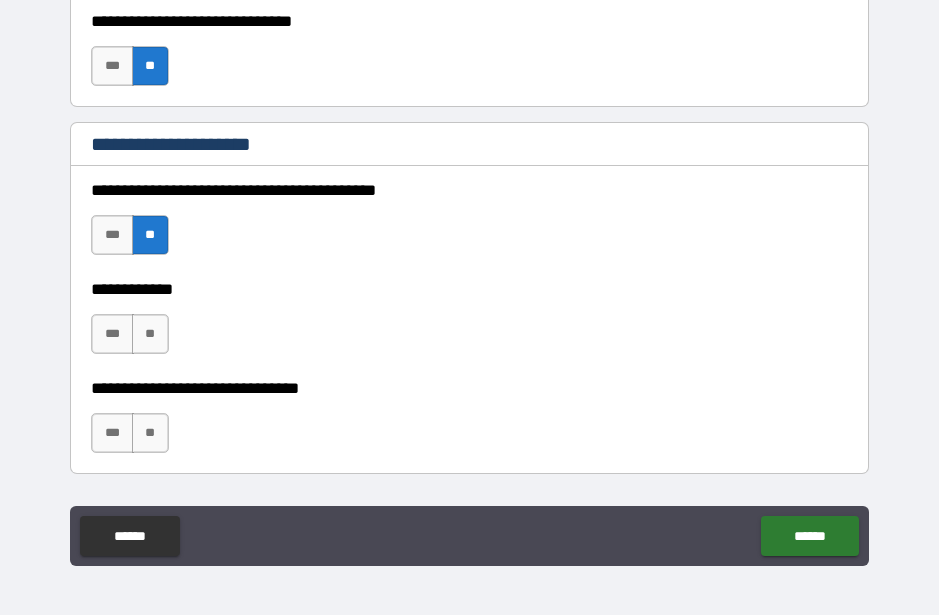 click on "**" at bounding box center [150, 334] 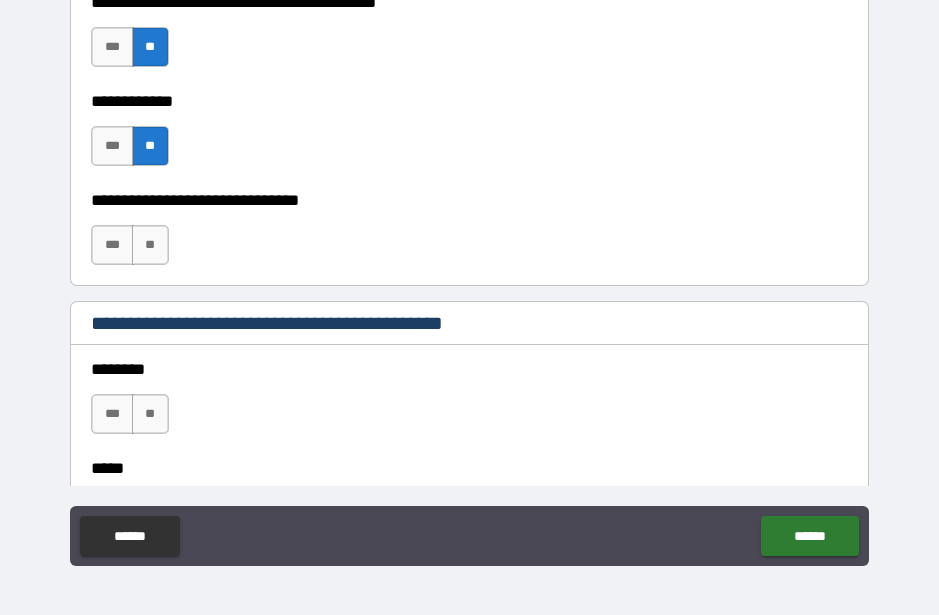 scroll, scrollTop: 1578, scrollLeft: 0, axis: vertical 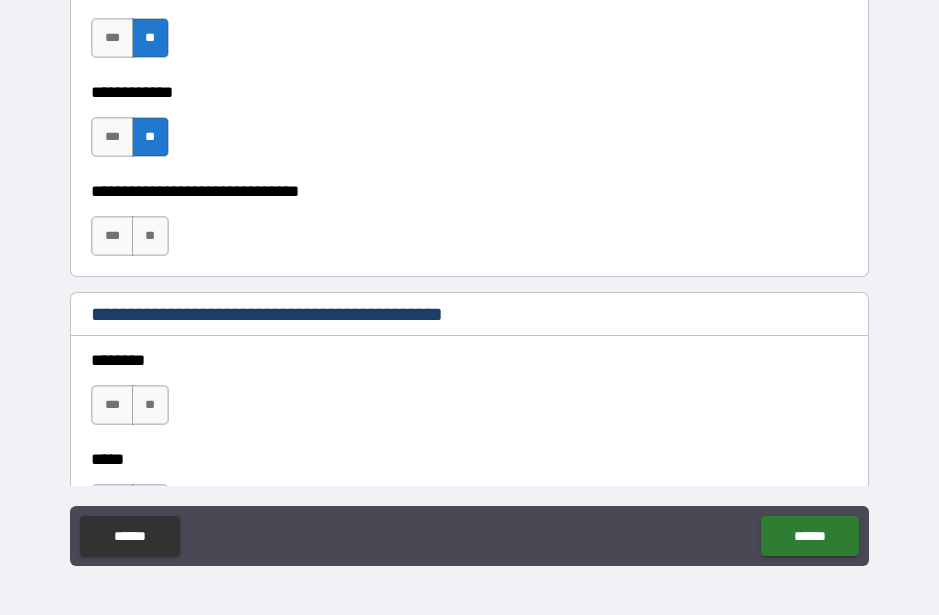 click on "**" at bounding box center [150, 236] 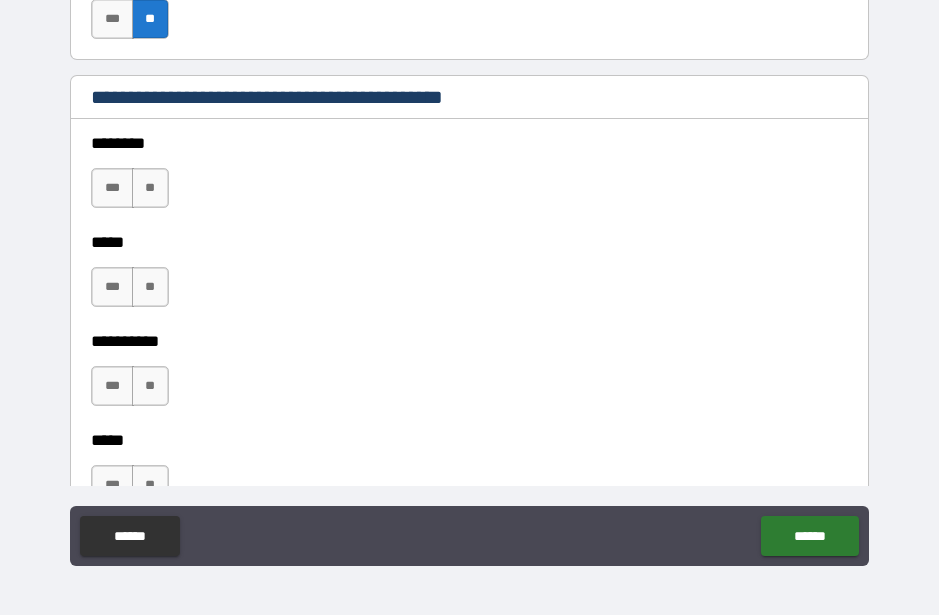 scroll, scrollTop: 1839, scrollLeft: 0, axis: vertical 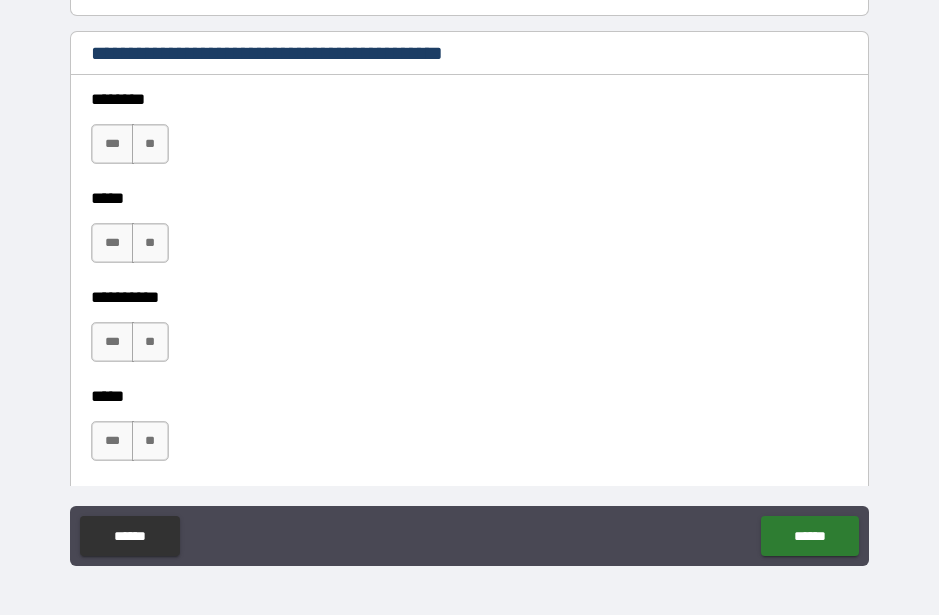 click on "**" at bounding box center [150, 144] 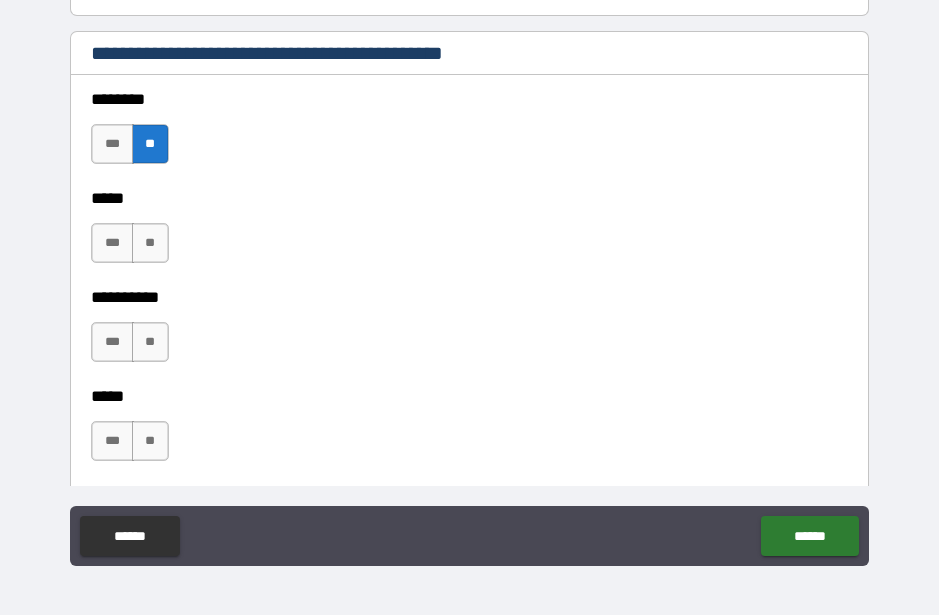 click on "**" at bounding box center (150, 243) 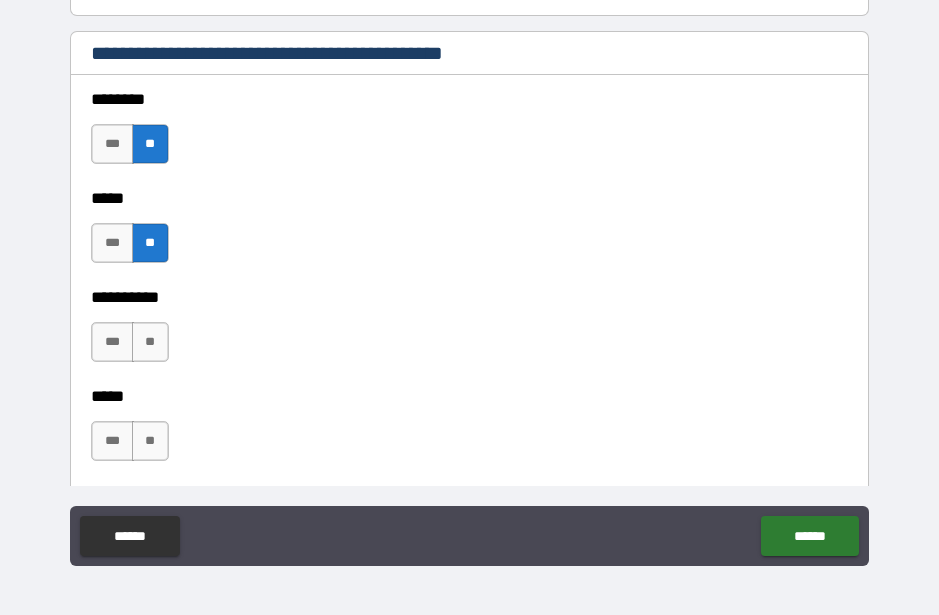 click on "**" at bounding box center (150, 342) 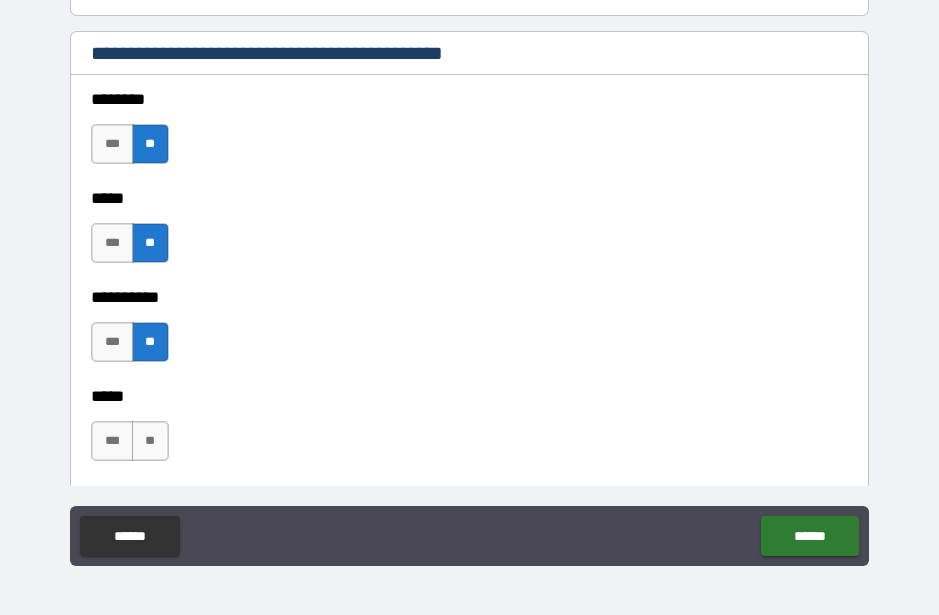 click on "**" at bounding box center (150, 441) 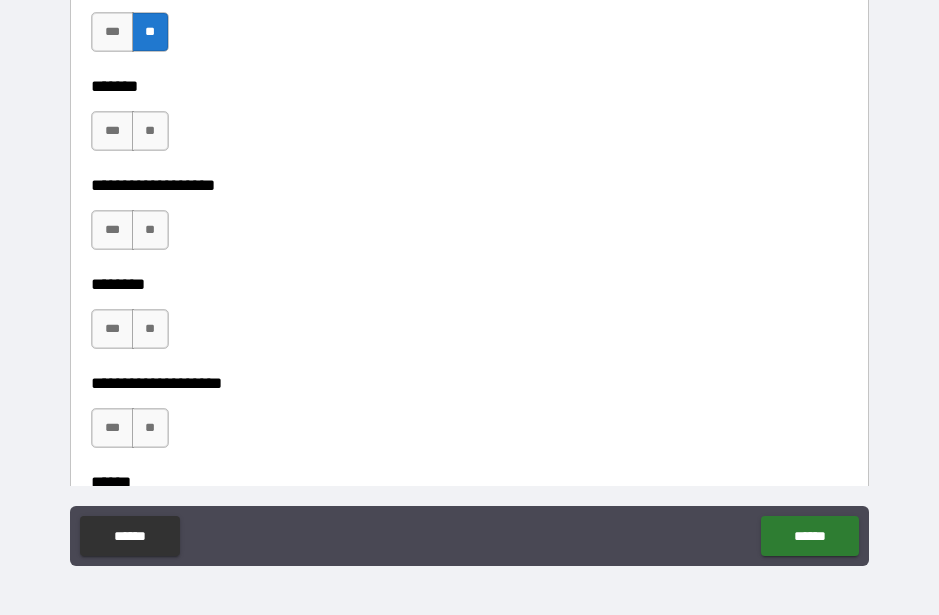 scroll, scrollTop: 2250, scrollLeft: 0, axis: vertical 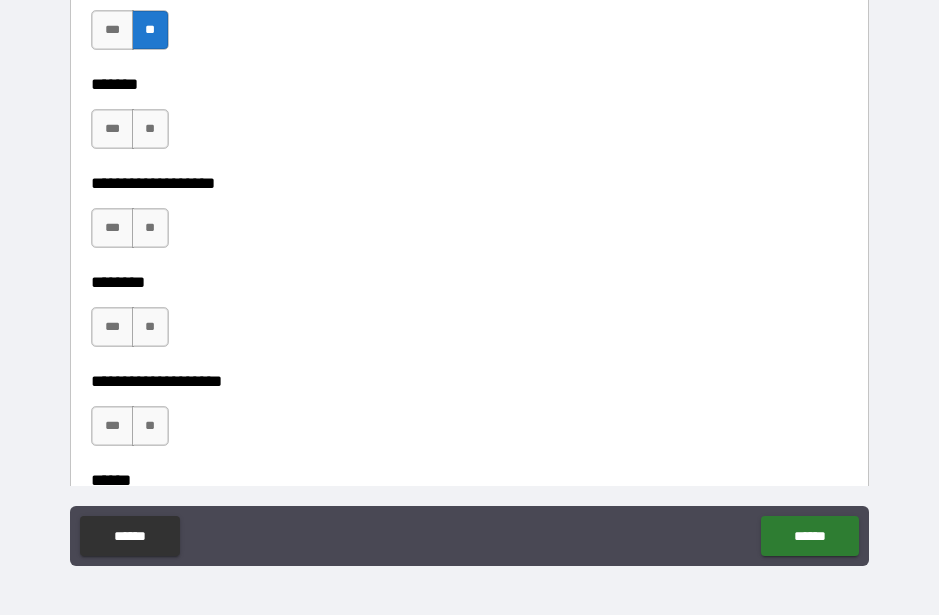 click on "**" at bounding box center [150, 228] 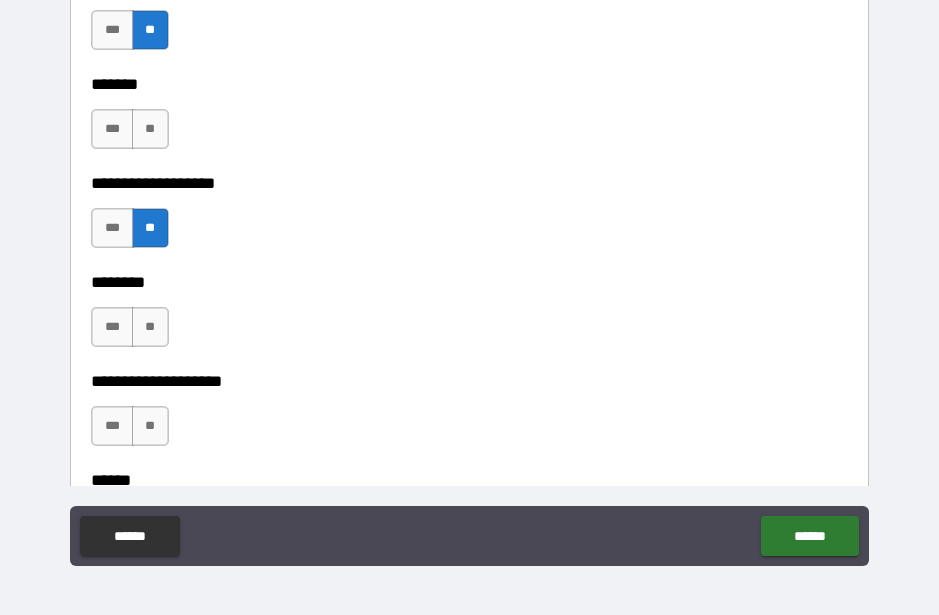click on "**" at bounding box center (150, 129) 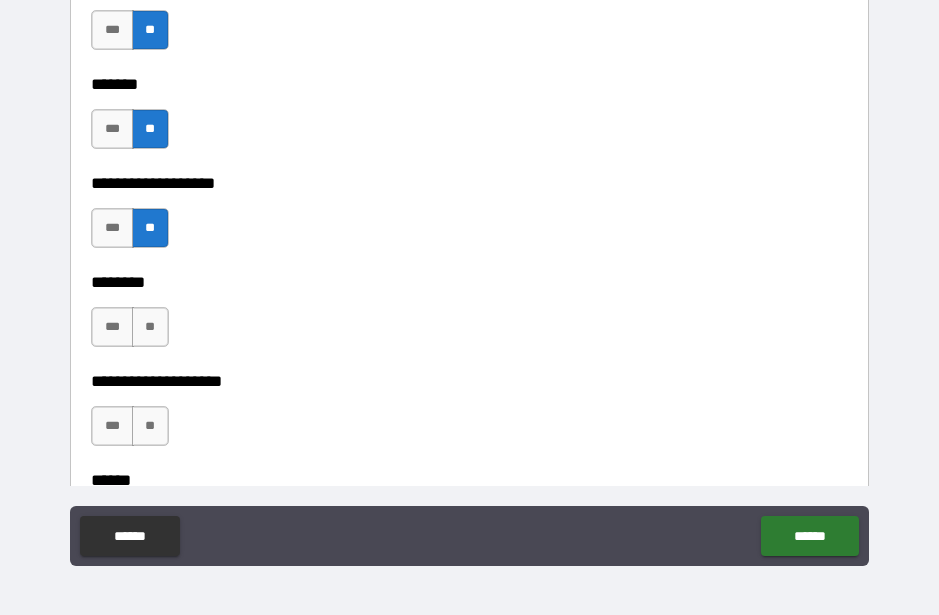 click on "**" at bounding box center (150, 327) 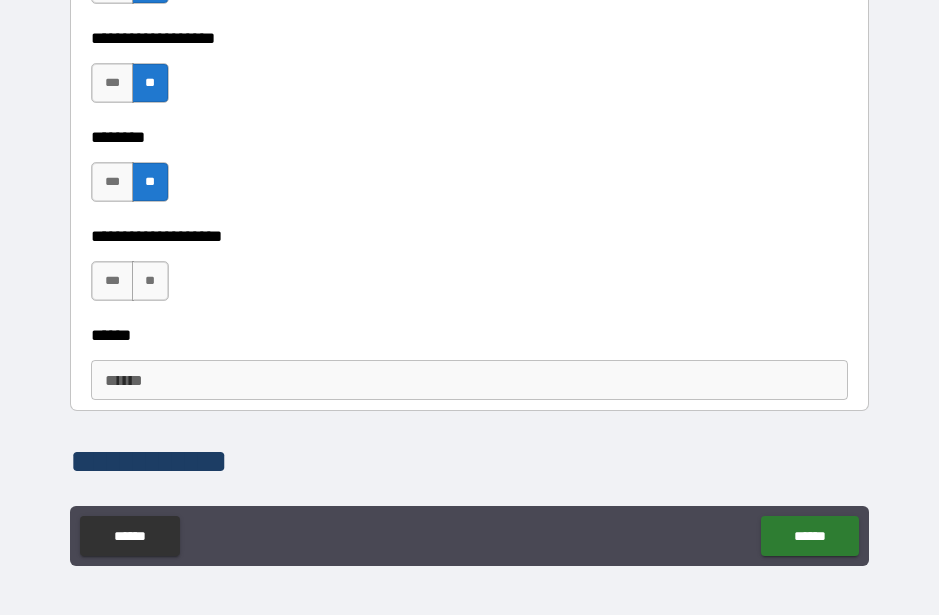 scroll, scrollTop: 2398, scrollLeft: 0, axis: vertical 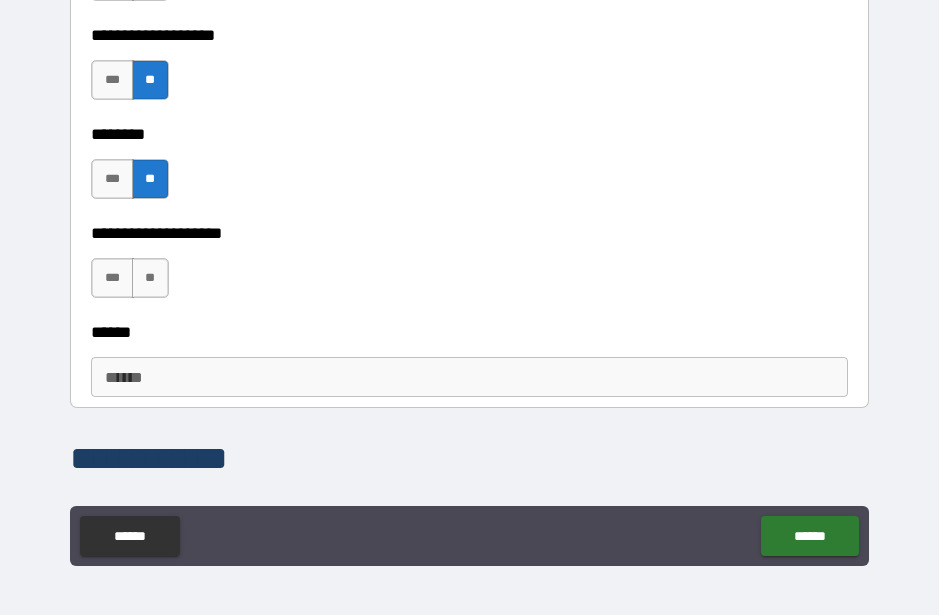 click on "**" at bounding box center (150, 278) 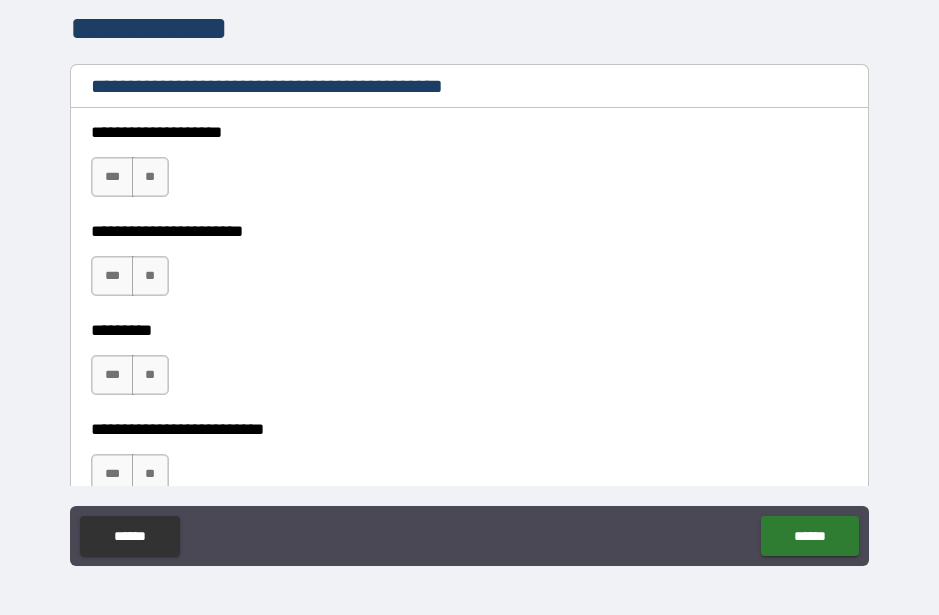 scroll, scrollTop: 2831, scrollLeft: 0, axis: vertical 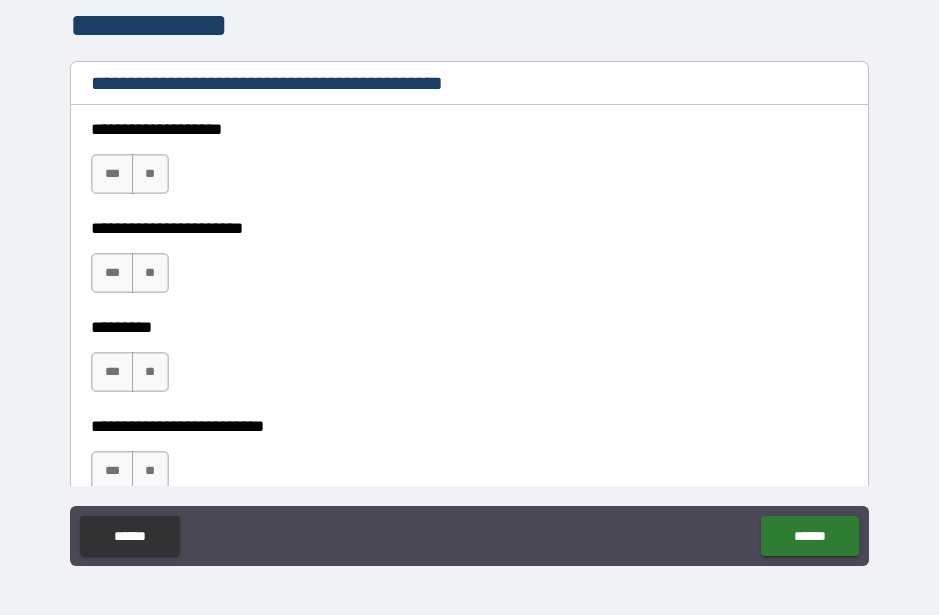 click on "**" at bounding box center (150, 174) 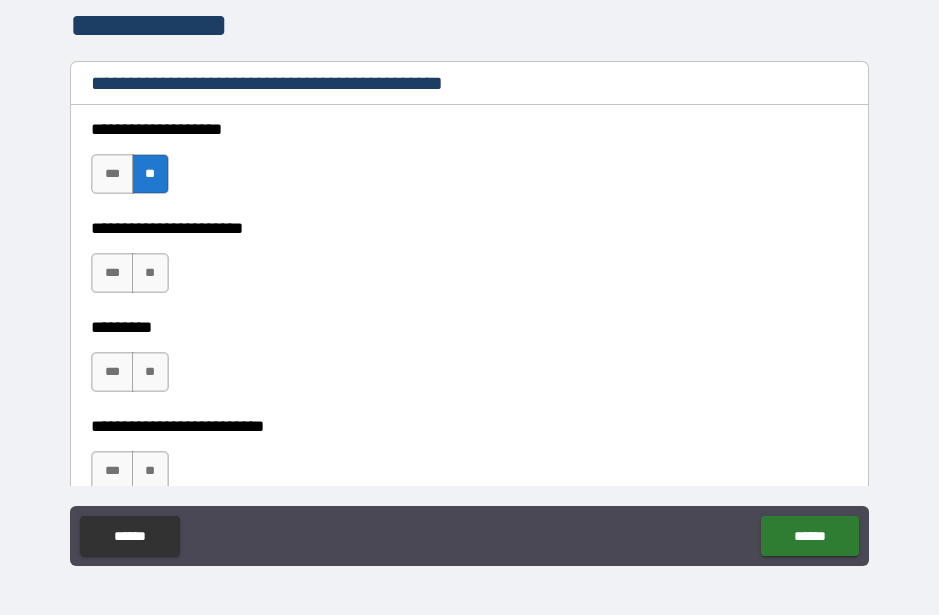 click on "**" at bounding box center (150, 273) 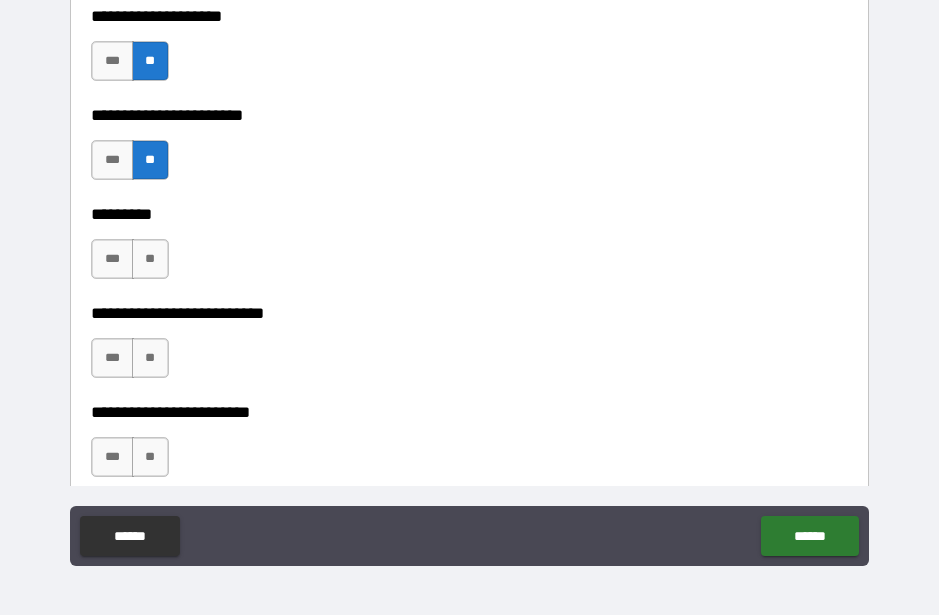 scroll, scrollTop: 2981, scrollLeft: 0, axis: vertical 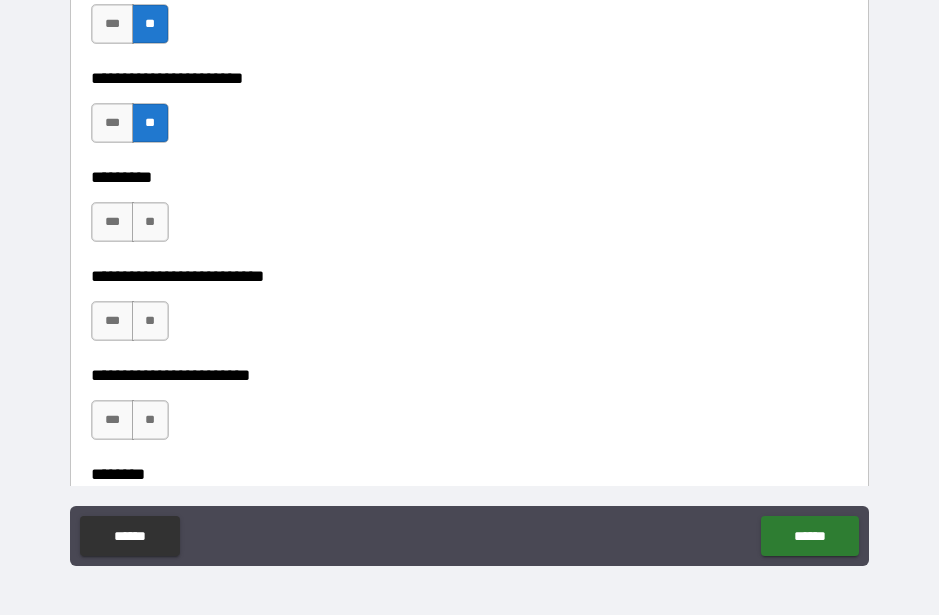 click on "**" at bounding box center [150, 222] 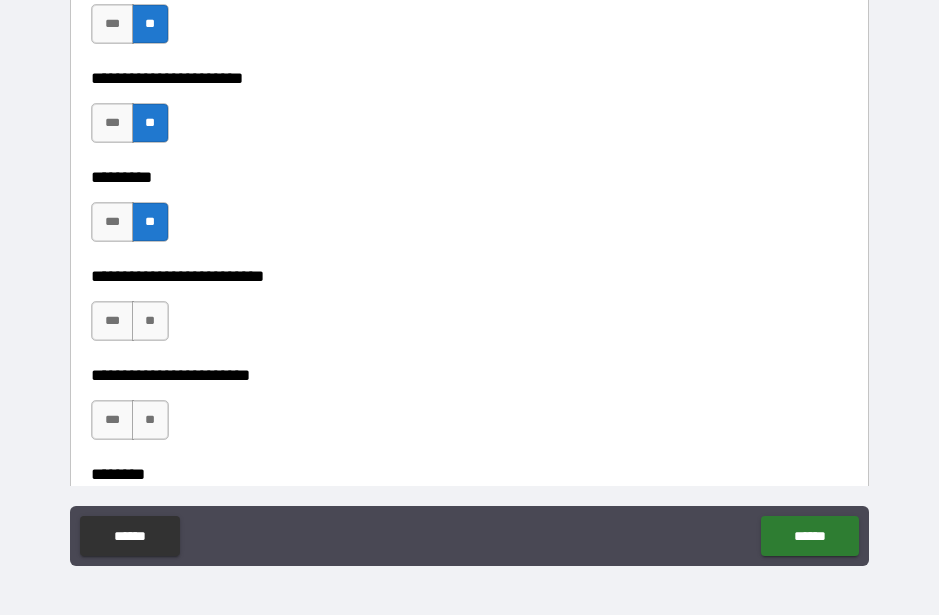 click on "**" at bounding box center [150, 321] 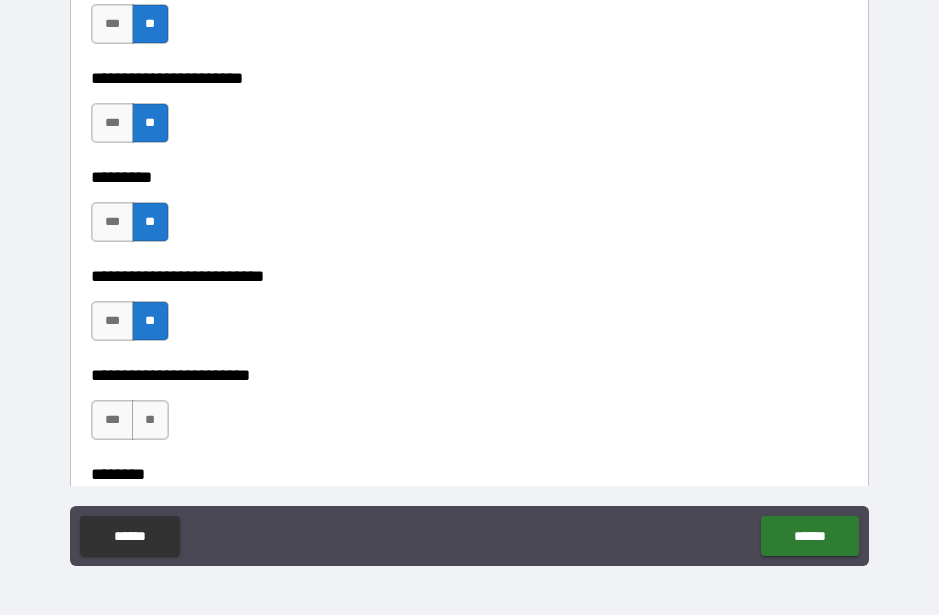 click on "**" at bounding box center (150, 420) 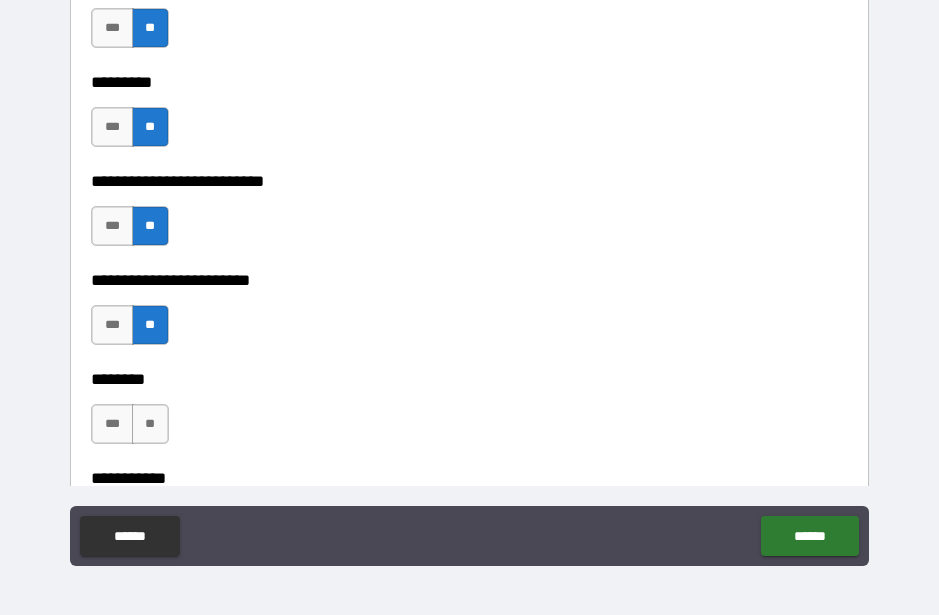 scroll, scrollTop: 3183, scrollLeft: 0, axis: vertical 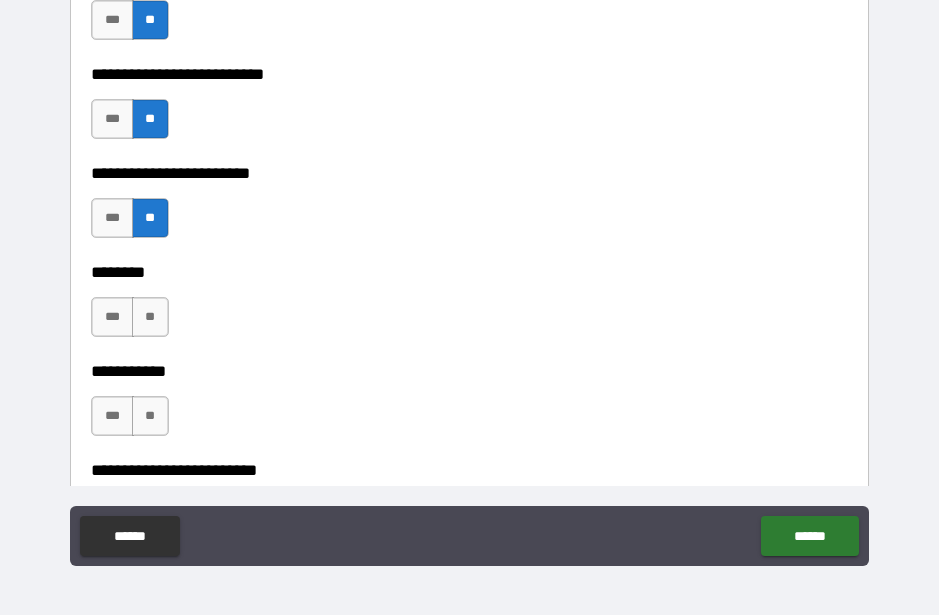 click on "**" at bounding box center (150, 317) 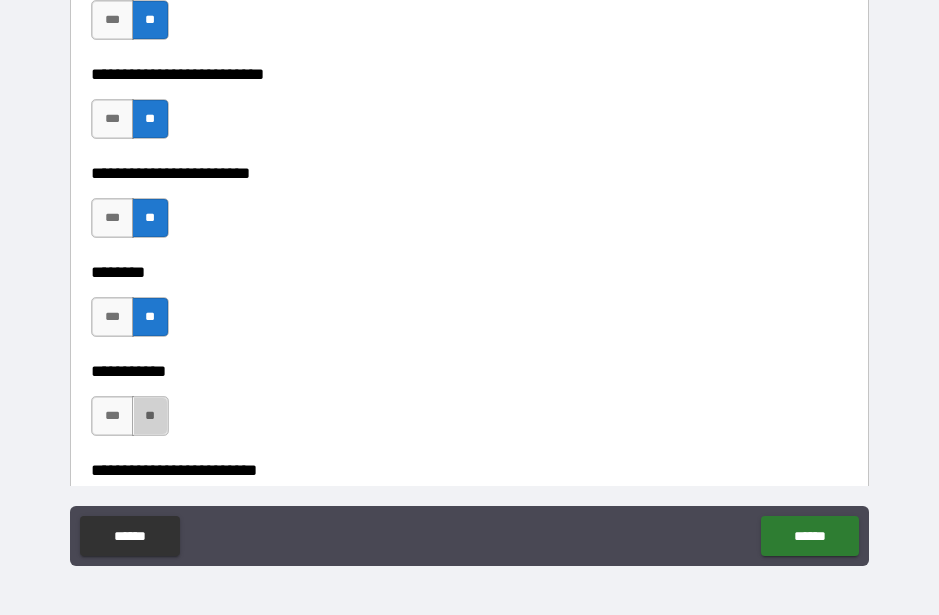 click on "**" at bounding box center [150, 416] 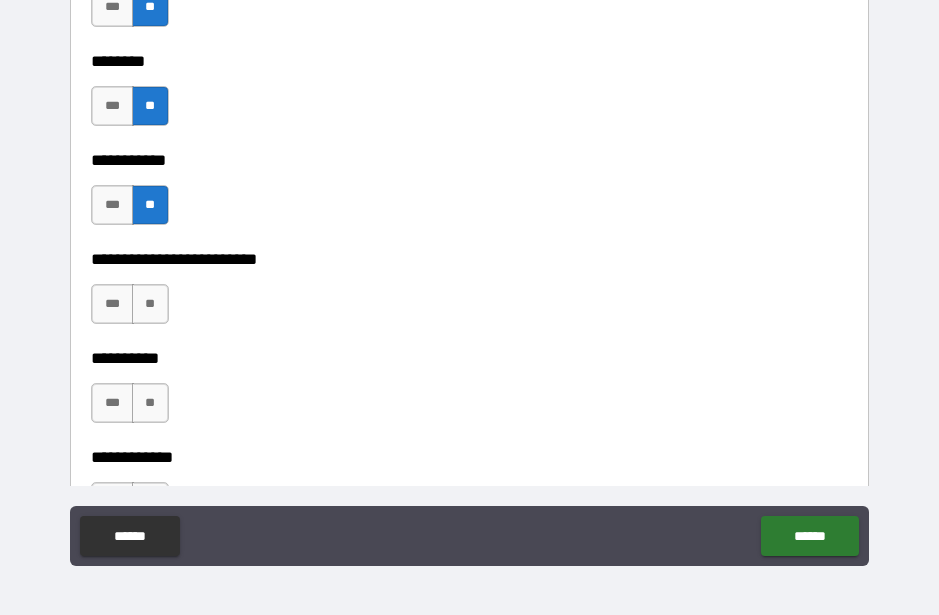 scroll, scrollTop: 3398, scrollLeft: 0, axis: vertical 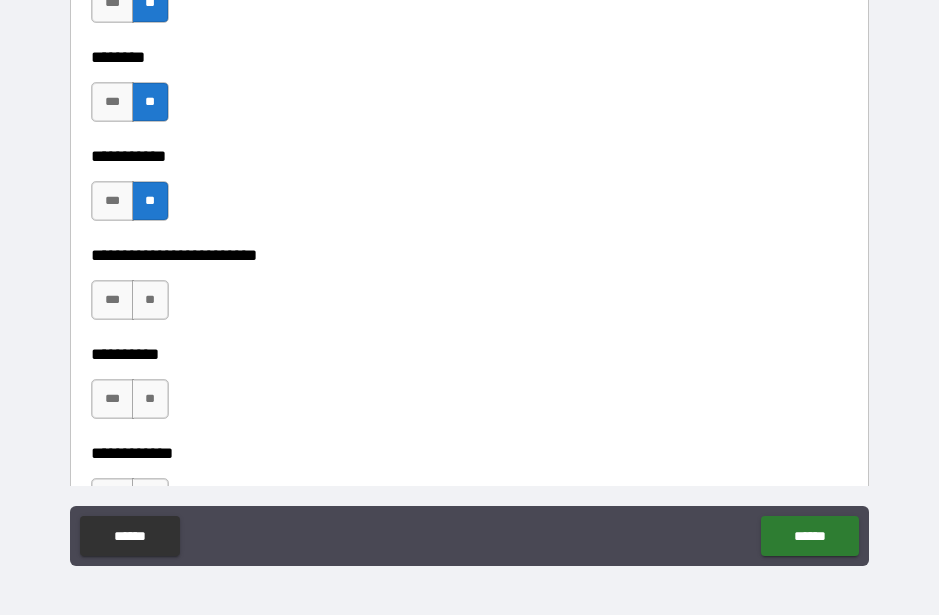 click on "**" at bounding box center [150, 300] 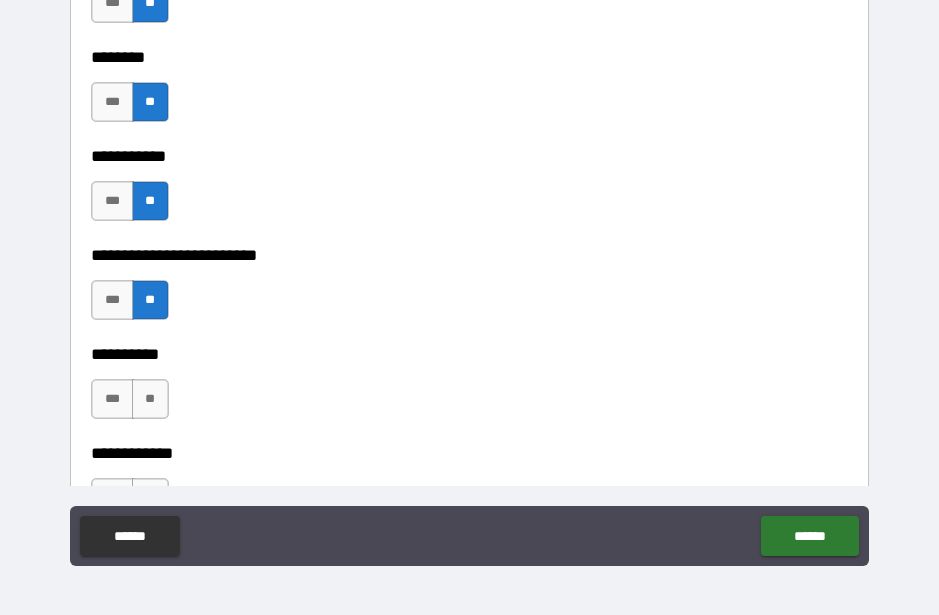 click on "**" at bounding box center [150, 399] 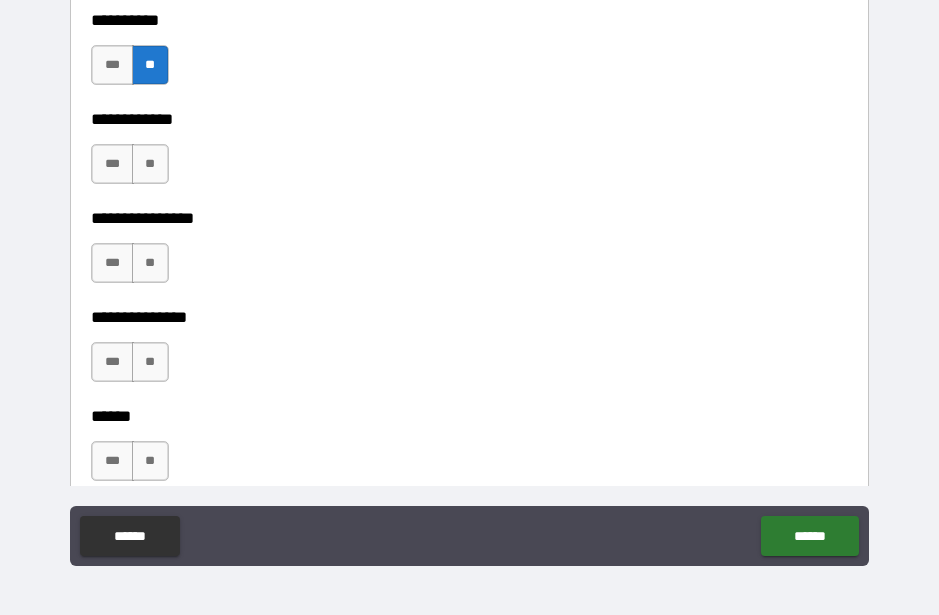 scroll, scrollTop: 3724, scrollLeft: 0, axis: vertical 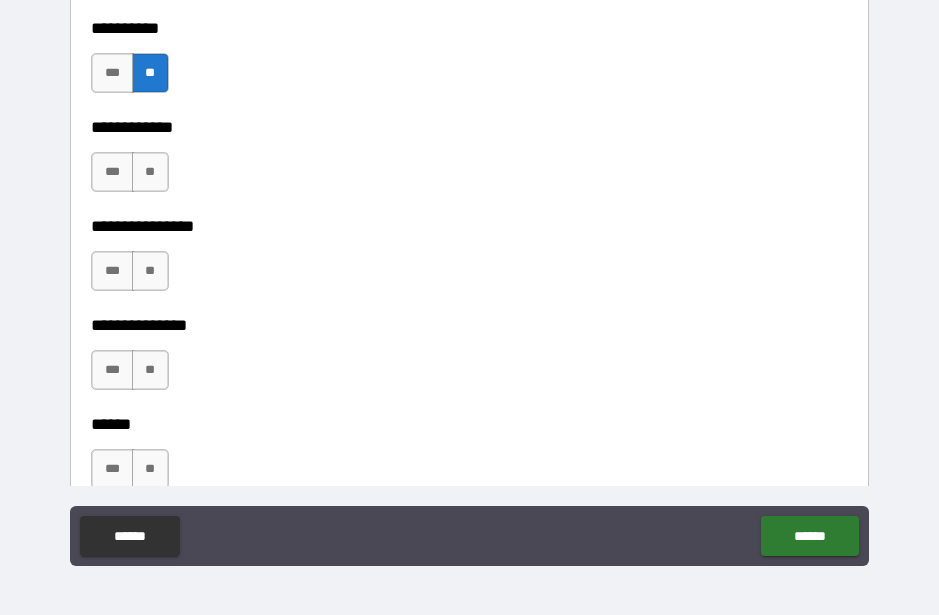 click on "**" at bounding box center [150, 172] 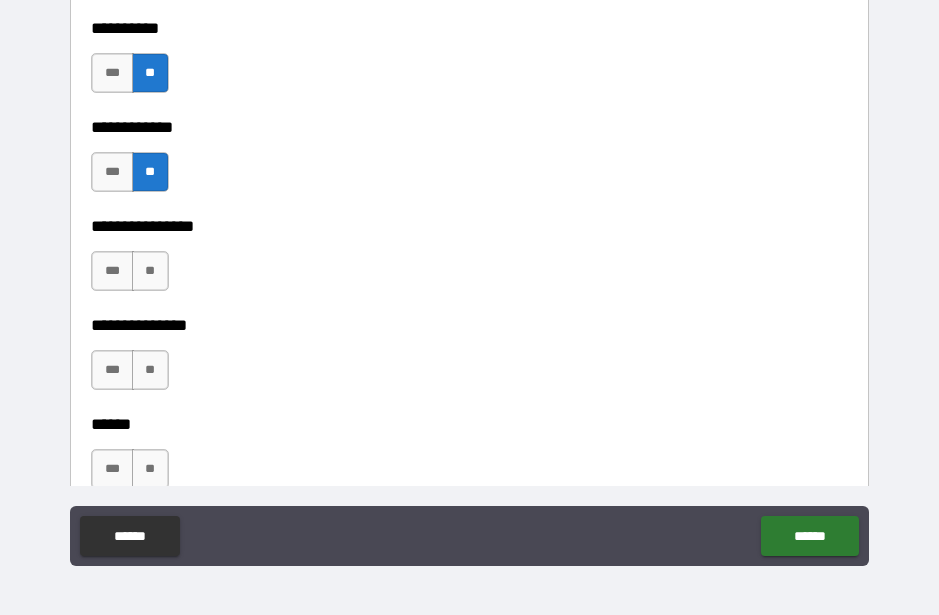 click on "**" at bounding box center (150, 271) 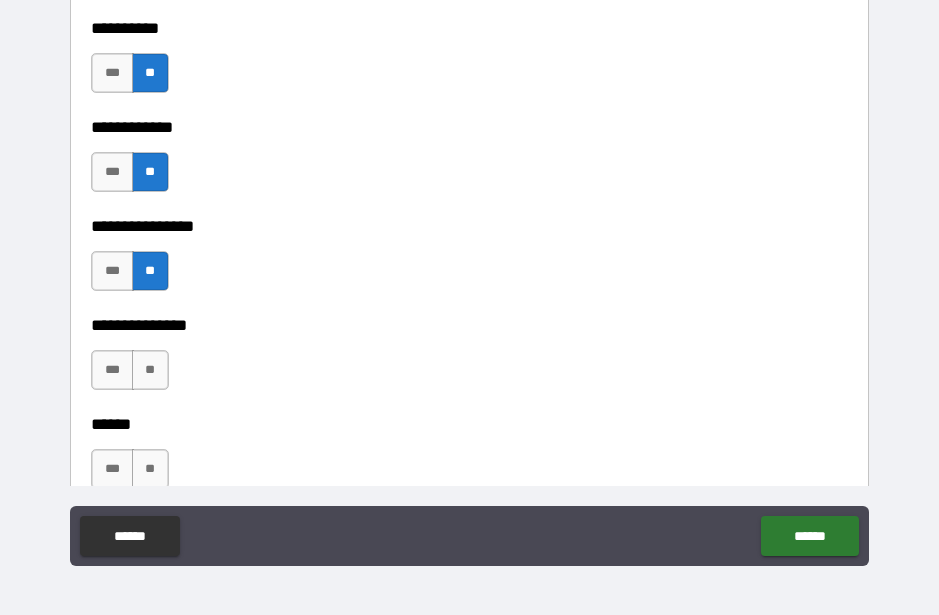 click on "**" at bounding box center (150, 370) 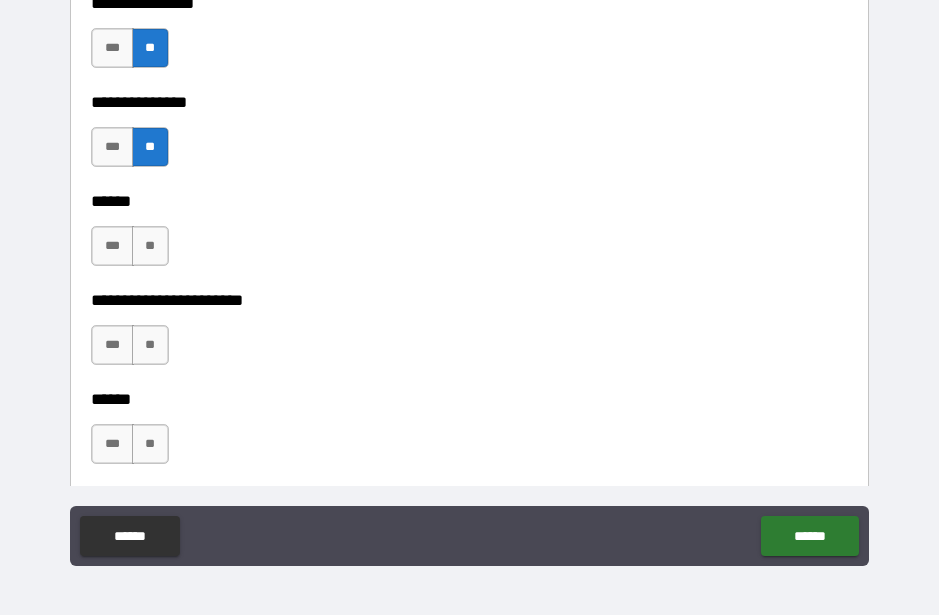 scroll, scrollTop: 3957, scrollLeft: 0, axis: vertical 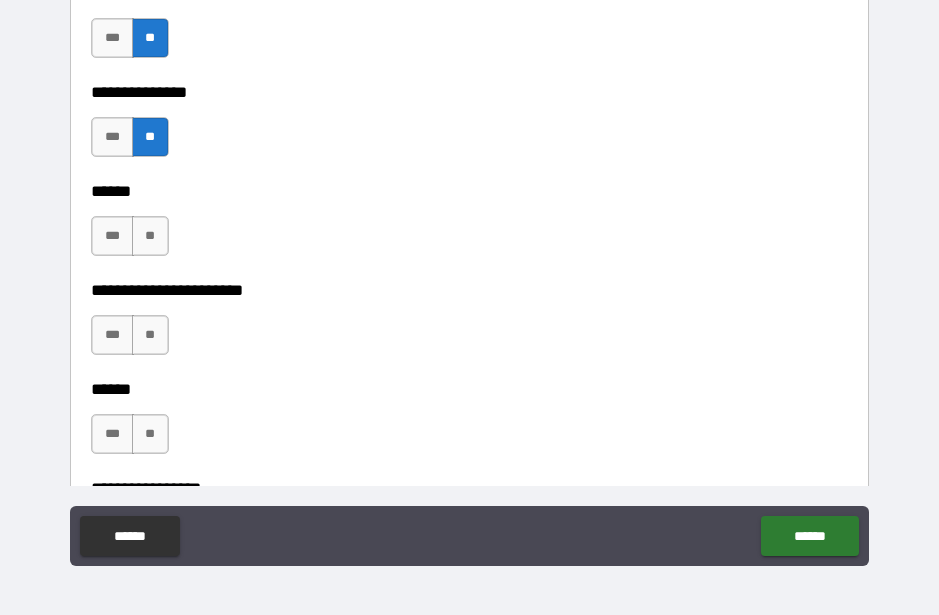 click on "**" at bounding box center (150, 236) 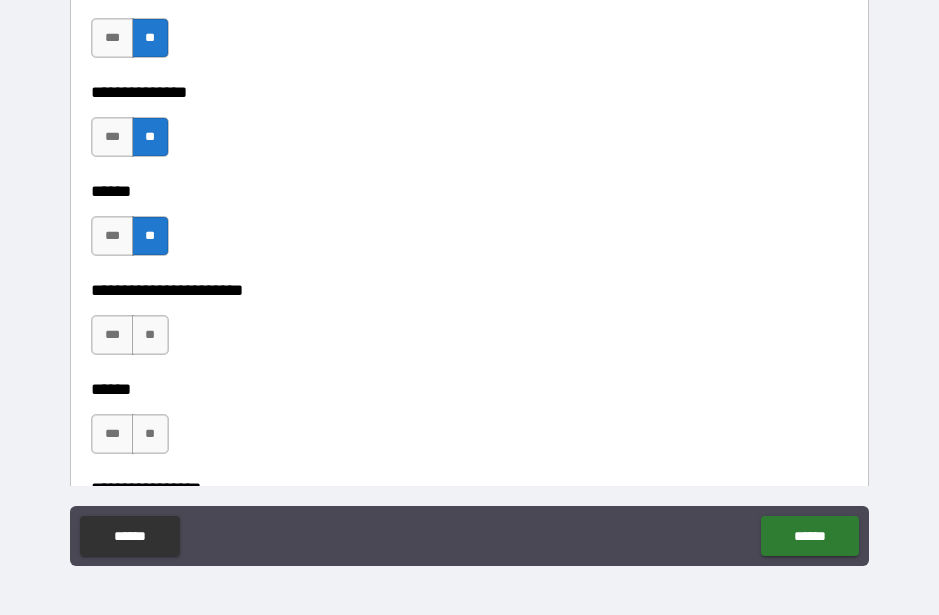 click on "**" at bounding box center [150, 335] 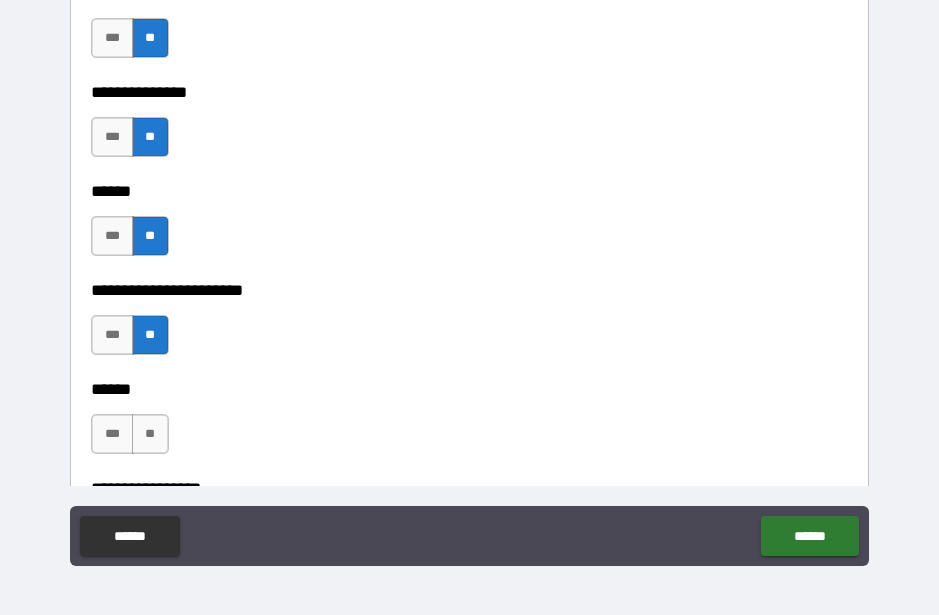 click on "**" at bounding box center (150, 434) 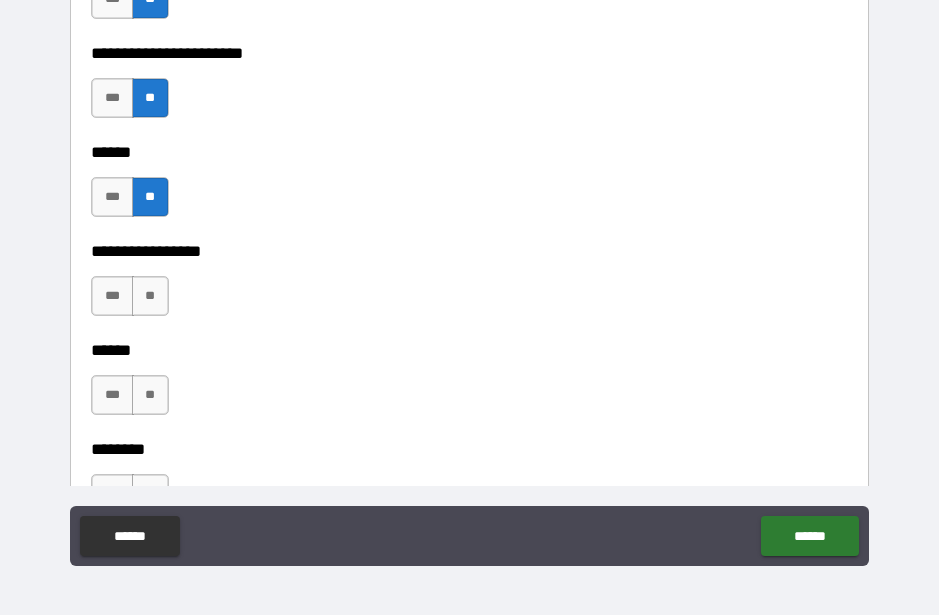 scroll, scrollTop: 4198, scrollLeft: 0, axis: vertical 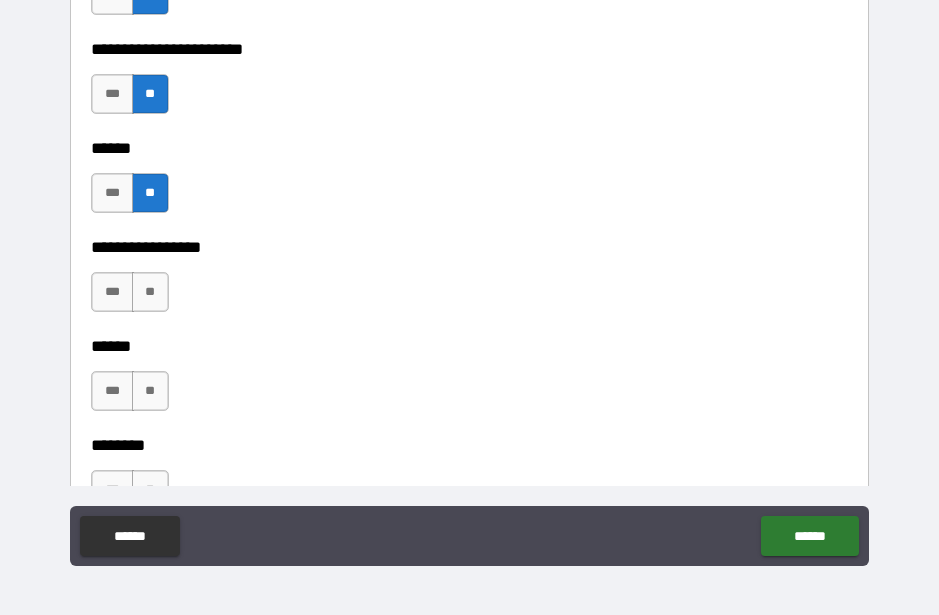 click on "**" at bounding box center (150, 292) 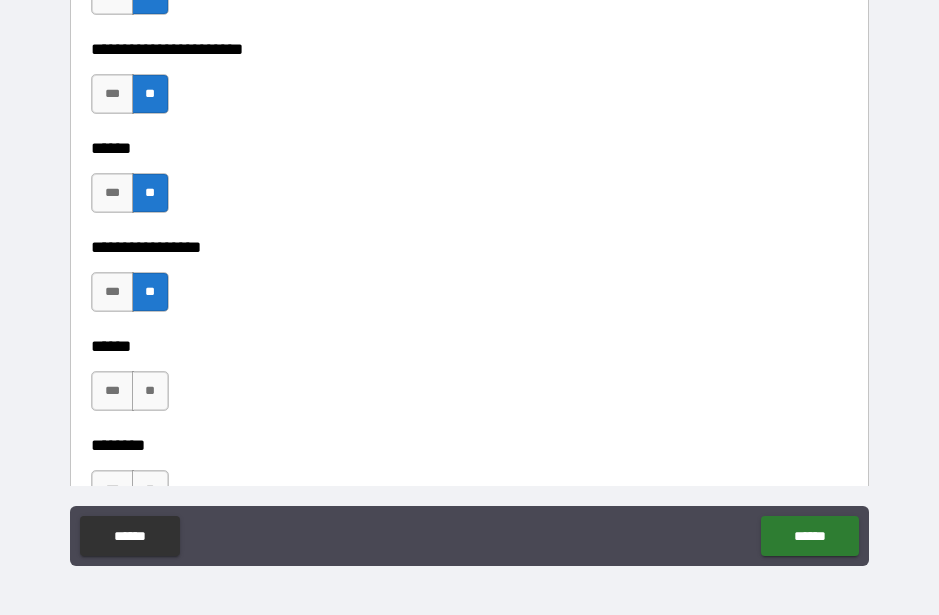 click on "**" at bounding box center [150, 391] 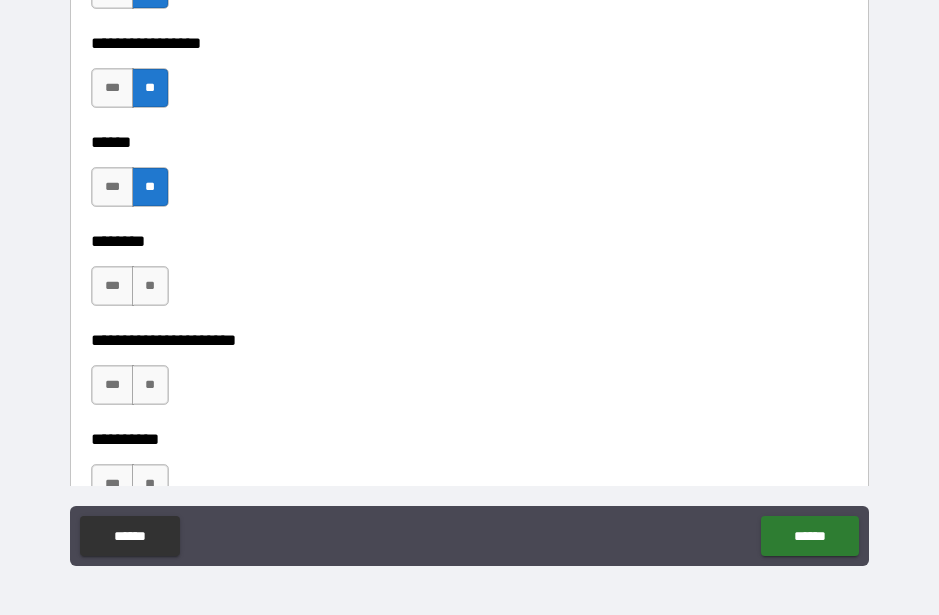 scroll, scrollTop: 4404, scrollLeft: 0, axis: vertical 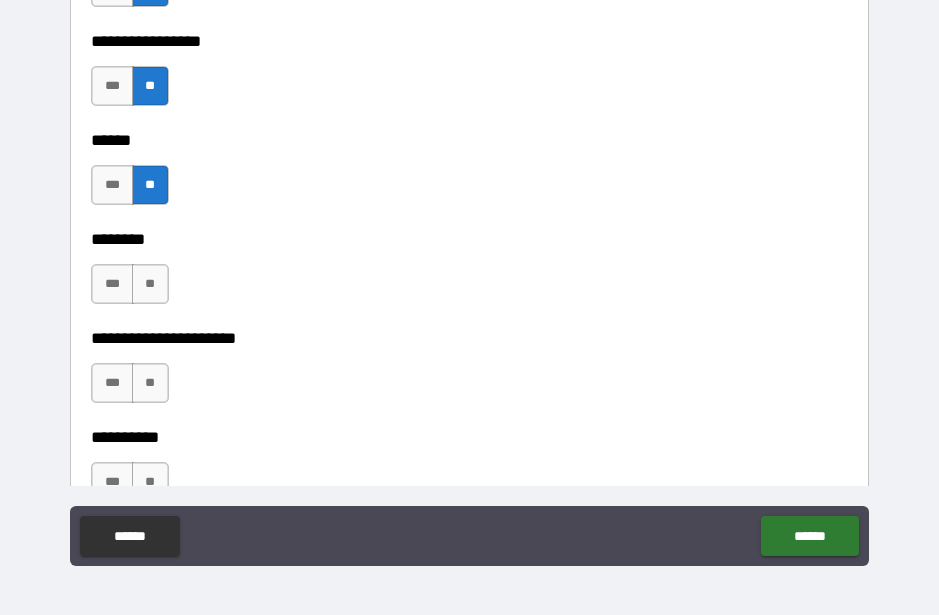 click on "**" at bounding box center [150, 284] 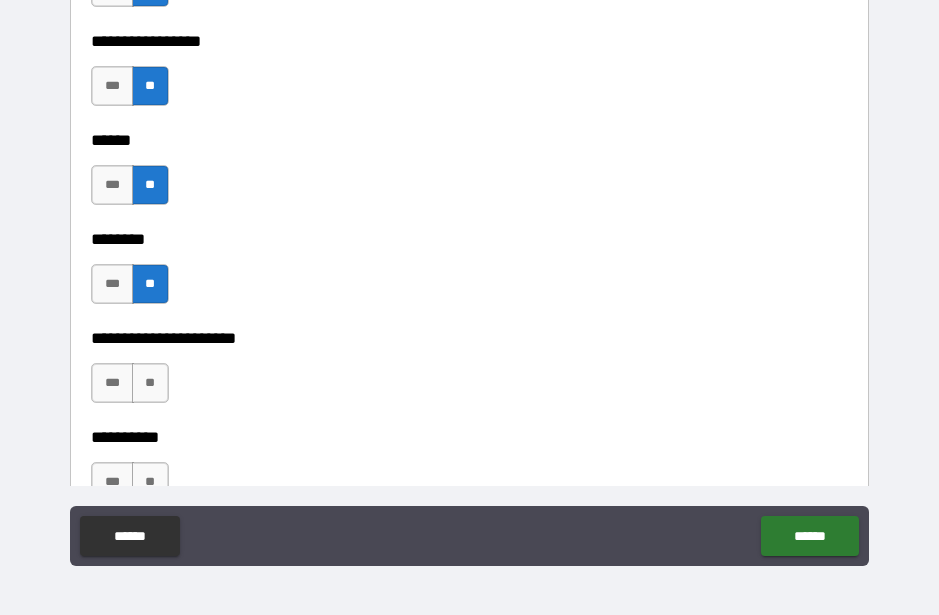 click on "**" at bounding box center [150, 383] 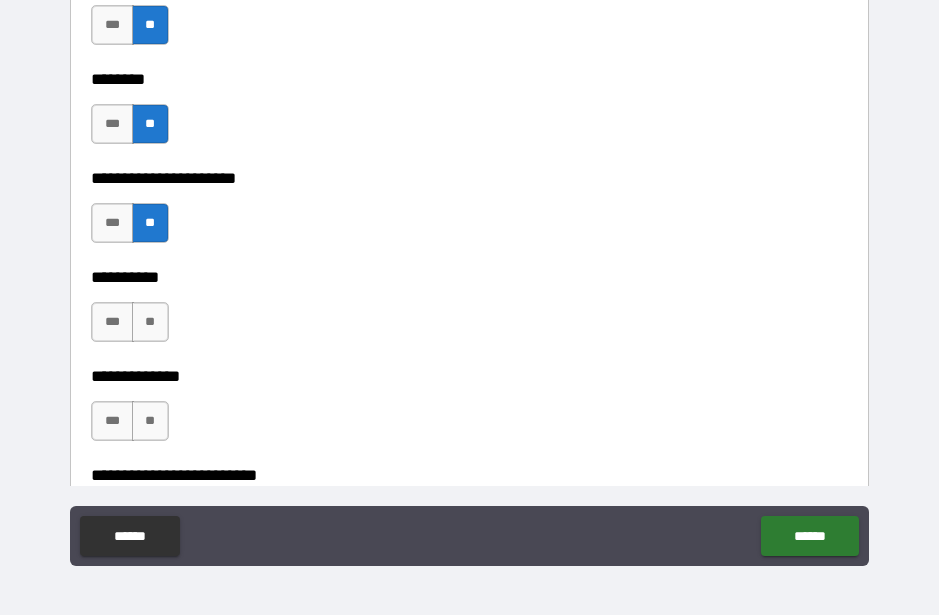 scroll, scrollTop: 4593, scrollLeft: 0, axis: vertical 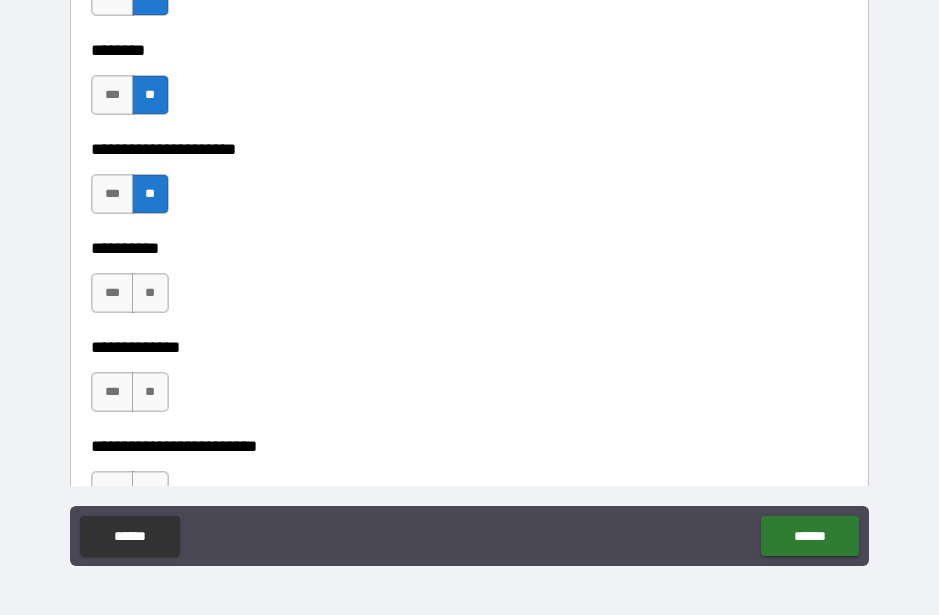 click on "**" at bounding box center (150, 293) 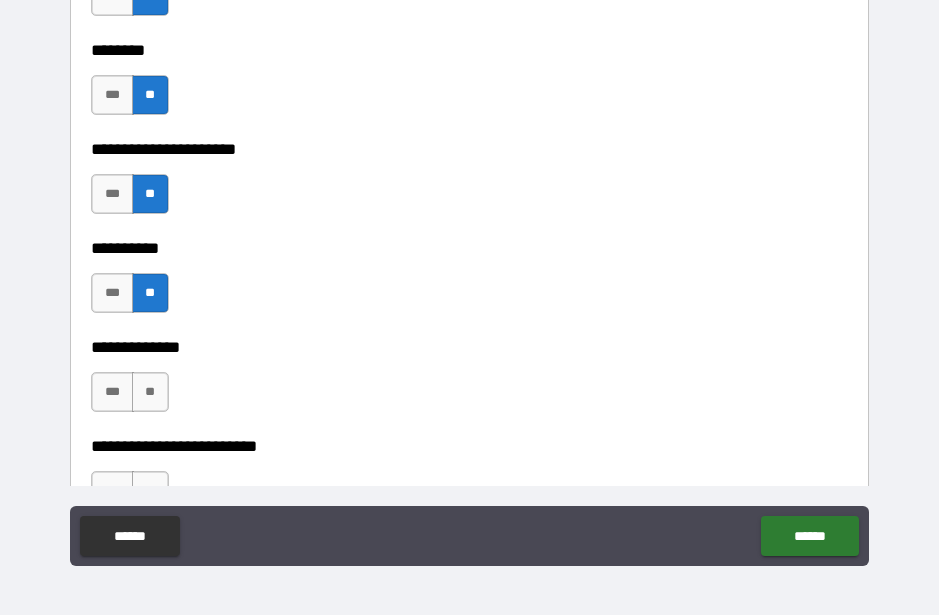 click on "**" at bounding box center (150, 392) 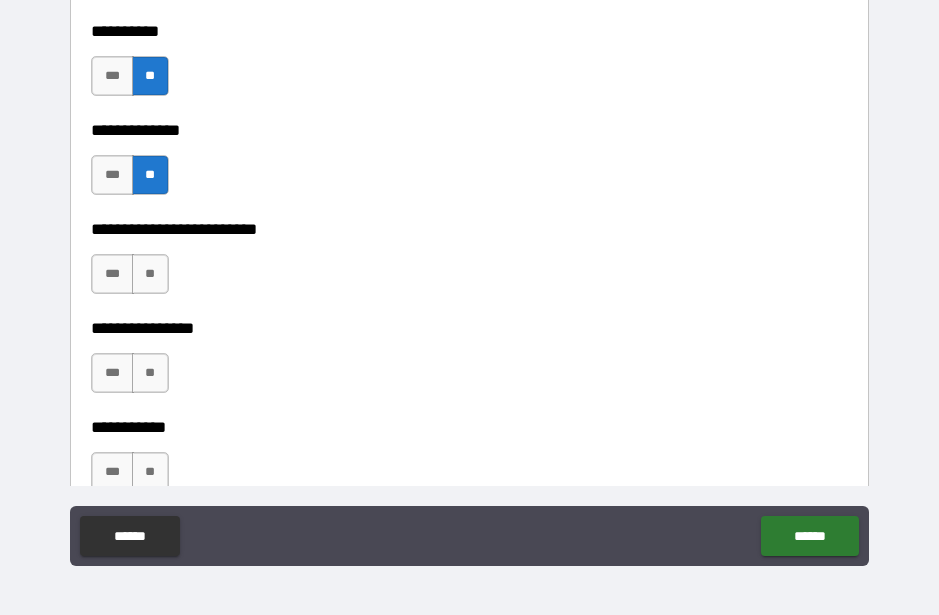 scroll, scrollTop: 4839, scrollLeft: 0, axis: vertical 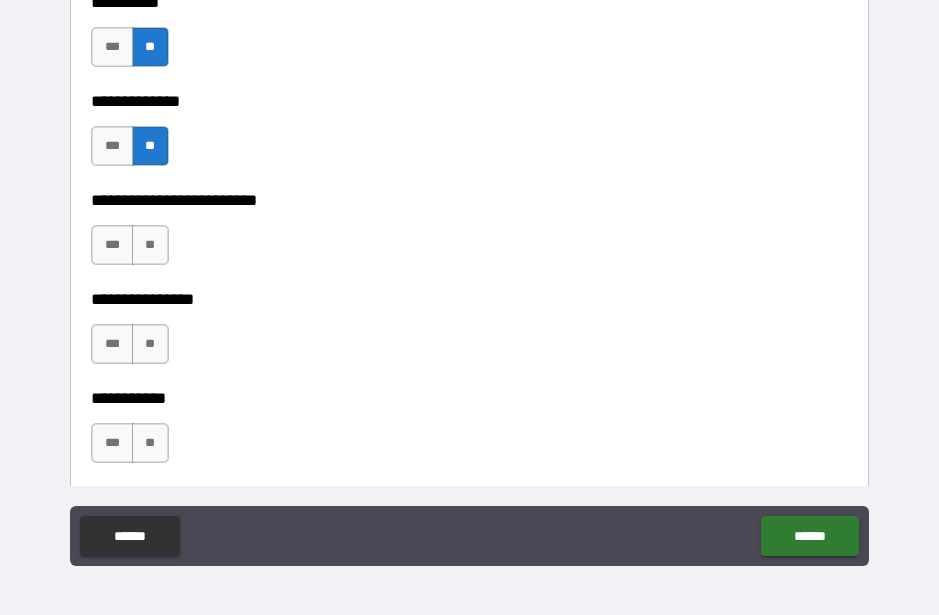 click on "**" at bounding box center (150, 245) 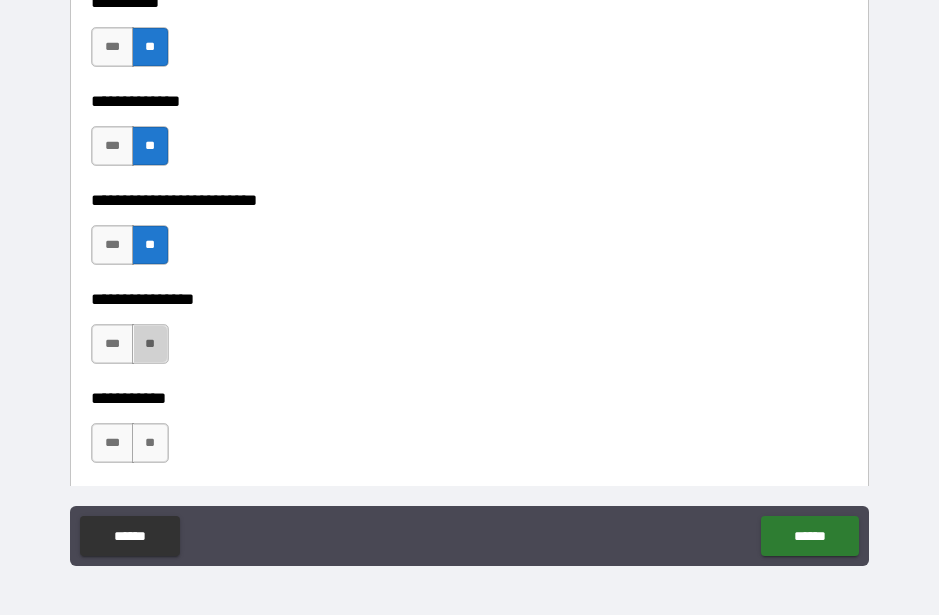 click on "**" at bounding box center [150, 344] 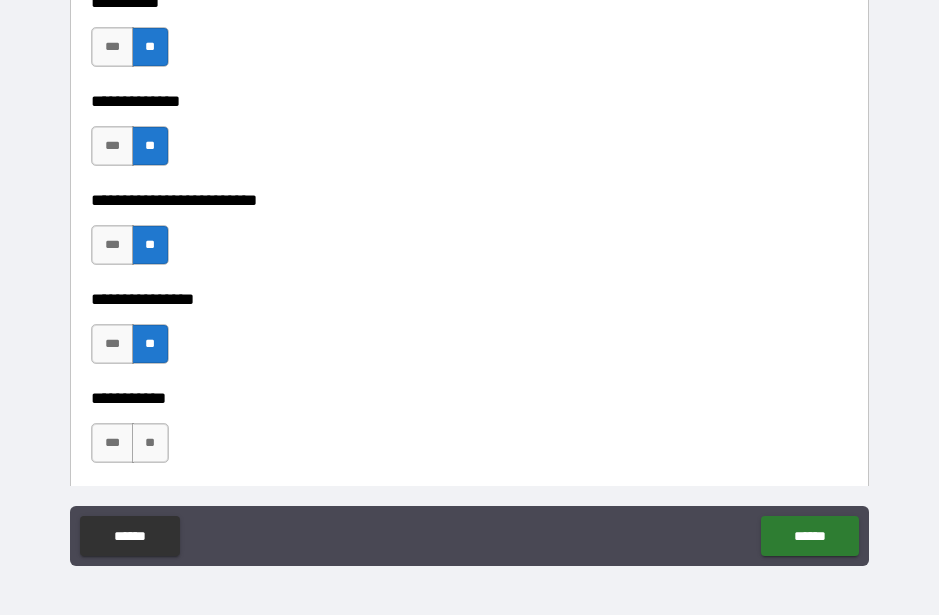 click on "**" at bounding box center [150, 443] 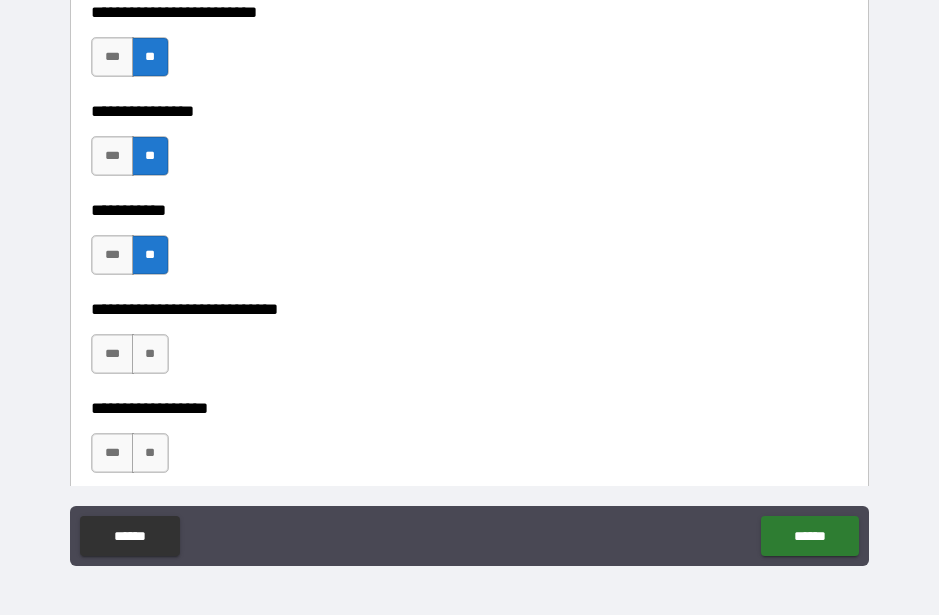 scroll, scrollTop: 5028, scrollLeft: 0, axis: vertical 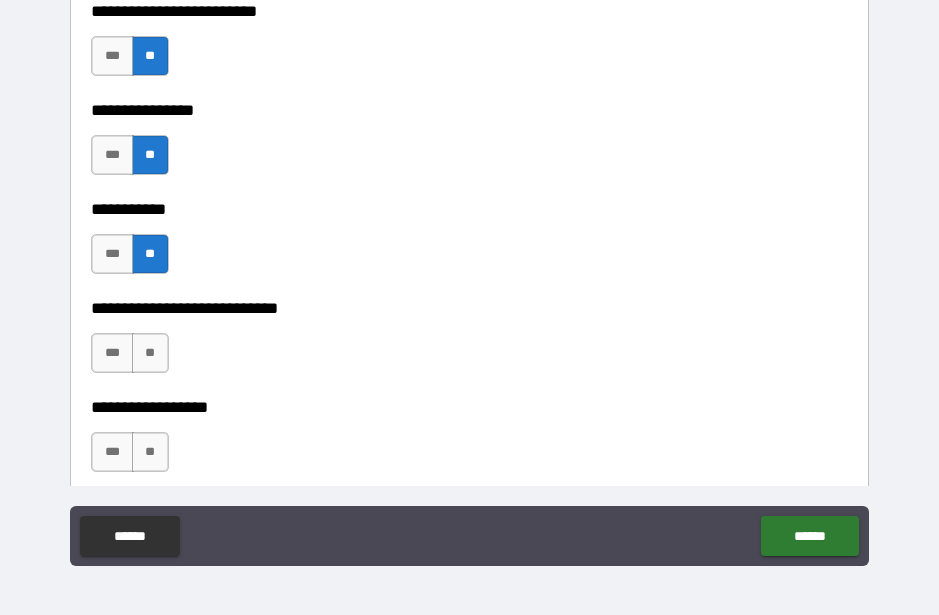 click on "**" at bounding box center [150, 353] 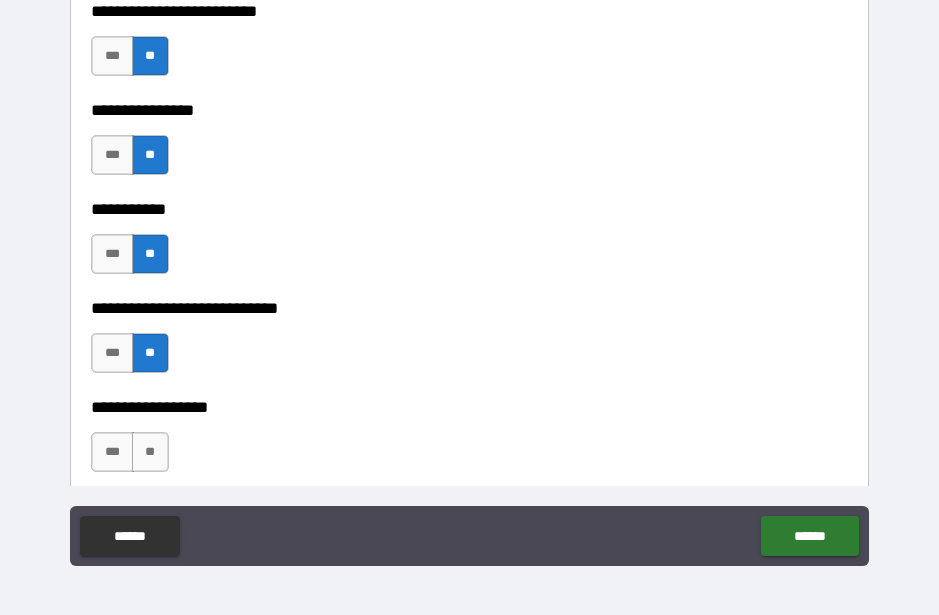 click on "**" at bounding box center [150, 452] 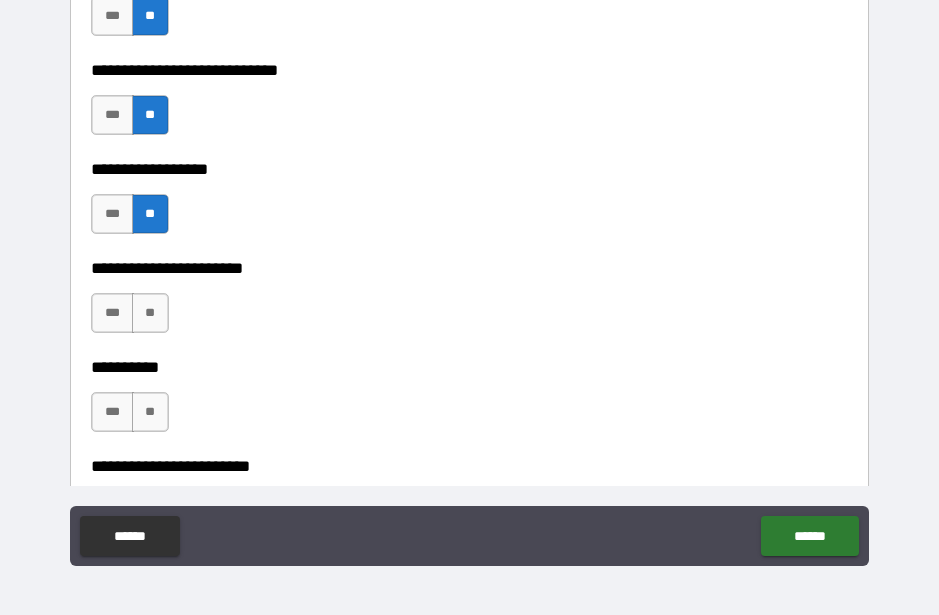 scroll, scrollTop: 5273, scrollLeft: 0, axis: vertical 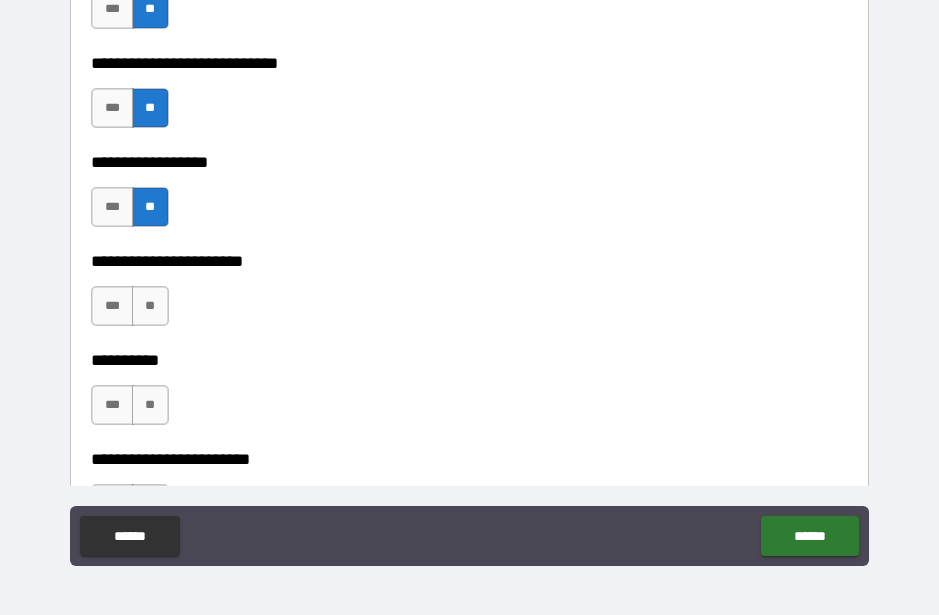 click on "**" at bounding box center (150, 306) 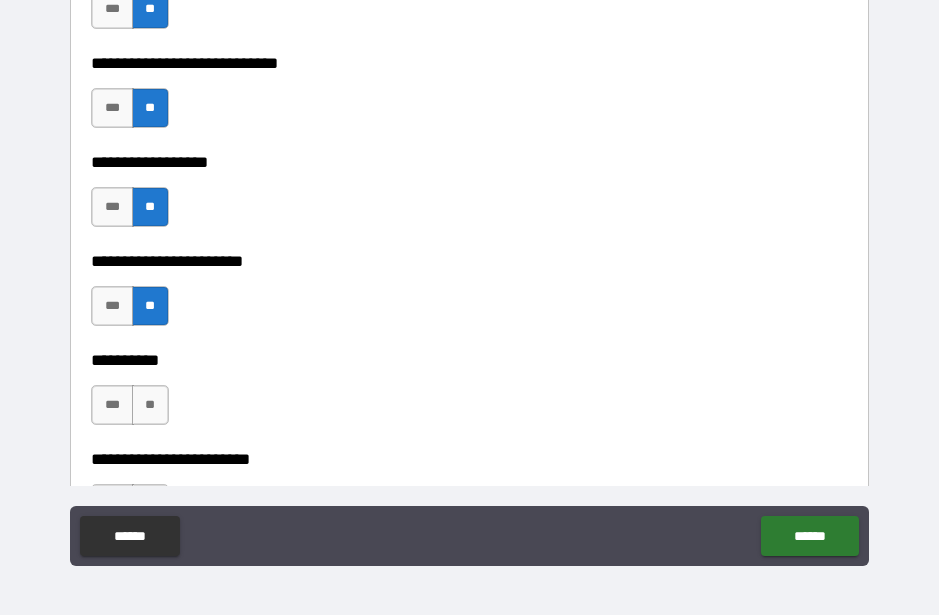 click on "**" at bounding box center [150, 405] 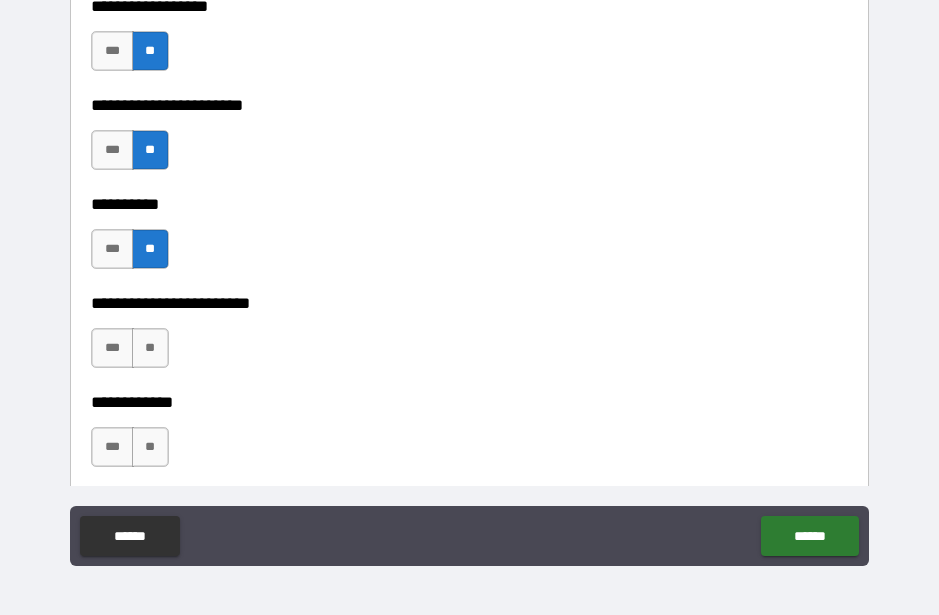 scroll, scrollTop: 5513, scrollLeft: 0, axis: vertical 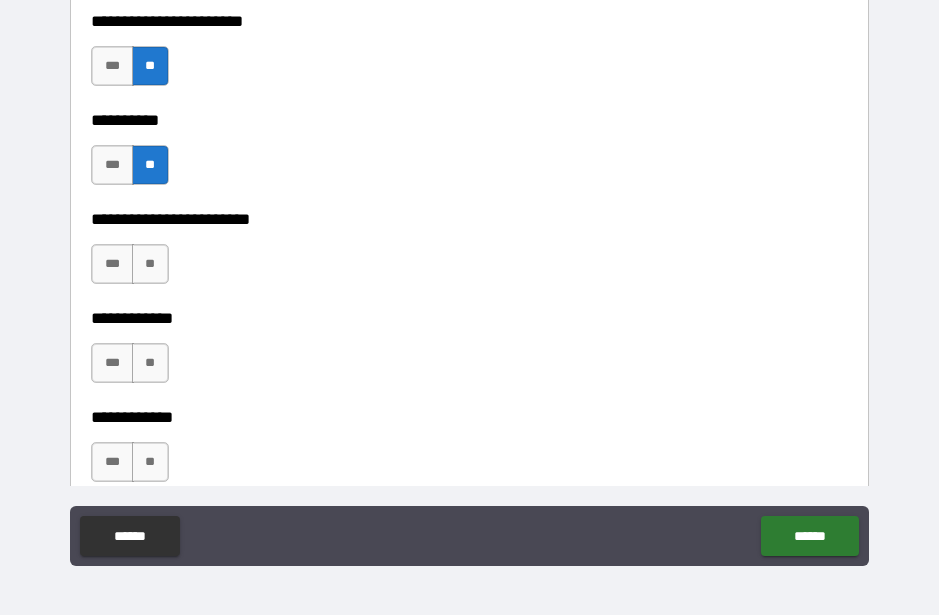 click on "**" at bounding box center [150, 264] 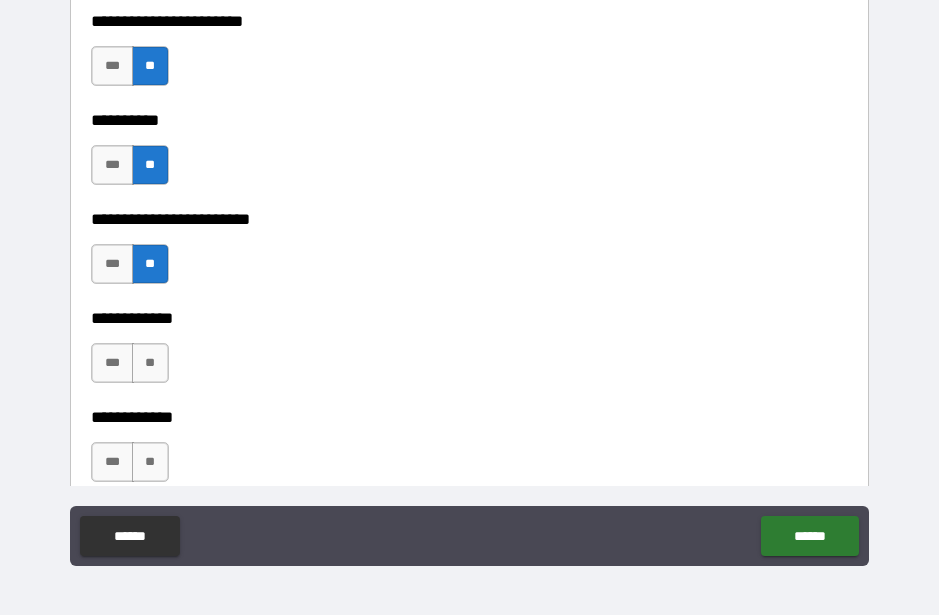 click on "**" at bounding box center (150, 363) 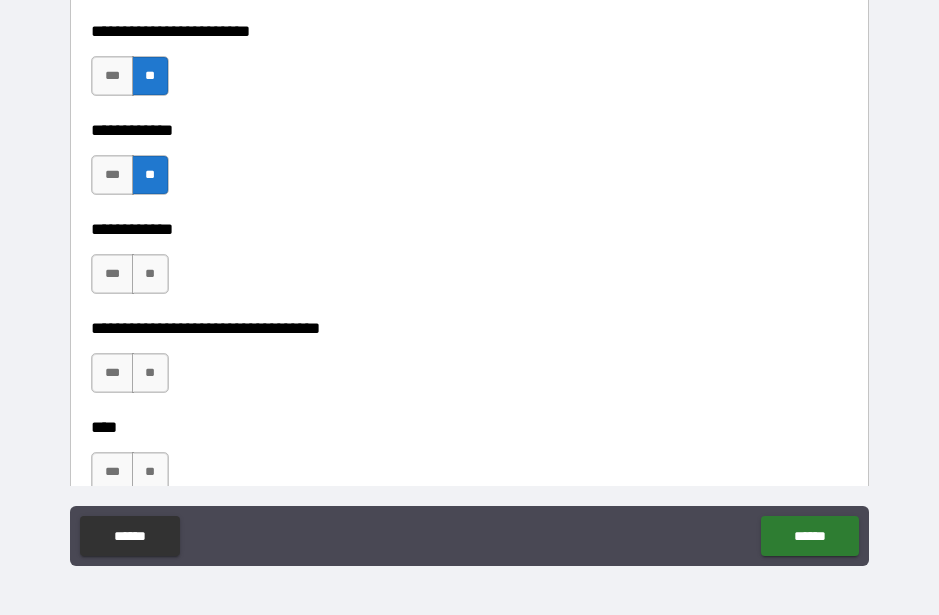 scroll, scrollTop: 5708, scrollLeft: 0, axis: vertical 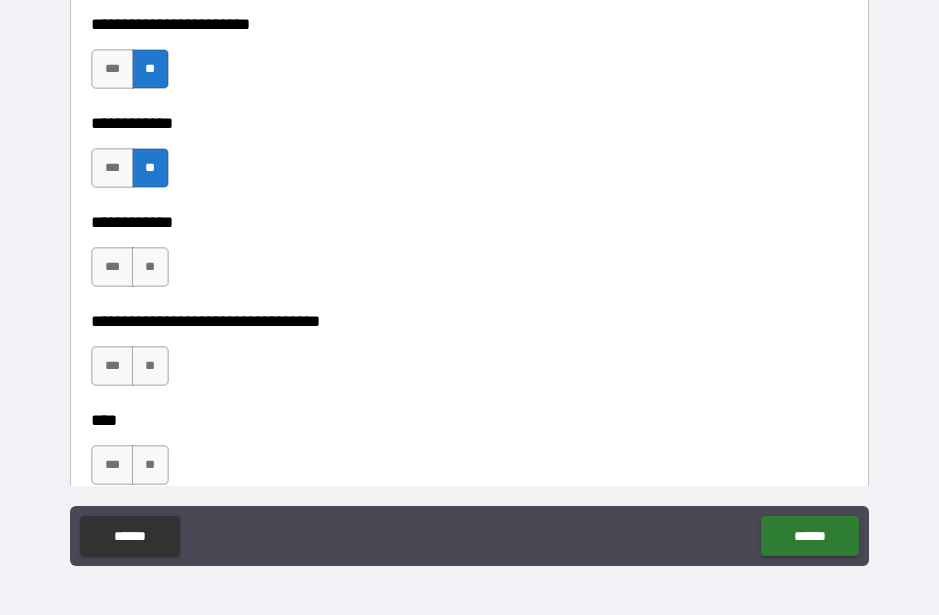 click on "**" at bounding box center [150, 267] 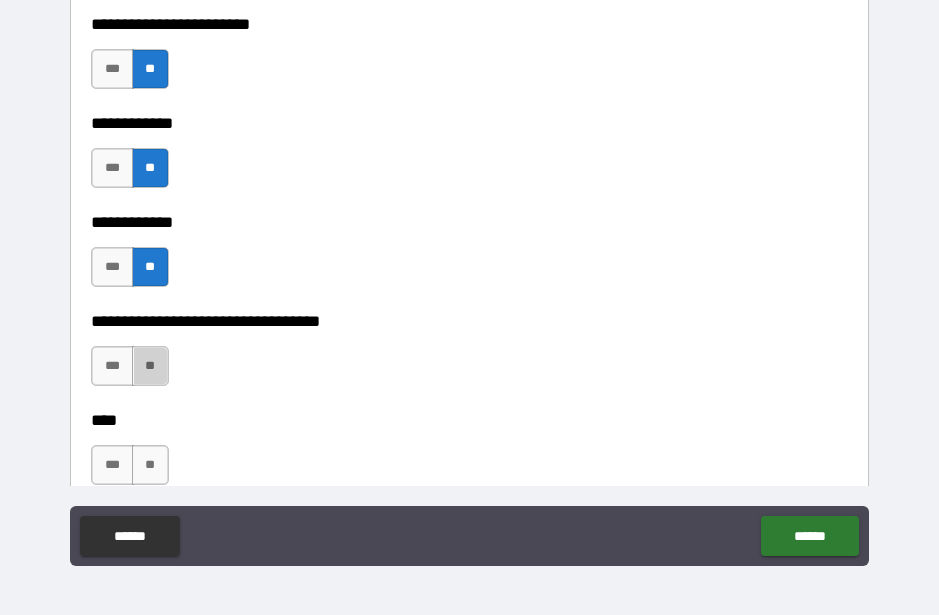 click on "**" at bounding box center [150, 366] 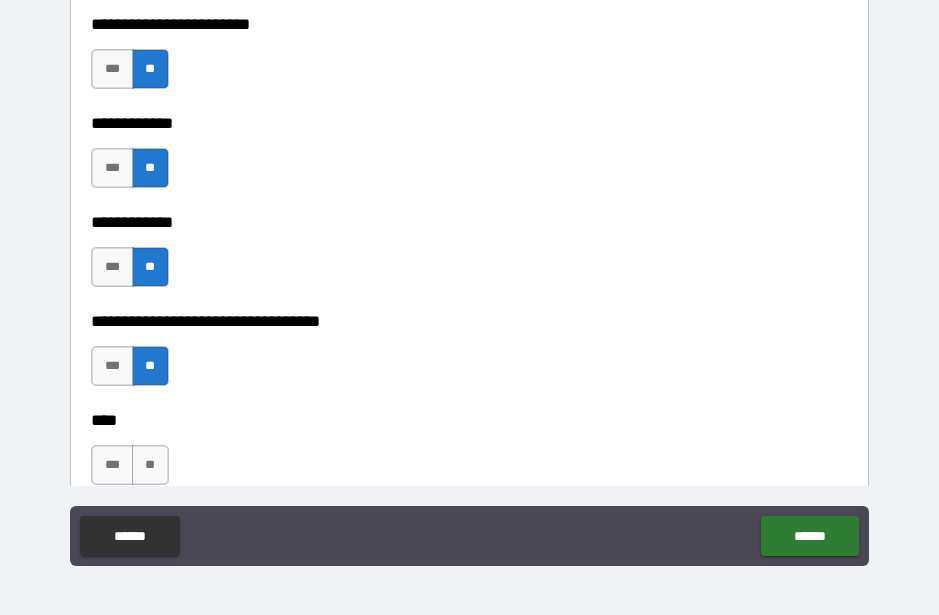 click on "**" at bounding box center (150, 465) 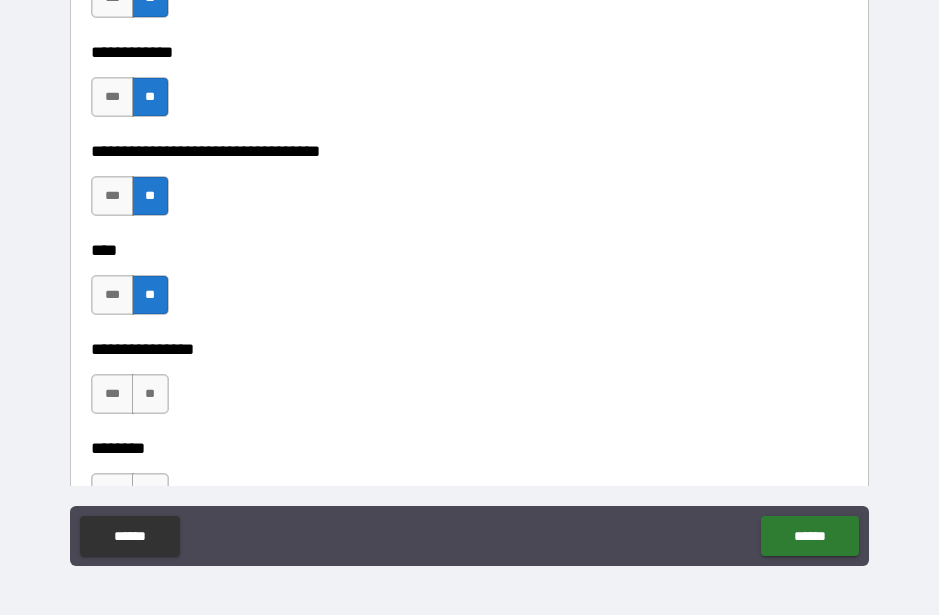scroll, scrollTop: 5884, scrollLeft: 0, axis: vertical 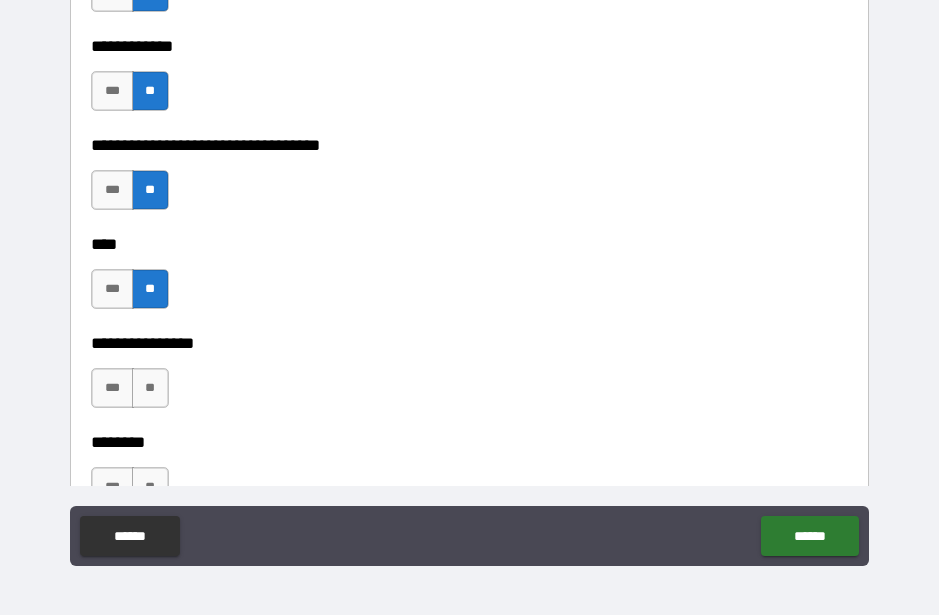 click on "**" at bounding box center [150, 388] 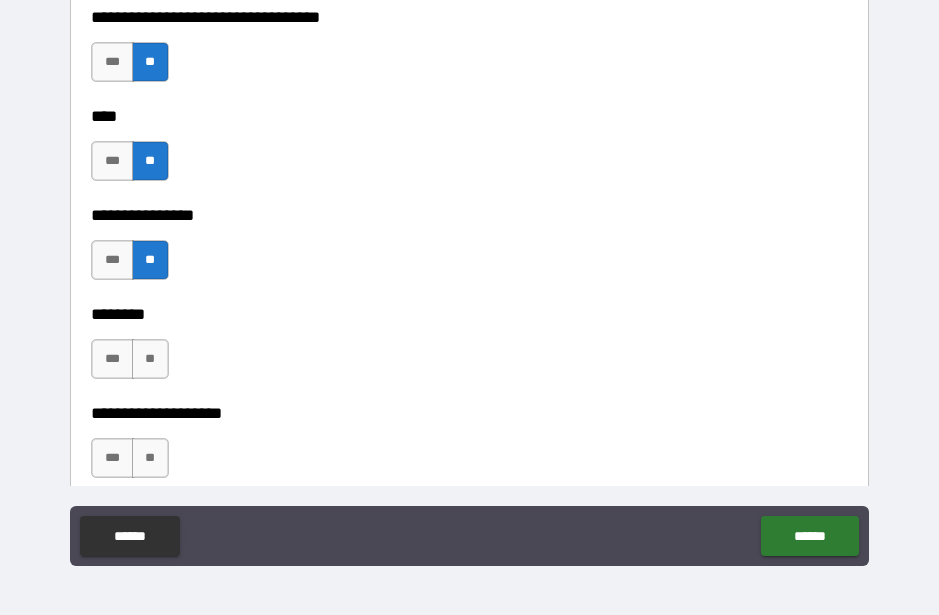 scroll, scrollTop: 6014, scrollLeft: 0, axis: vertical 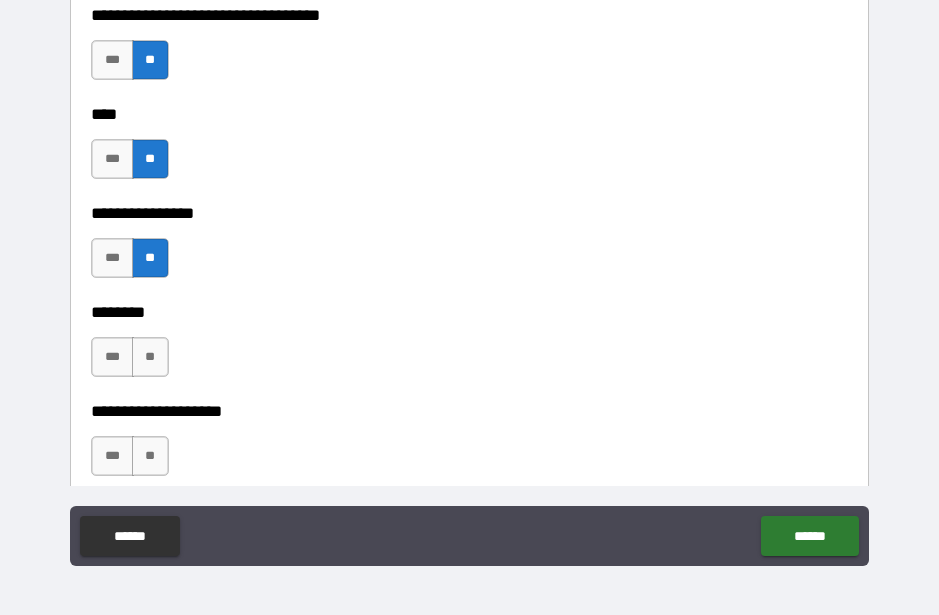 click on "**" at bounding box center (150, 357) 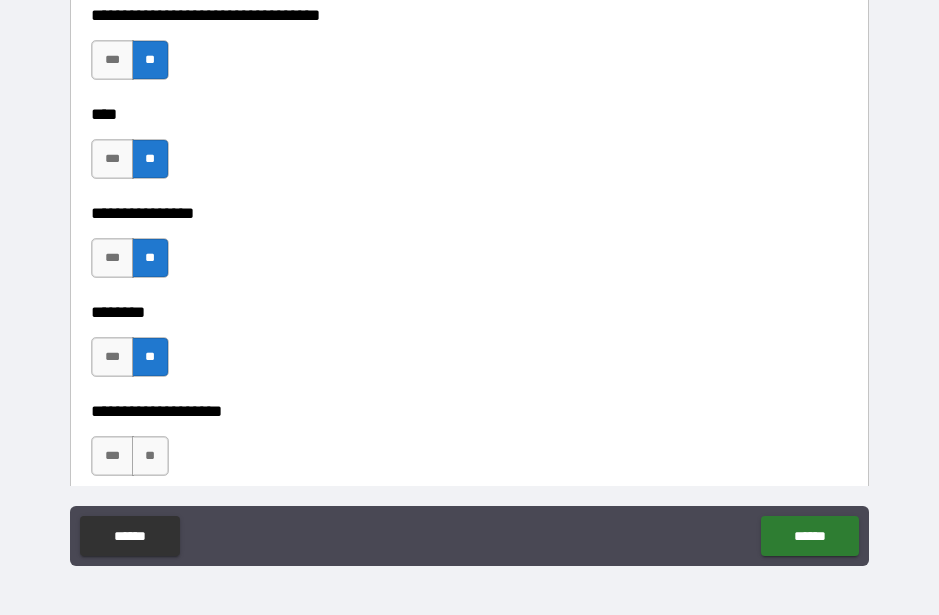 click on "**" at bounding box center [150, 456] 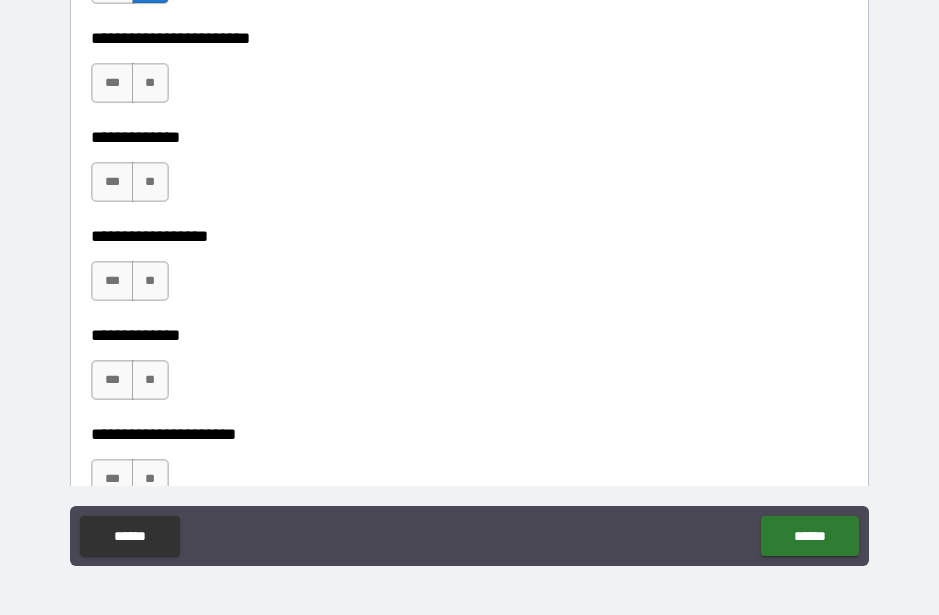 scroll, scrollTop: 6494, scrollLeft: 0, axis: vertical 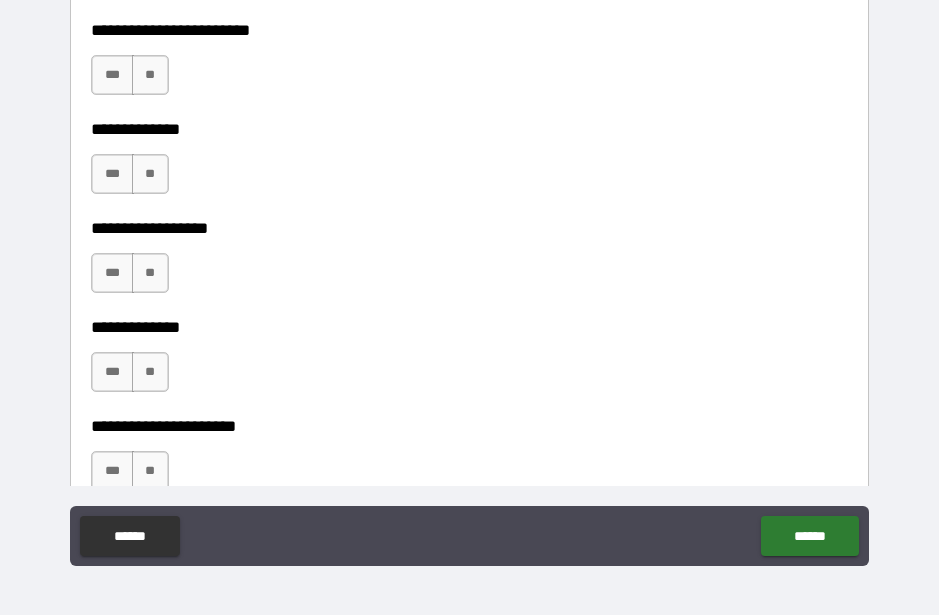 click on "**" at bounding box center (150, 75) 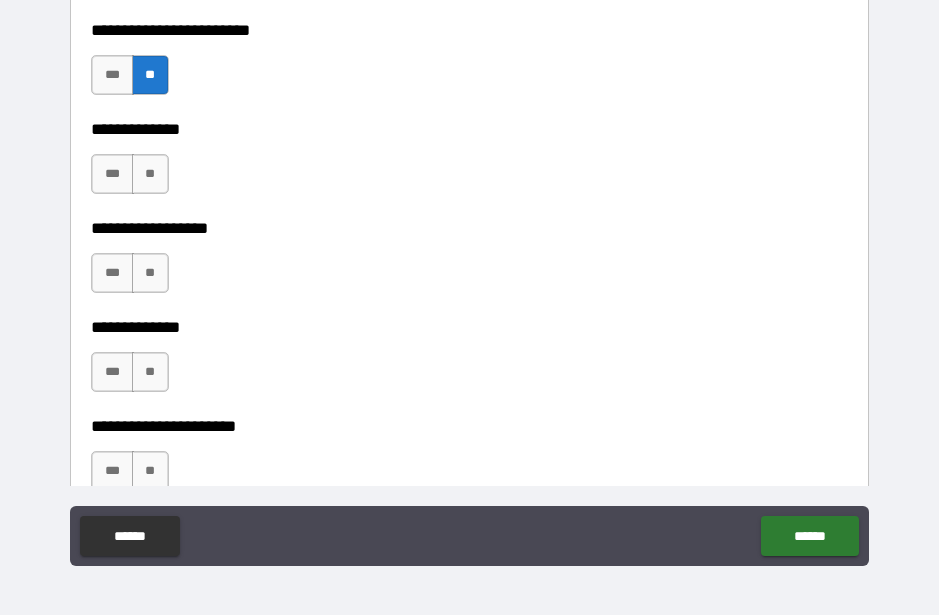 click on "**" at bounding box center [150, 174] 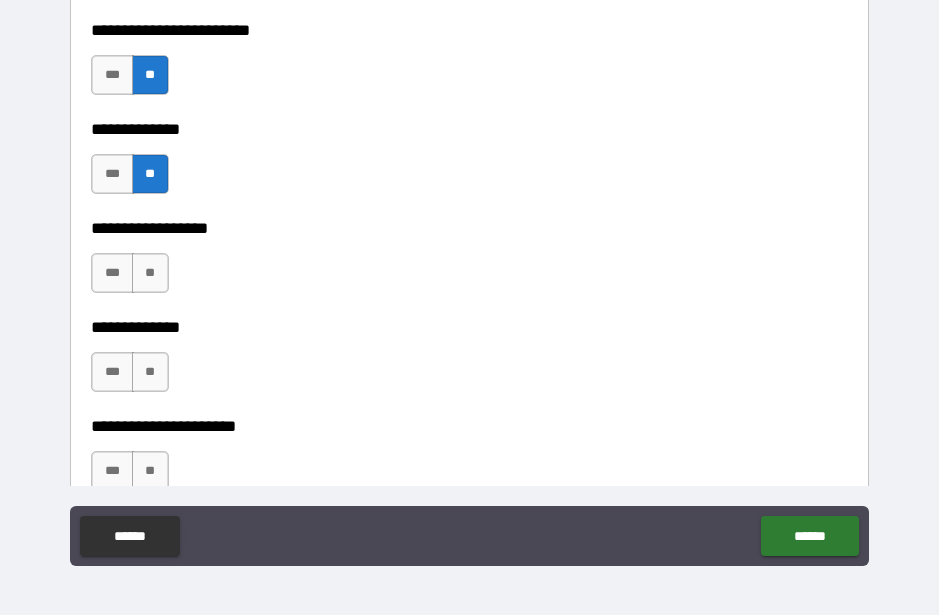 click on "**" at bounding box center (150, 273) 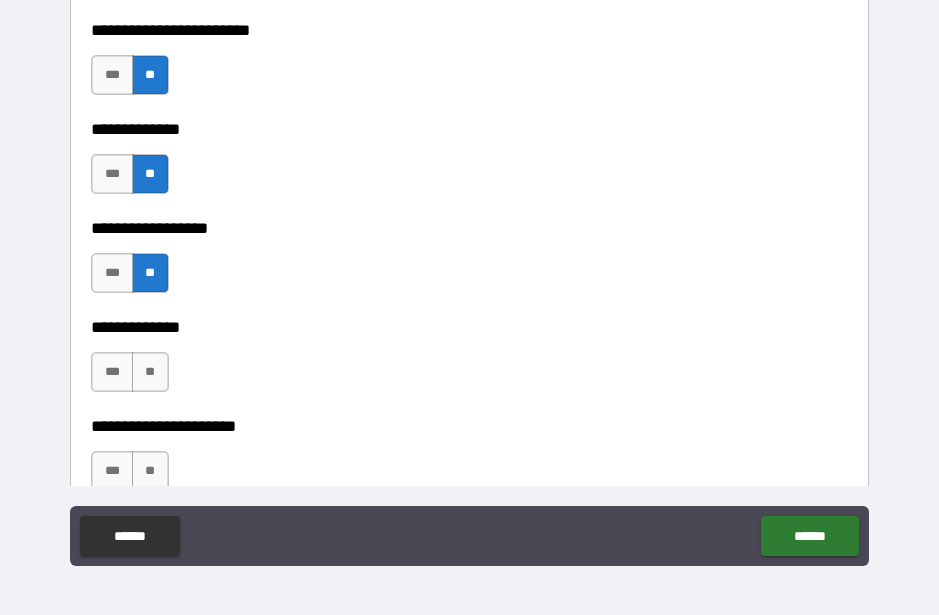 click on "**" at bounding box center (150, 372) 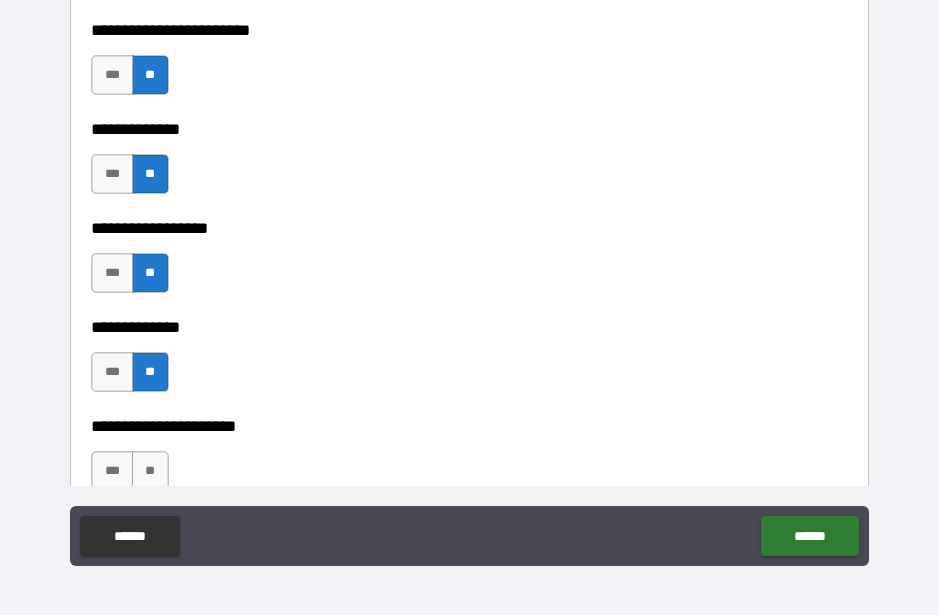 click on "**" at bounding box center (150, 471) 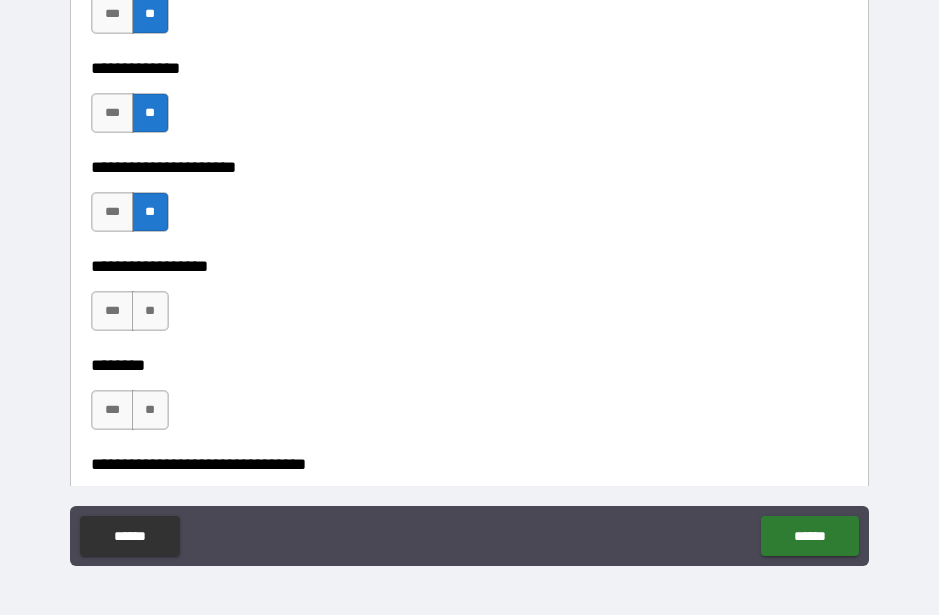 scroll, scrollTop: 6790, scrollLeft: 0, axis: vertical 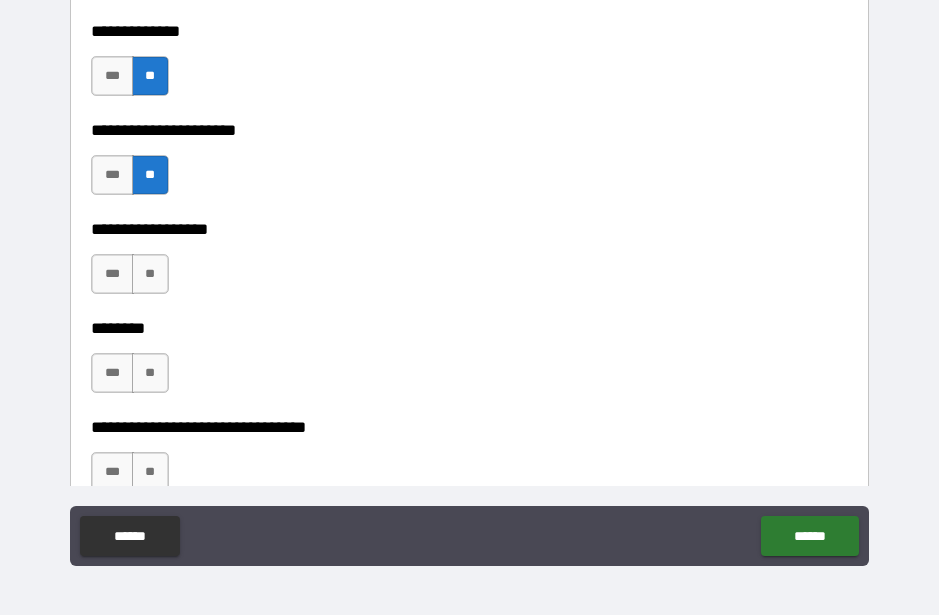 click on "**" at bounding box center [150, 274] 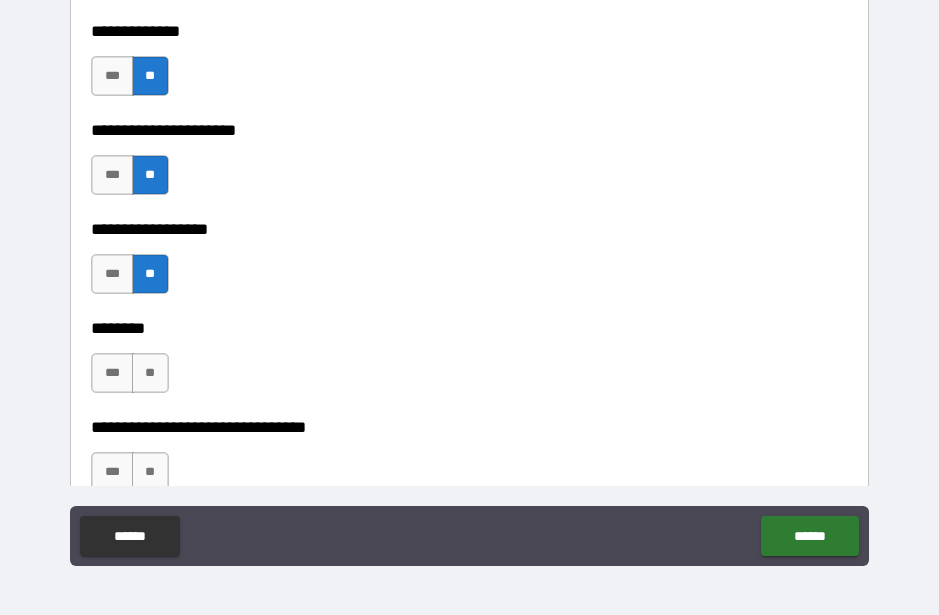 click on "**" at bounding box center [150, 373] 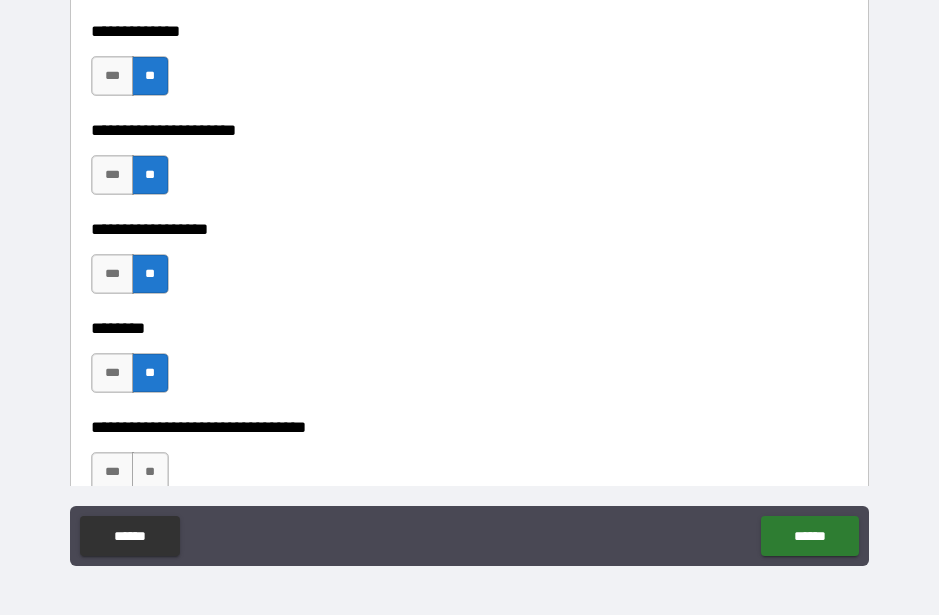 click on "**" at bounding box center (150, 472) 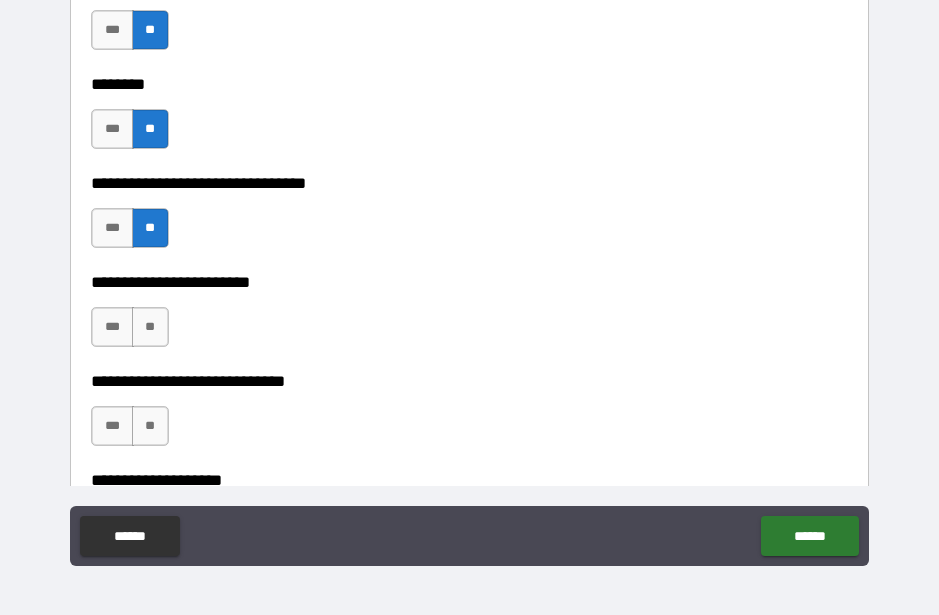 click on "**" at bounding box center (150, 327) 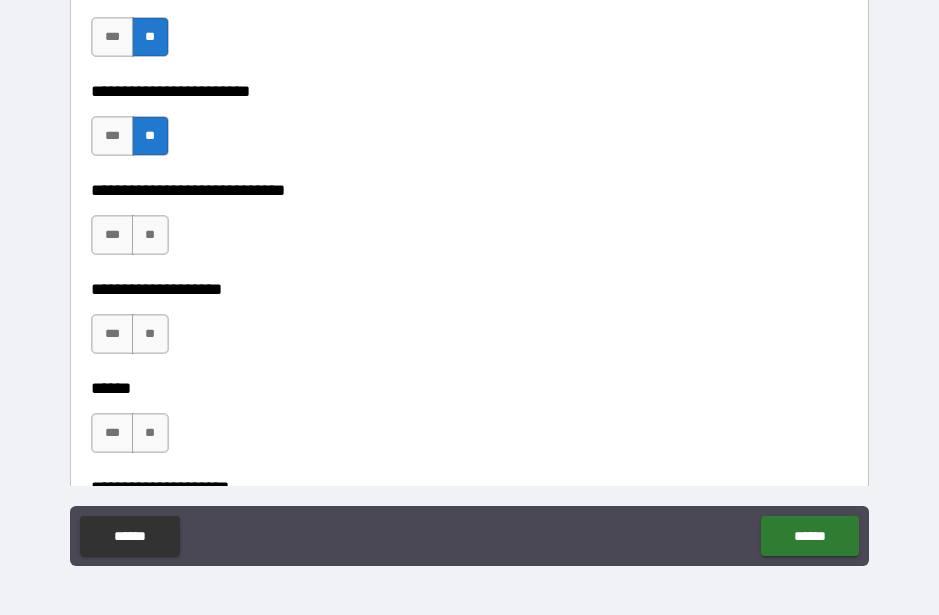 scroll, scrollTop: 7228, scrollLeft: 0, axis: vertical 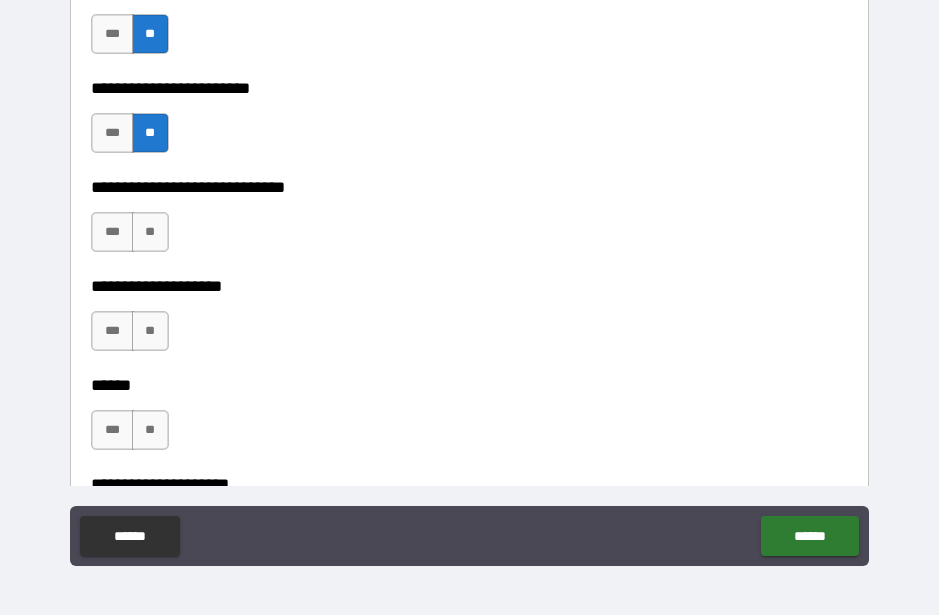 click on "**" at bounding box center [150, 232] 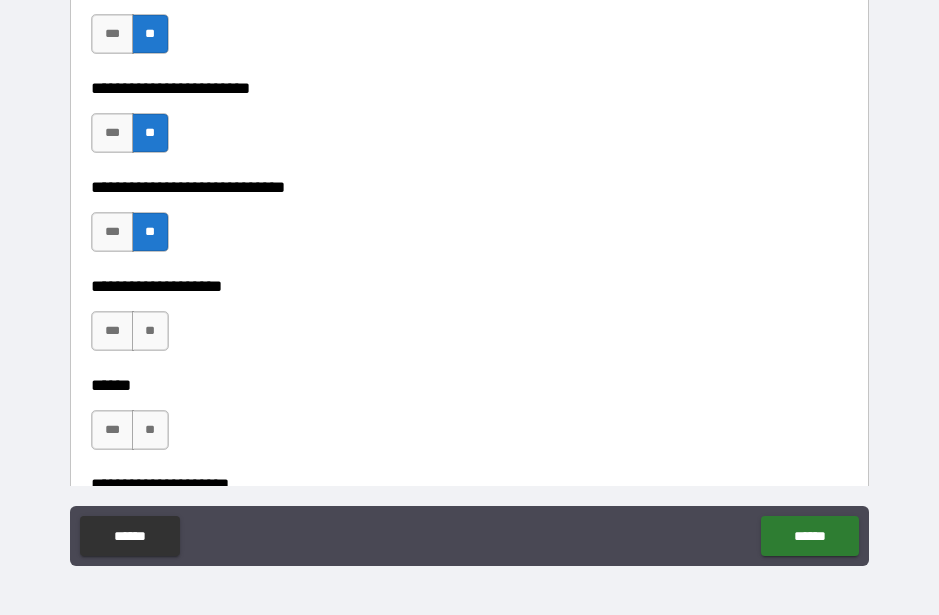 click on "**" at bounding box center (150, 331) 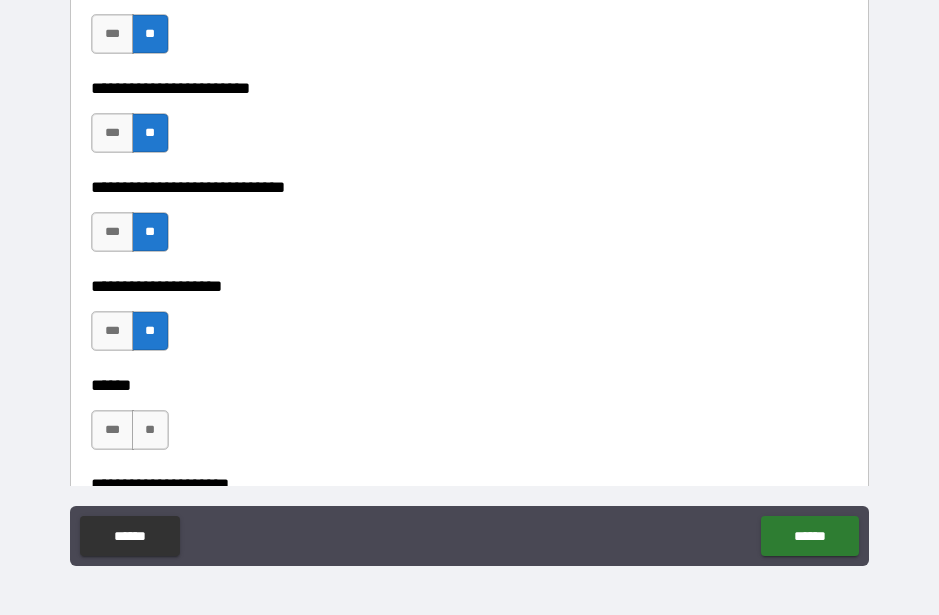 click on "**" at bounding box center (150, 430) 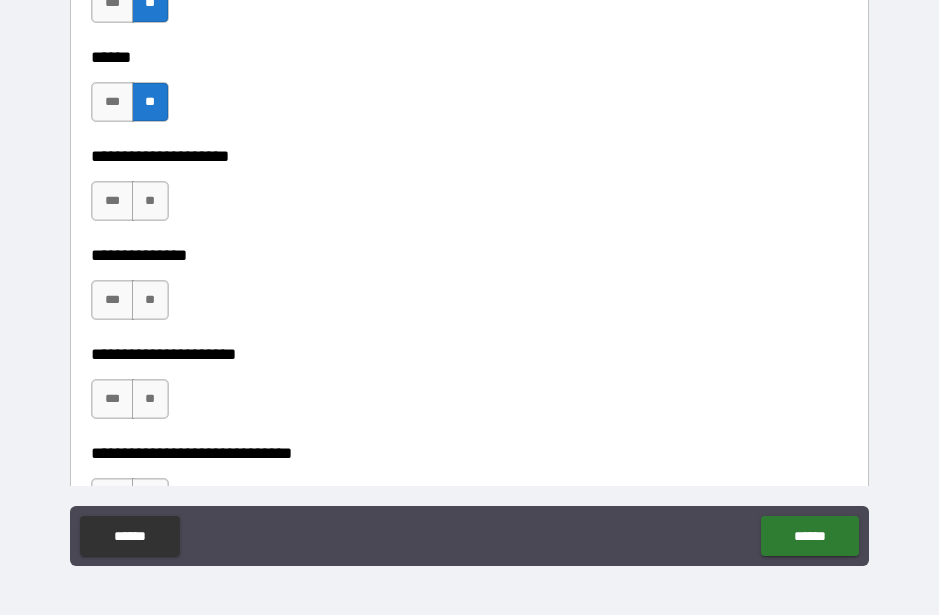 scroll, scrollTop: 7572, scrollLeft: 0, axis: vertical 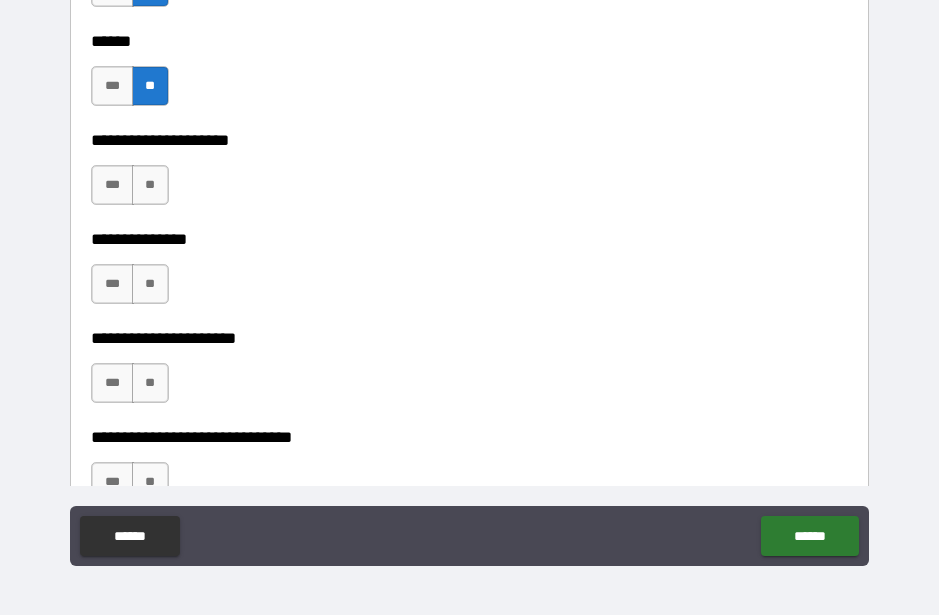 click on "**" at bounding box center [150, 185] 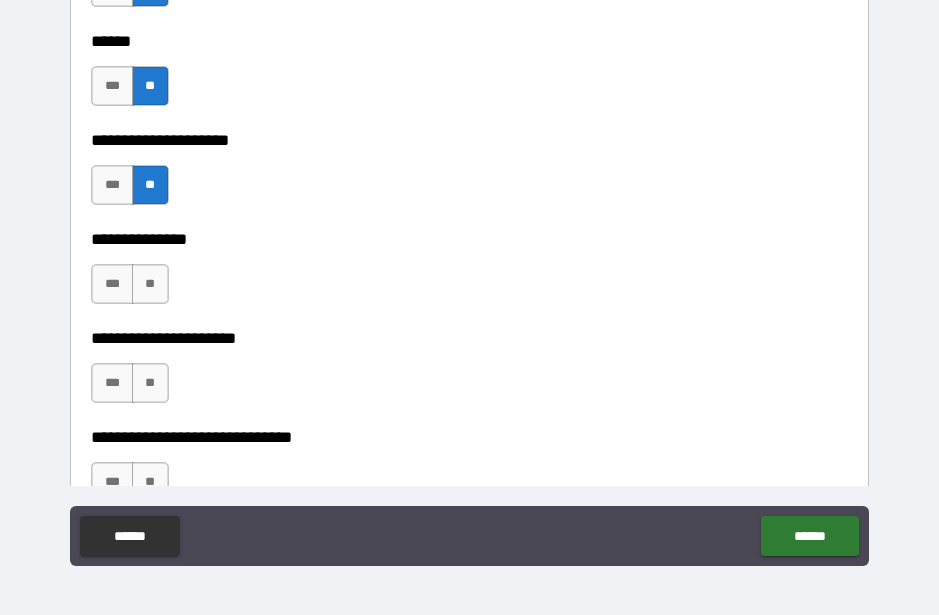 click on "**" at bounding box center (150, 284) 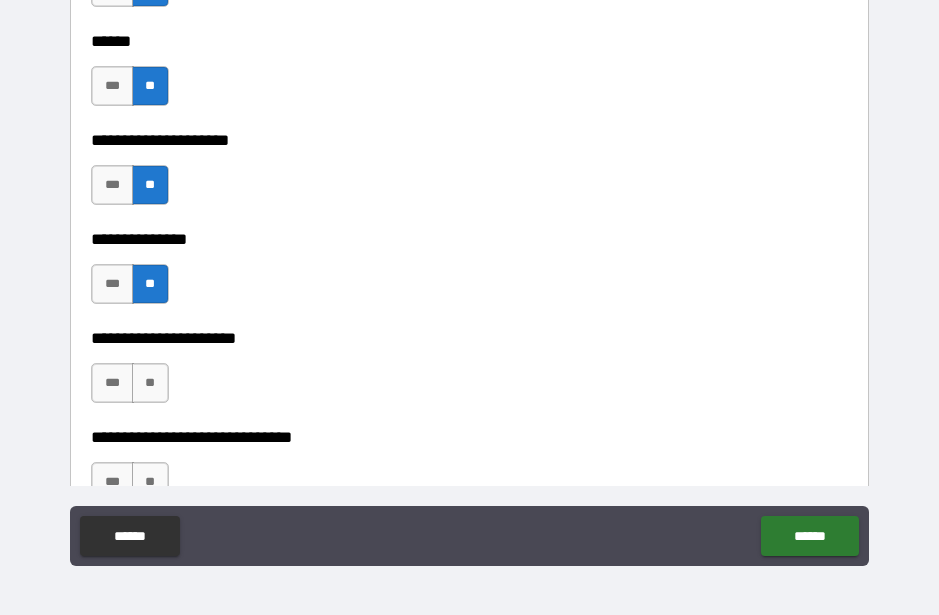 click on "**" at bounding box center (150, 383) 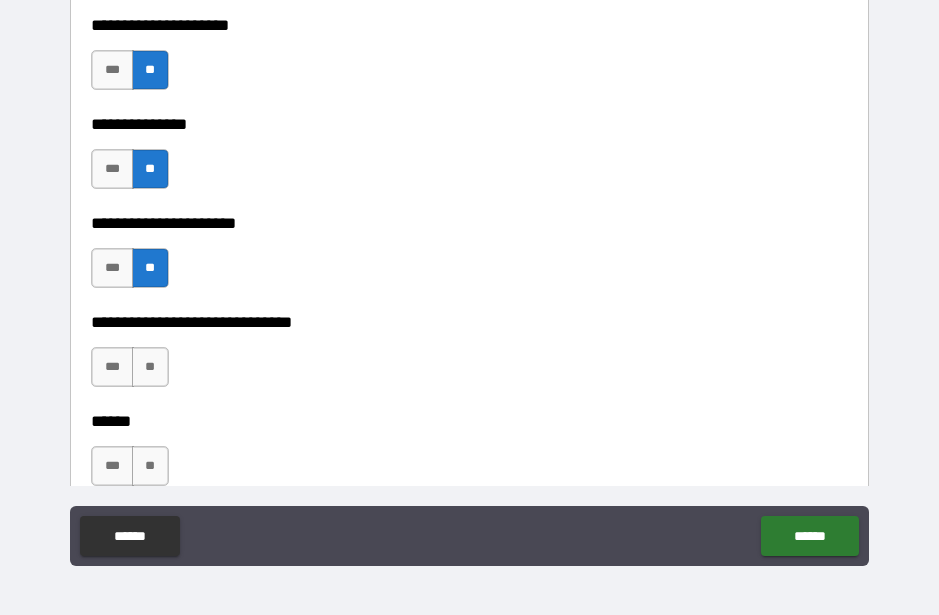 scroll, scrollTop: 7813, scrollLeft: 0, axis: vertical 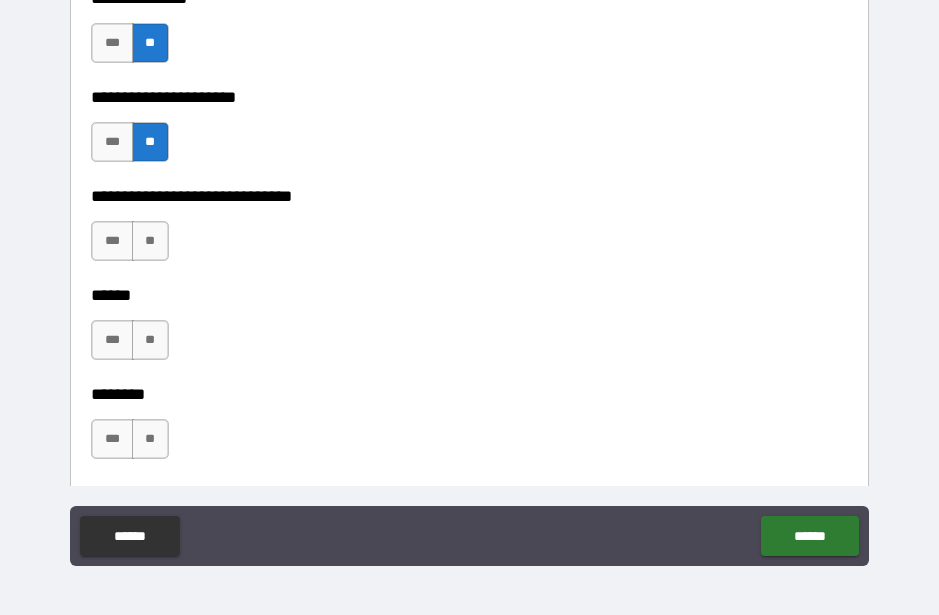 click on "**********" at bounding box center (469, 330) 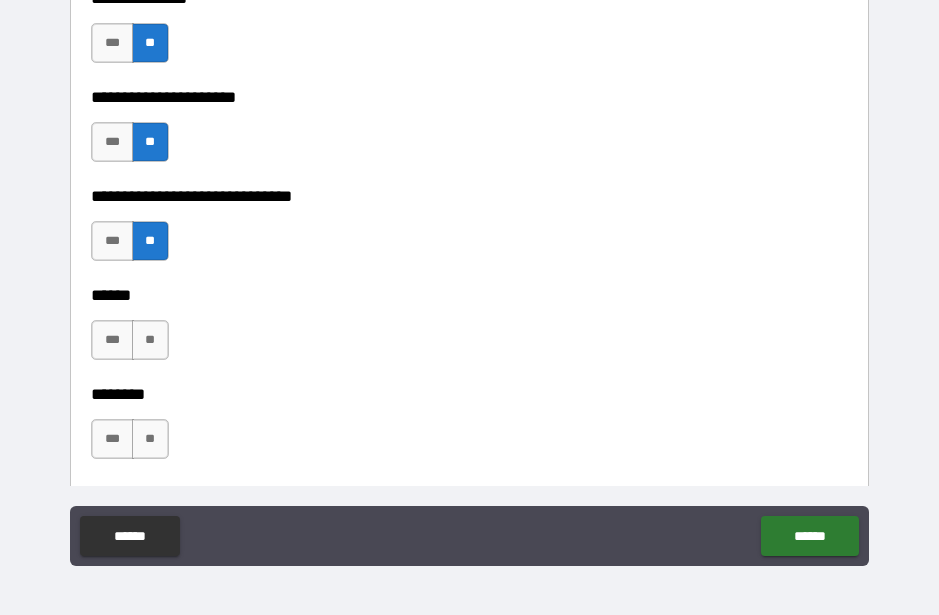 click on "**" at bounding box center (150, 340) 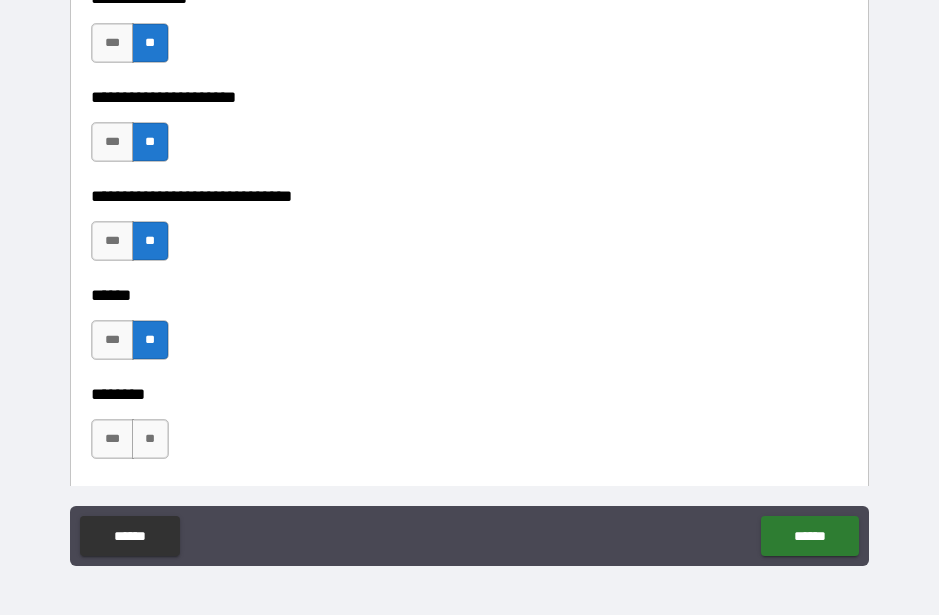 click on "**" at bounding box center (150, 439) 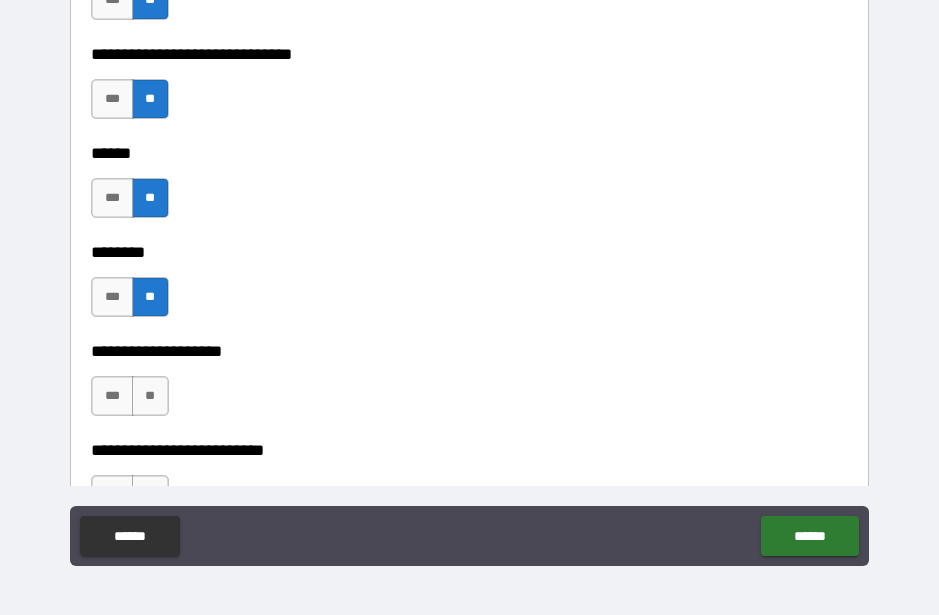 scroll, scrollTop: 7953, scrollLeft: 0, axis: vertical 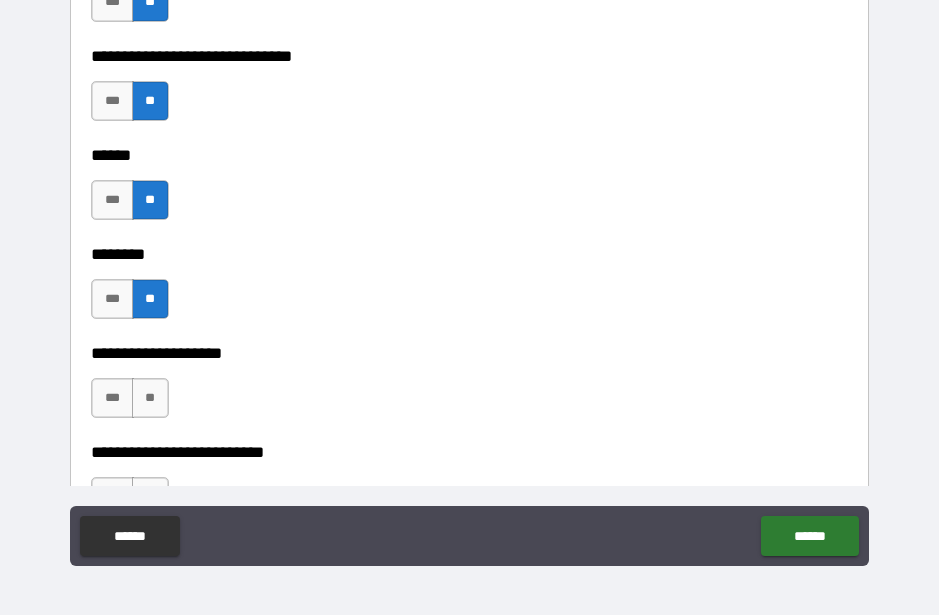 click on "**********" at bounding box center [469, 487] 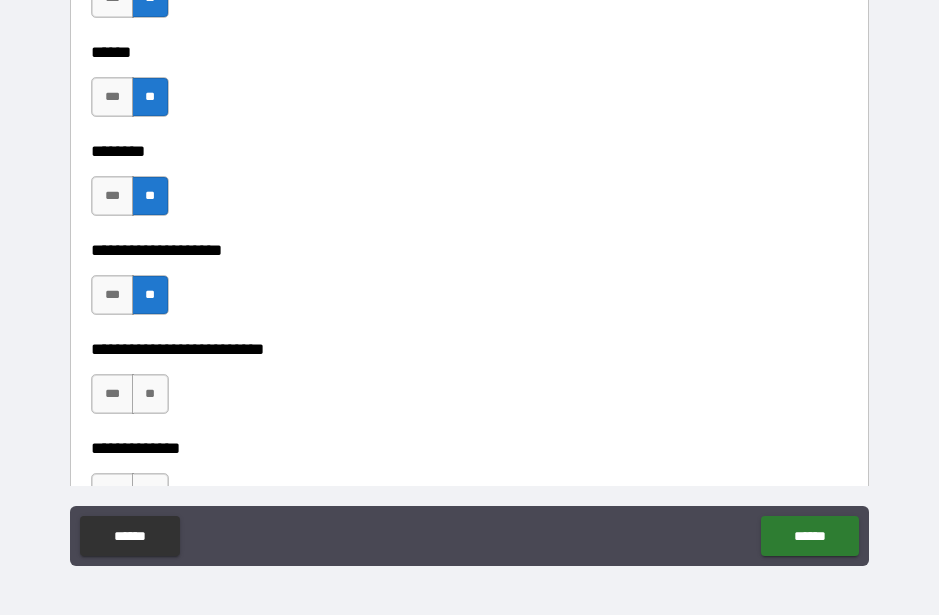 scroll, scrollTop: 8090, scrollLeft: 0, axis: vertical 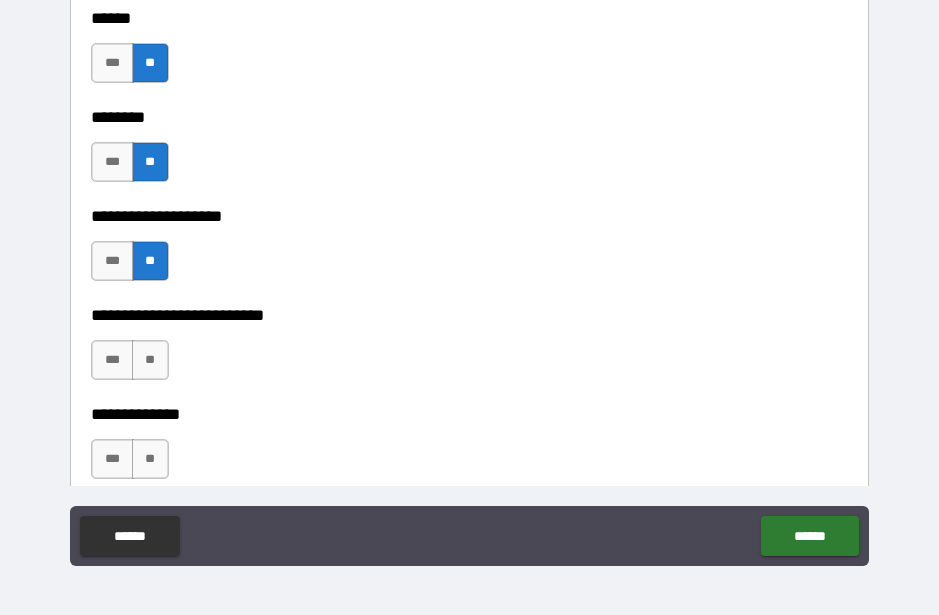 click on "**" at bounding box center (150, 360) 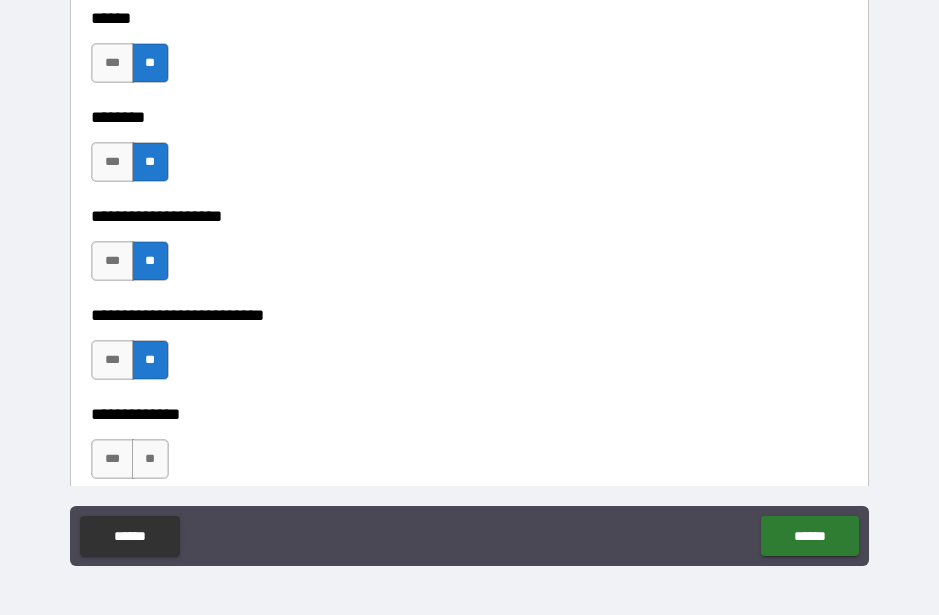 click on "**" at bounding box center [150, 459] 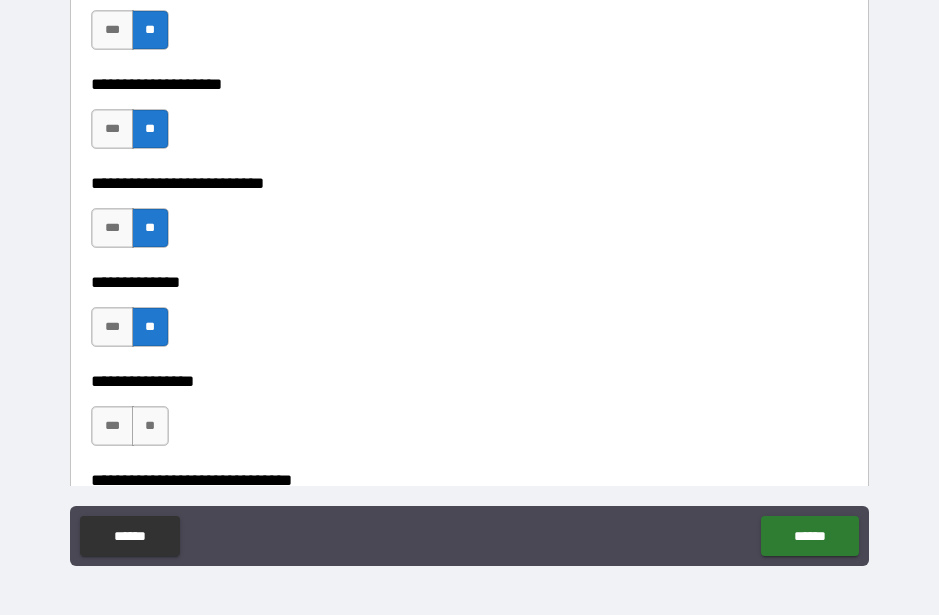 scroll, scrollTop: 8295, scrollLeft: 0, axis: vertical 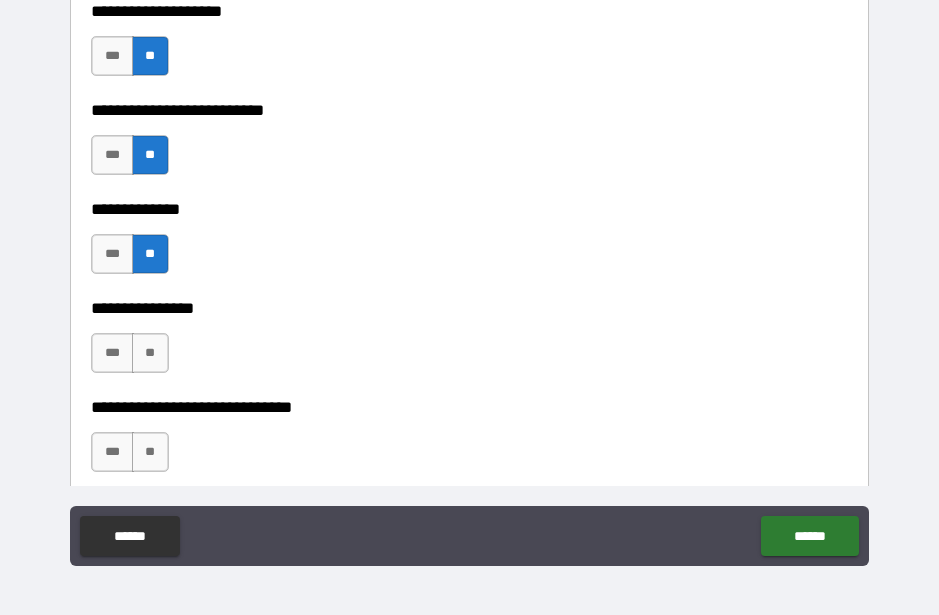 click on "**" at bounding box center [150, 353] 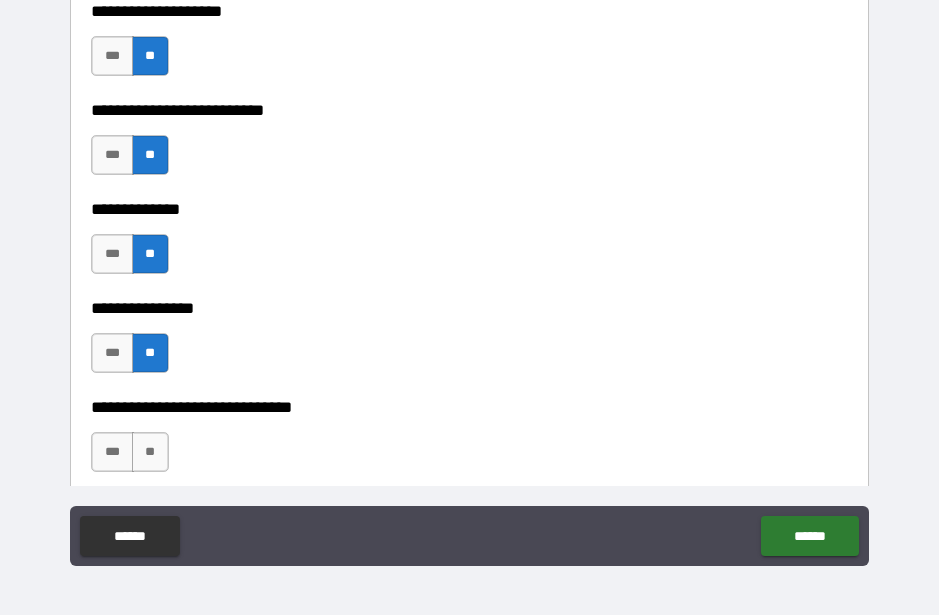 click on "**" at bounding box center [150, 452] 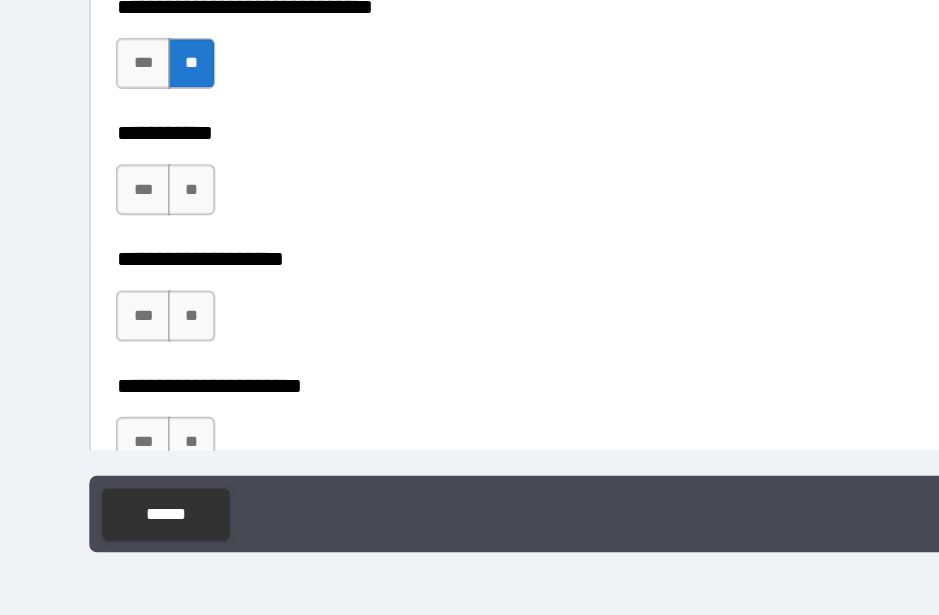 scroll, scrollTop: 8567, scrollLeft: 0, axis: vertical 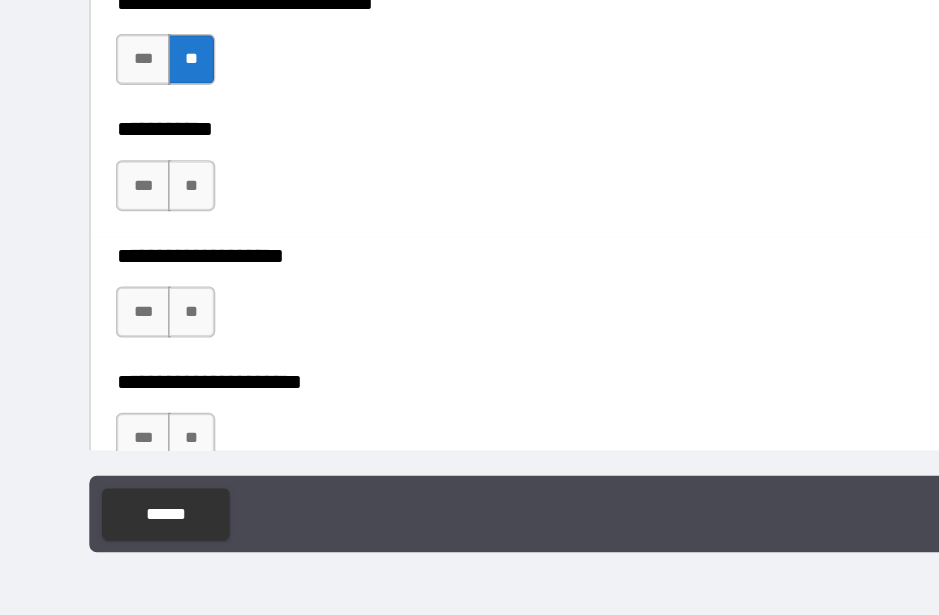 click on "**" at bounding box center (150, 279) 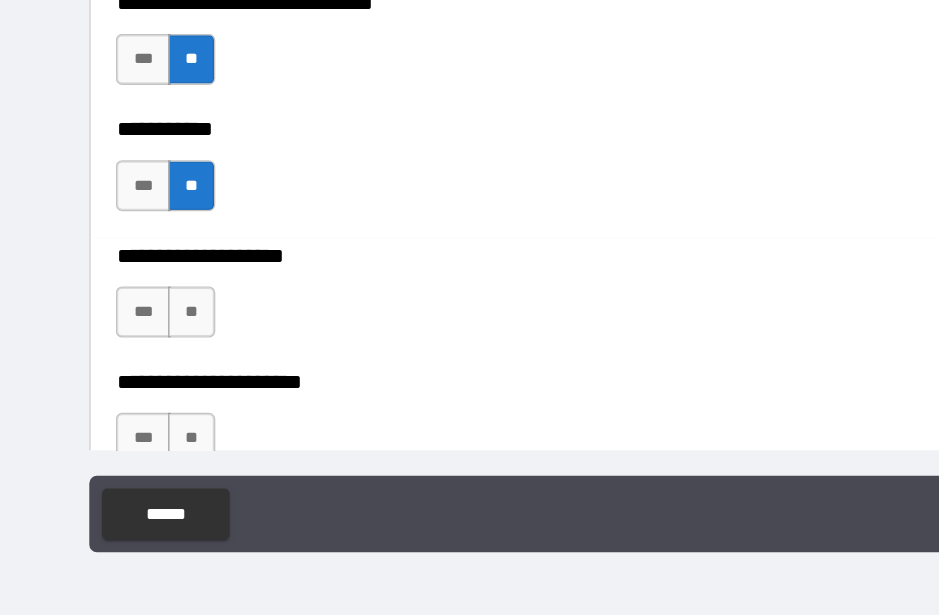 click on "**" at bounding box center [150, 378] 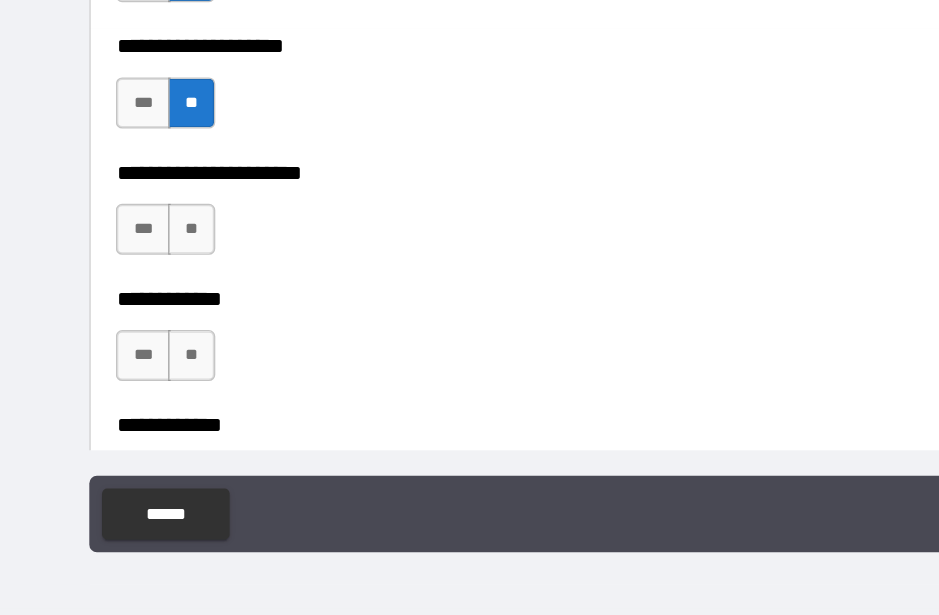 scroll, scrollTop: 8735, scrollLeft: 0, axis: vertical 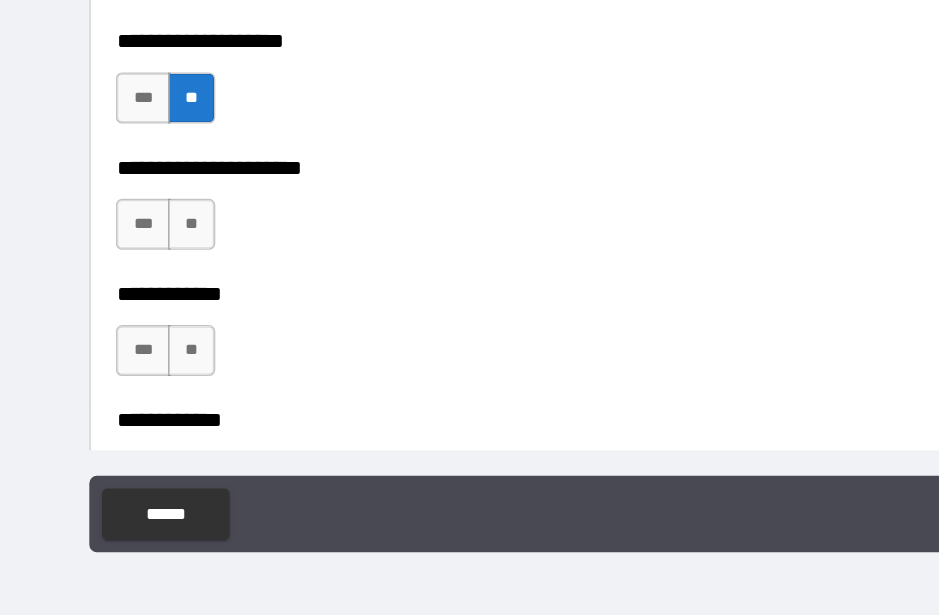 click on "**" at bounding box center [150, 309] 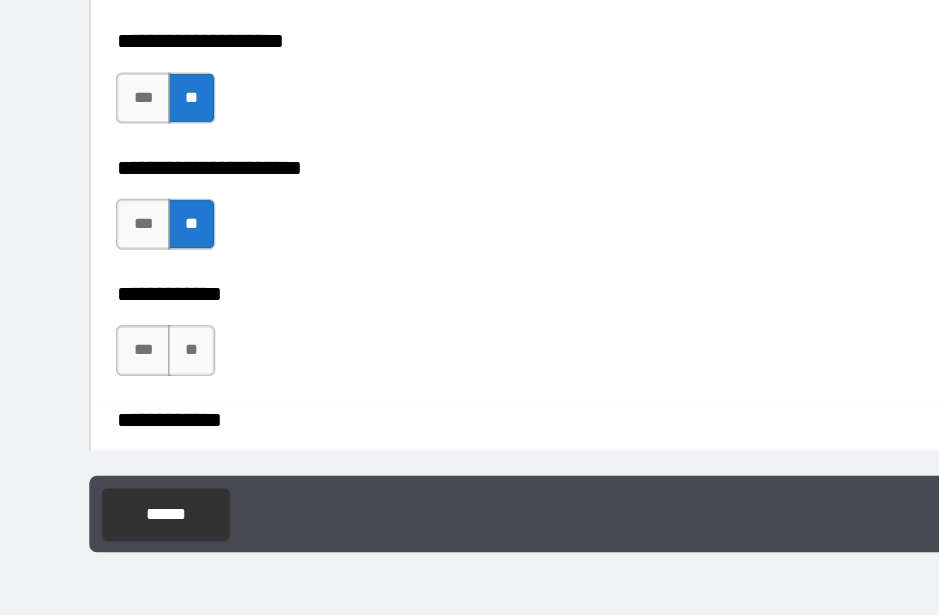 click on "**" at bounding box center (150, 408) 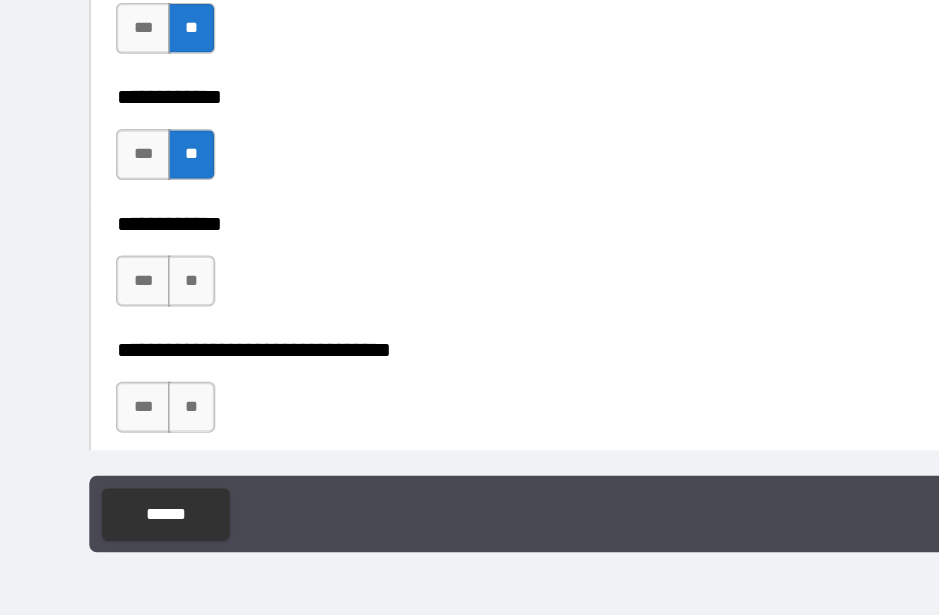 scroll, scrollTop: 8893, scrollLeft: 0, axis: vertical 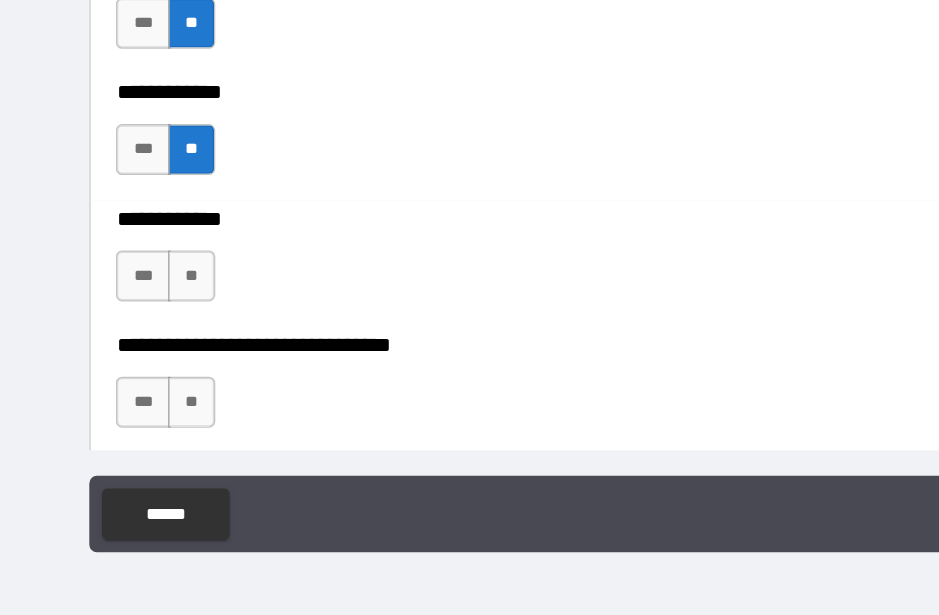 click on "**" at bounding box center [150, 349] 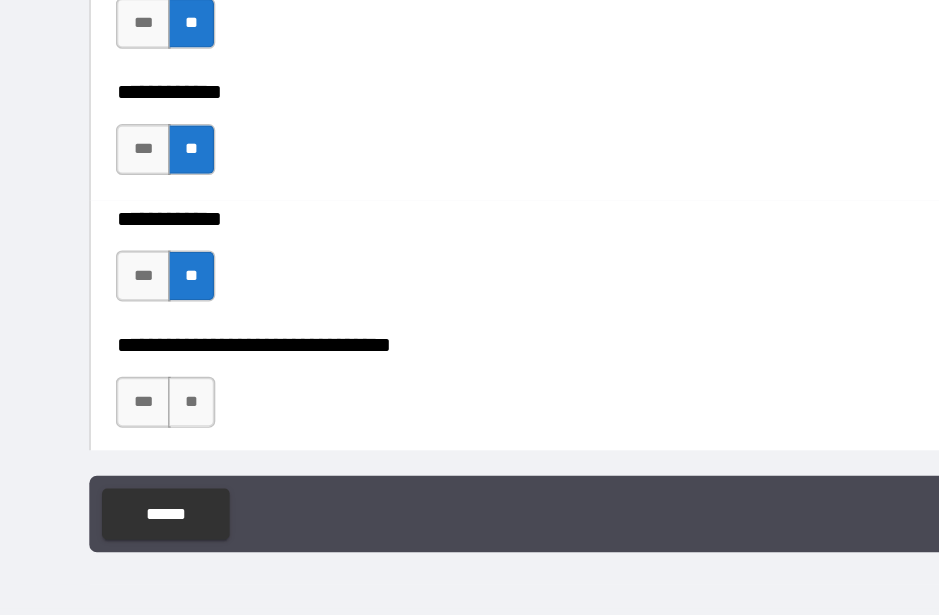 click on "**" at bounding box center (150, 448) 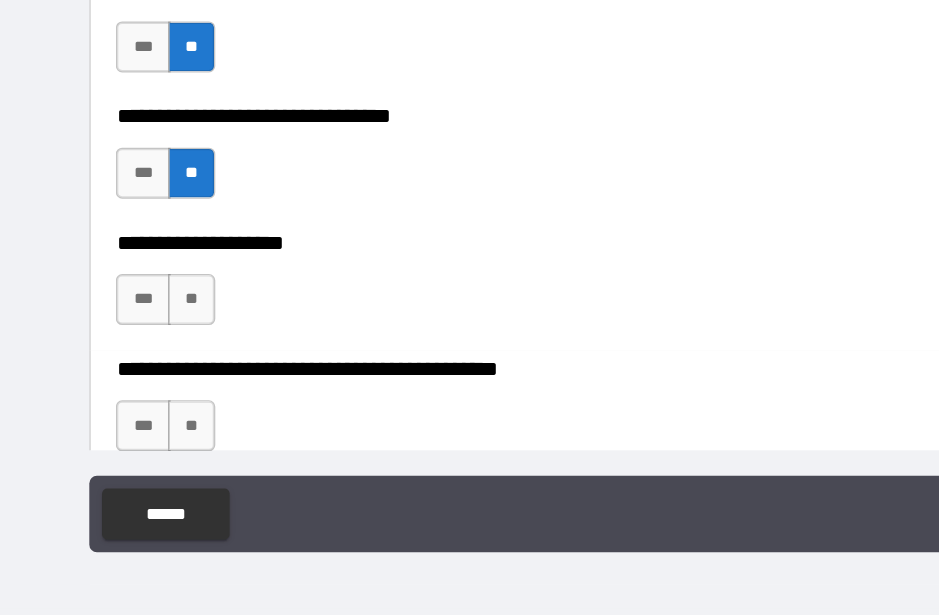 click on "**" at bounding box center [150, 368] 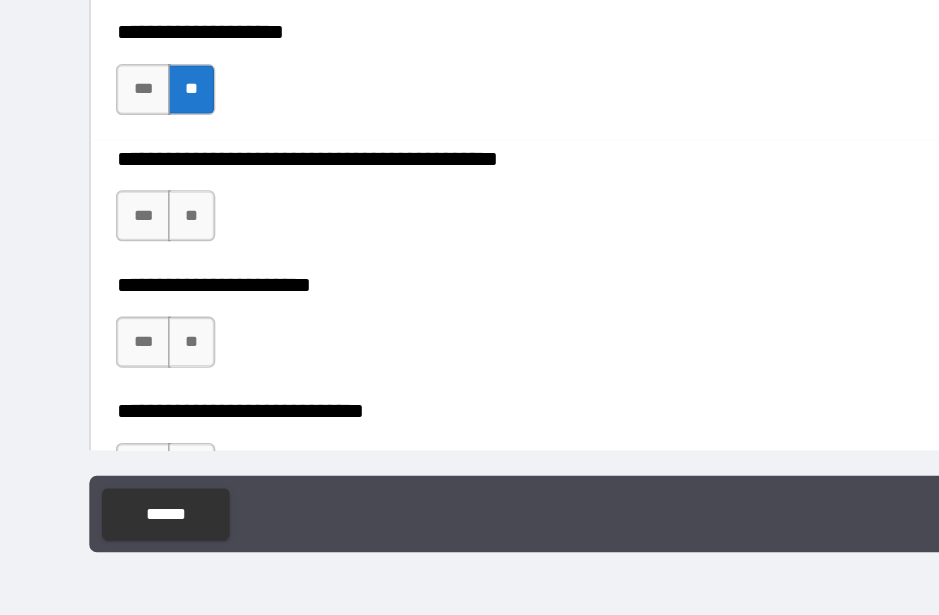 scroll, scrollTop: 9240, scrollLeft: 0, axis: vertical 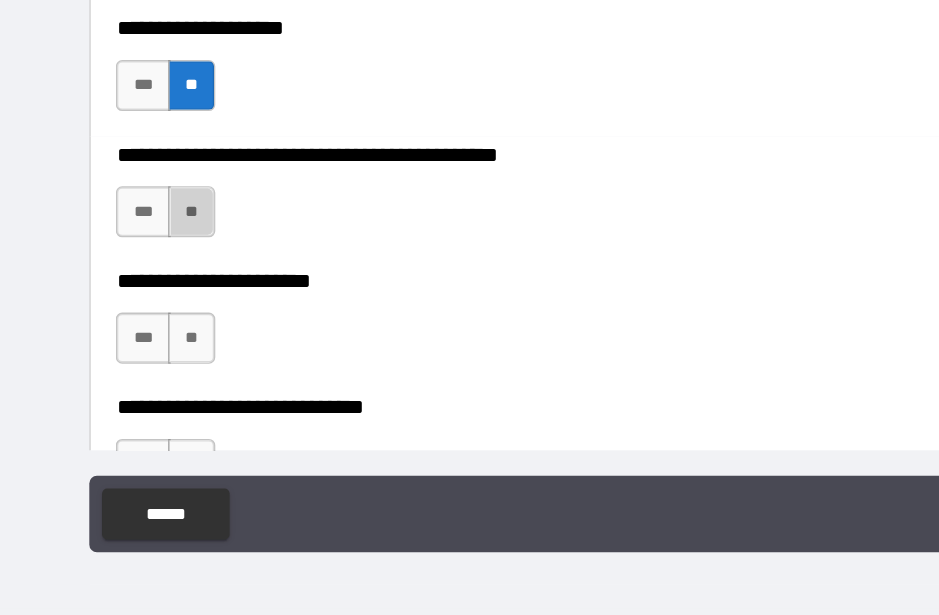 click on "**" at bounding box center [150, 299] 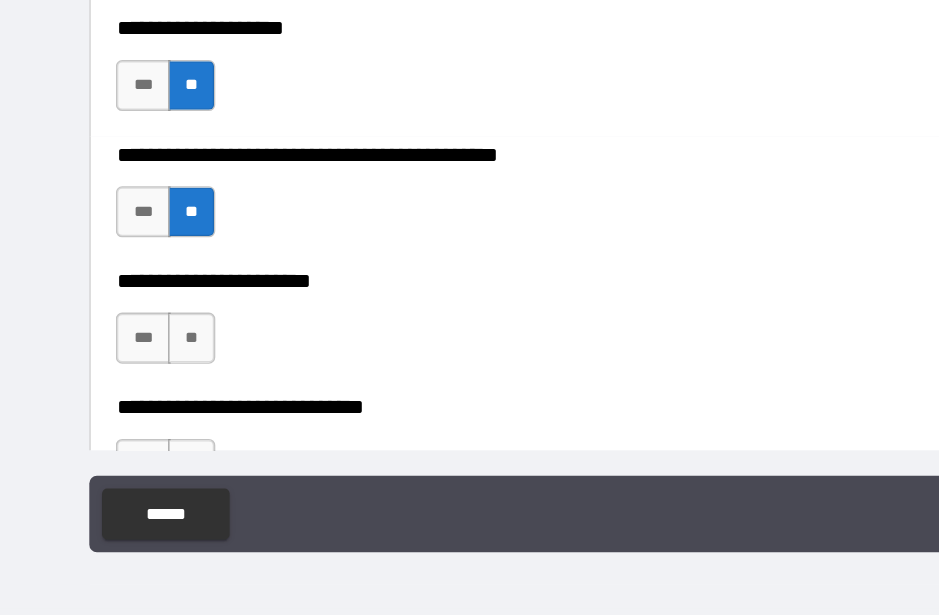 click on "**" at bounding box center (150, 398) 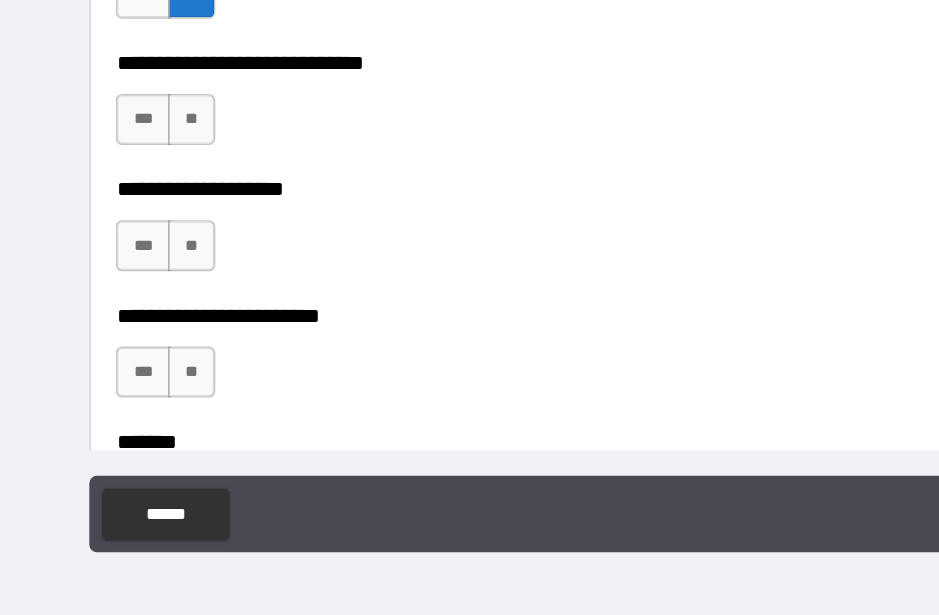 scroll, scrollTop: 9513, scrollLeft: 0, axis: vertical 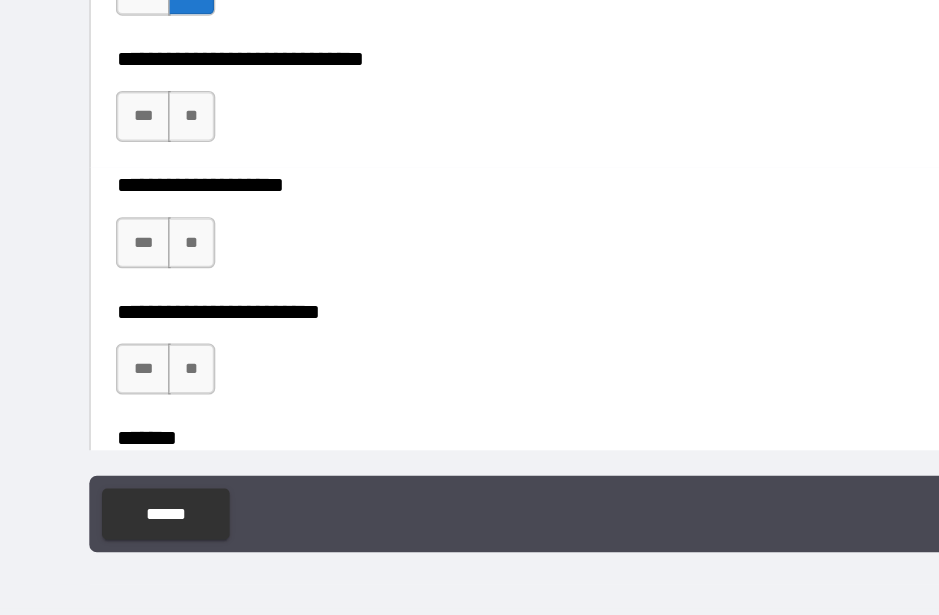 click on "**" at bounding box center (150, 323) 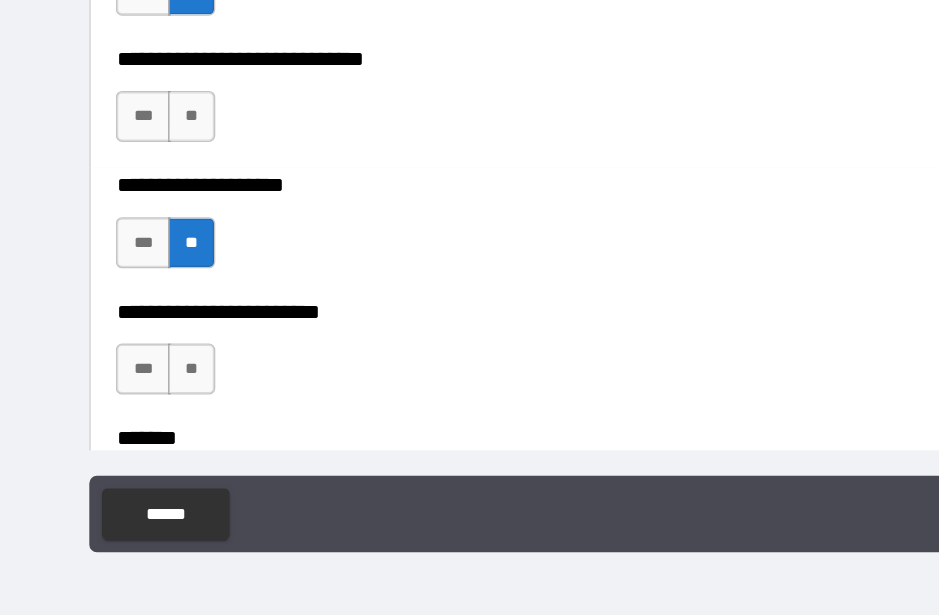click on "**" at bounding box center [150, 224] 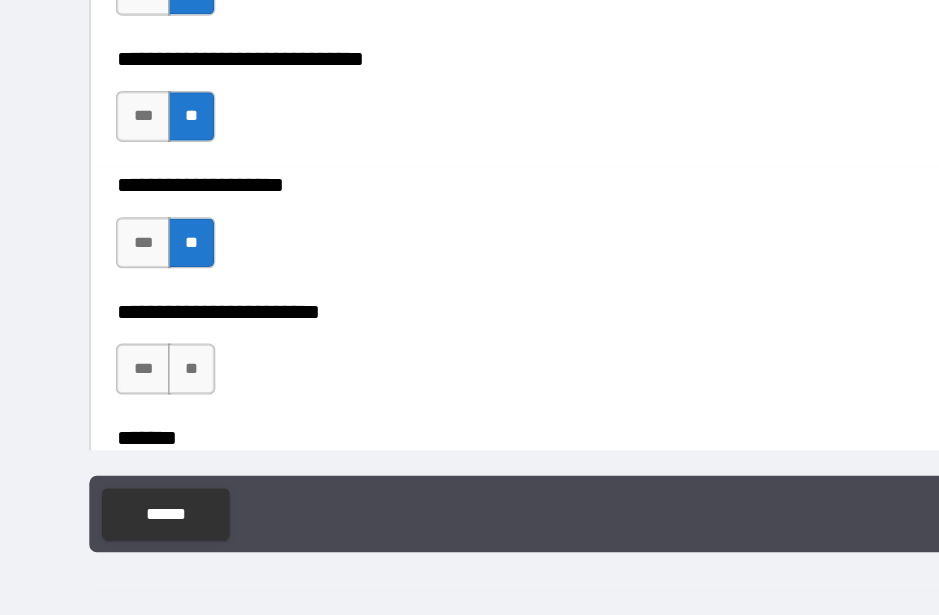 click on "**" at bounding box center [150, 422] 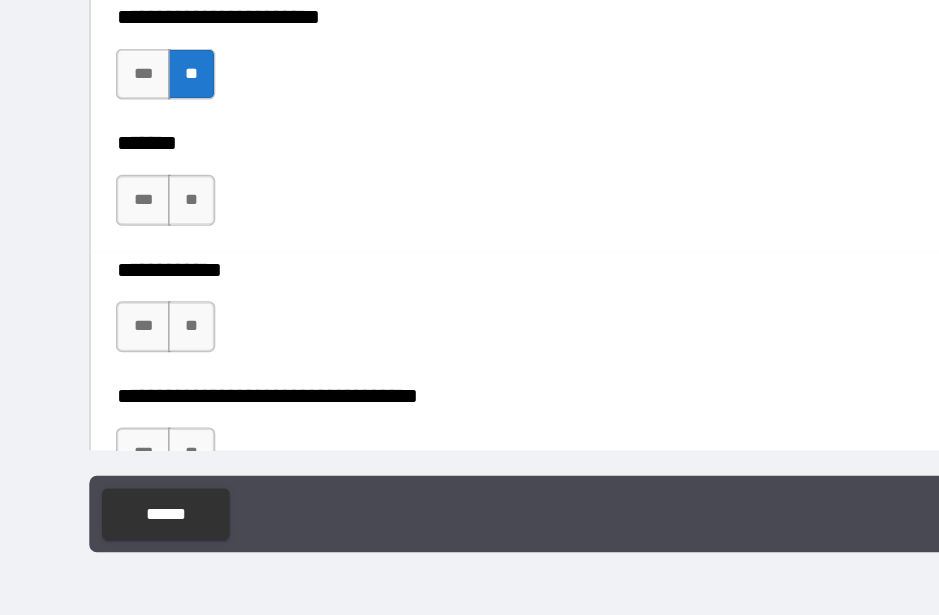 scroll, scrollTop: 9745, scrollLeft: 0, axis: vertical 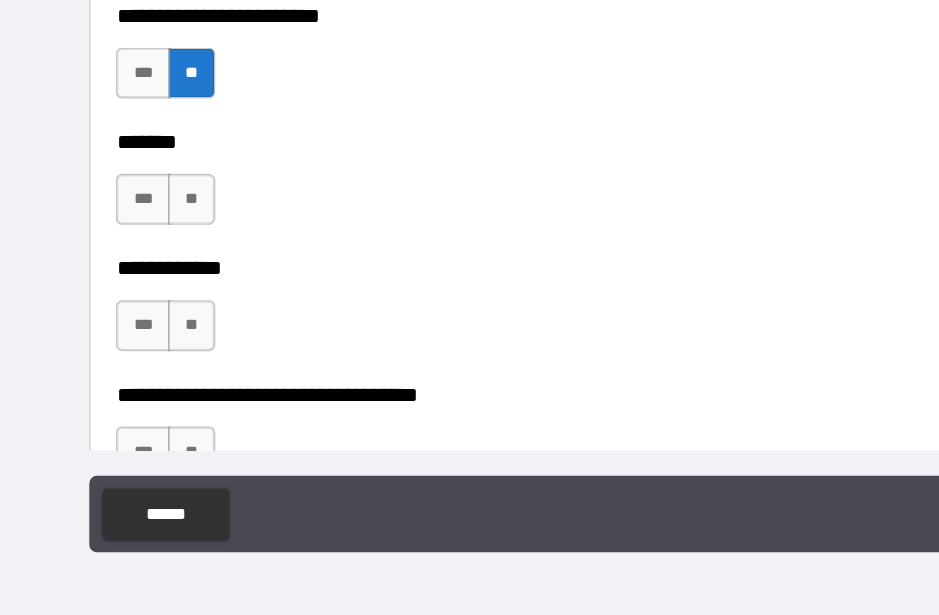 click on "**********" at bounding box center (469, 180) 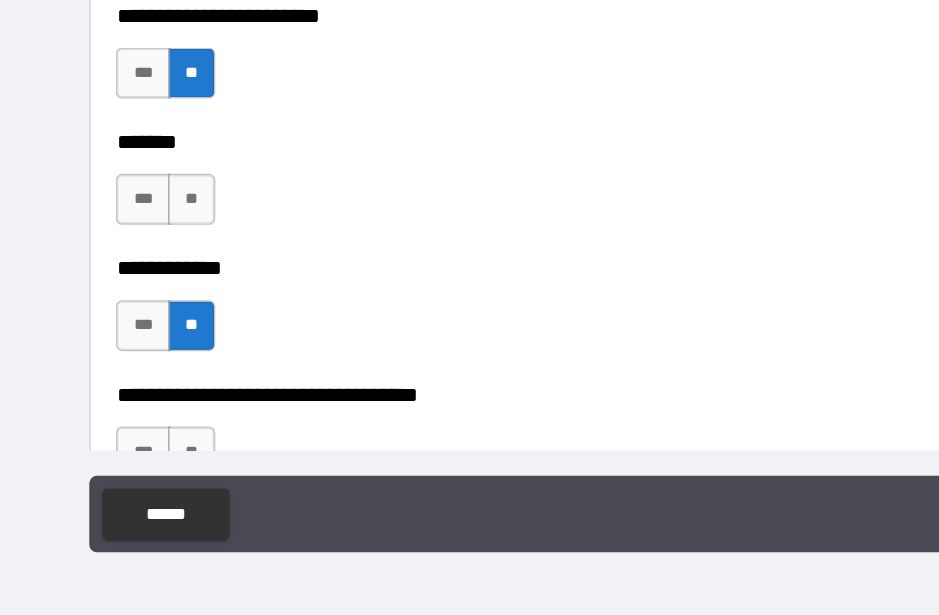 click on "**" at bounding box center [150, 289] 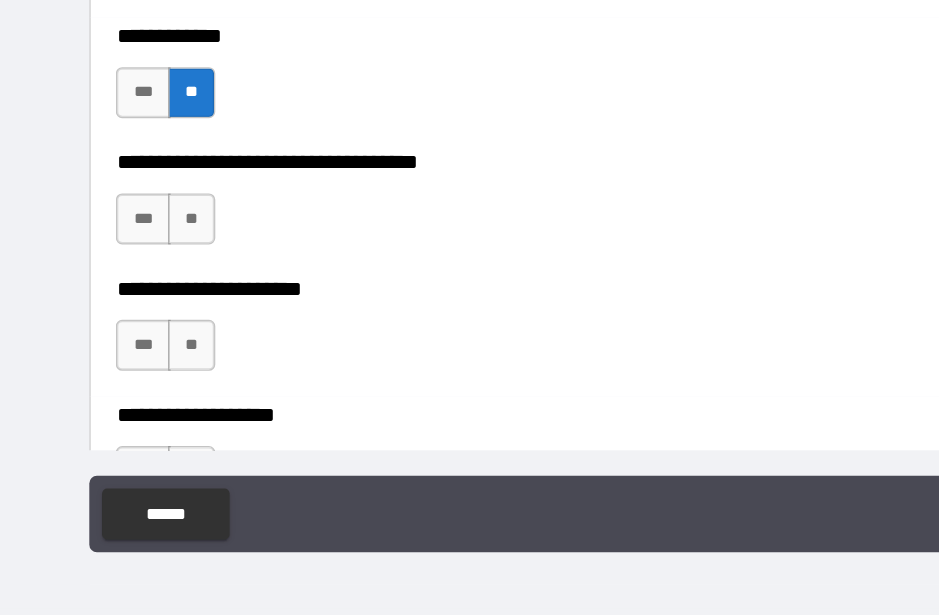 scroll, scrollTop: 9937, scrollLeft: 0, axis: vertical 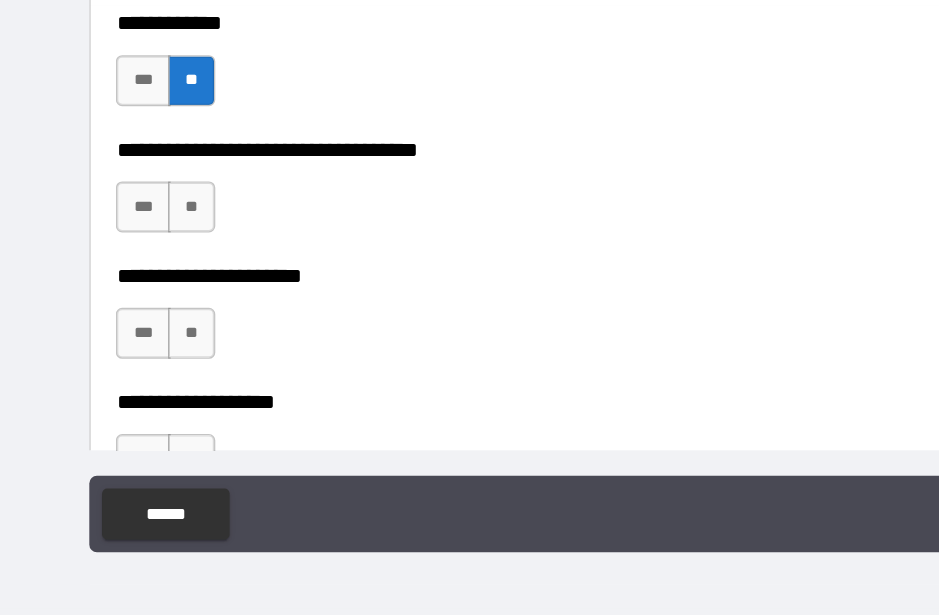 click on "**" at bounding box center [150, 295] 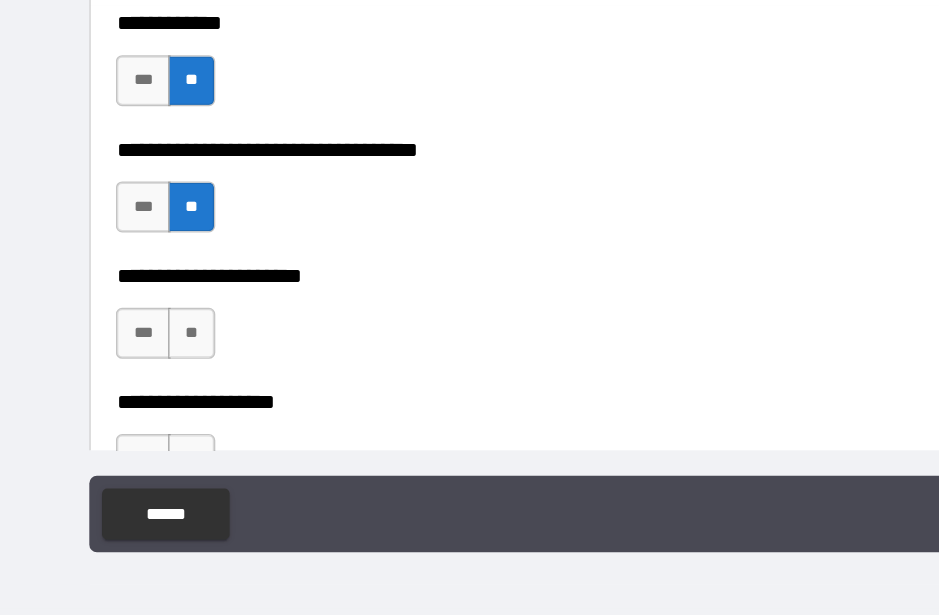 click on "**" at bounding box center [150, 394] 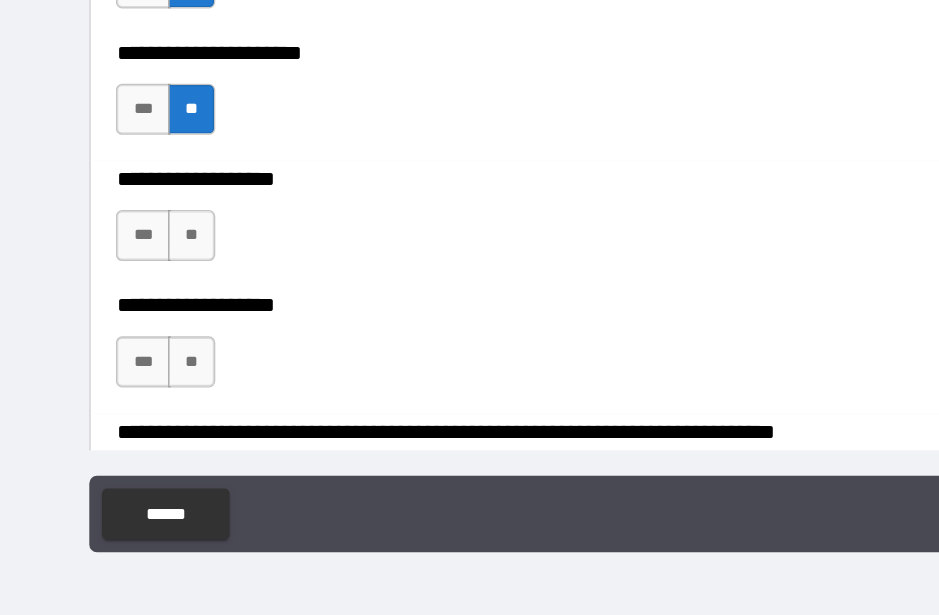 scroll, scrollTop: 10113, scrollLeft: 0, axis: vertical 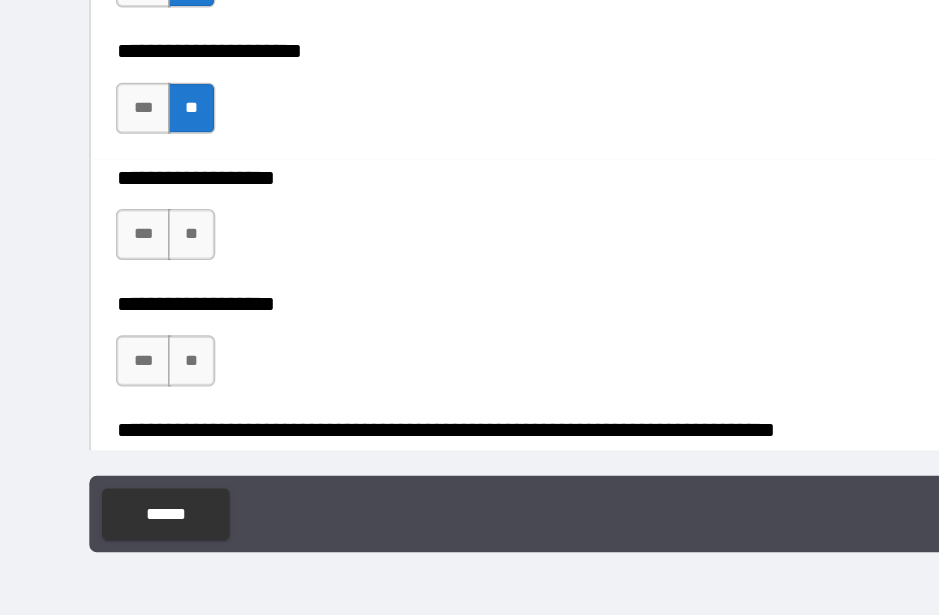 click on "**" at bounding box center (150, 317) 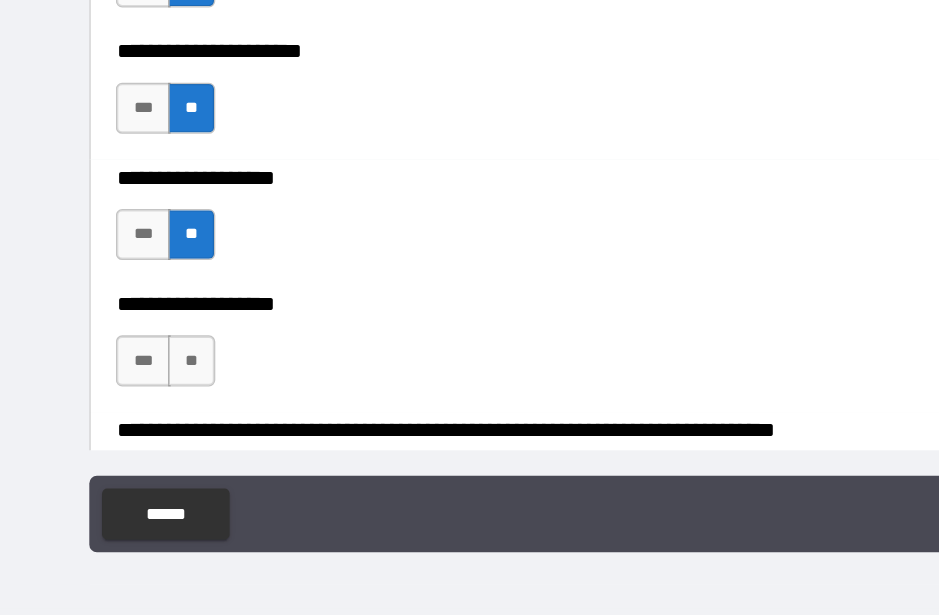 click on "**" at bounding box center [150, 416] 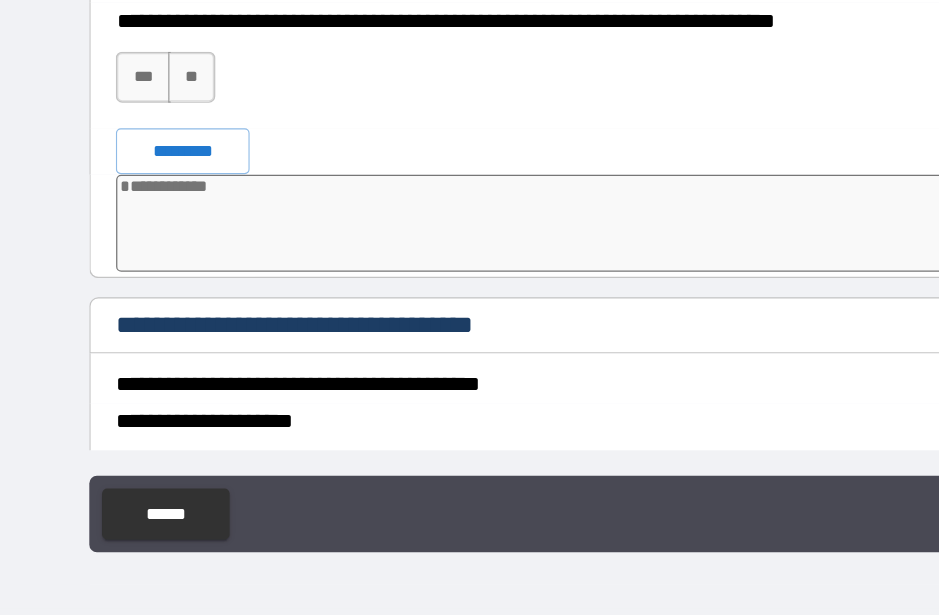 scroll, scrollTop: 10425, scrollLeft: 0, axis: vertical 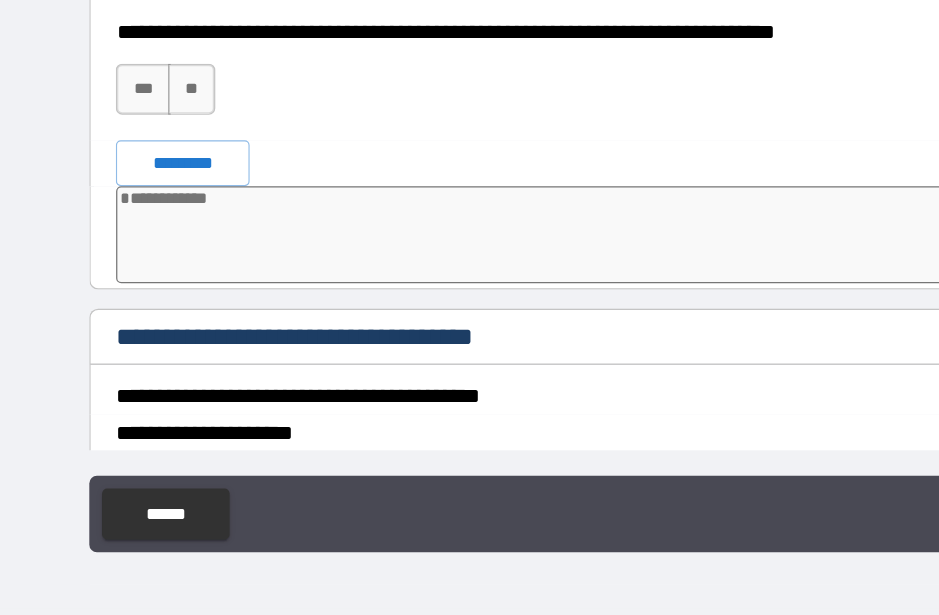 click on "**" at bounding box center [150, 203] 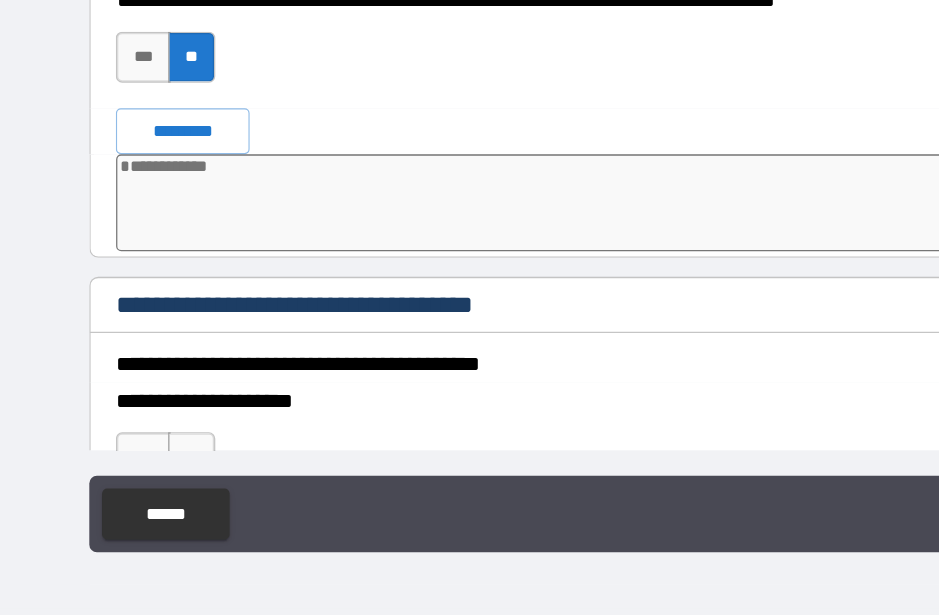 scroll, scrollTop: 10464, scrollLeft: 0, axis: vertical 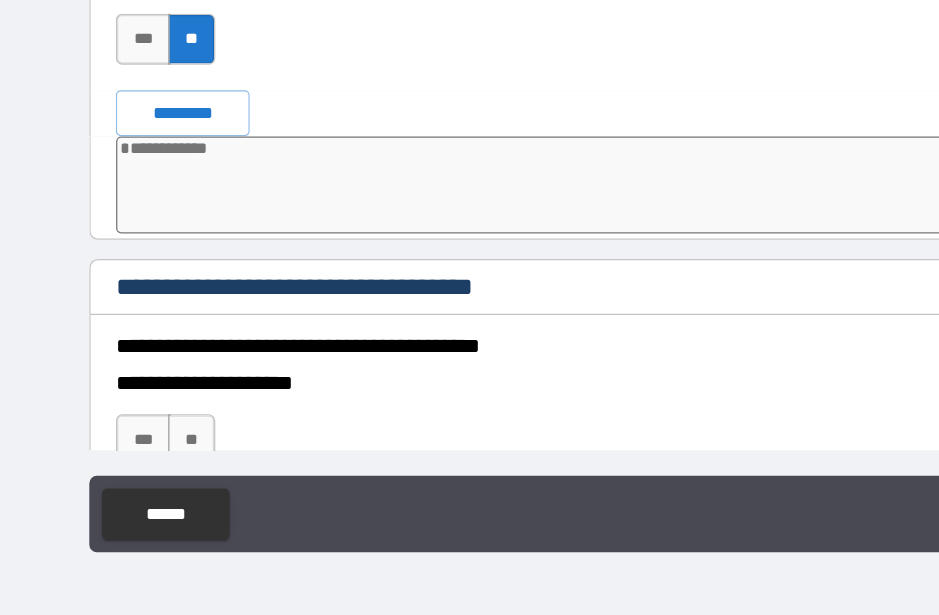 click on "*********" at bounding box center [143, 222] 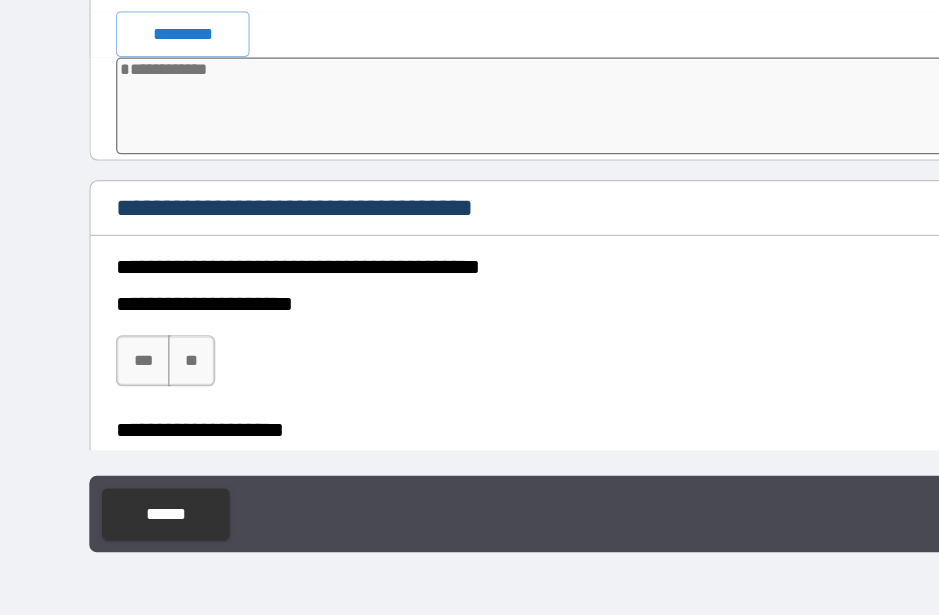 scroll, scrollTop: 10528, scrollLeft: 0, axis: vertical 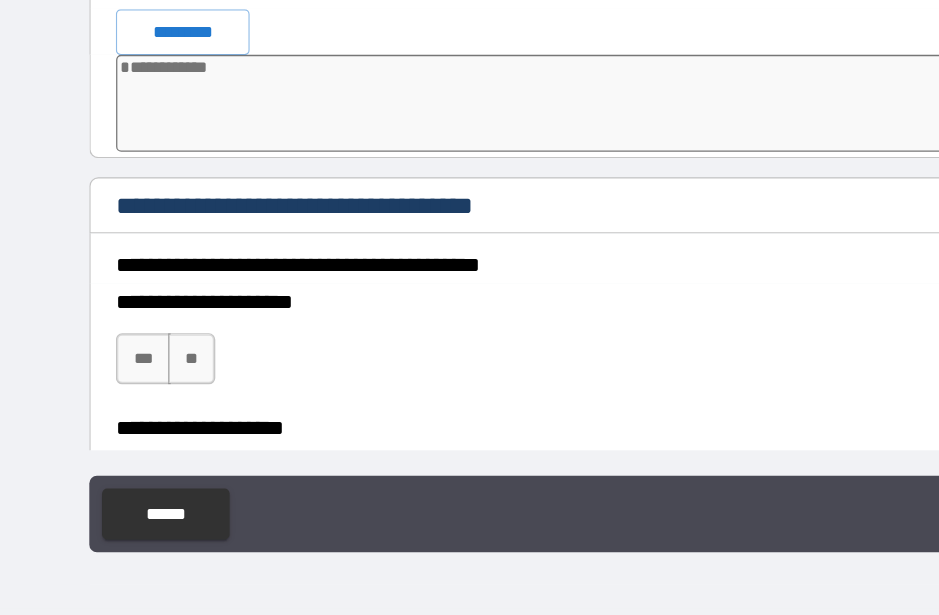 click on "*********" at bounding box center [143, 158] 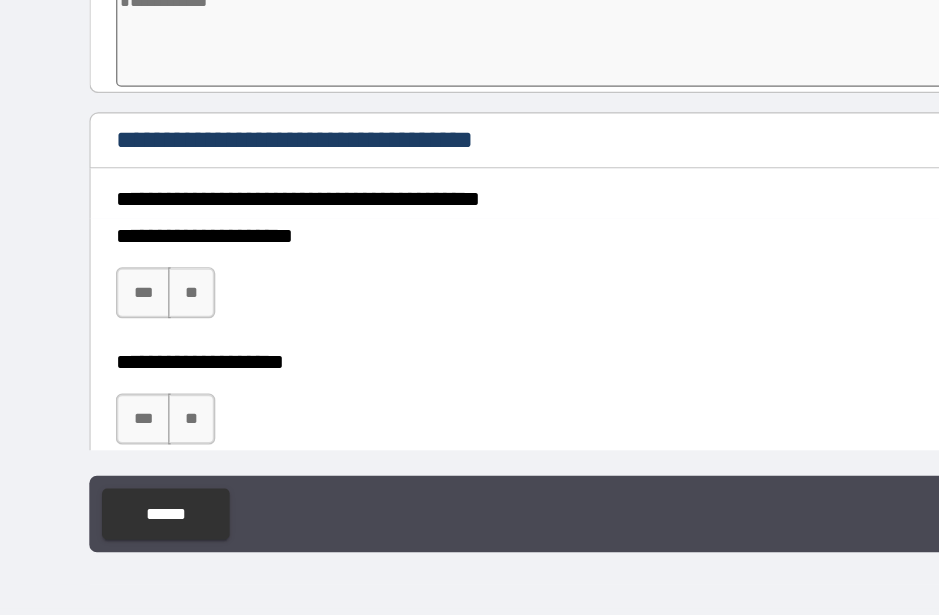 scroll, scrollTop: 10581, scrollLeft: 0, axis: vertical 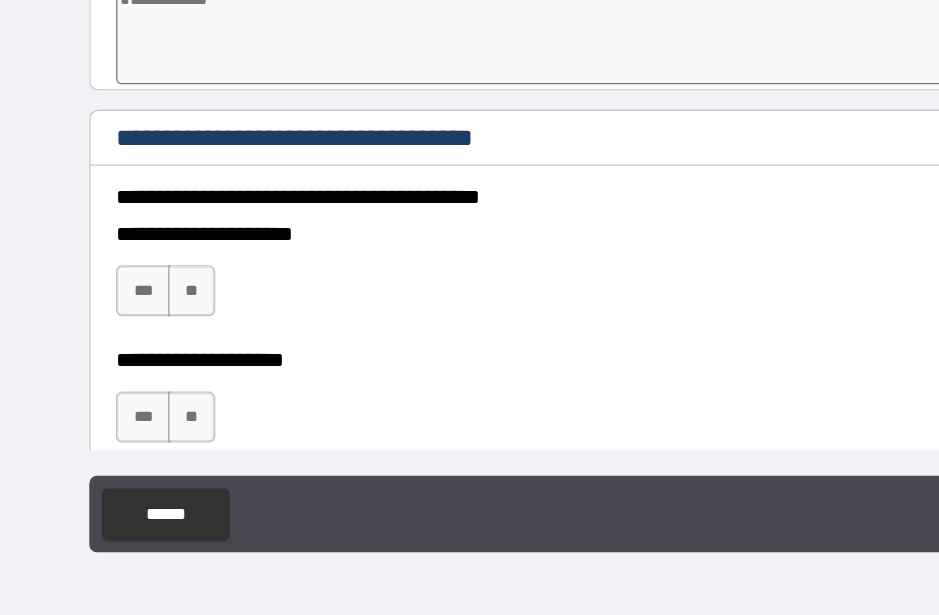 click on "**" at bounding box center (150, 361) 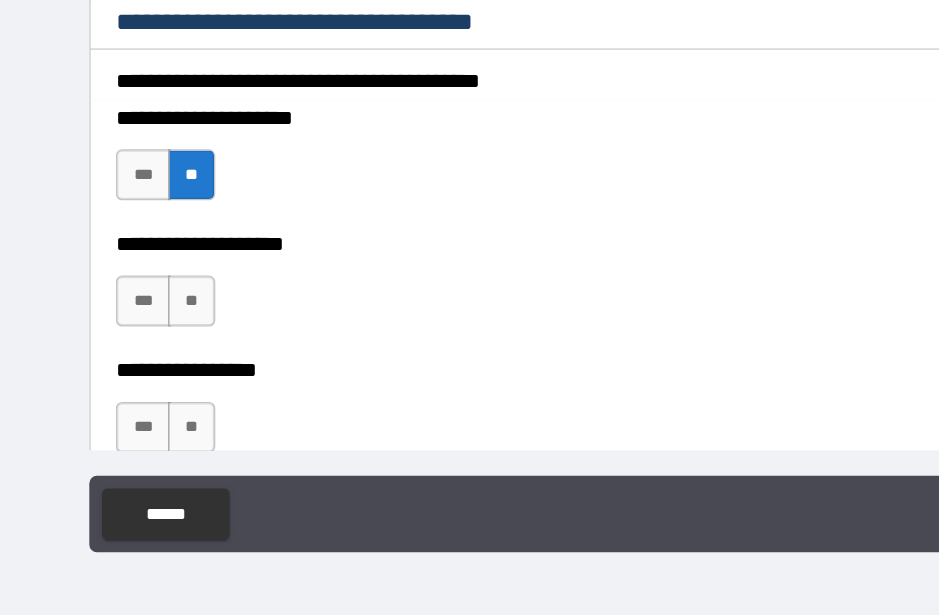 scroll, scrollTop: 10677, scrollLeft: 0, axis: vertical 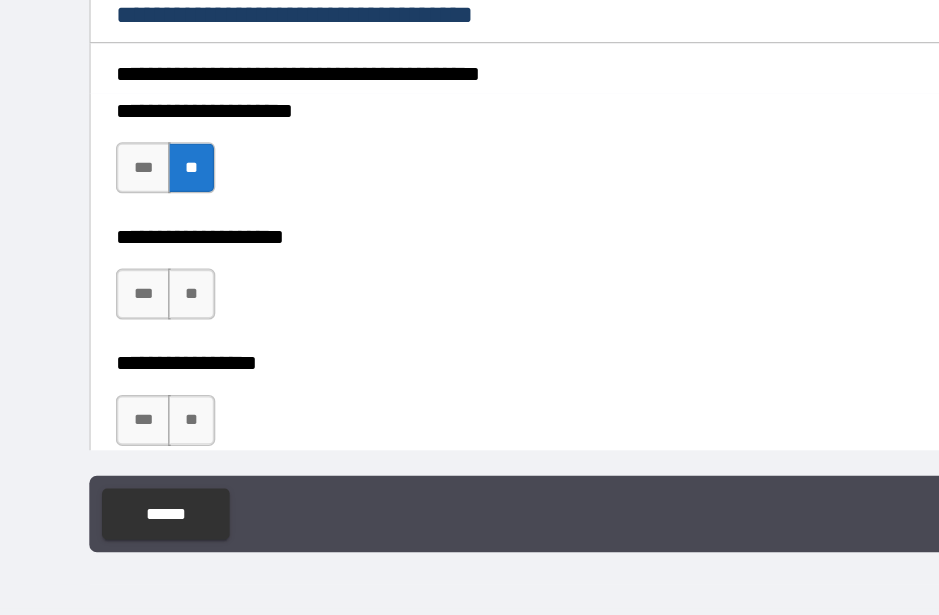 click on "**" at bounding box center (150, 364) 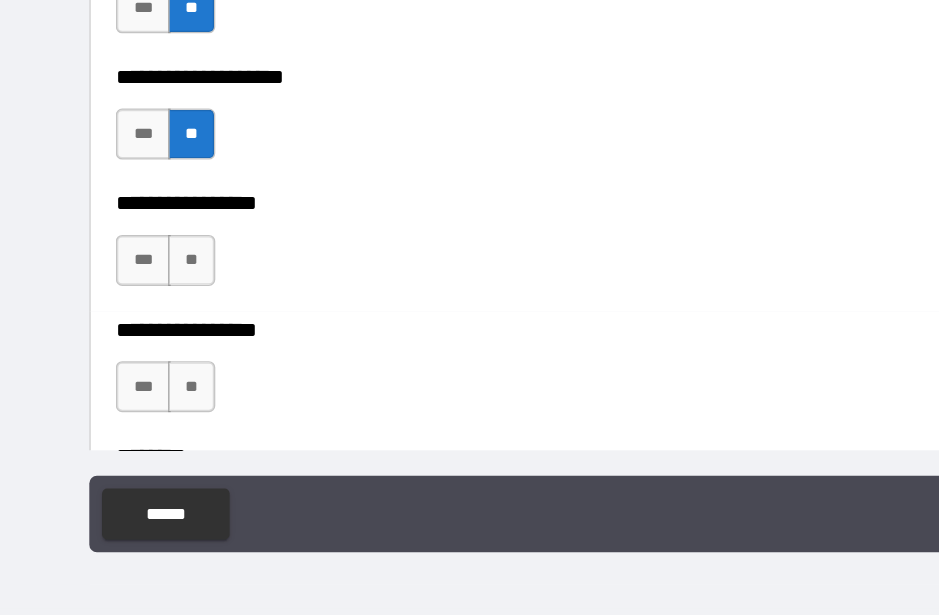 scroll, scrollTop: 10805, scrollLeft: 0, axis: vertical 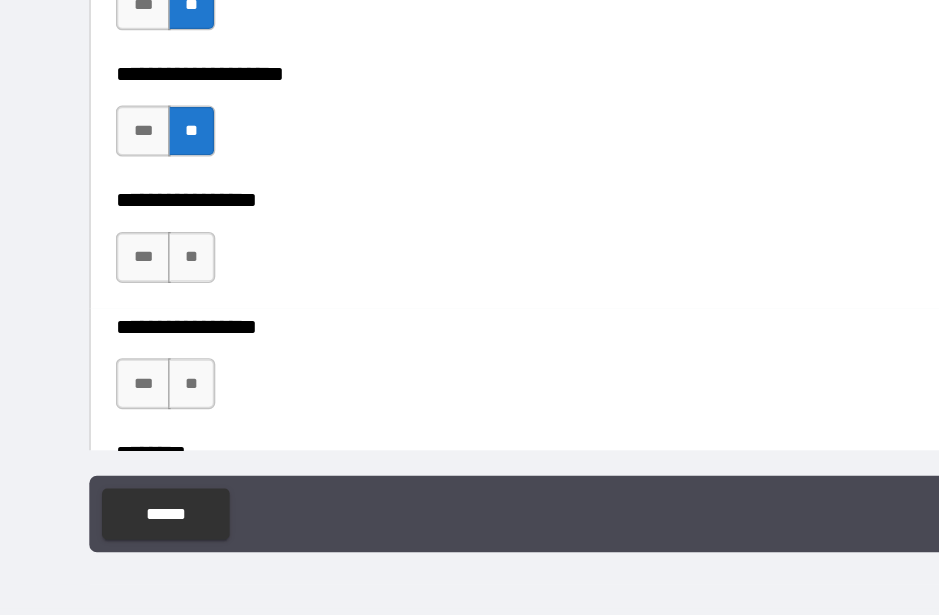 click on "**" at bounding box center (150, 335) 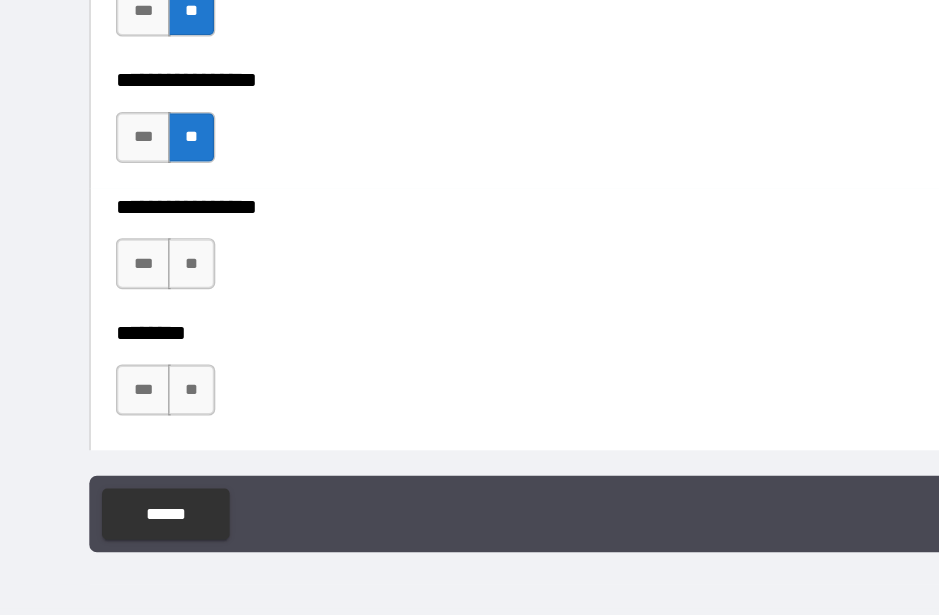 scroll, scrollTop: 10905, scrollLeft: 0, axis: vertical 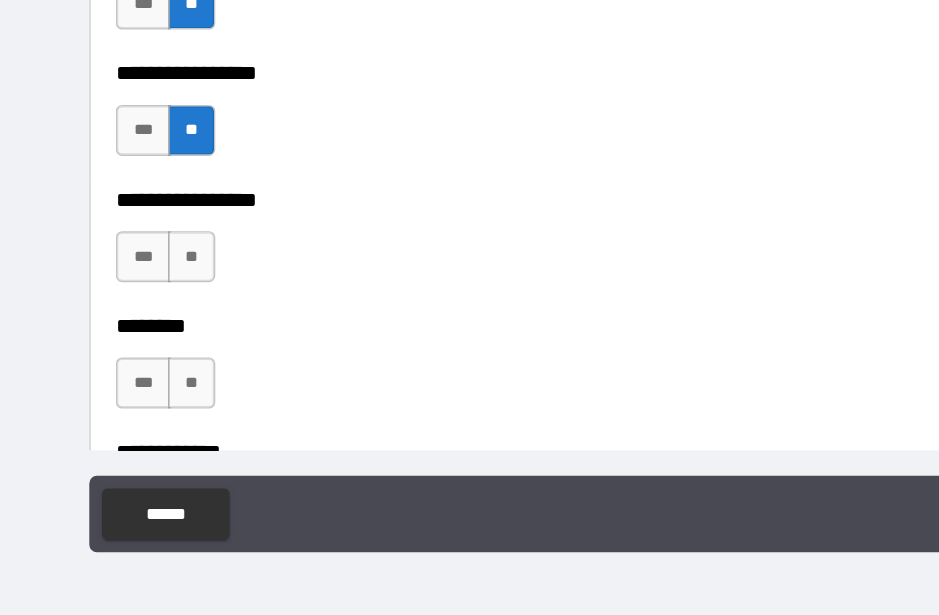 click on "**" at bounding box center (150, 334) 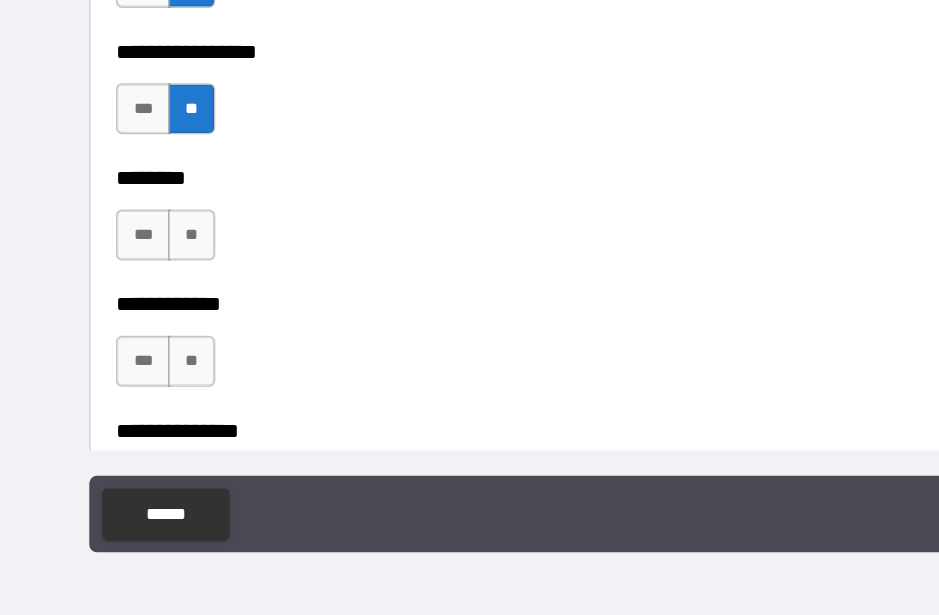 scroll, scrollTop: 11023, scrollLeft: 0, axis: vertical 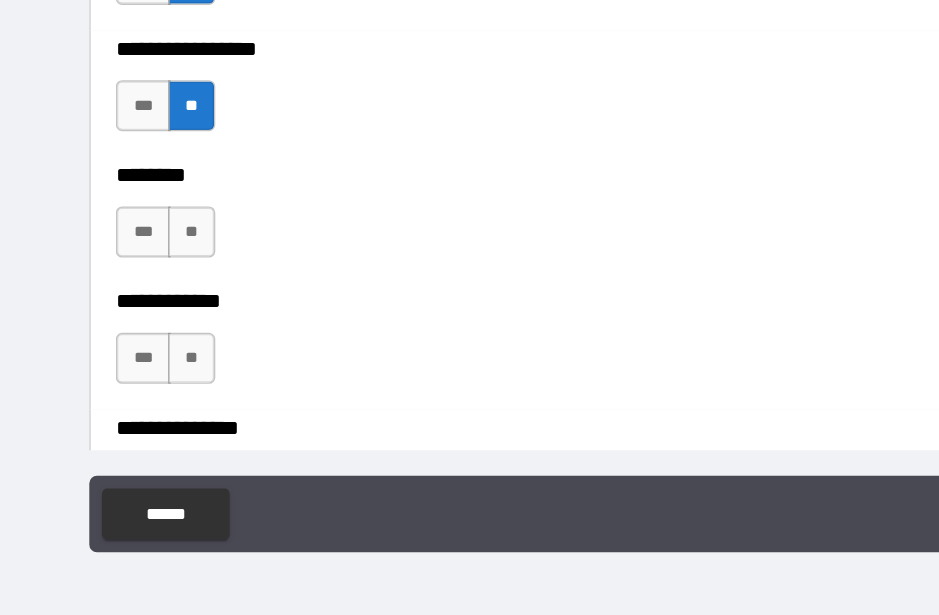 click on "**" at bounding box center [150, 315] 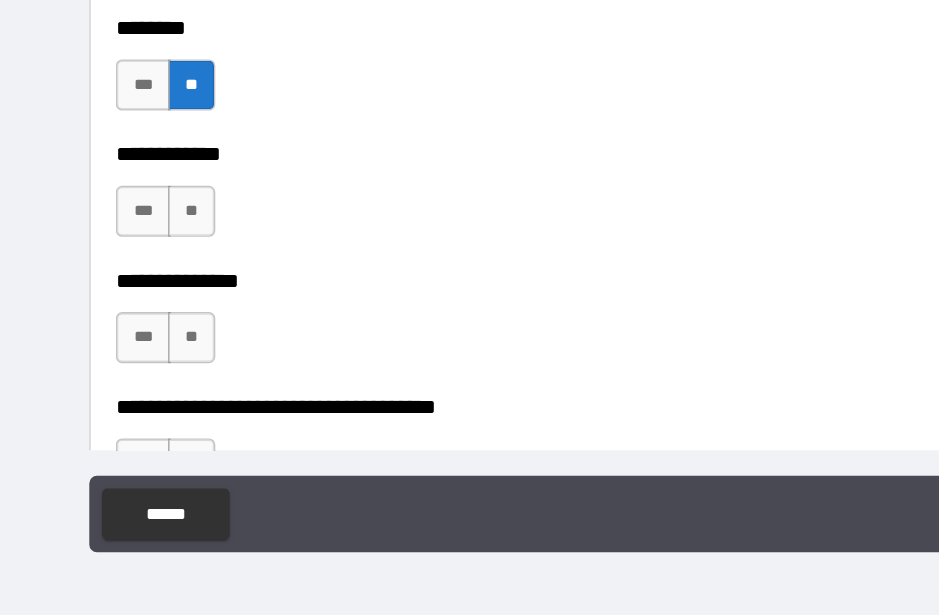 scroll, scrollTop: 11139, scrollLeft: 0, axis: vertical 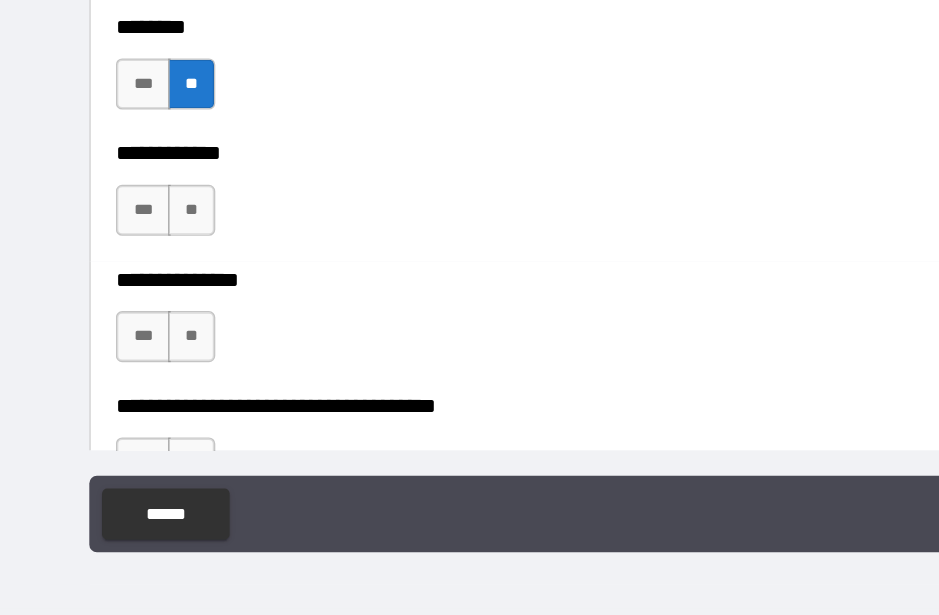 click on "**" at bounding box center (150, 298) 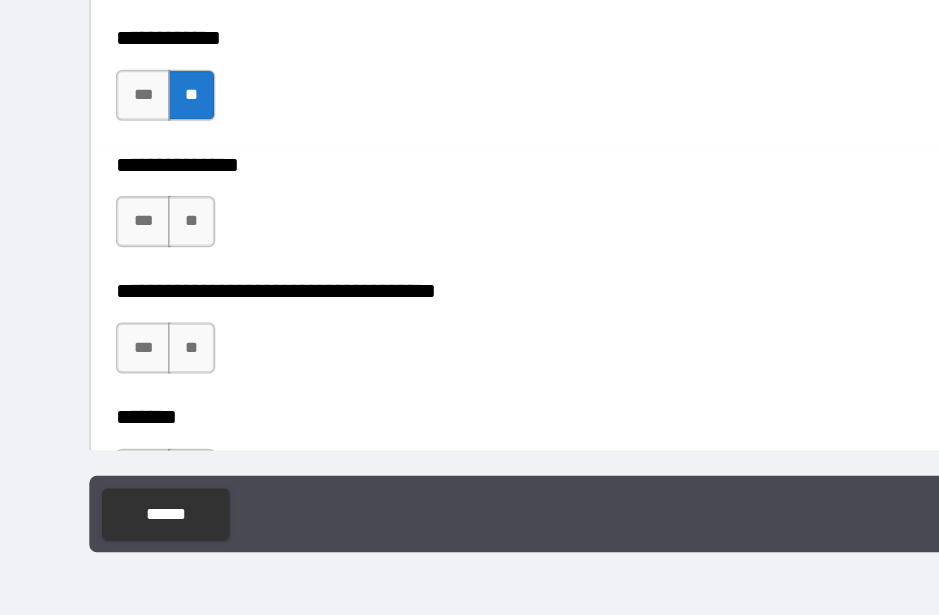 scroll, scrollTop: 11241, scrollLeft: 0, axis: vertical 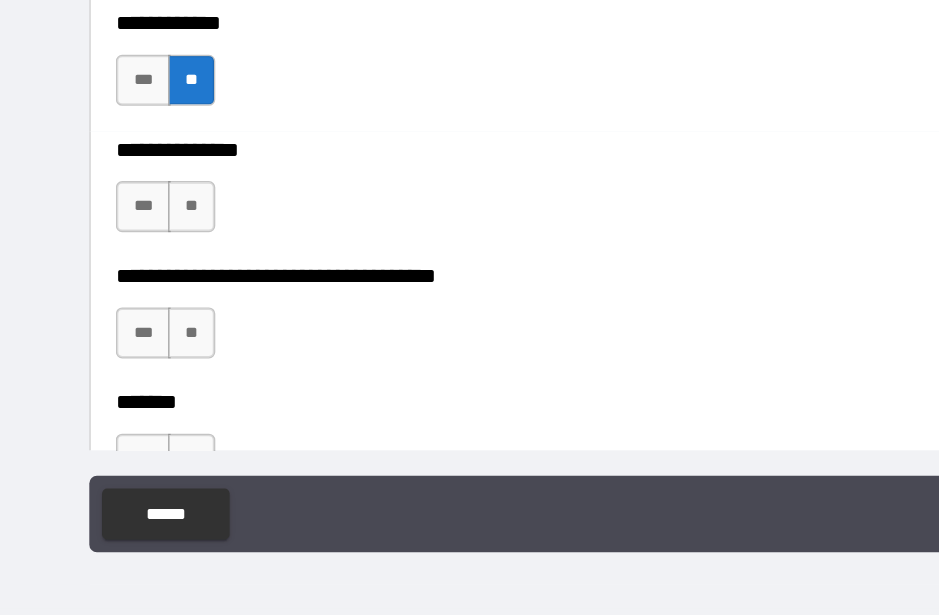 click on "**" at bounding box center [150, 295] 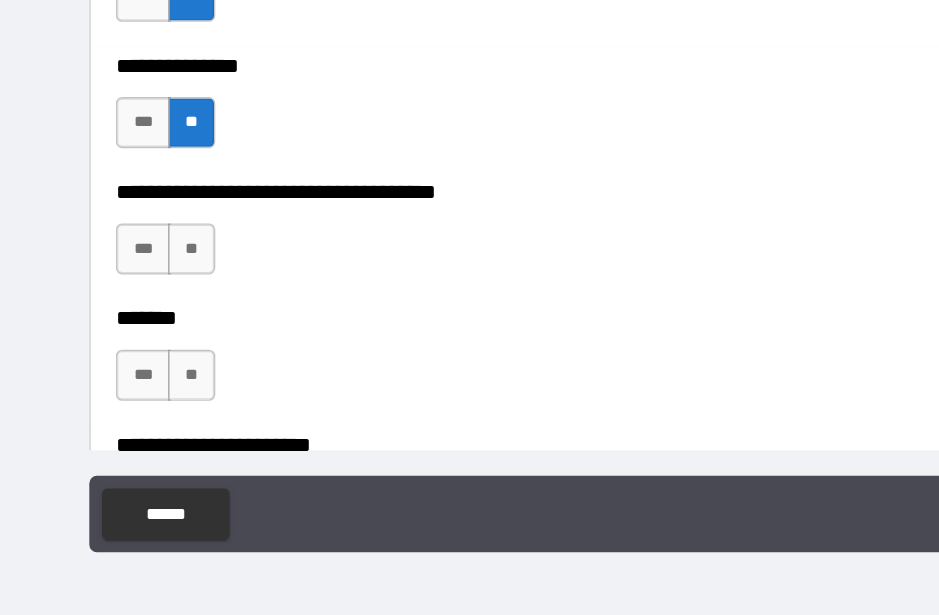 scroll, scrollTop: 11308, scrollLeft: 0, axis: vertical 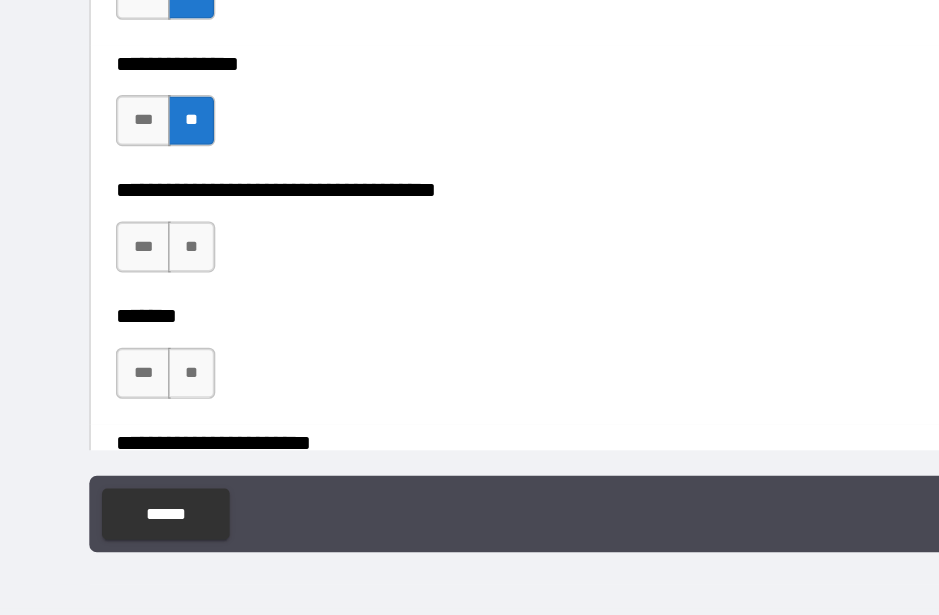 click on "**" at bounding box center [150, 327] 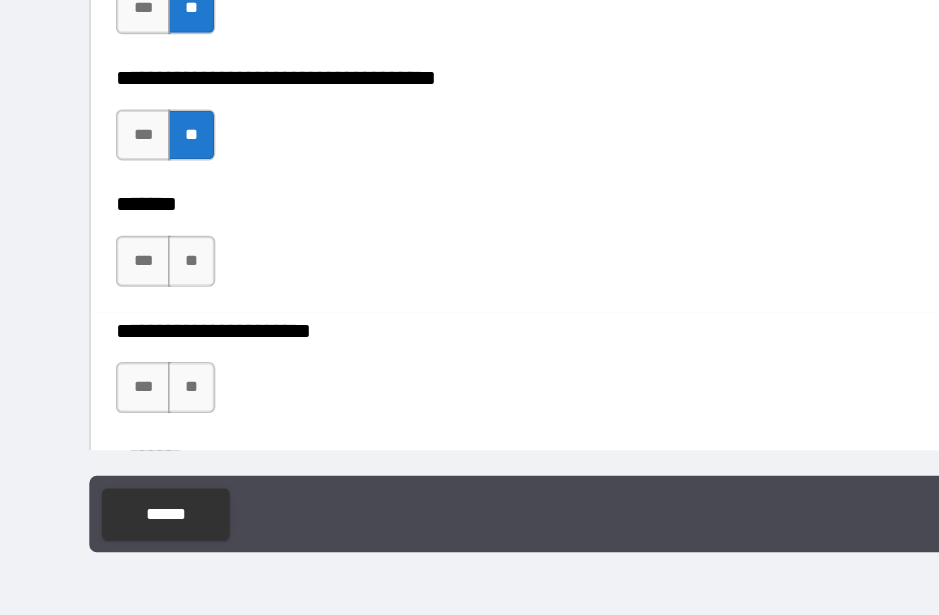 scroll, scrollTop: 11406, scrollLeft: 0, axis: vertical 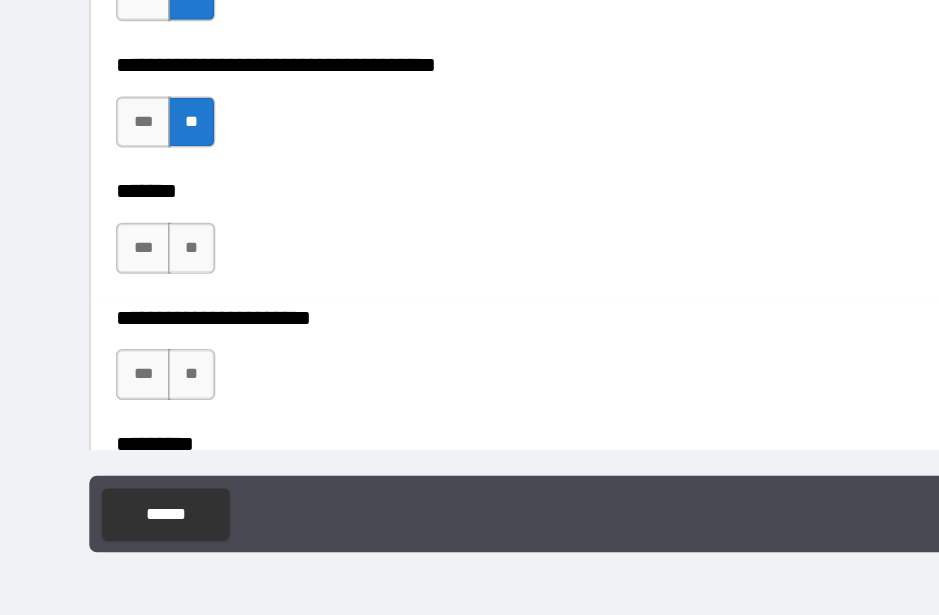click on "**" at bounding box center [150, 328] 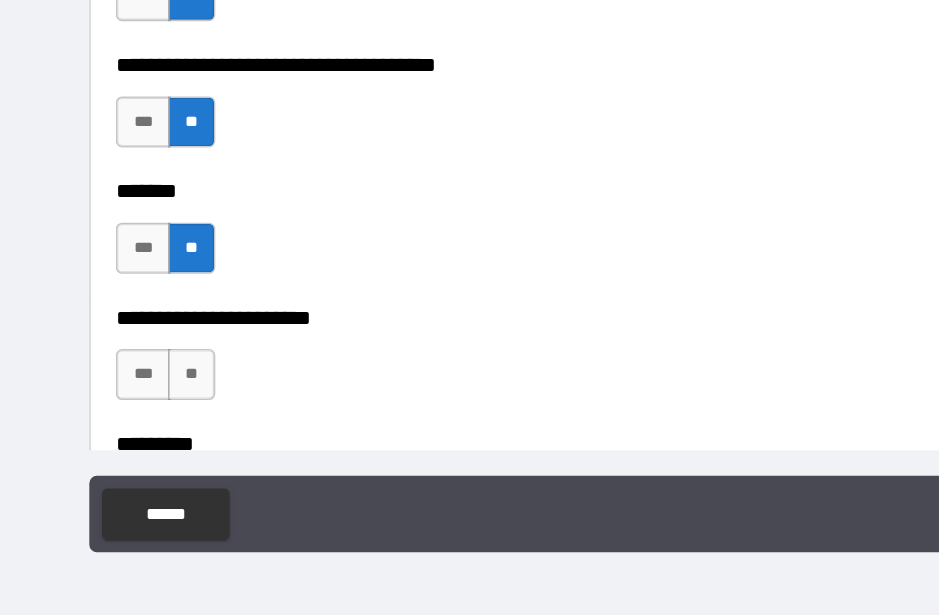 click on "**" at bounding box center (150, 427) 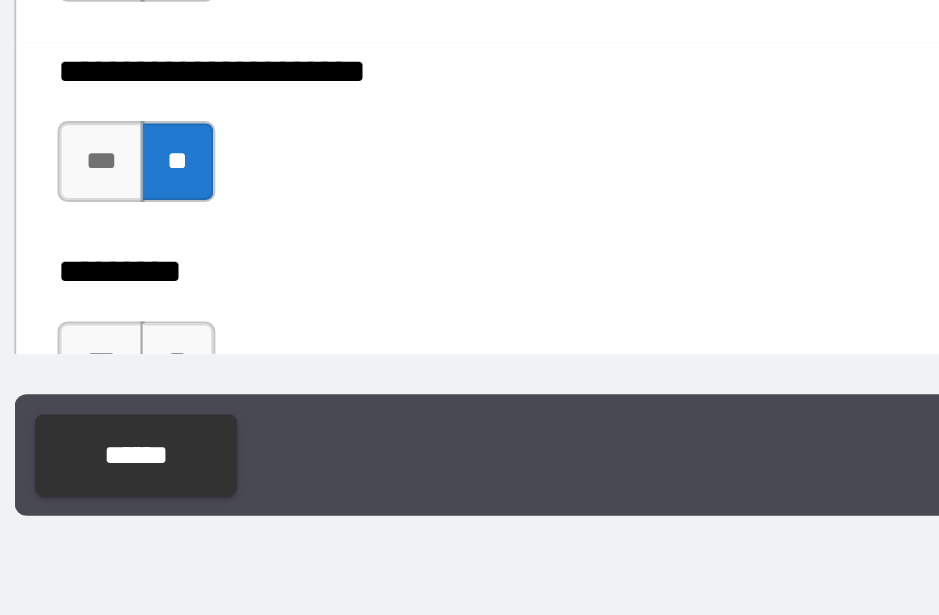 scroll, scrollTop: 11441, scrollLeft: 0, axis: vertical 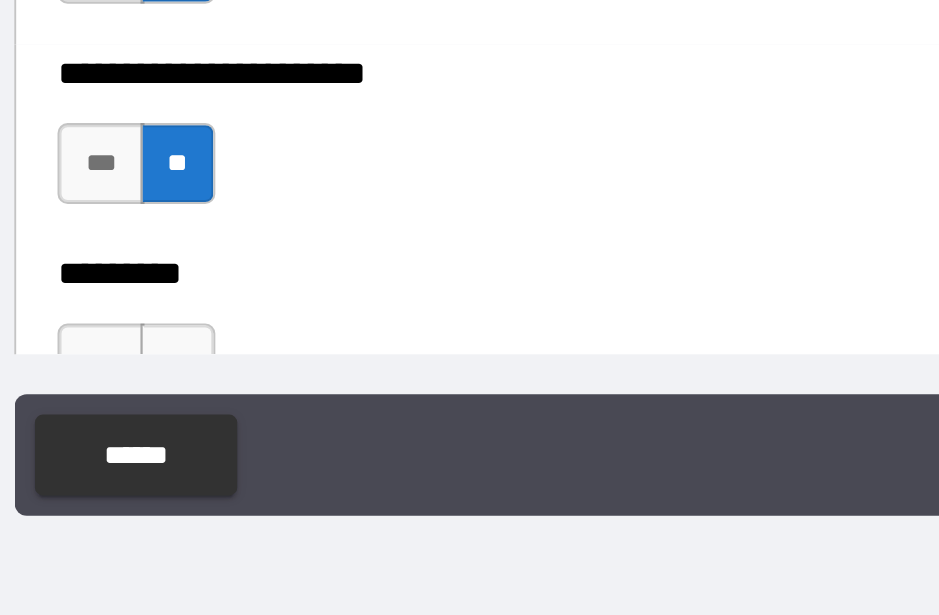 click on "**" at bounding box center (150, 392) 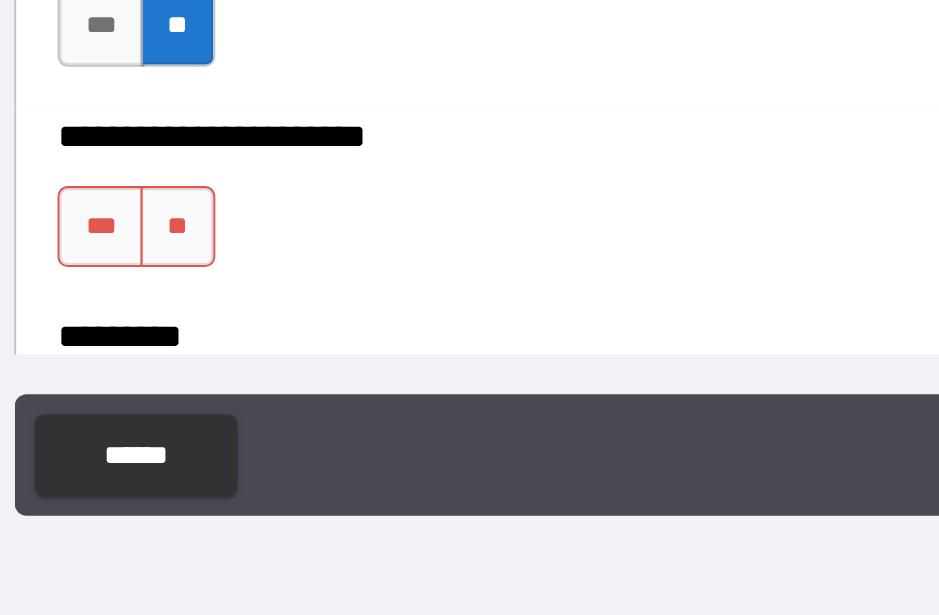 scroll, scrollTop: 11411, scrollLeft: 0, axis: vertical 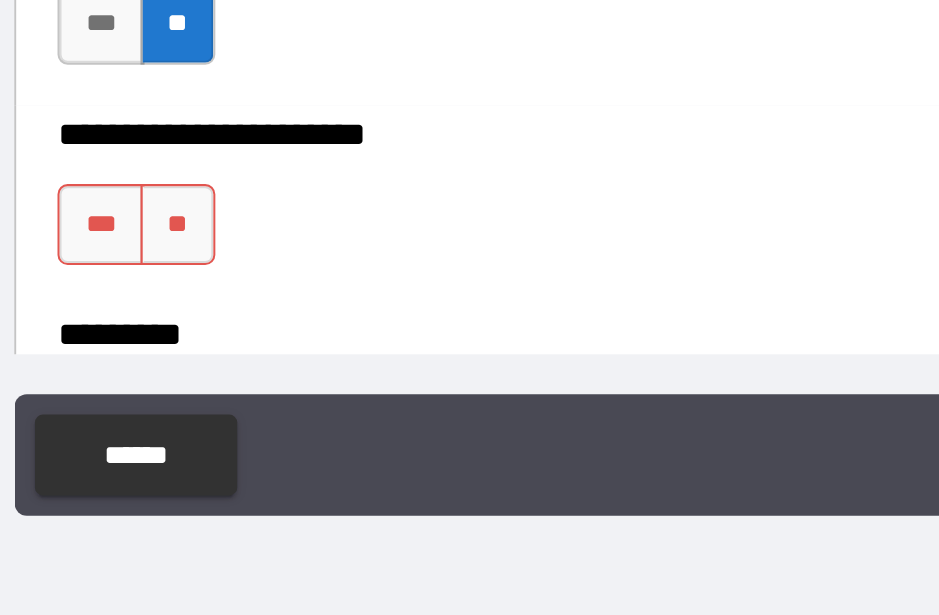 click on "***" at bounding box center (112, 422) 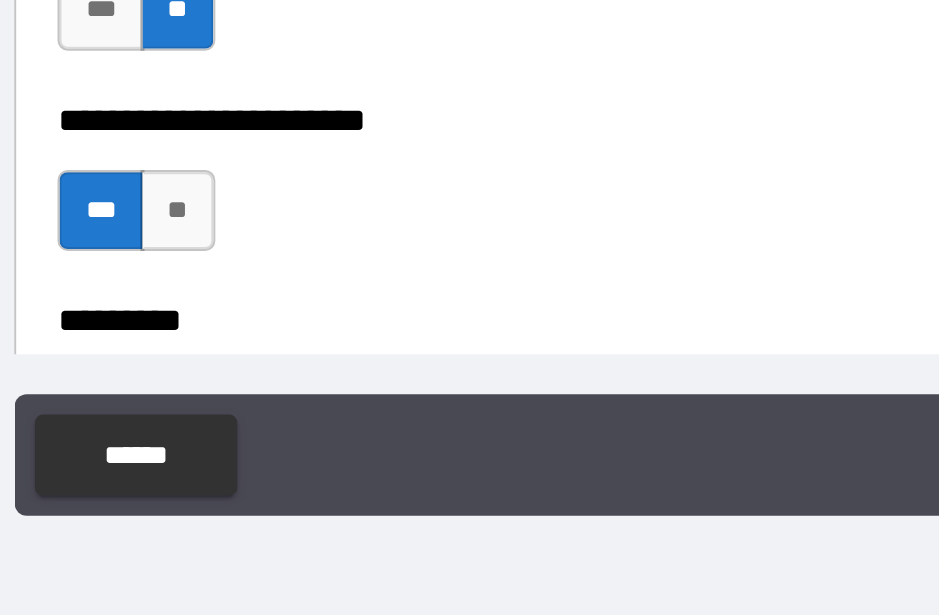scroll, scrollTop: 11420, scrollLeft: 0, axis: vertical 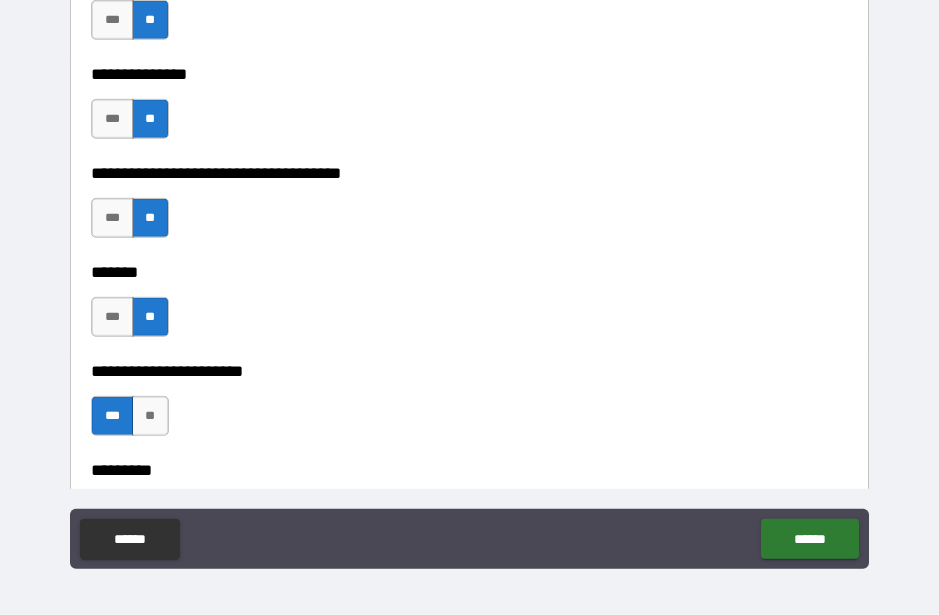 click on "**" at bounding box center (150, 416) 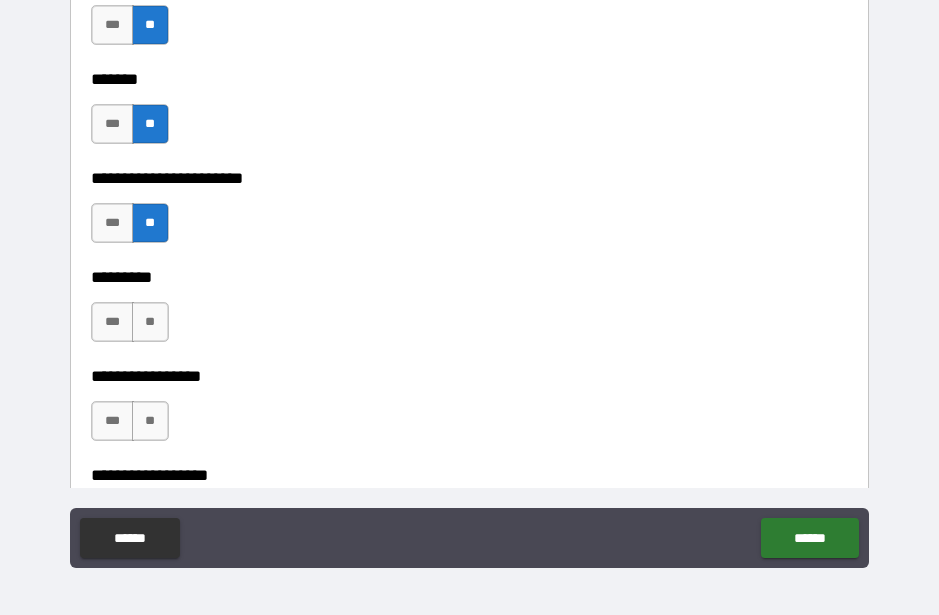 scroll, scrollTop: 11630, scrollLeft: 0, axis: vertical 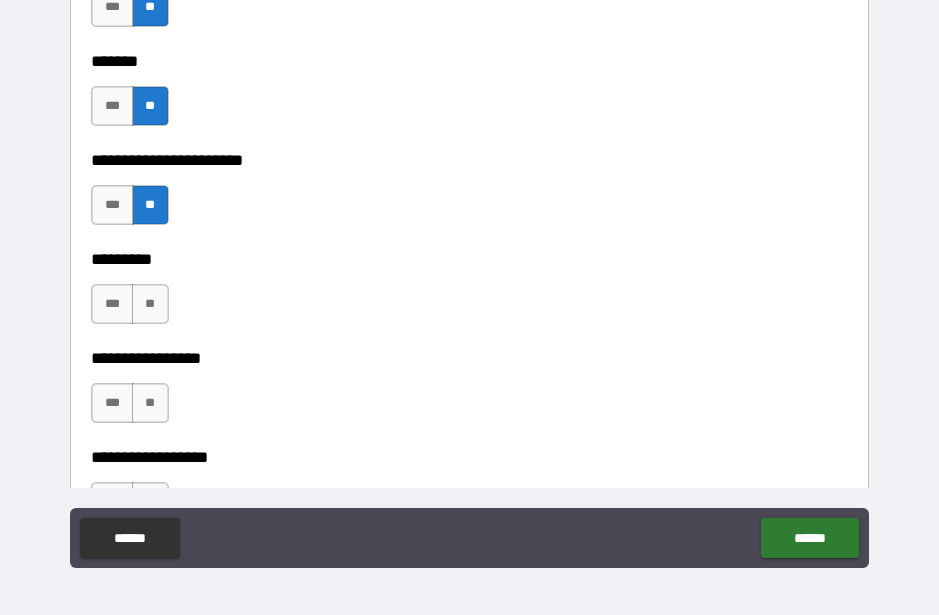 click on "**" at bounding box center (150, 304) 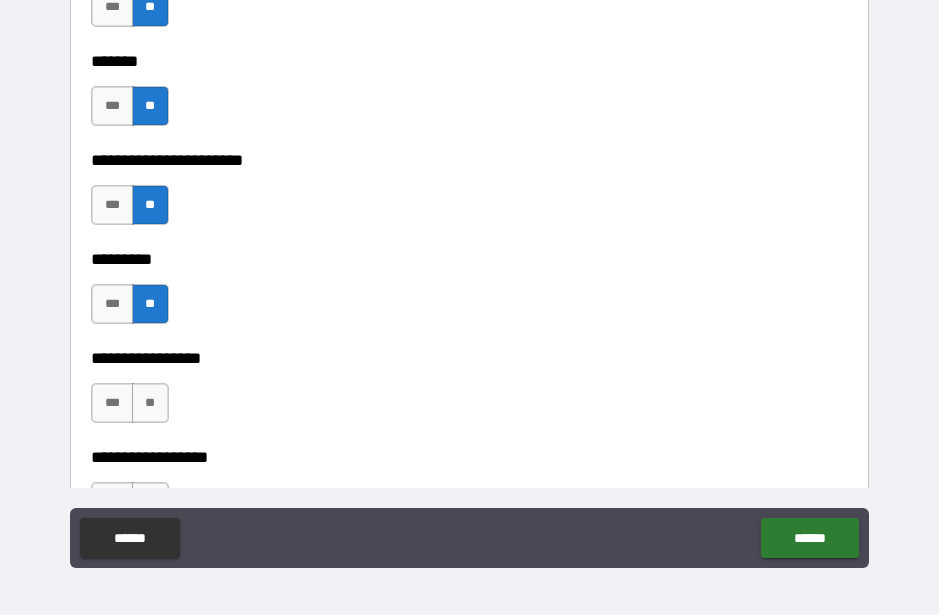 click on "**" at bounding box center [150, 403] 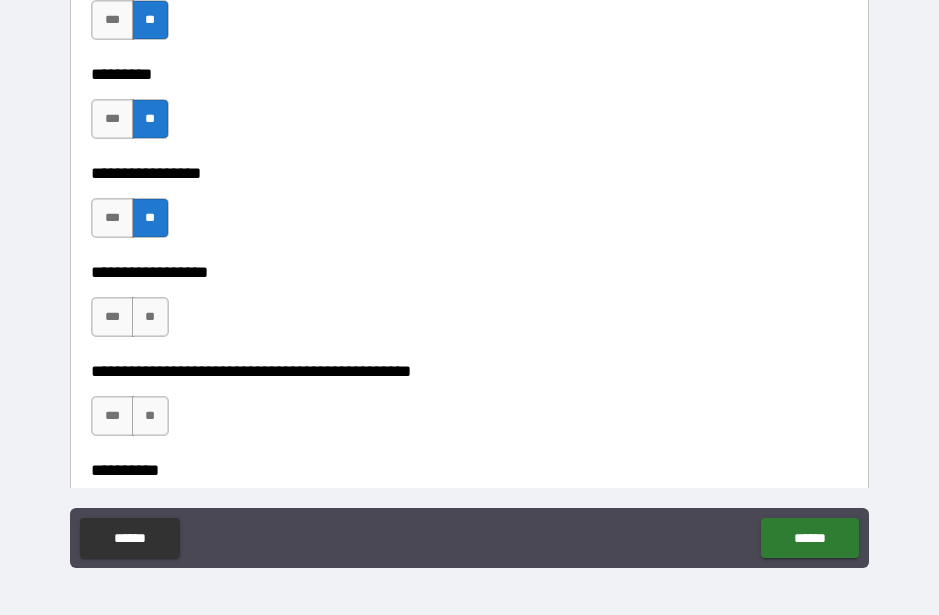 scroll, scrollTop: 11816, scrollLeft: 0, axis: vertical 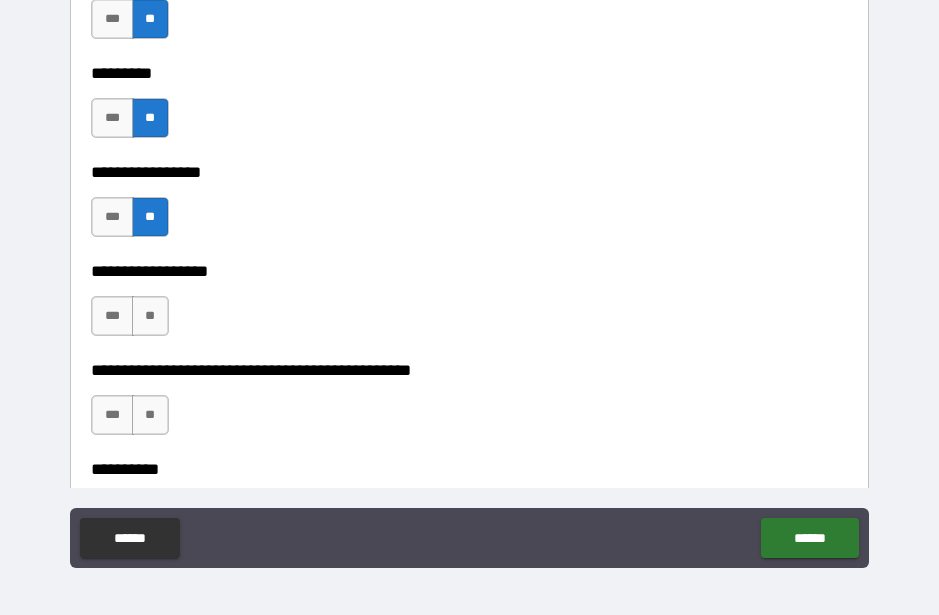 click on "**" at bounding box center (150, 316) 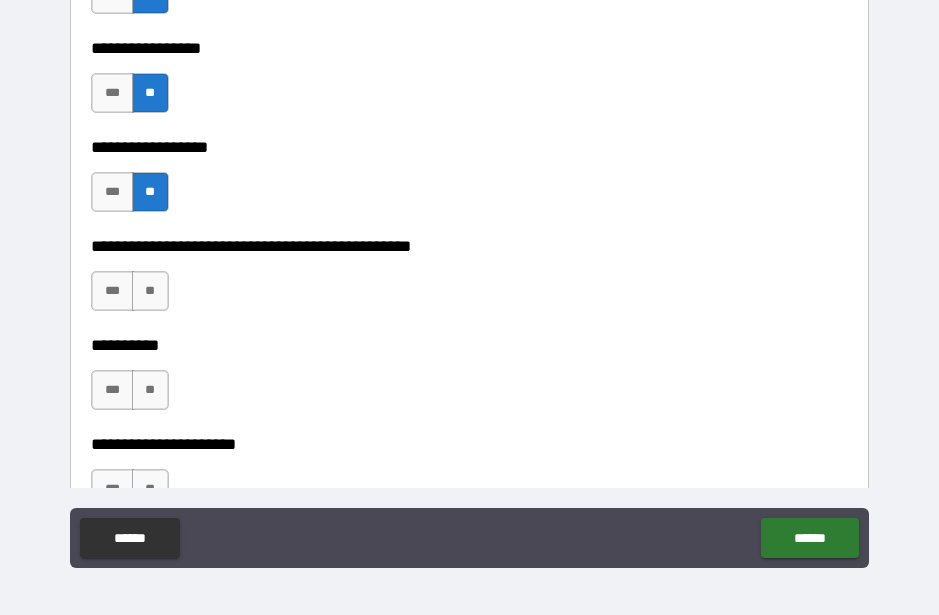 scroll, scrollTop: 11941, scrollLeft: 0, axis: vertical 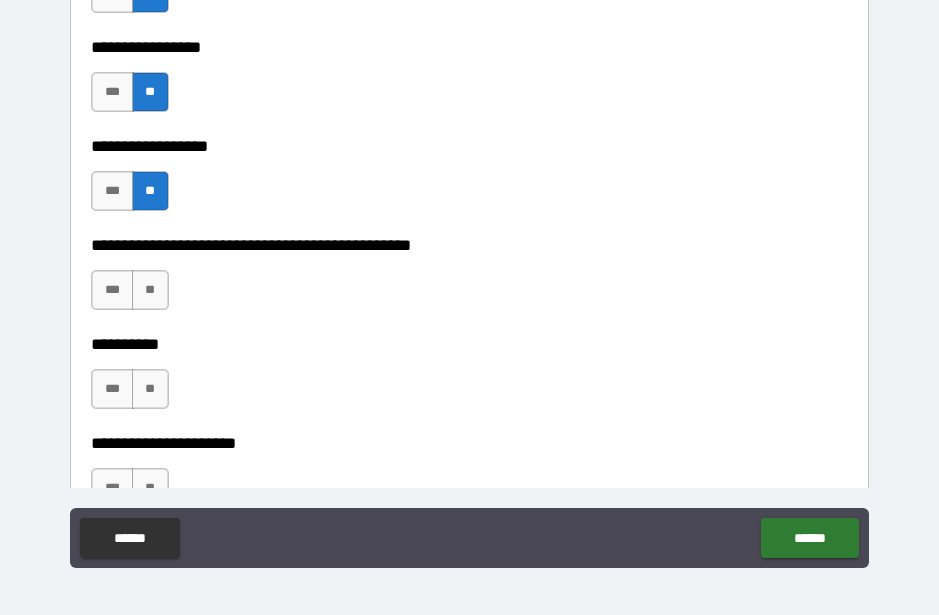 click on "**" at bounding box center [150, 290] 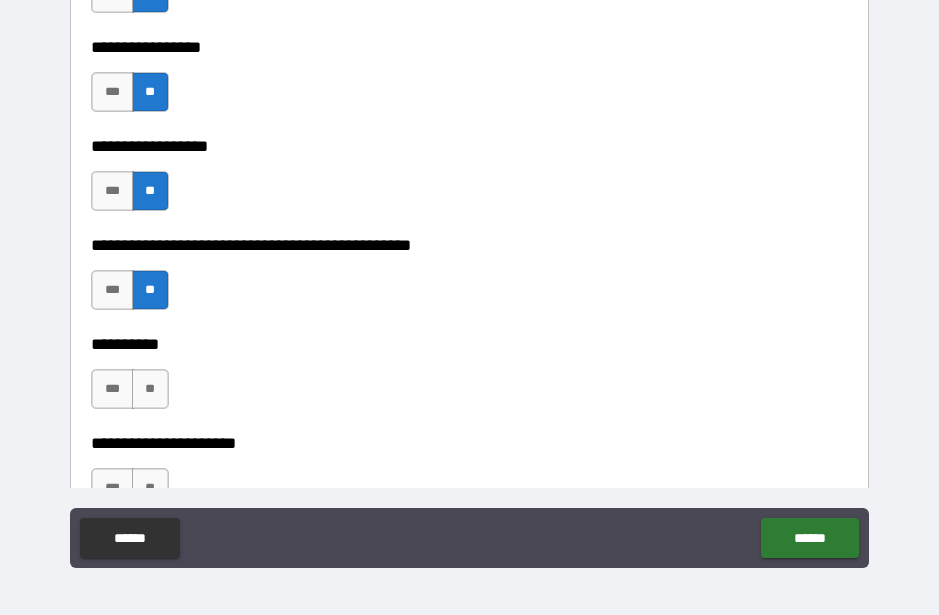 click on "**" at bounding box center (150, 389) 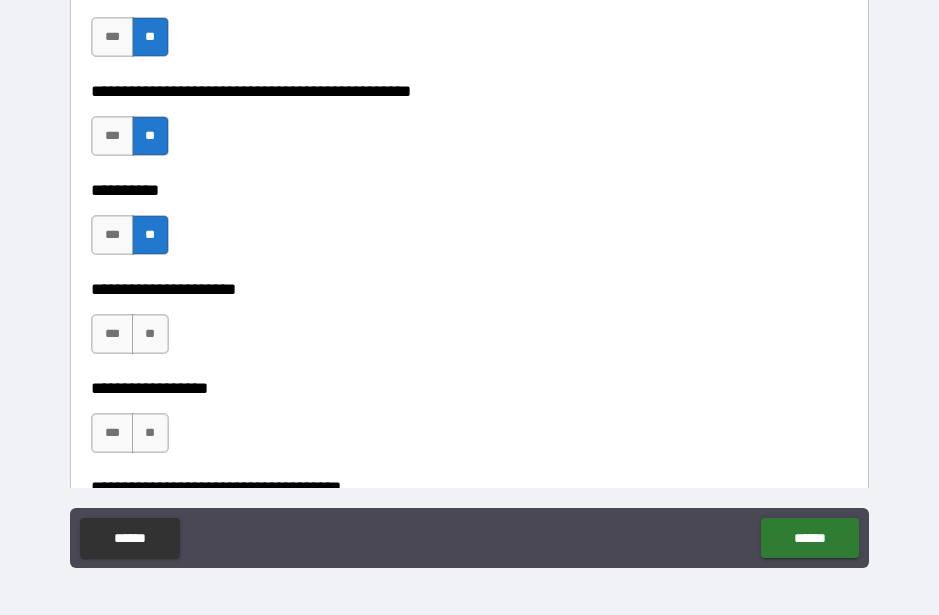 scroll, scrollTop: 12097, scrollLeft: 0, axis: vertical 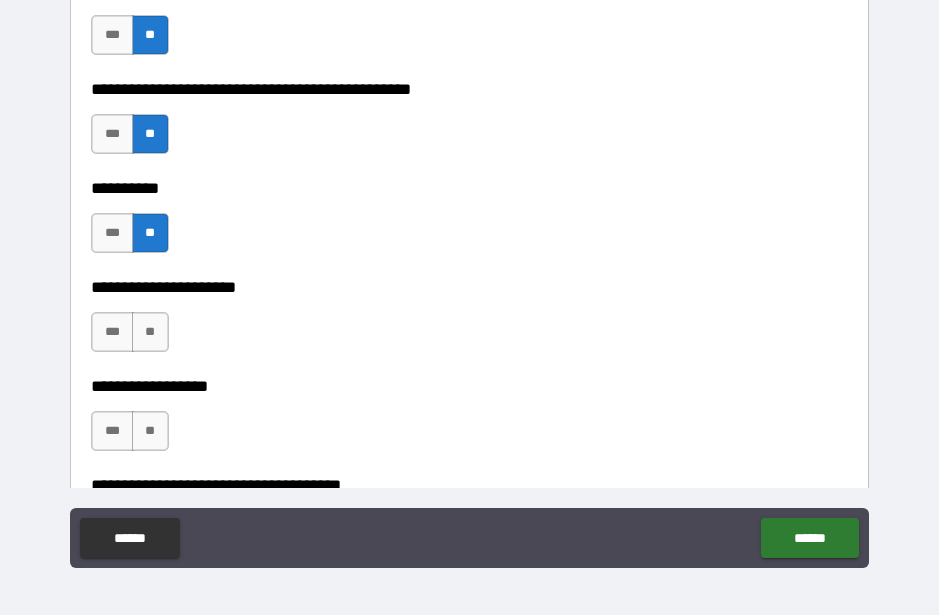 click on "**" at bounding box center (150, 332) 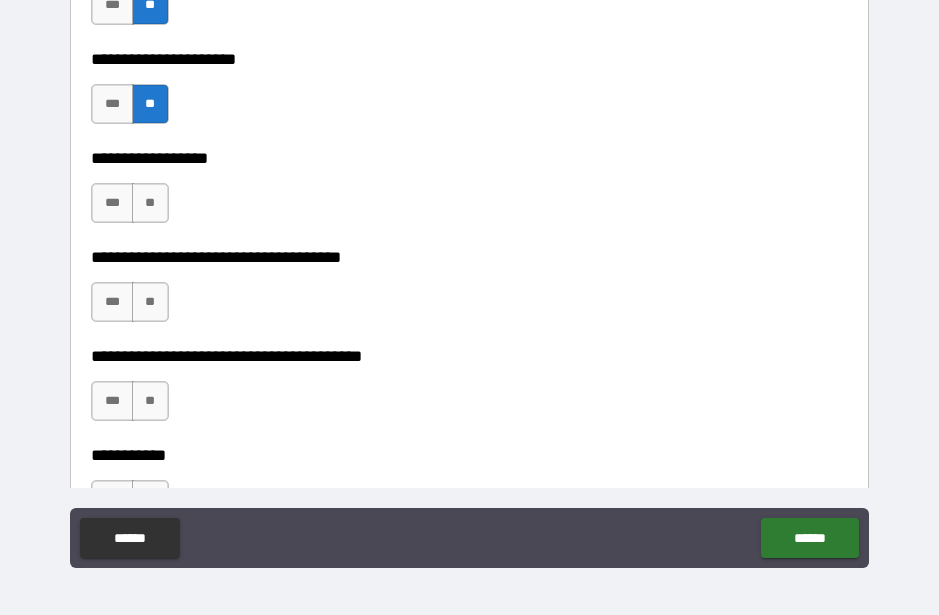 scroll, scrollTop: 12328, scrollLeft: 0, axis: vertical 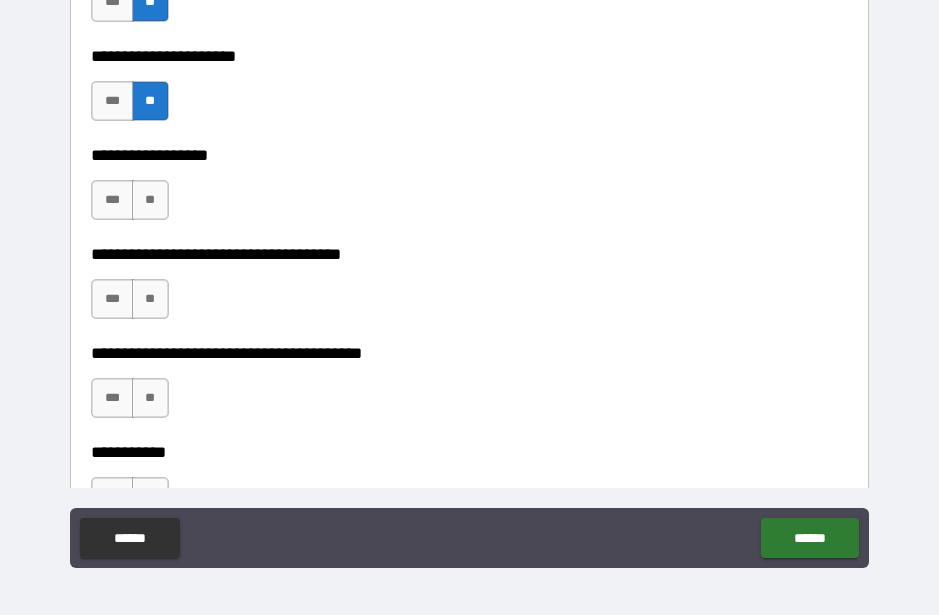 click on "**" at bounding box center (150, 200) 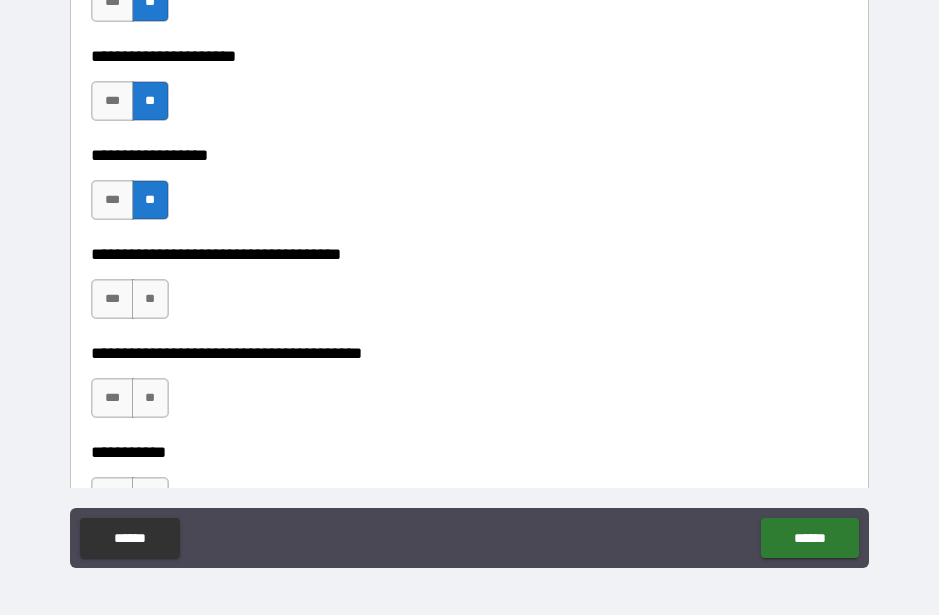 click on "**" at bounding box center [150, 299] 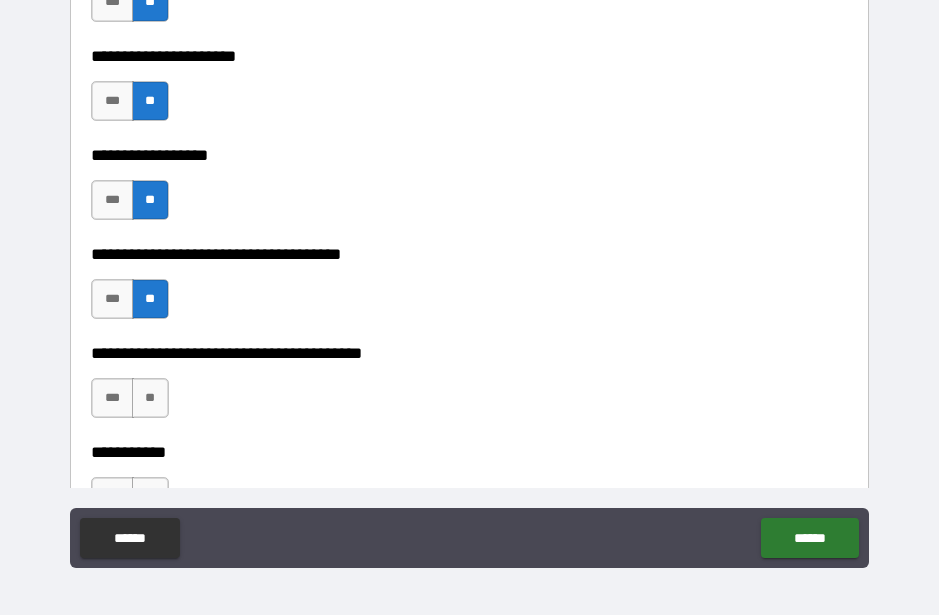 click on "**" at bounding box center (150, 398) 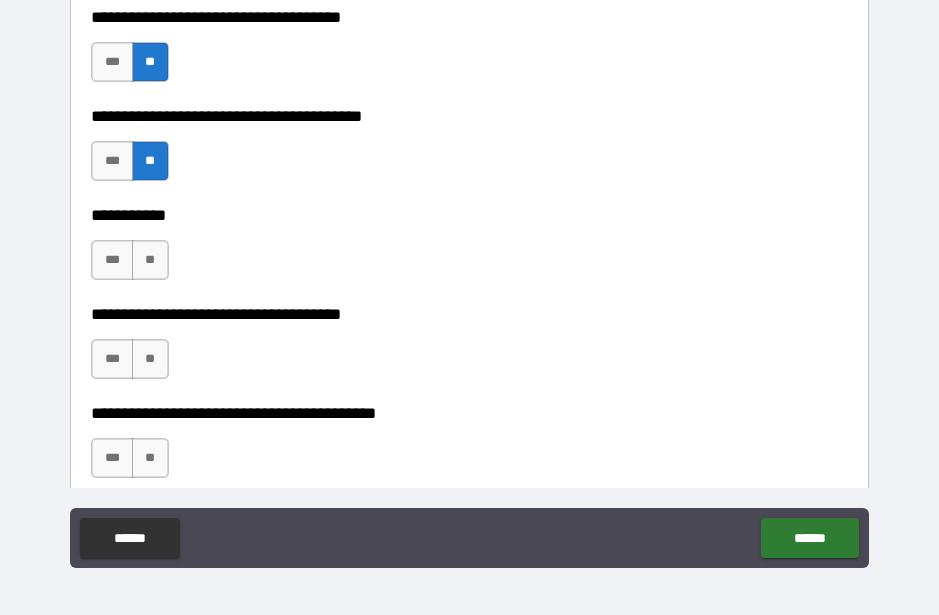 scroll, scrollTop: 12568, scrollLeft: 0, axis: vertical 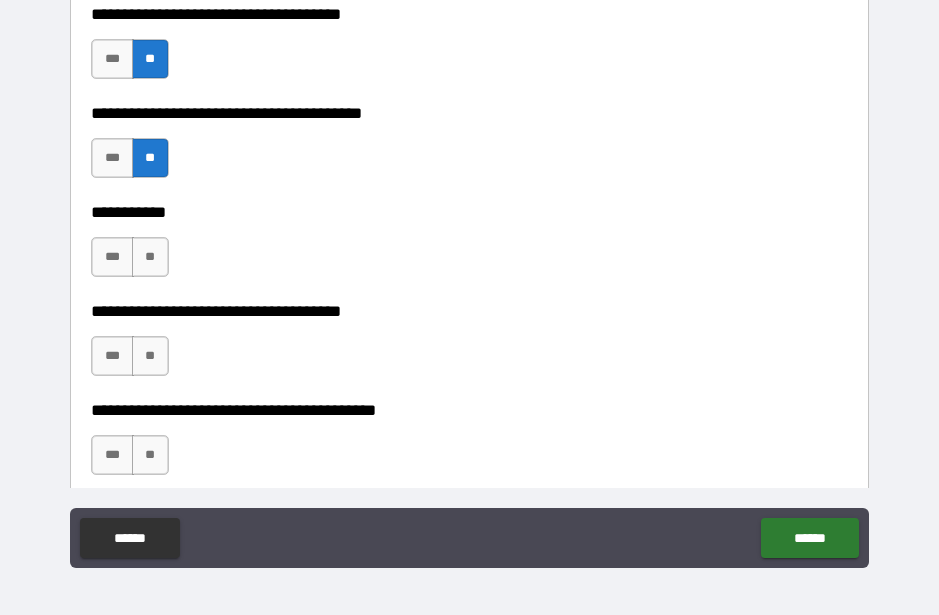 click on "**" at bounding box center (150, 356) 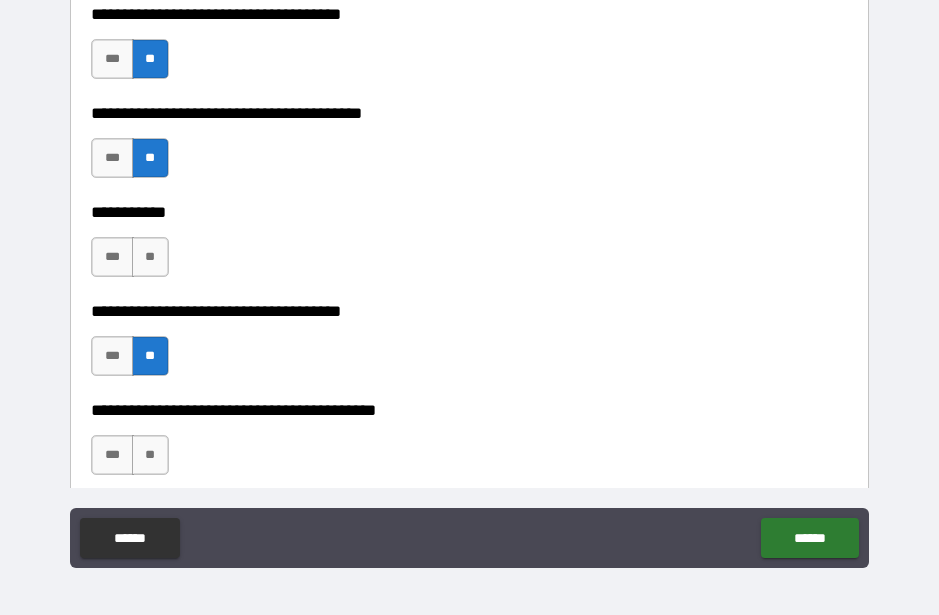 click on "**" at bounding box center [150, 257] 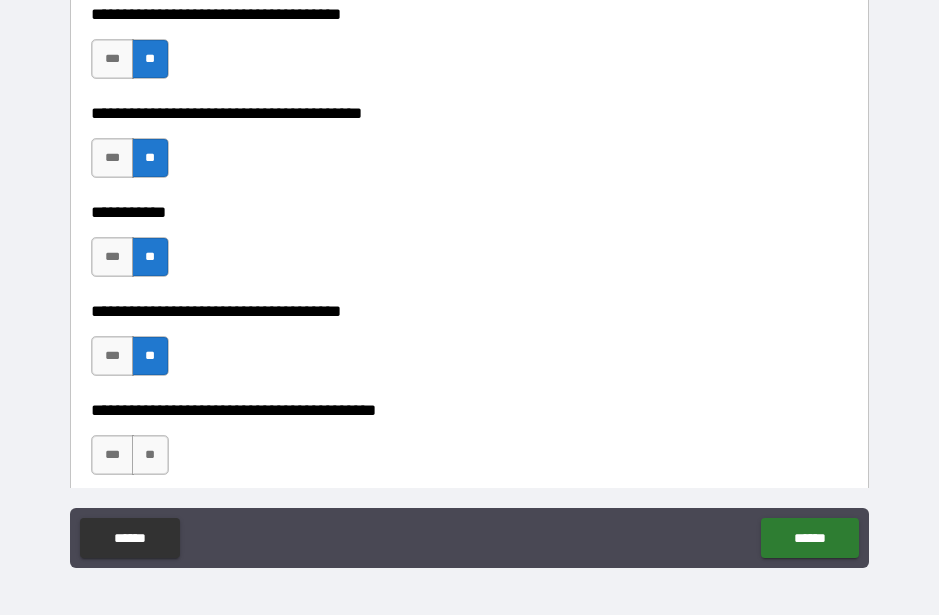 click on "**" at bounding box center [150, 455] 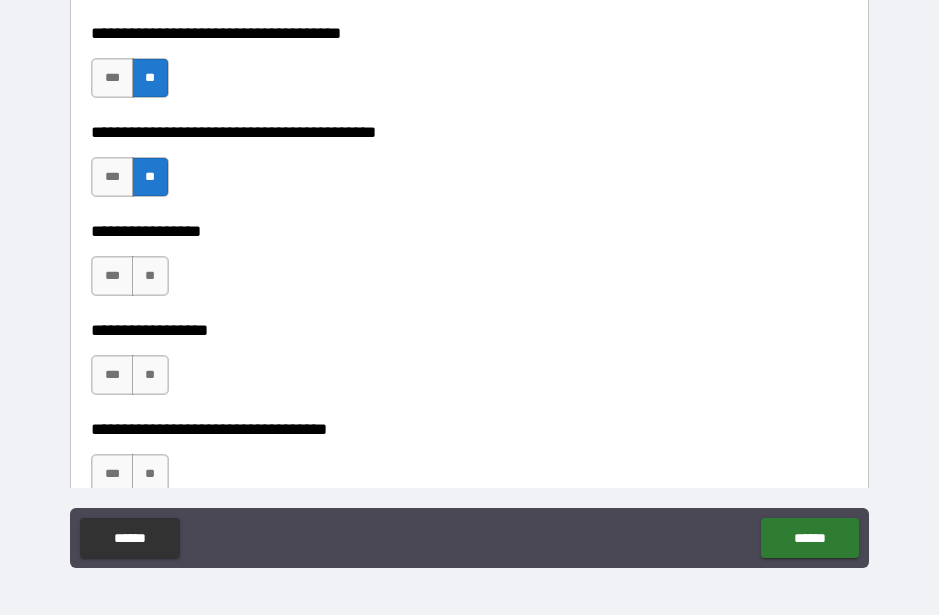scroll, scrollTop: 12843, scrollLeft: 0, axis: vertical 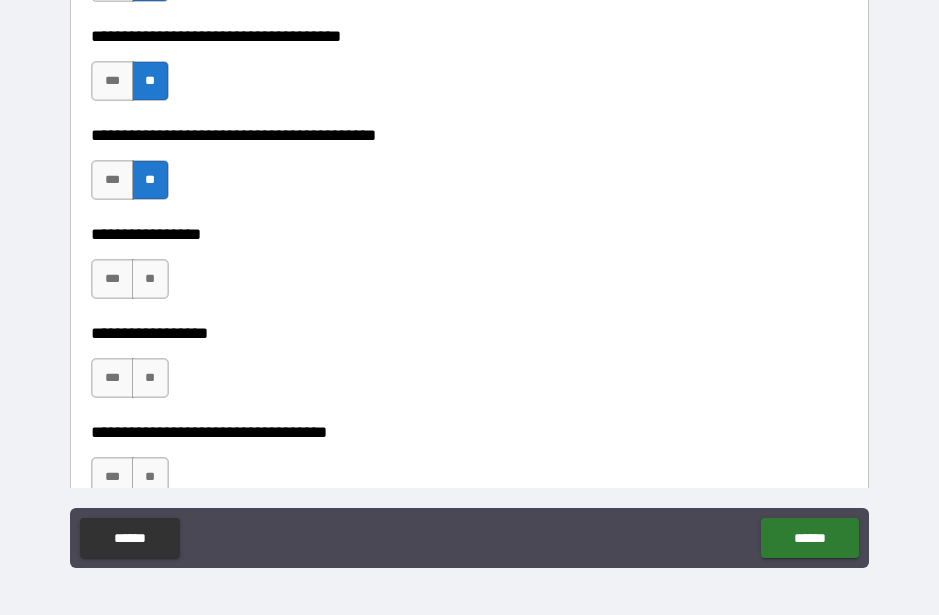 click on "**" at bounding box center [150, 279] 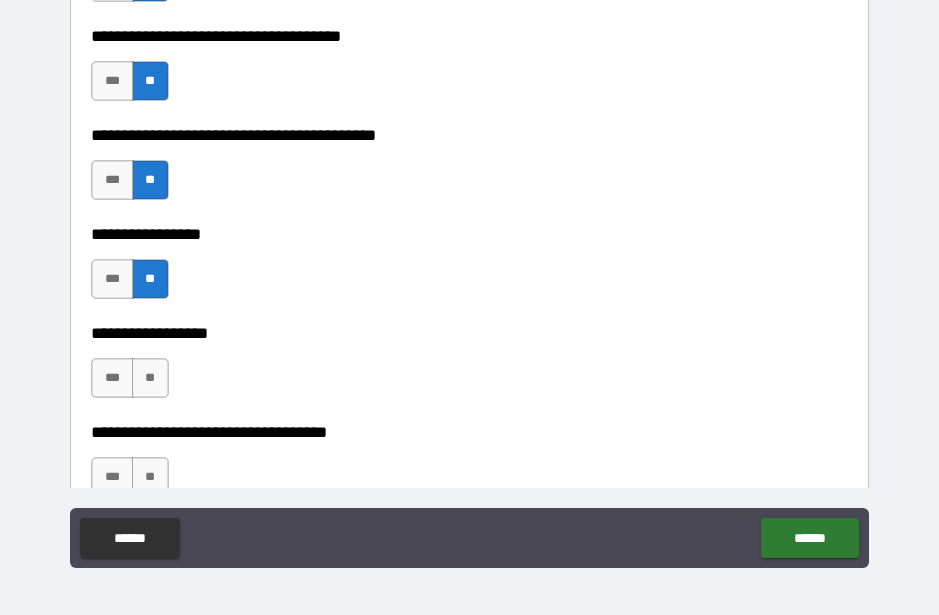 click on "**" at bounding box center (150, 378) 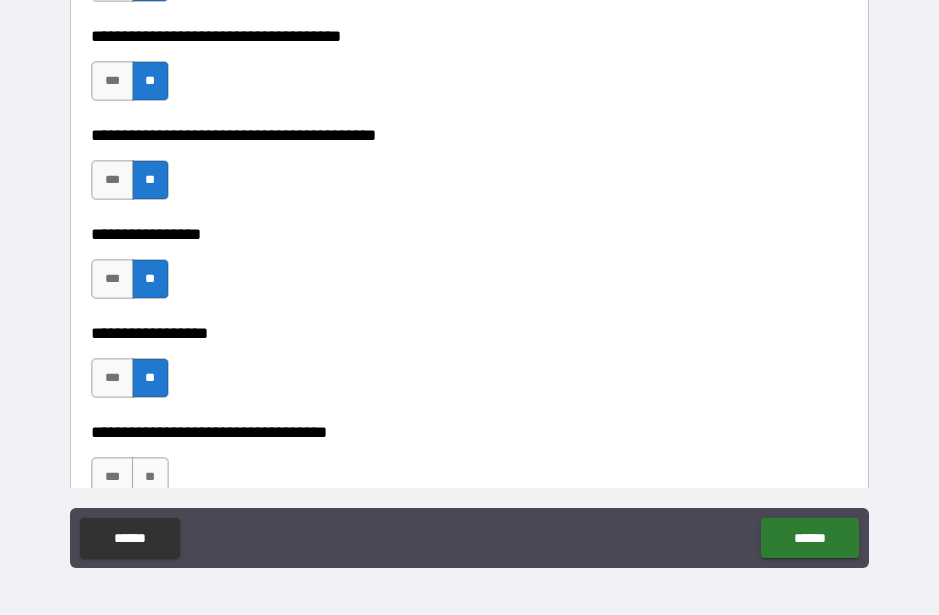 click on "**" at bounding box center (150, 477) 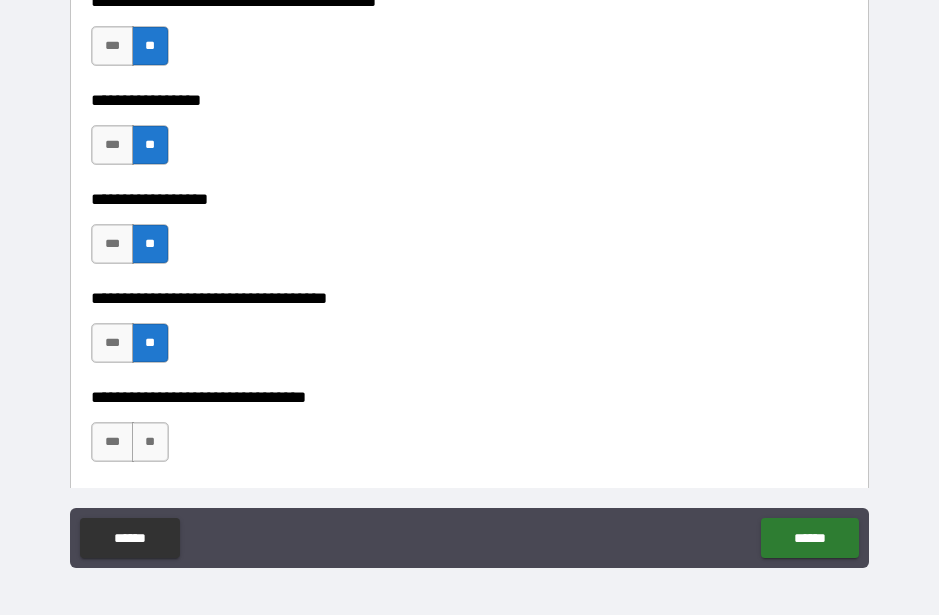 scroll, scrollTop: 12976, scrollLeft: 0, axis: vertical 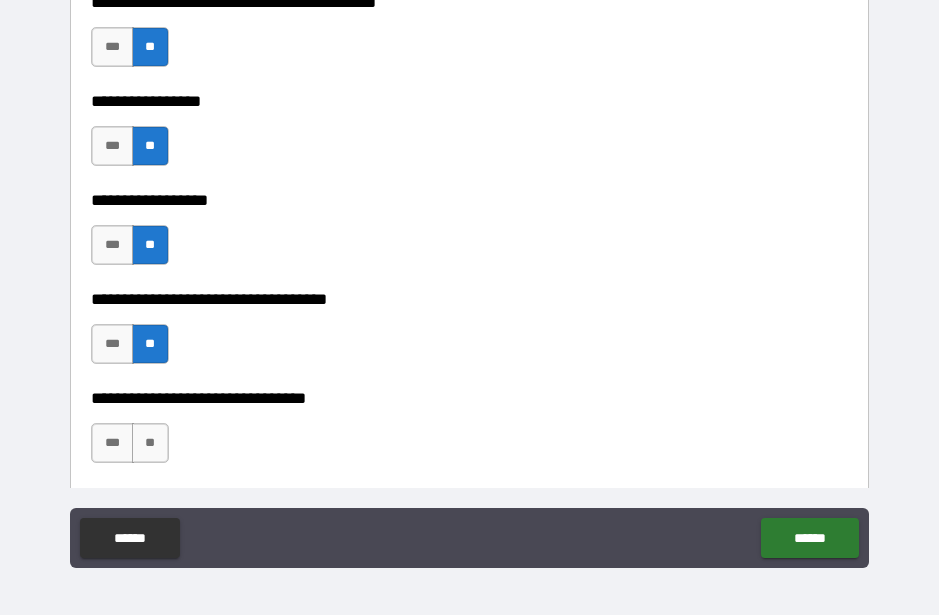 click on "**" at bounding box center (150, 146) 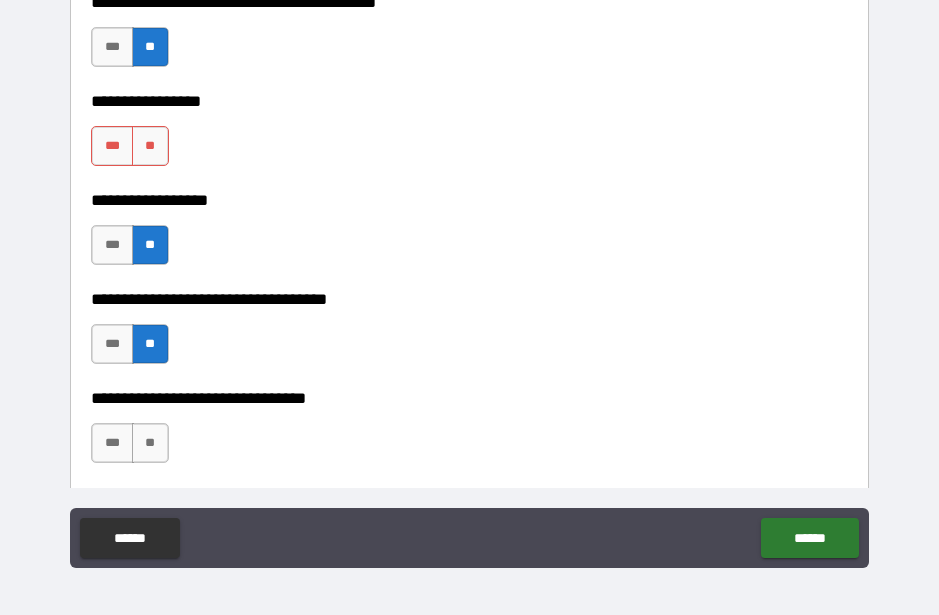 click on "***" at bounding box center [112, 146] 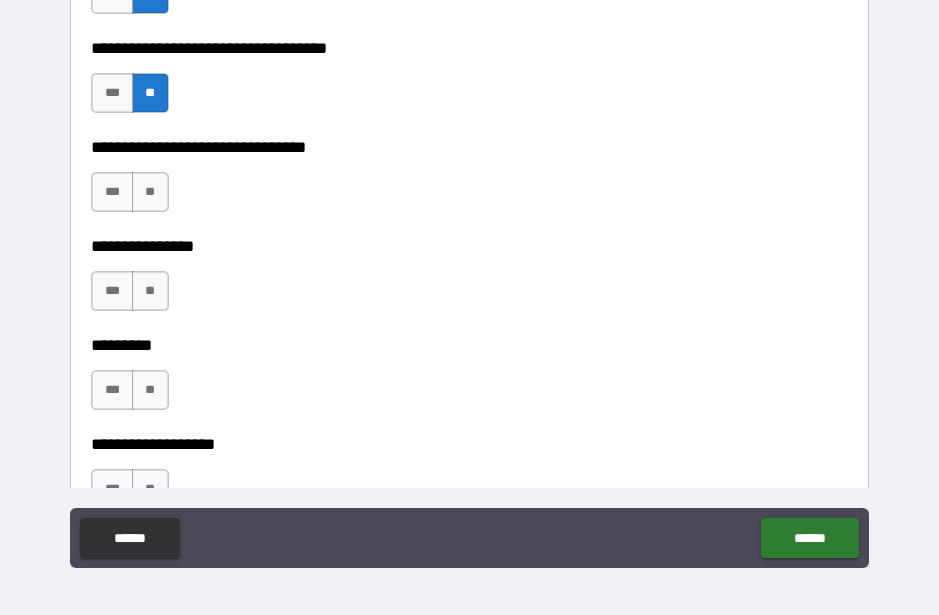 scroll, scrollTop: 13230, scrollLeft: 0, axis: vertical 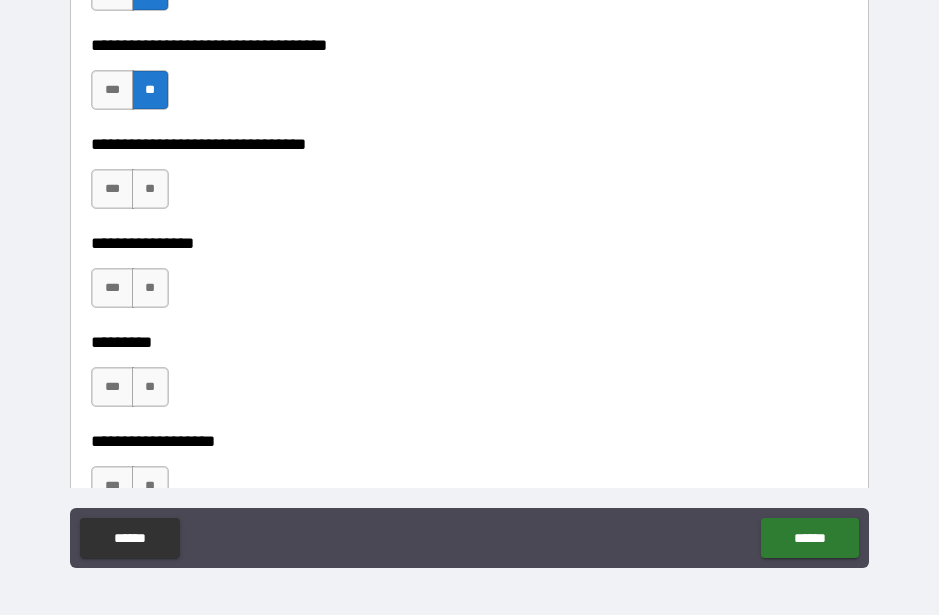 click on "**" at bounding box center (150, 189) 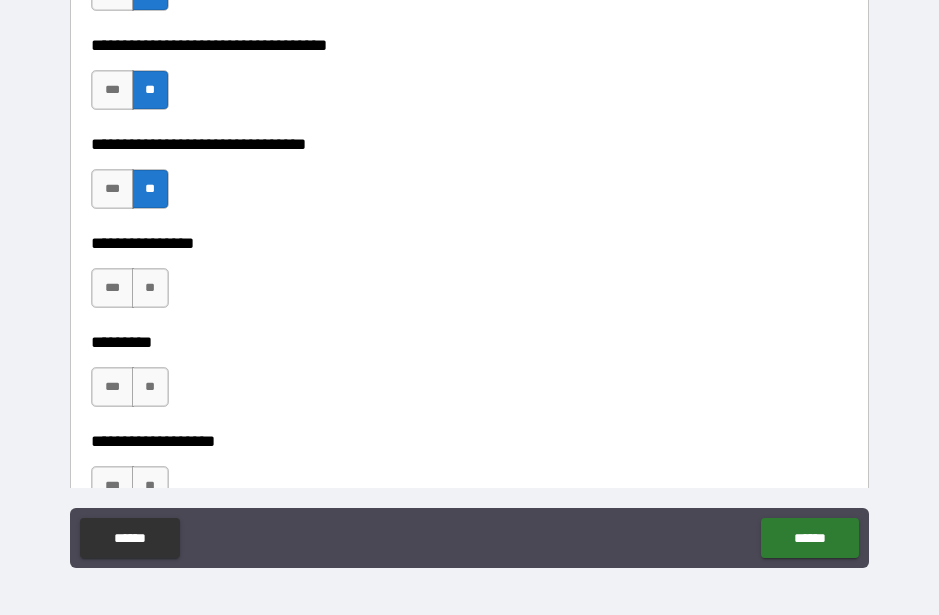 click on "**" at bounding box center (150, 288) 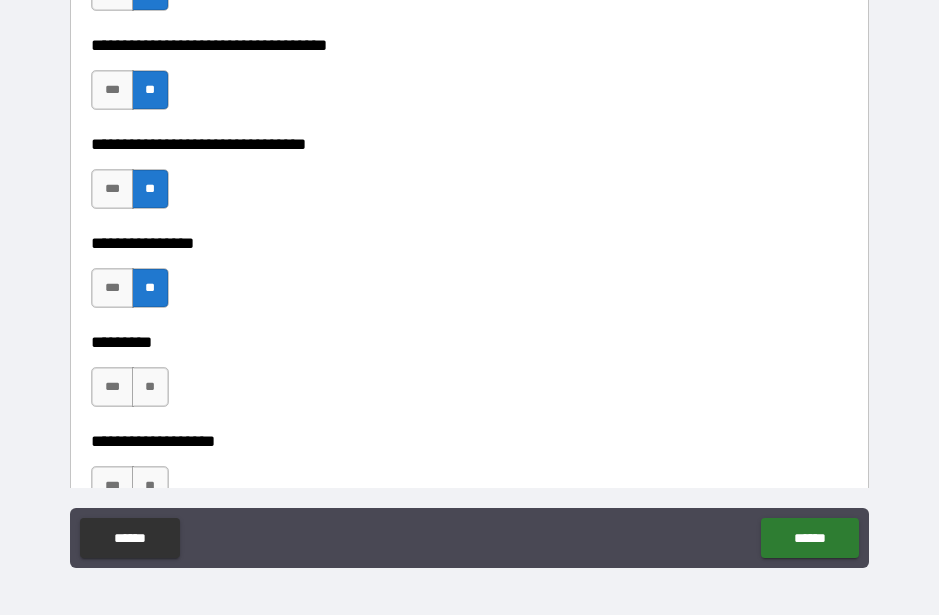 click on "**" at bounding box center [150, 387] 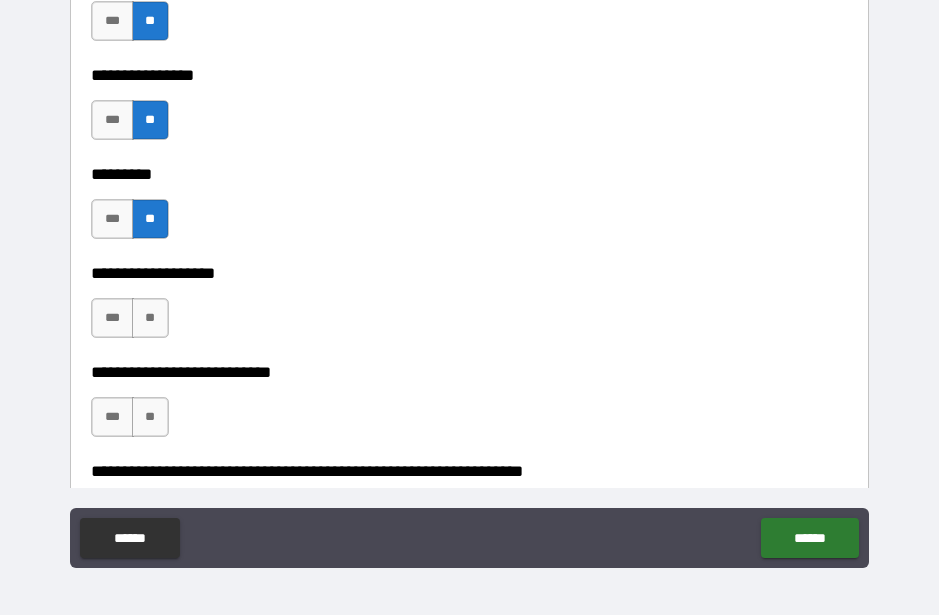 scroll, scrollTop: 13397, scrollLeft: 0, axis: vertical 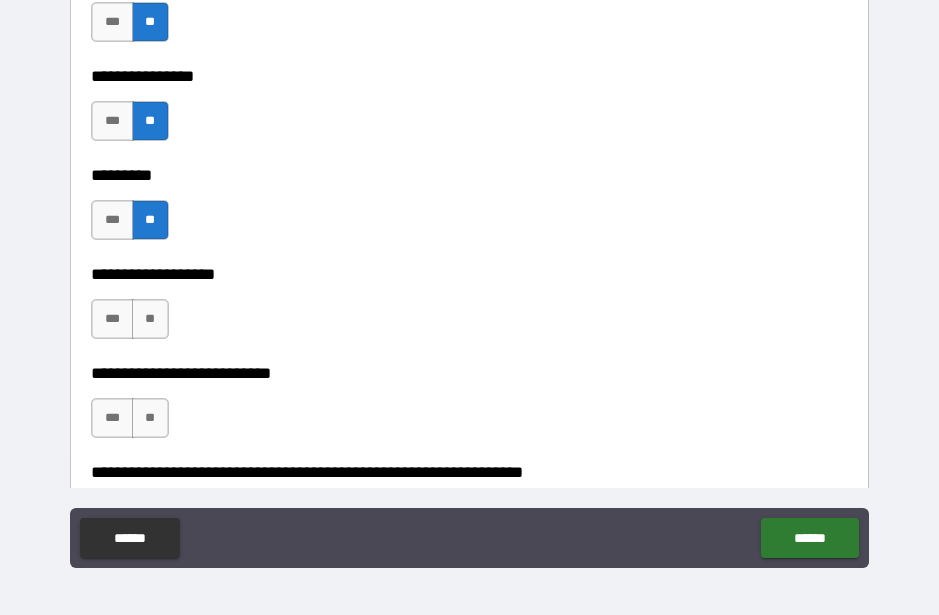 click on "**" at bounding box center [150, 319] 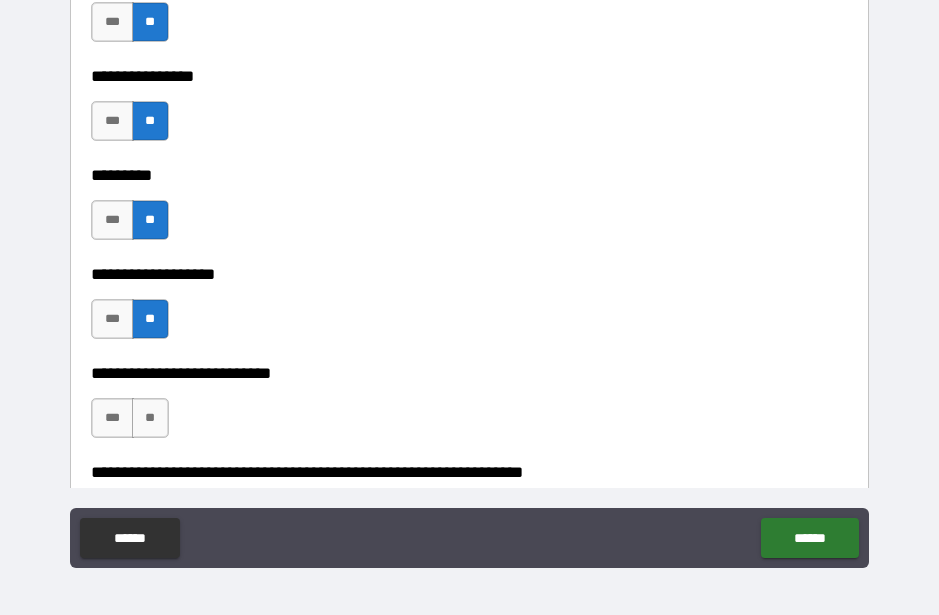 click on "**" at bounding box center [150, 418] 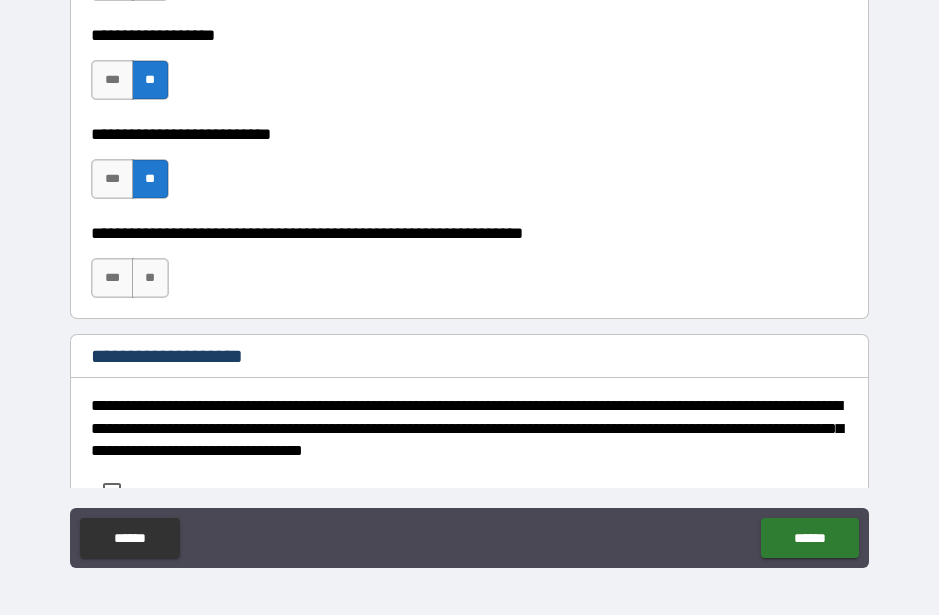 scroll, scrollTop: 13676, scrollLeft: 0, axis: vertical 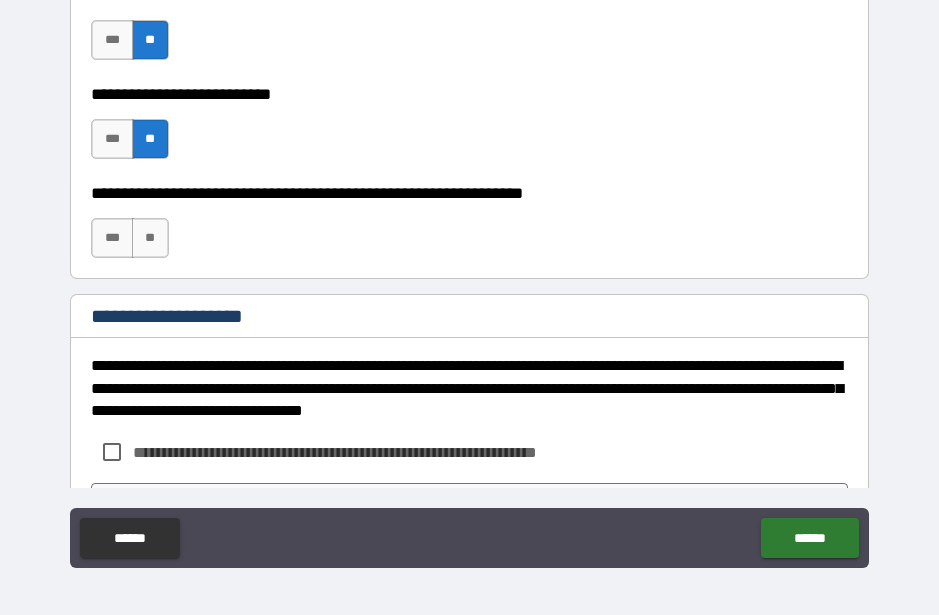 click on "**" at bounding box center [150, 238] 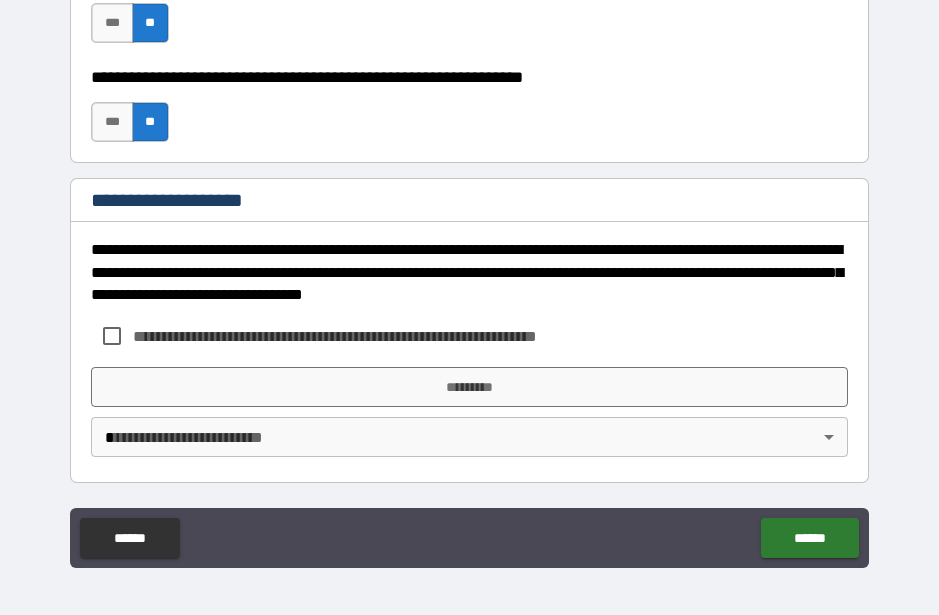 scroll, scrollTop: 13792, scrollLeft: 0, axis: vertical 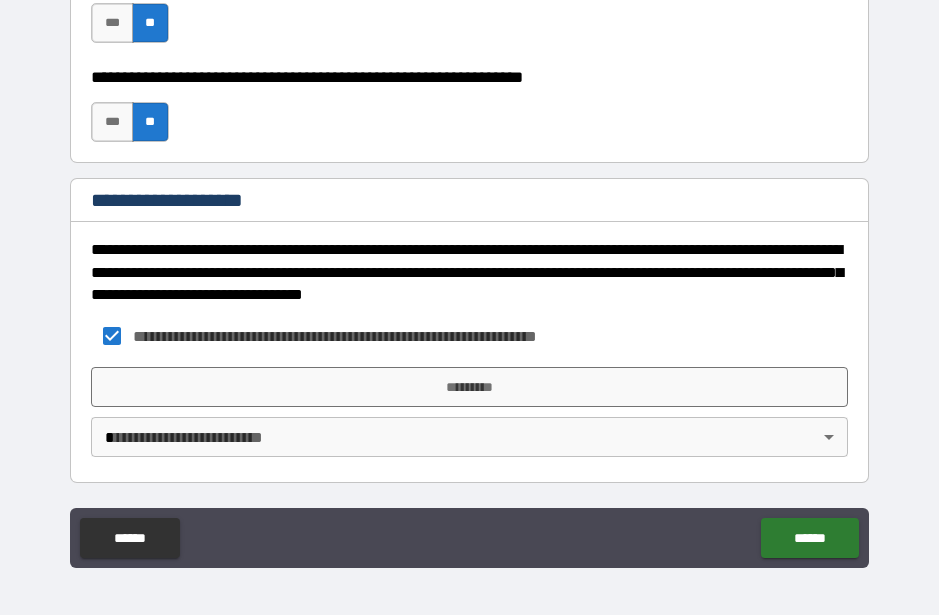 click on "*********" at bounding box center (469, 387) 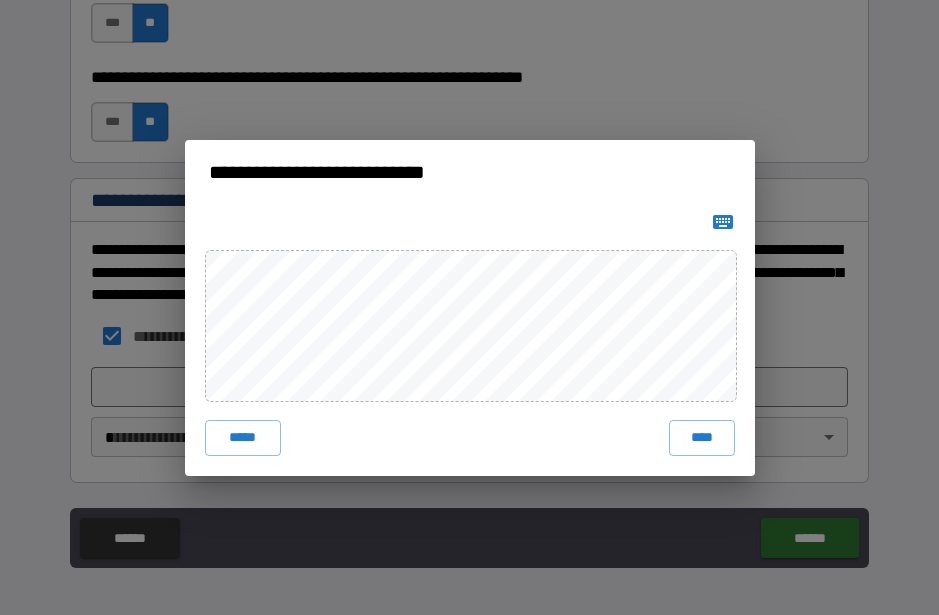 click on "****" at bounding box center [702, 438] 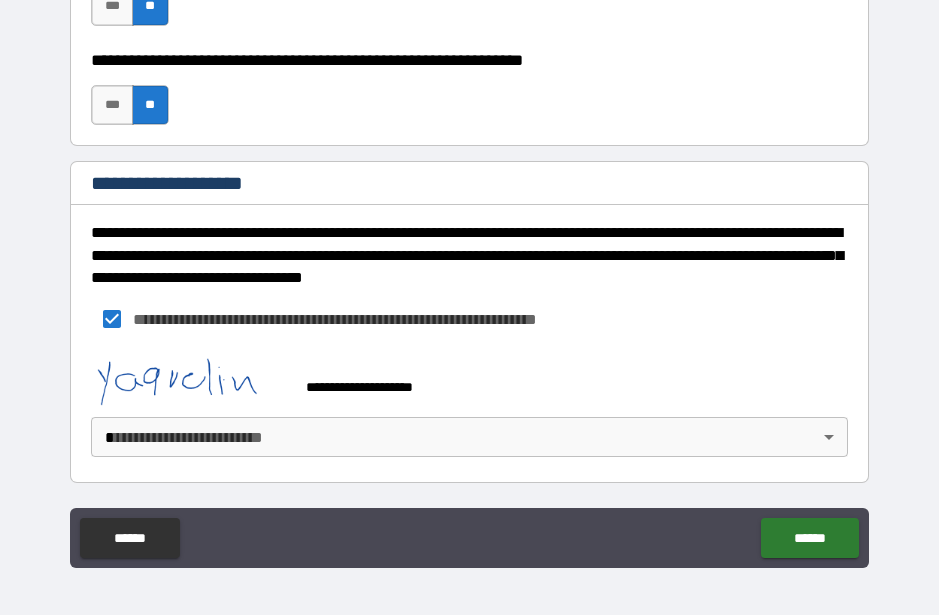 scroll, scrollTop: 13809, scrollLeft: 0, axis: vertical 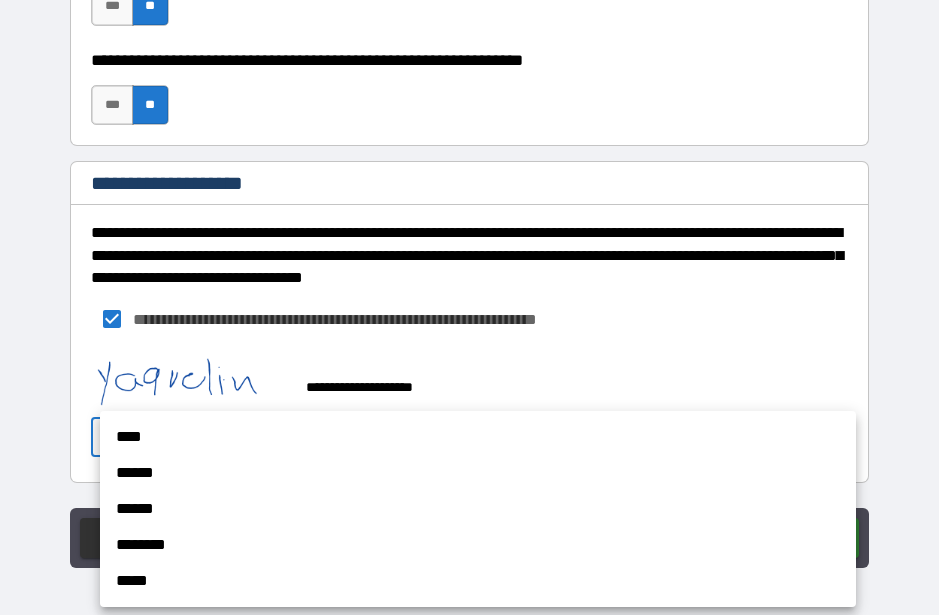 click on "******" at bounding box center [478, 473] 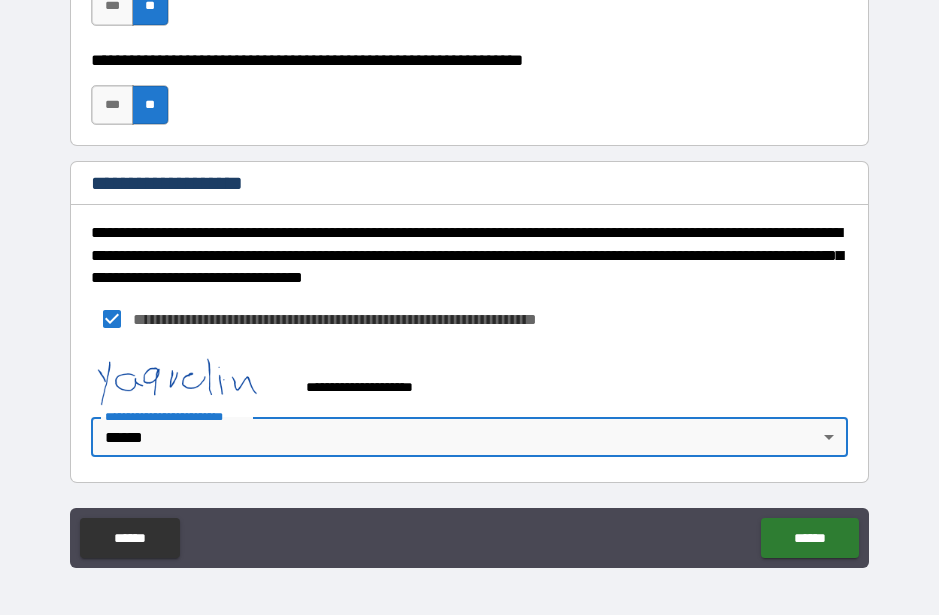 type on "*" 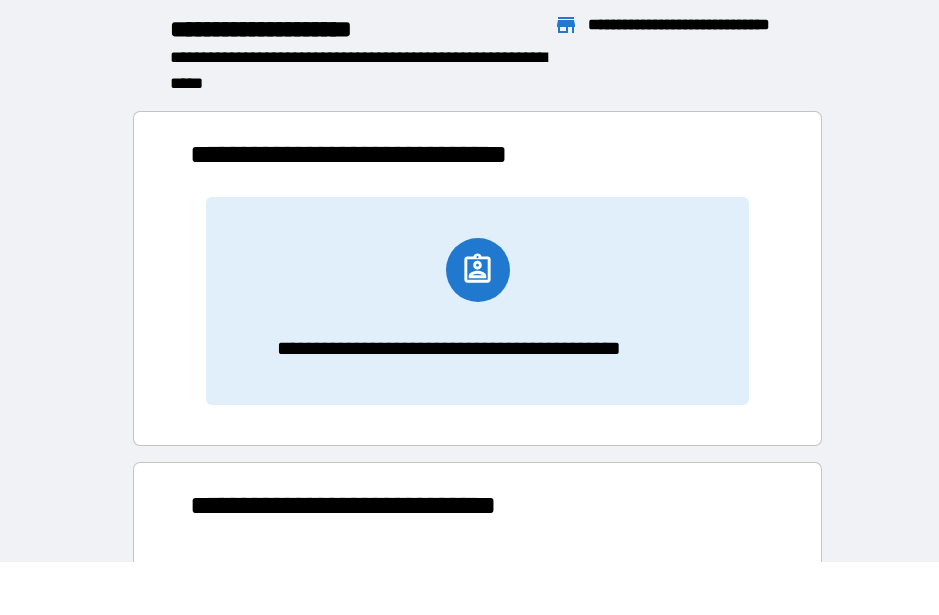 scroll, scrollTop: 1, scrollLeft: 1, axis: both 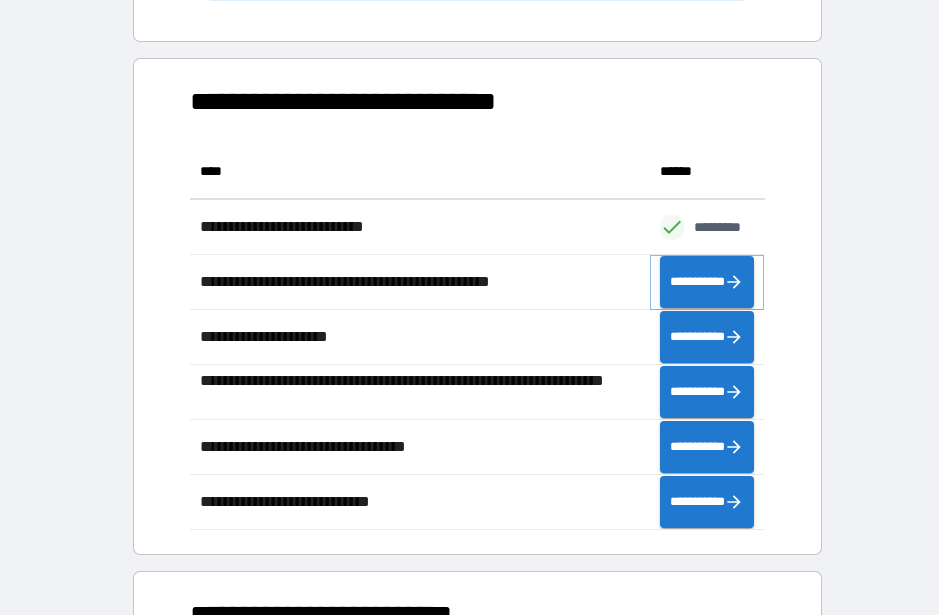 click on "**********" at bounding box center (707, 282) 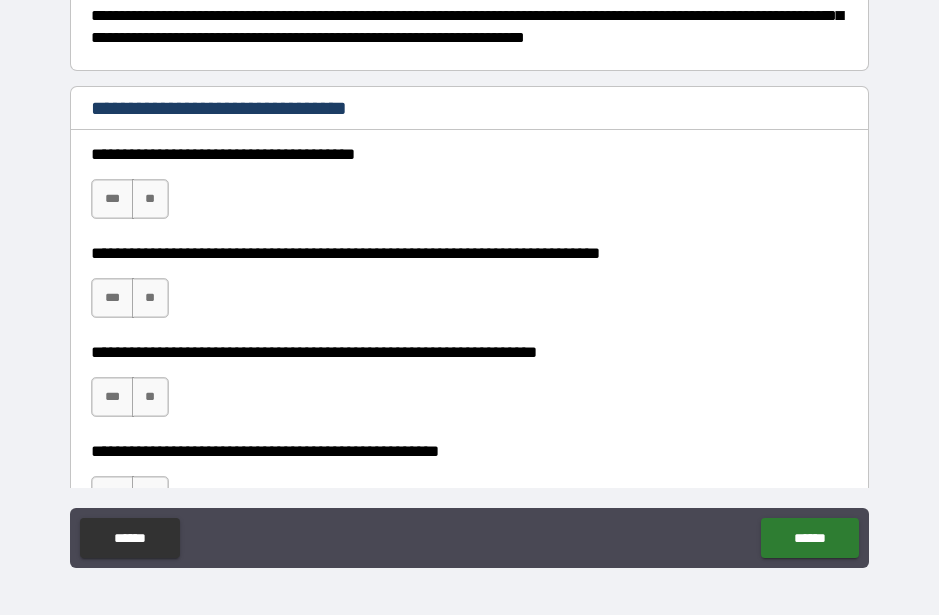scroll, scrollTop: 337, scrollLeft: 0, axis: vertical 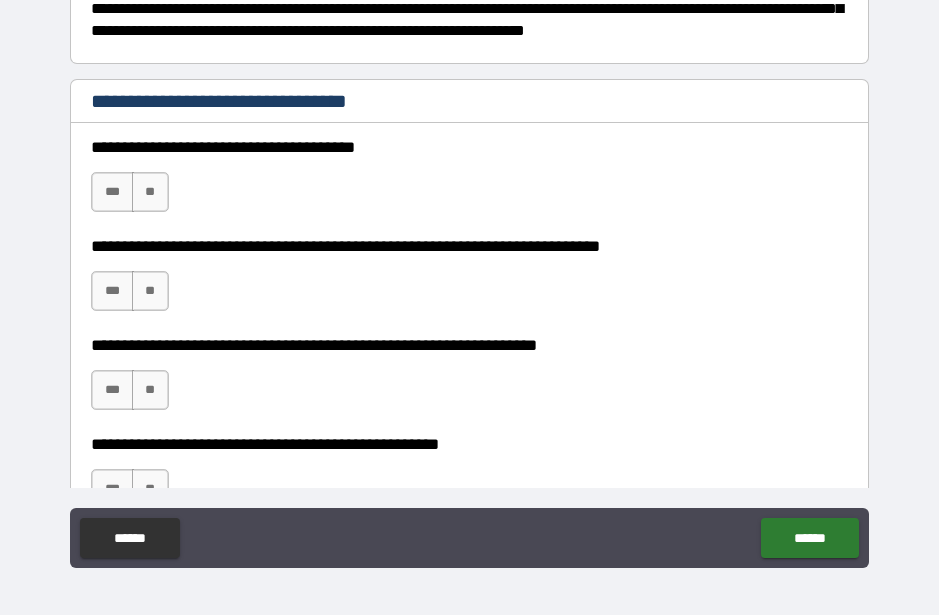 click on "**********" at bounding box center [469, 182] 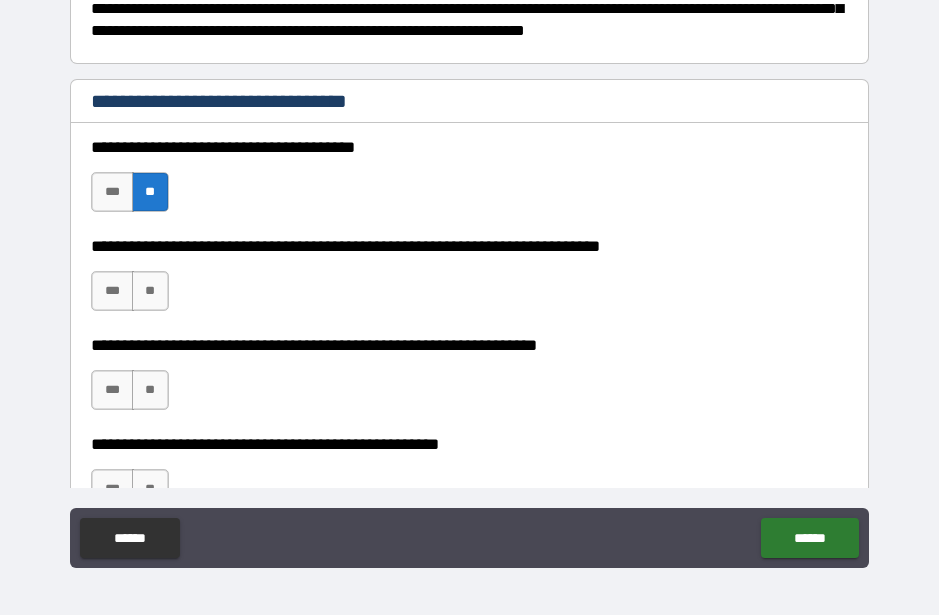 click on "**" at bounding box center [150, 291] 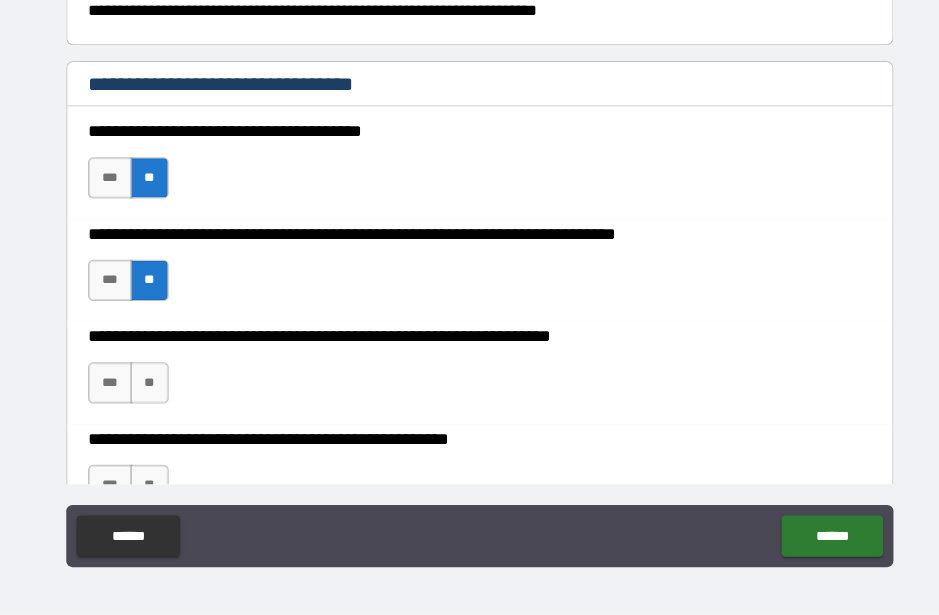 scroll, scrollTop: 55, scrollLeft: 0, axis: vertical 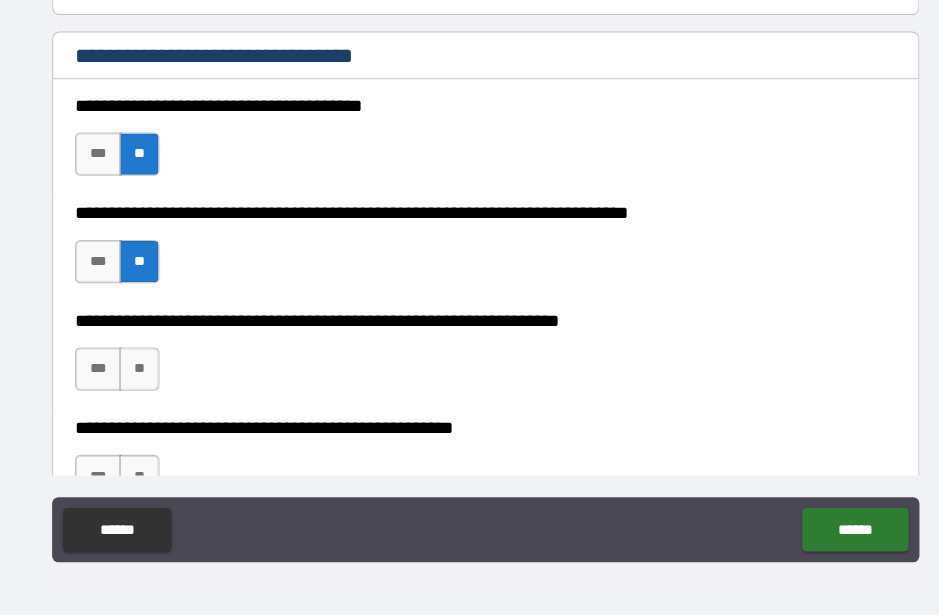 click on "**" at bounding box center [150, 388] 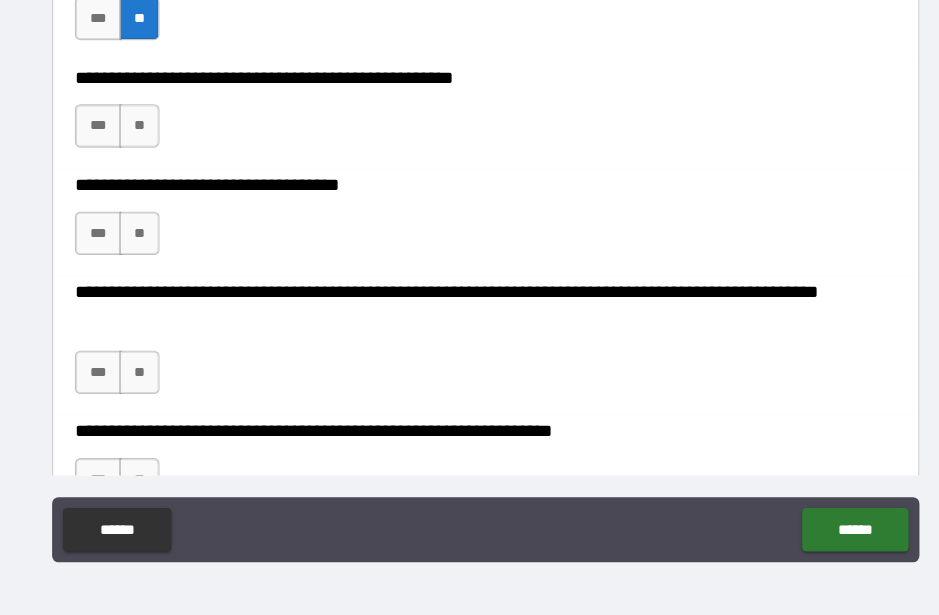 scroll, scrollTop: 664, scrollLeft: 0, axis: vertical 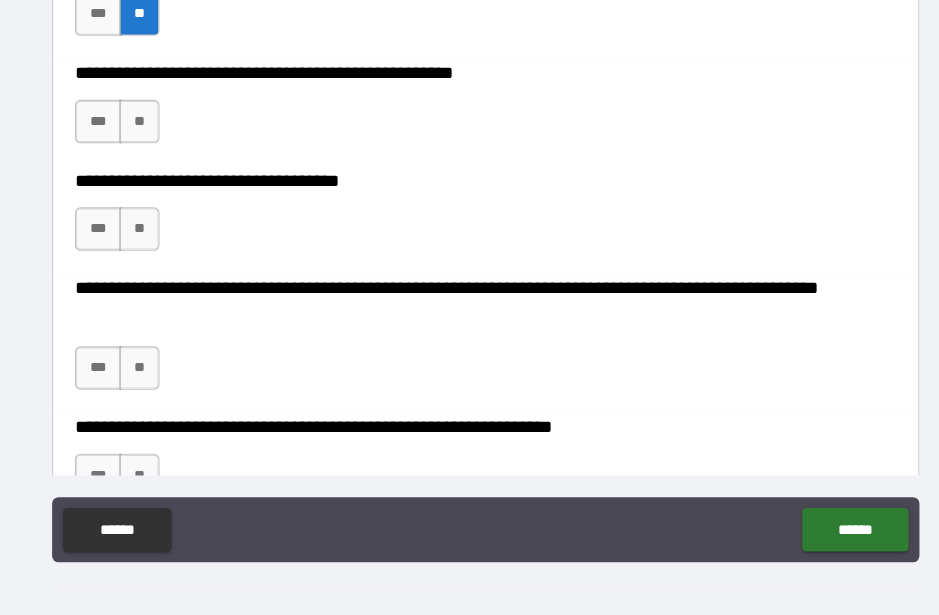 click on "**" at bounding box center (150, 160) 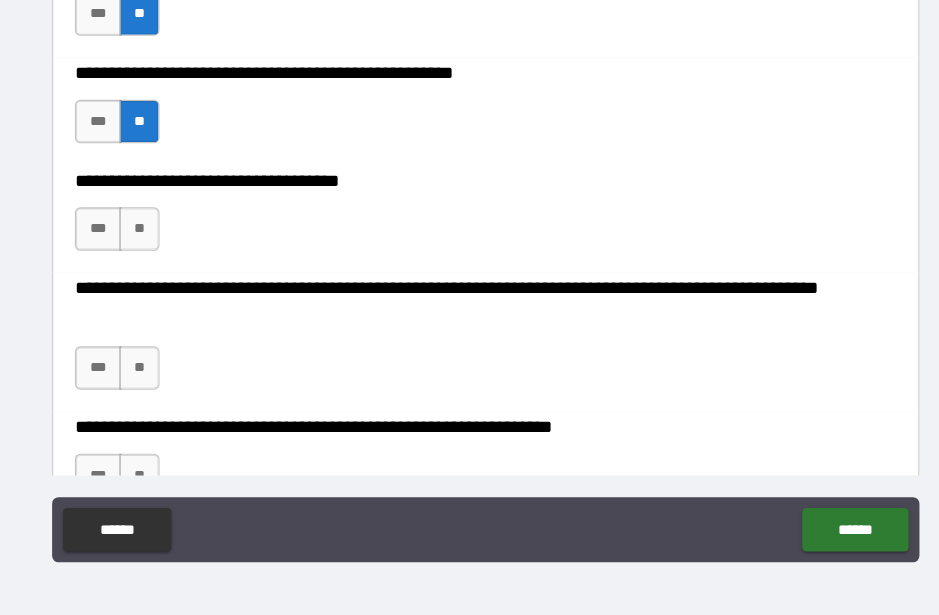 click on "**" at bounding box center [150, 259] 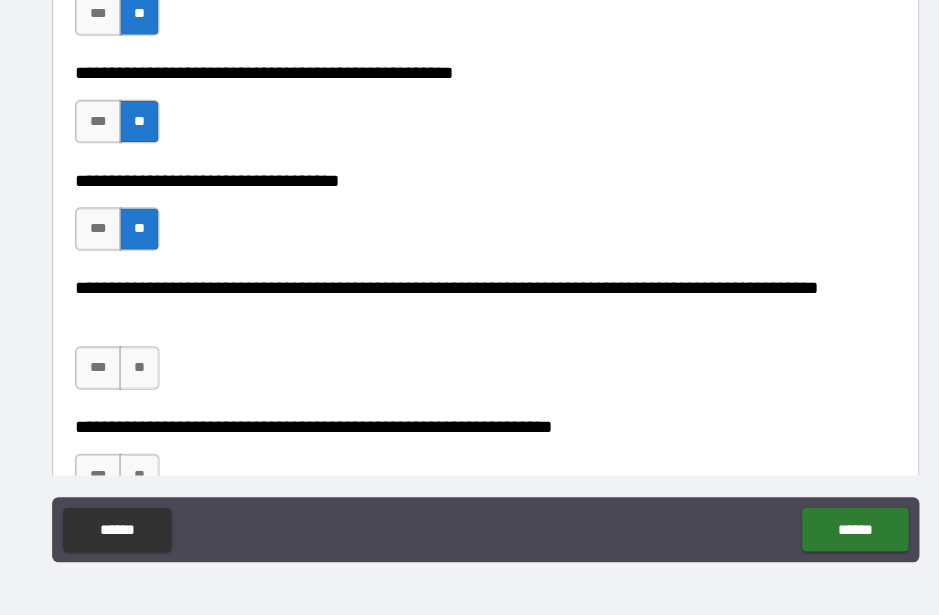 click on "**********" at bounding box center [469, 363] 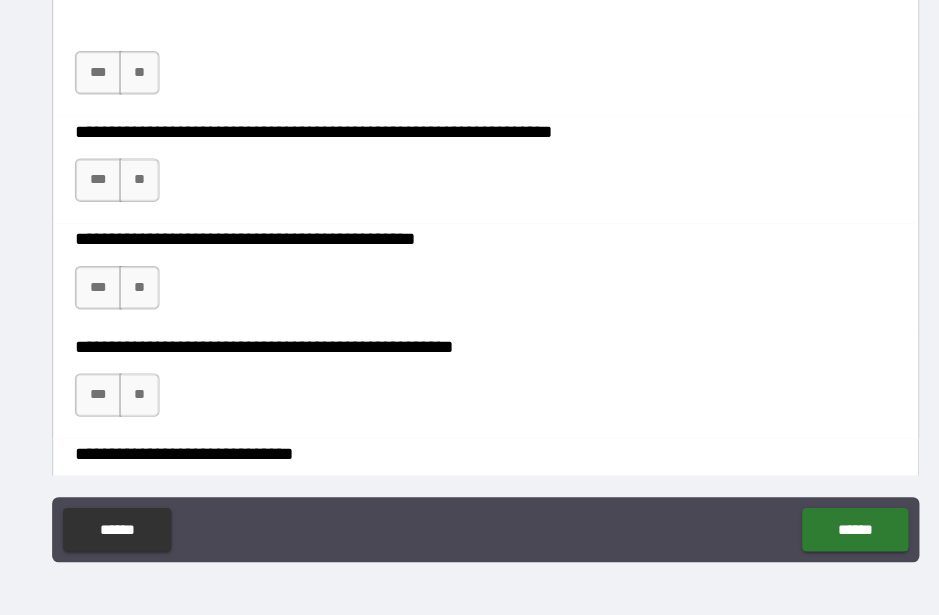 scroll, scrollTop: 965, scrollLeft: 0, axis: vertical 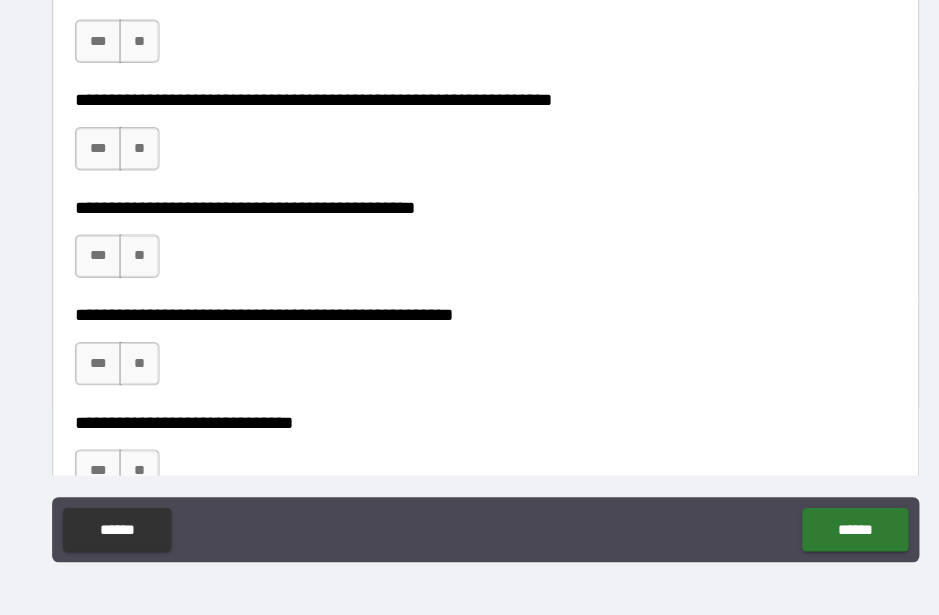 click on "**" at bounding box center (150, 86) 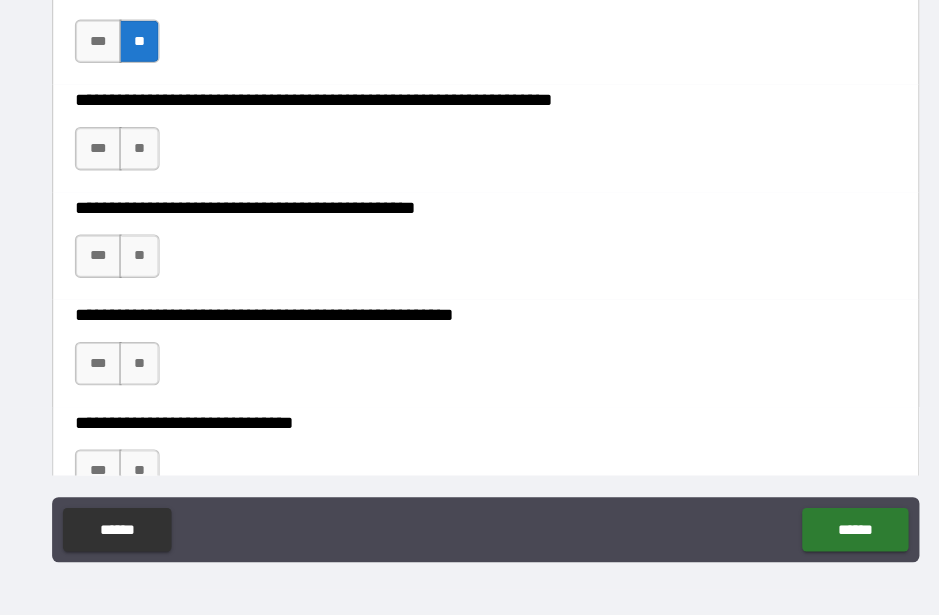 click on "**********" at bounding box center [469, 175] 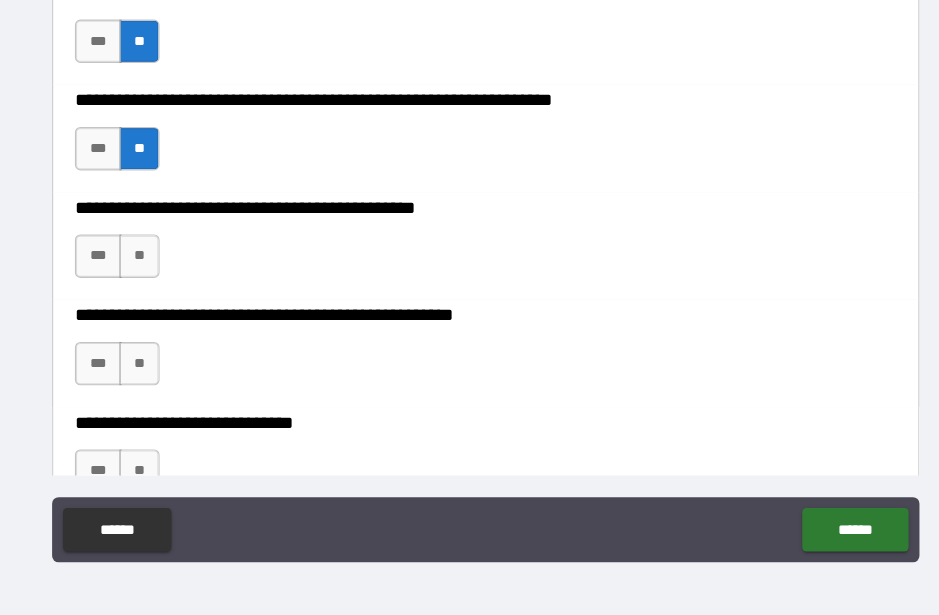 click on "**" at bounding box center [150, 284] 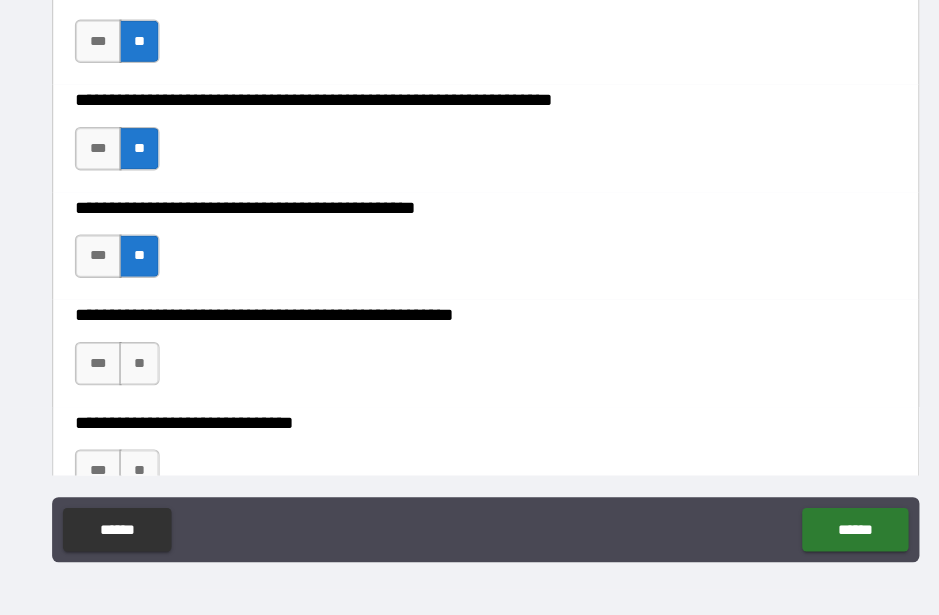 click on "**" at bounding box center [150, 383] 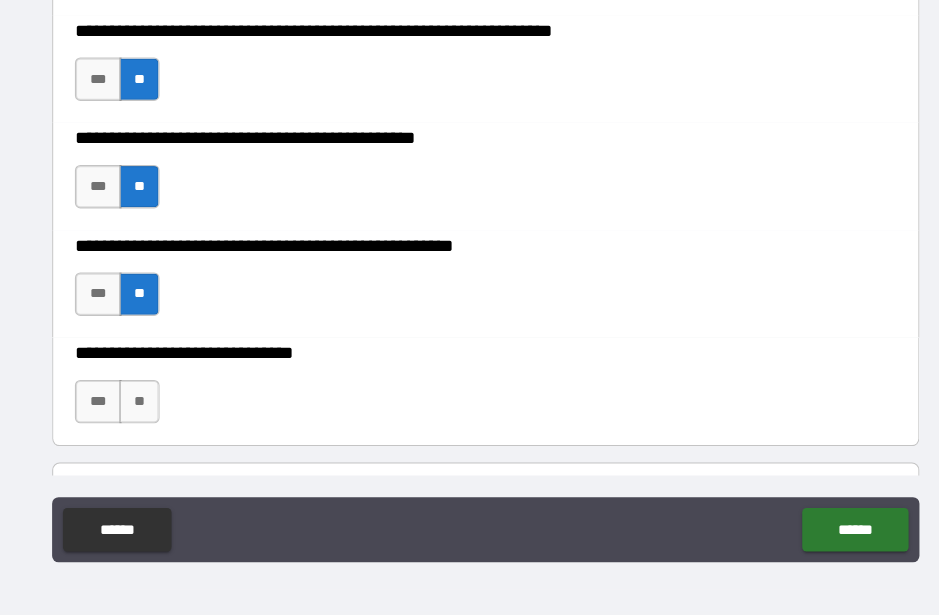 scroll, scrollTop: 1071, scrollLeft: 0, axis: vertical 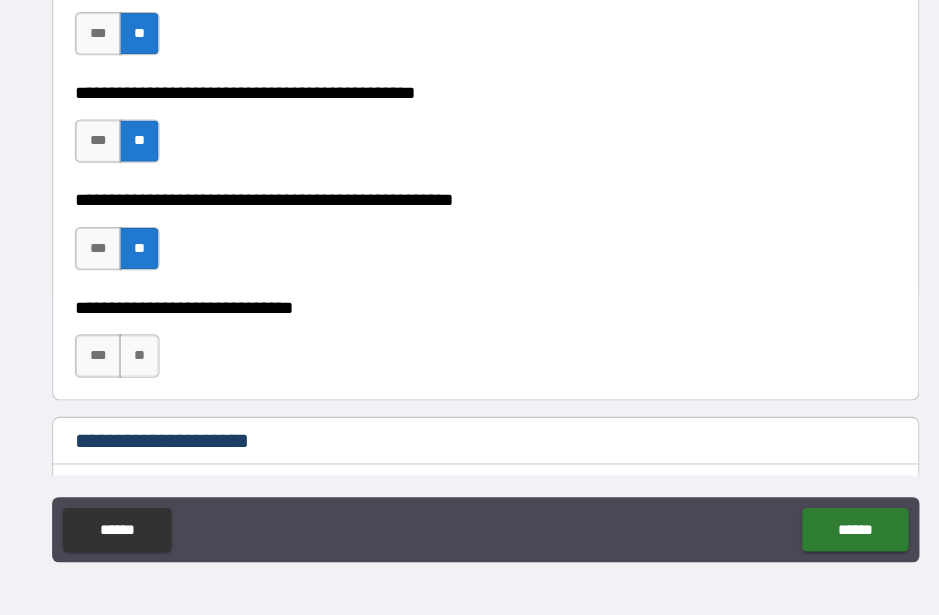 click on "***" at bounding box center (112, 376) 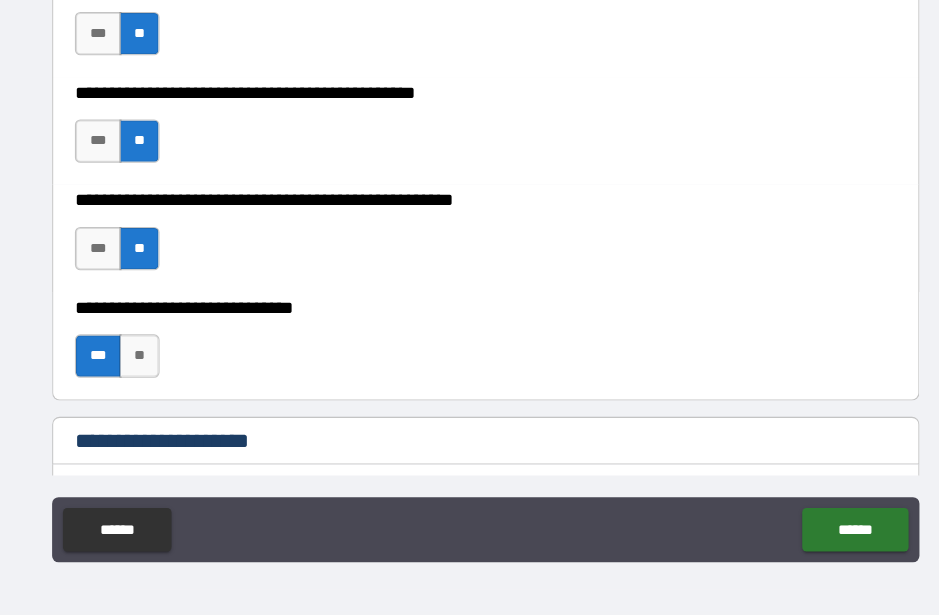 click on "**" at bounding box center (150, 376) 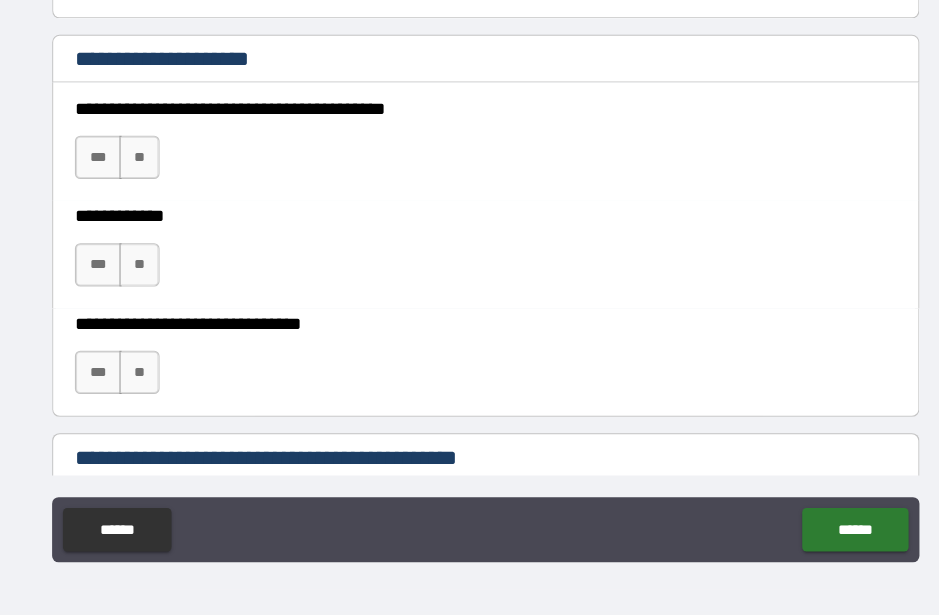 scroll, scrollTop: 1425, scrollLeft: 0, axis: vertical 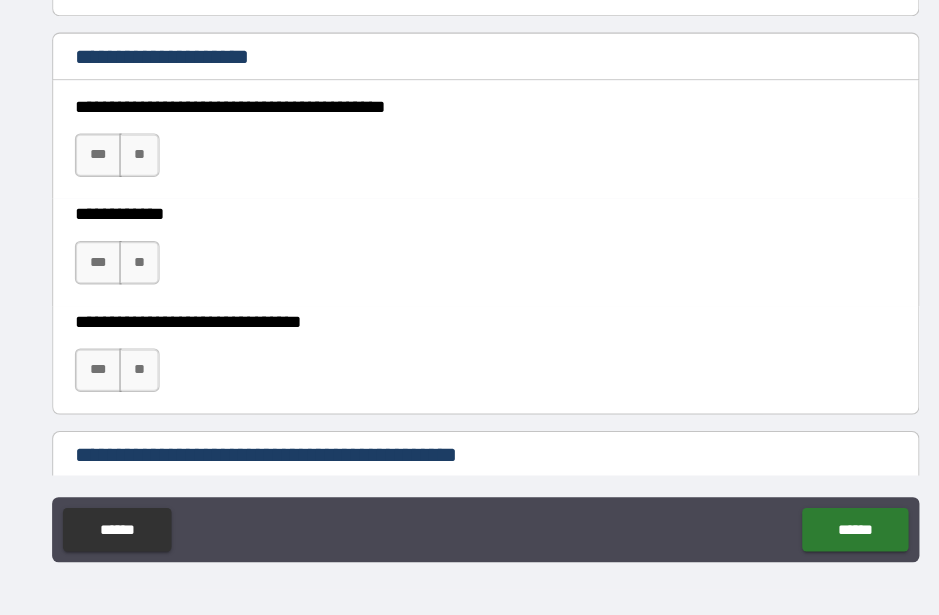 click on "**" at bounding box center [150, 191] 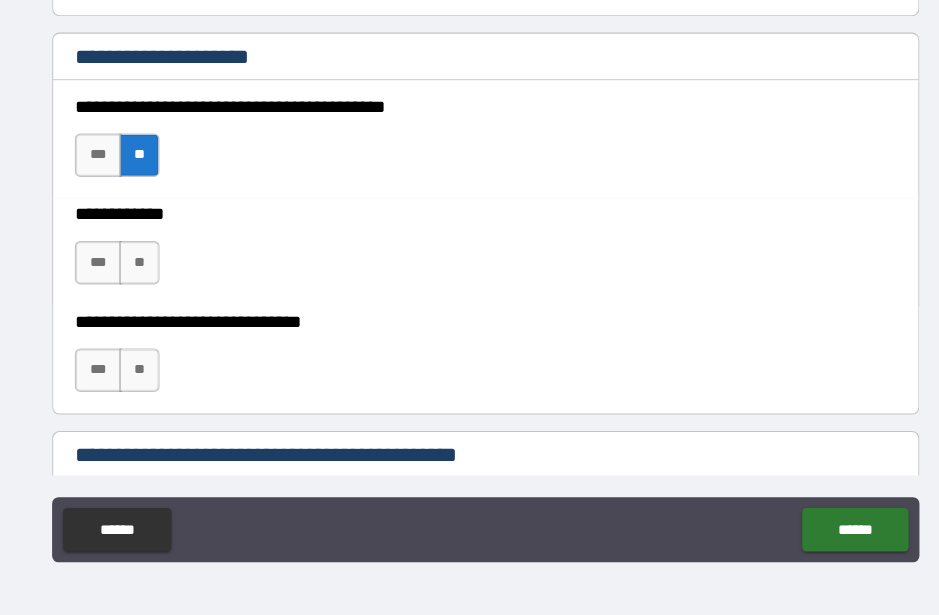 click on "**" at bounding box center [150, 290] 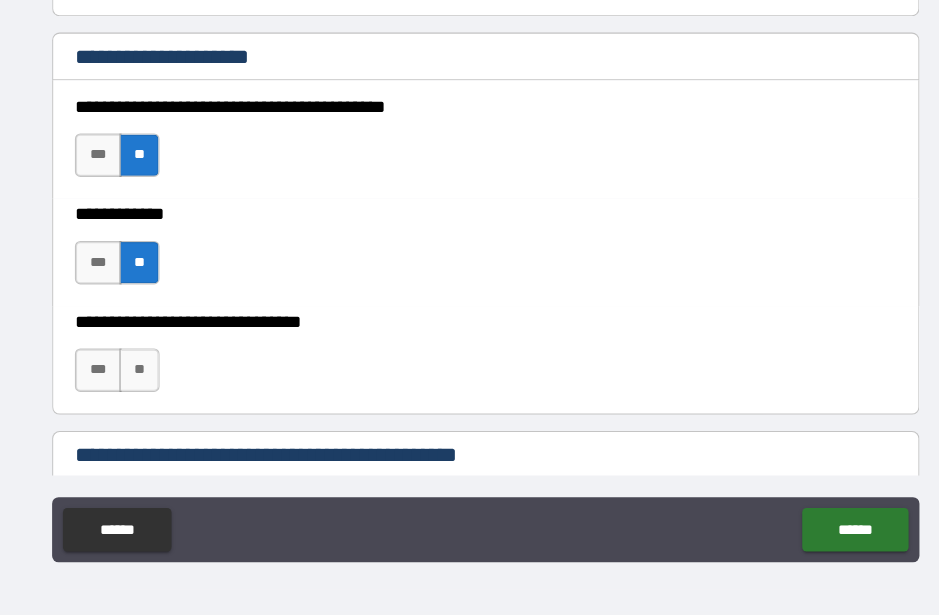 click on "**" at bounding box center [150, 389] 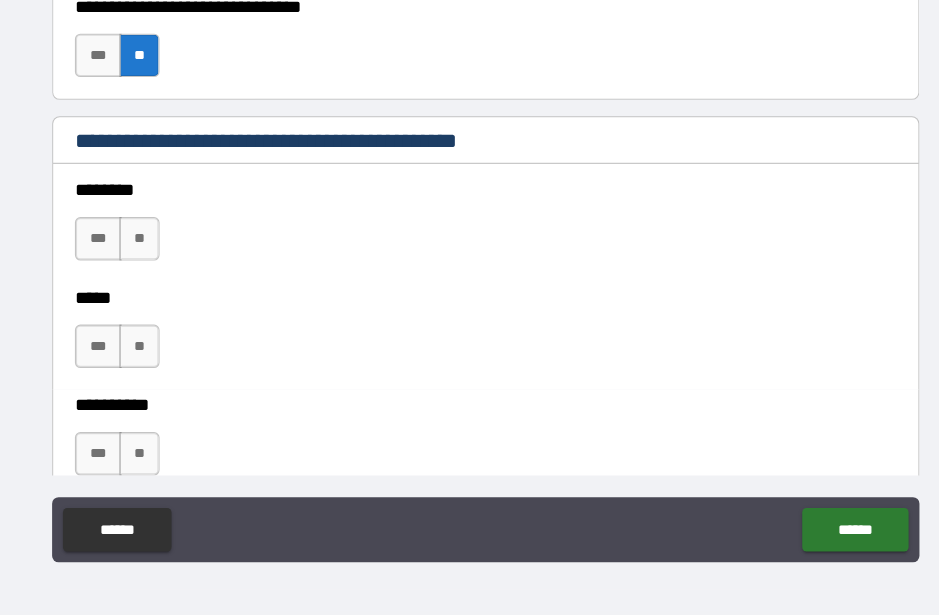 scroll, scrollTop: 1721, scrollLeft: 0, axis: vertical 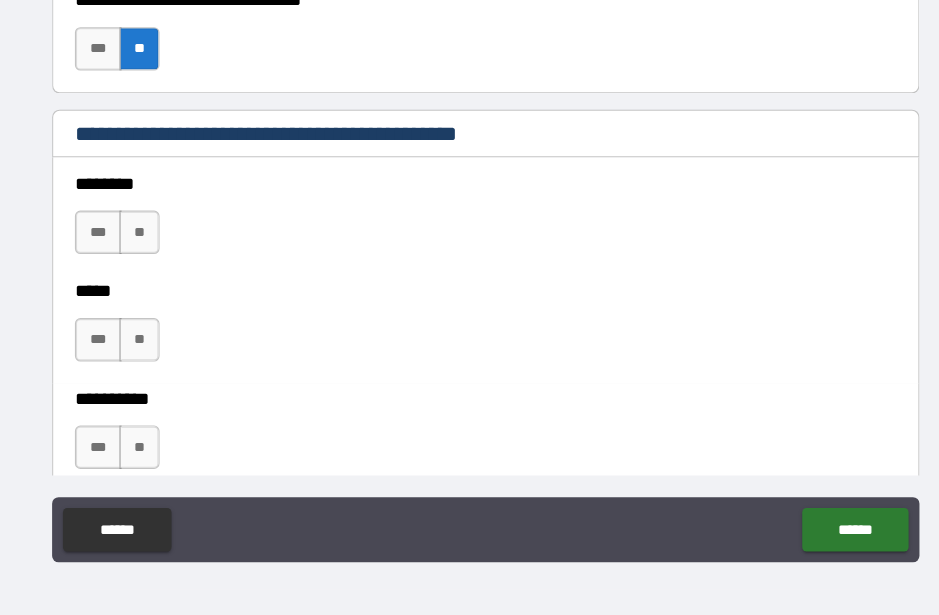 click on "**" at bounding box center (150, 262) 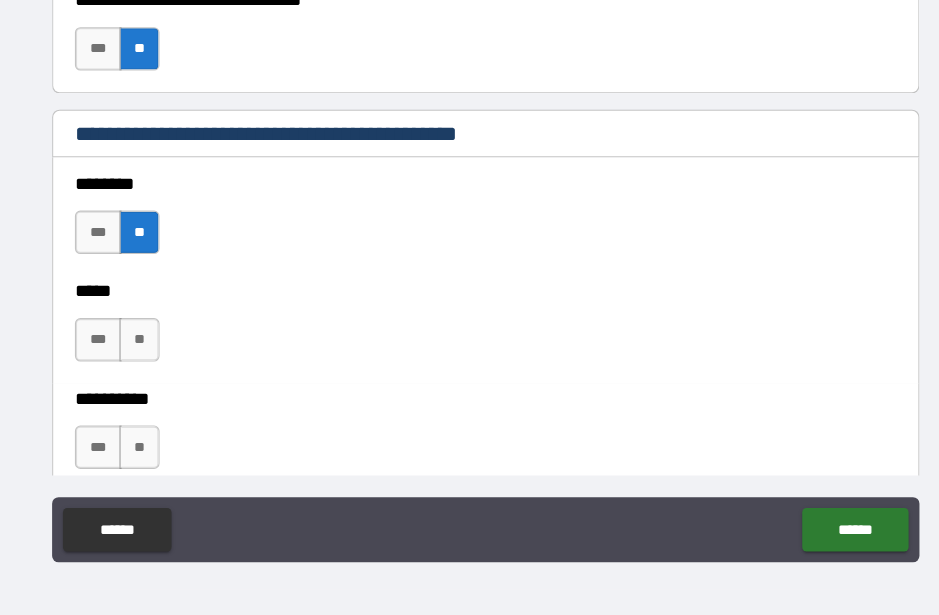 click on "**" at bounding box center [150, 361] 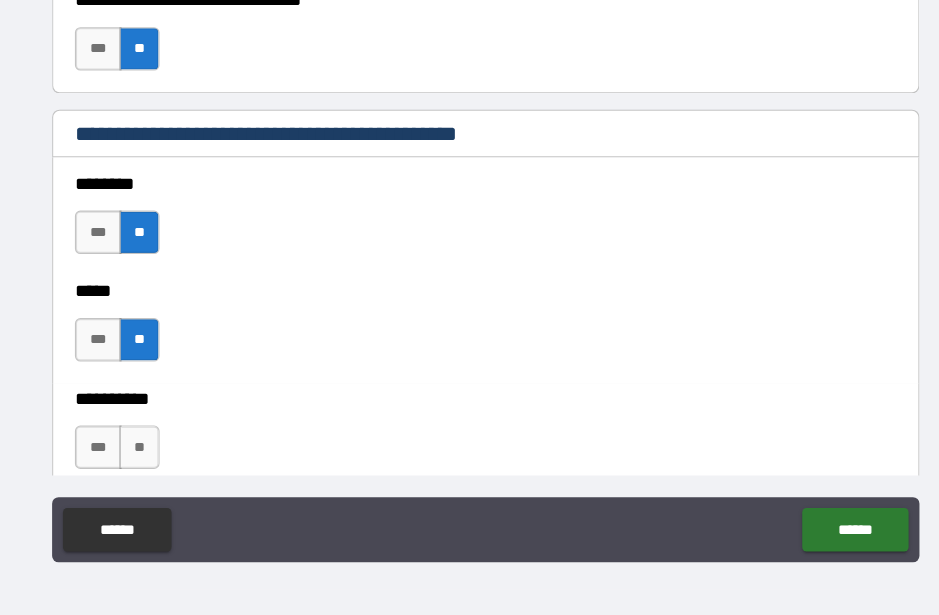 click on "**" at bounding box center (150, 460) 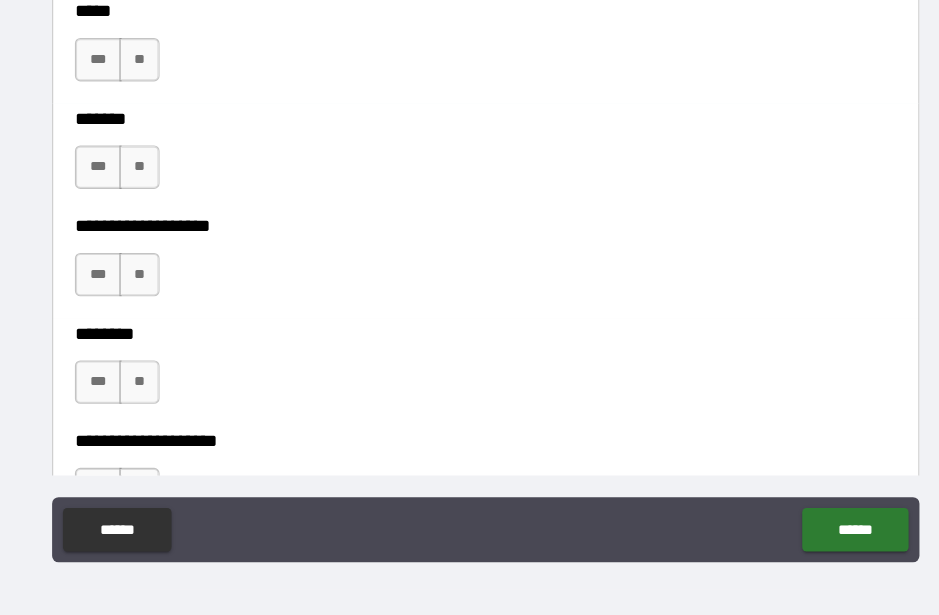 scroll, scrollTop: 2195, scrollLeft: 0, axis: vertical 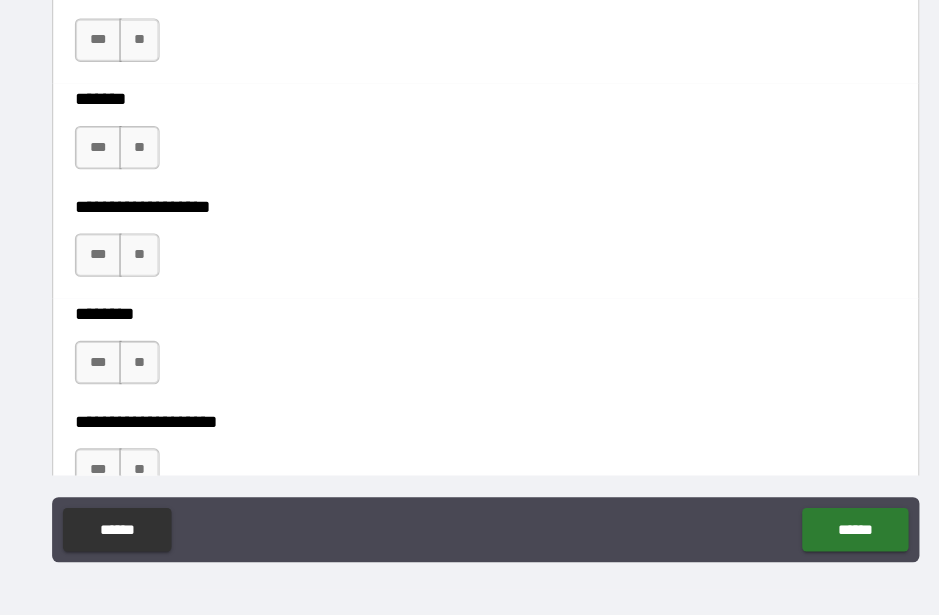 click on "**" at bounding box center [150, 85] 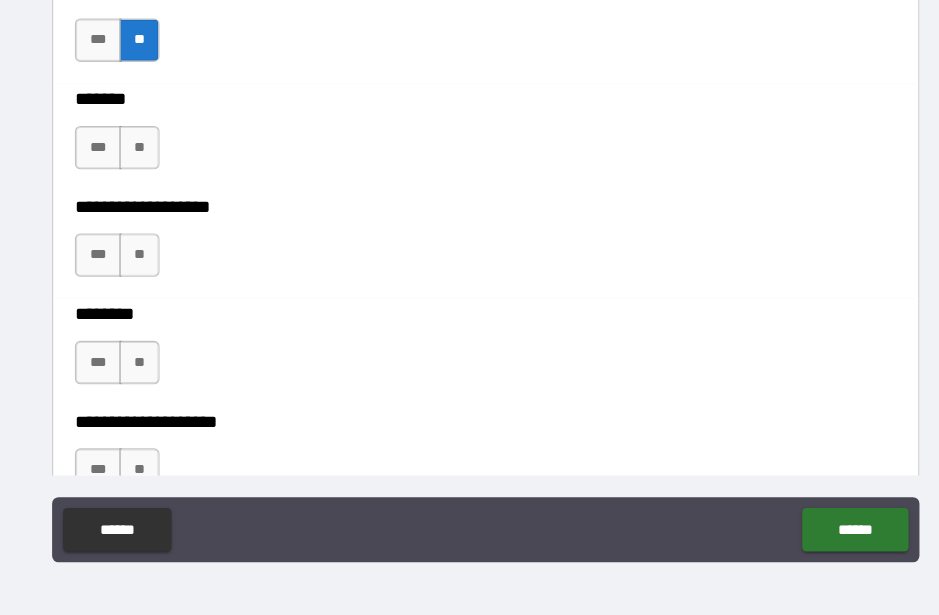 click on "**" at bounding box center (150, 184) 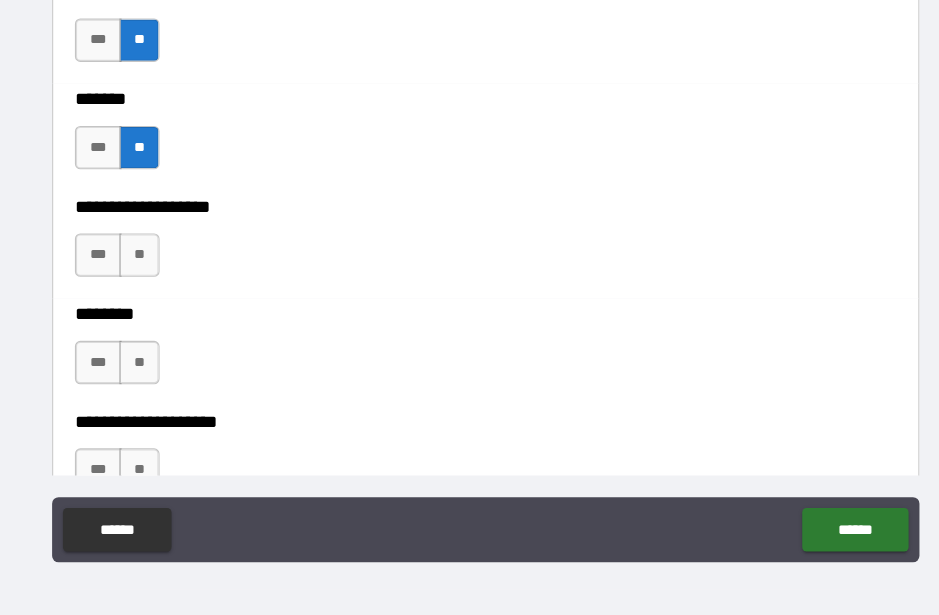 click on "**" at bounding box center [150, 283] 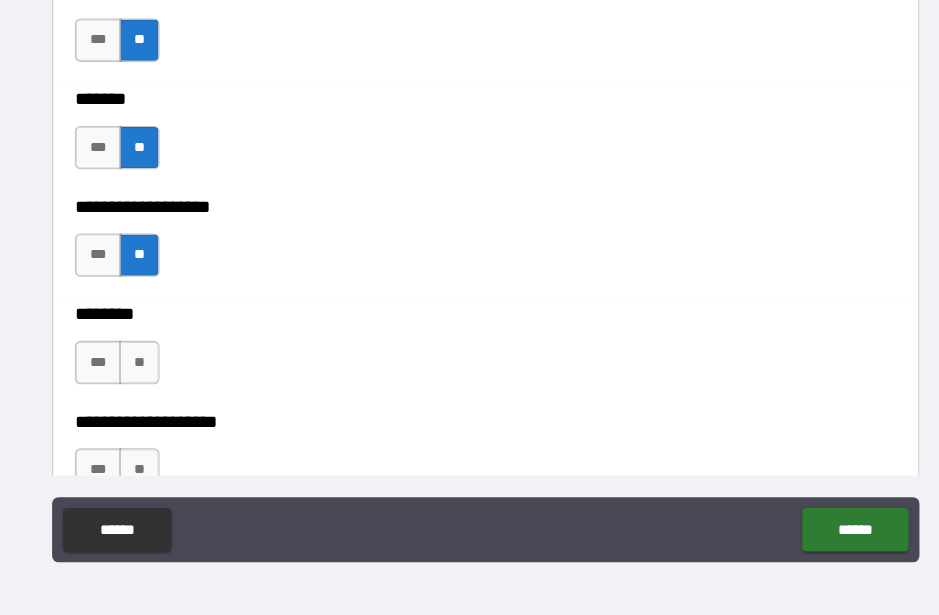 click on "***" at bounding box center (112, 382) 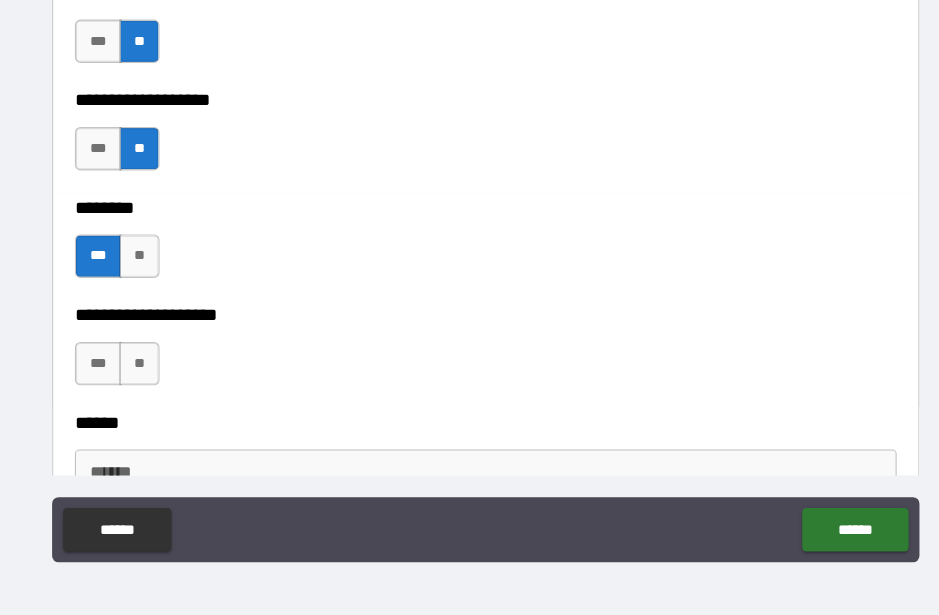 scroll, scrollTop: 2358, scrollLeft: 0, axis: vertical 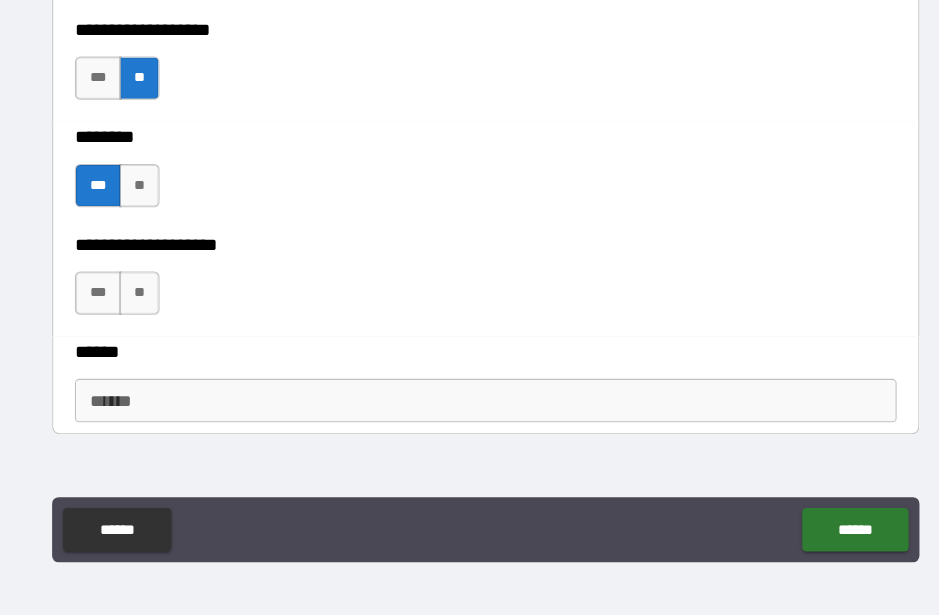 click on "**" at bounding box center [150, 219] 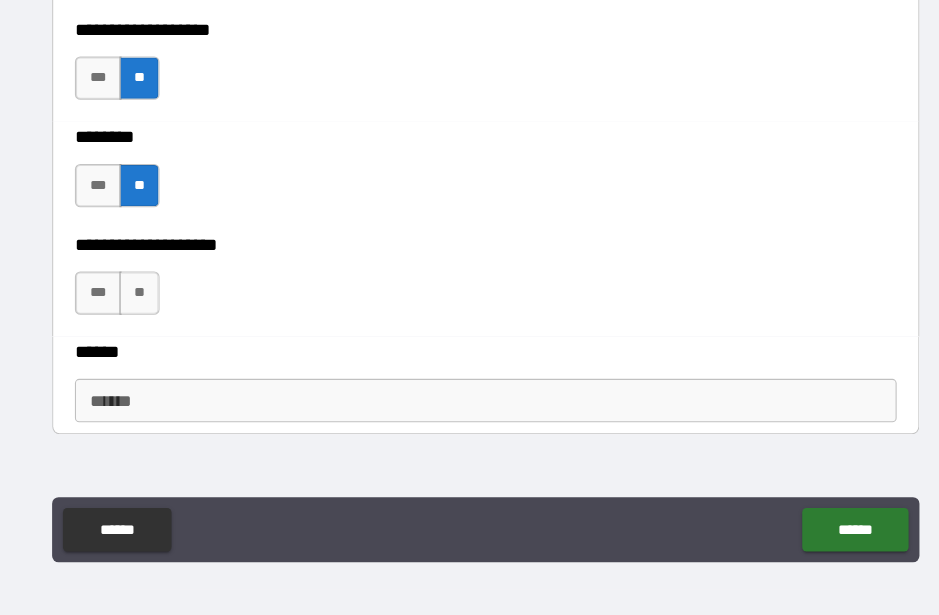 click on "**" at bounding box center [150, 318] 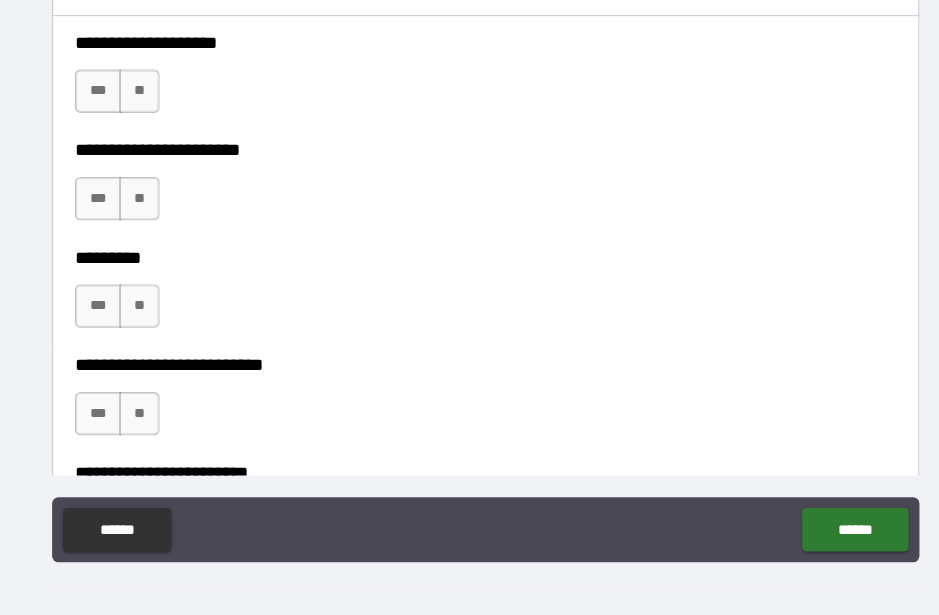scroll, scrollTop: 2871, scrollLeft: 0, axis: vertical 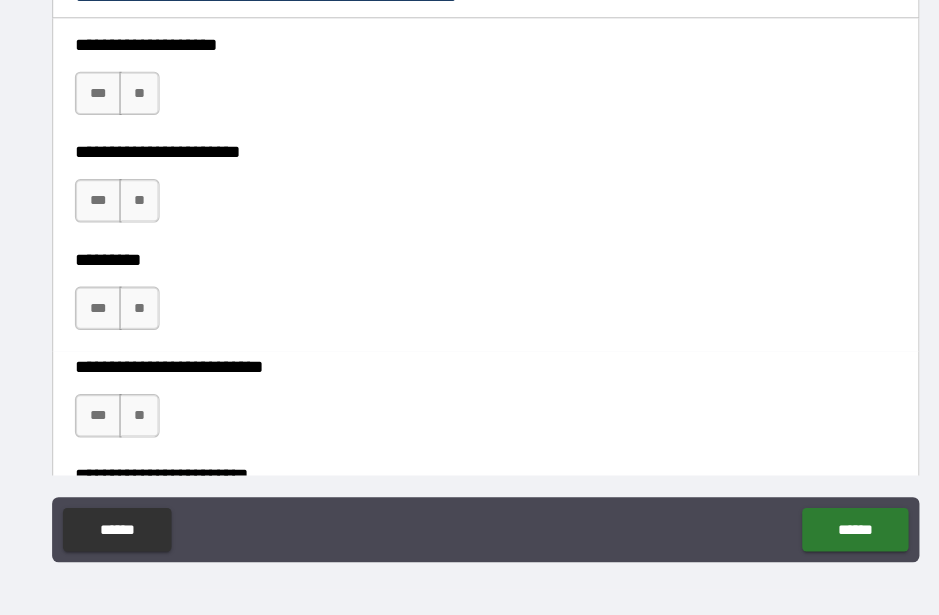 click on "**" at bounding box center [150, 134] 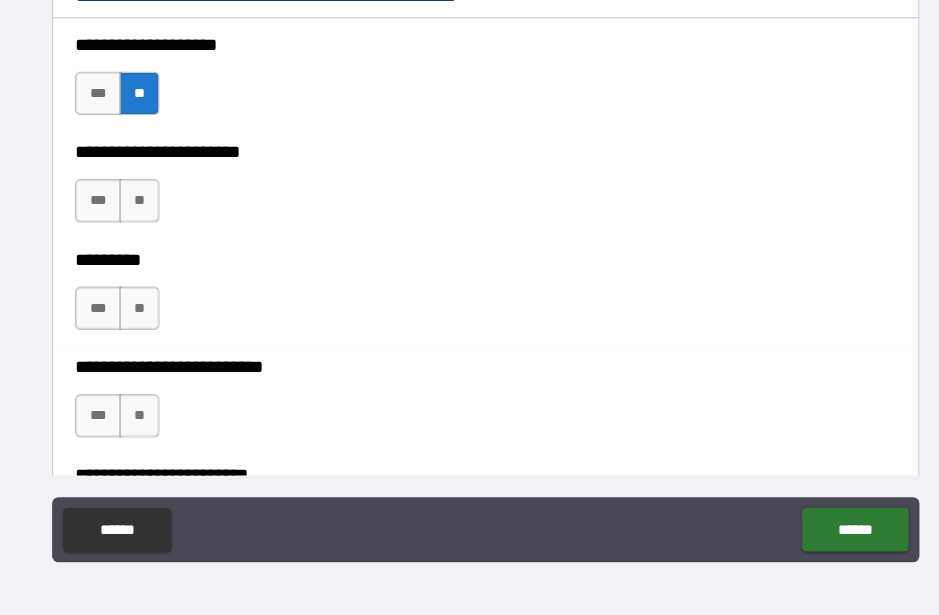 click on "**" at bounding box center (150, 233) 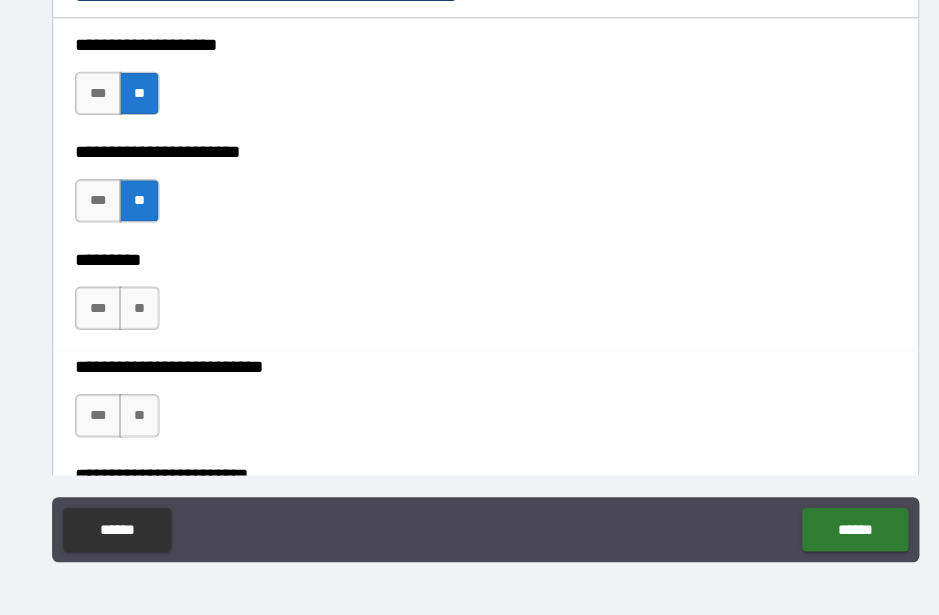 click on "**" at bounding box center [150, 332] 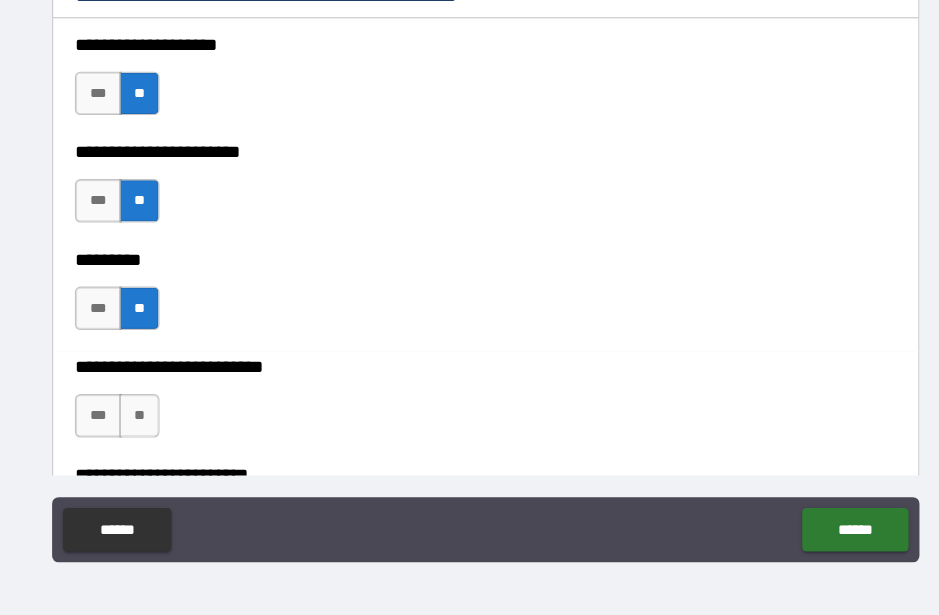 click on "**" at bounding box center (150, 431) 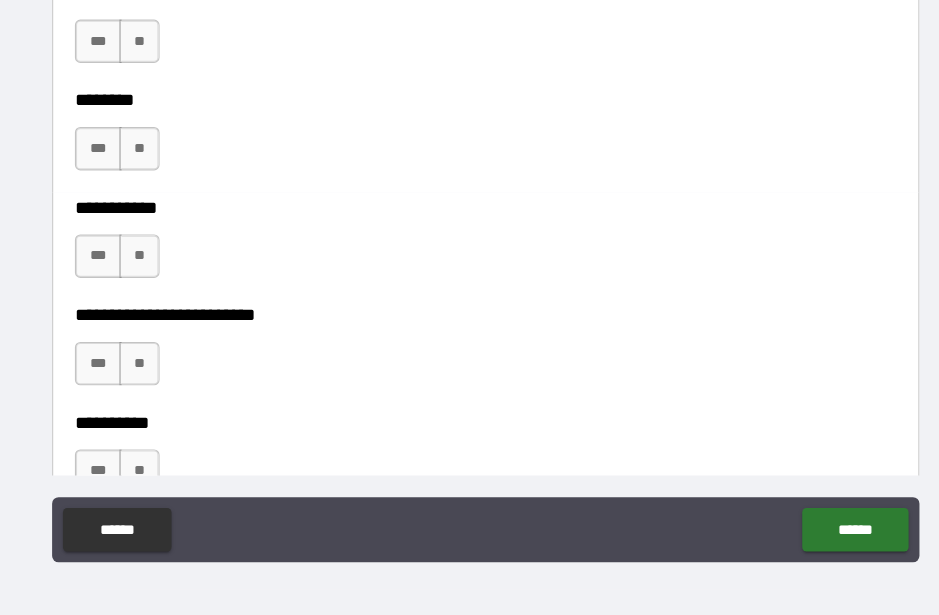 scroll, scrollTop: 3316, scrollLeft: 0, axis: vertical 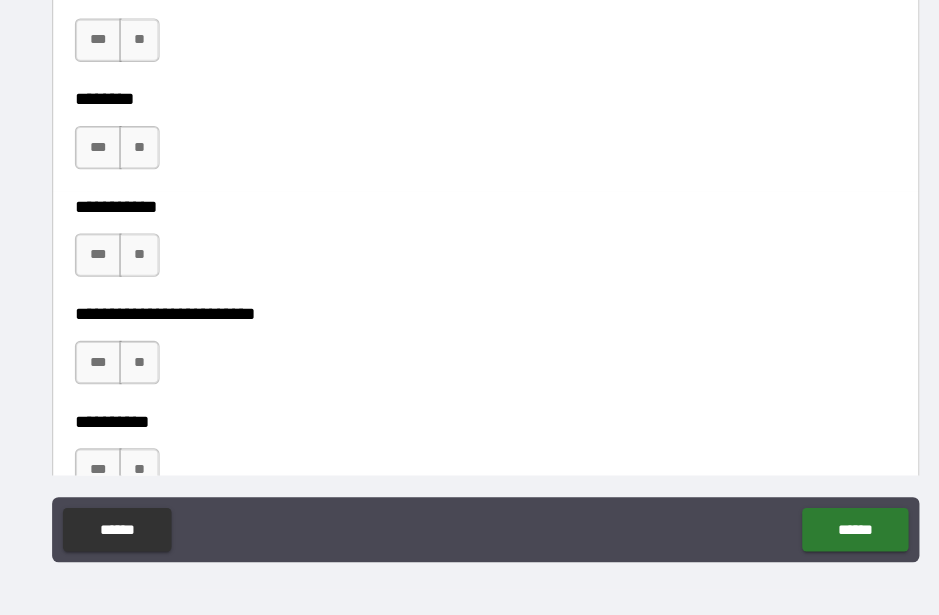 click on "**" at bounding box center [150, 85] 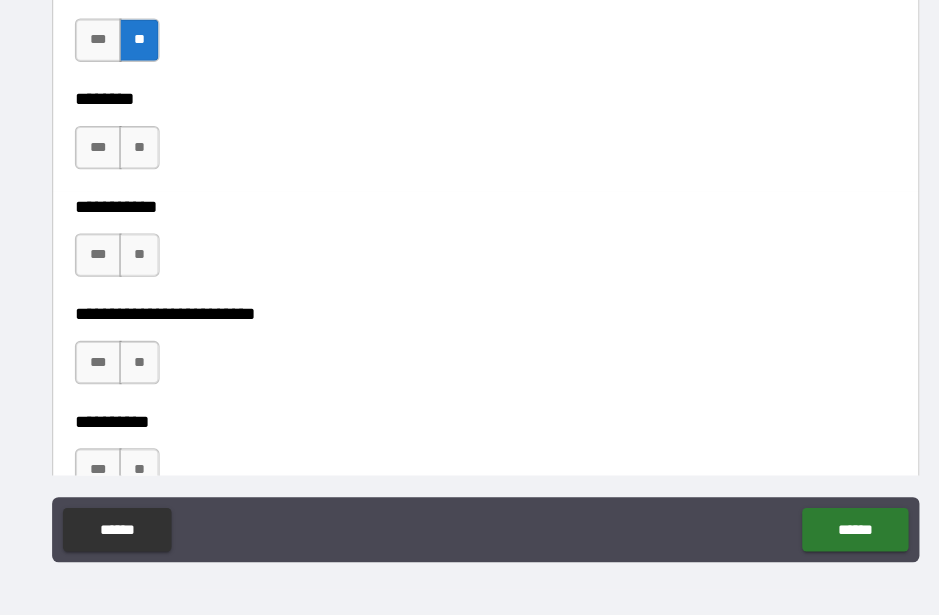 click on "**" at bounding box center (150, 184) 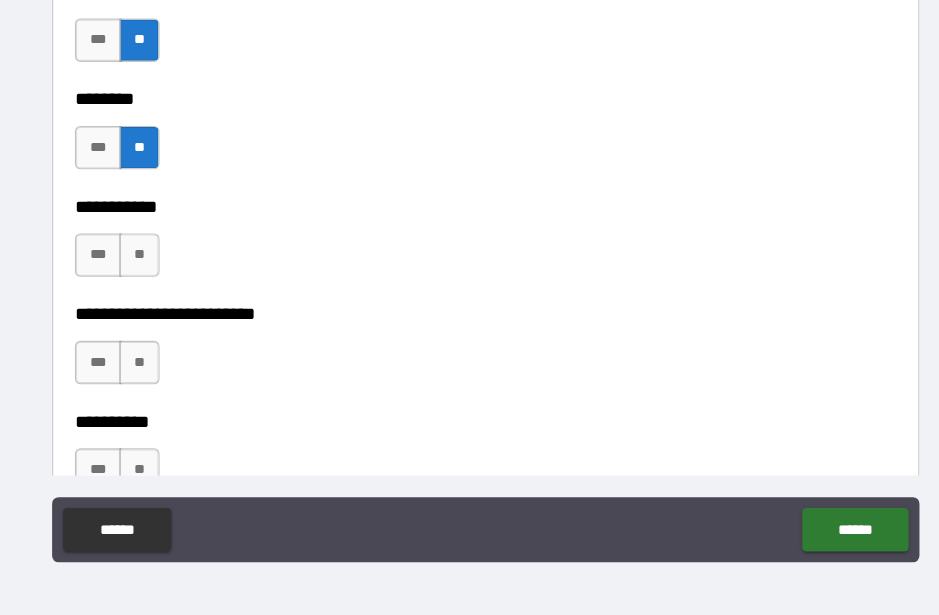 click on "**" at bounding box center (150, 283) 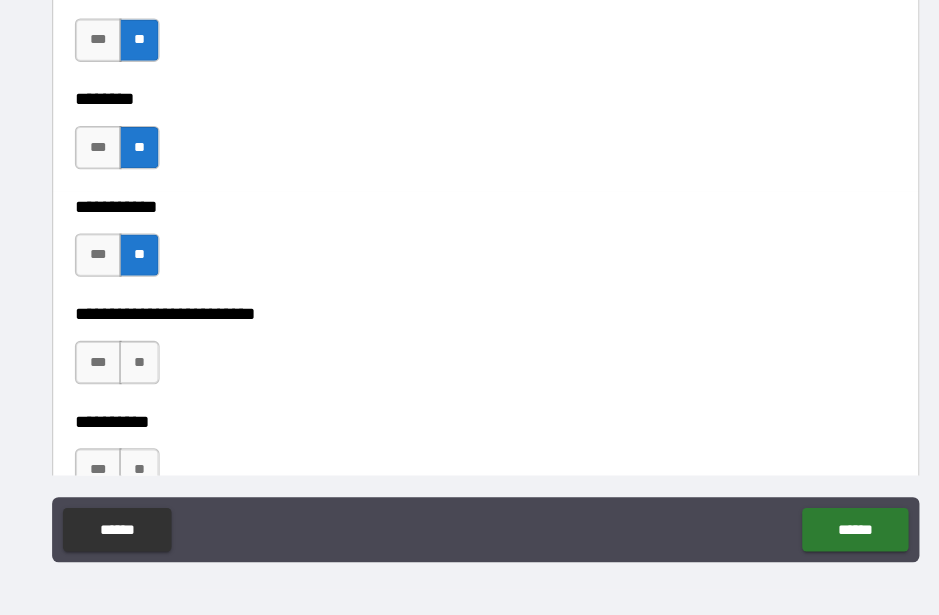 click on "**" at bounding box center [150, 382] 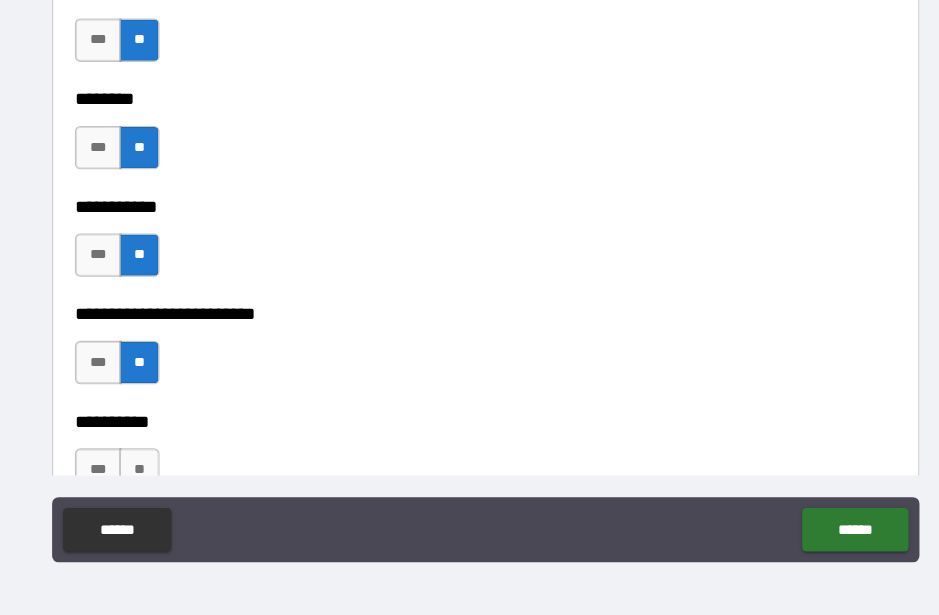 click on "**" at bounding box center (150, 481) 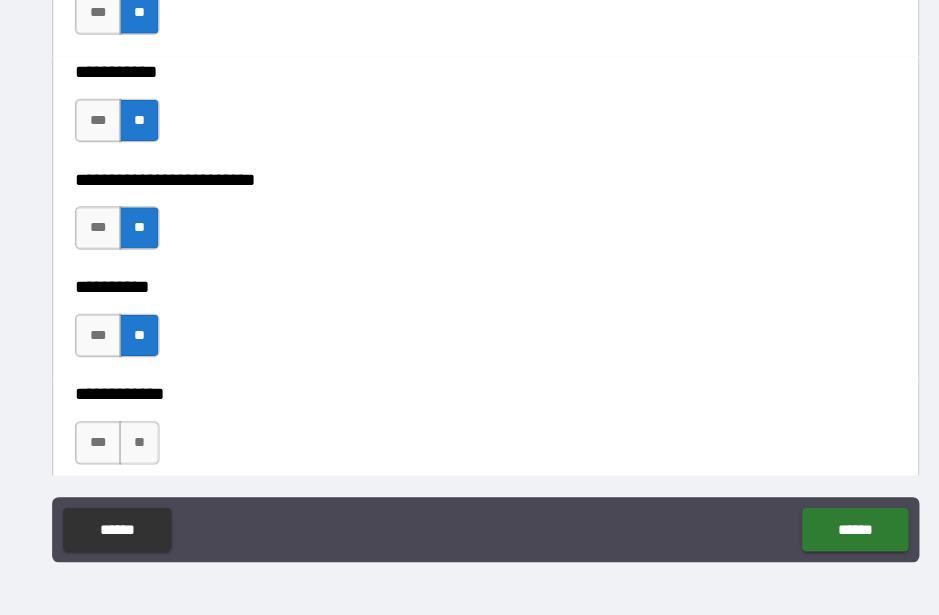 scroll, scrollTop: 3527, scrollLeft: 0, axis: vertical 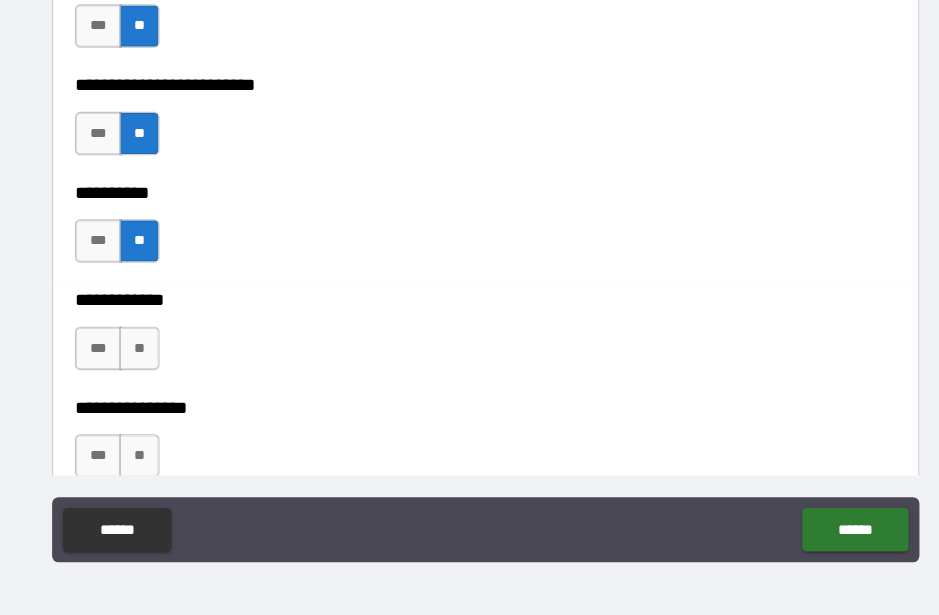 click on "**" at bounding box center (150, 369) 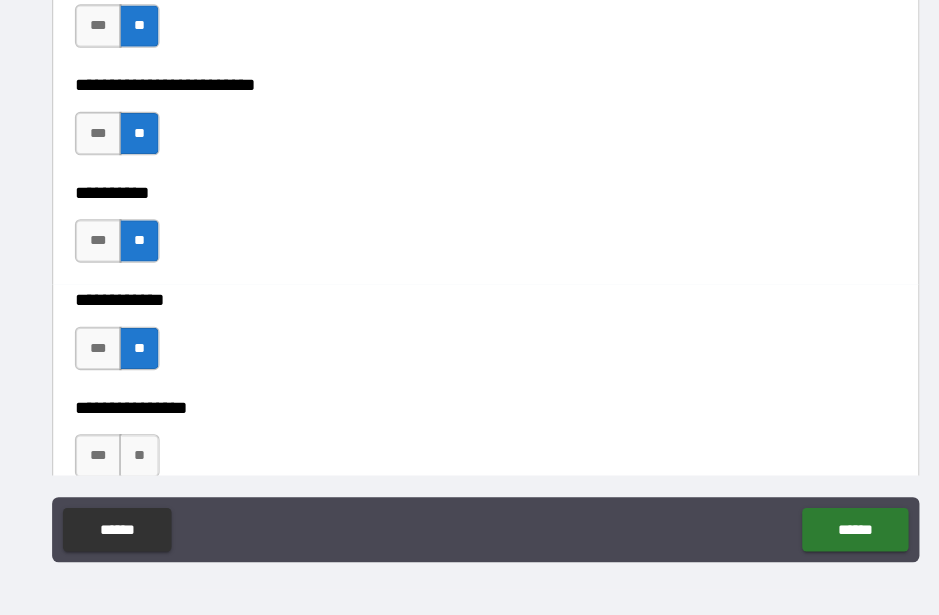 click on "**" at bounding box center [150, 468] 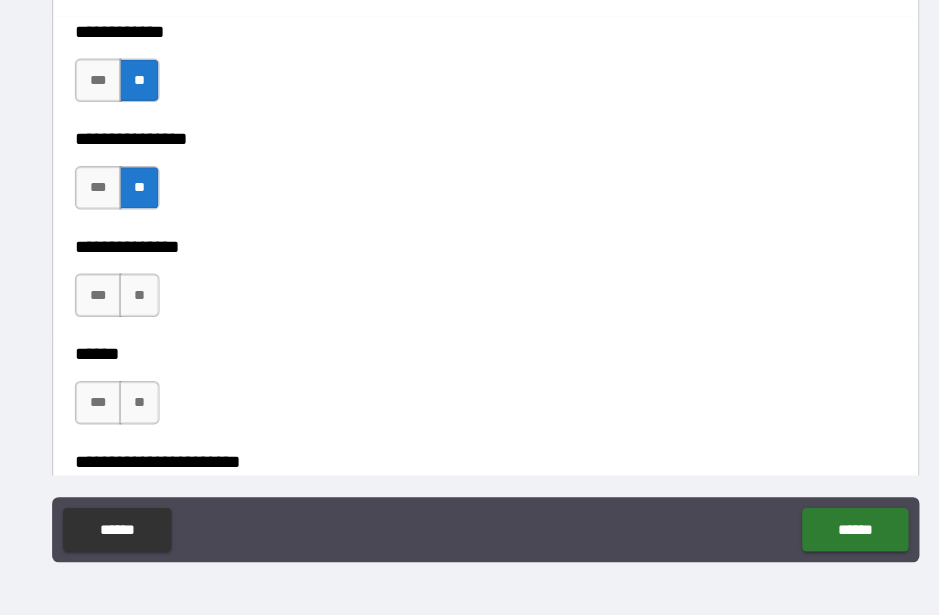 scroll, scrollTop: 3798, scrollLeft: 0, axis: vertical 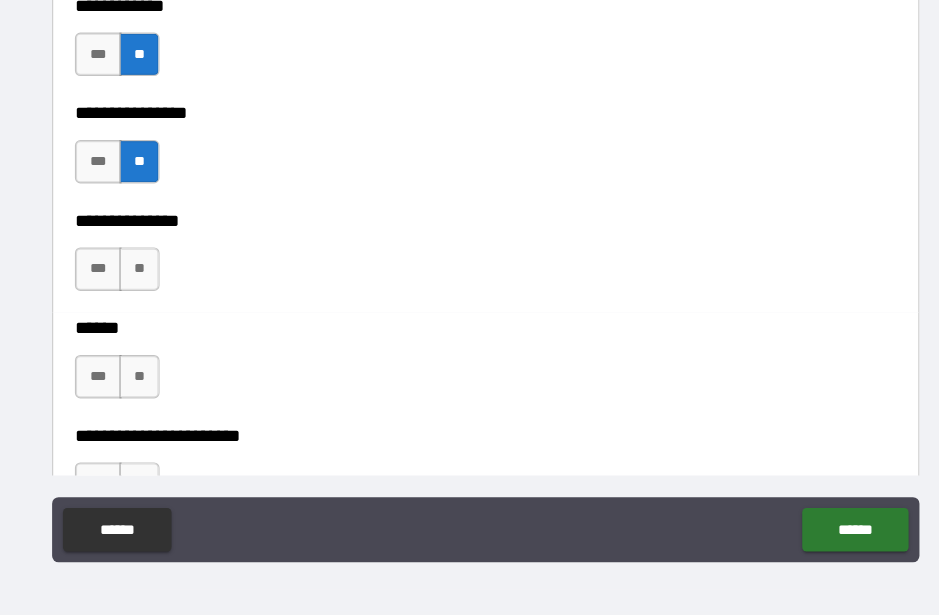 click on "**" at bounding box center [150, 296] 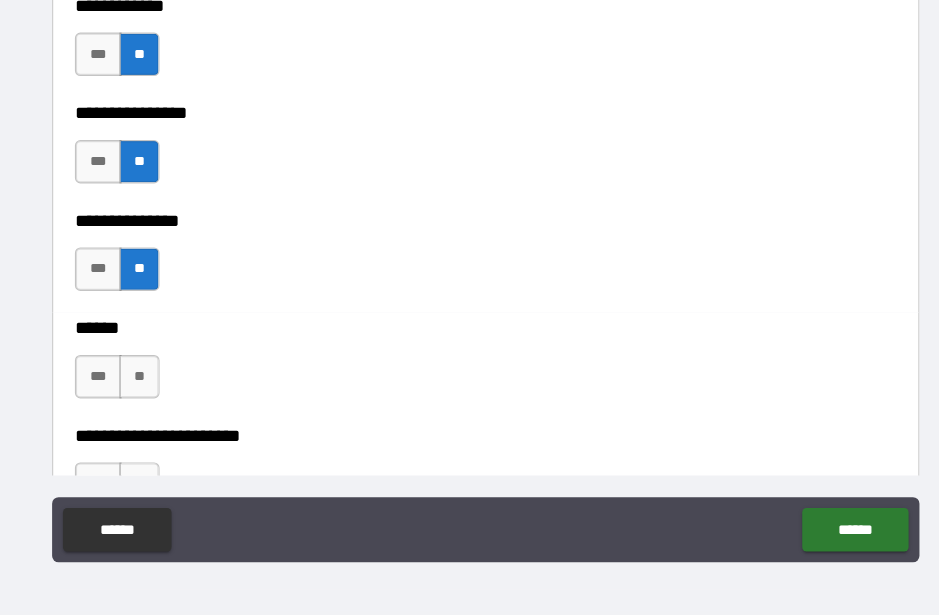 click on "**" at bounding box center (150, 395) 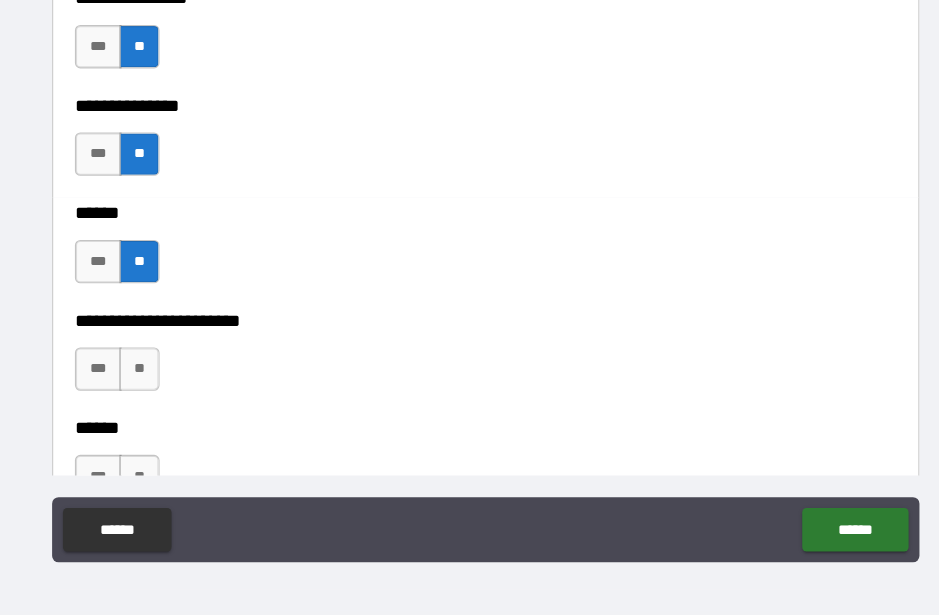 scroll, scrollTop: 4046, scrollLeft: 0, axis: vertical 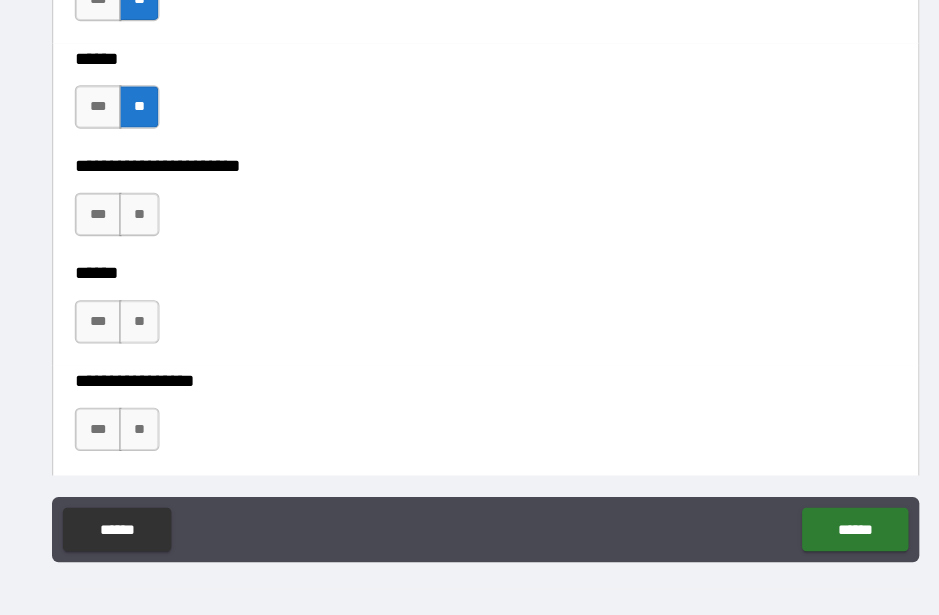 click on "**" at bounding box center (150, 246) 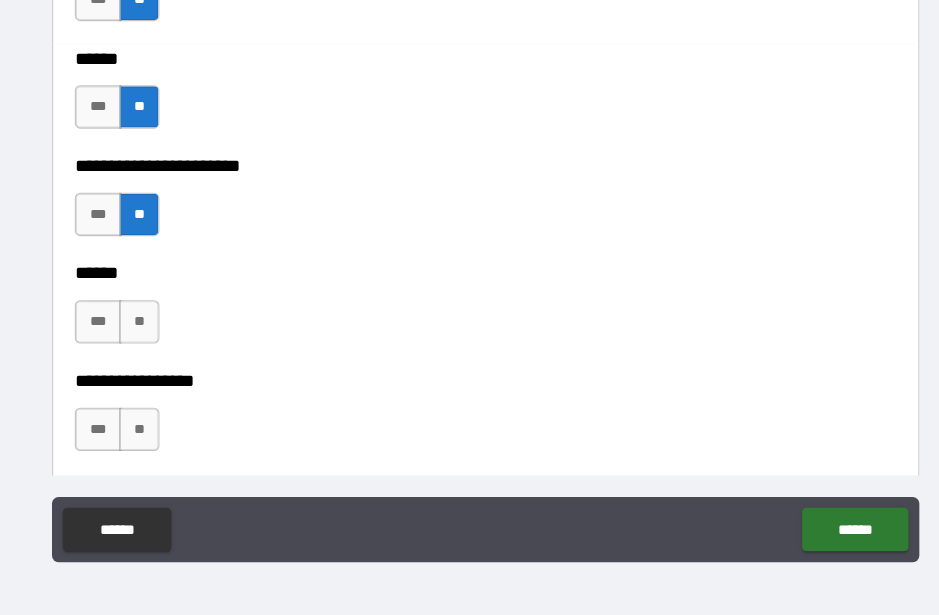 click on "**" at bounding box center [150, 345] 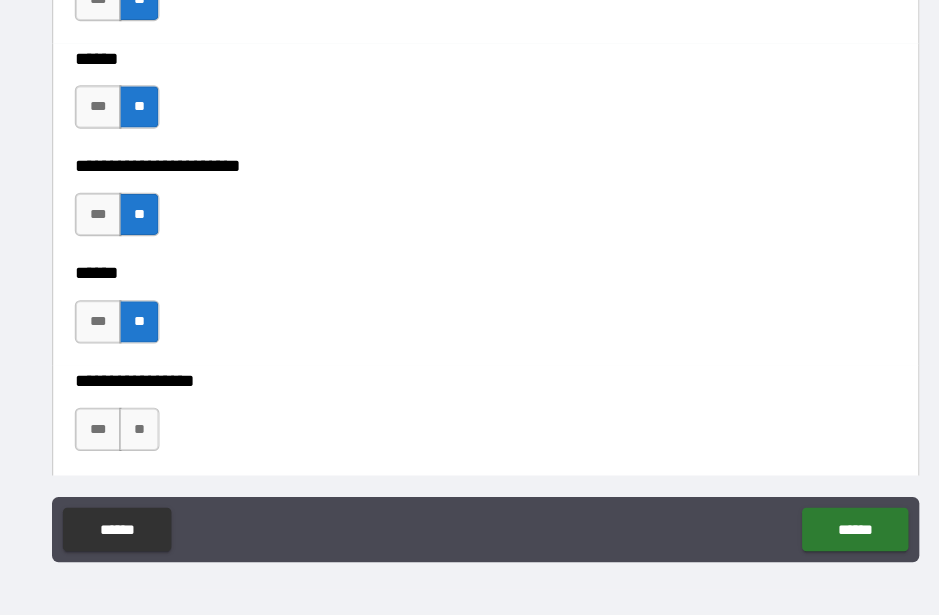 click on "**" at bounding box center (150, 444) 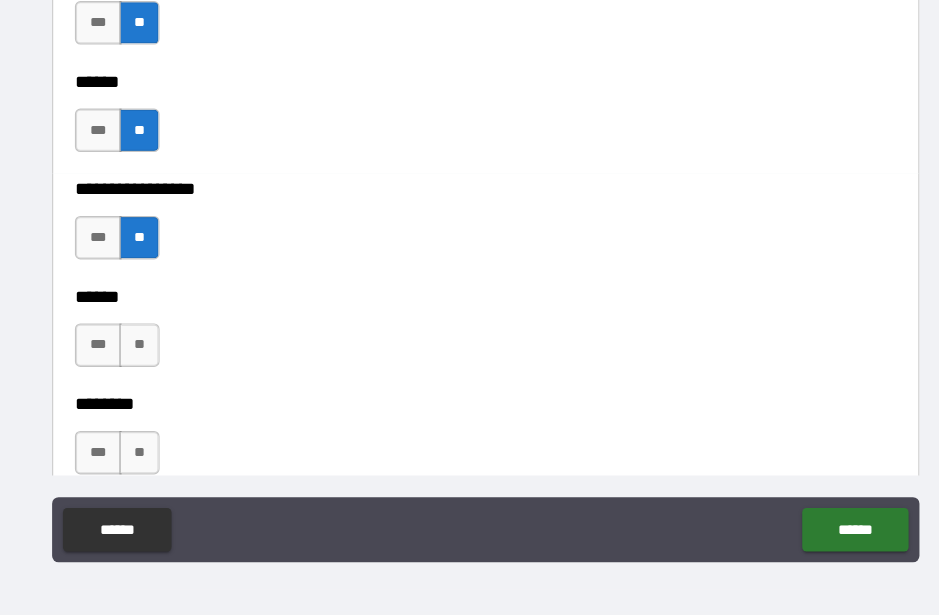 scroll, scrollTop: 4274, scrollLeft: 0, axis: vertical 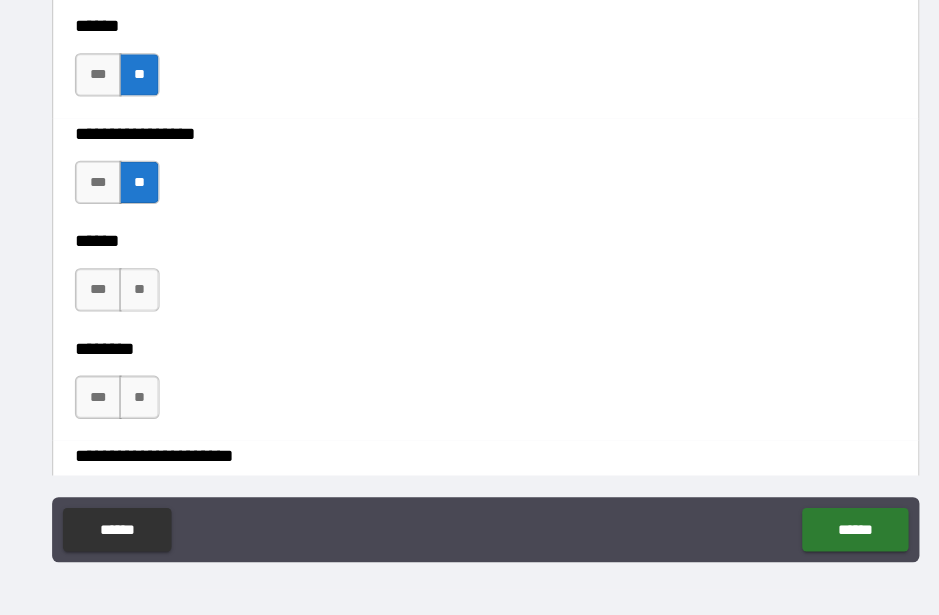 click on "**" at bounding box center (150, 315) 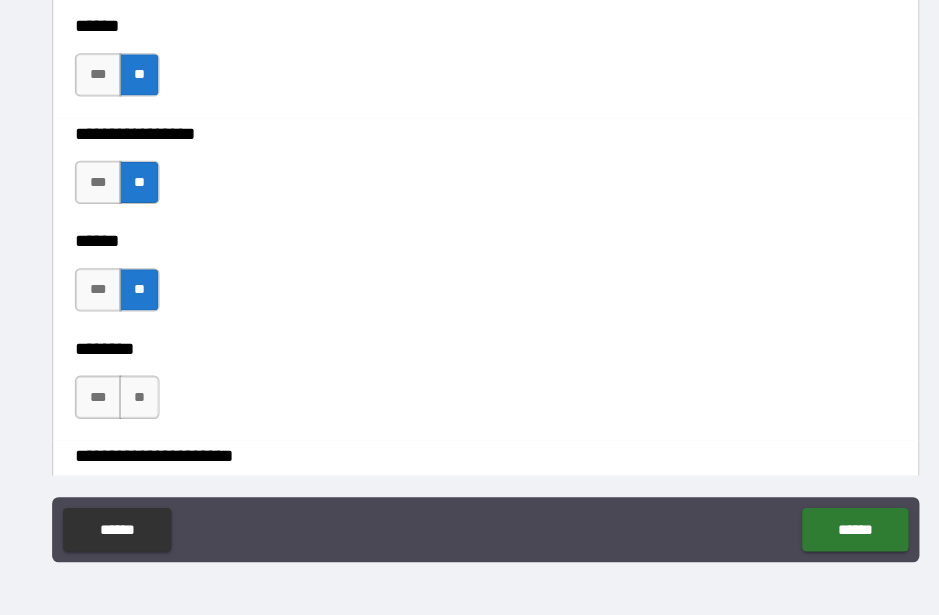 click on "**" at bounding box center (150, 414) 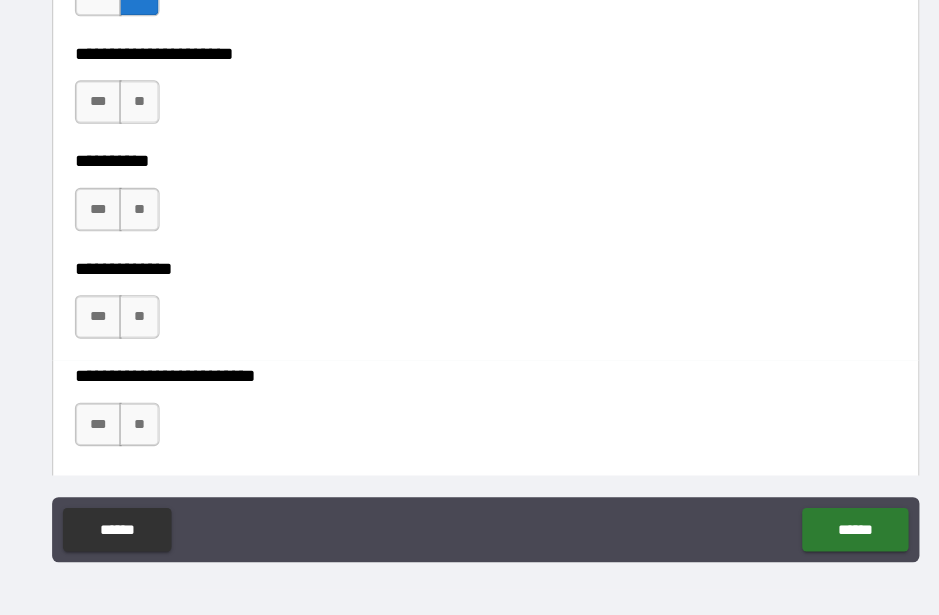 scroll, scrollTop: 4650, scrollLeft: 0, axis: vertical 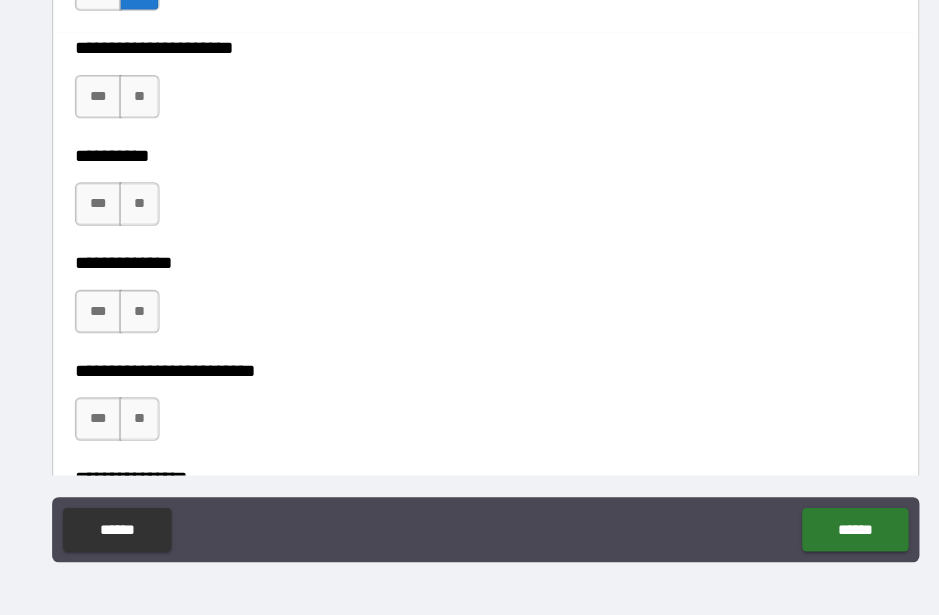 click on "**" at bounding box center [150, 236] 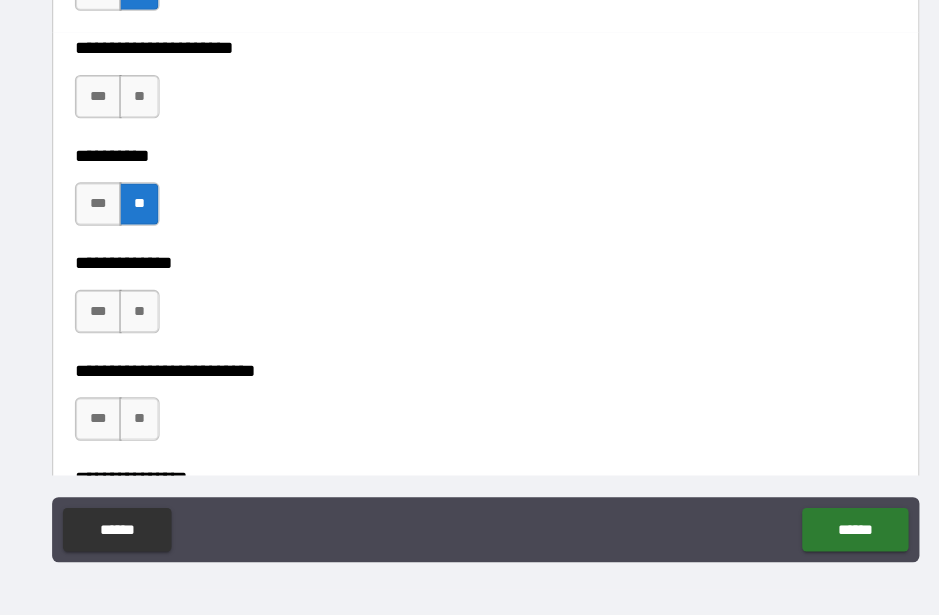 click on "**" at bounding box center [150, 137] 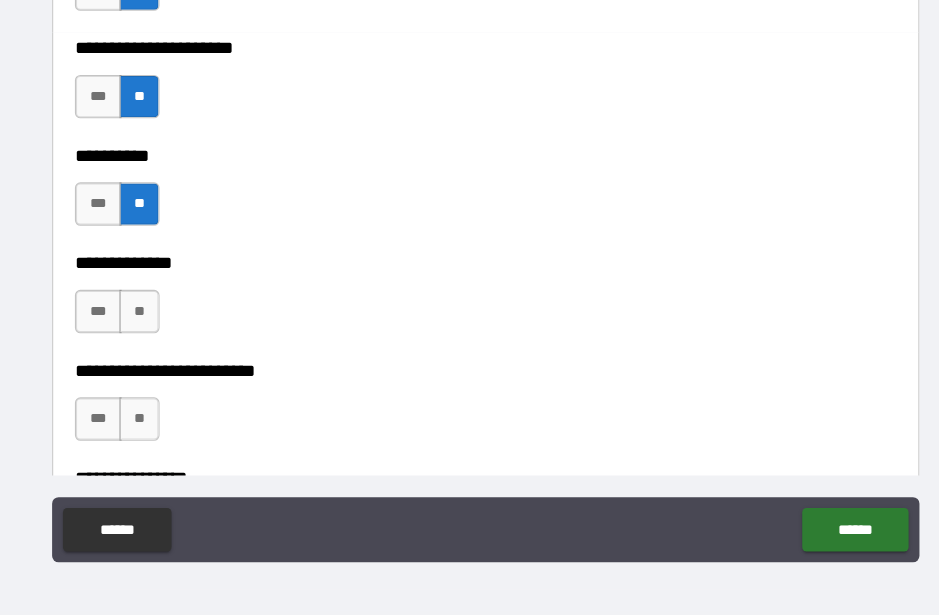 click on "**" at bounding box center [150, 335] 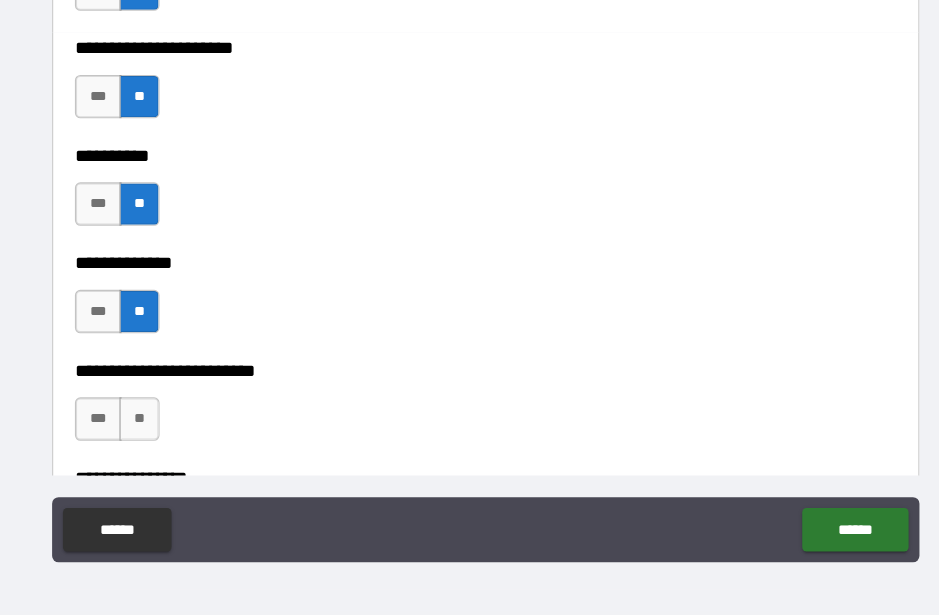 click on "**" at bounding box center (150, 434) 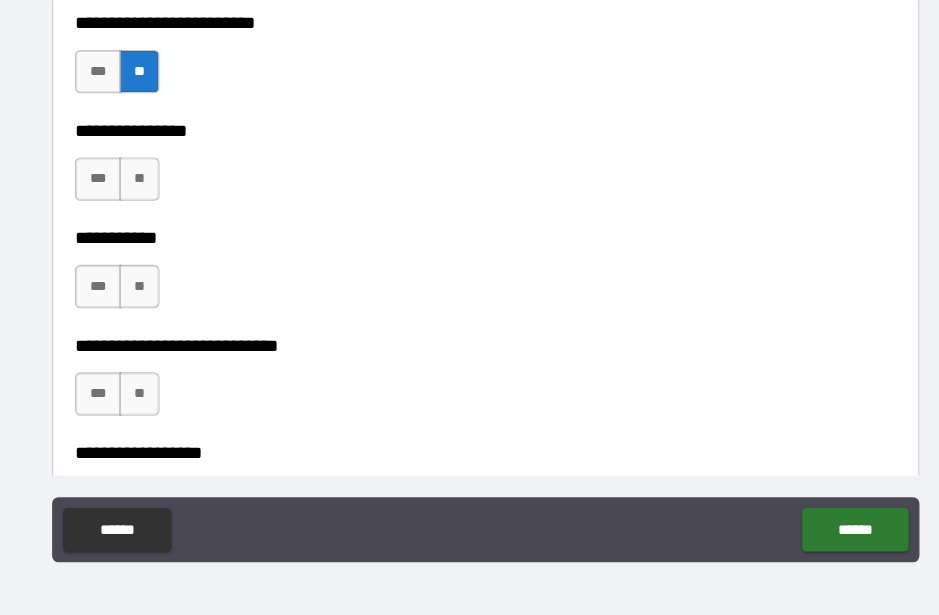 scroll, scrollTop: 4972, scrollLeft: 0, axis: vertical 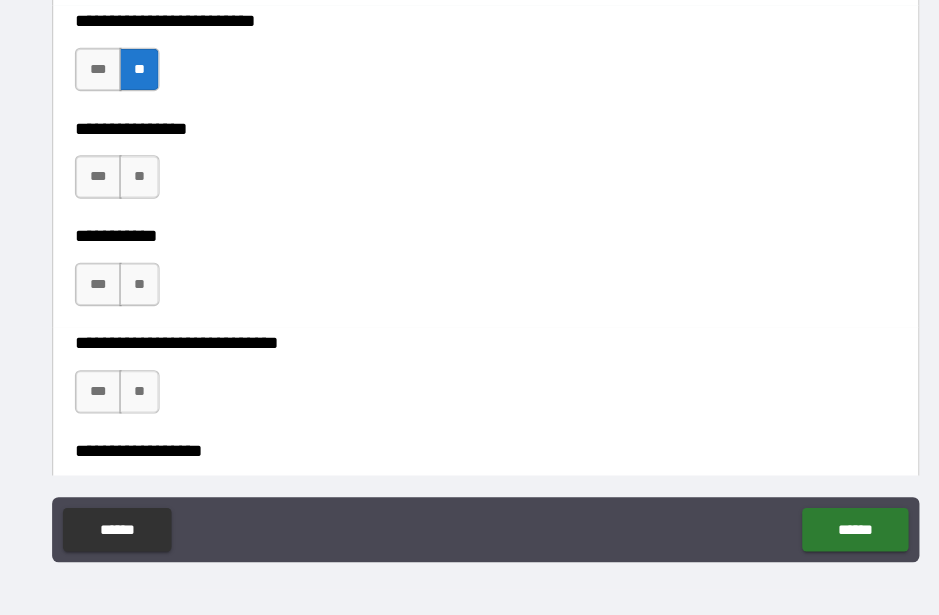 click on "**" at bounding box center [150, 310] 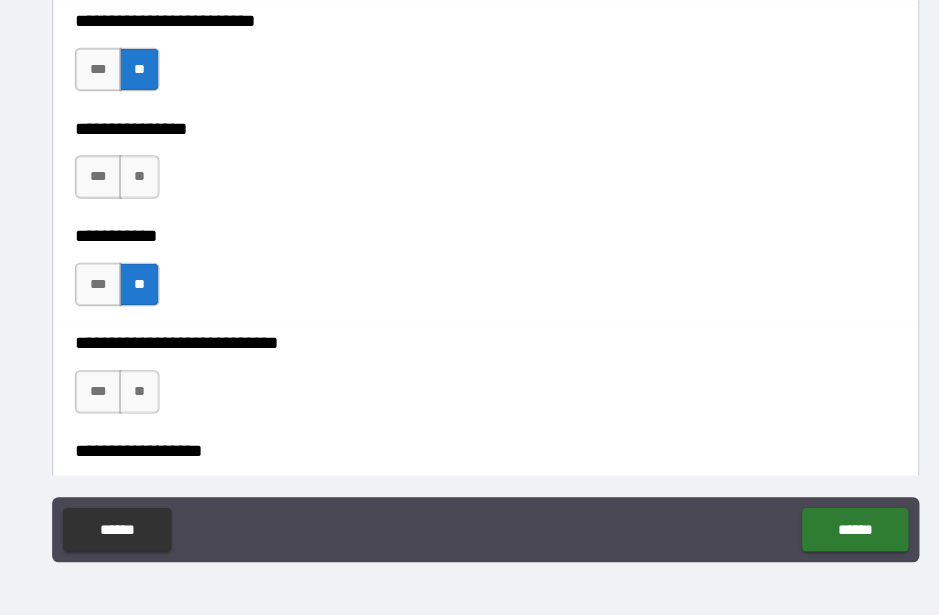 click on "**" at bounding box center [150, 211] 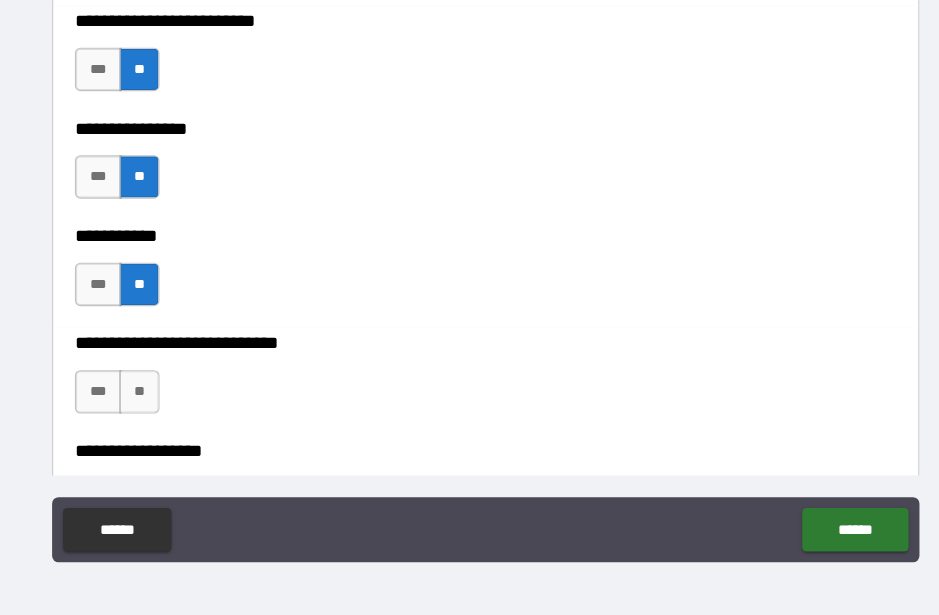 click on "**" at bounding box center (150, 409) 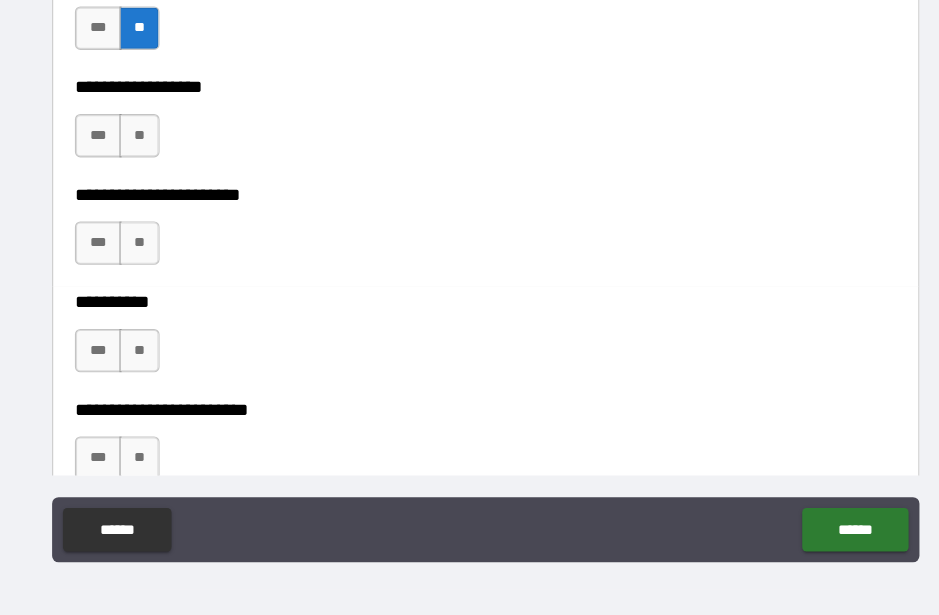 click on "**" at bounding box center (150, 173) 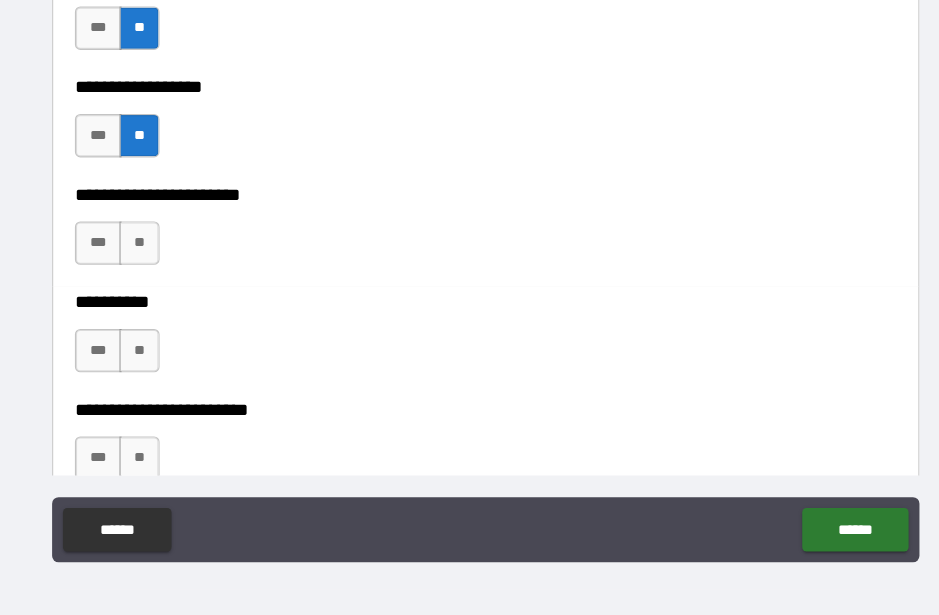scroll, scrollTop: 5311, scrollLeft: 0, axis: vertical 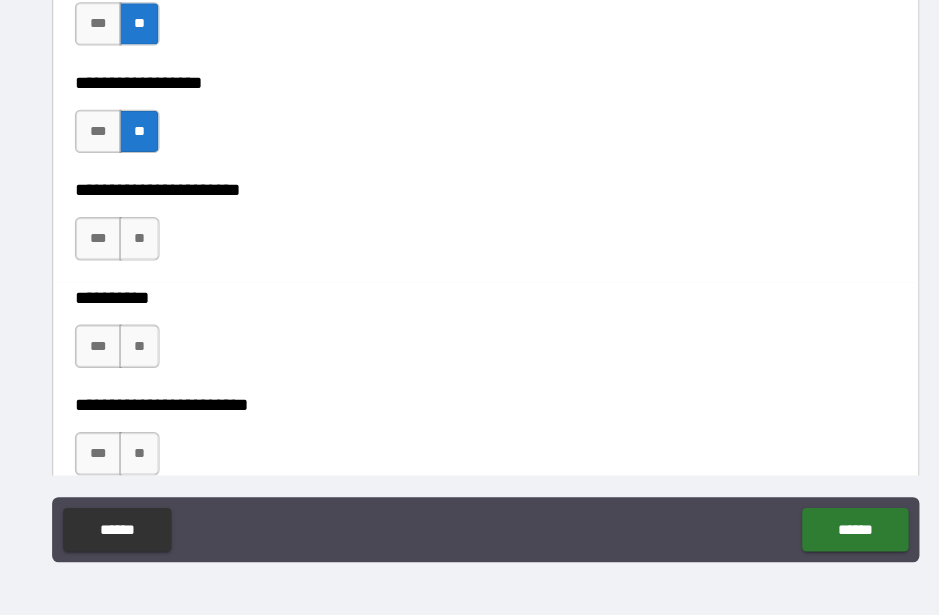 click on "**********" at bounding box center (469, 456) 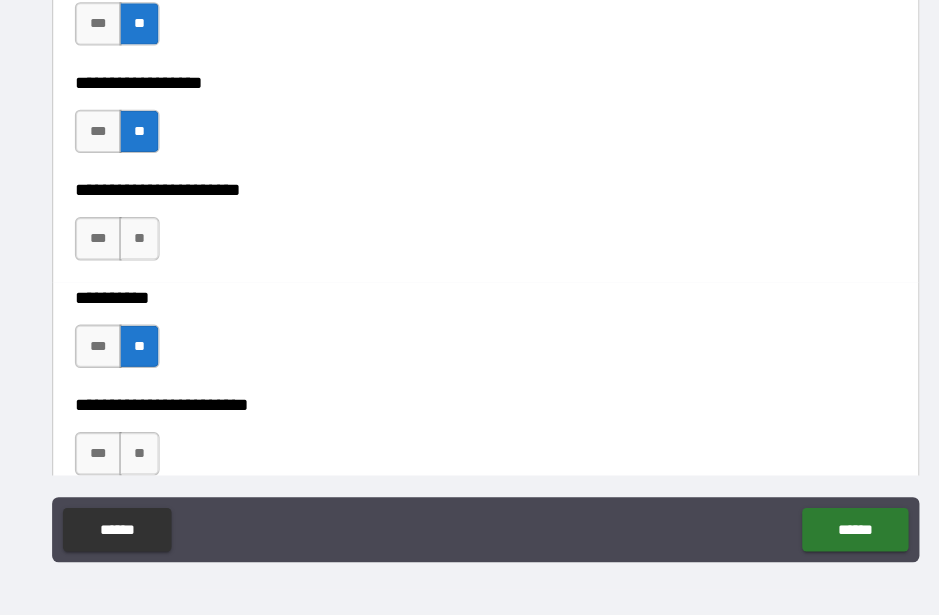 click on "**" at bounding box center (150, 268) 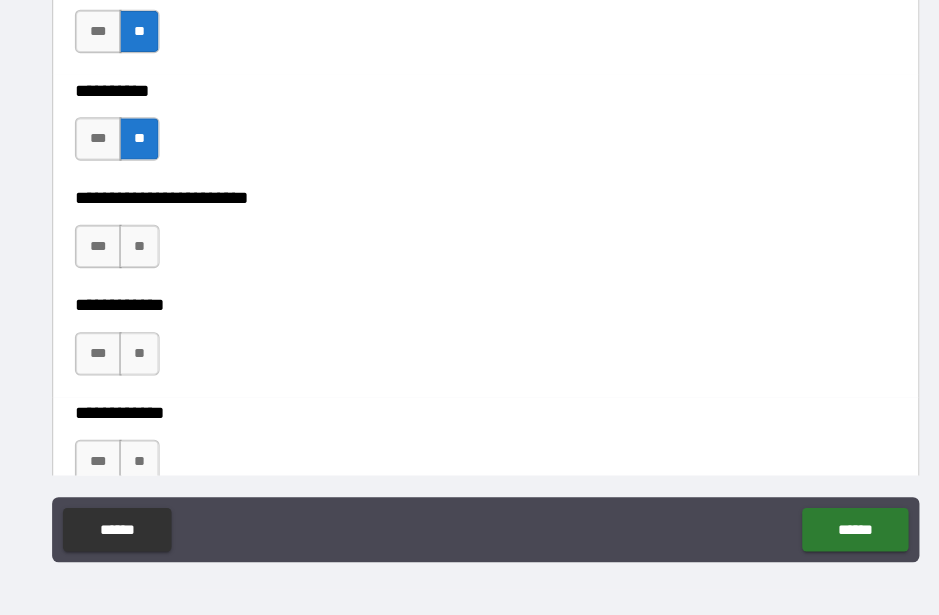 scroll, scrollTop: 5503, scrollLeft: 0, axis: vertical 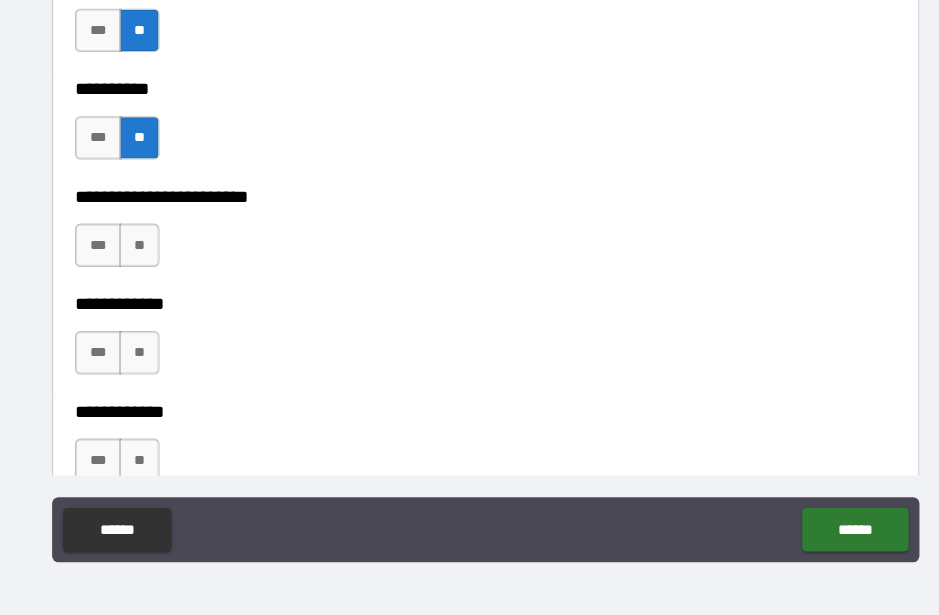 click on "**" at bounding box center [150, 373] 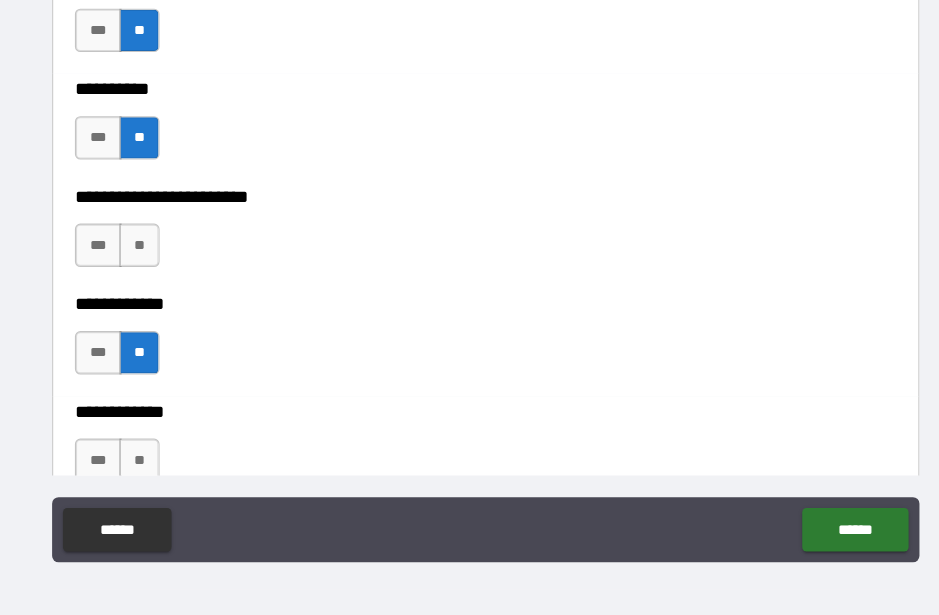 click on "**" at bounding box center (150, 274) 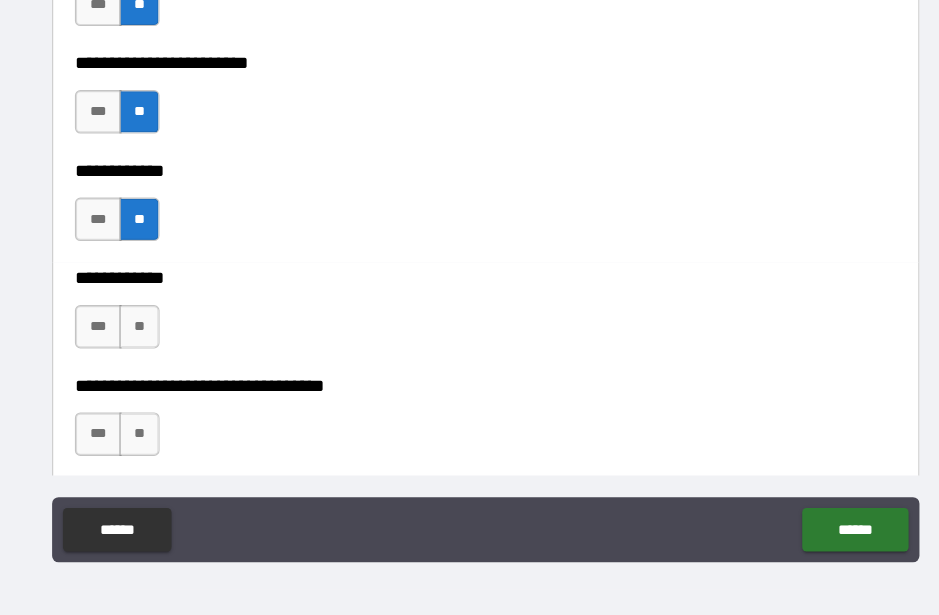 scroll, scrollTop: 5662, scrollLeft: 0, axis: vertical 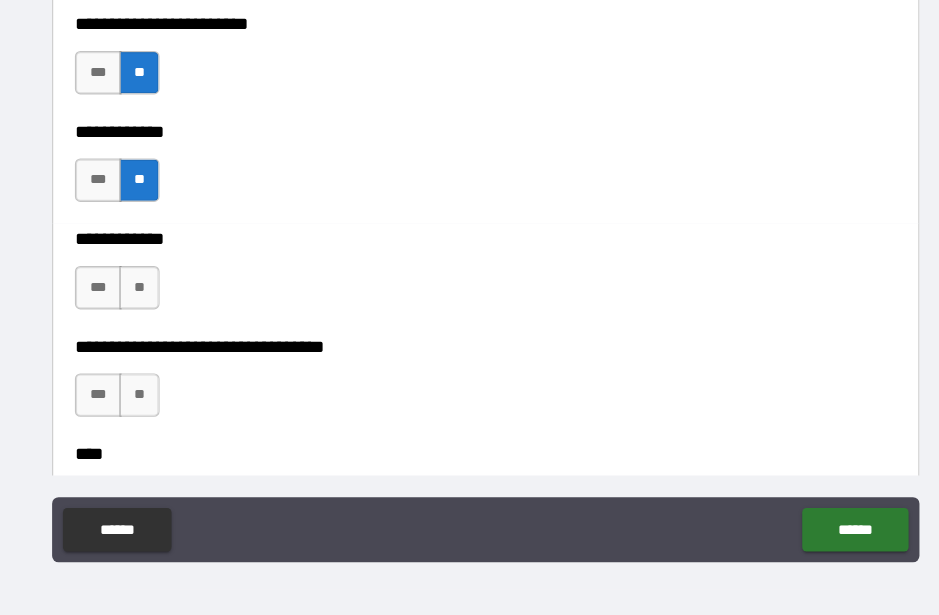 click on "**" at bounding box center [150, 313] 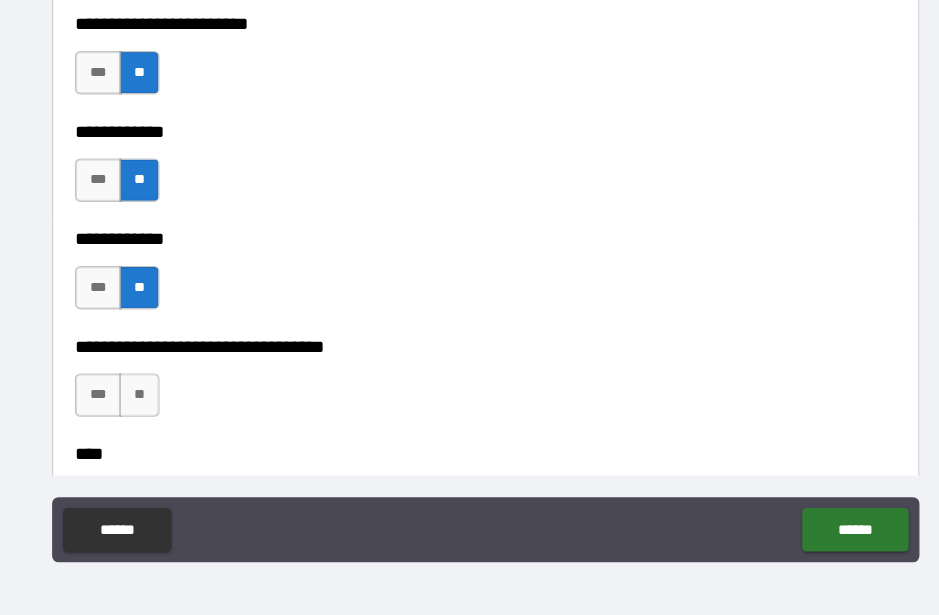 click on "**" at bounding box center (150, 412) 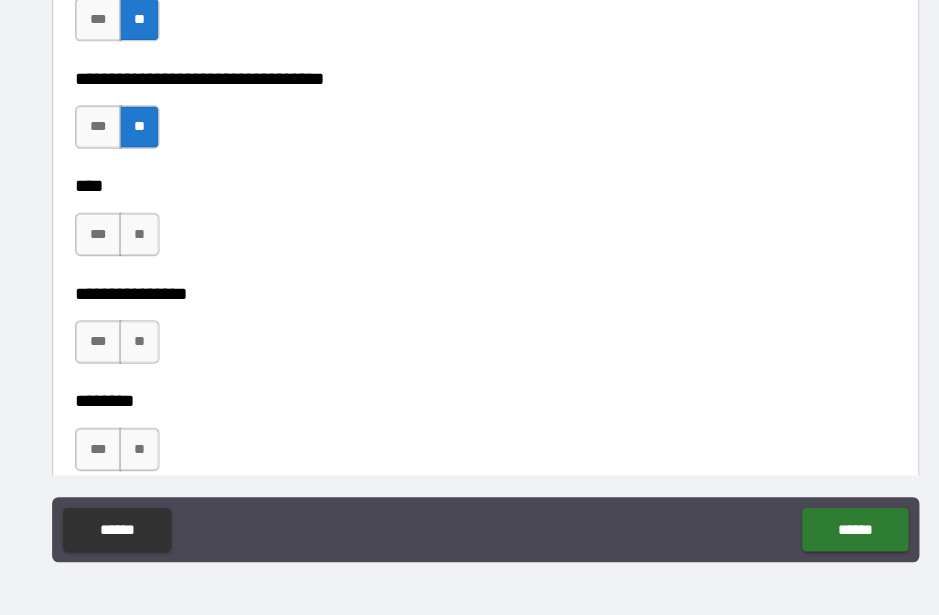 scroll, scrollTop: 5919, scrollLeft: 0, axis: vertical 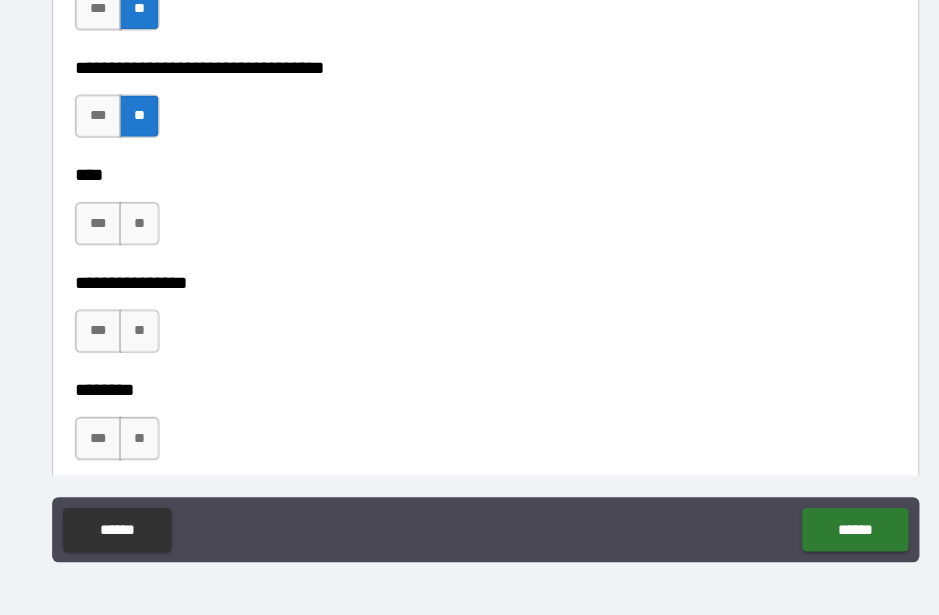 click on "**" at bounding box center [150, 254] 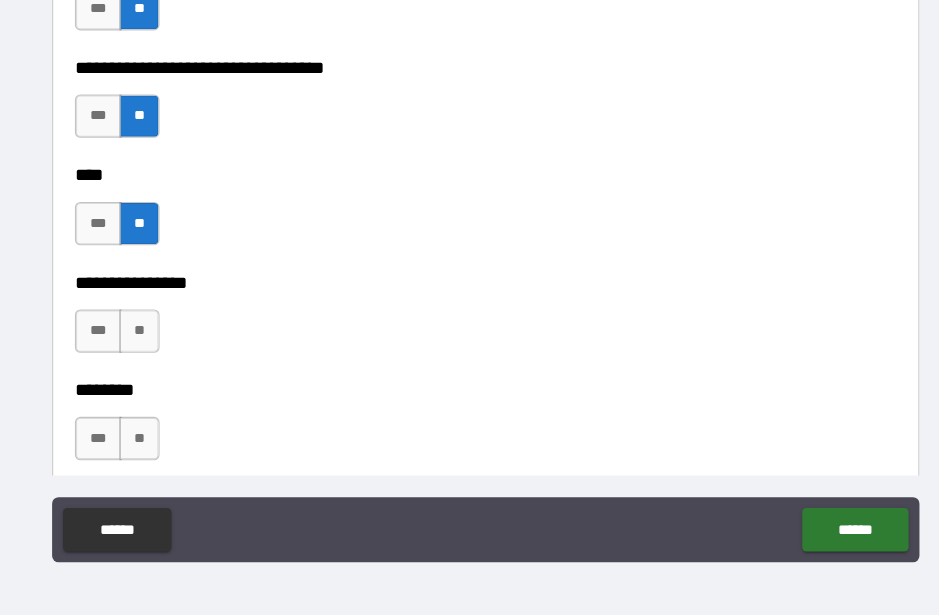 click on "**" at bounding box center (150, 353) 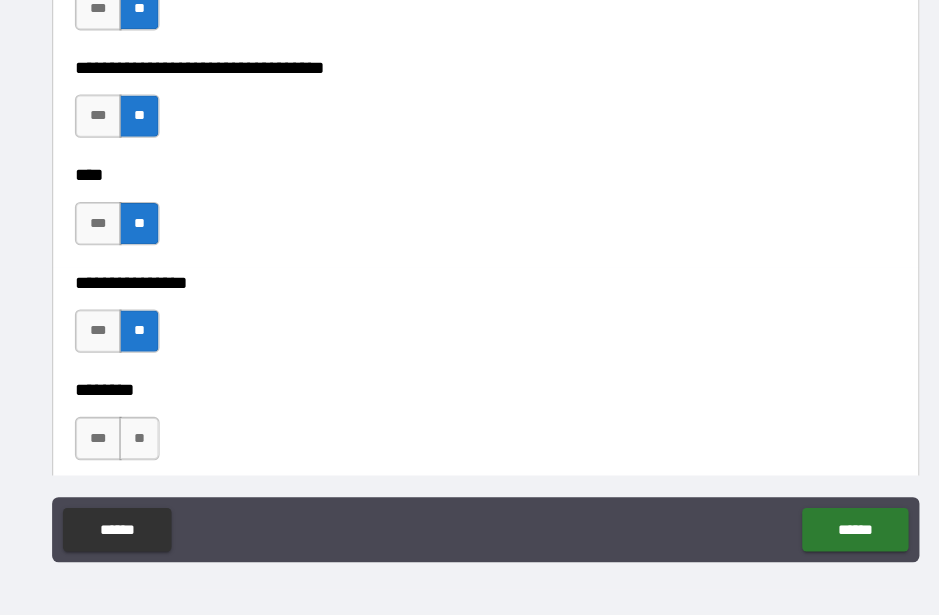 click on "**" at bounding box center (150, 452) 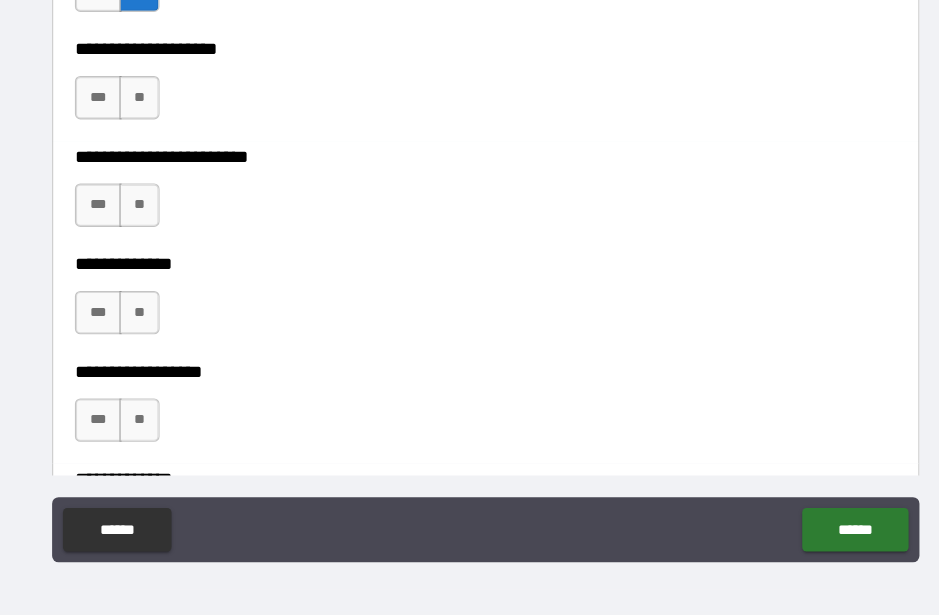 scroll, scrollTop: 6342, scrollLeft: 0, axis: vertical 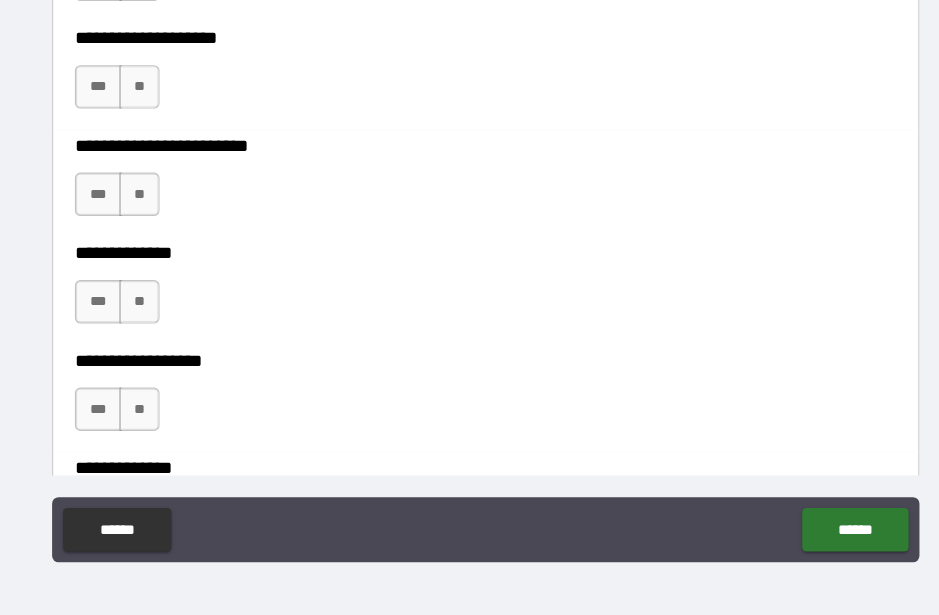 click on "**" at bounding box center [150, 128] 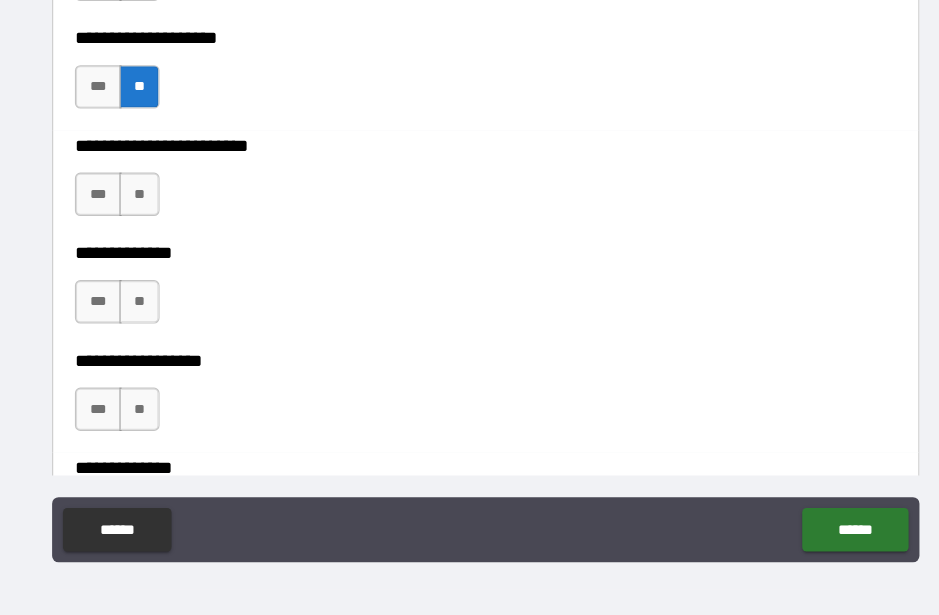 click on "**" at bounding box center [150, 227] 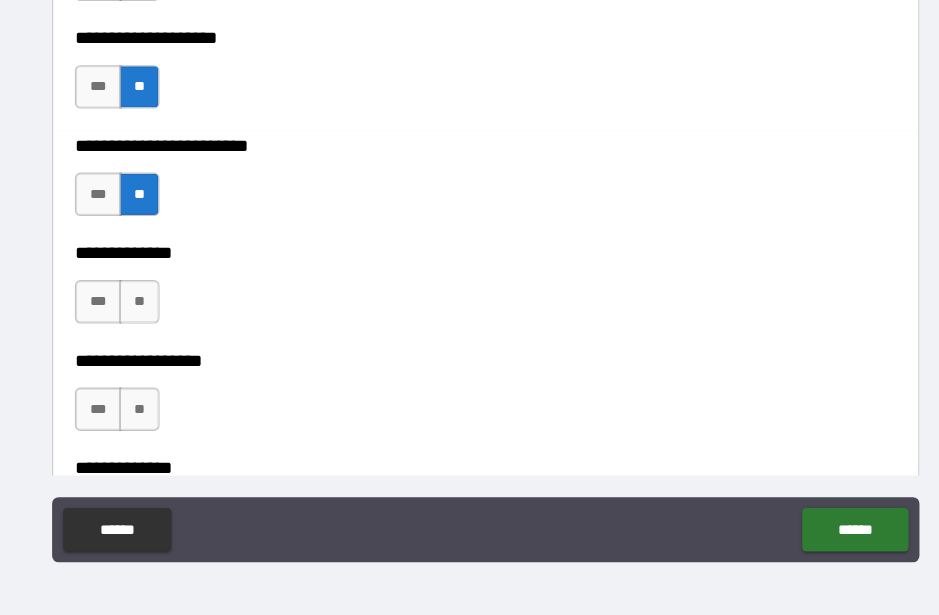 click on "**" at bounding box center [150, 326] 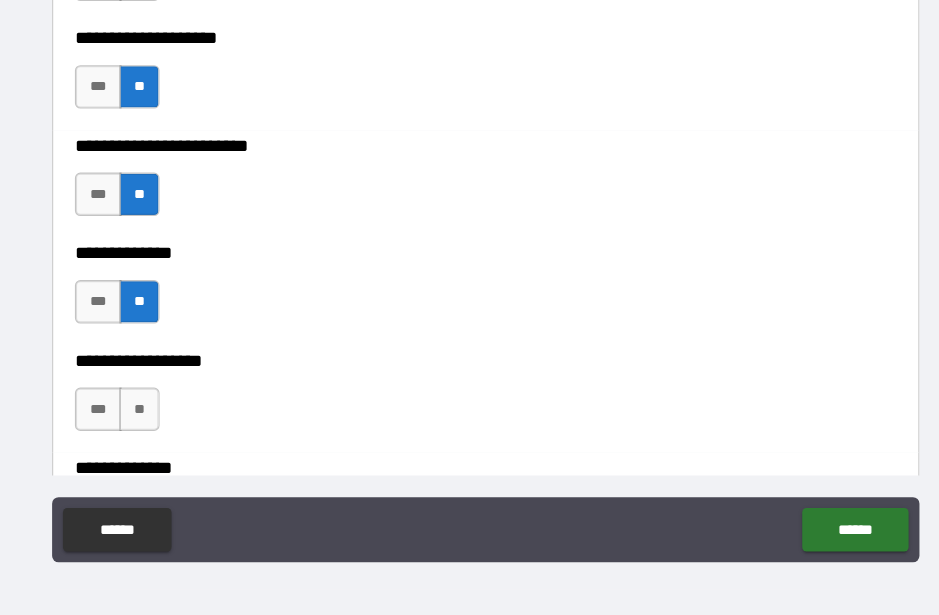 click on "**" at bounding box center (150, 425) 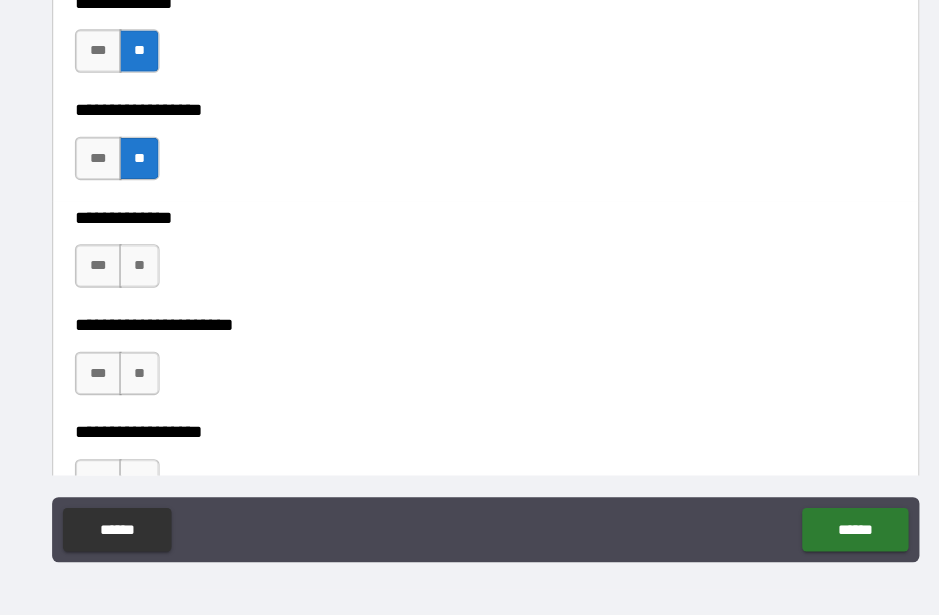 click on "**" at bounding box center [150, 293] 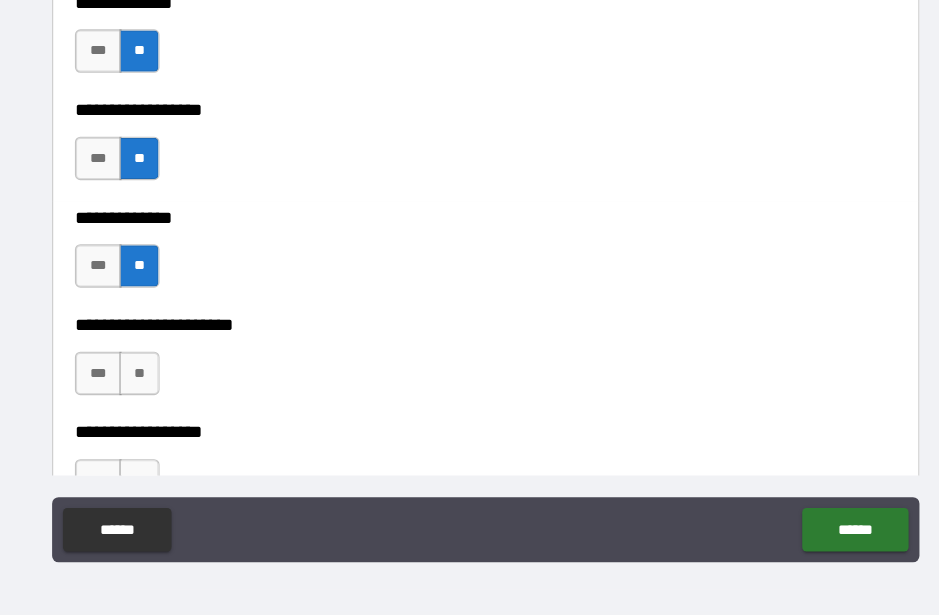 click on "**" at bounding box center [150, 392] 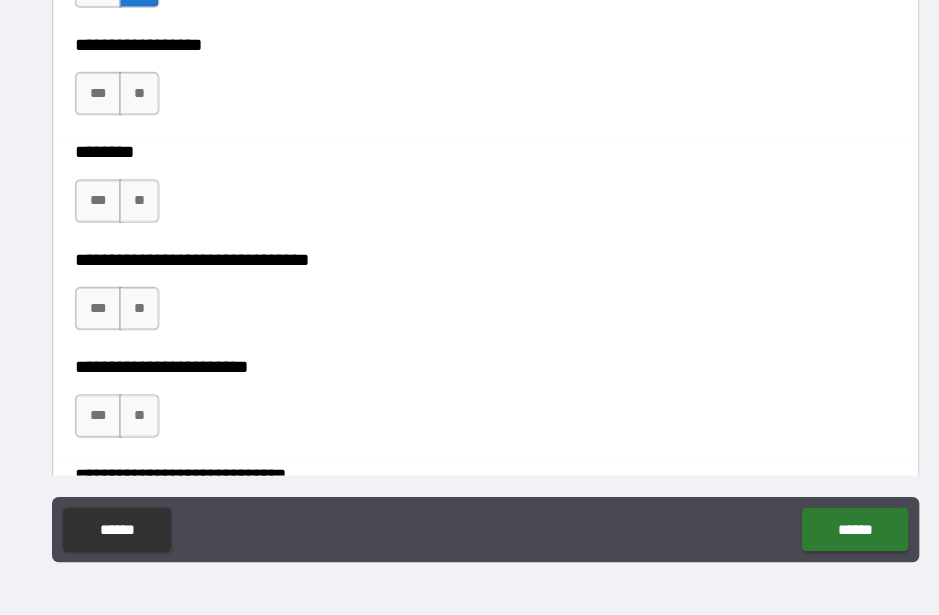 scroll, scrollTop: 6975, scrollLeft: 0, axis: vertical 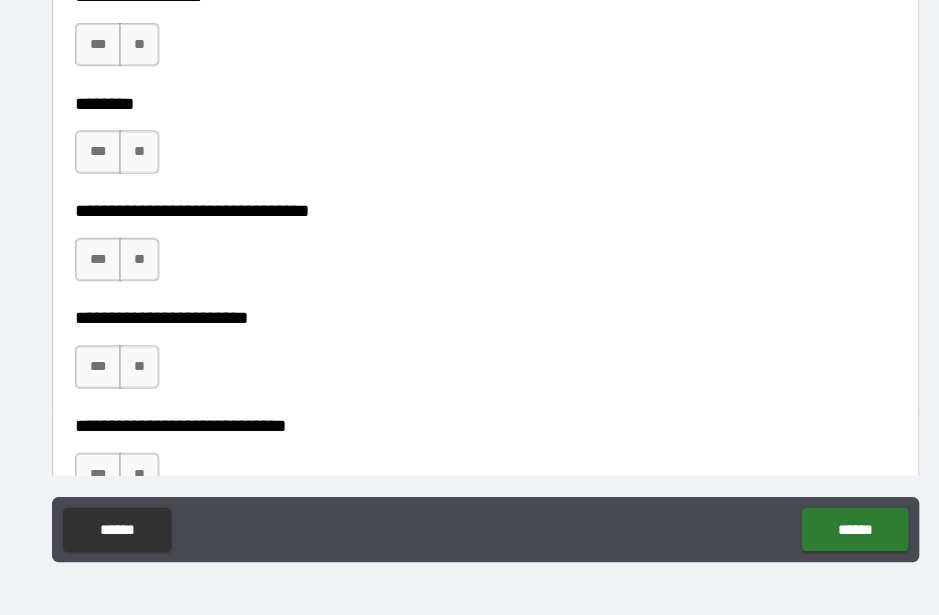 click on "**" at bounding box center [150, 89] 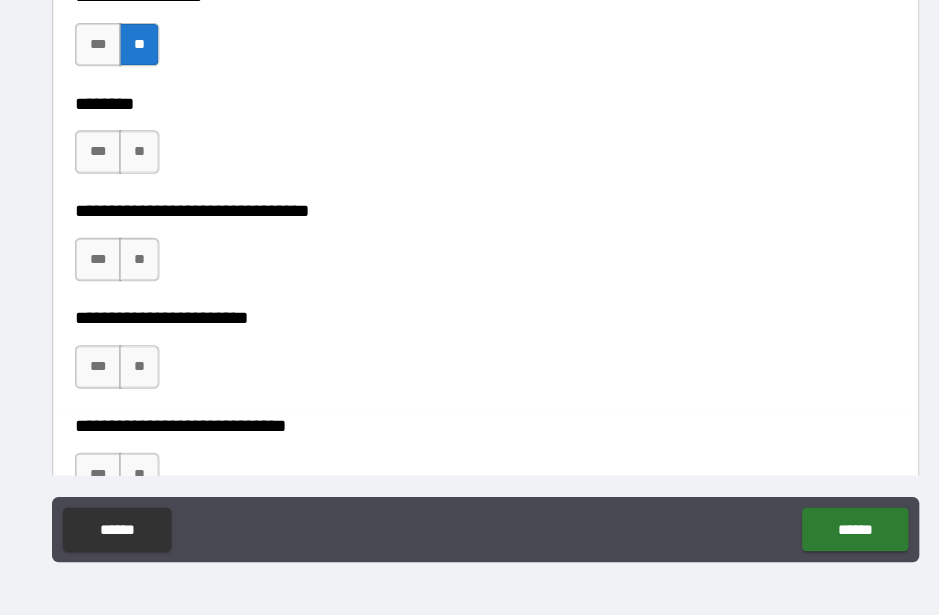 click on "**" at bounding box center (150, 188) 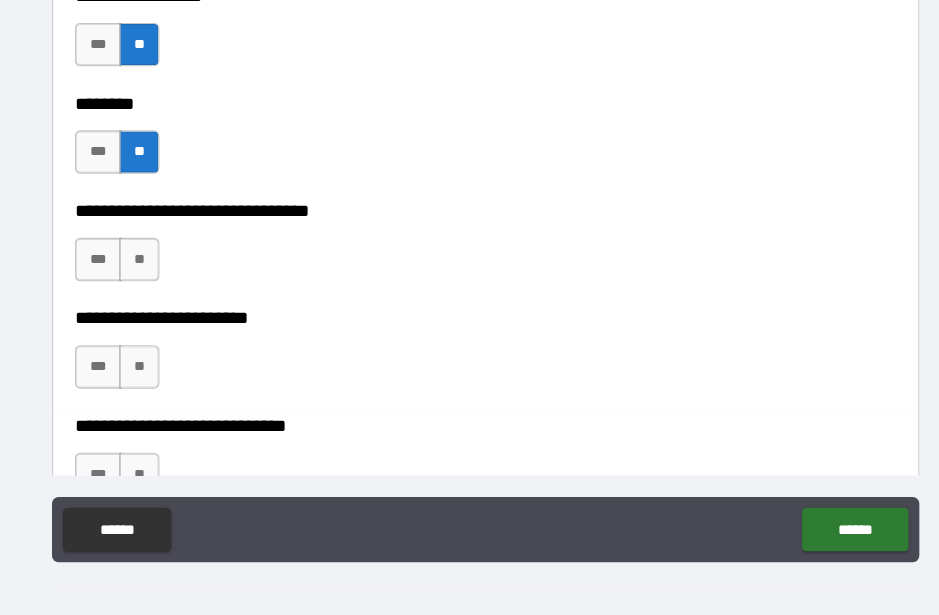 click on "**" at bounding box center (150, 287) 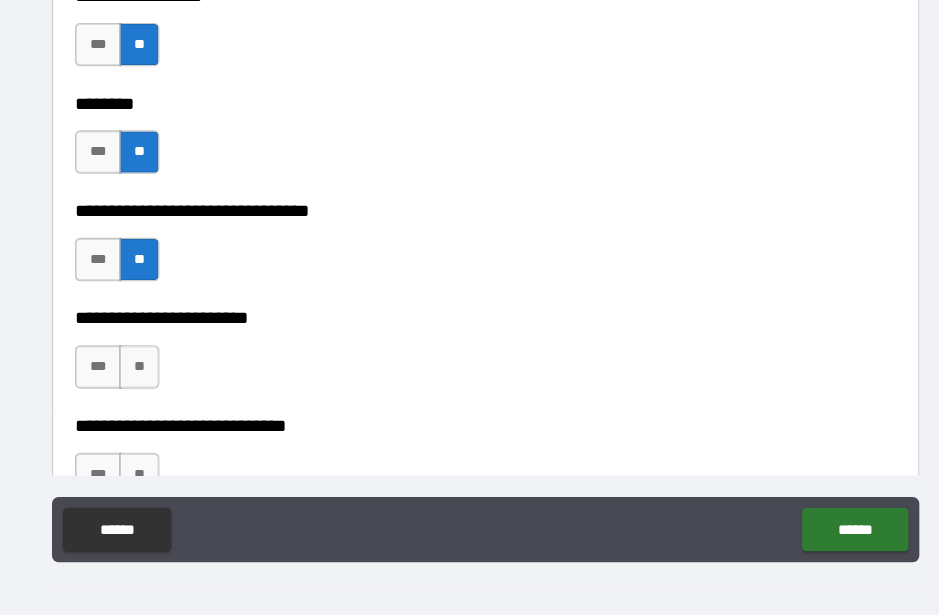 click on "***" at bounding box center (112, 386) 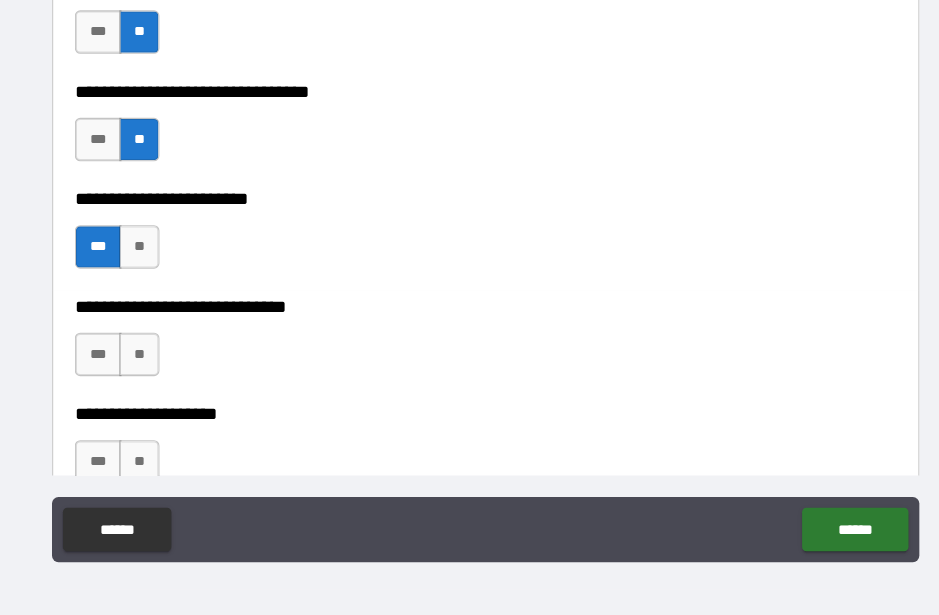 click on "**" at bounding box center [150, 276] 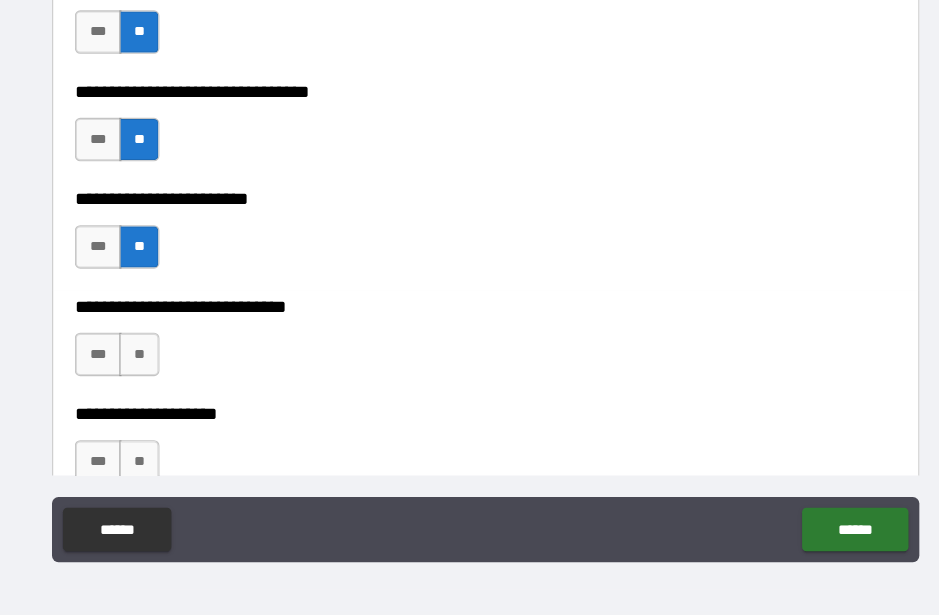 scroll, scrollTop: 7190, scrollLeft: 0, axis: vertical 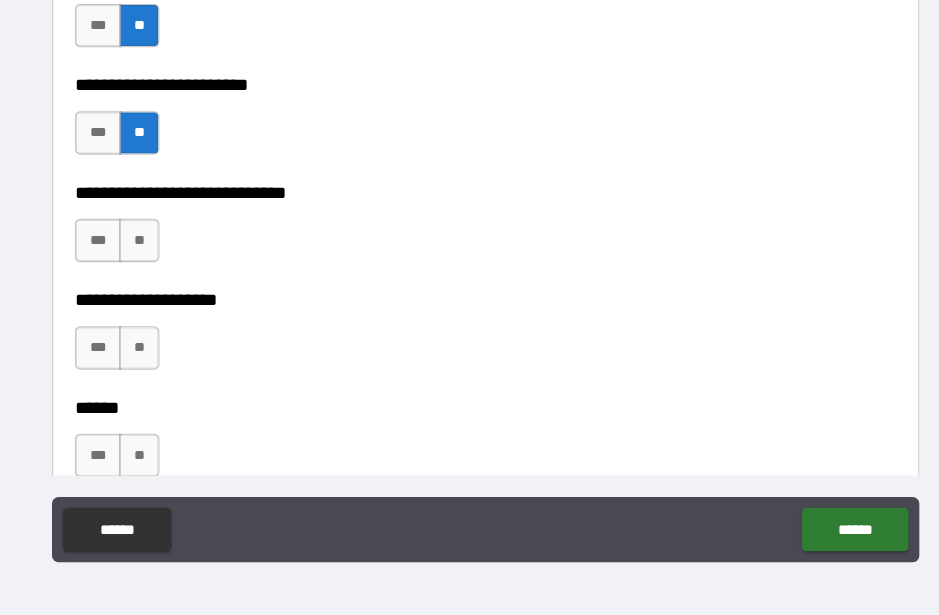 click on "**" at bounding box center [150, 270] 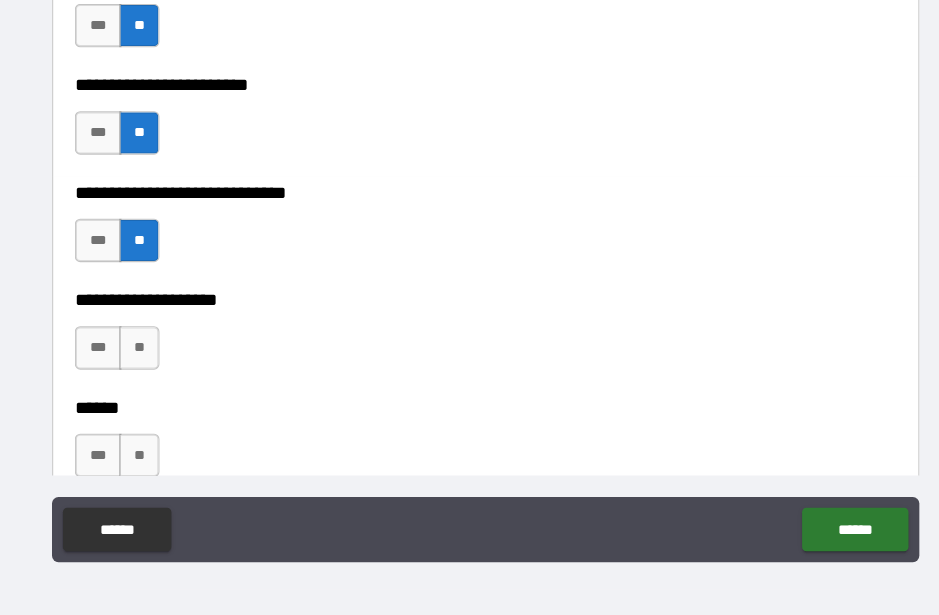 click on "**" at bounding box center (150, 369) 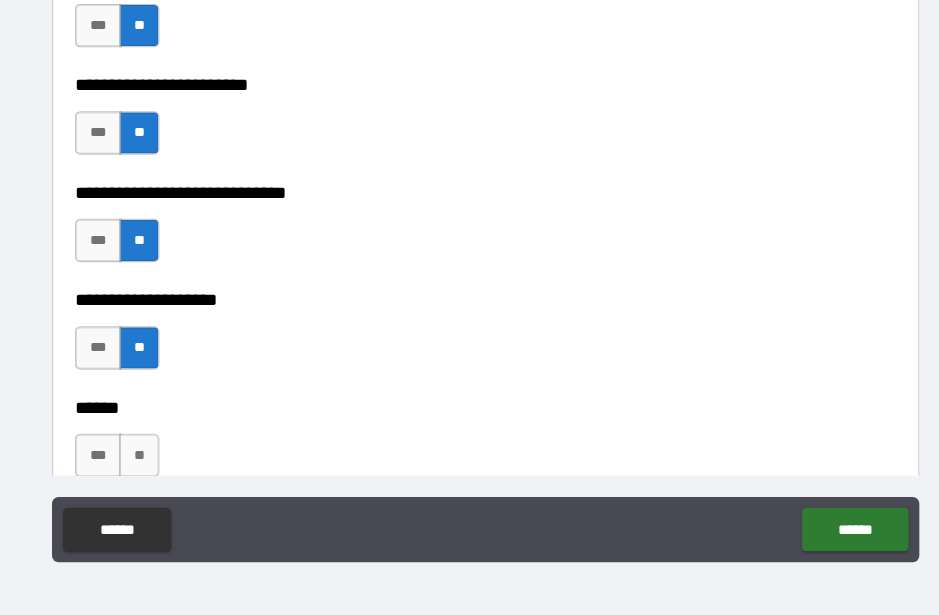 click on "**********" at bounding box center [469, 359] 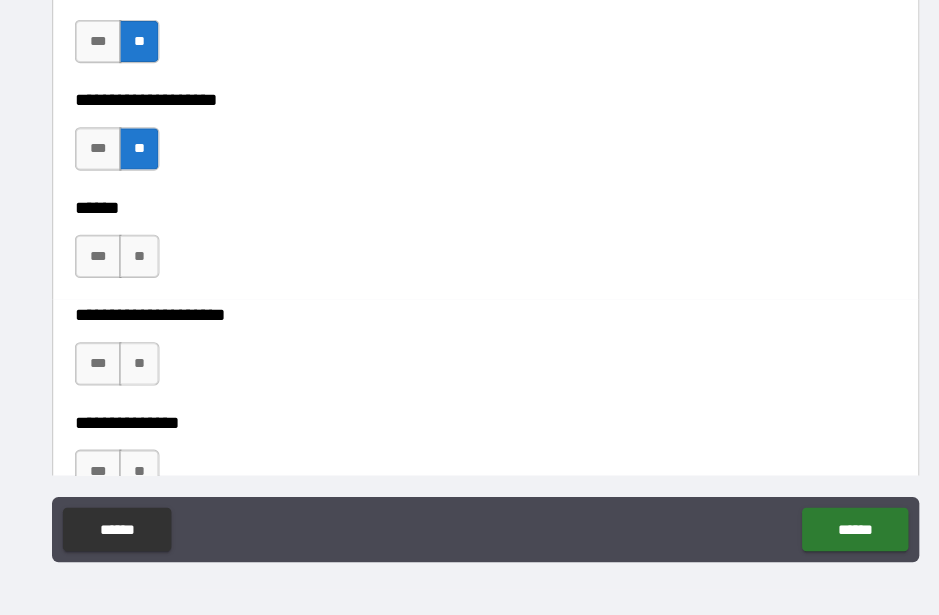 scroll, scrollTop: 7372, scrollLeft: 0, axis: vertical 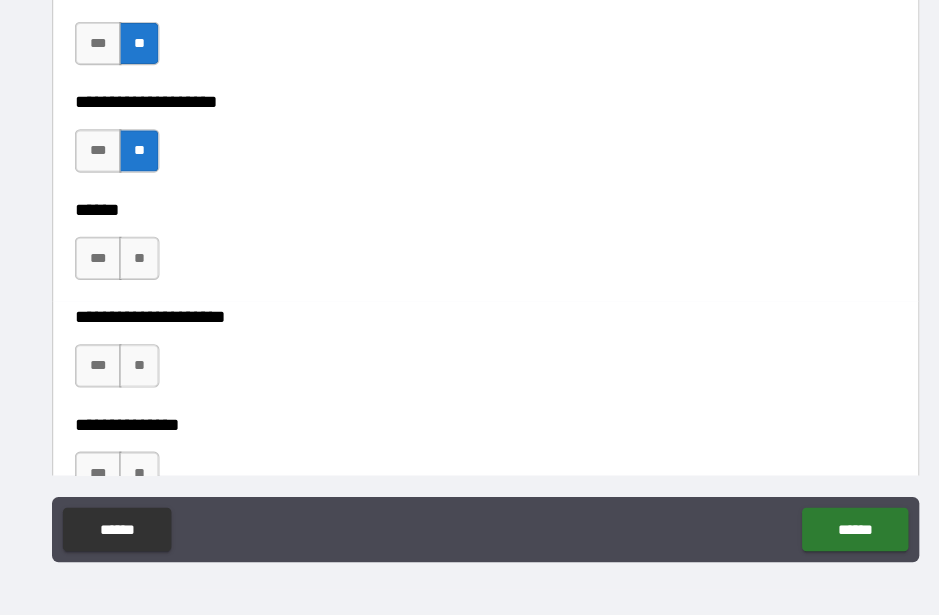 click on "**" at bounding box center [150, 286] 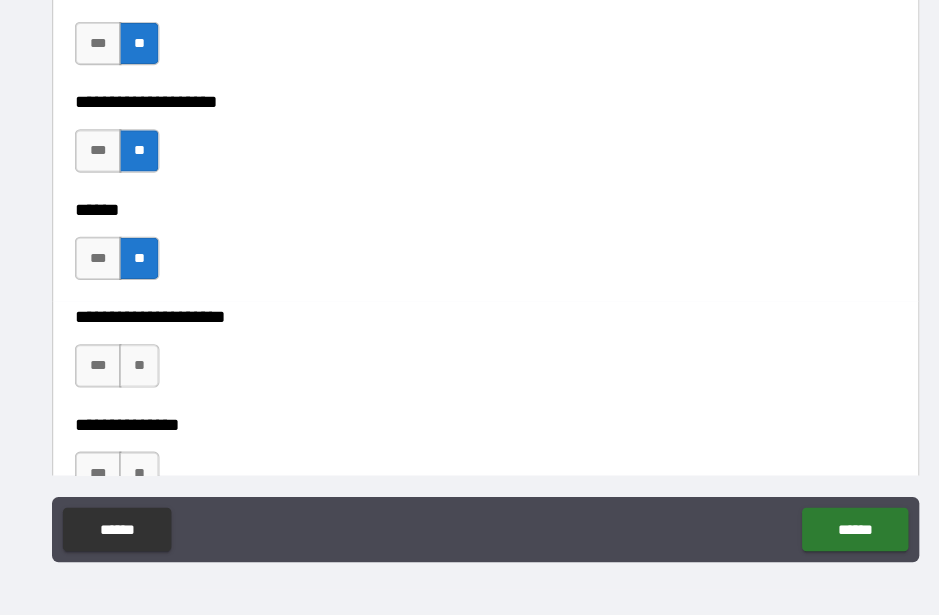 click on "**" at bounding box center [150, 385] 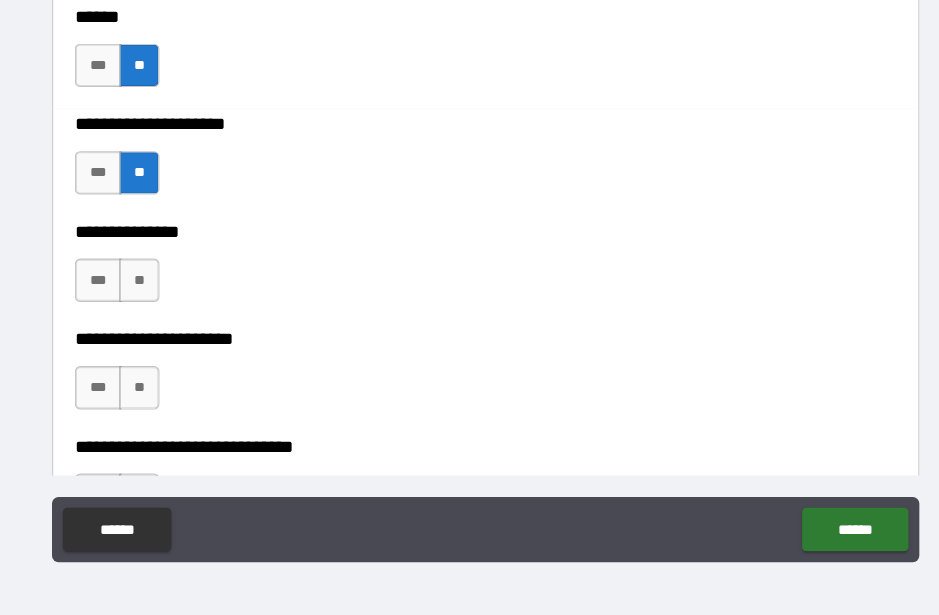 scroll, scrollTop: 7587, scrollLeft: 0, axis: vertical 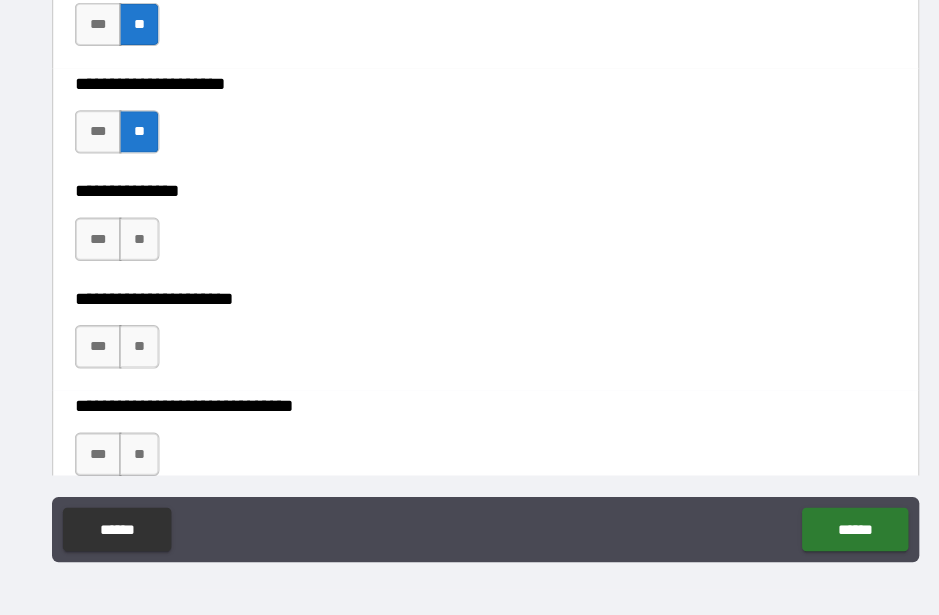 click on "**" at bounding box center [150, 269] 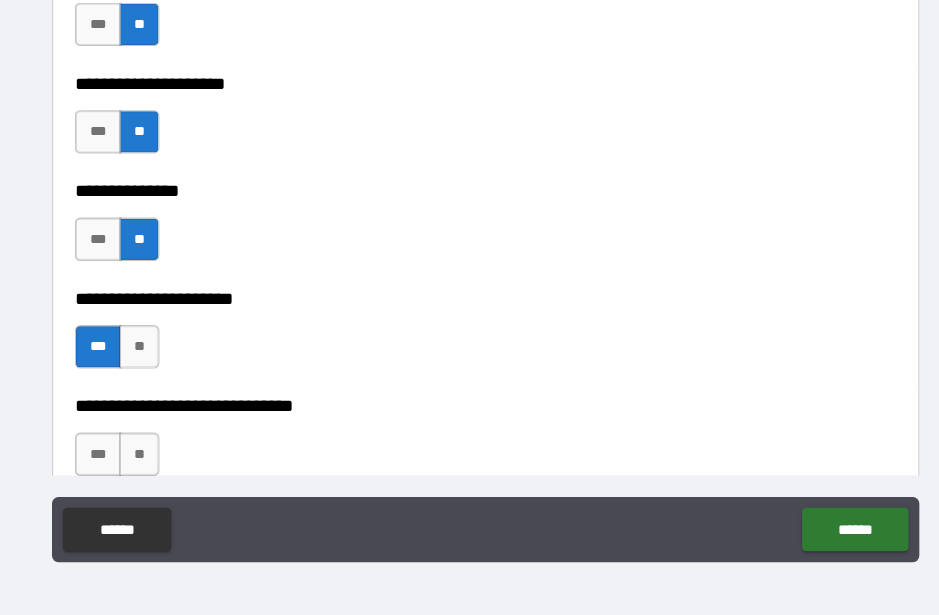 click on "**" at bounding box center (150, 467) 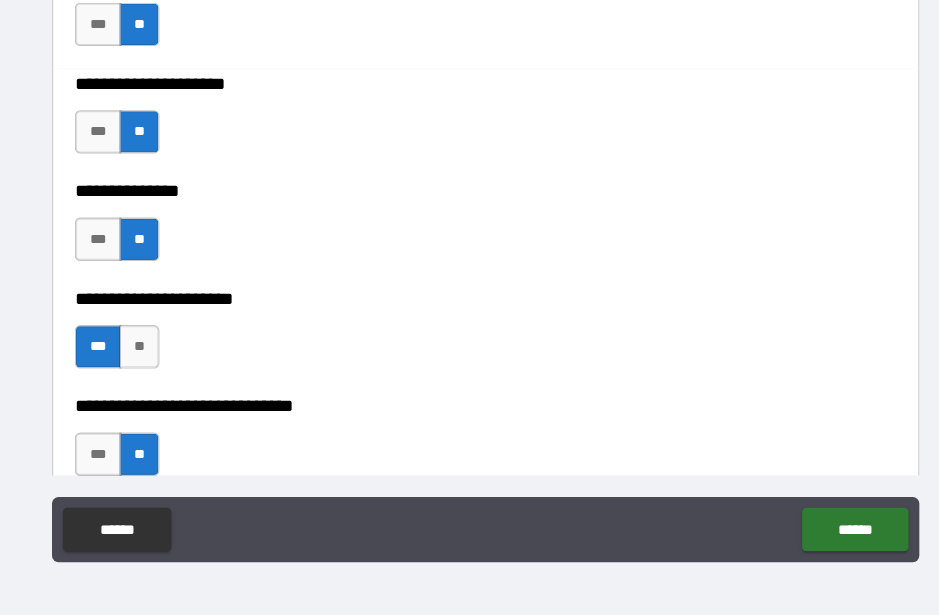 click on "**" at bounding box center [150, 368] 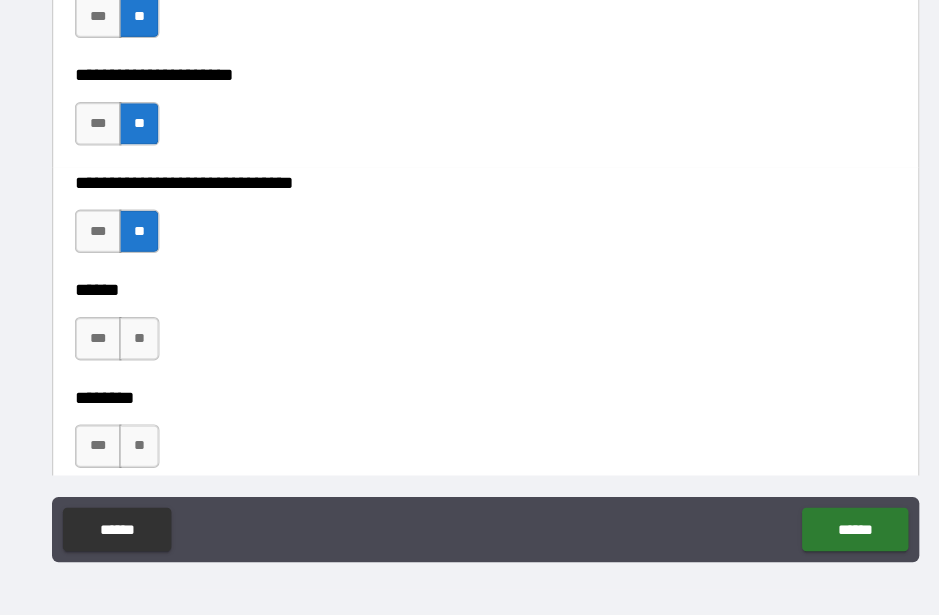 scroll, scrollTop: 7799, scrollLeft: 0, axis: vertical 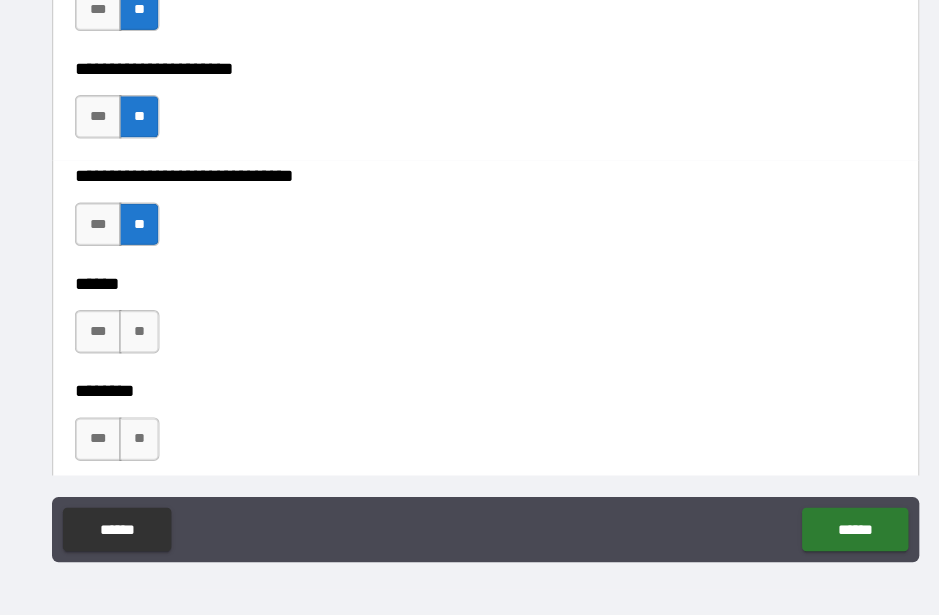 click on "**" at bounding box center (150, 354) 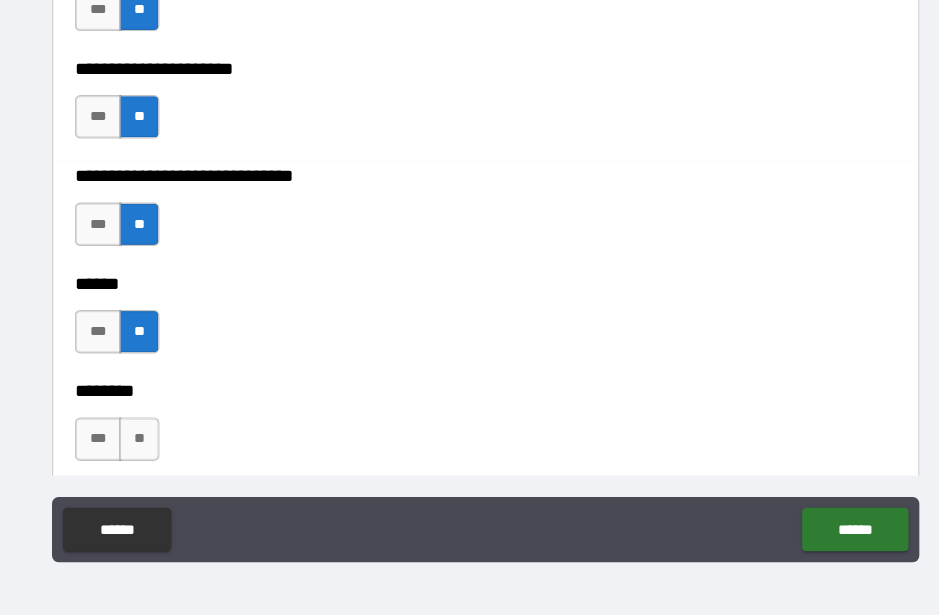 click on "**" at bounding box center [150, 453] 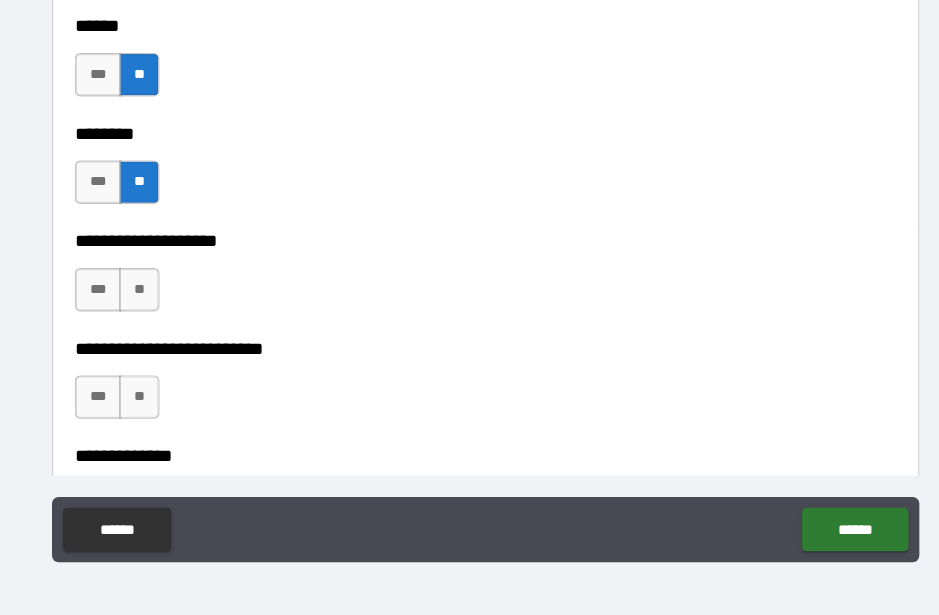 scroll, scrollTop: 8037, scrollLeft: 0, axis: vertical 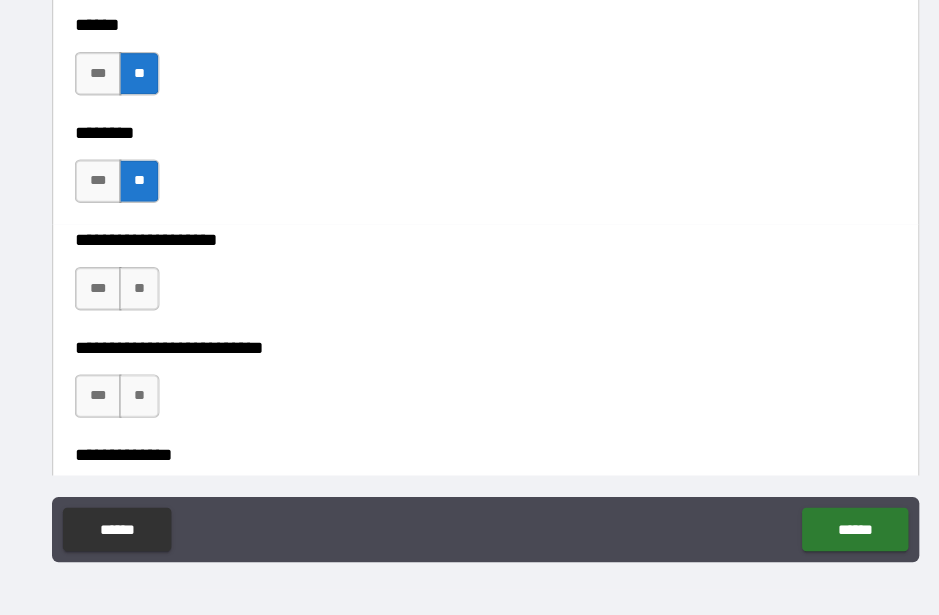 click on "**" at bounding box center (150, 314) 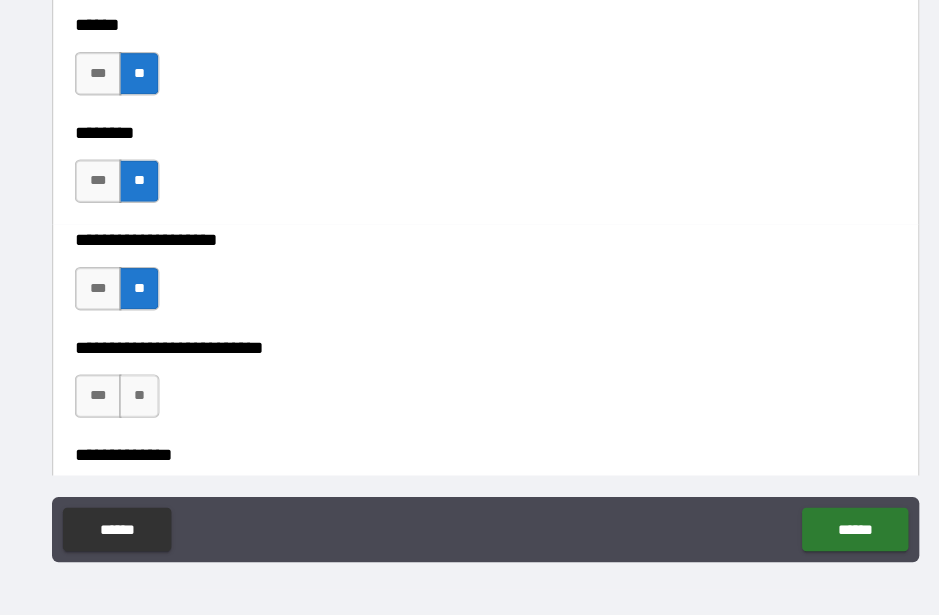 click on "**" at bounding box center [150, 413] 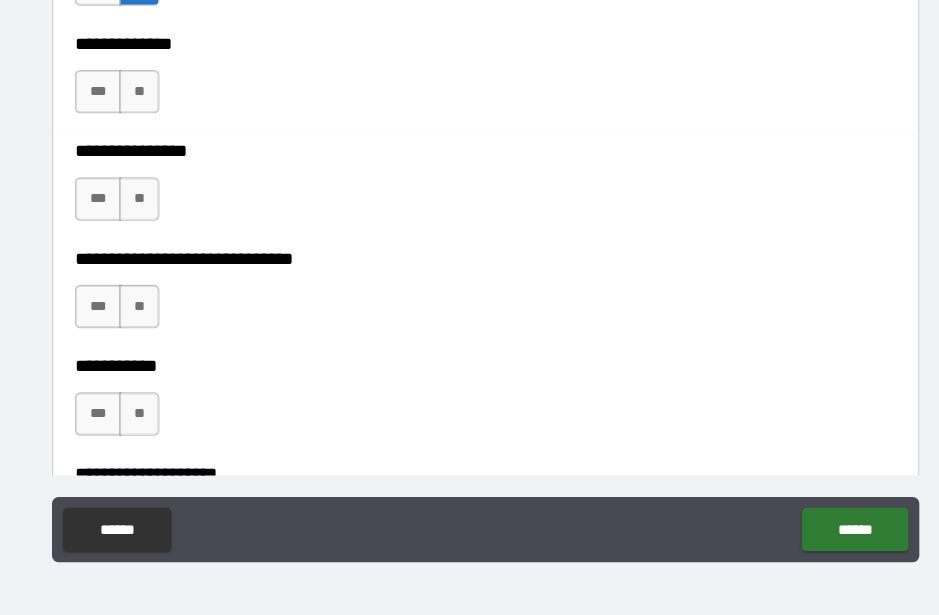 scroll, scrollTop: 8357, scrollLeft: 0, axis: vertical 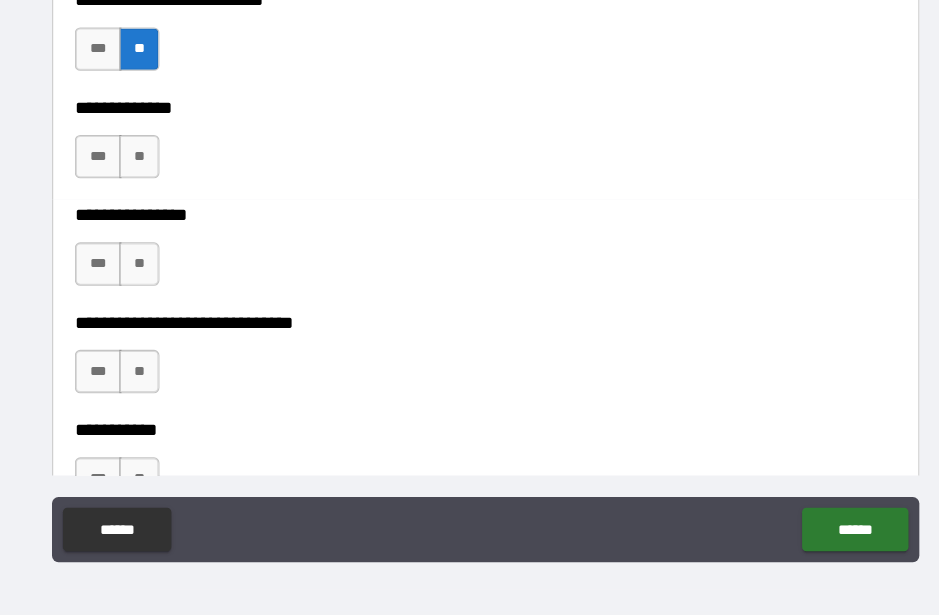 click on "**" at bounding box center (150, 192) 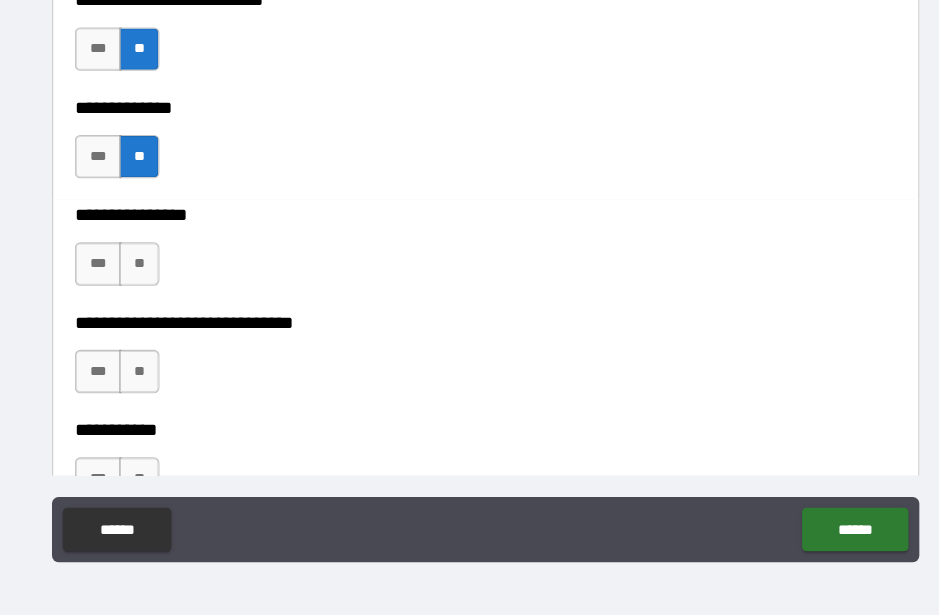 click on "**" at bounding box center (150, 291) 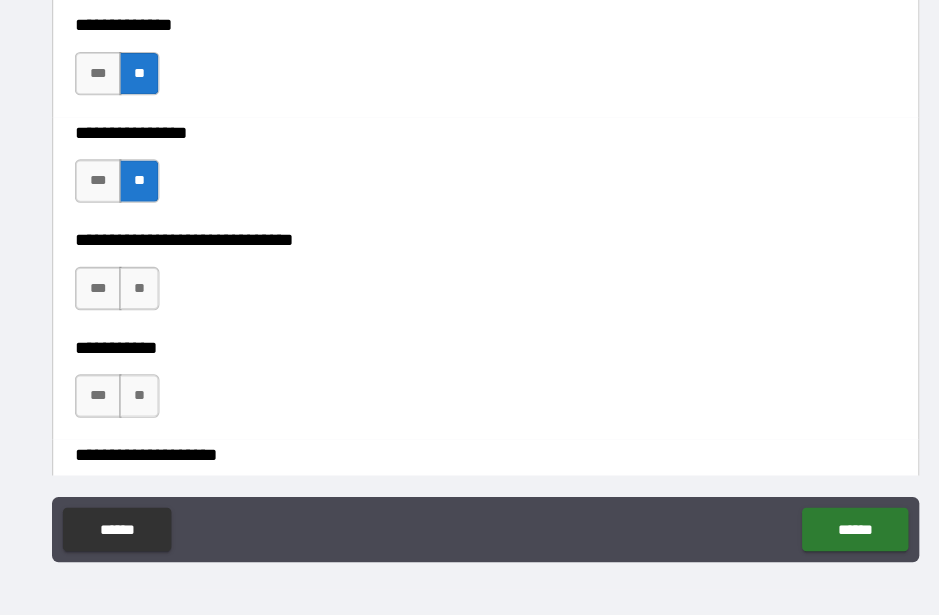 scroll, scrollTop: 8445, scrollLeft: 0, axis: vertical 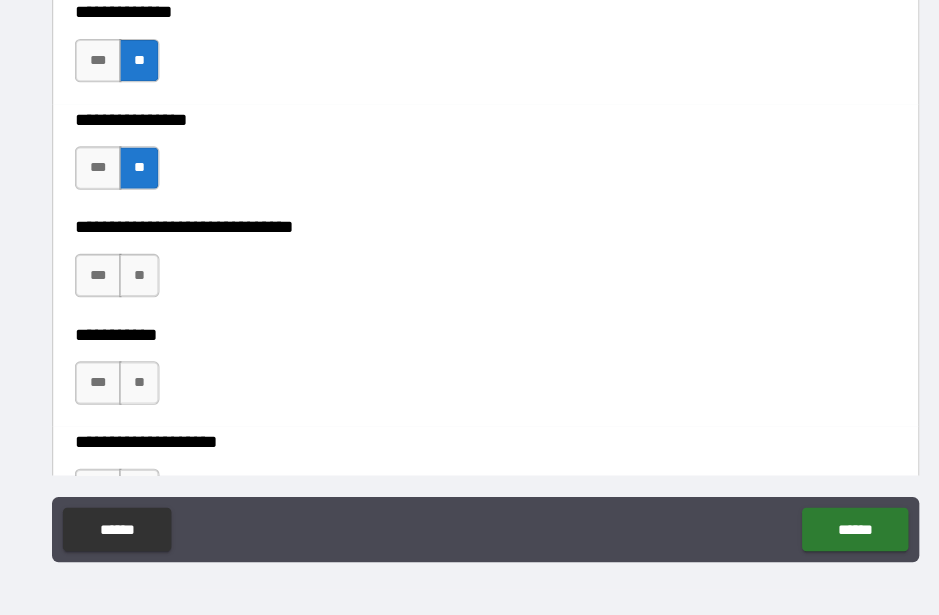 click on "**" at bounding box center [150, 302] 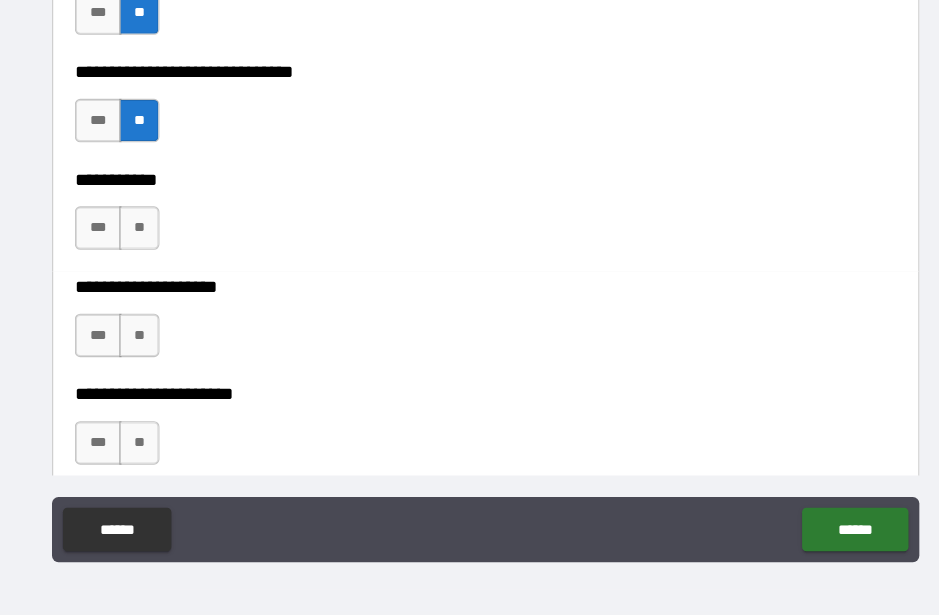 scroll, scrollTop: 8589, scrollLeft: 0, axis: vertical 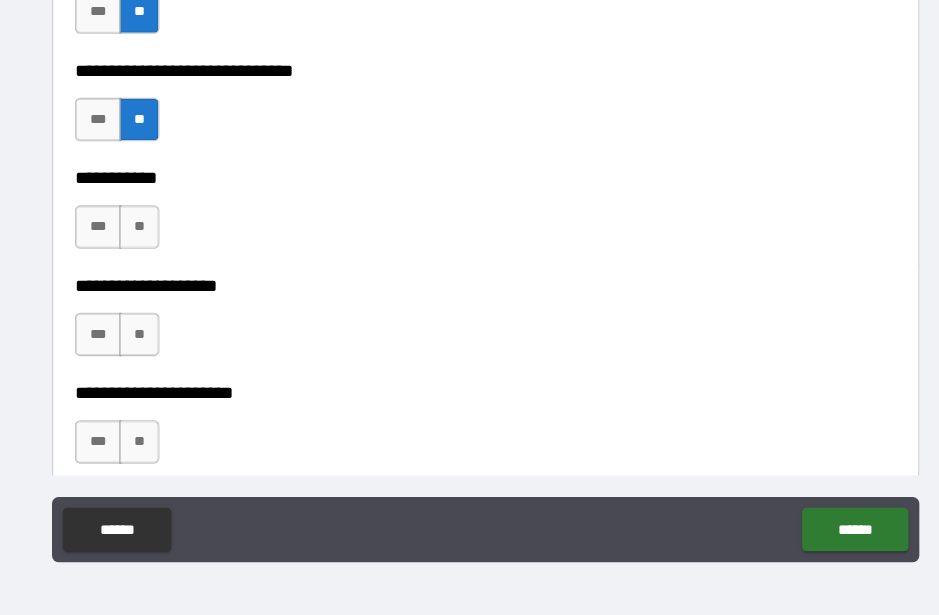 click on "**" at bounding box center [150, 356] 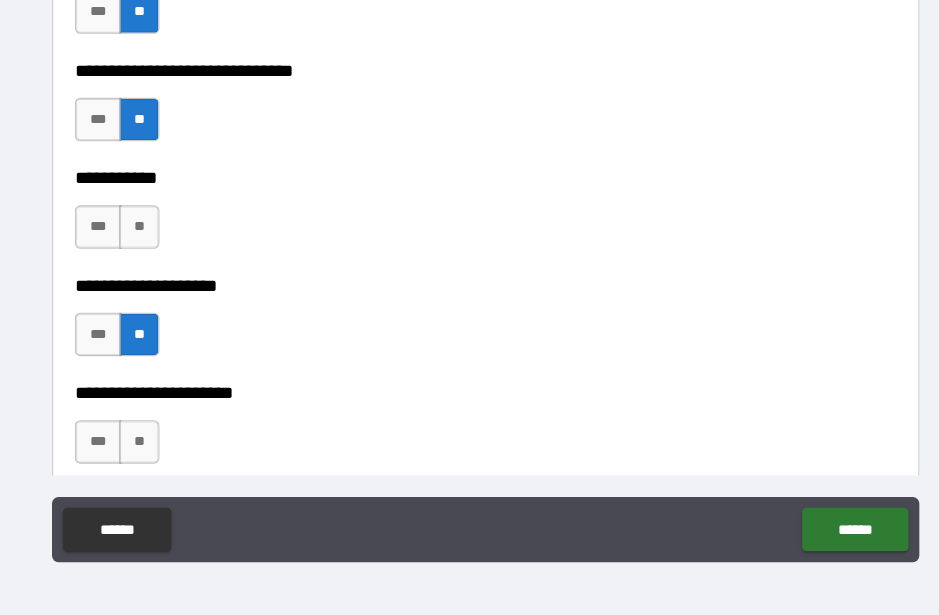 click on "**" at bounding box center [150, 257] 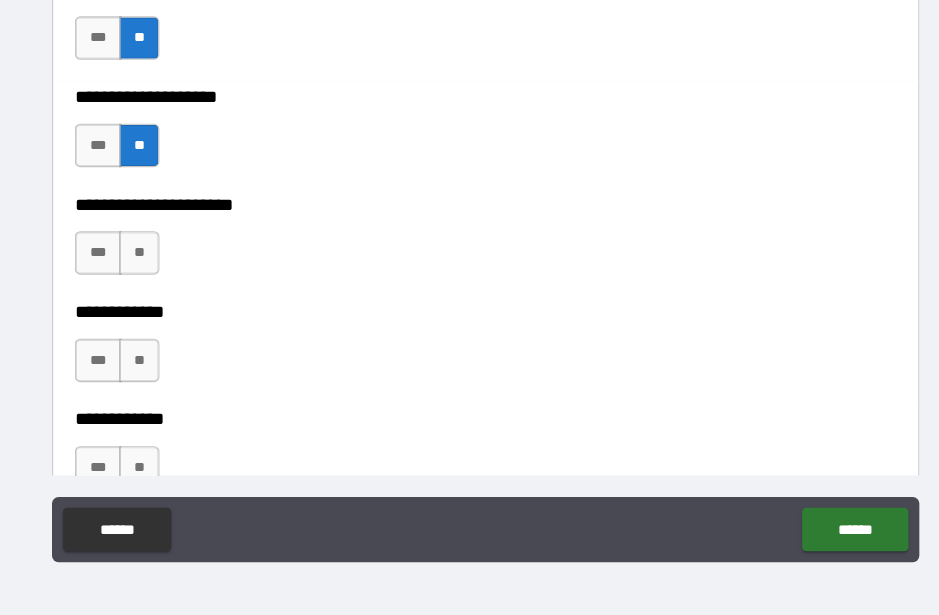 click on "**" at bounding box center (150, 281) 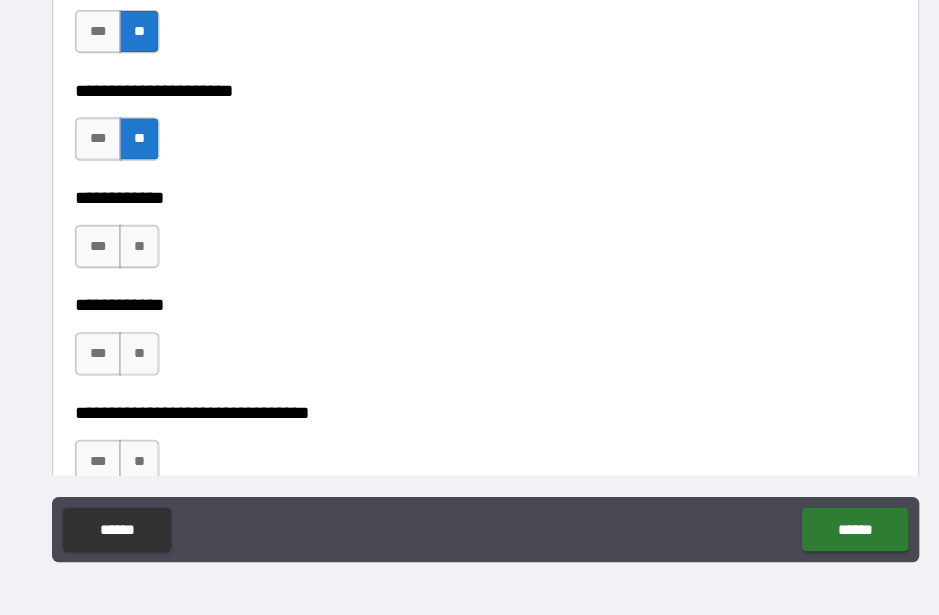 scroll, scrollTop: 8876, scrollLeft: 0, axis: vertical 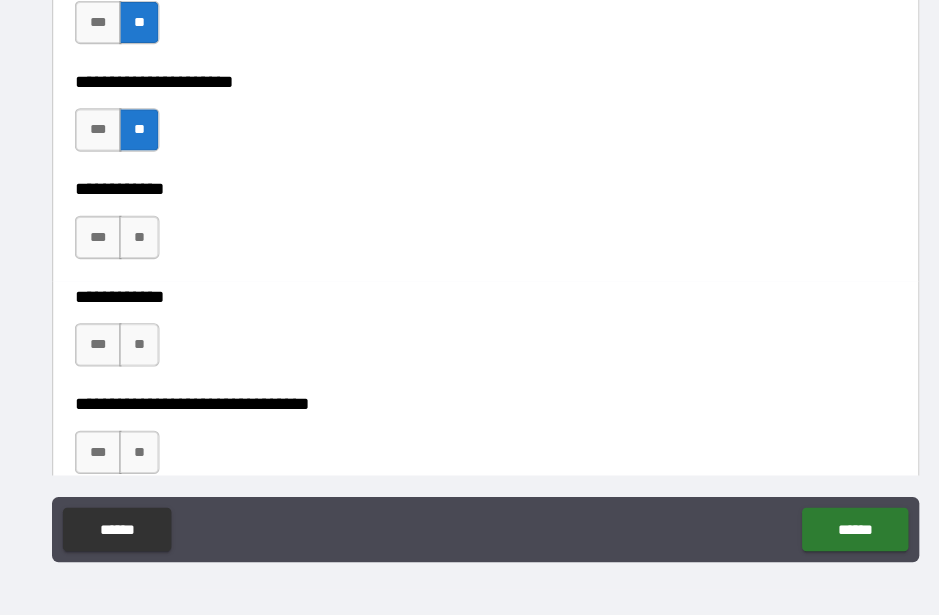 click on "**" at bounding box center [150, 267] 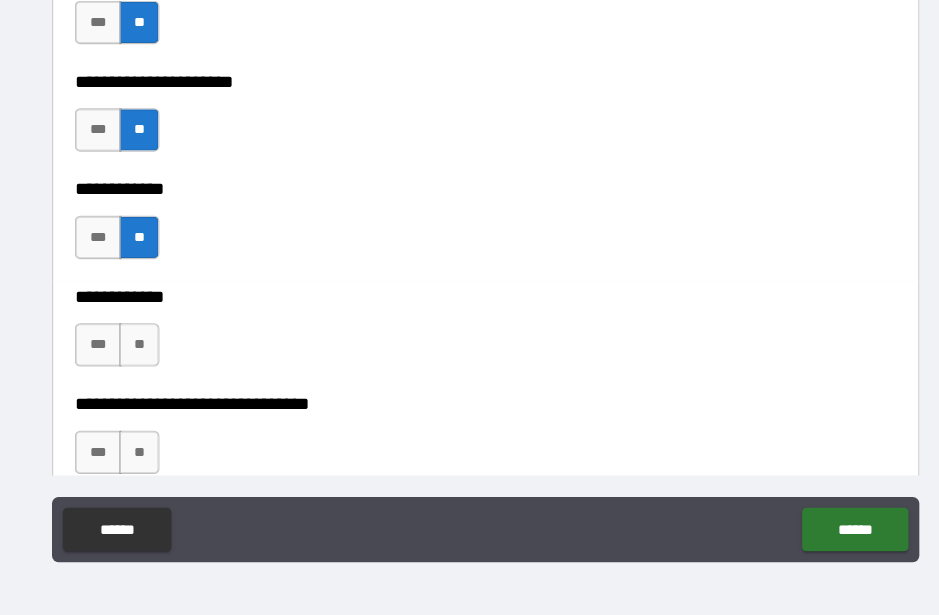 click on "**" at bounding box center [150, 366] 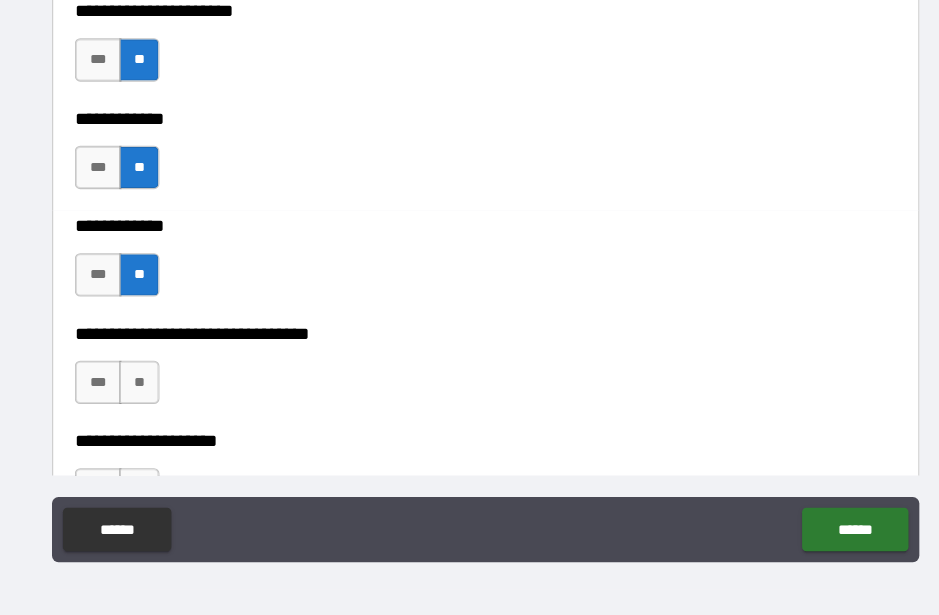 scroll, scrollTop: 8981, scrollLeft: 0, axis: vertical 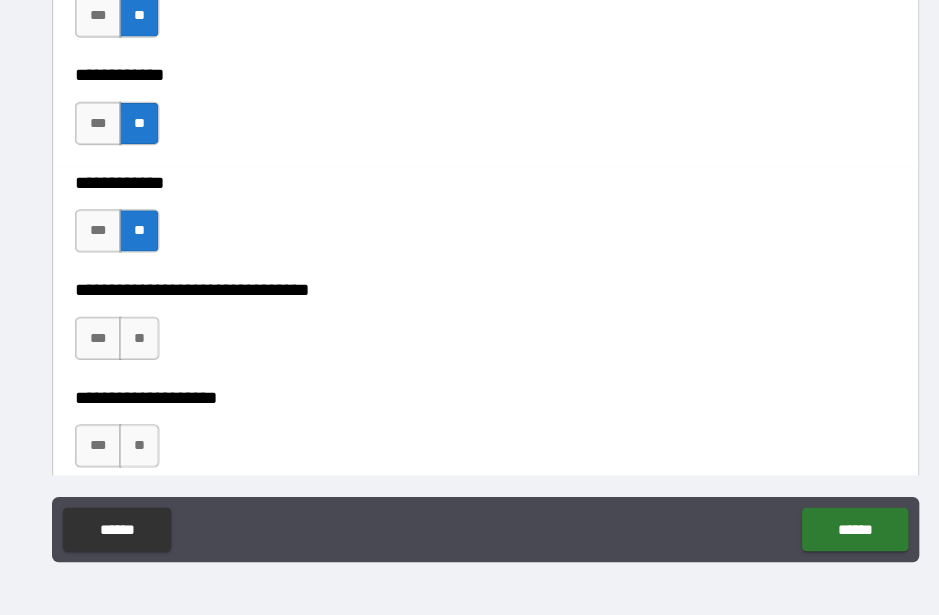 click on "**" at bounding box center [150, 360] 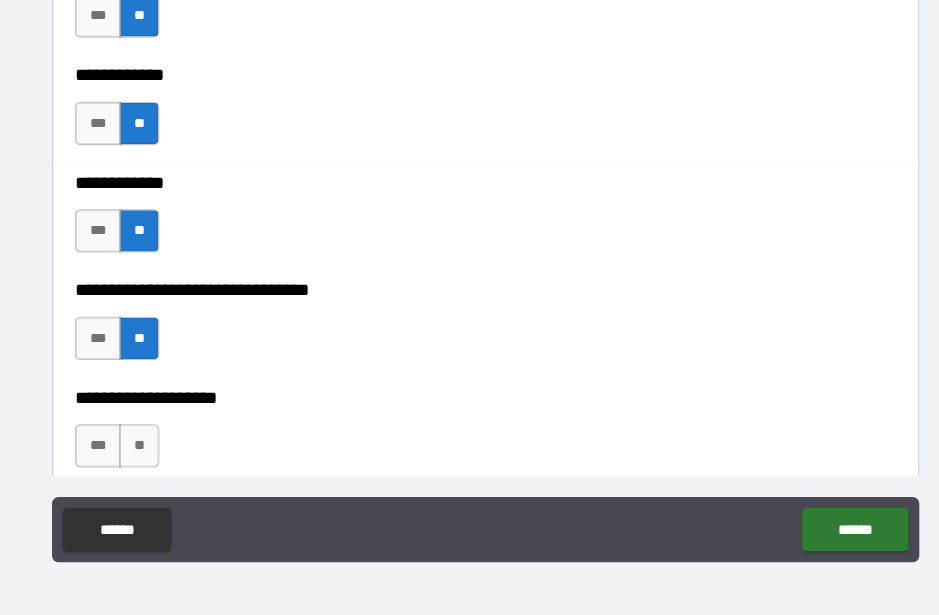 click on "**" at bounding box center [150, 459] 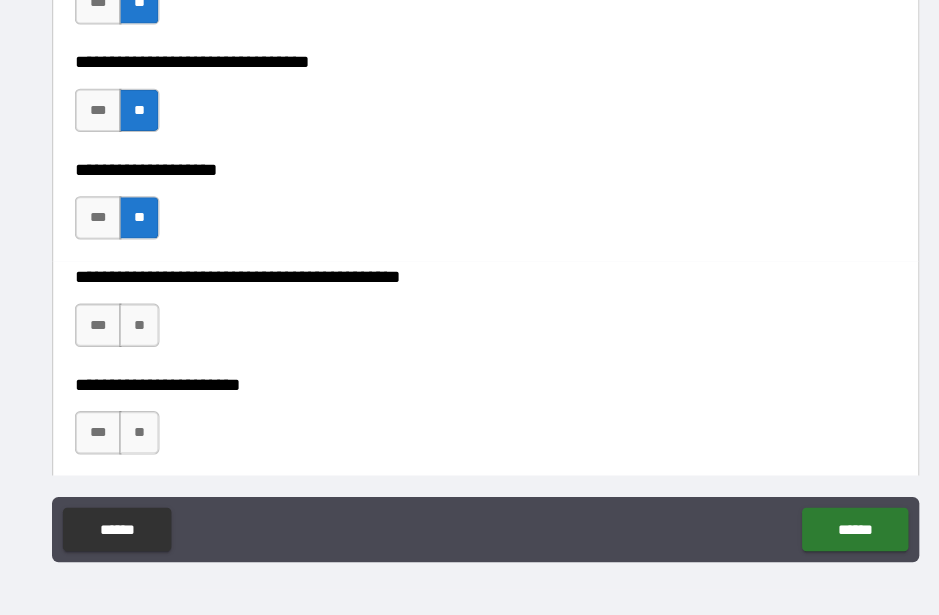 scroll, scrollTop: 9196, scrollLeft: 0, axis: vertical 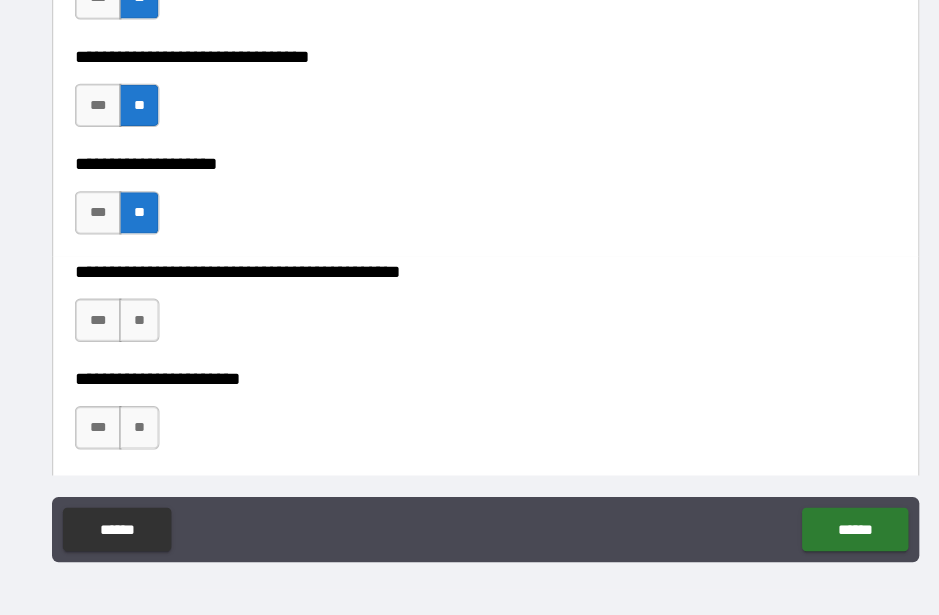 click on "**" at bounding box center [150, 343] 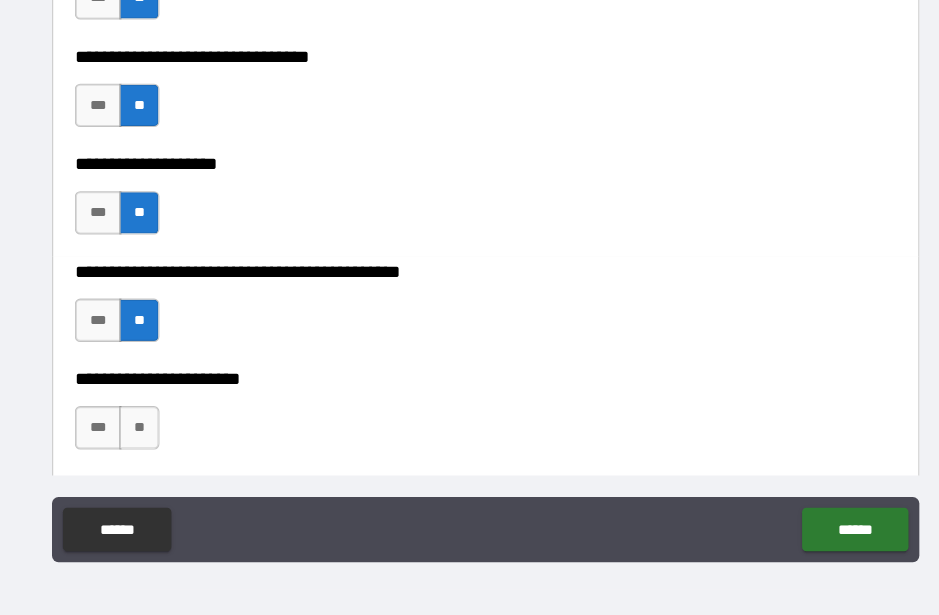 click on "**" at bounding box center [150, 442] 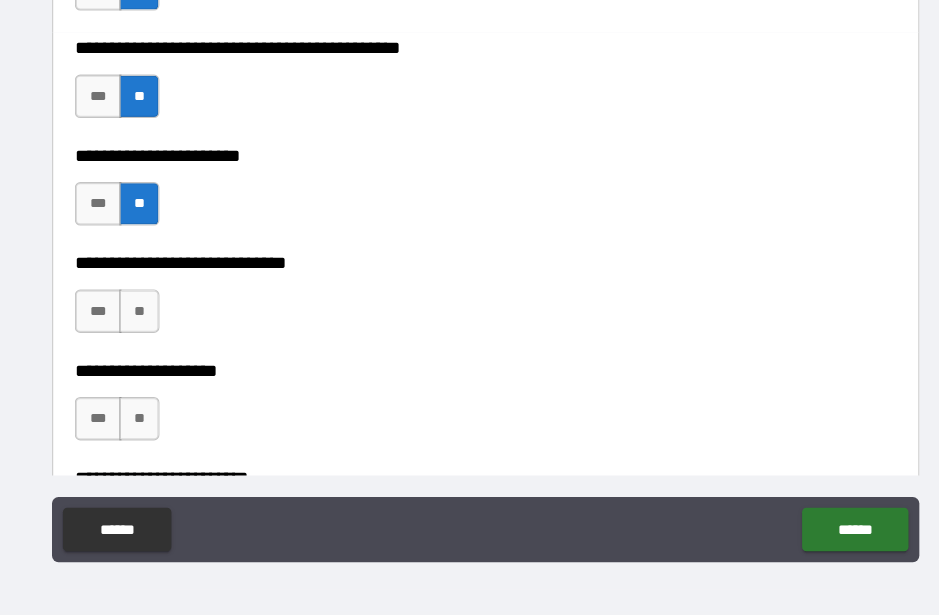 scroll, scrollTop: 9408, scrollLeft: 0, axis: vertical 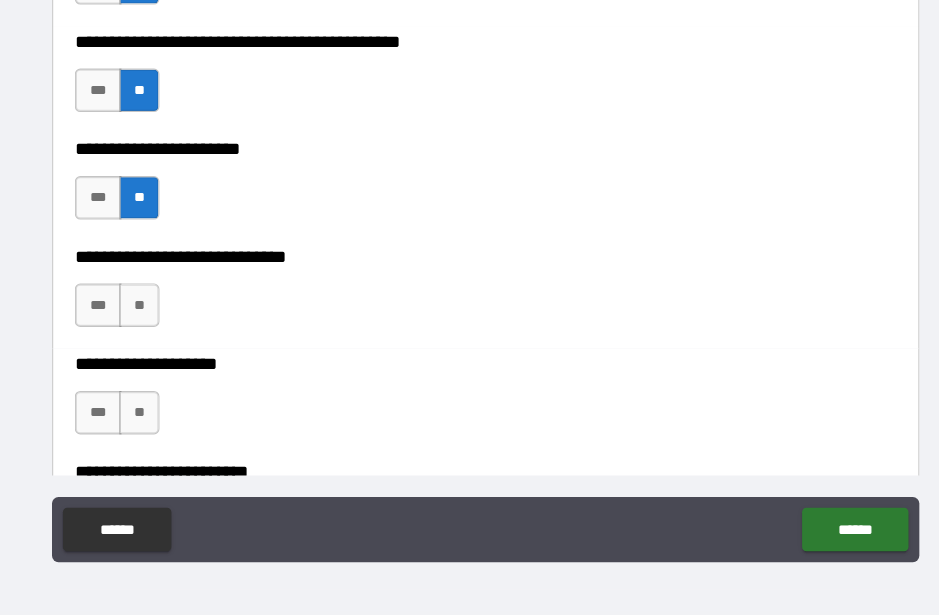 click on "**" at bounding box center [150, 329] 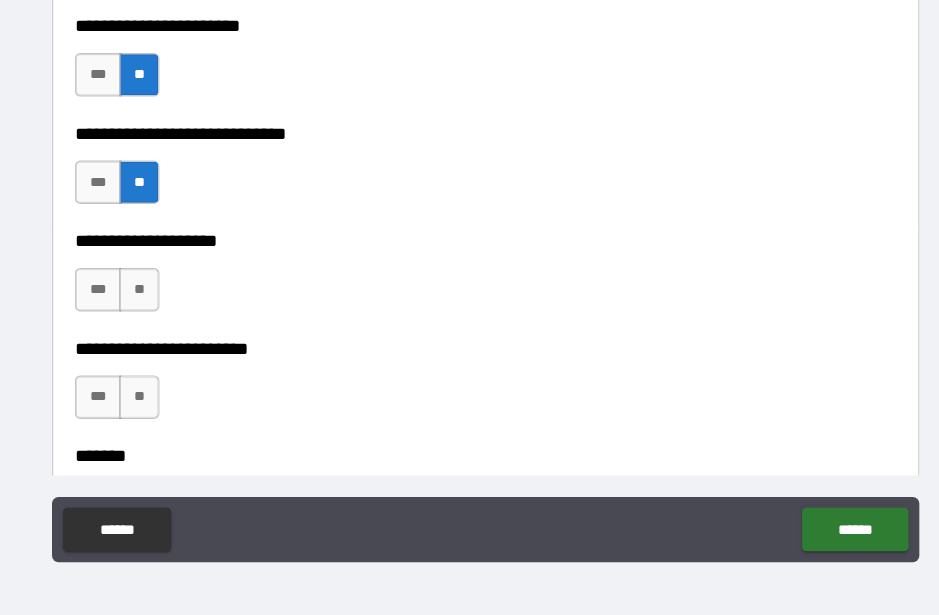 scroll, scrollTop: 9532, scrollLeft: 0, axis: vertical 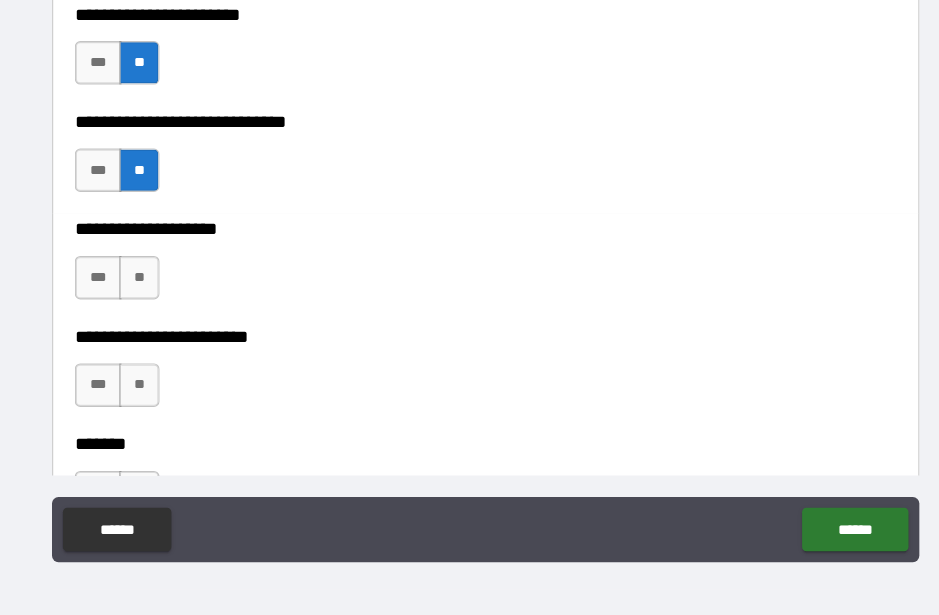 click on "**" at bounding box center (150, 304) 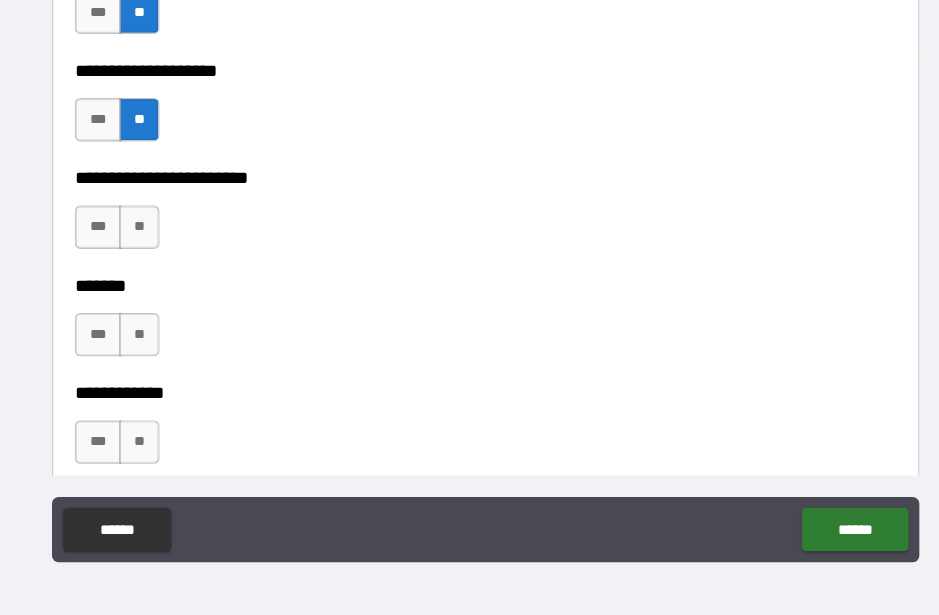 click on "**" at bounding box center (150, 257) 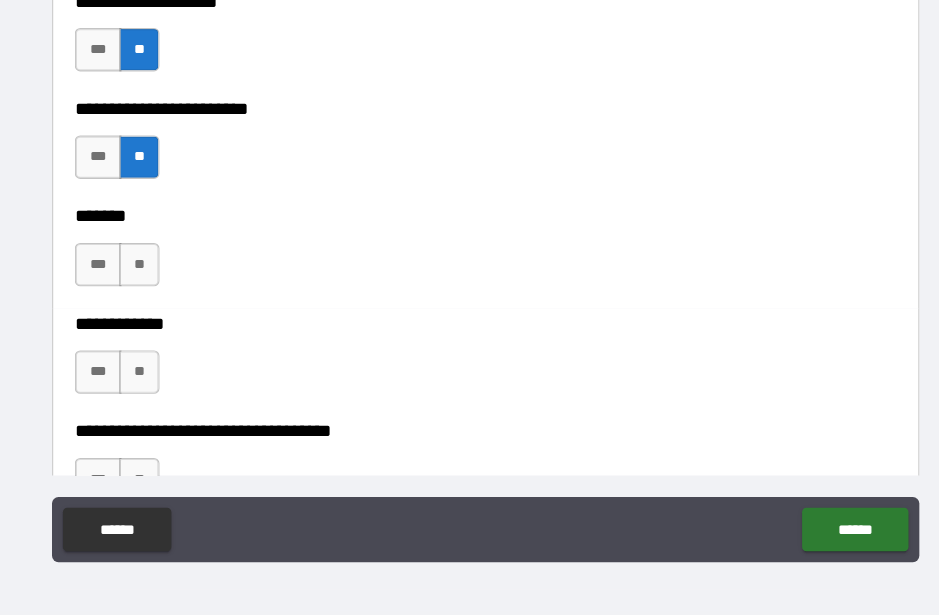 scroll, scrollTop: 9818, scrollLeft: 0, axis: vertical 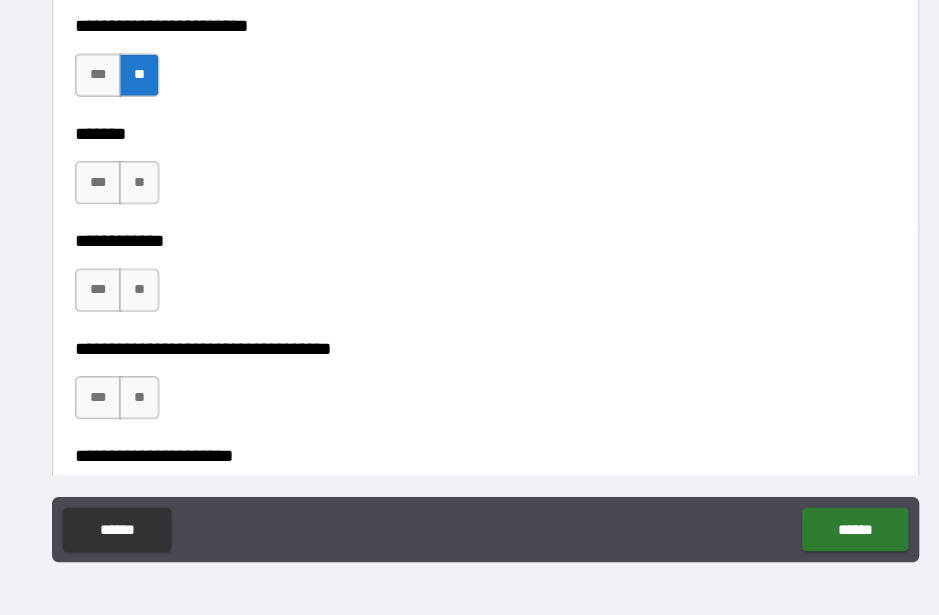 click on "**" at bounding box center [150, 216] 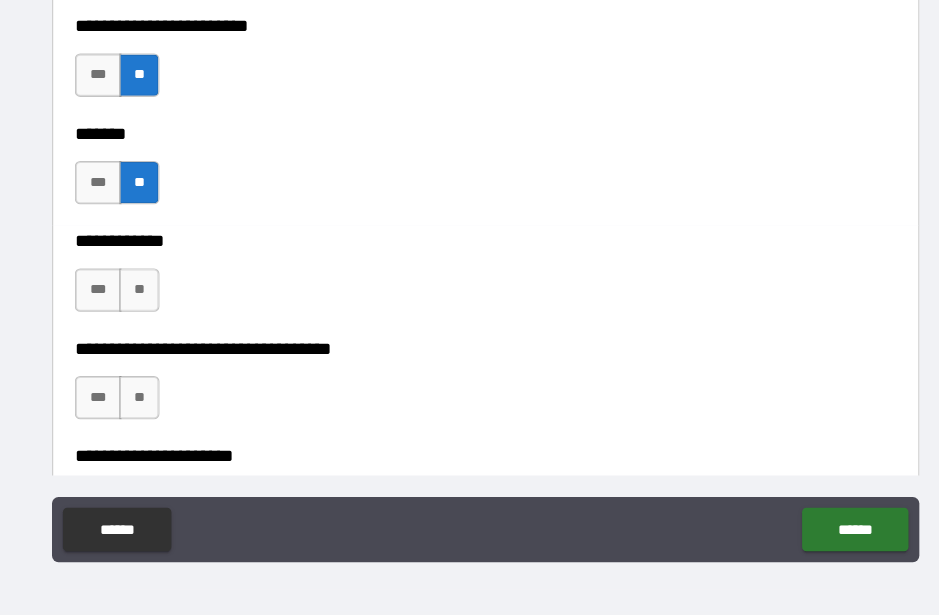 click on "**" at bounding box center [150, 315] 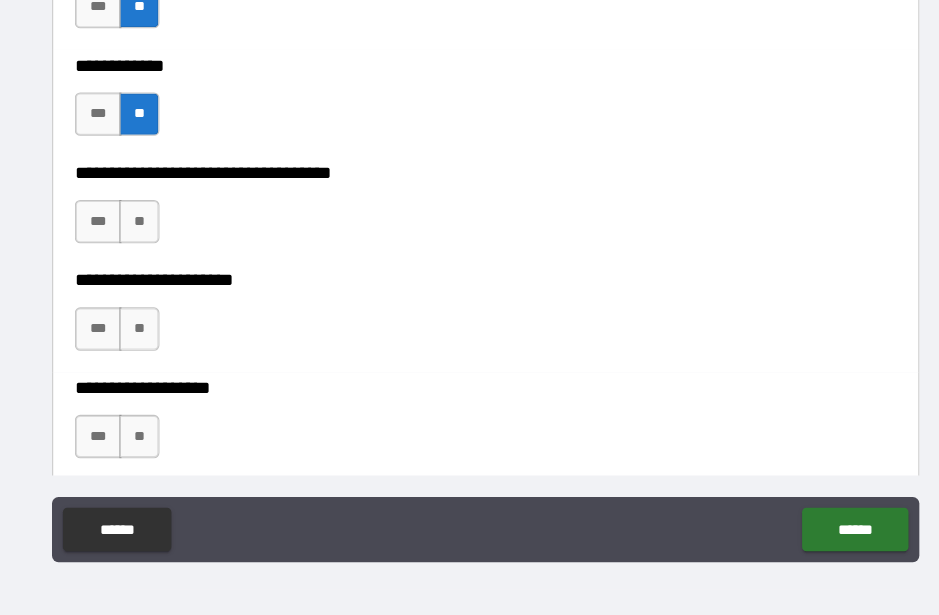 scroll, scrollTop: 9981, scrollLeft: 0, axis: vertical 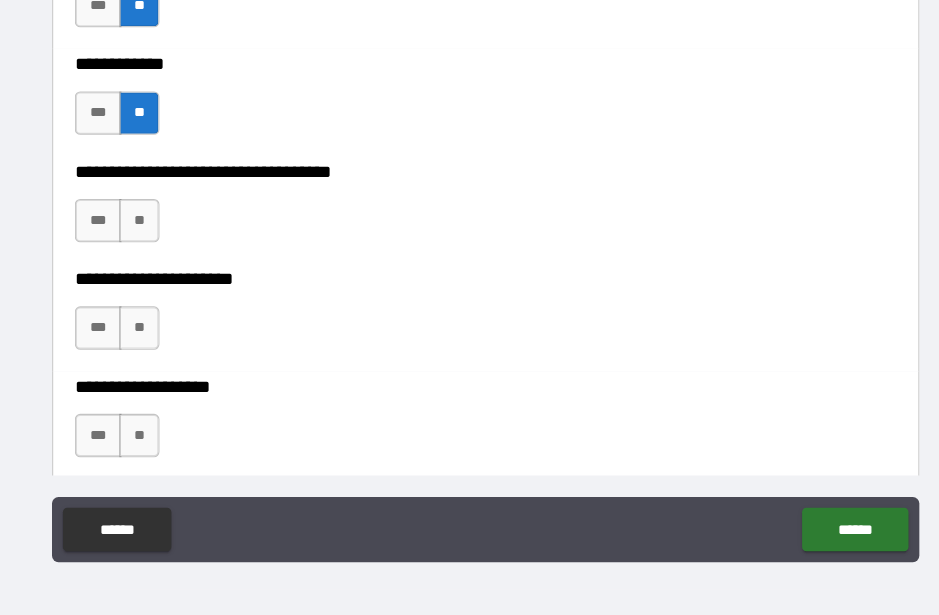 click on "**" at bounding box center (150, 251) 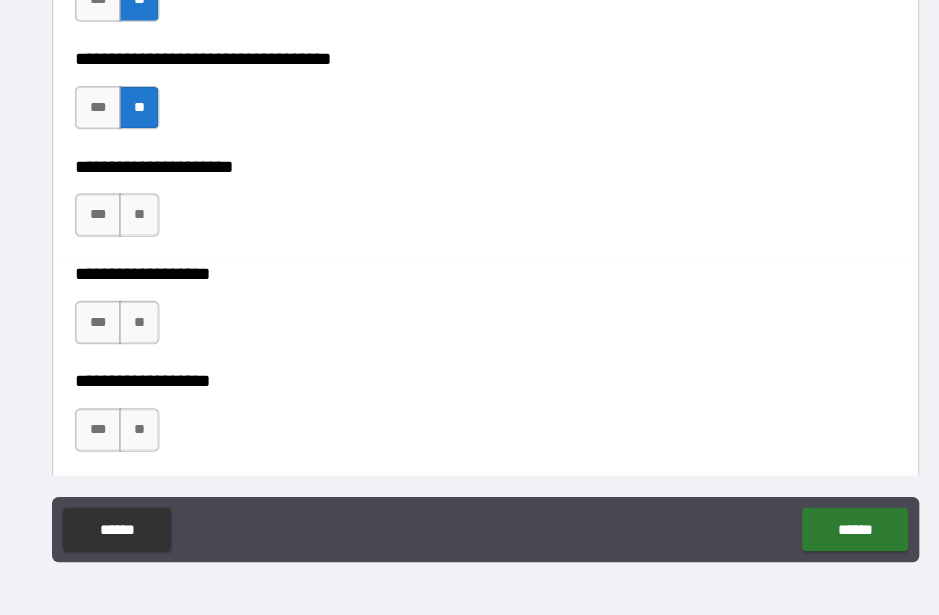 scroll, scrollTop: 10088, scrollLeft: 0, axis: vertical 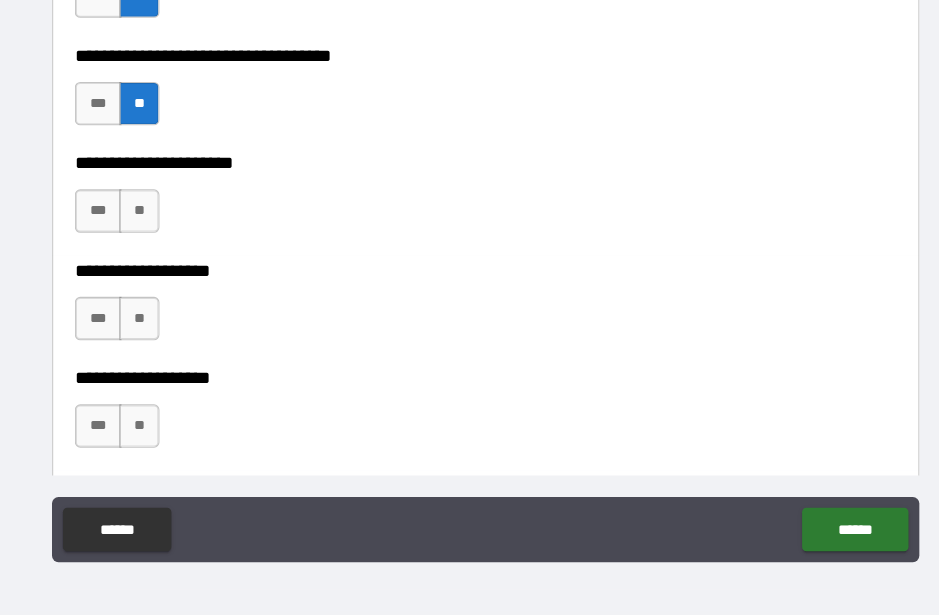 click on "**" at bounding box center (150, 243) 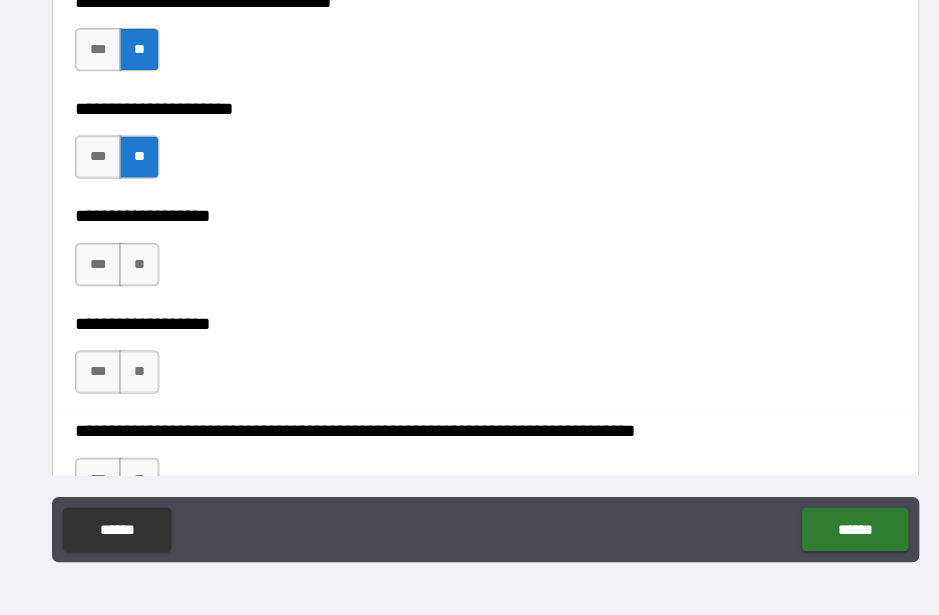 scroll, scrollTop: 10201, scrollLeft: 0, axis: vertical 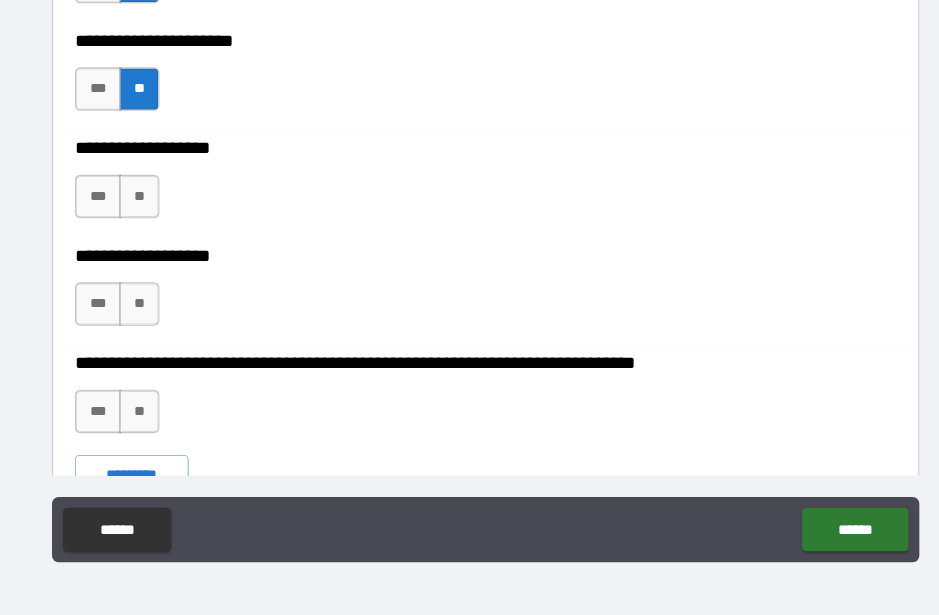 click on "**" at bounding box center [150, 229] 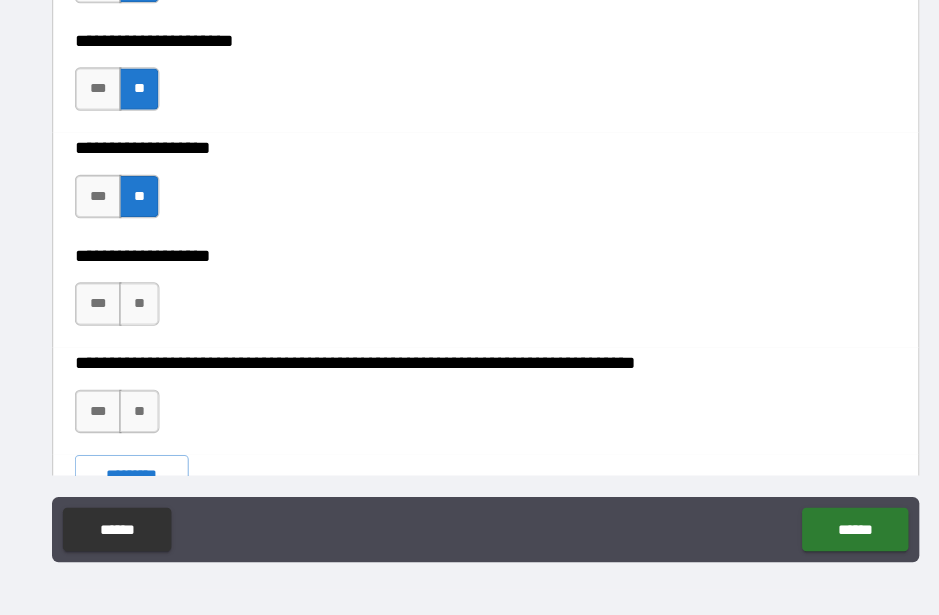 click on "**" at bounding box center [150, 328] 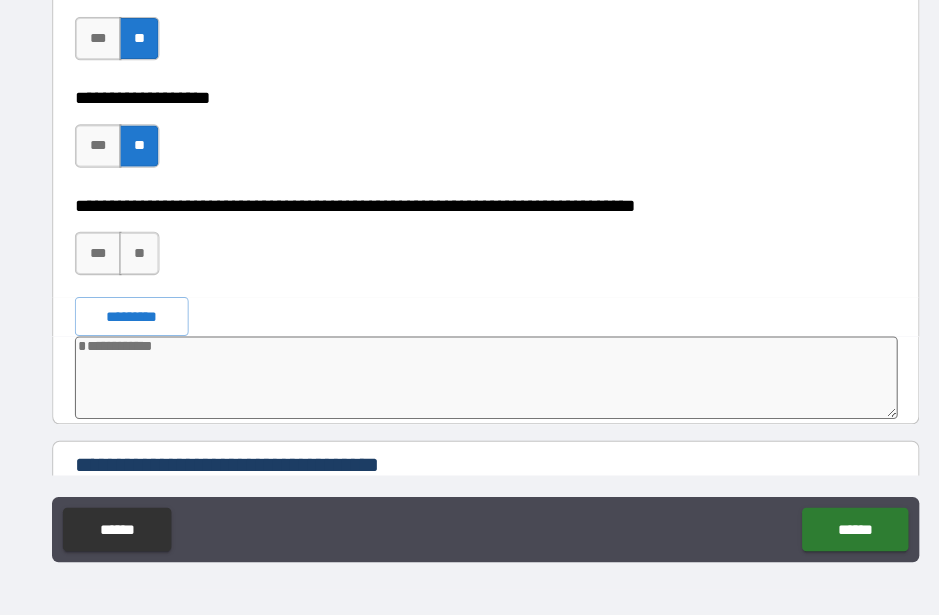 scroll, scrollTop: 10348, scrollLeft: 0, axis: vertical 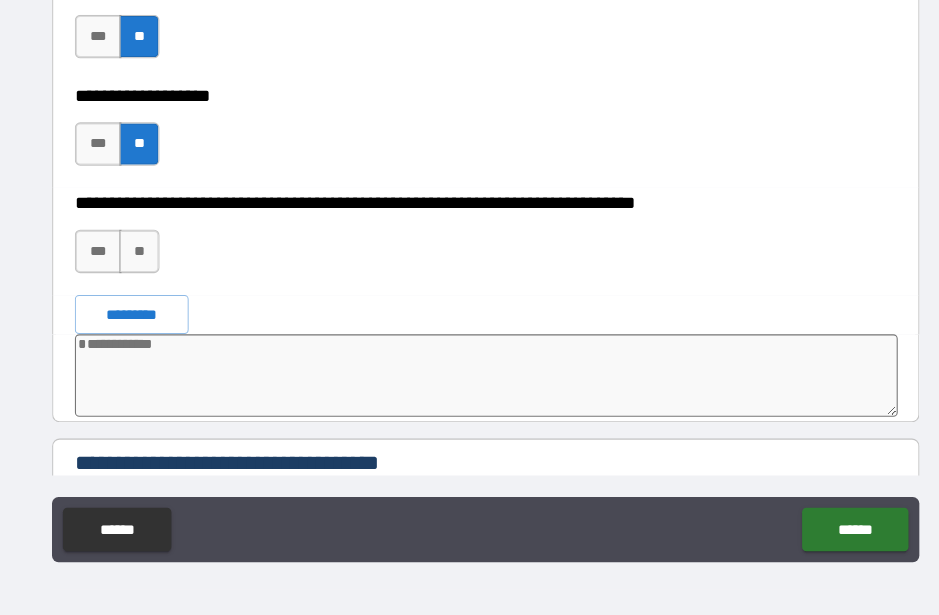 click on "**" at bounding box center [150, 280] 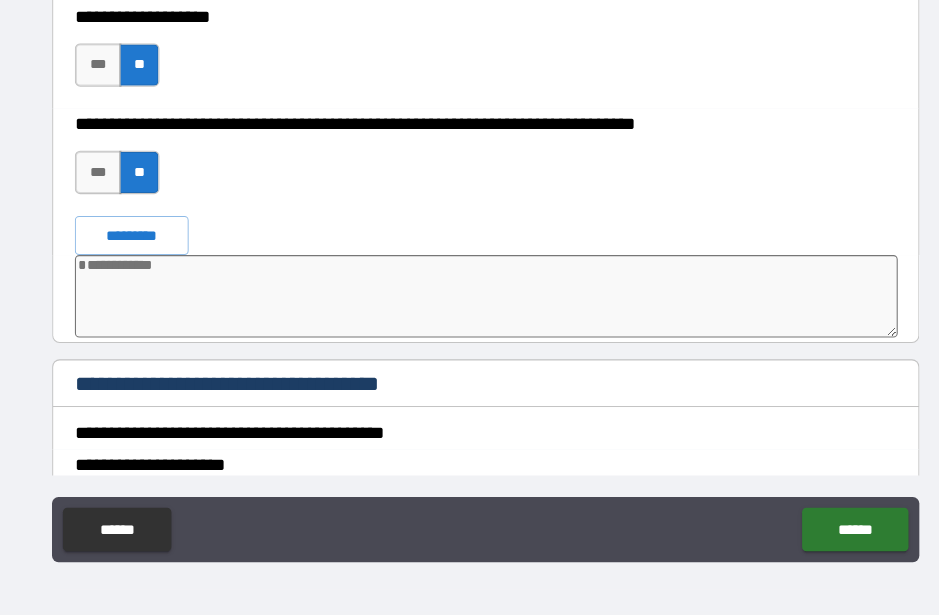 scroll, scrollTop: 10478, scrollLeft: 0, axis: vertical 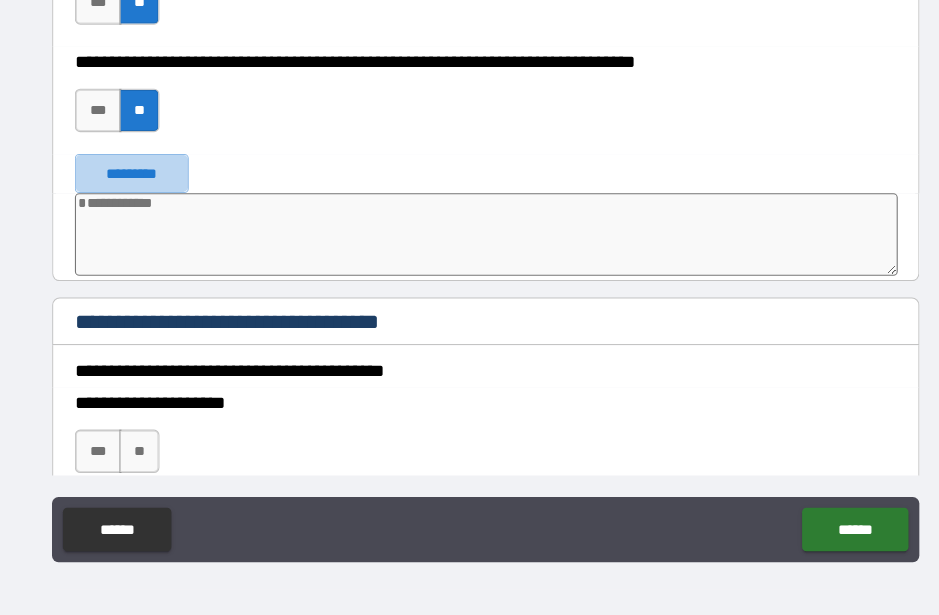 click on "*********" at bounding box center (143, 208) 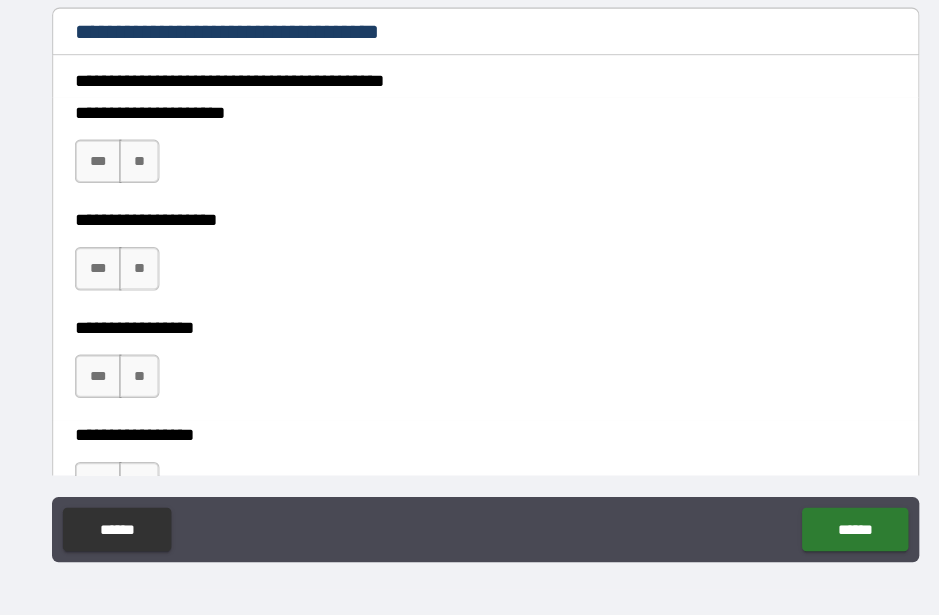 scroll, scrollTop: 10747, scrollLeft: 0, axis: vertical 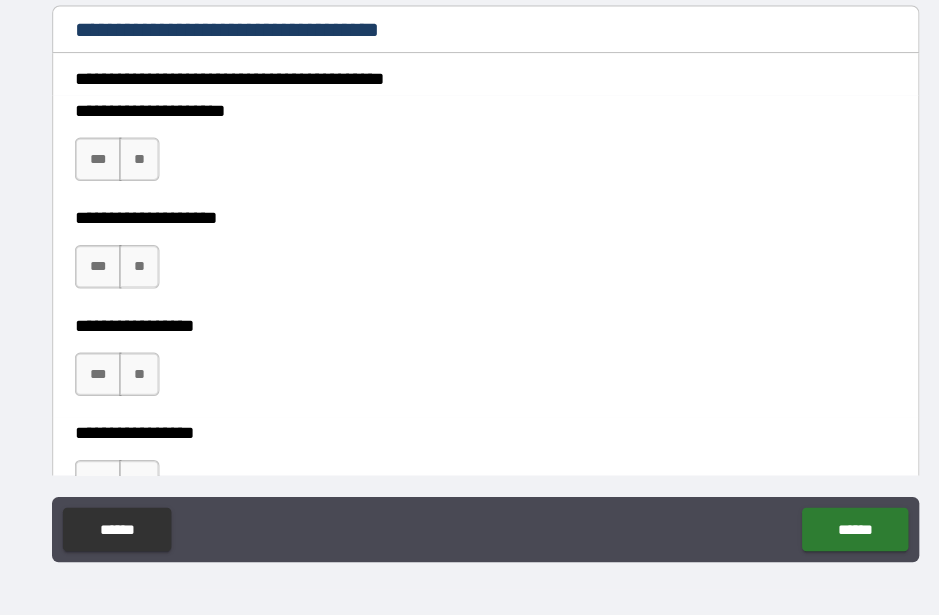 click on "**" at bounding box center (150, 195) 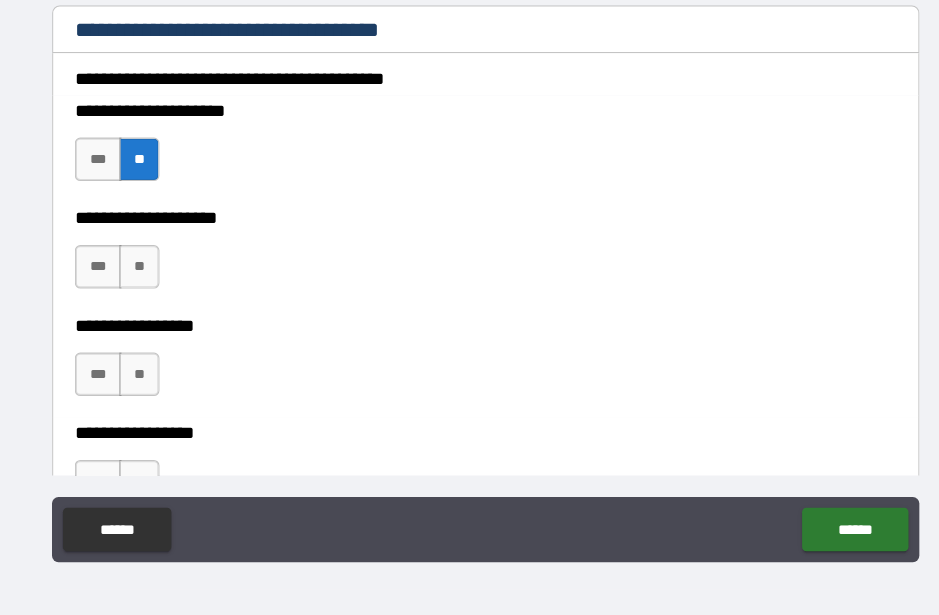 click on "**" at bounding box center [150, 294] 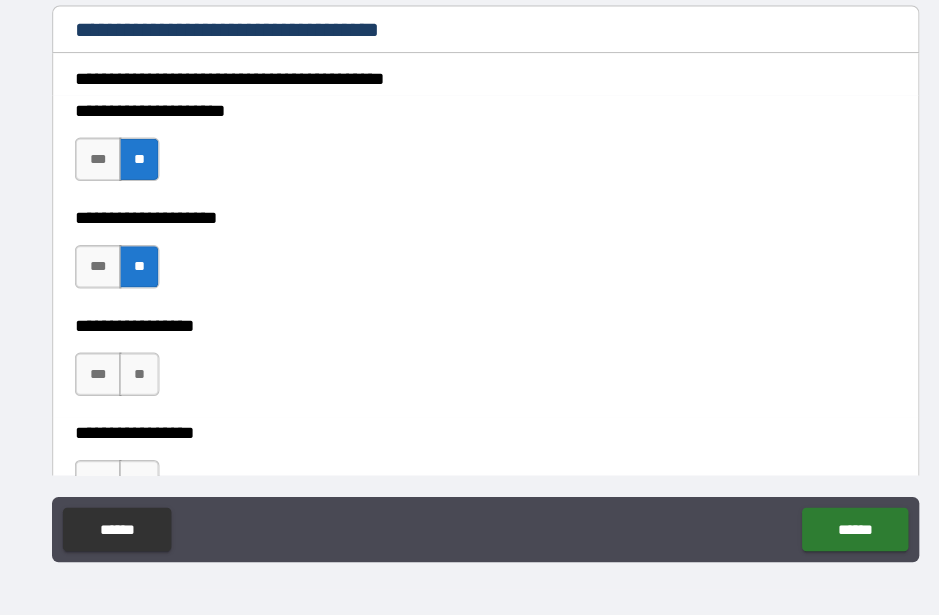 click on "**" at bounding box center (150, 393) 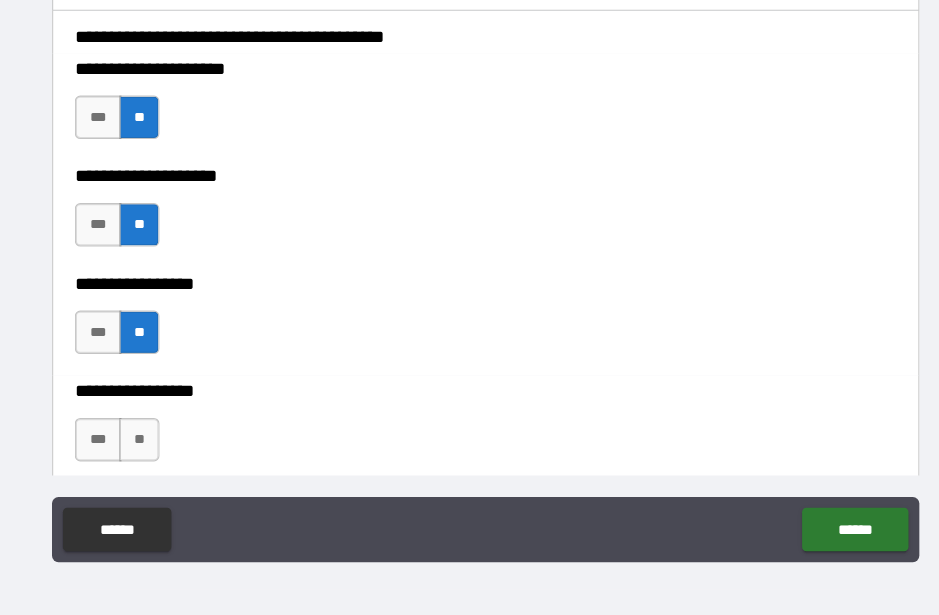 scroll, scrollTop: 10807, scrollLeft: 0, axis: vertical 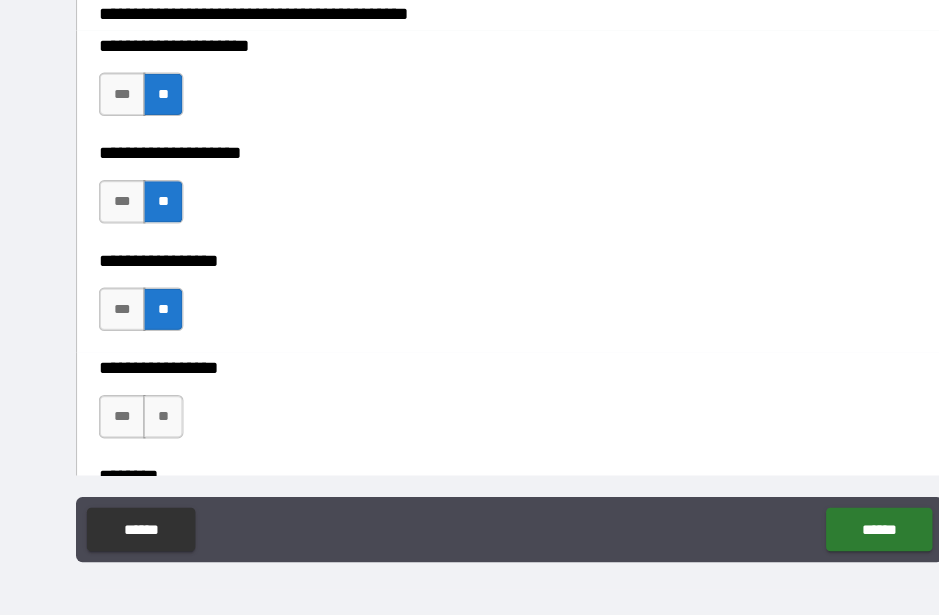 click on "***" at bounding box center [112, 333] 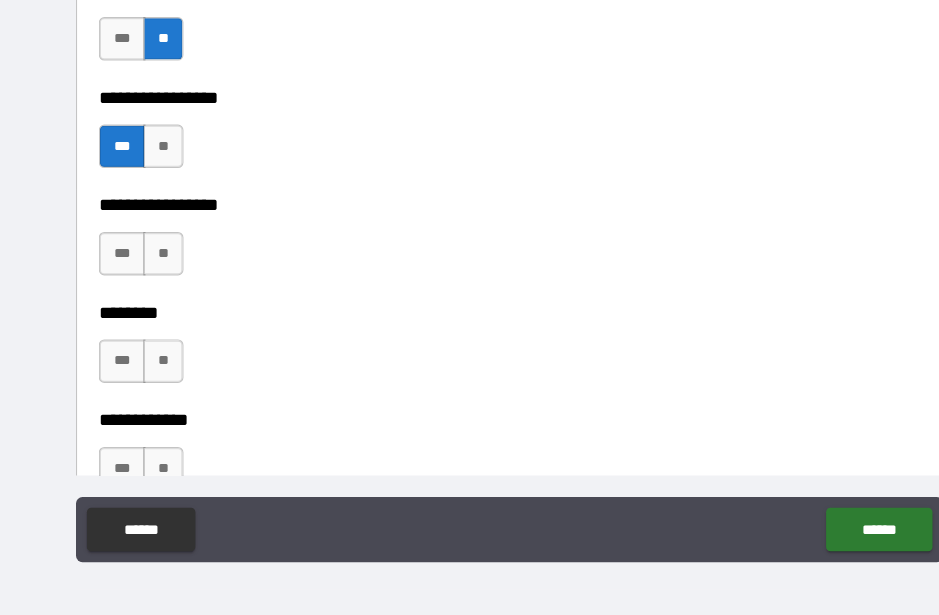 scroll, scrollTop: 10958, scrollLeft: 0, axis: vertical 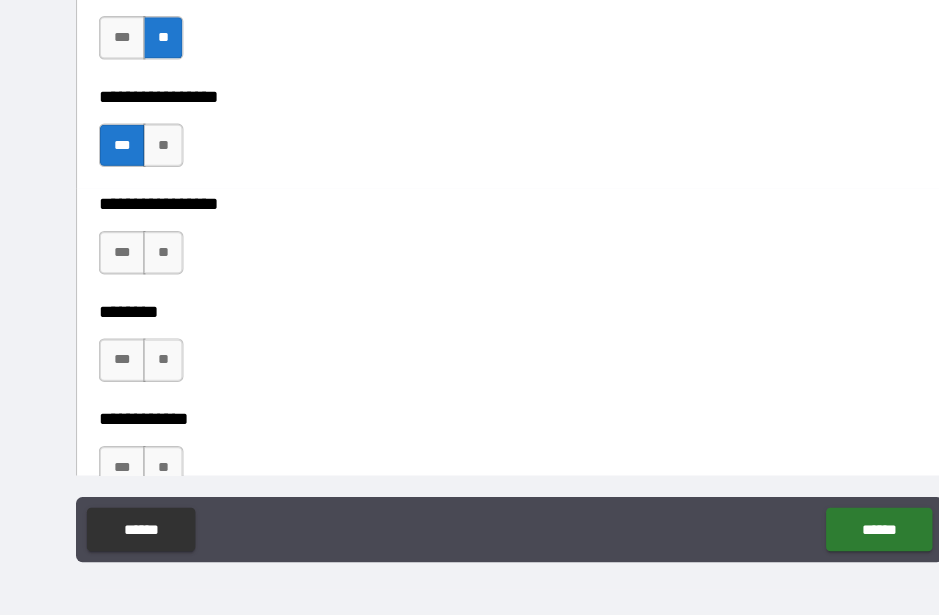 click on "***" at bounding box center (112, 281) 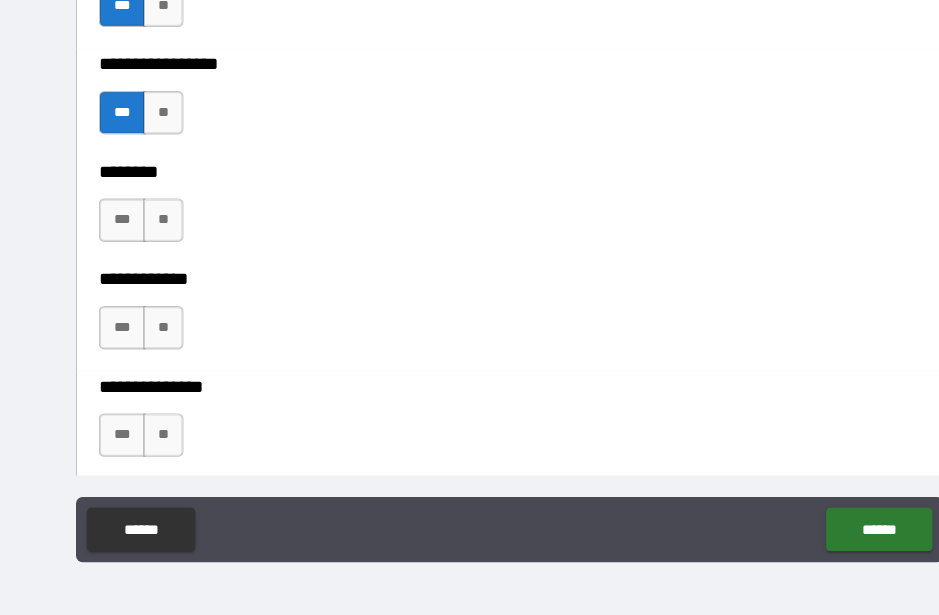 scroll, scrollTop: 11094, scrollLeft: 0, axis: vertical 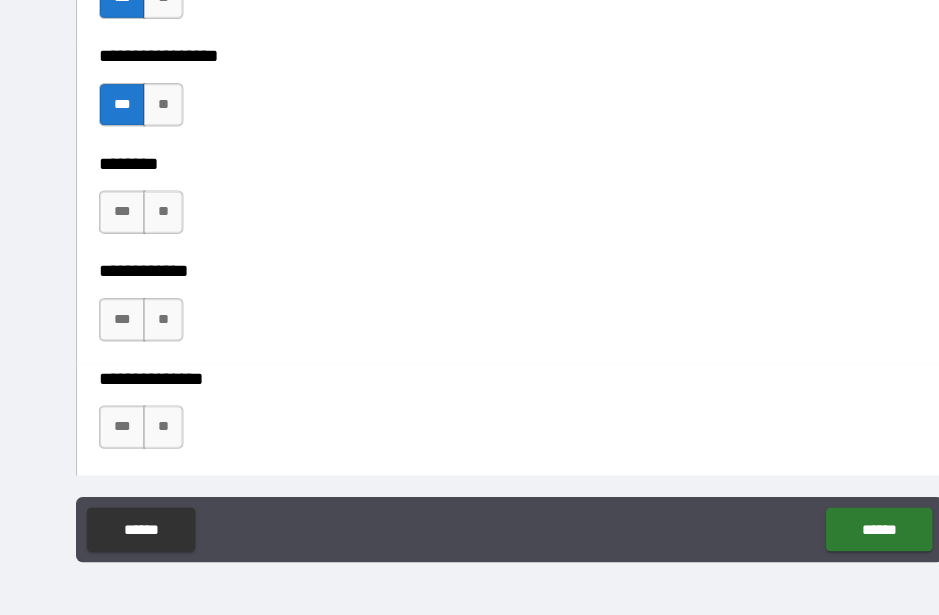 click on "**" at bounding box center [150, 244] 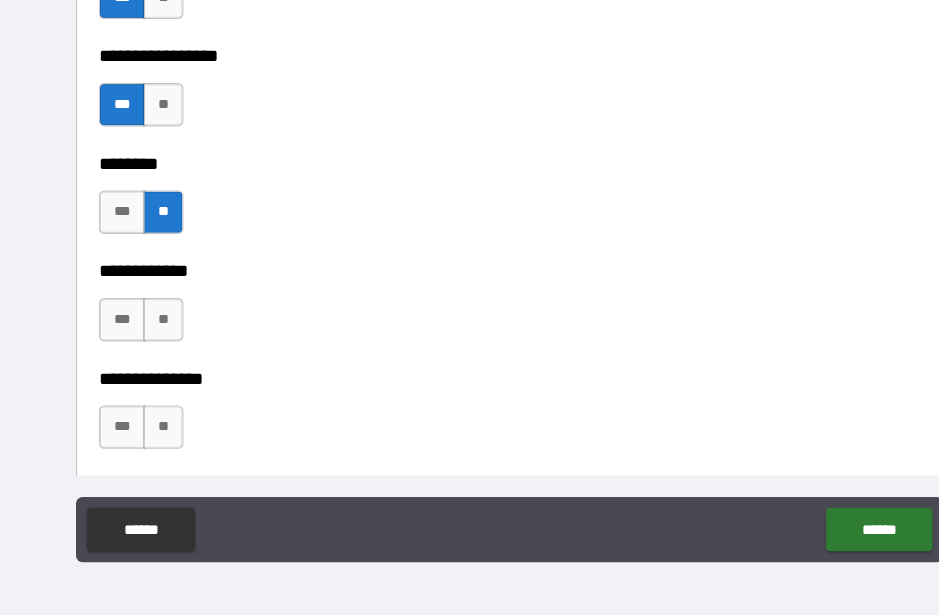 click on "**" at bounding box center [150, 343] 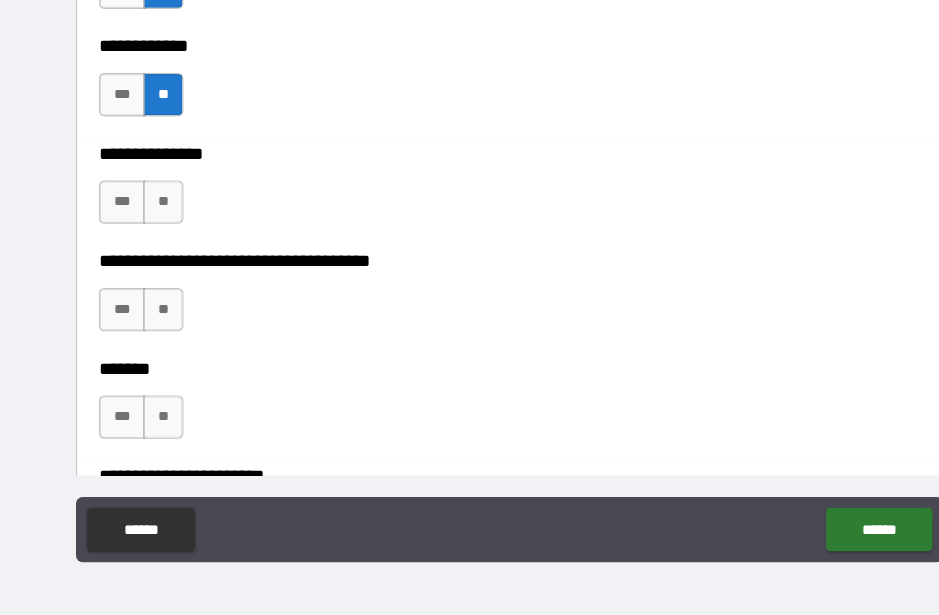 scroll, scrollTop: 11286, scrollLeft: 0, axis: vertical 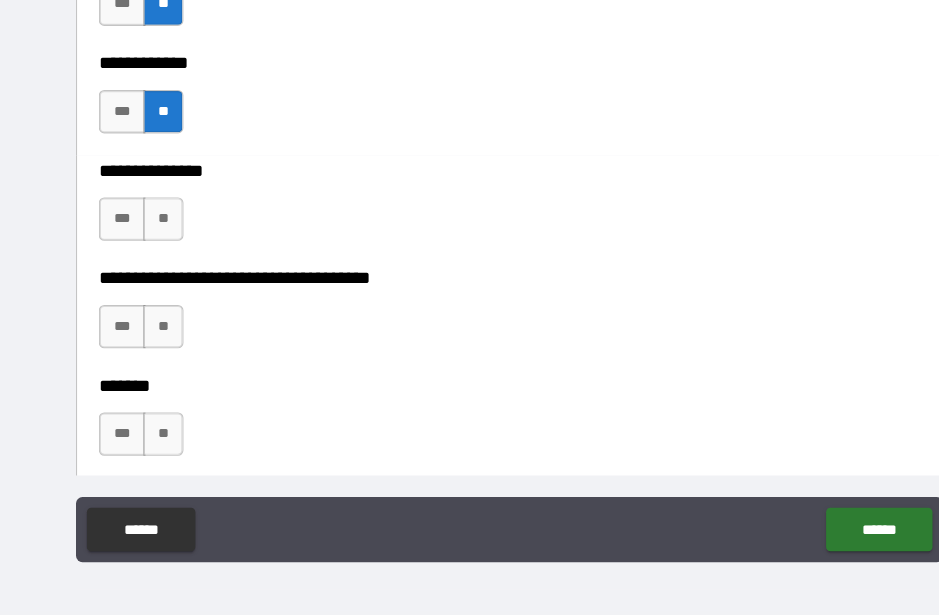 click on "**" at bounding box center [150, 349] 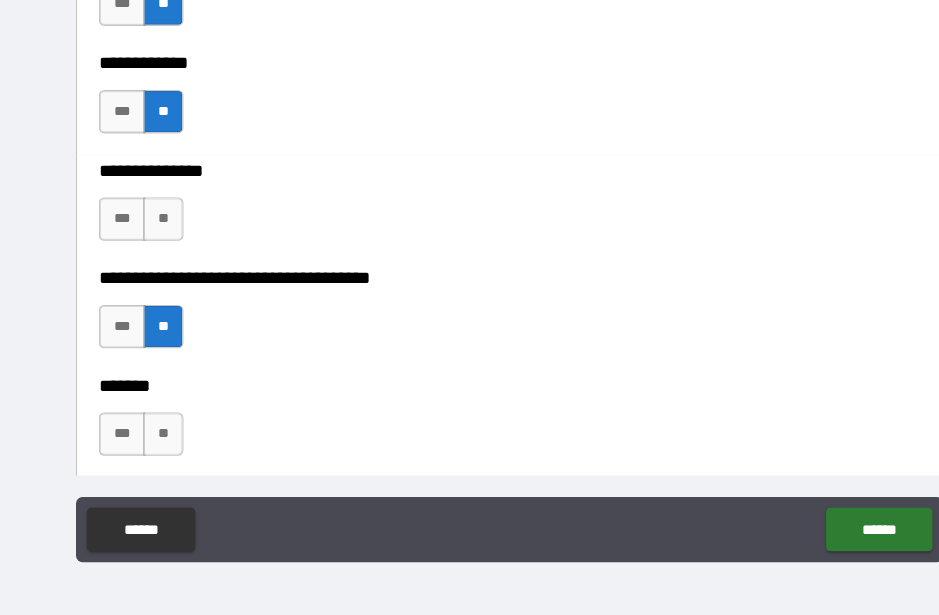 click on "**" at bounding box center [150, 250] 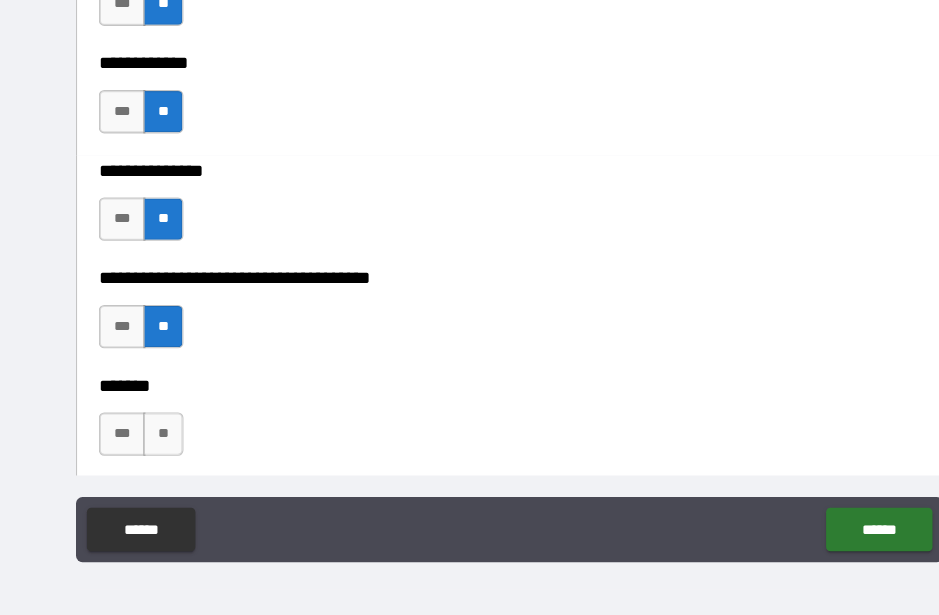 click on "**" at bounding box center [150, 448] 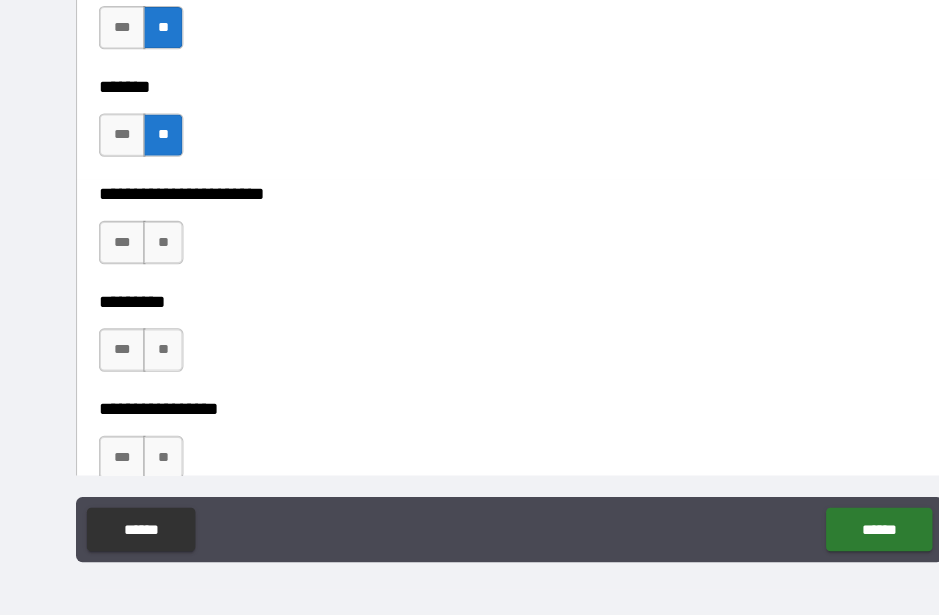 scroll, scrollTop: 11575, scrollLeft: 0, axis: vertical 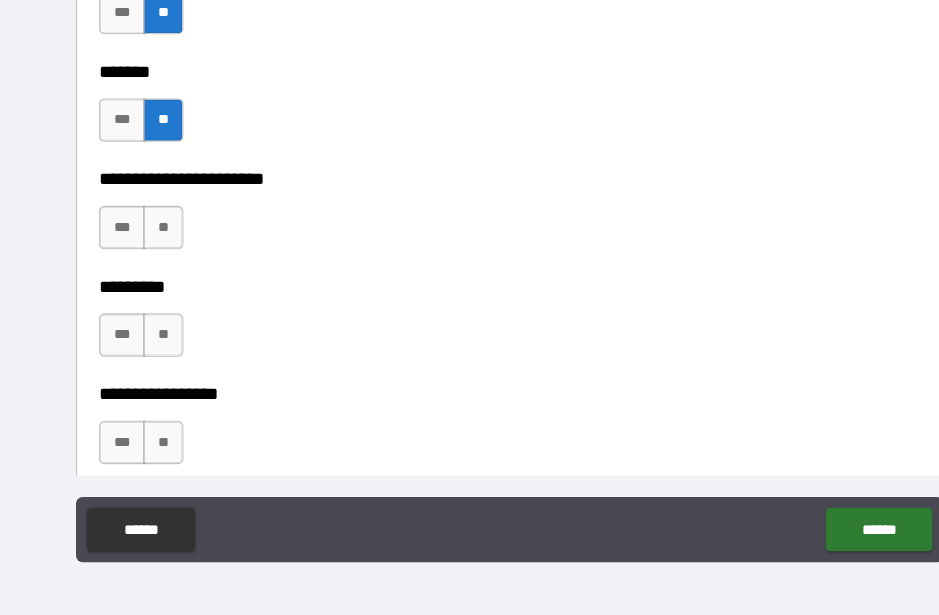 click on "**" at bounding box center [150, 258] 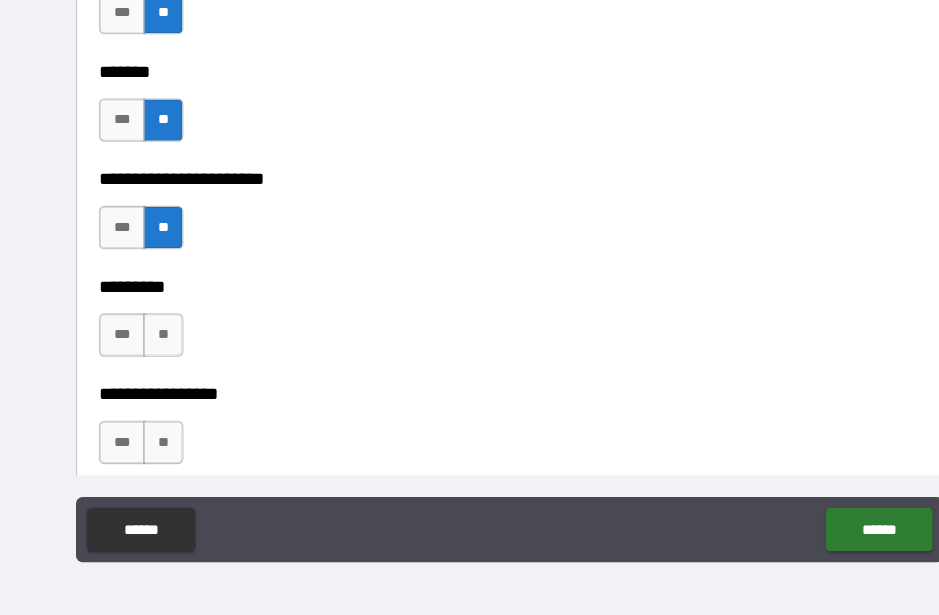 click on "**" at bounding box center (150, 357) 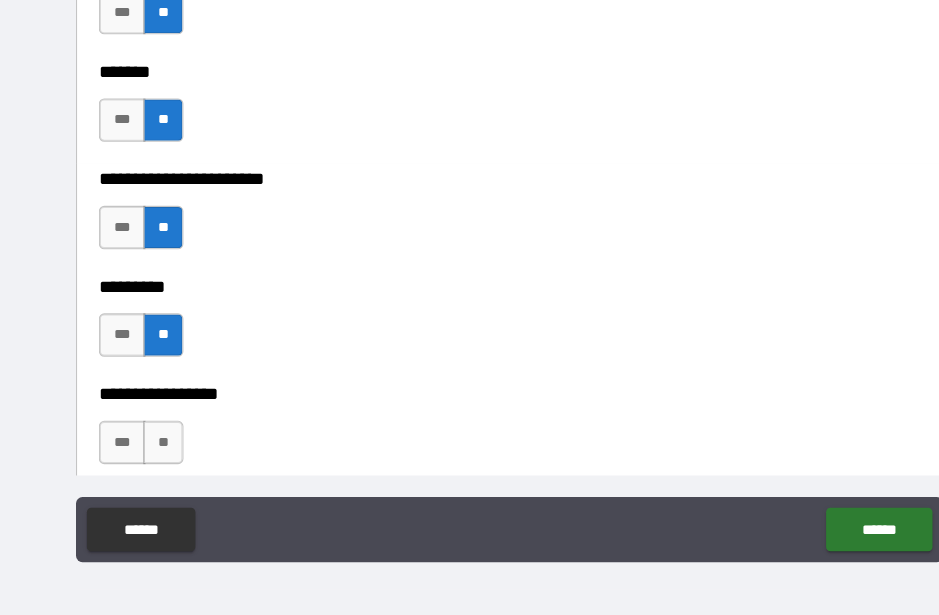 click on "**" at bounding box center [150, 456] 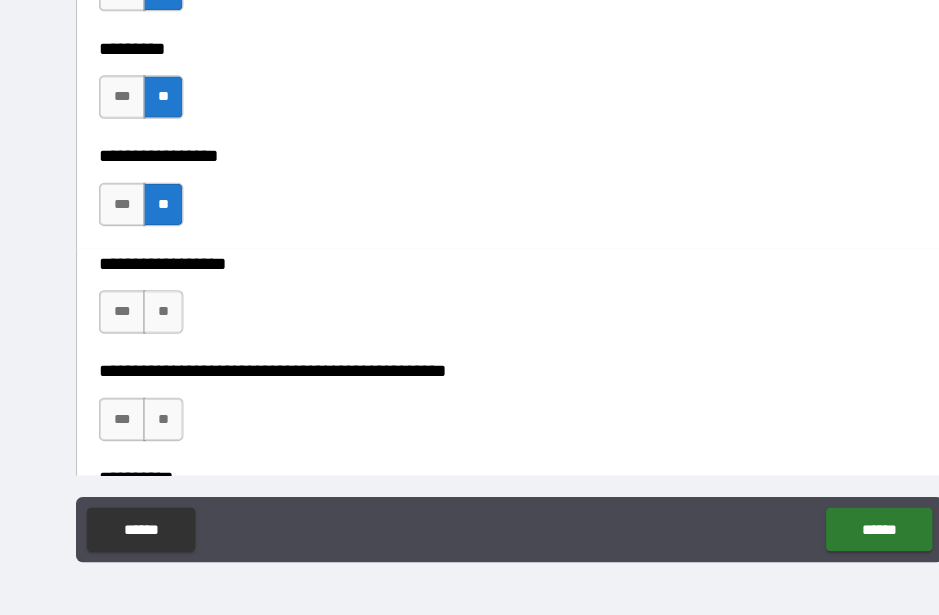scroll, scrollTop: 11806, scrollLeft: 0, axis: vertical 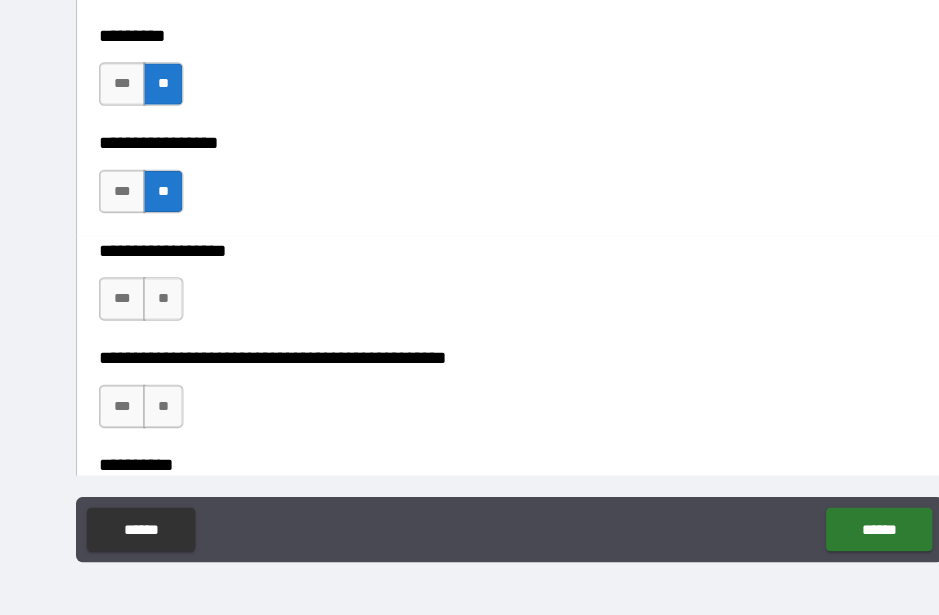 click on "**********" at bounding box center [469, 413] 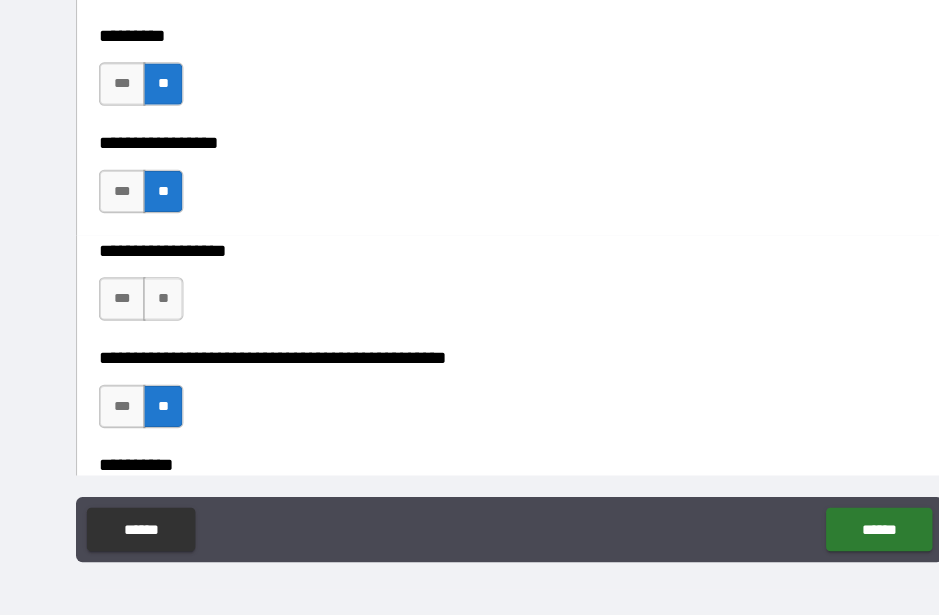 click on "**" at bounding box center [150, 324] 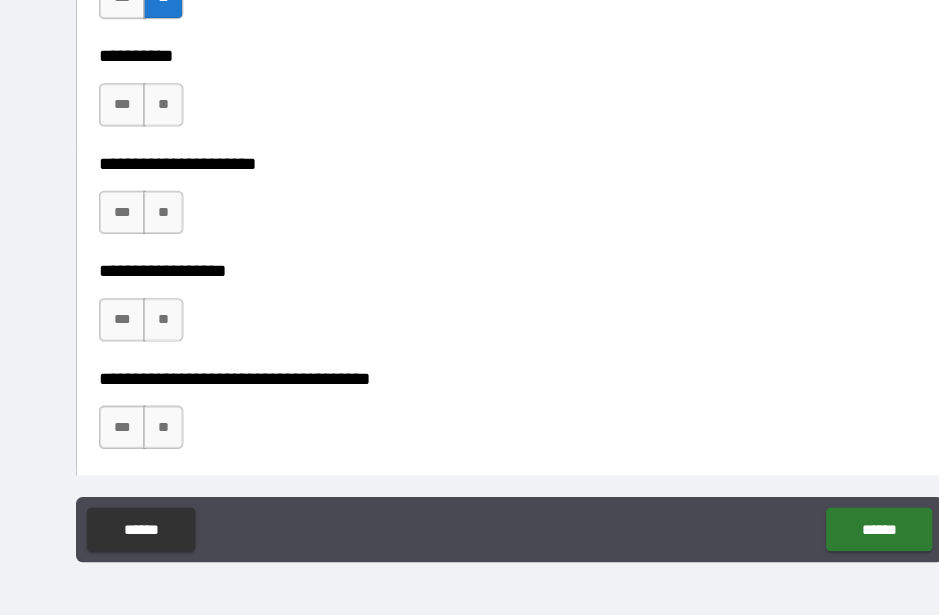 scroll, scrollTop: 12176, scrollLeft: 0, axis: vertical 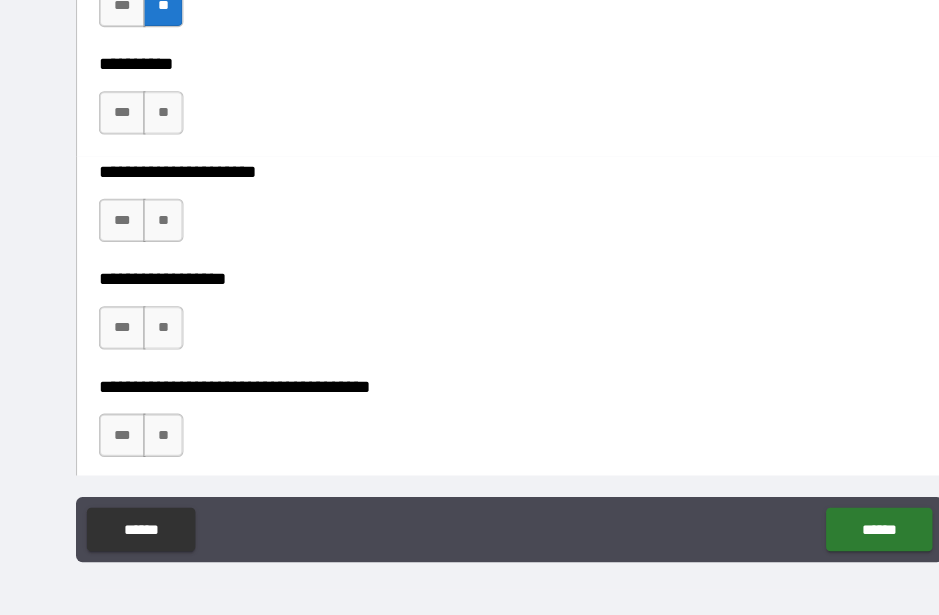 click on "**" at bounding box center [150, 152] 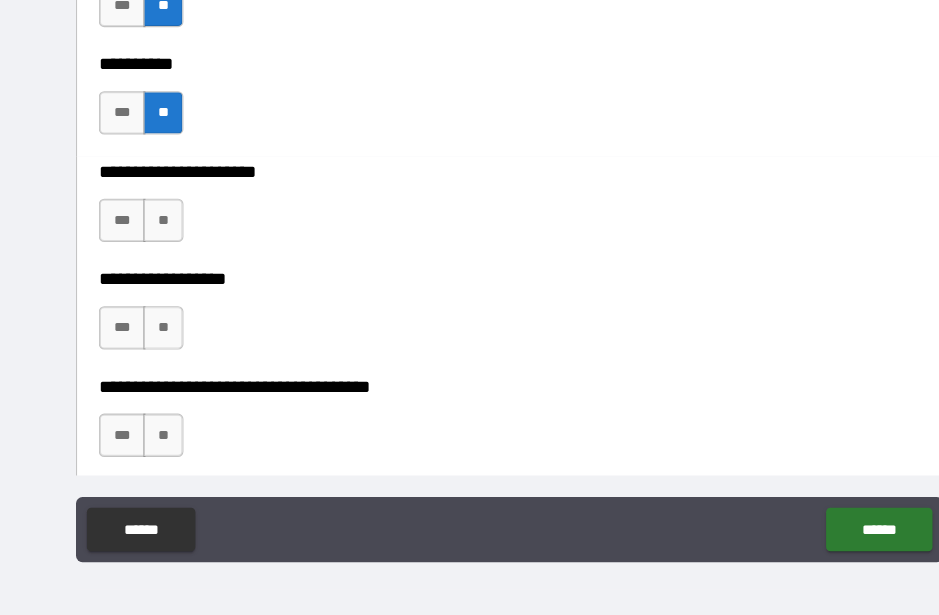 click on "**" at bounding box center (150, 251) 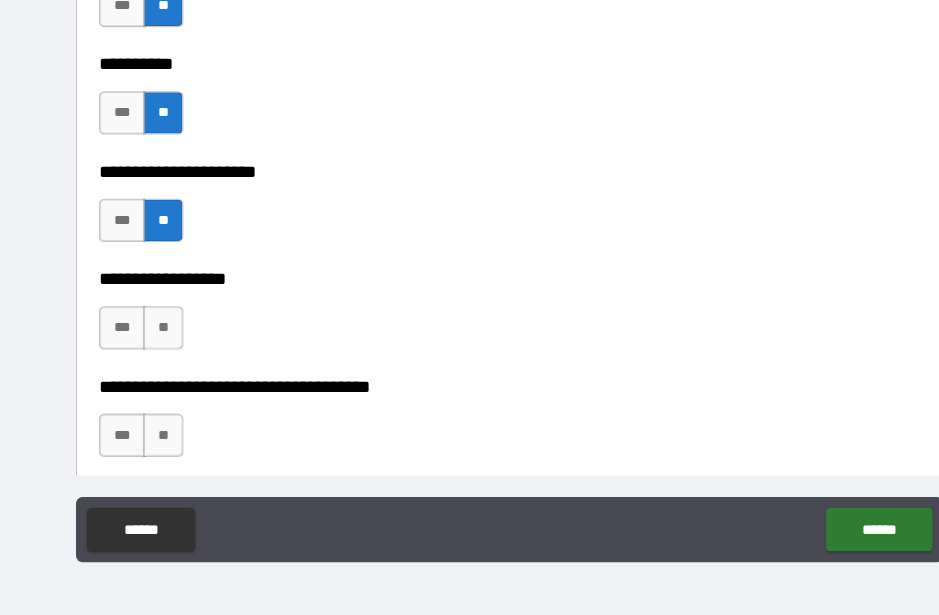 click on "**********" at bounding box center (469, 340) 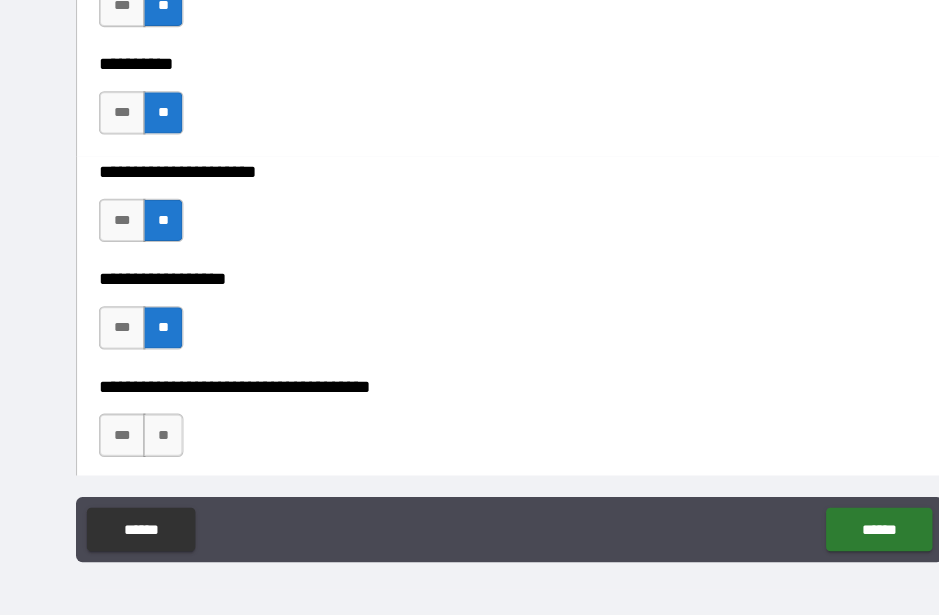 click on "**********" at bounding box center (469, 340) 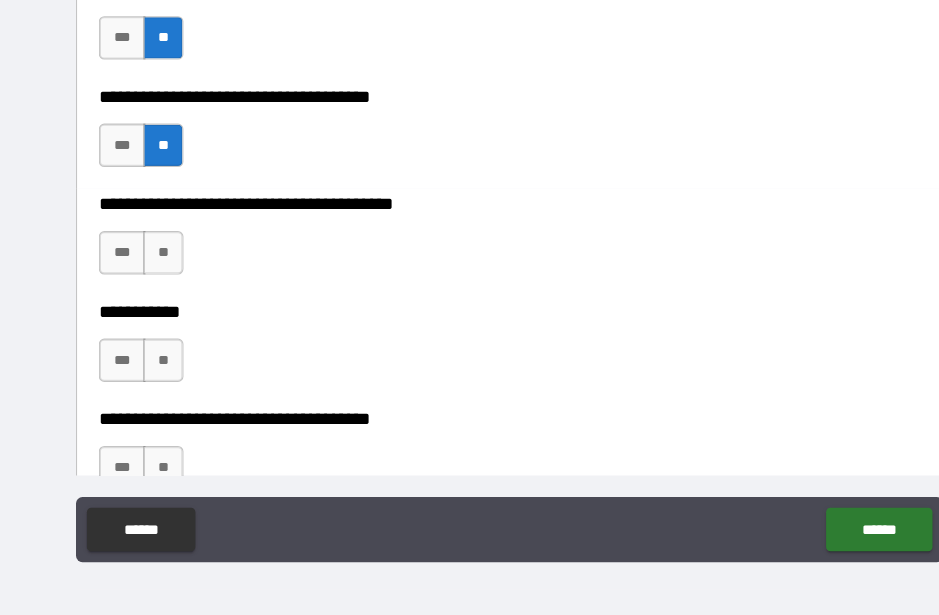 scroll, scrollTop: 12463, scrollLeft: 0, axis: vertical 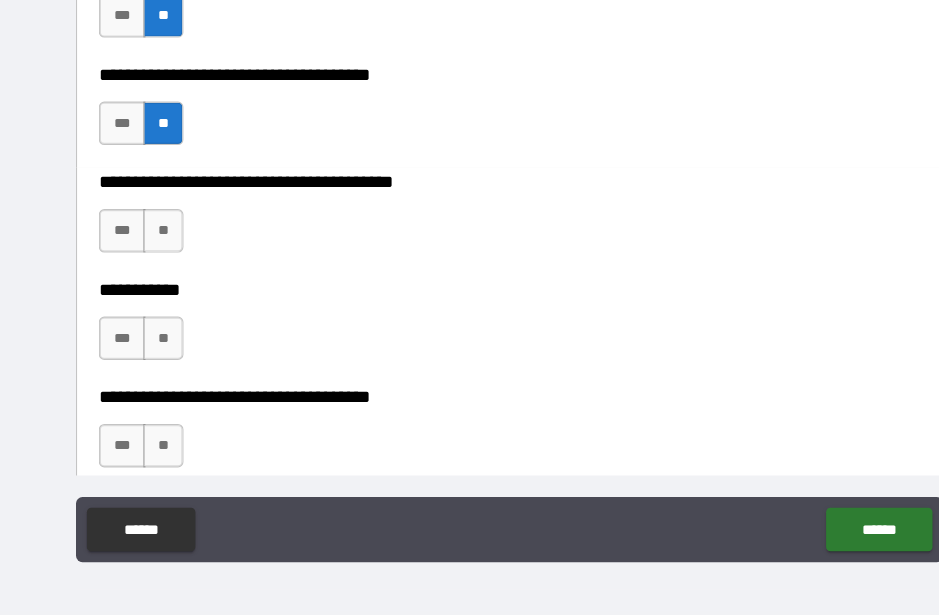 click on "**" at bounding box center [150, 261] 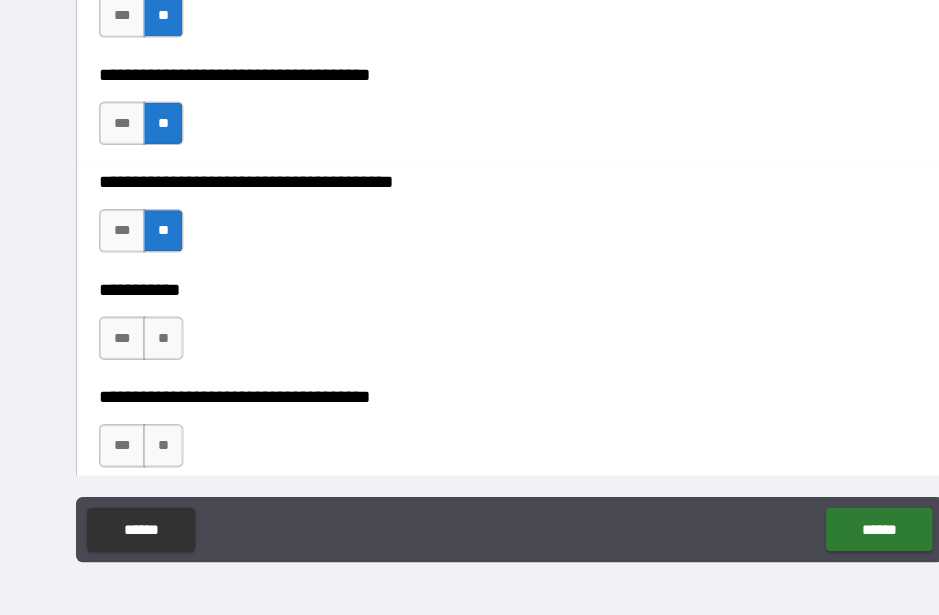 click on "**" at bounding box center [150, 360] 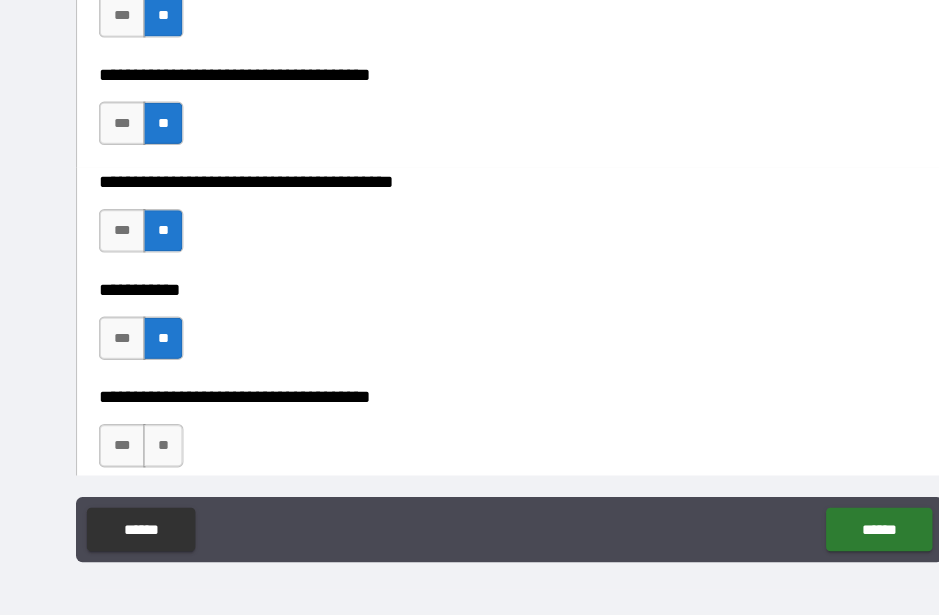 click on "**" at bounding box center (150, 459) 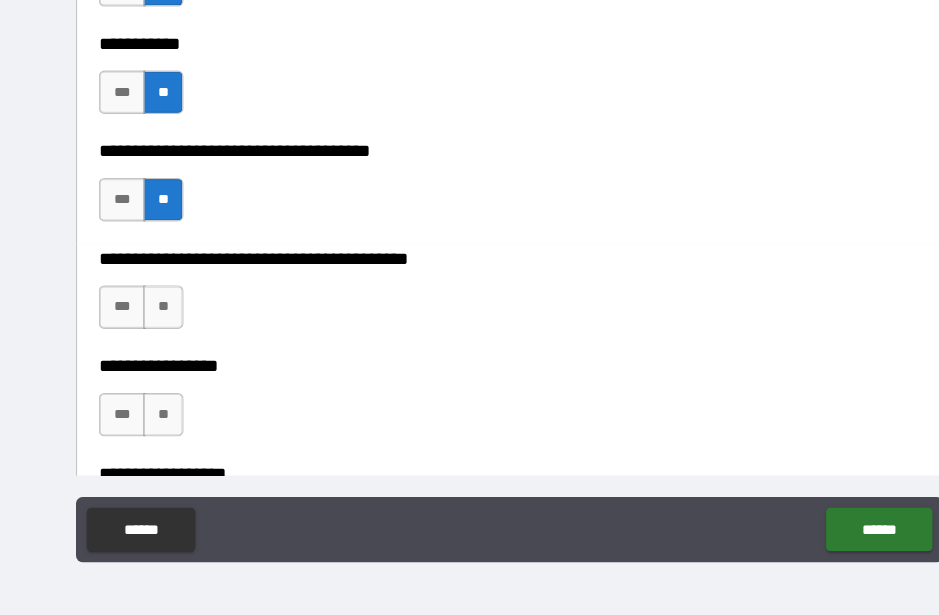 scroll, scrollTop: 12745, scrollLeft: 0, axis: vertical 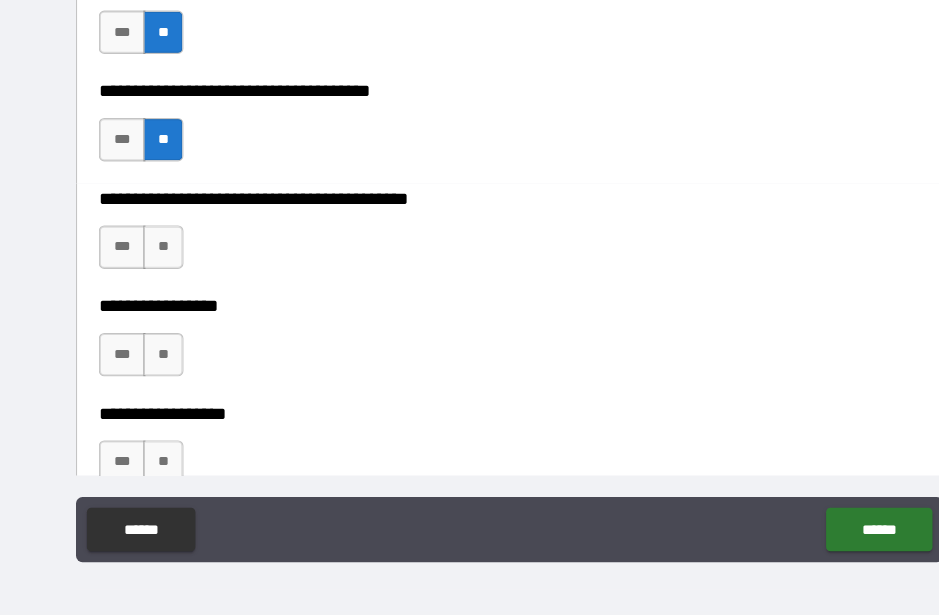 click on "**" at bounding box center [150, 276] 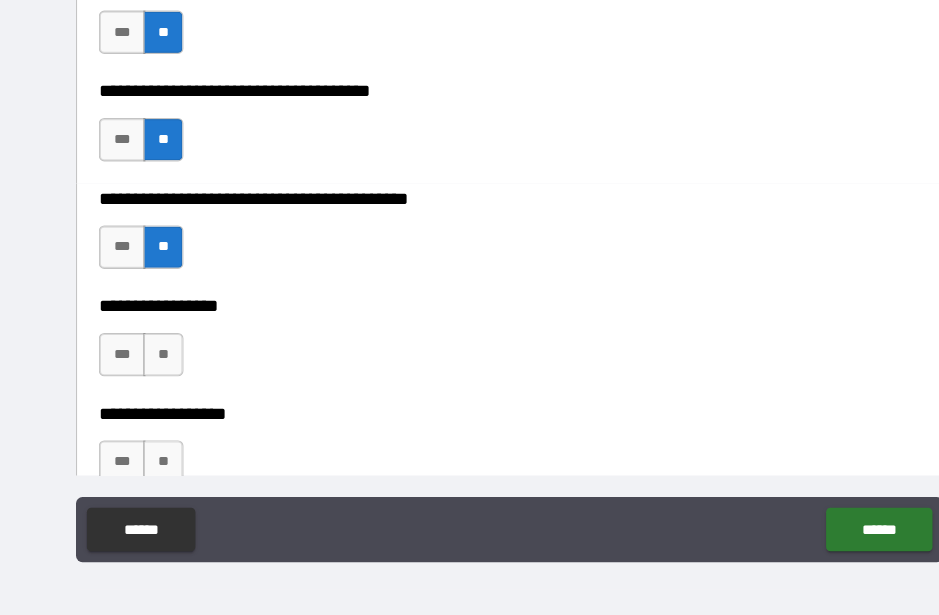 click on "**" at bounding box center (150, 375) 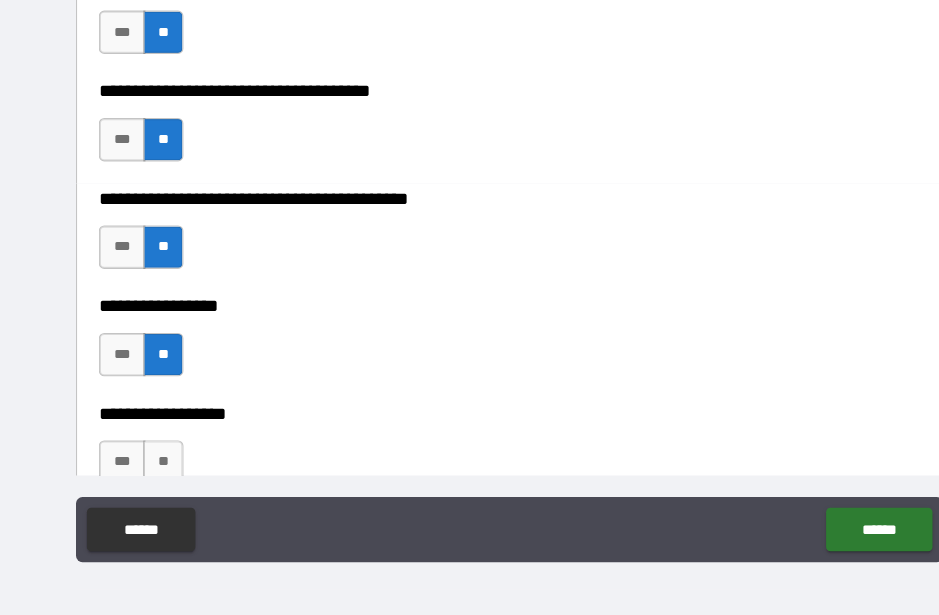 click on "**" at bounding box center (150, 474) 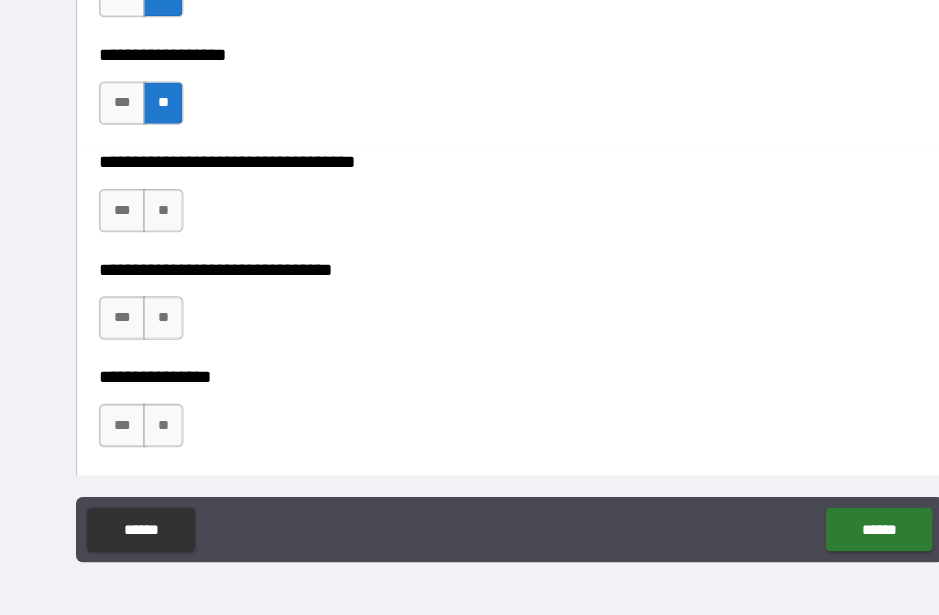 scroll, scrollTop: 13077, scrollLeft: 0, axis: vertical 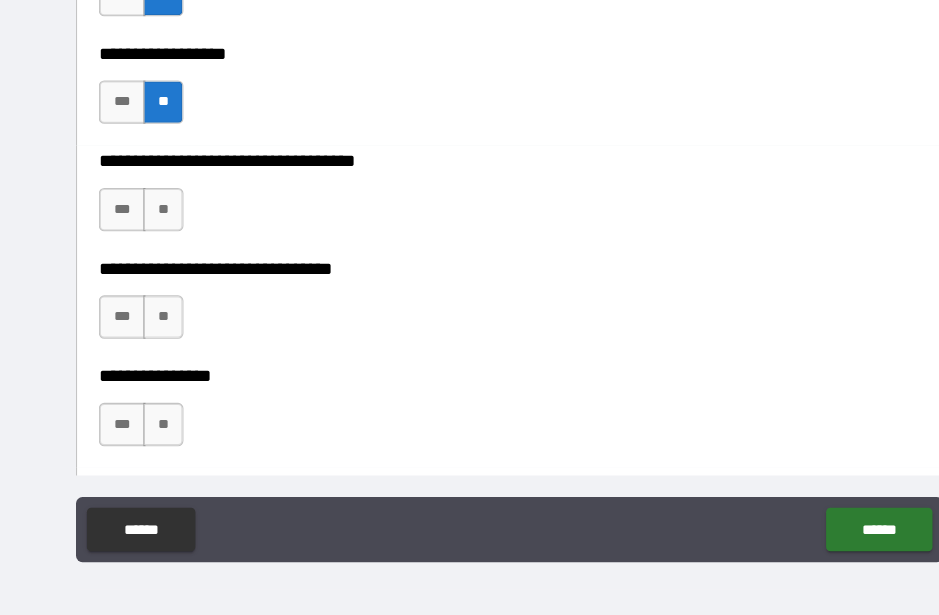click on "**" at bounding box center (150, 241) 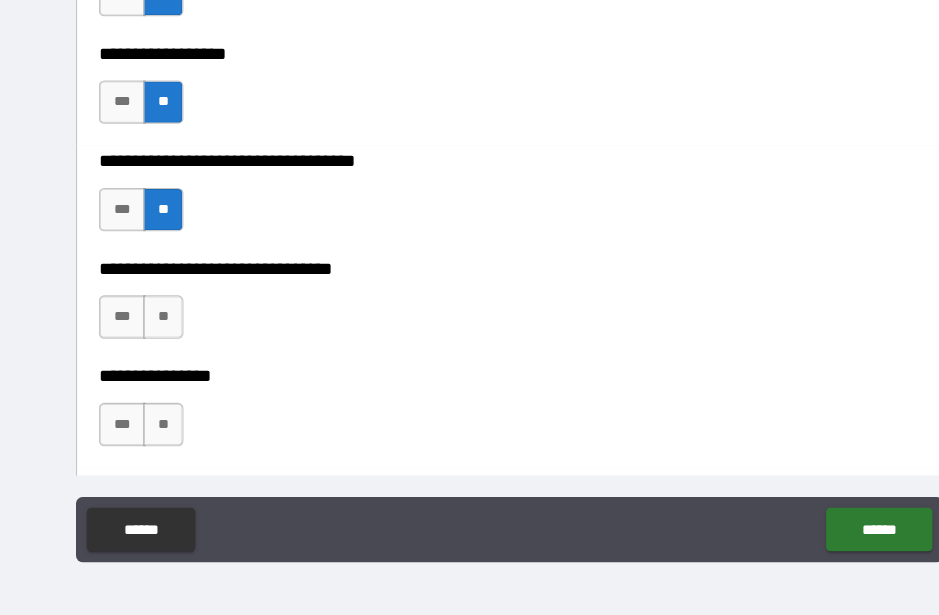 click on "**" at bounding box center (150, 340) 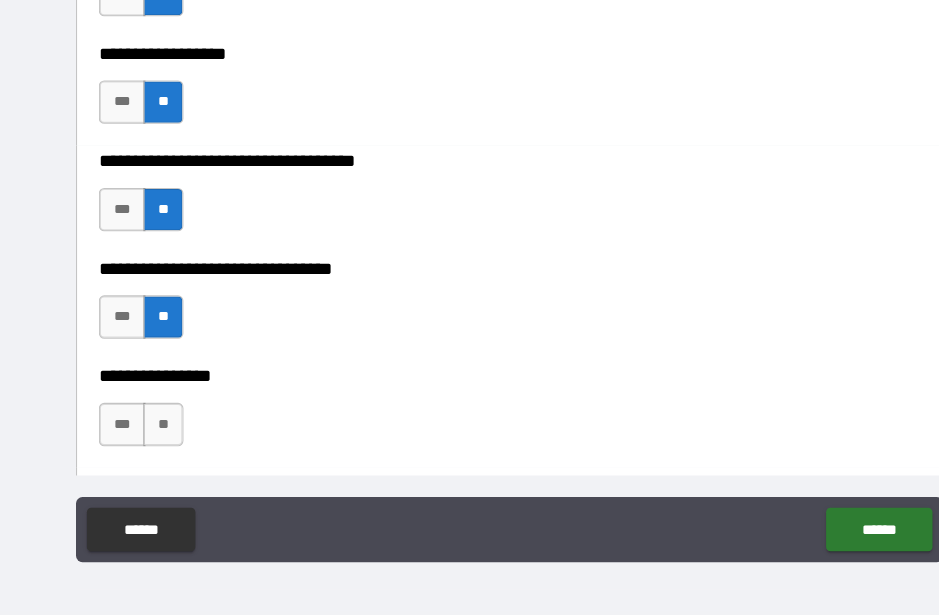 click on "**" at bounding box center (150, 439) 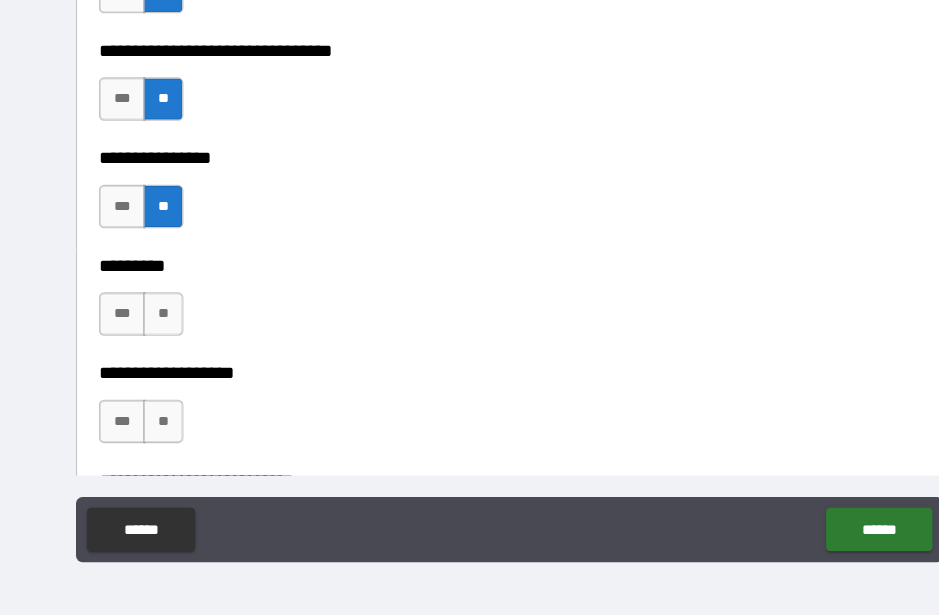 scroll, scrollTop: 13299, scrollLeft: 0, axis: vertical 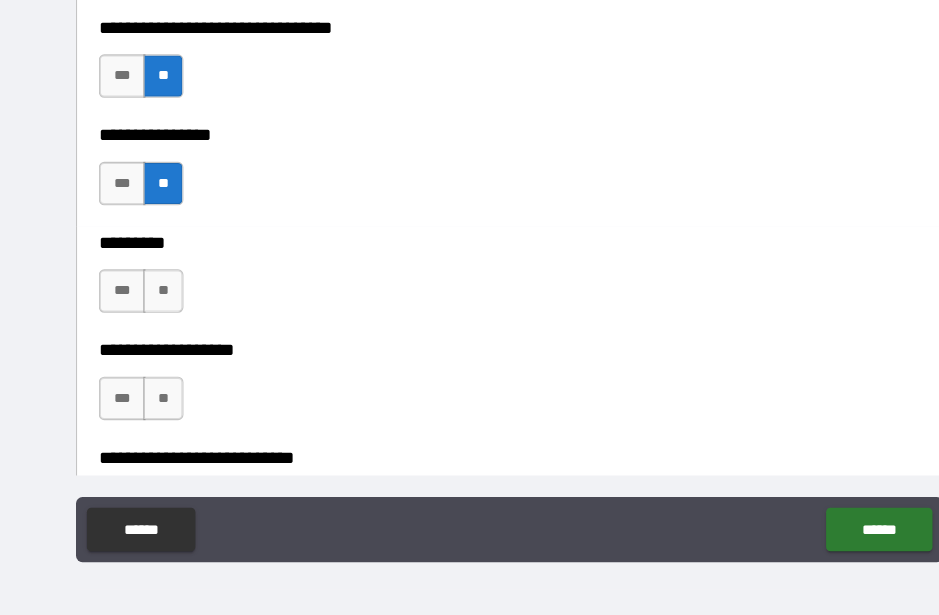 click on "**" at bounding box center (150, 316) 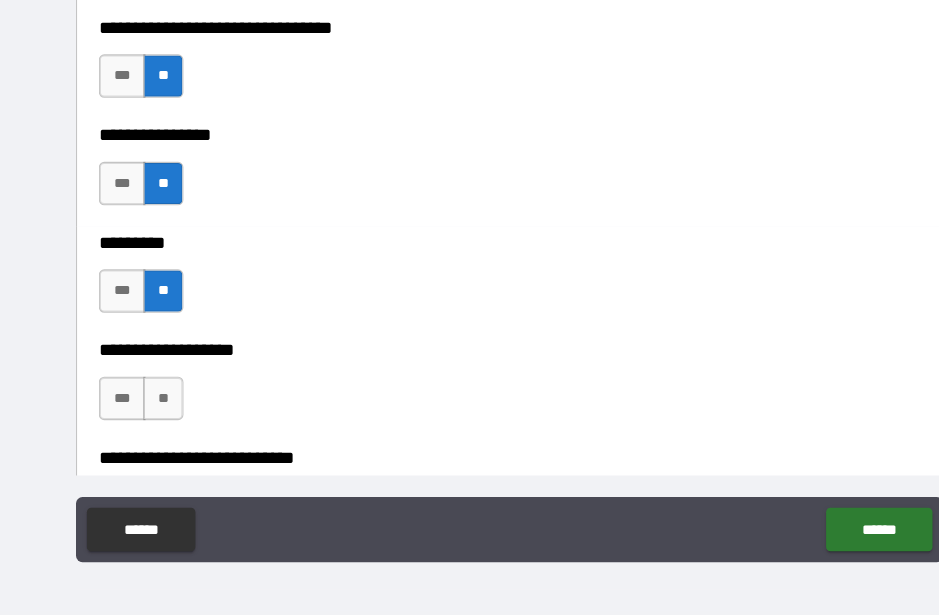 click on "**" at bounding box center [150, 415] 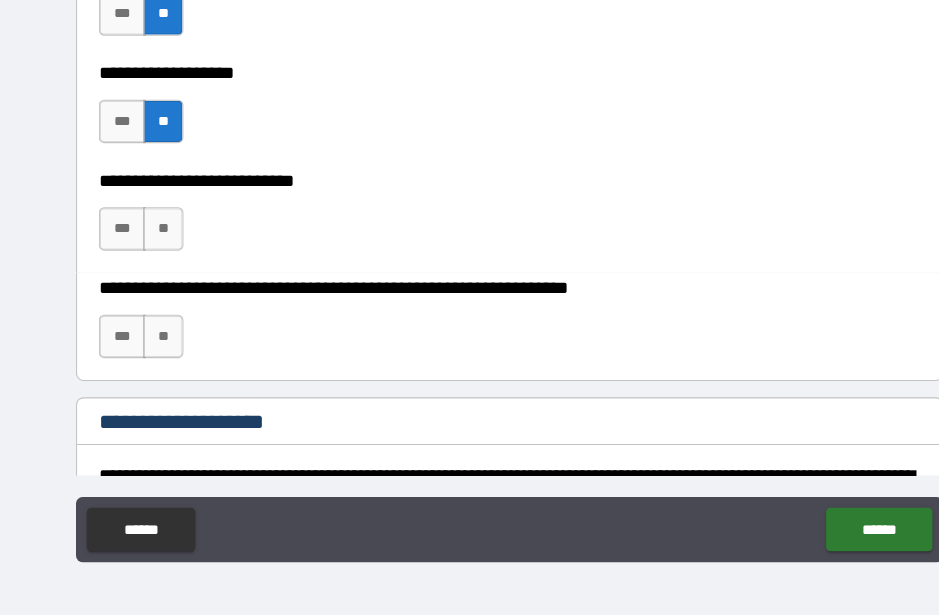 scroll, scrollTop: 13609, scrollLeft: 0, axis: vertical 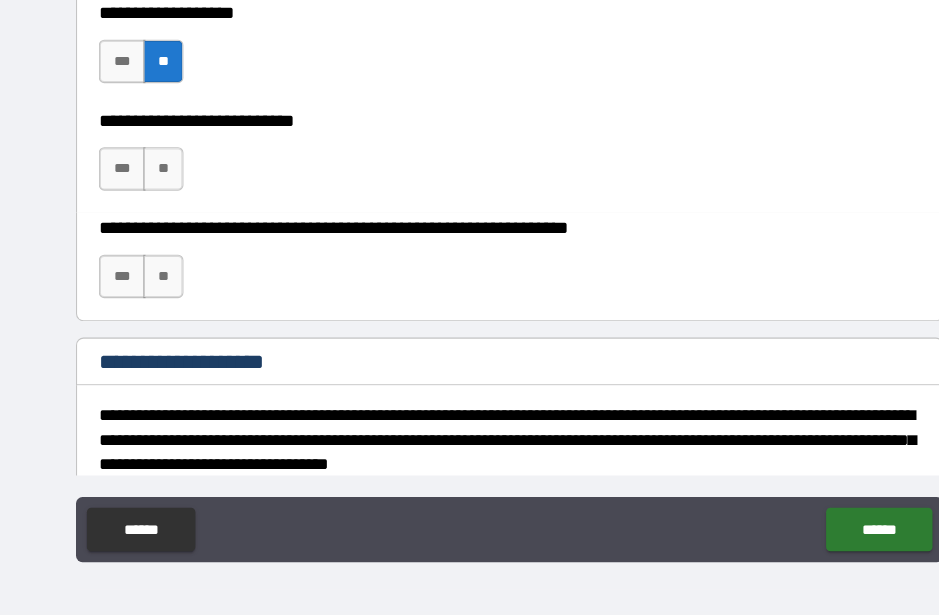 click on "**" at bounding box center (150, 204) 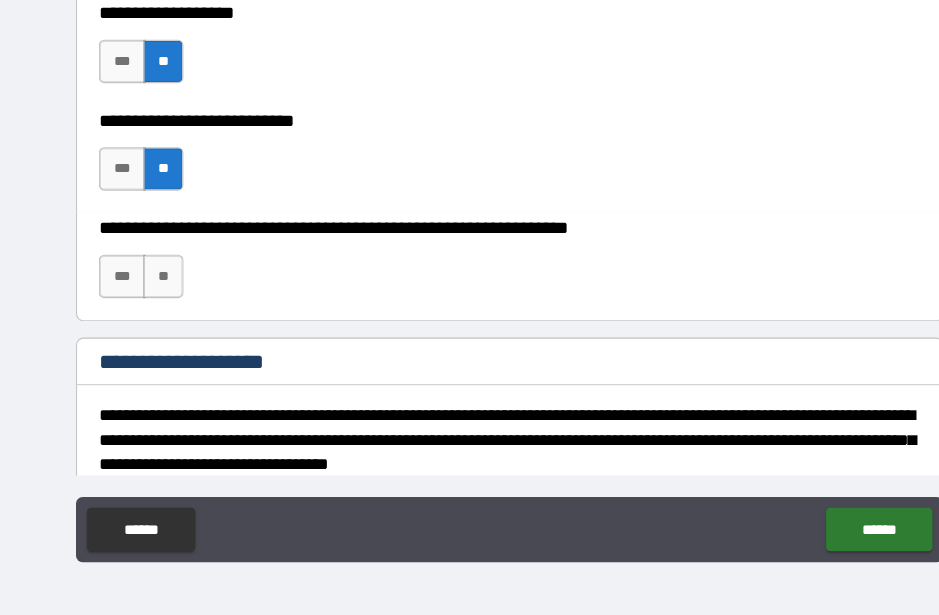 click on "**" at bounding box center (150, 303) 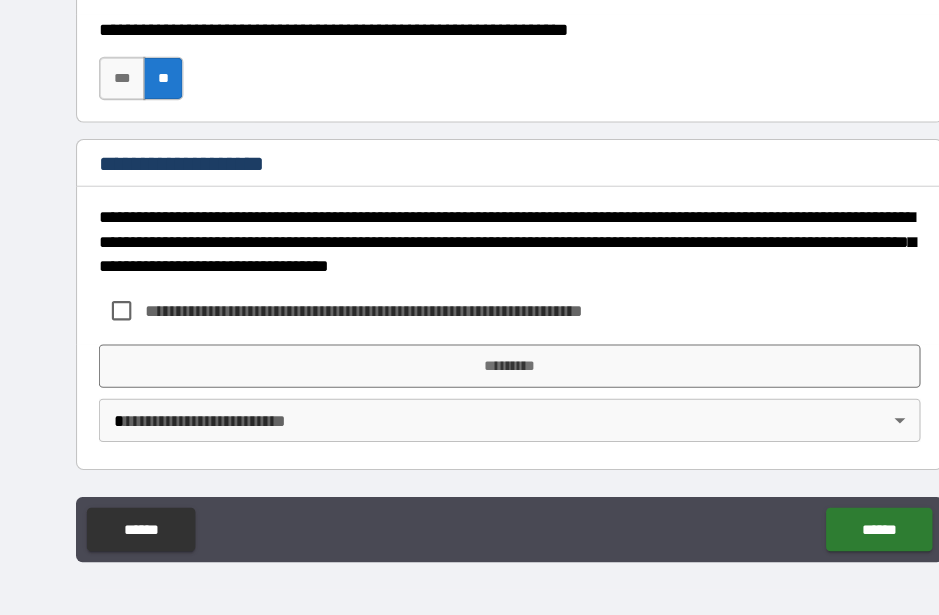scroll, scrollTop: 13792, scrollLeft: 0, axis: vertical 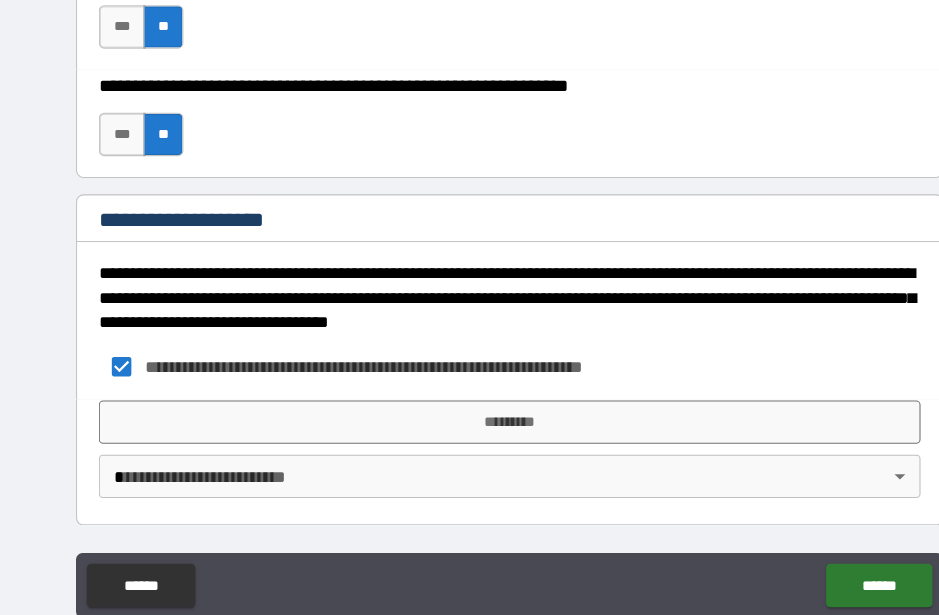 click on "**********" at bounding box center (469, 283) 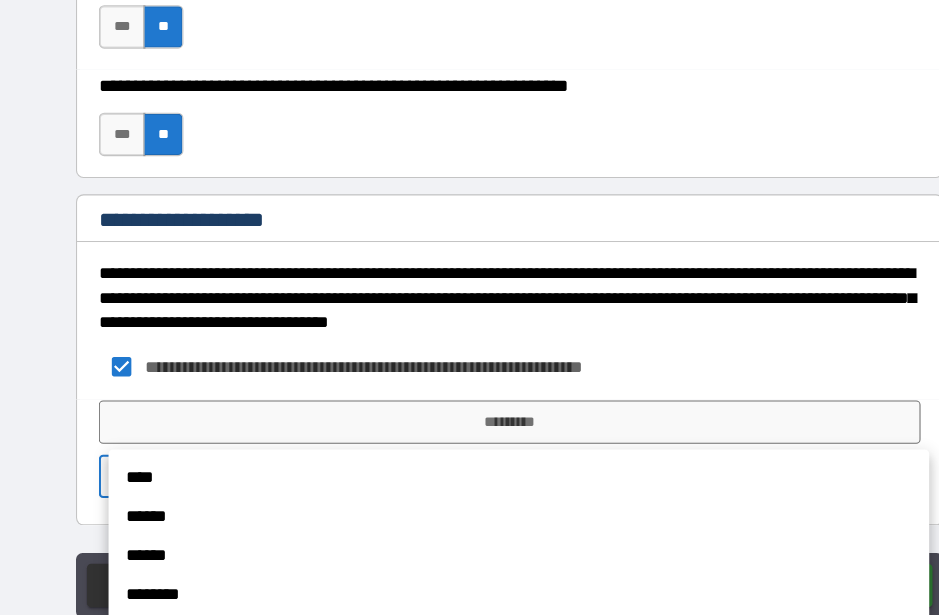 click on "******" at bounding box center [478, 476] 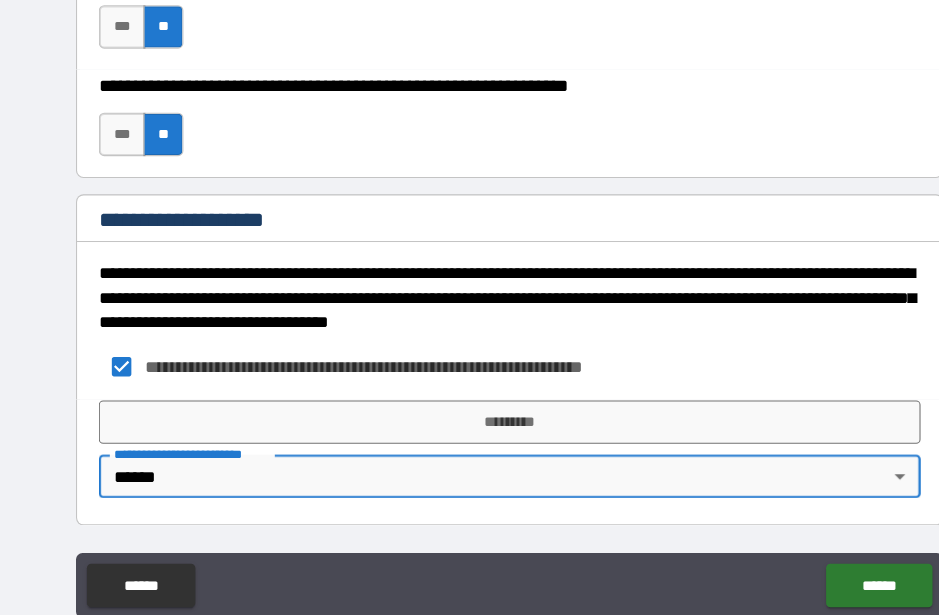 type on "*" 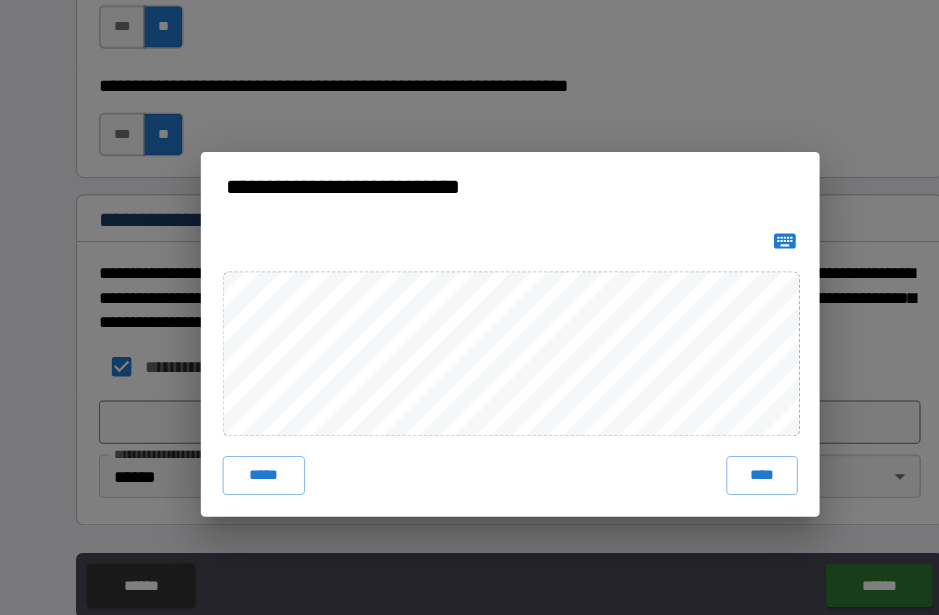click on "****" at bounding box center (702, 438) 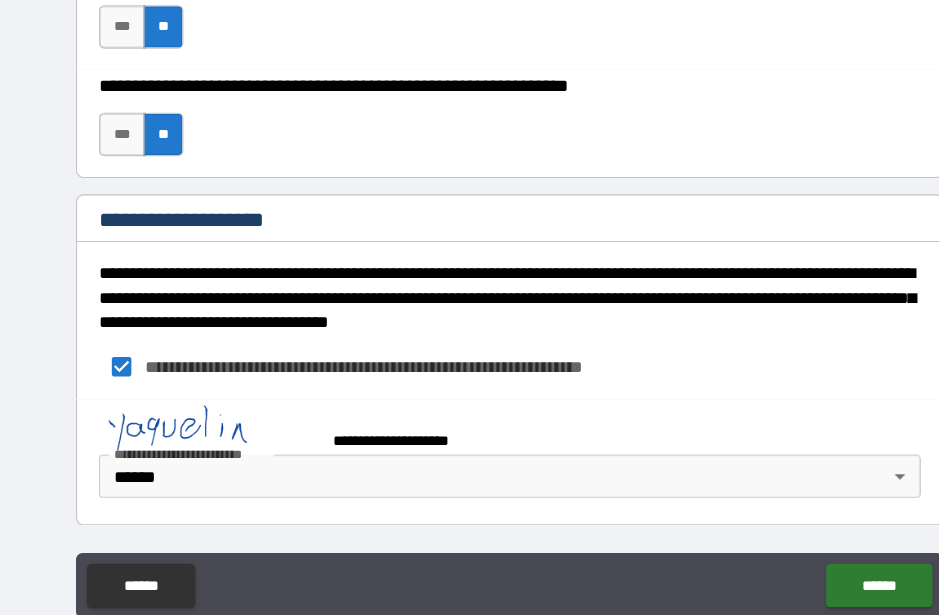 scroll, scrollTop: 13782, scrollLeft: 0, axis: vertical 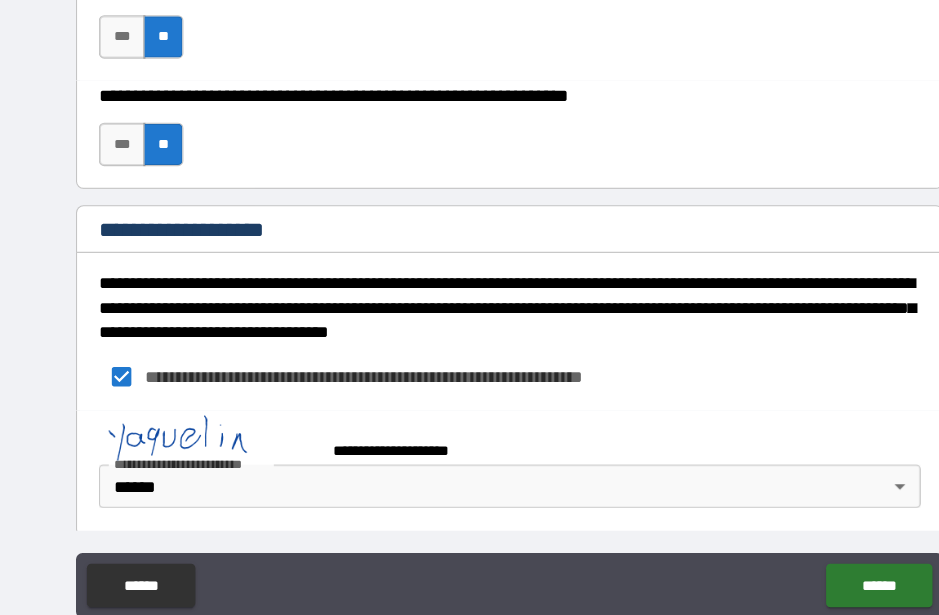 type on "*" 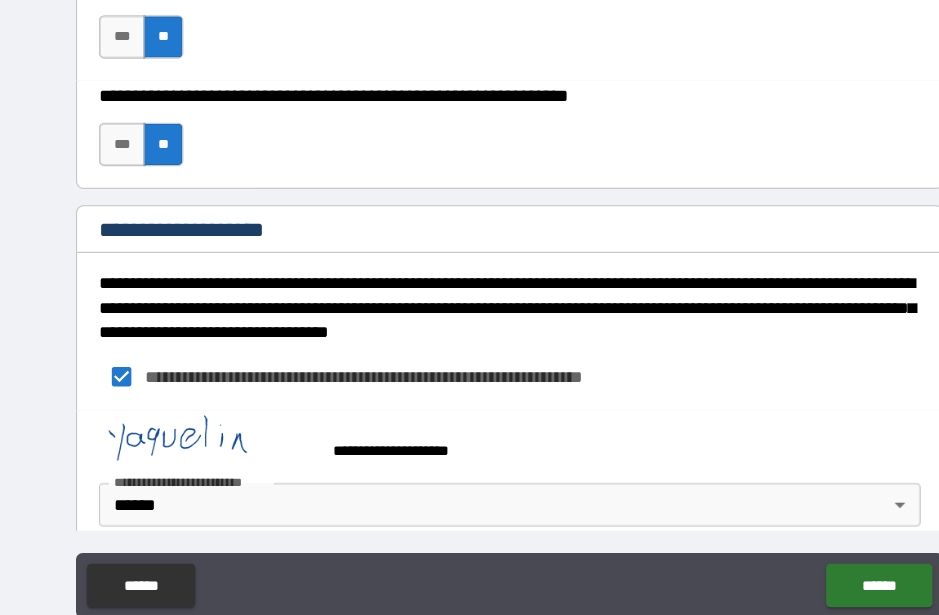 click on "******" at bounding box center [809, 539] 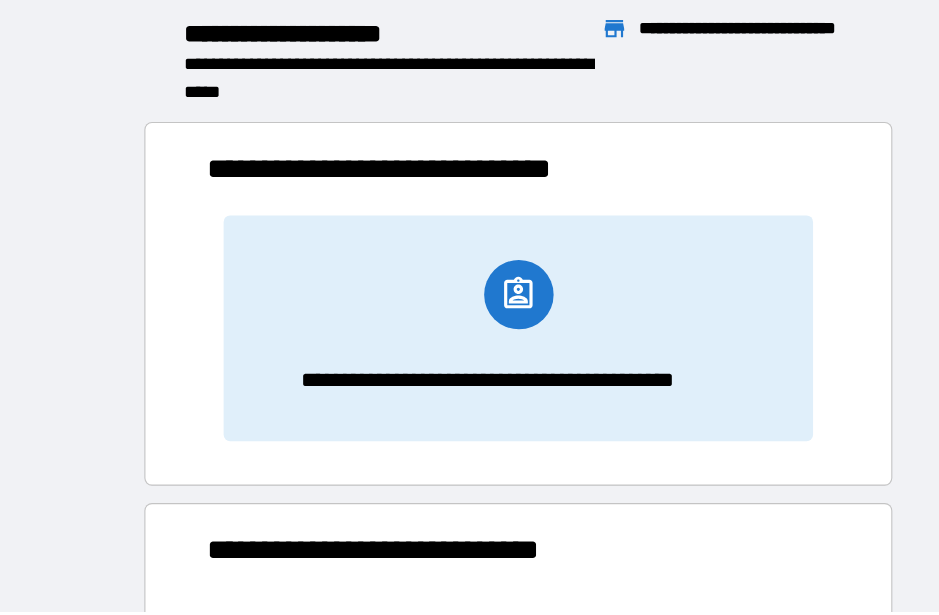scroll, scrollTop: 1, scrollLeft: 1, axis: both 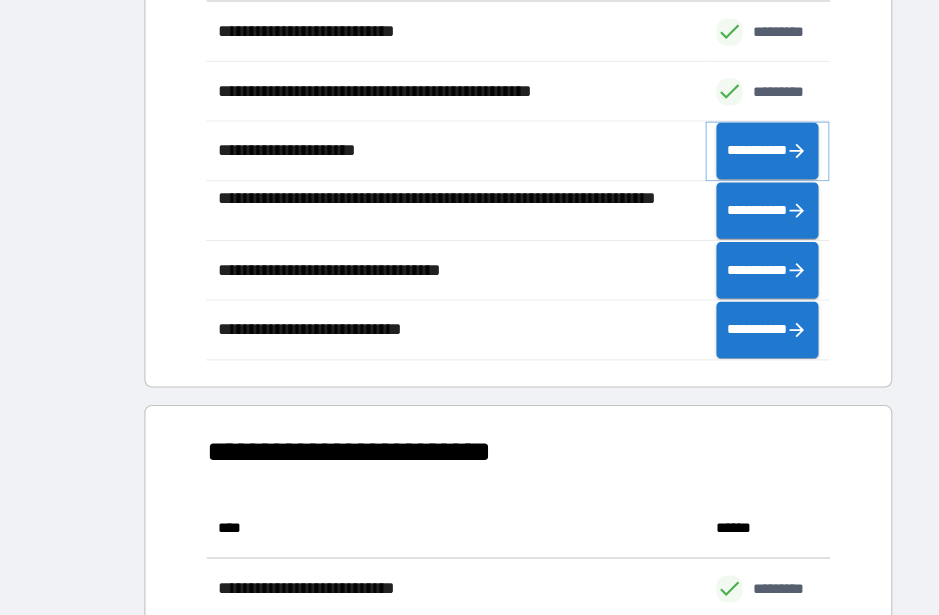 click on "**********" at bounding box center (707, 139) 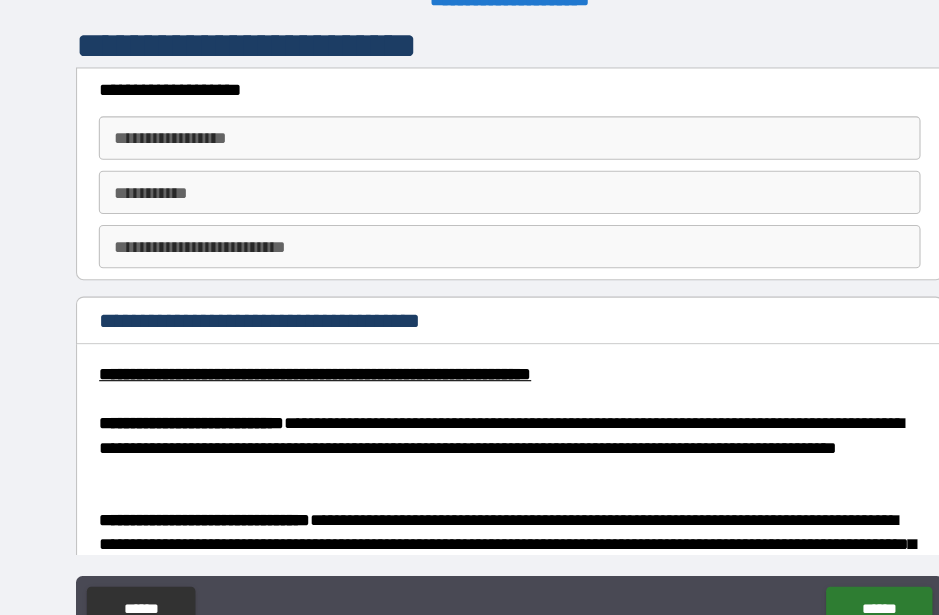 scroll, scrollTop: 4, scrollLeft: 0, axis: vertical 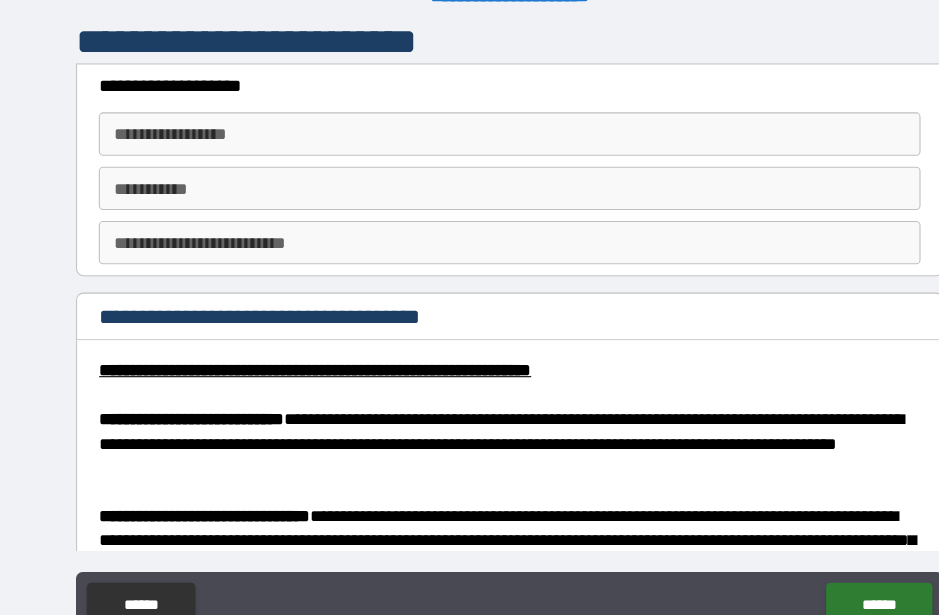 click on "**********" at bounding box center (469, 109) 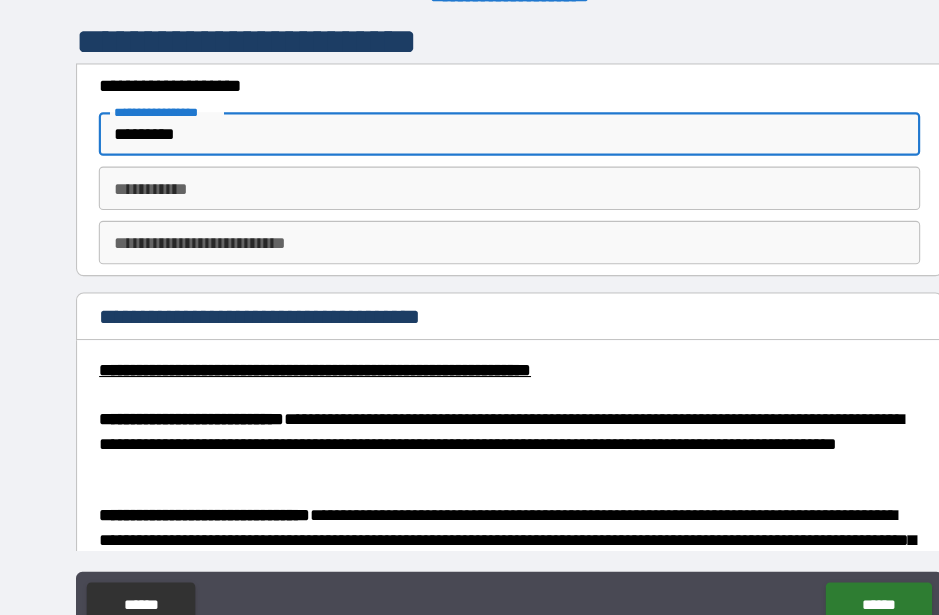 type on "********" 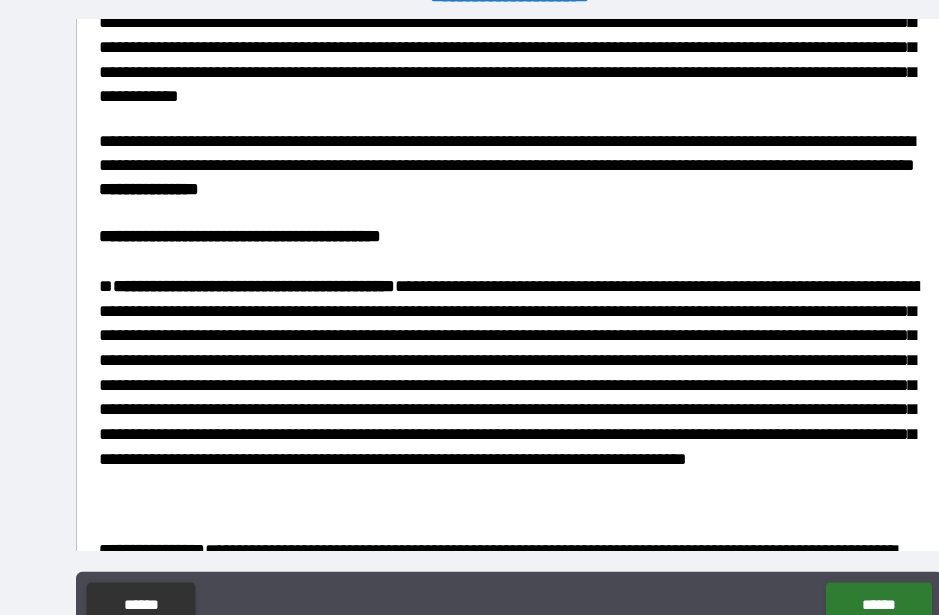 scroll, scrollTop: 1227, scrollLeft: 0, axis: vertical 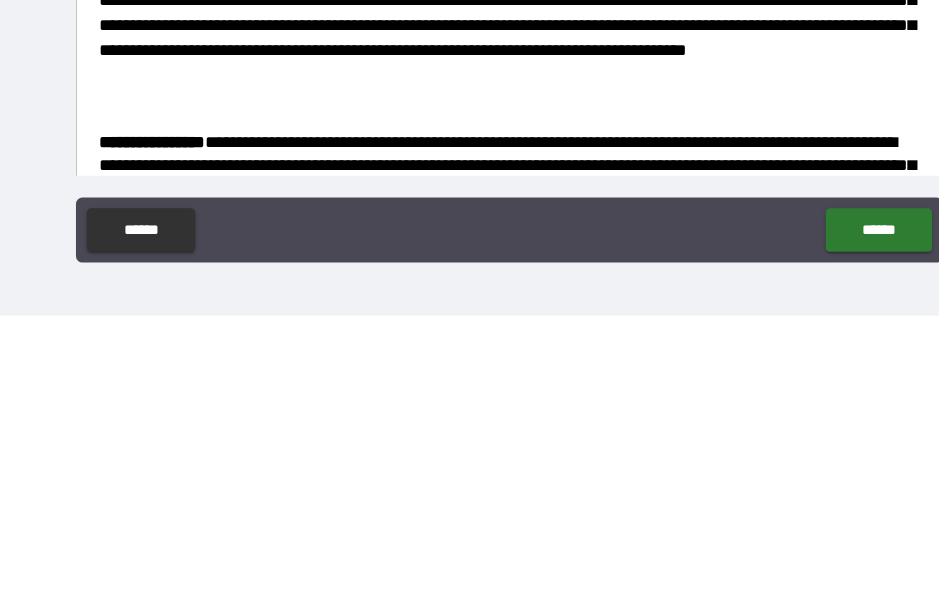 type on "*****" 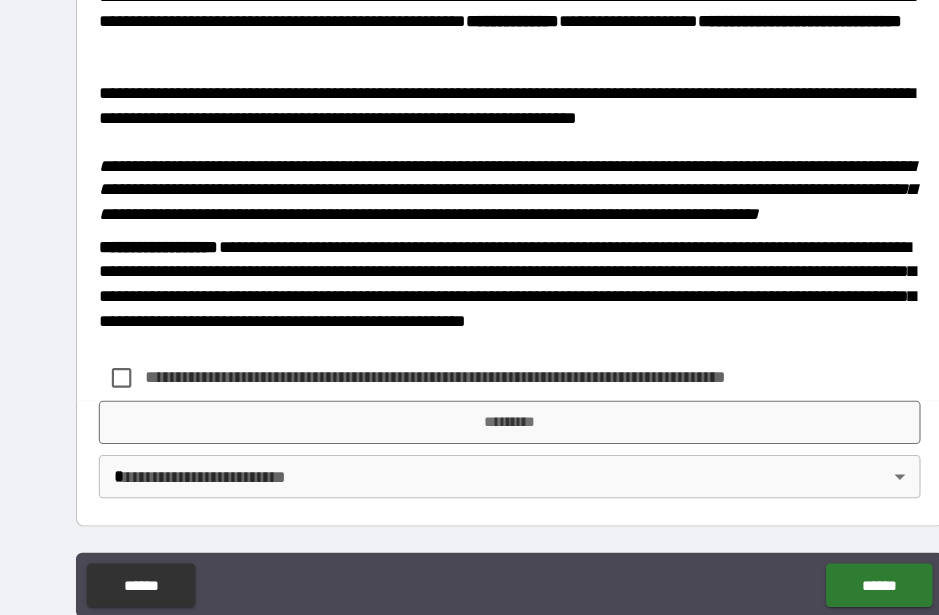 scroll, scrollTop: 2839, scrollLeft: 0, axis: vertical 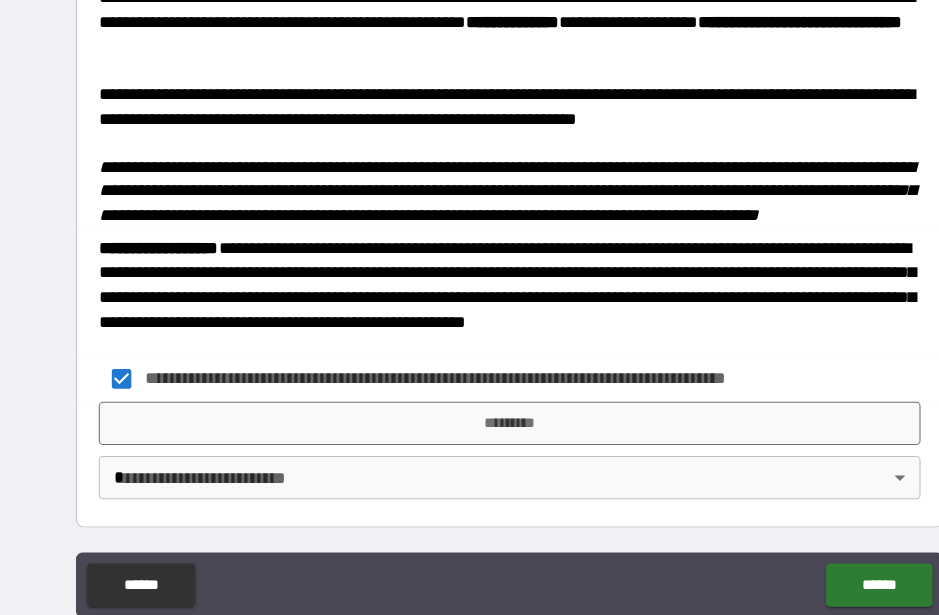 click on "*********" at bounding box center (469, 390) 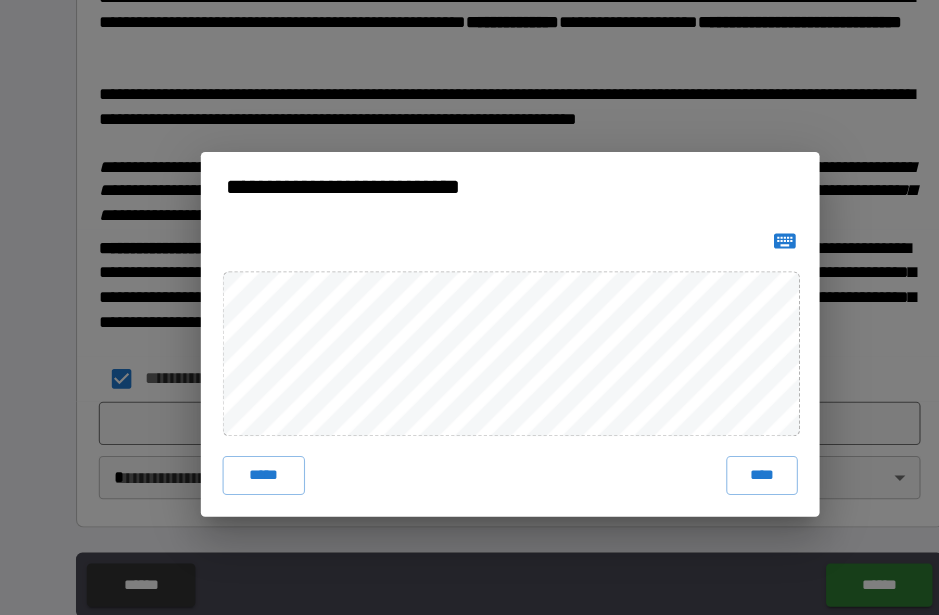 click on "****" at bounding box center (702, 438) 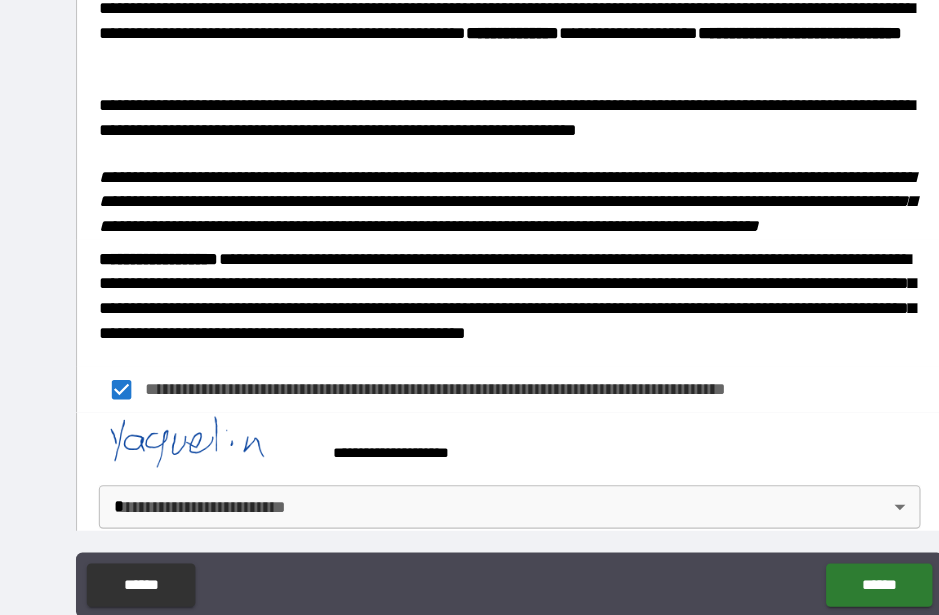 click on "**********" at bounding box center (469, 283) 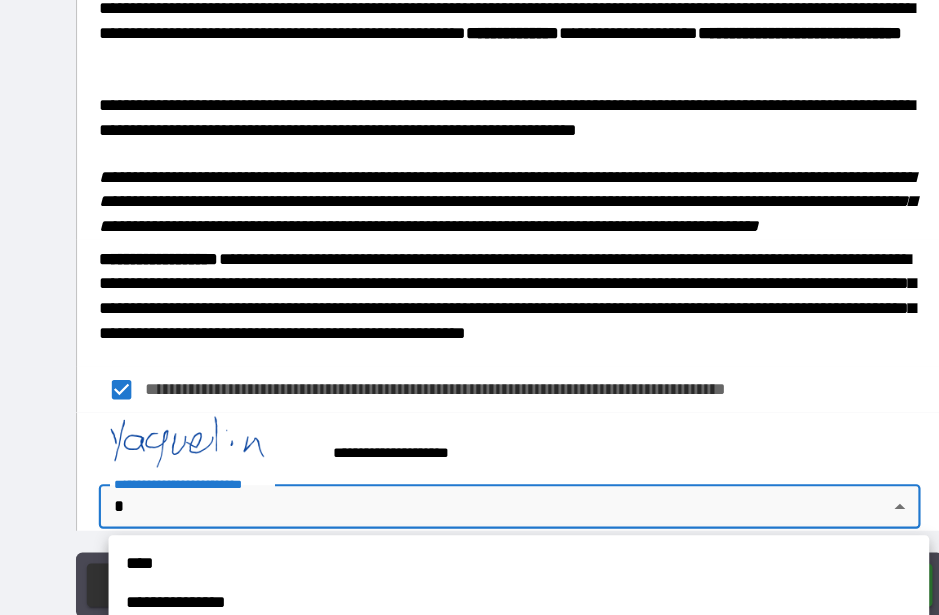 click on "**********" at bounding box center (478, 555) 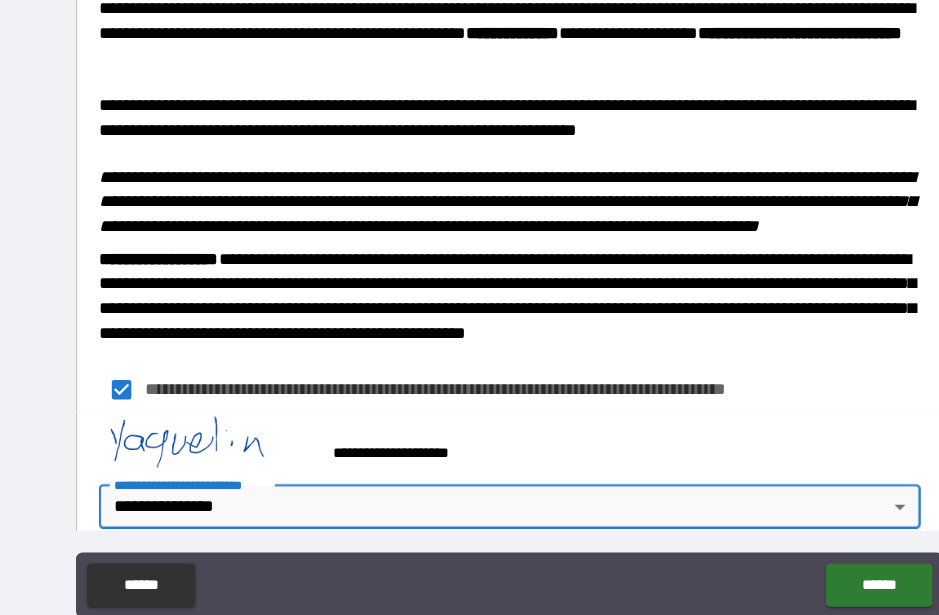 click on "******" at bounding box center [809, 539] 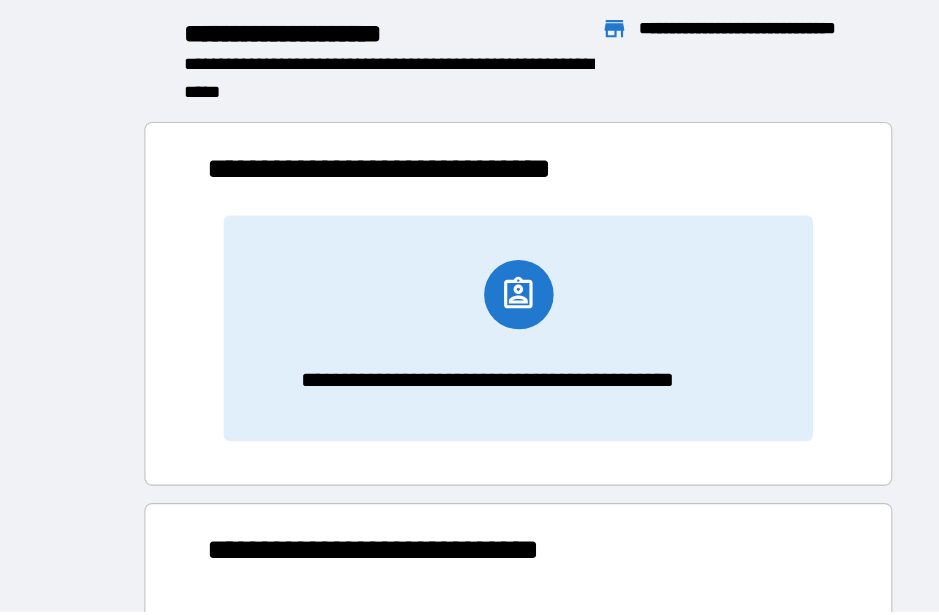 scroll, scrollTop: 1, scrollLeft: 1, axis: both 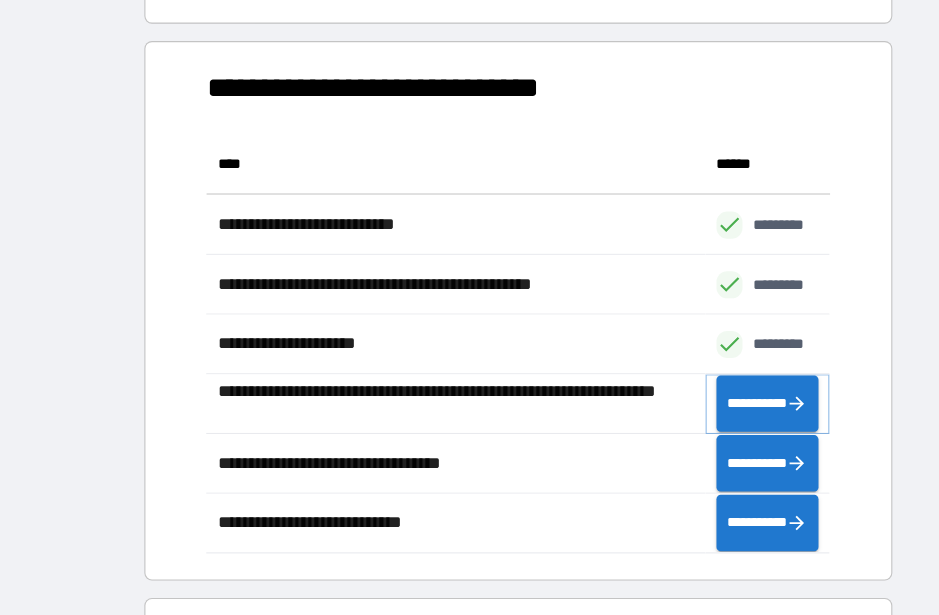 click on "**********" at bounding box center (707, 371) 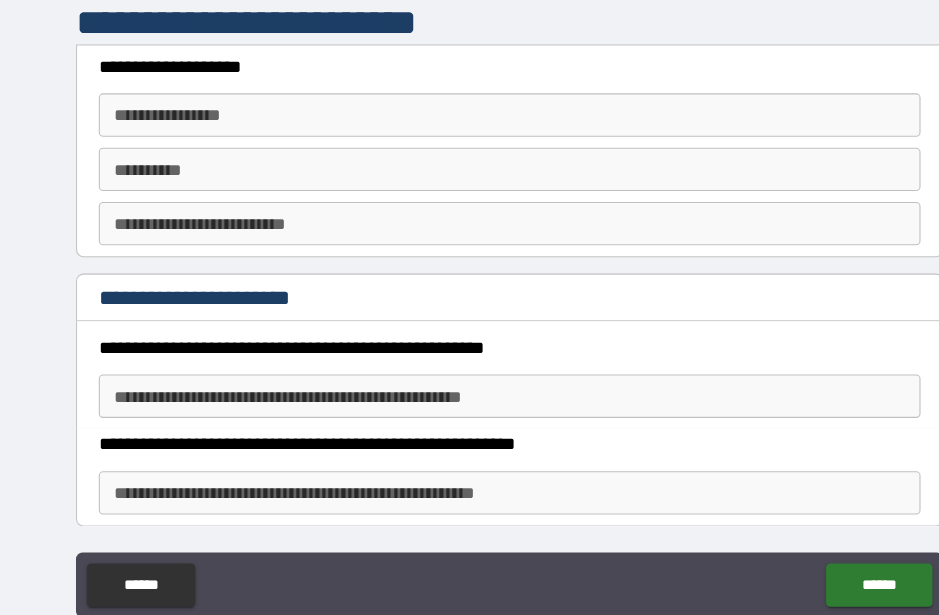 click on "**********" at bounding box center [469, 106] 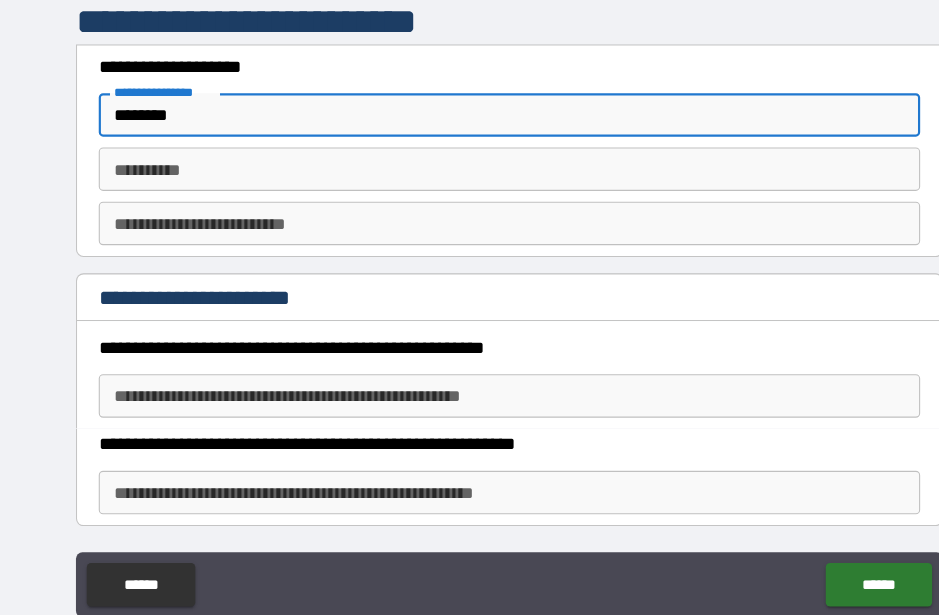 type on "********" 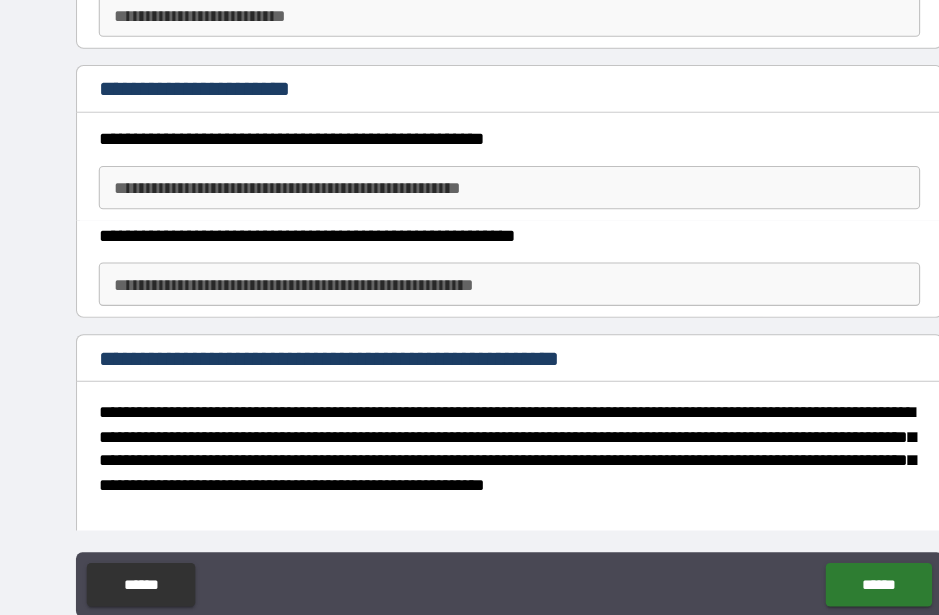 scroll, scrollTop: 193, scrollLeft: 0, axis: vertical 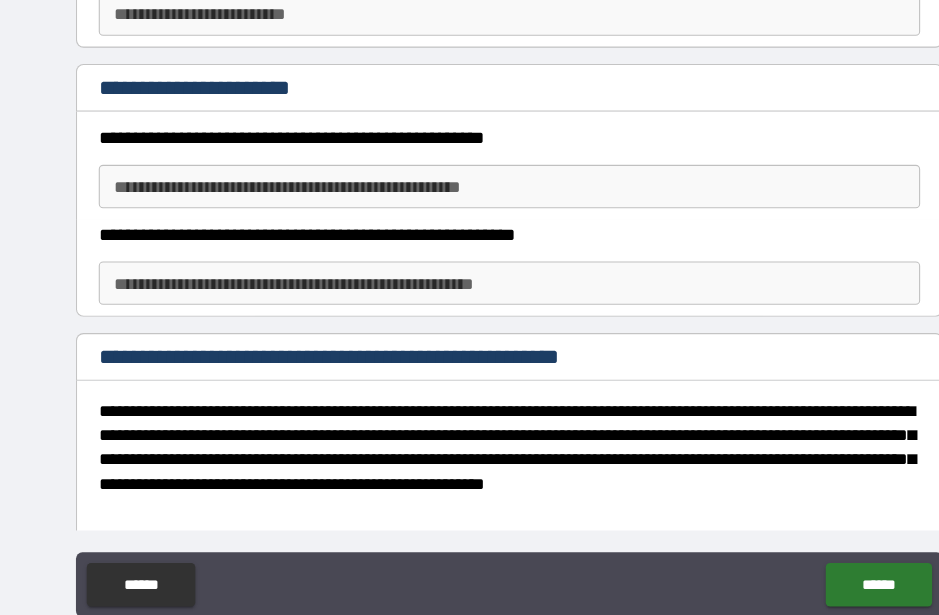 type on "*****" 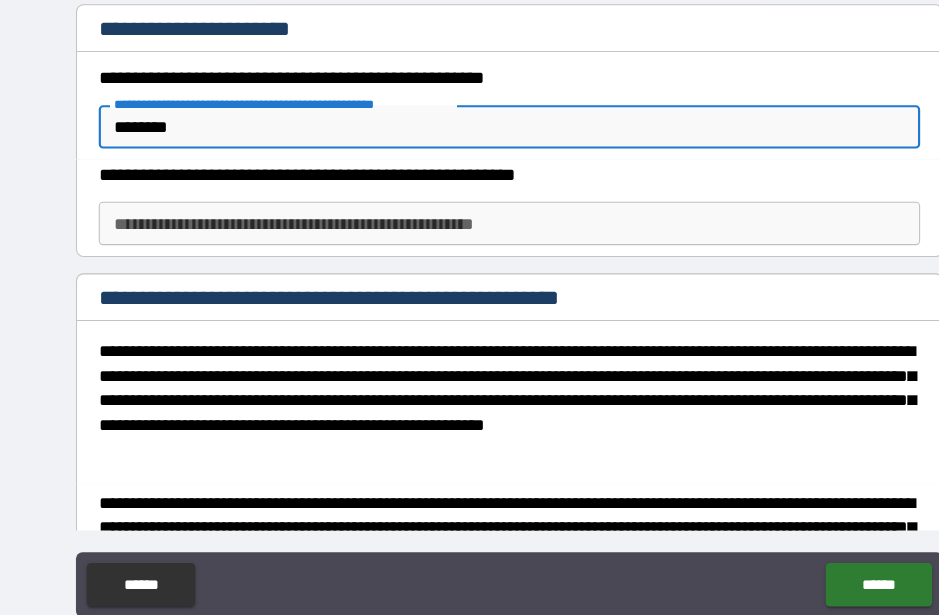 scroll, scrollTop: 243, scrollLeft: 0, axis: vertical 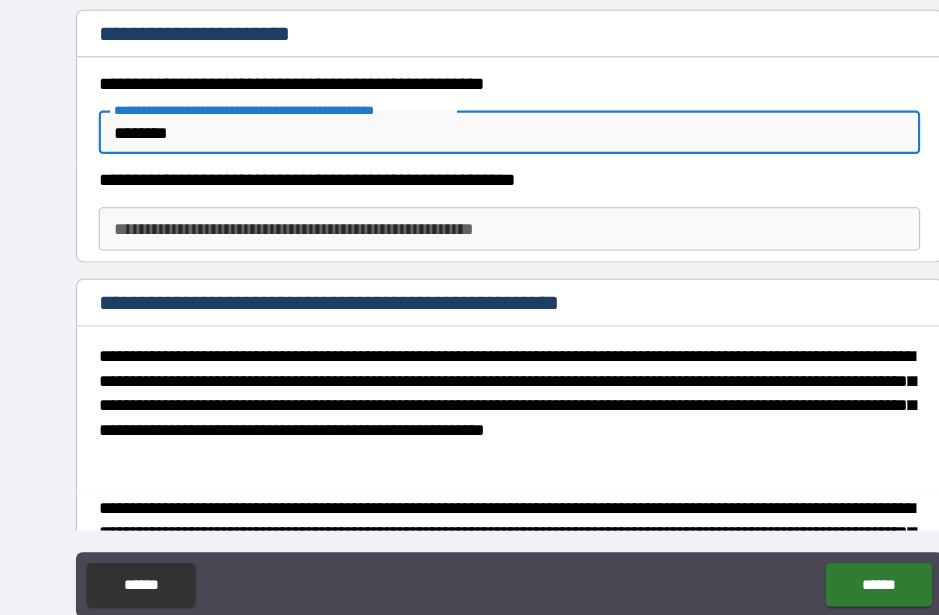 click on "**********" at bounding box center (469, 211) 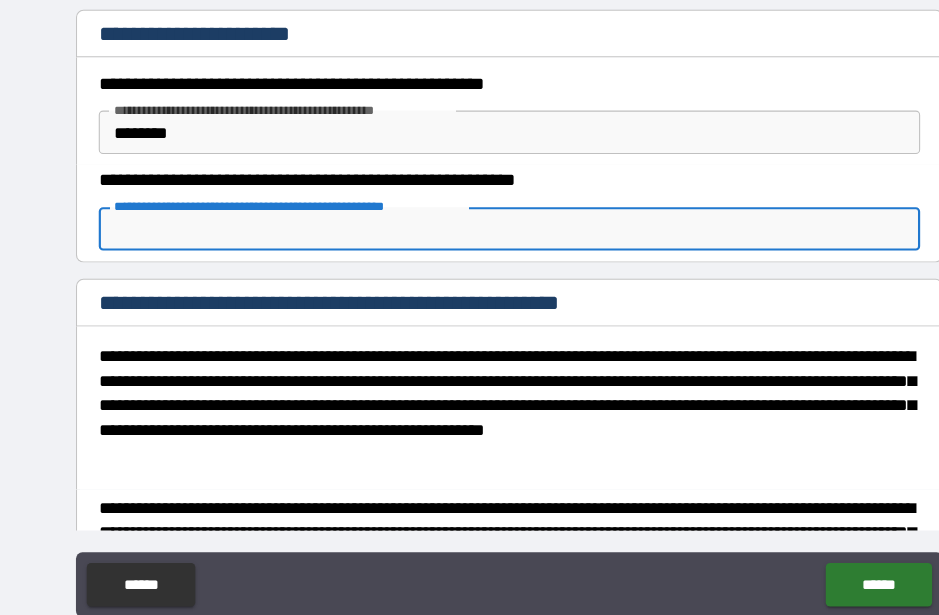 click on "********" at bounding box center (469, 122) 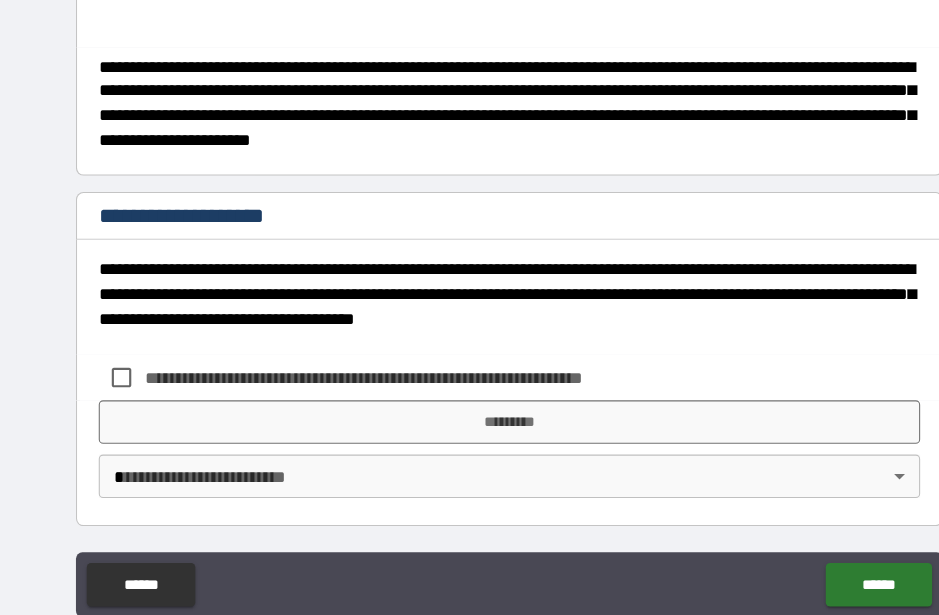 scroll, scrollTop: 649, scrollLeft: 0, axis: vertical 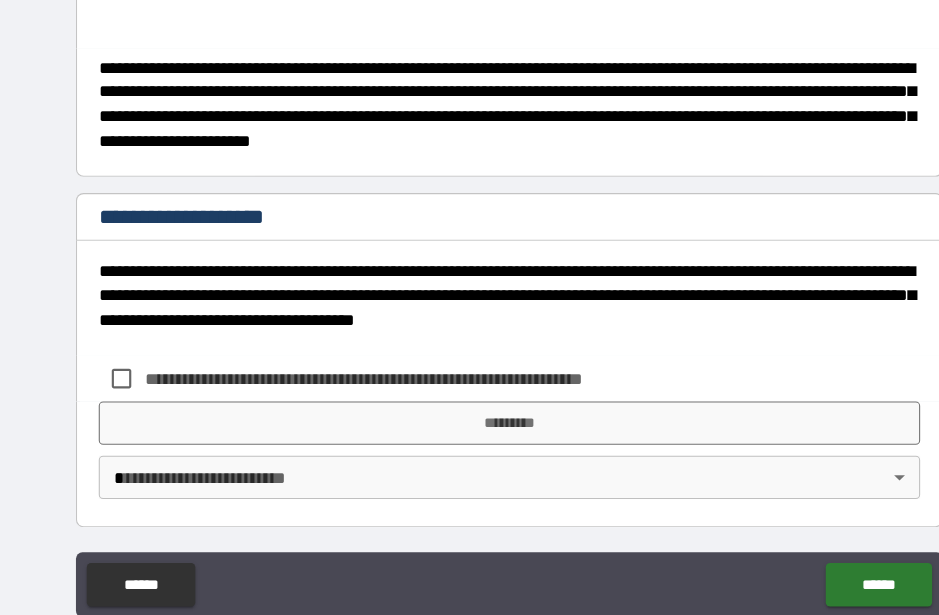 type on "**********" 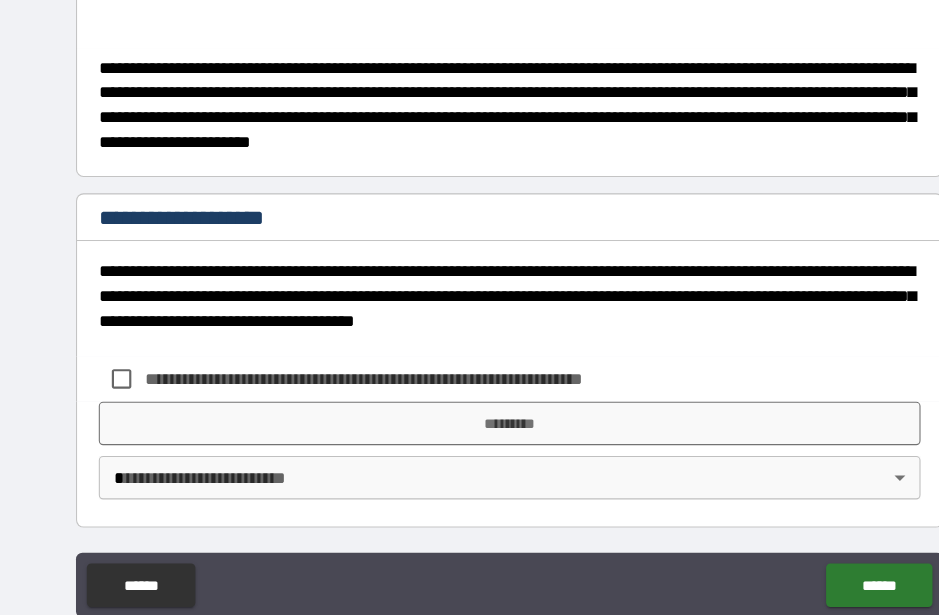 scroll, scrollTop: 52, scrollLeft: 0, axis: vertical 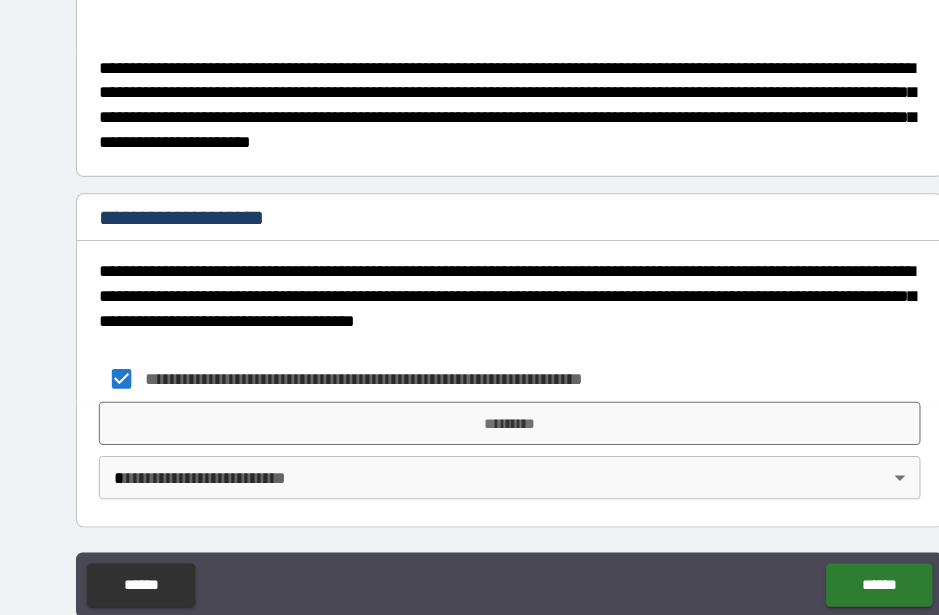 click on "*********" at bounding box center (469, 390) 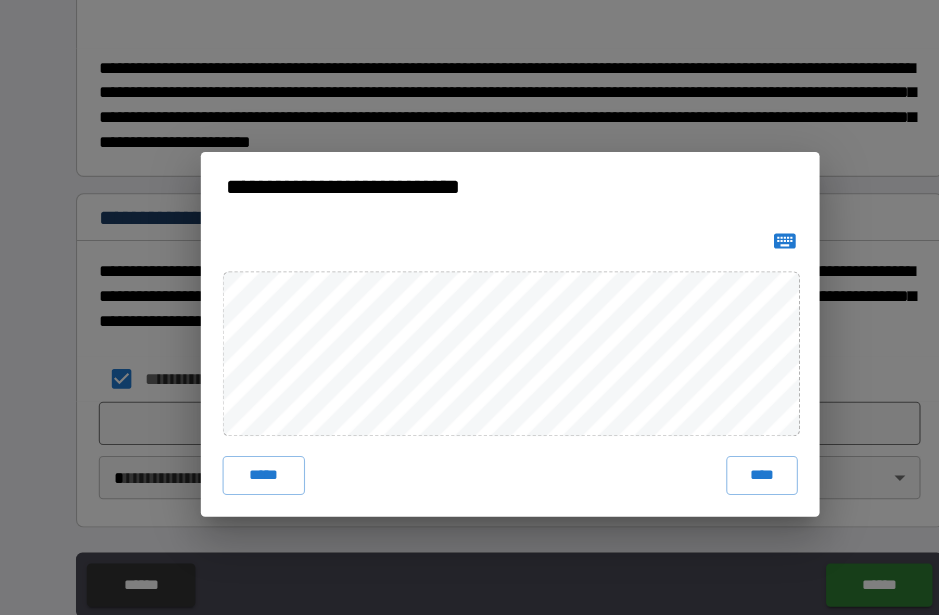 click on "****" at bounding box center [702, 438] 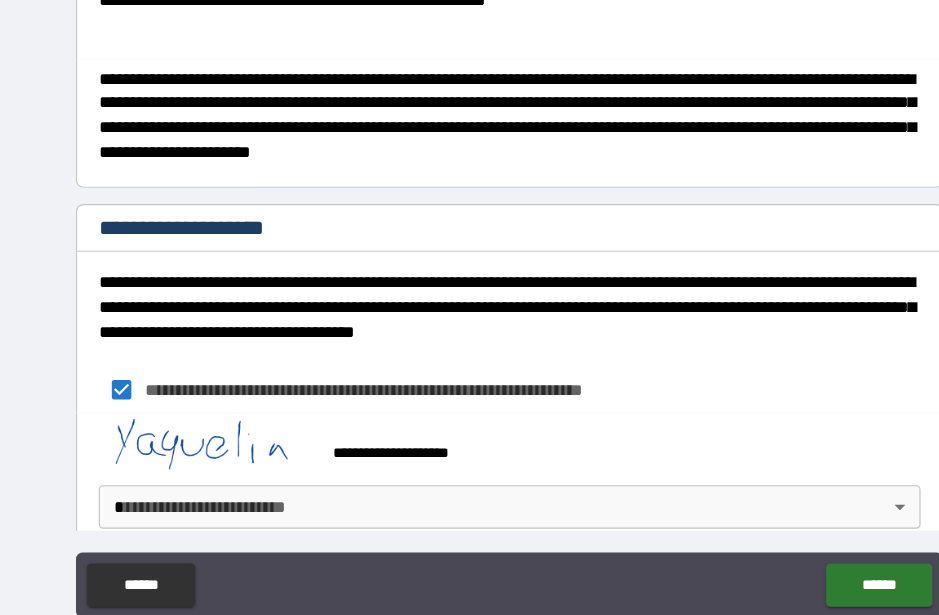click on "**********" at bounding box center [469, 283] 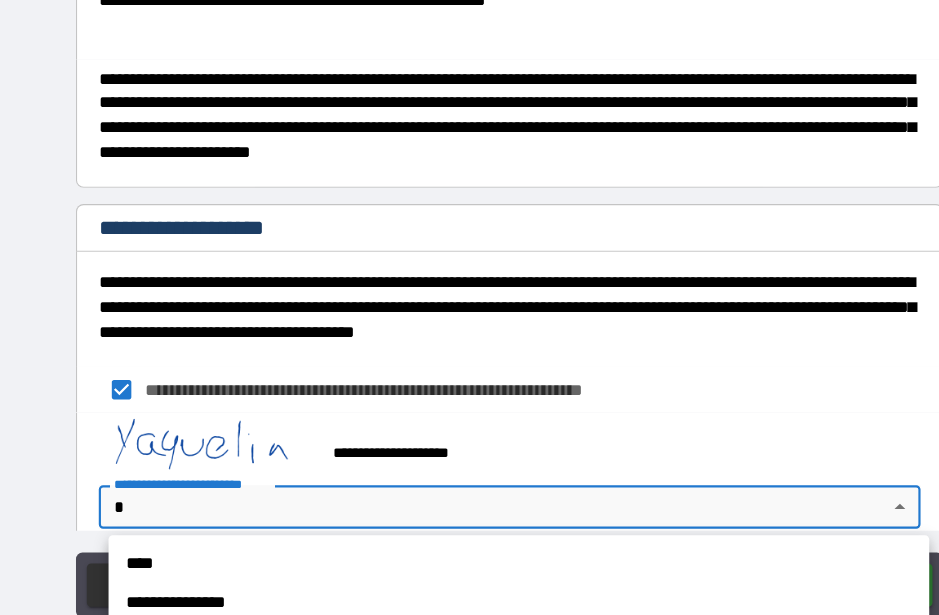 click on "**********" at bounding box center [478, 555] 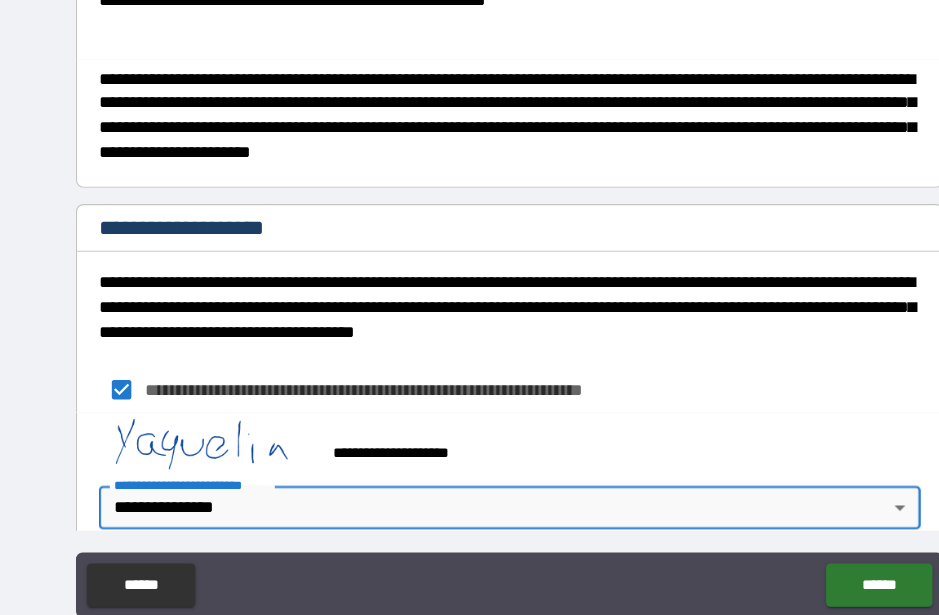 type on "**********" 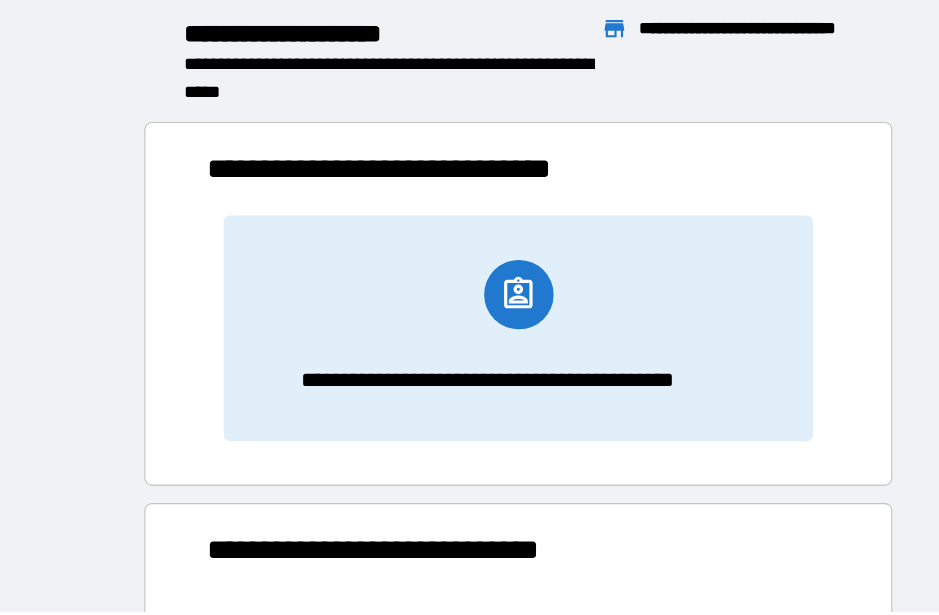 scroll, scrollTop: 386, scrollLeft: 575, axis: both 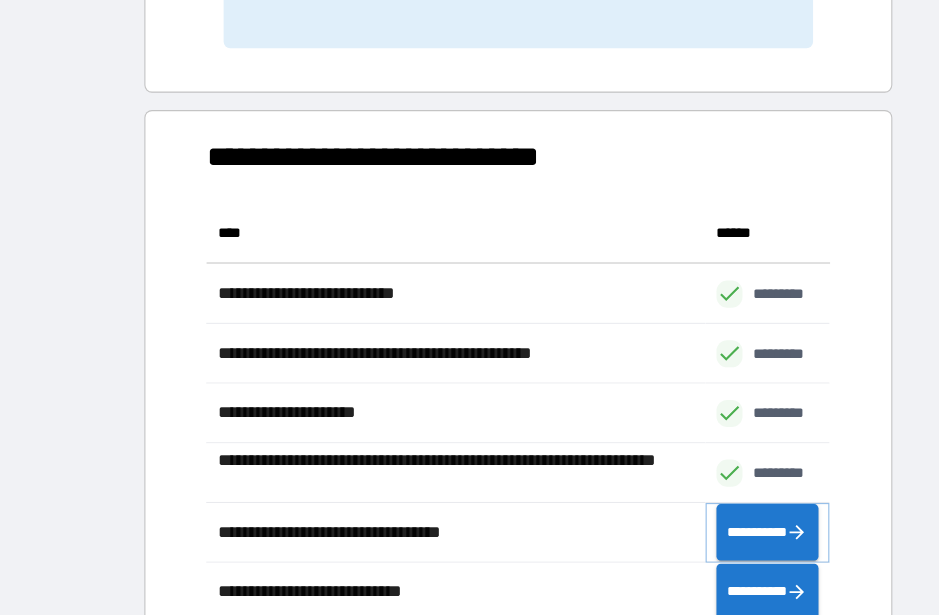 click on "**********" at bounding box center (707, 490) 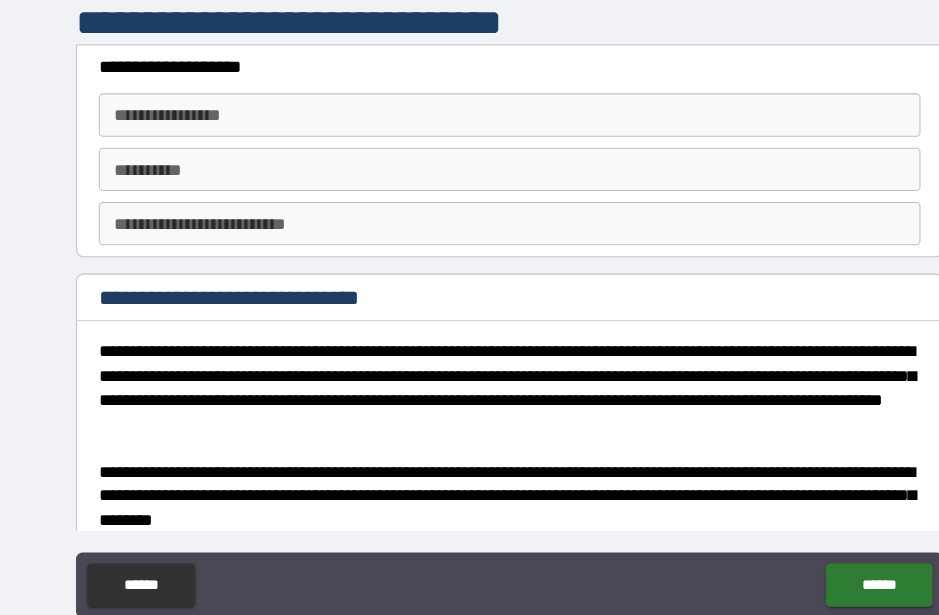 click on "**********" at bounding box center [469, 106] 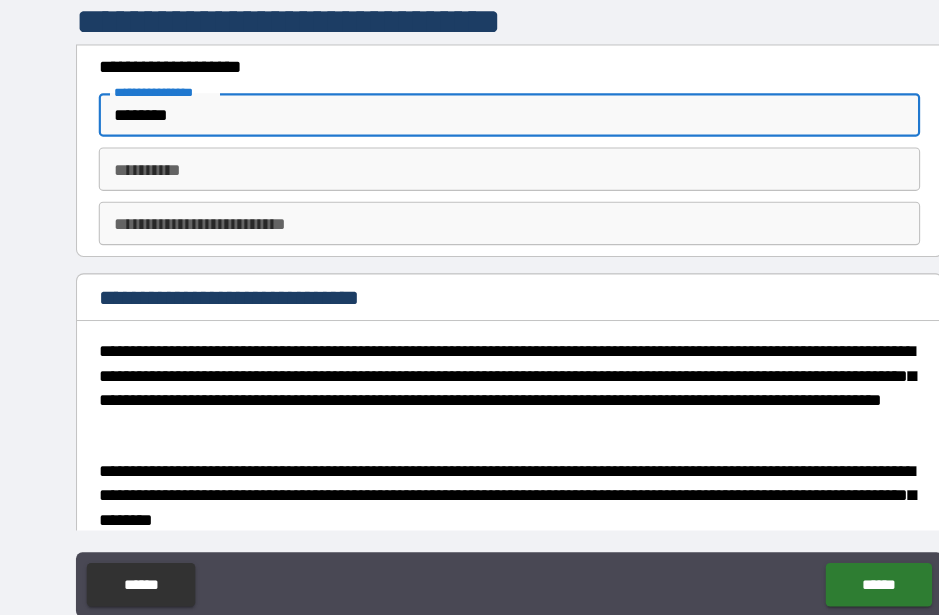 type on "********" 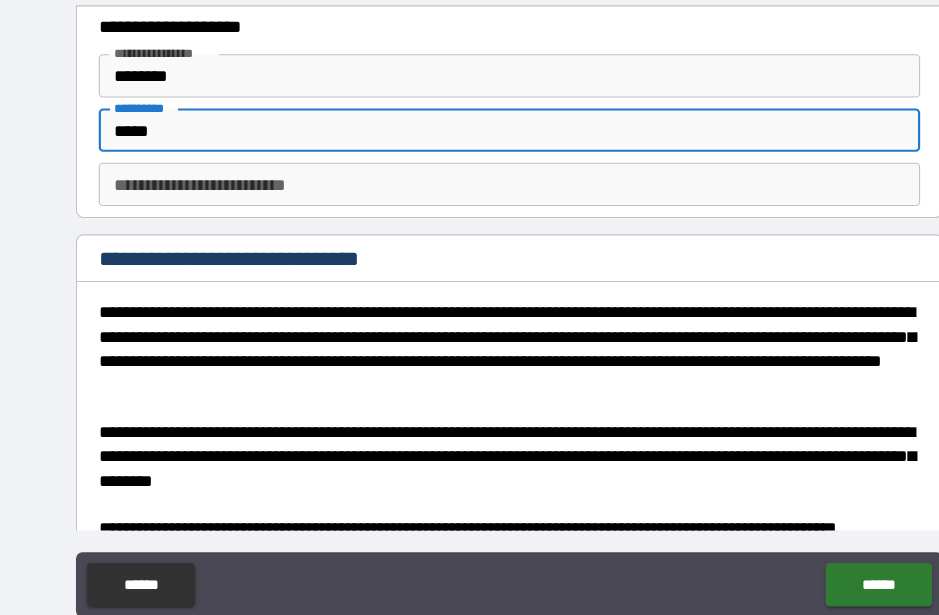 scroll, scrollTop: 100, scrollLeft: 0, axis: vertical 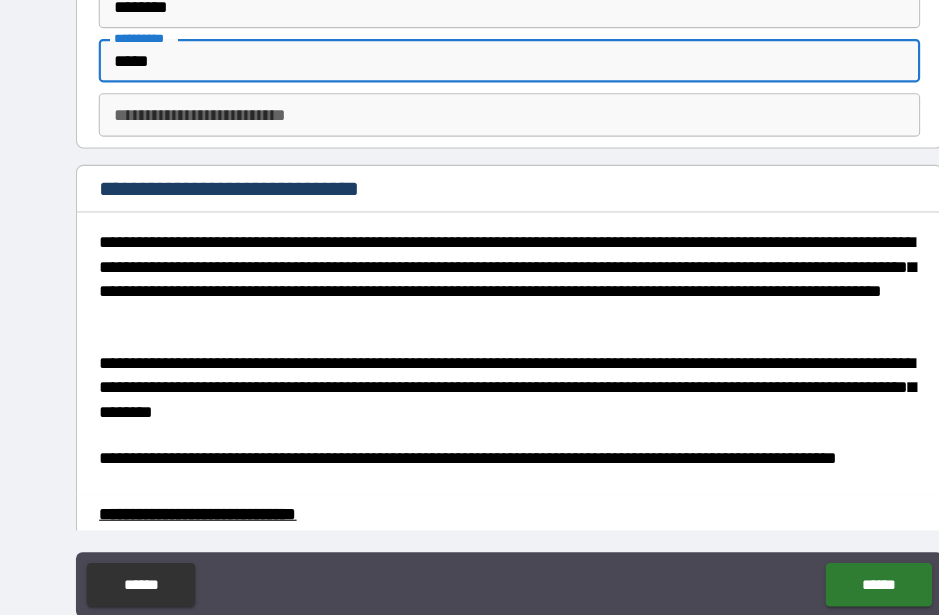 type on "*****" 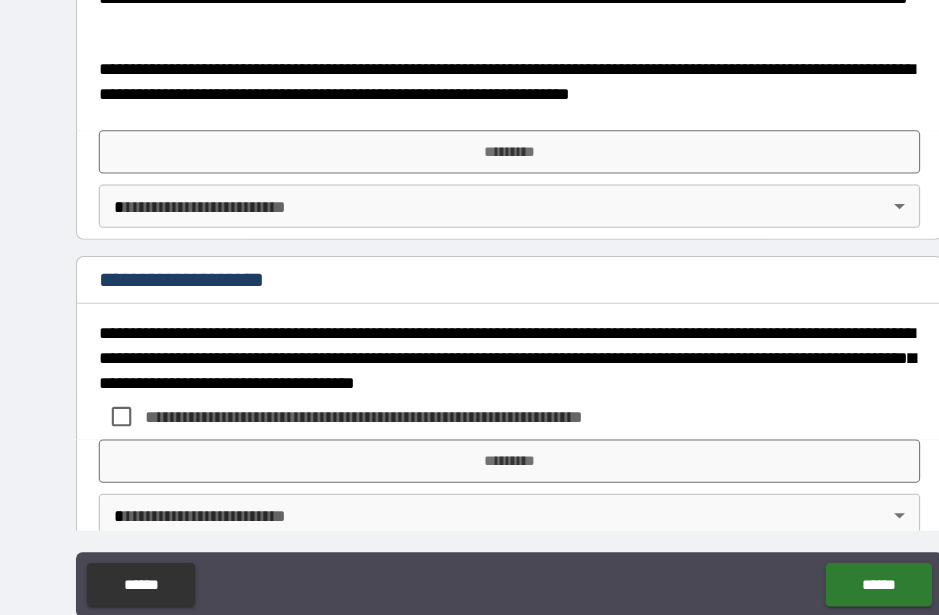 scroll, scrollTop: 954, scrollLeft: 0, axis: vertical 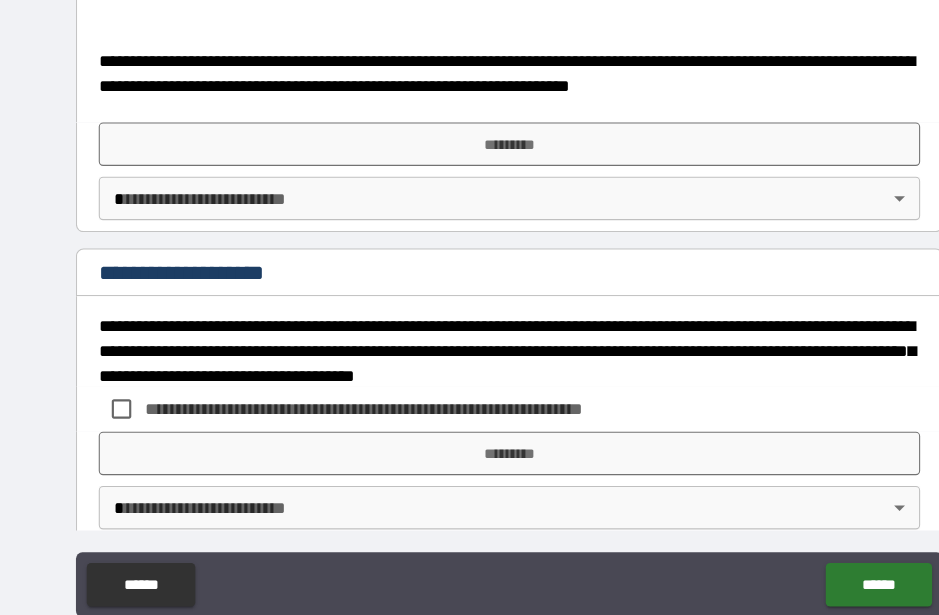 click on "*********" at bounding box center (469, 133) 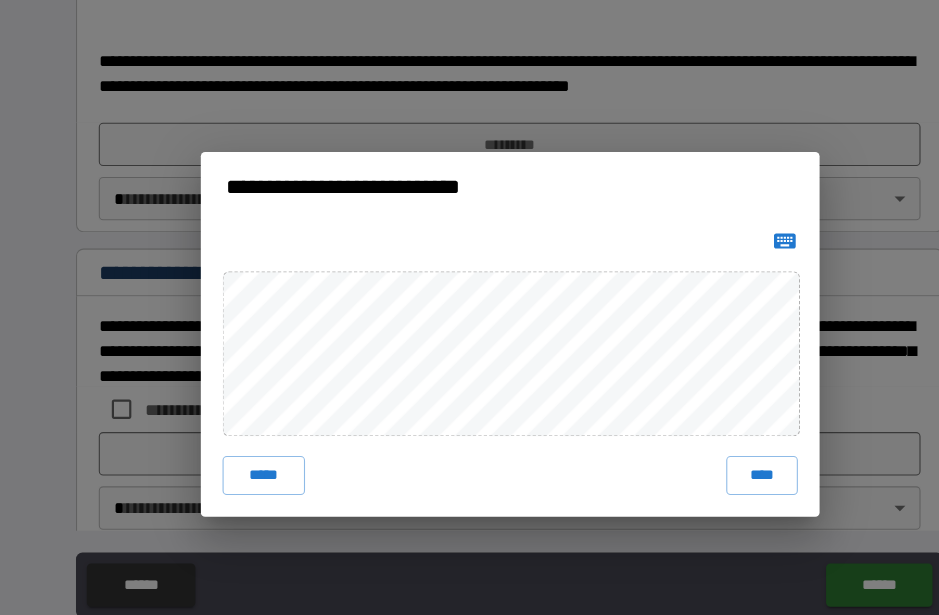 click on "****" at bounding box center [702, 438] 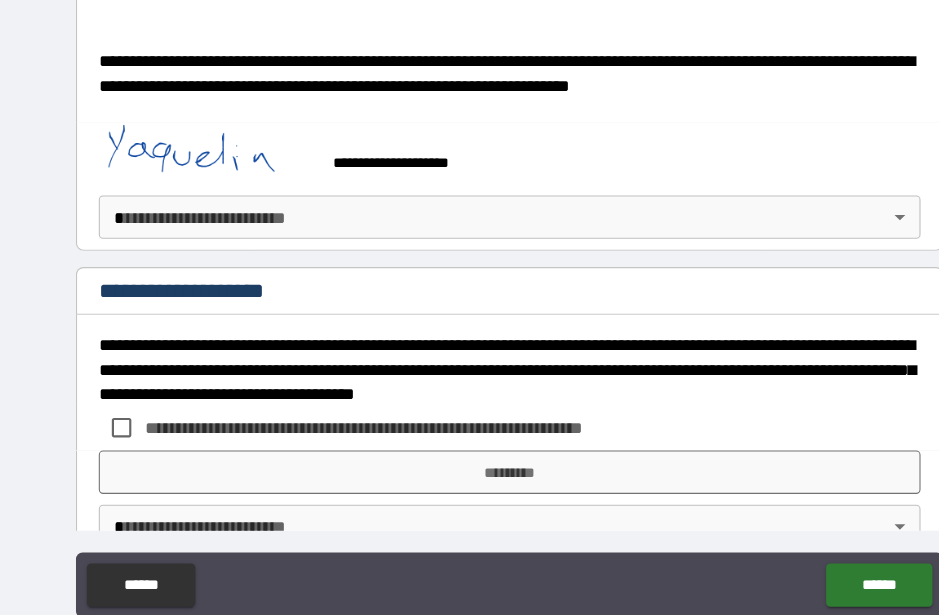 click on "**********" at bounding box center (469, 283) 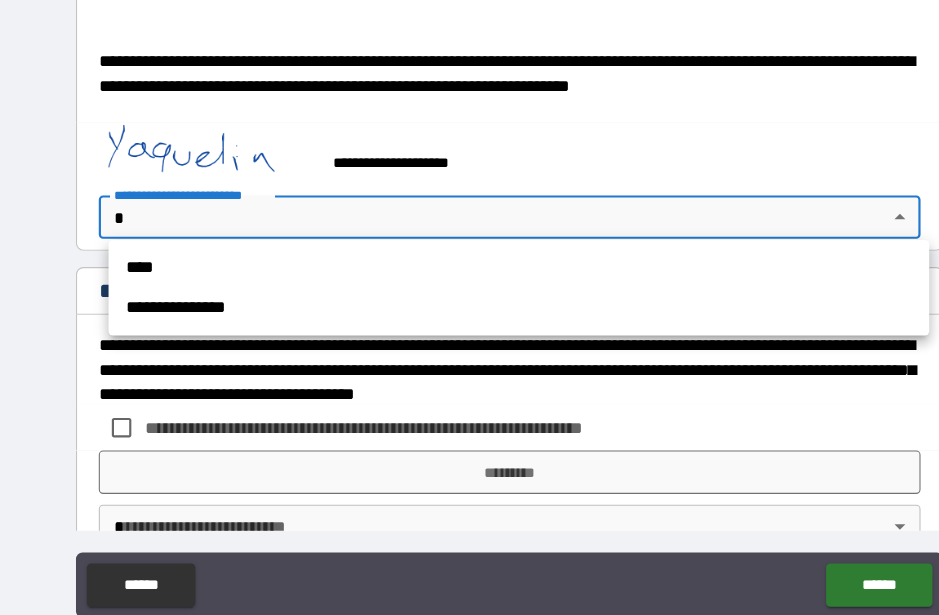 click on "**********" at bounding box center [478, 283] 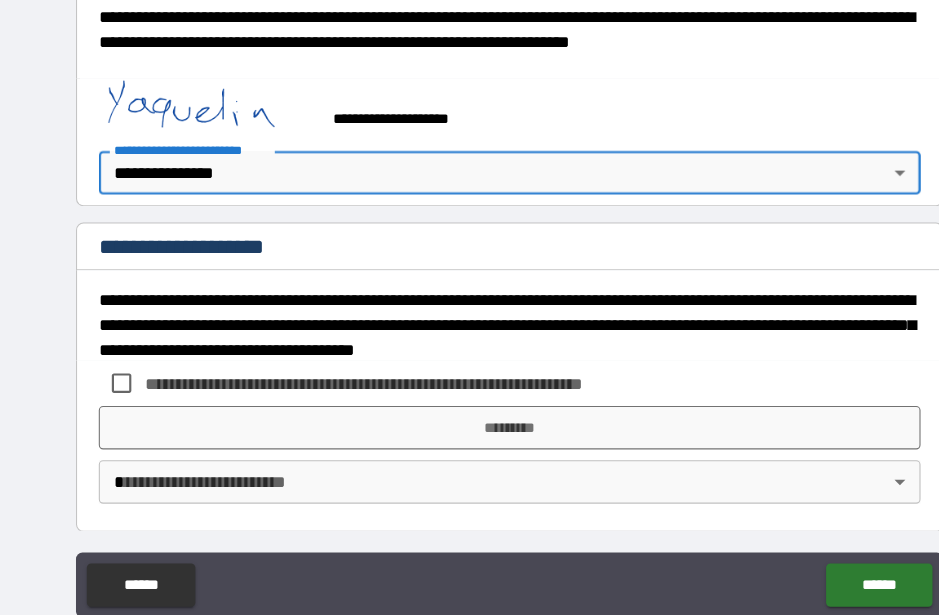 scroll, scrollTop: 994, scrollLeft: 0, axis: vertical 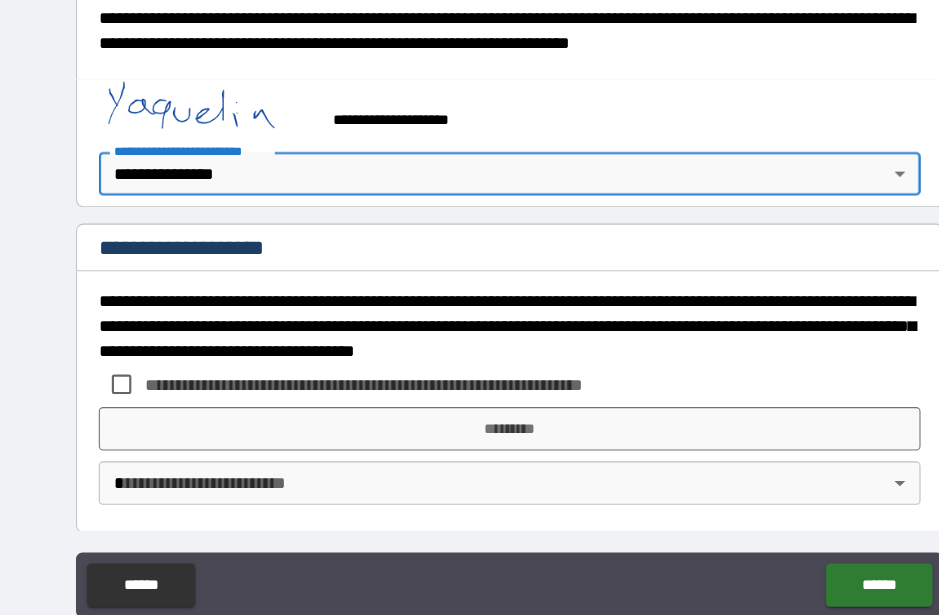 click on "*********" at bounding box center (469, 395) 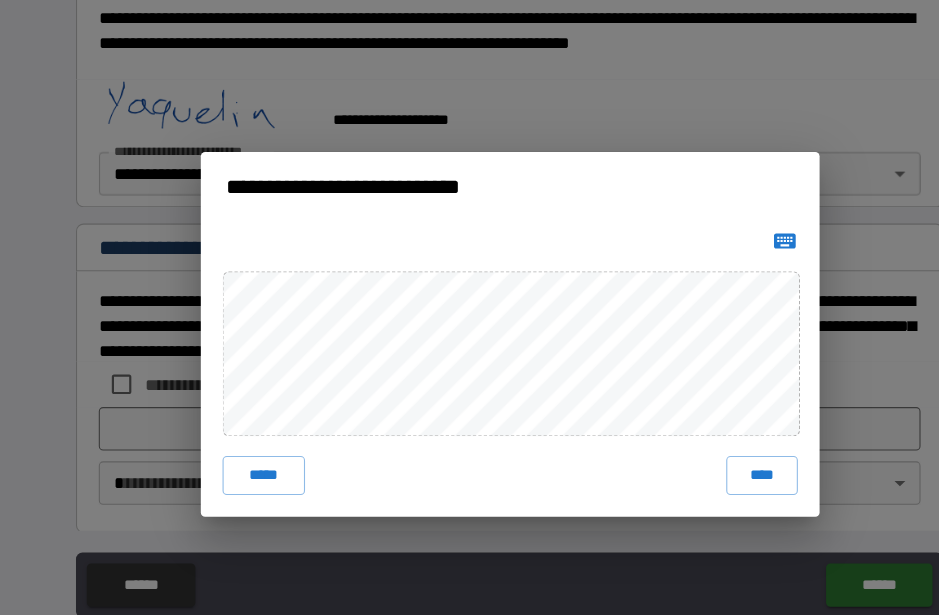 click on "**********" at bounding box center (469, 307) 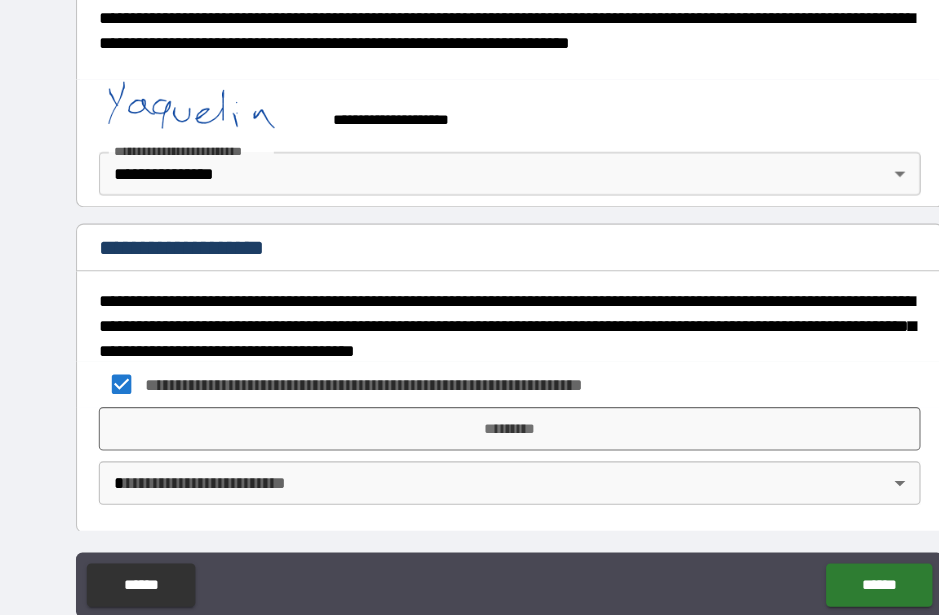 click on "*********" at bounding box center (469, 395) 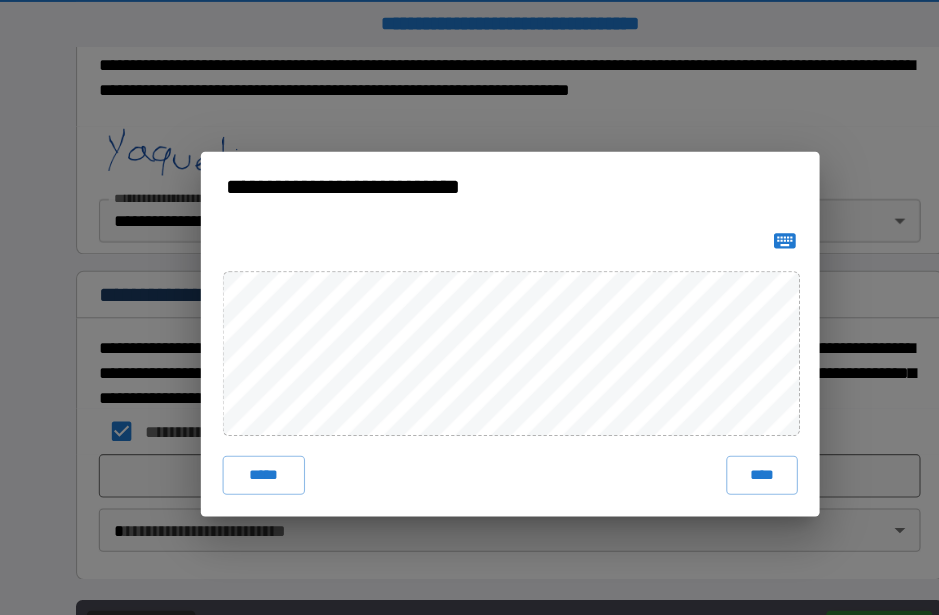 scroll, scrollTop: 0, scrollLeft: 0, axis: both 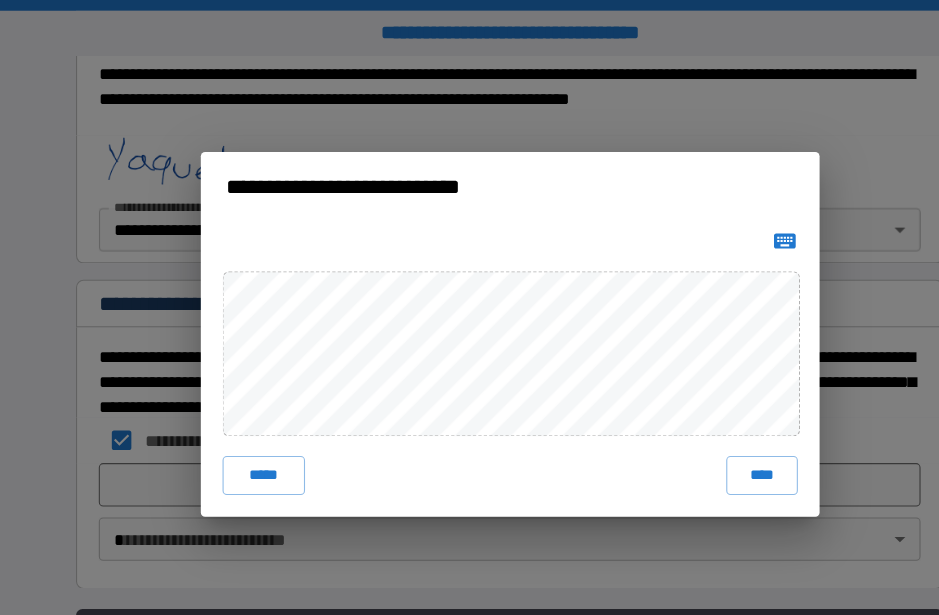 click on "****" at bounding box center [702, 438] 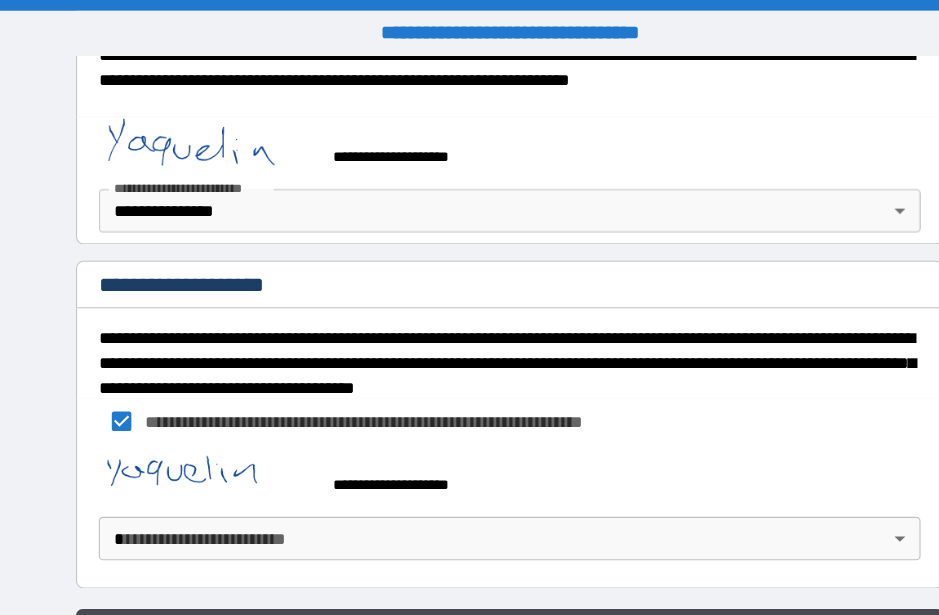 scroll, scrollTop: 1011, scrollLeft: 0, axis: vertical 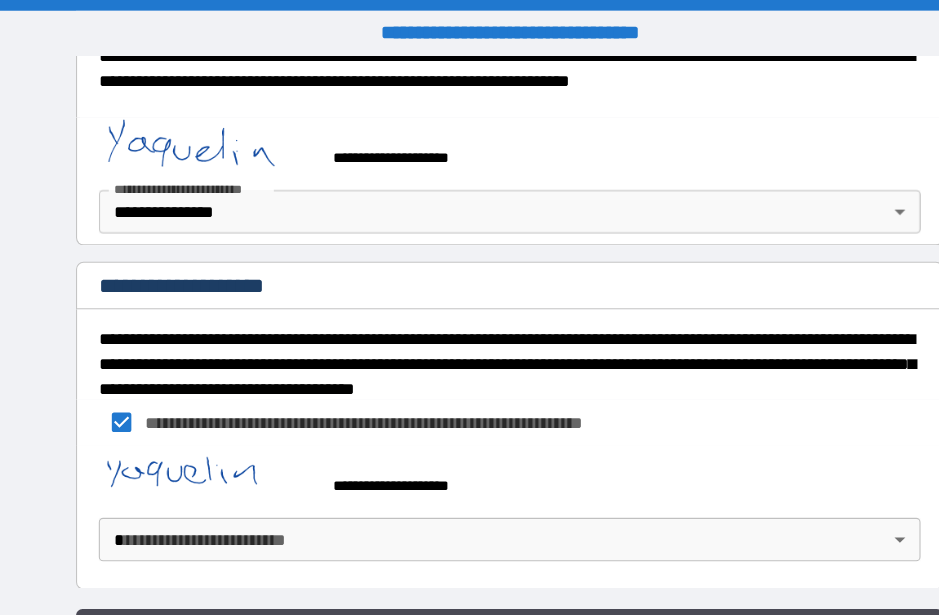 click on "**********" at bounding box center [469, 335] 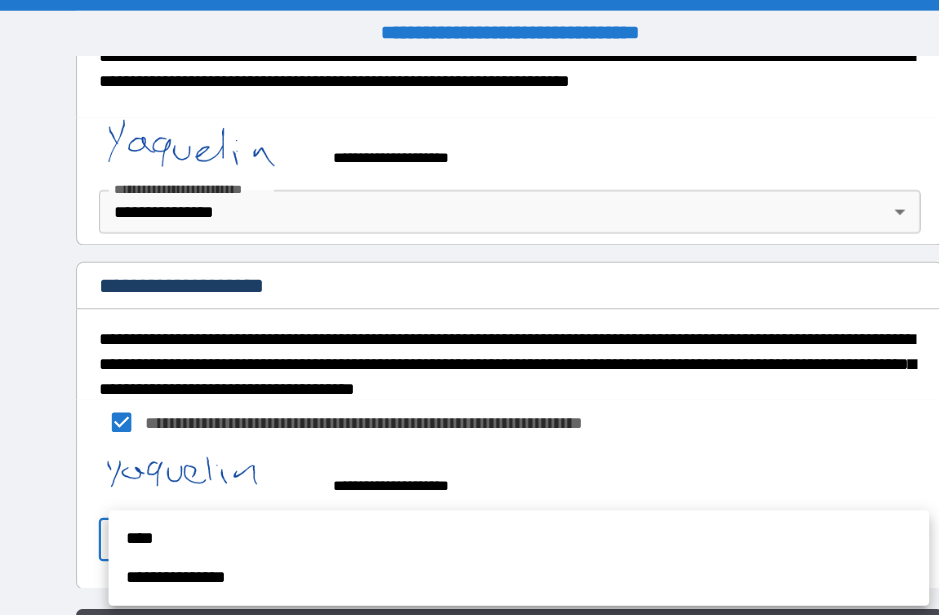 click on "**********" at bounding box center [478, 532] 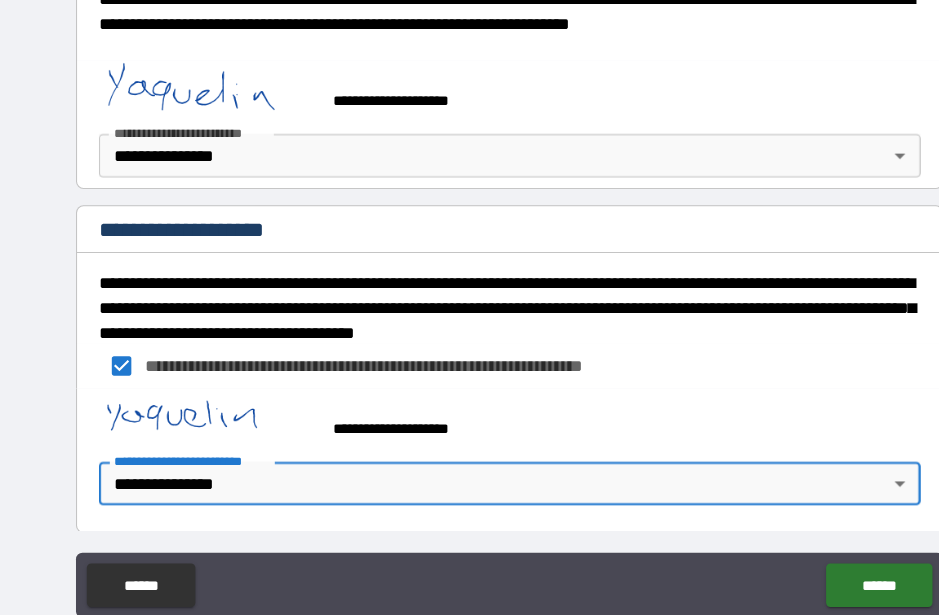 click on "******" at bounding box center (809, 539) 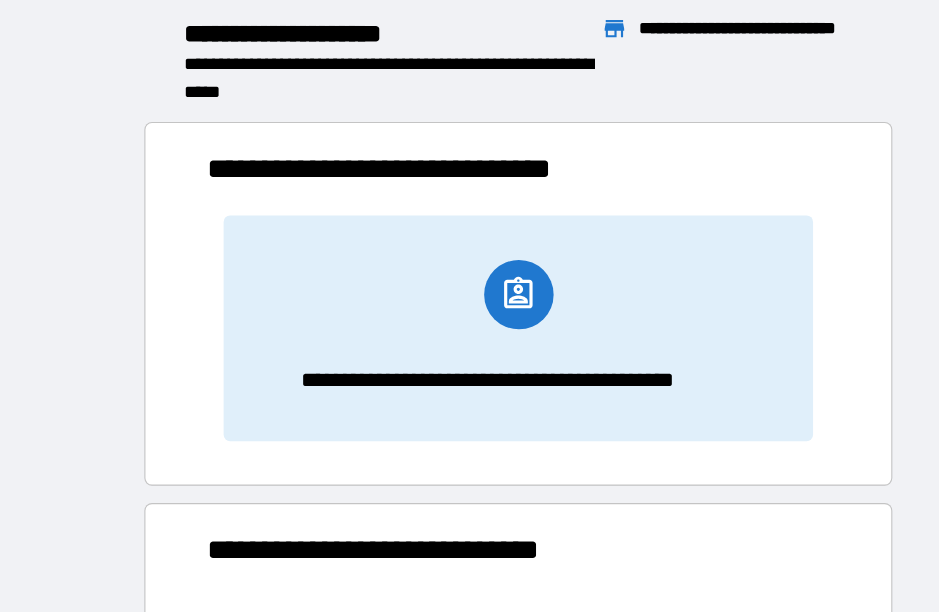 scroll, scrollTop: 1, scrollLeft: 1, axis: both 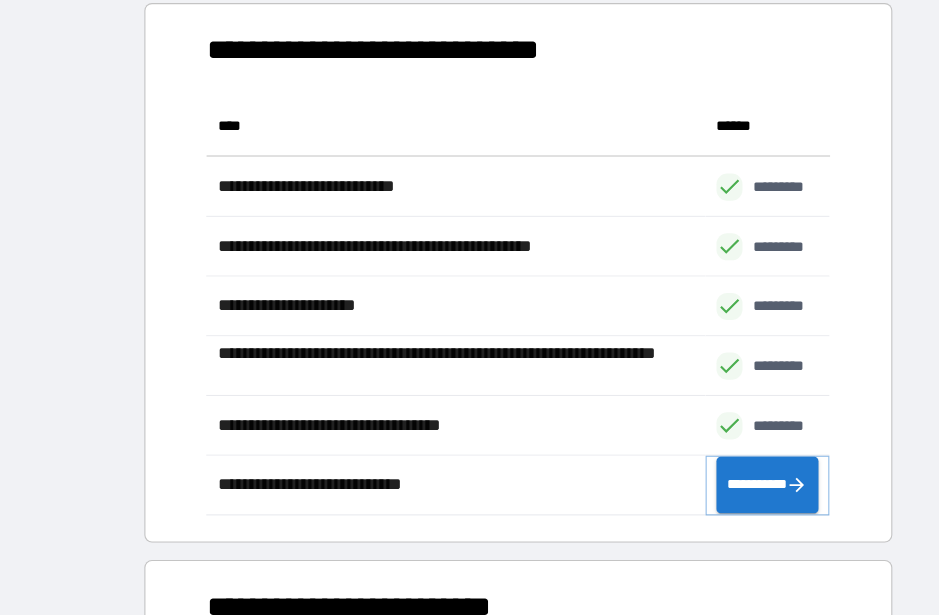 click on "**********" at bounding box center (707, 446) 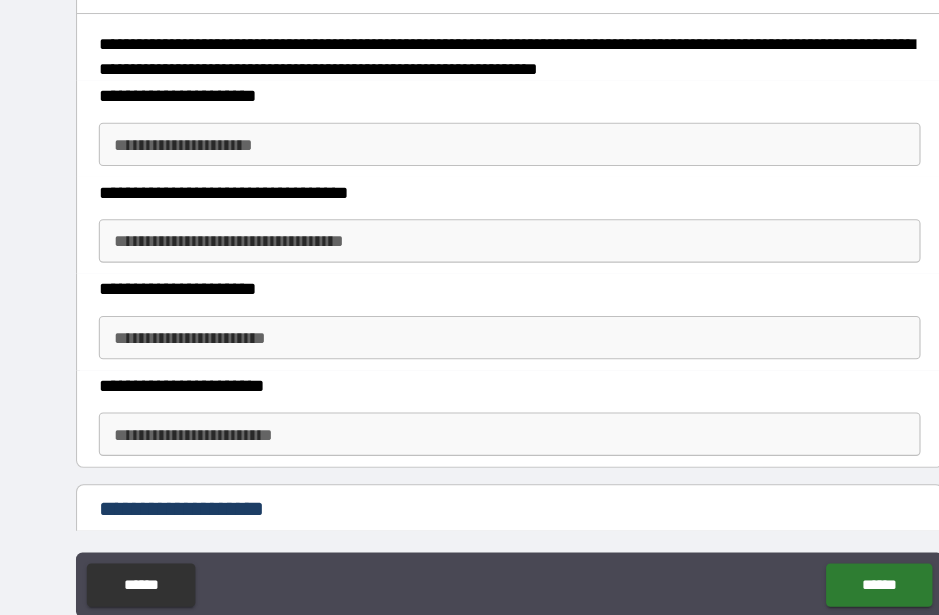 scroll, scrollTop: 284, scrollLeft: 0, axis: vertical 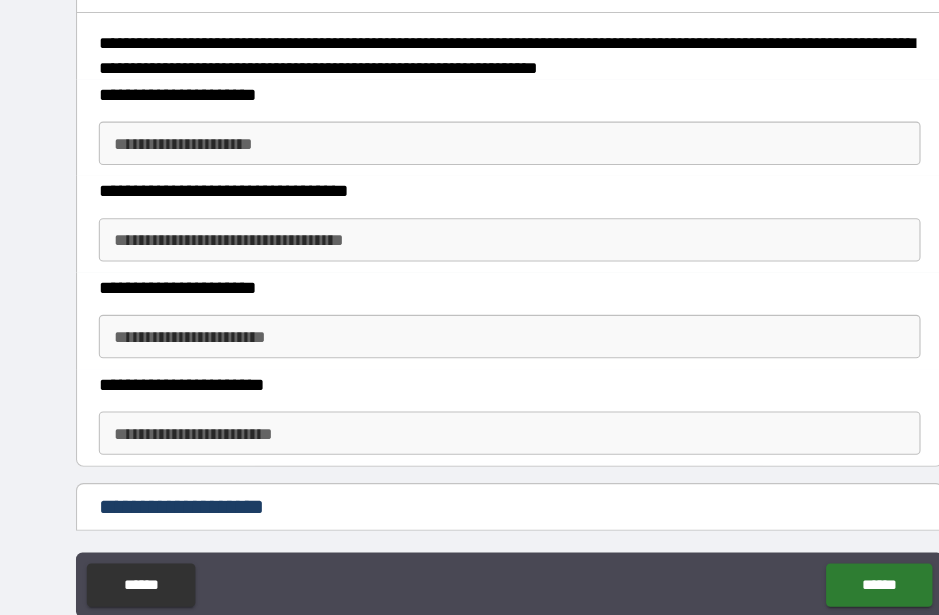 click on "**********" at bounding box center [469, 132] 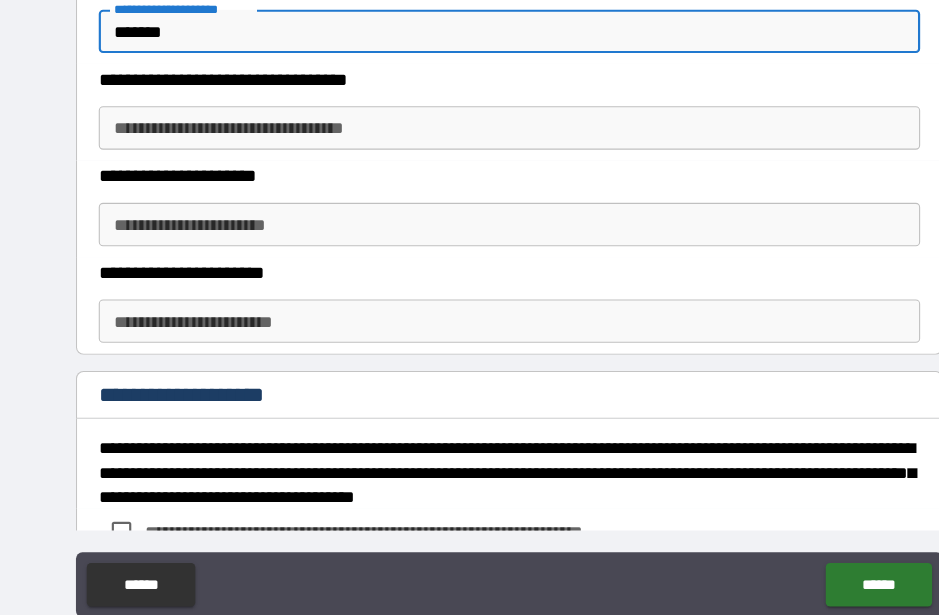 scroll, scrollTop: 388, scrollLeft: 0, axis: vertical 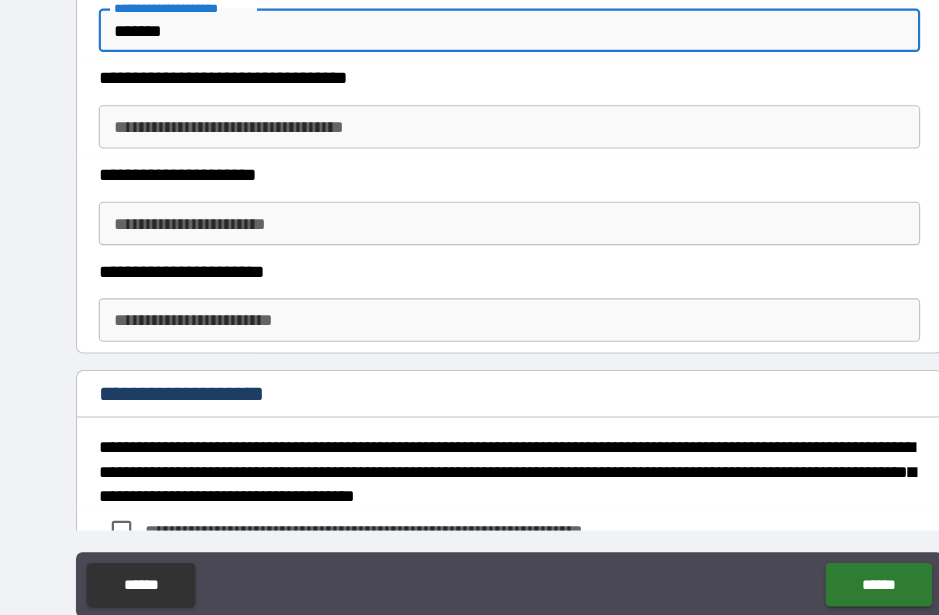 type on "*******" 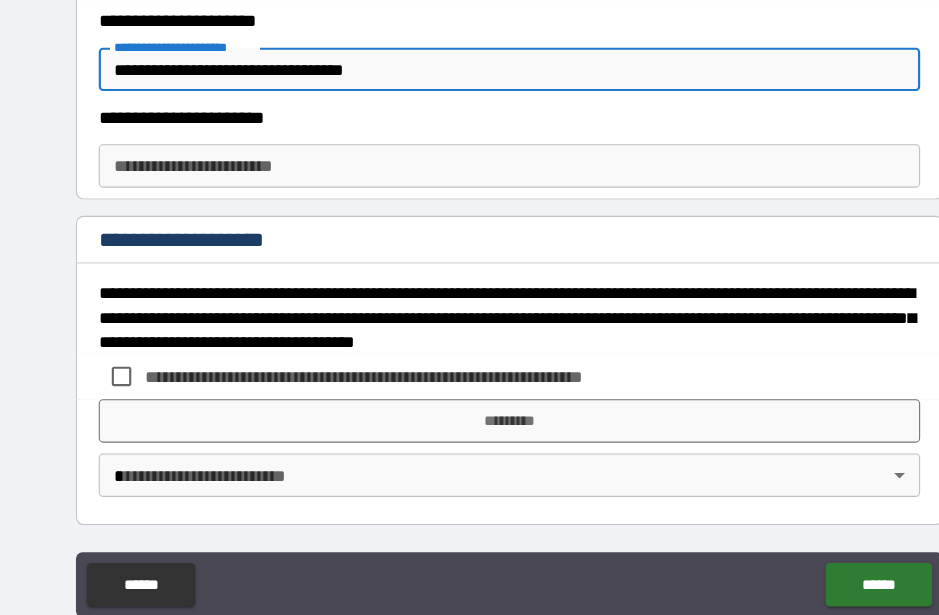 scroll, scrollTop: 530, scrollLeft: 0, axis: vertical 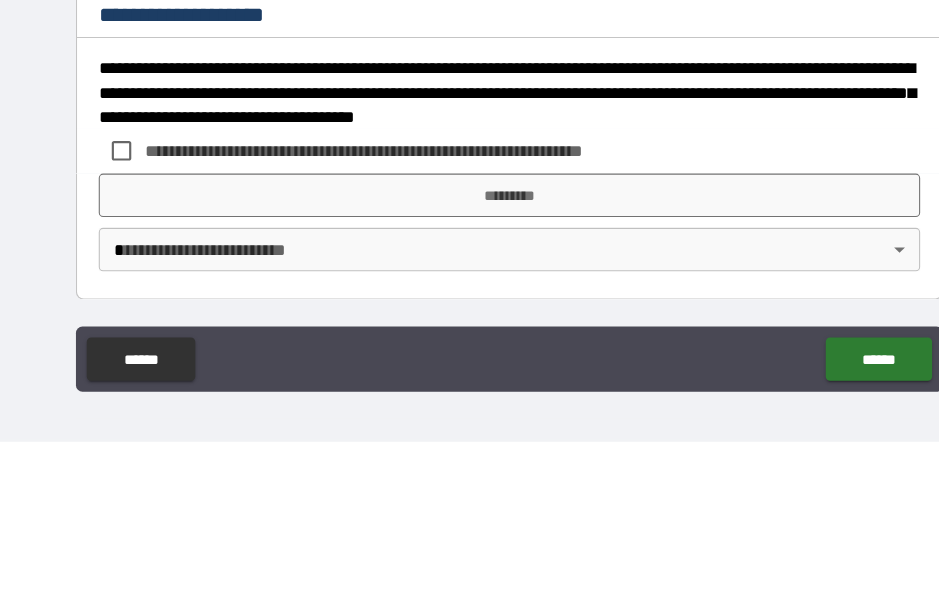 type on "**" 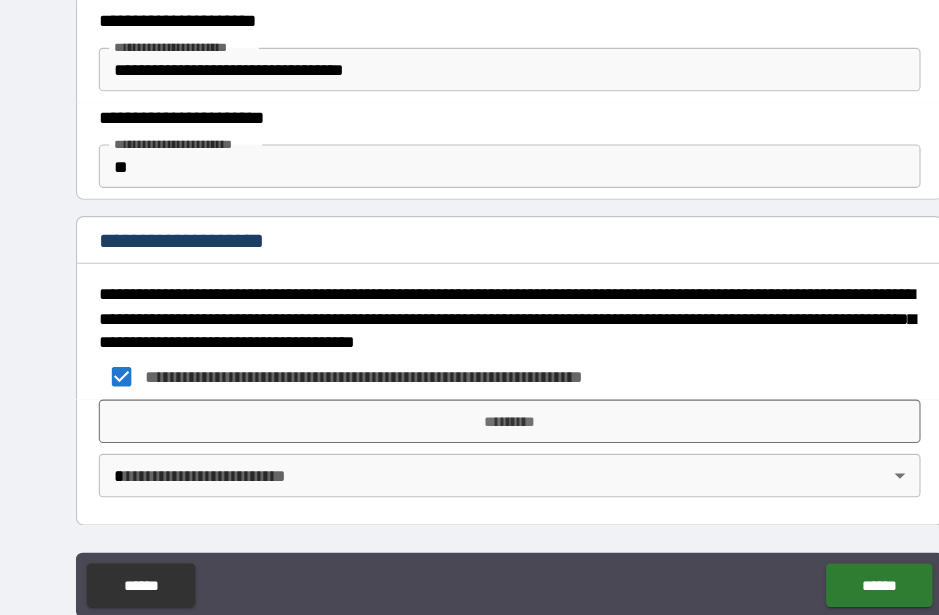 scroll, scrollTop: 52, scrollLeft: 0, axis: vertical 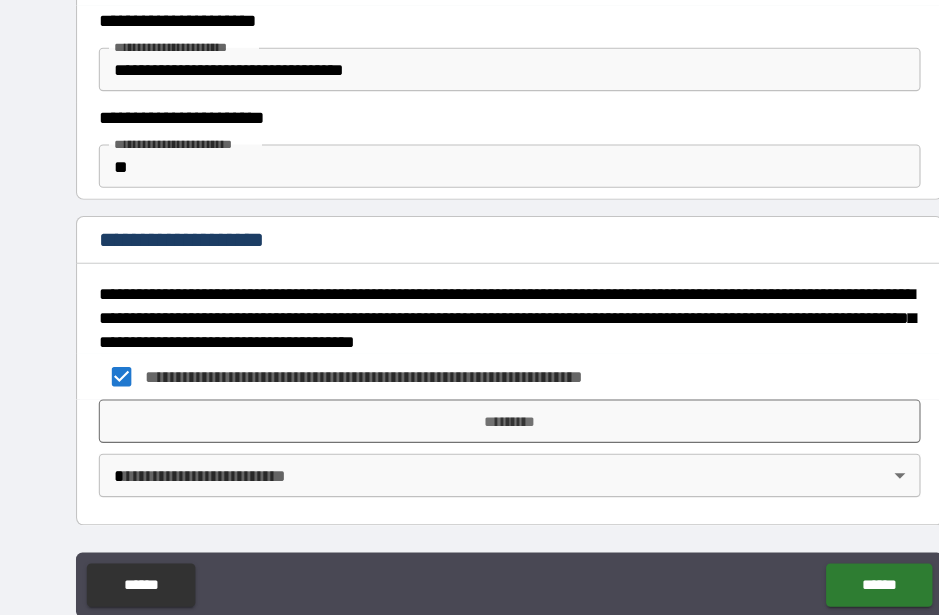 click on "*********" at bounding box center (469, 388) 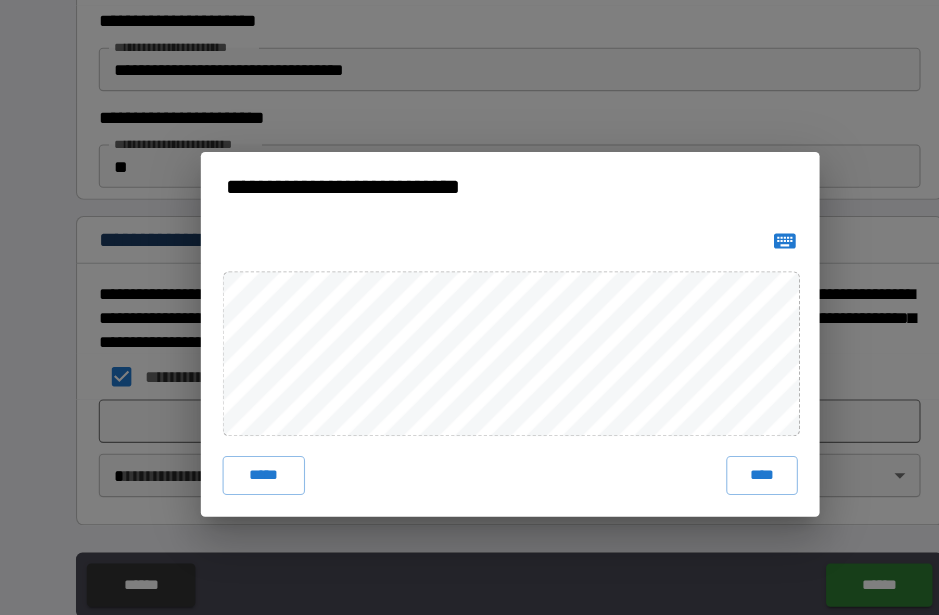 click on "****" at bounding box center [702, 438] 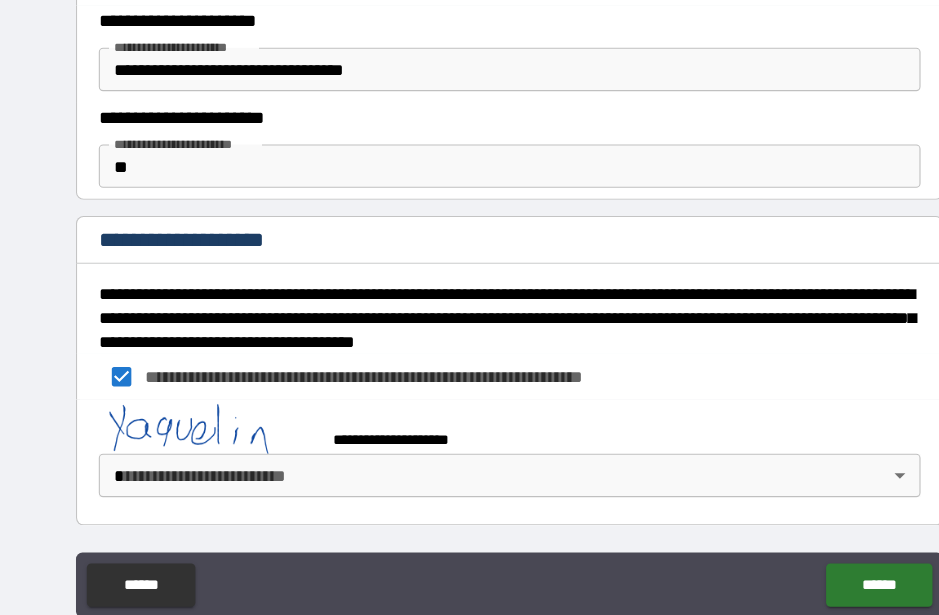 scroll, scrollTop: 520, scrollLeft: 0, axis: vertical 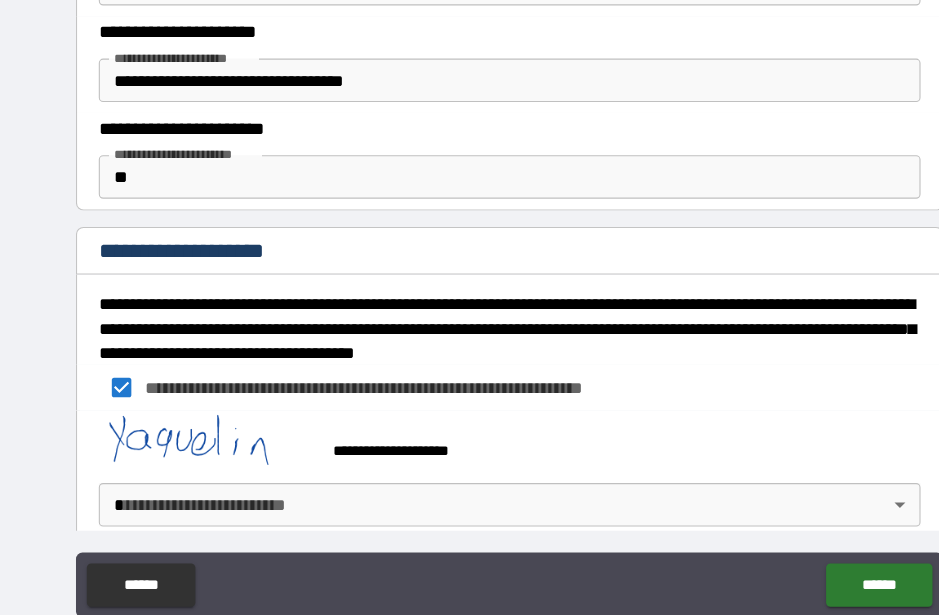 click on "**********" at bounding box center (469, 283) 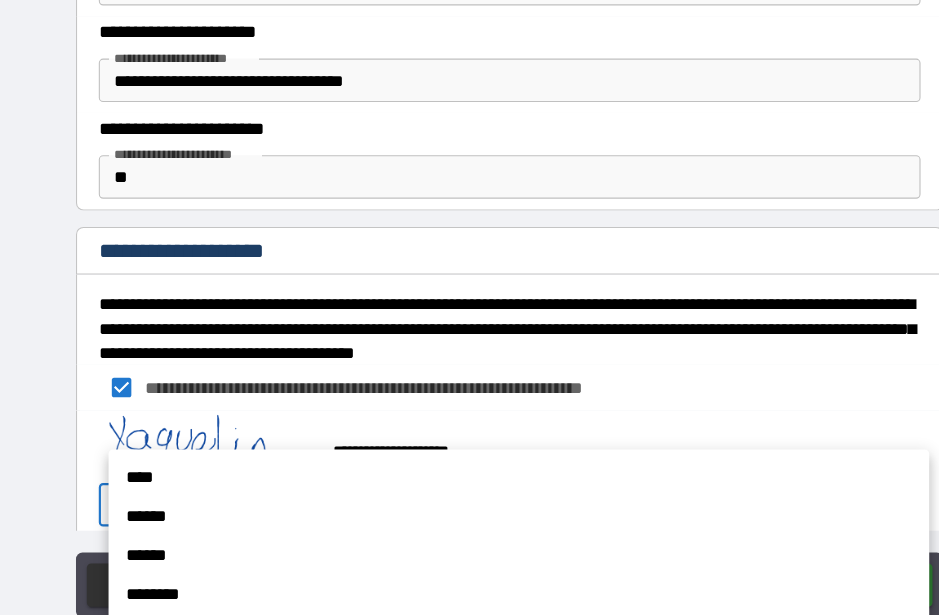 click on "******" at bounding box center [478, 476] 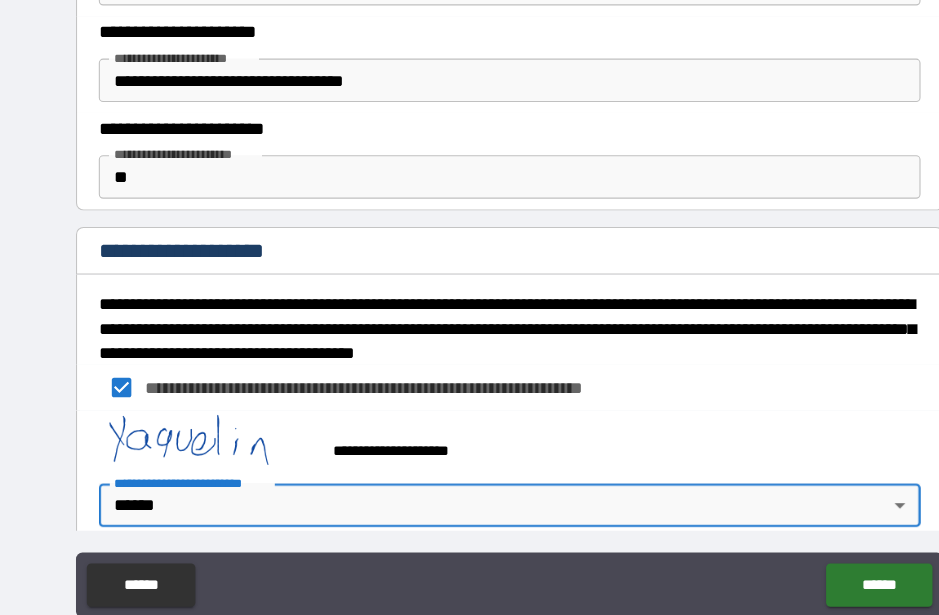 click on "******" at bounding box center [809, 539] 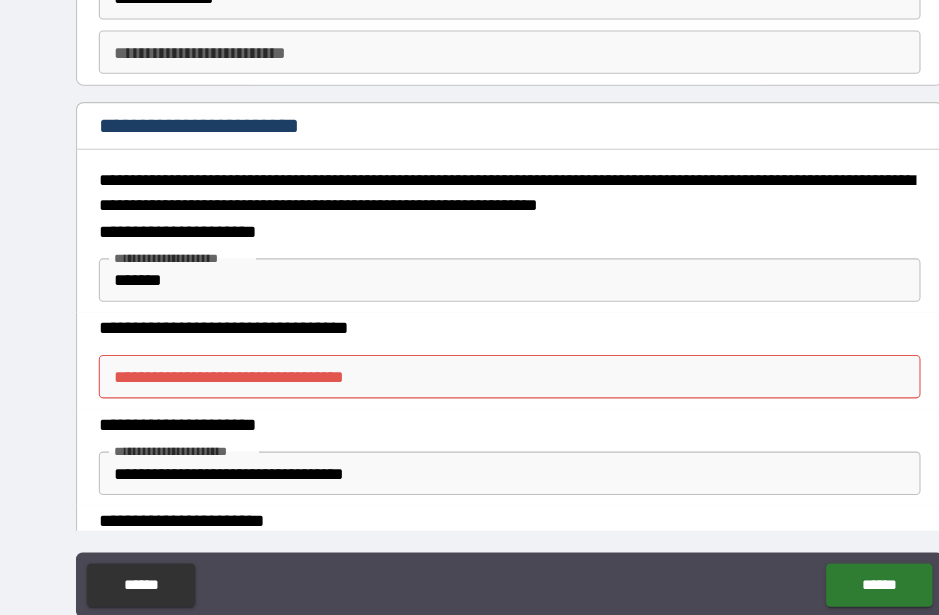 scroll, scrollTop: 148, scrollLeft: 0, axis: vertical 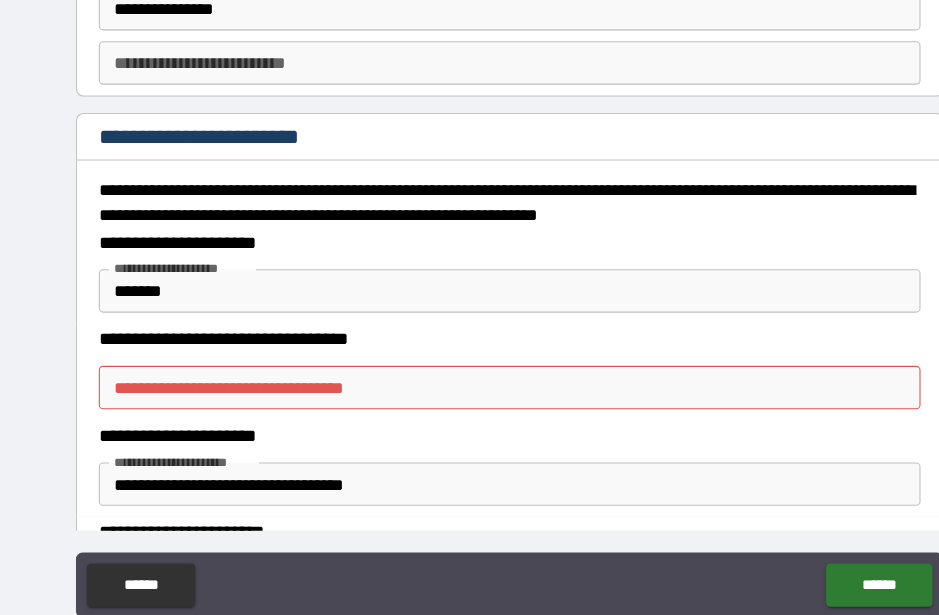 click on "**********" at bounding box center (469, 357) 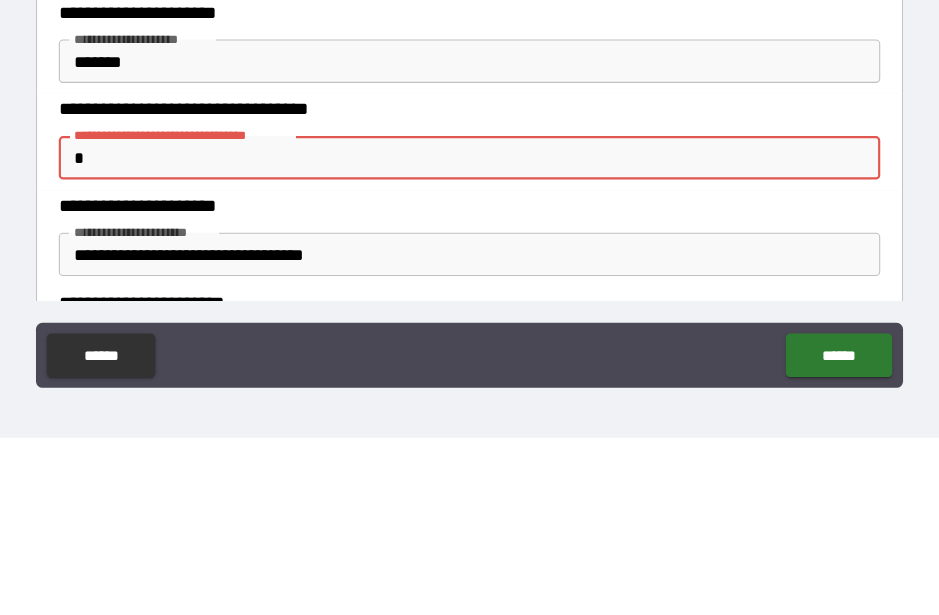 click on "*" at bounding box center [469, 357] 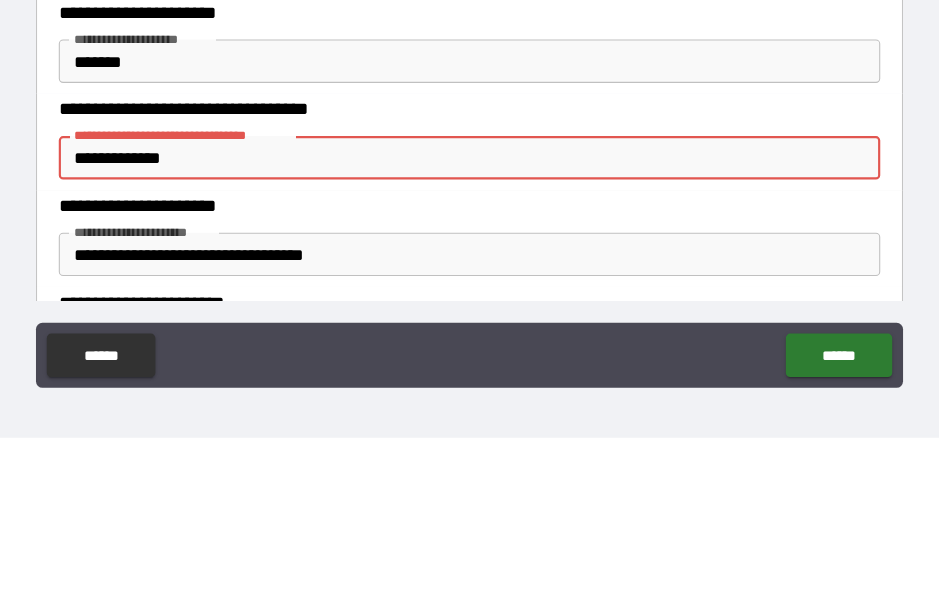 type on "**********" 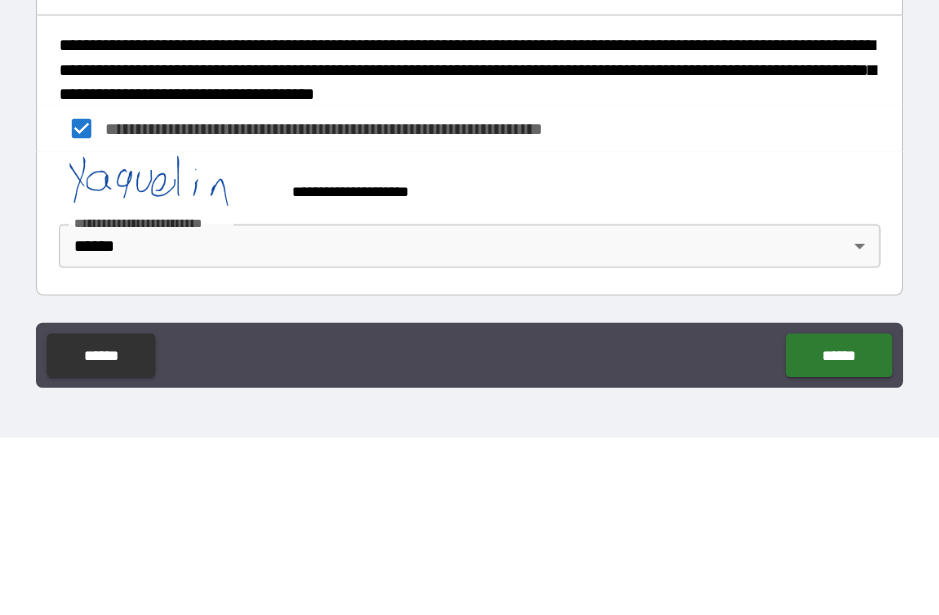 scroll, scrollTop: 547, scrollLeft: 0, axis: vertical 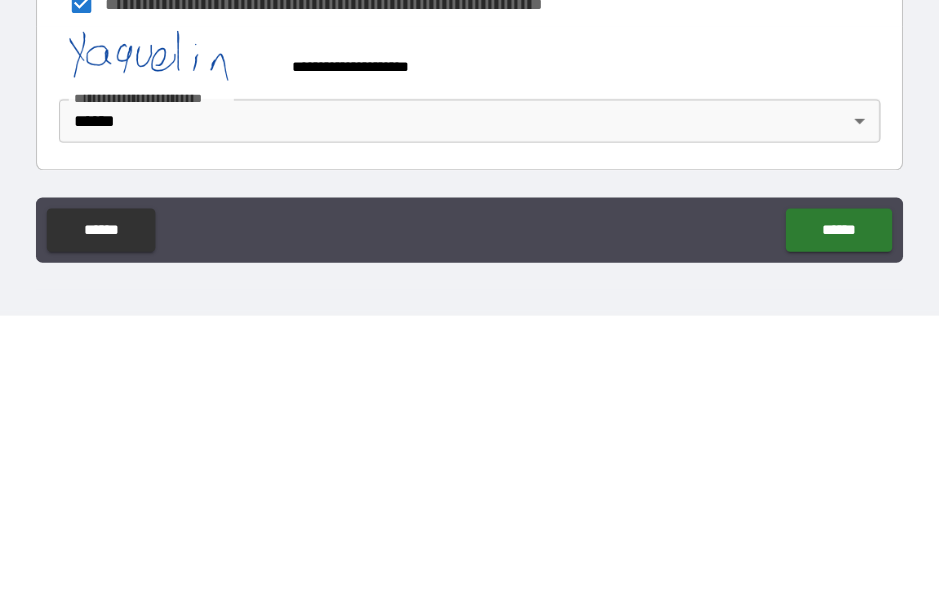 click on "******" at bounding box center [809, 536] 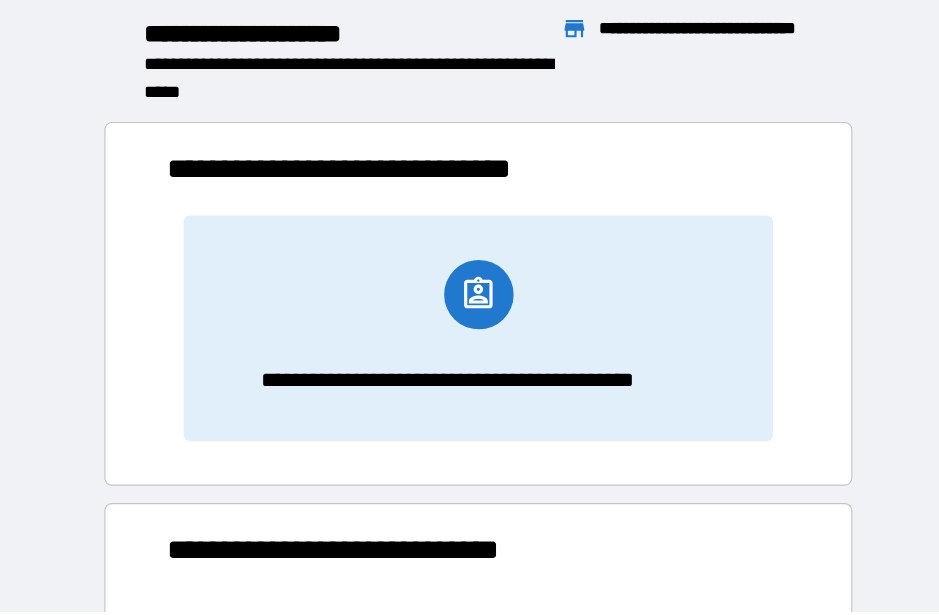 scroll, scrollTop: 386, scrollLeft: 575, axis: both 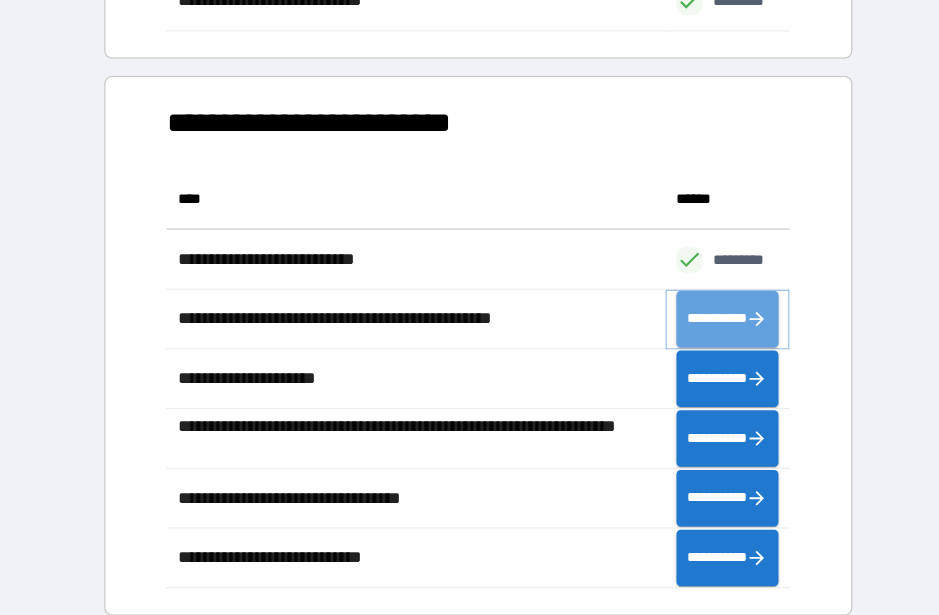 click on "**********" at bounding box center [707, 294] 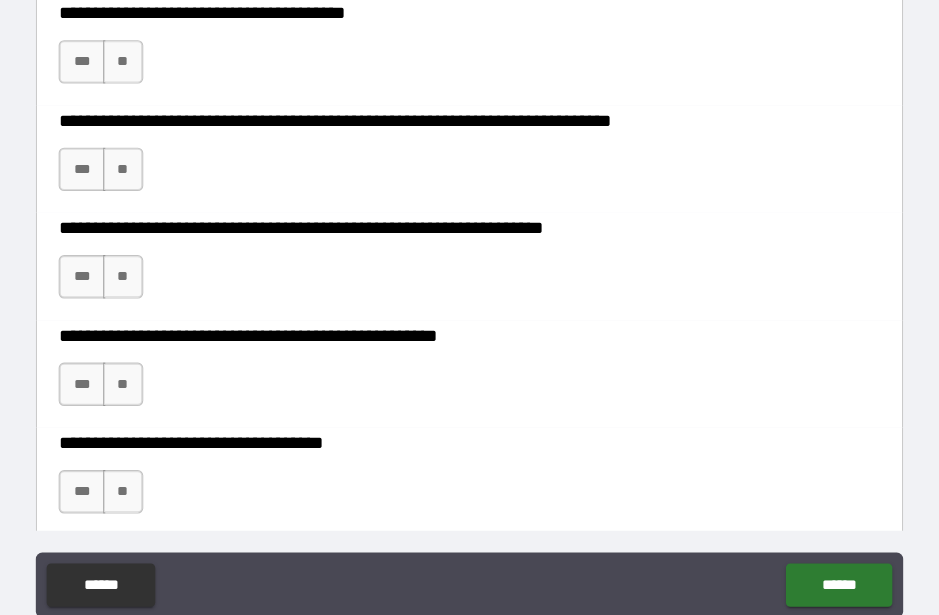 scroll, scrollTop: 474, scrollLeft: 0, axis: vertical 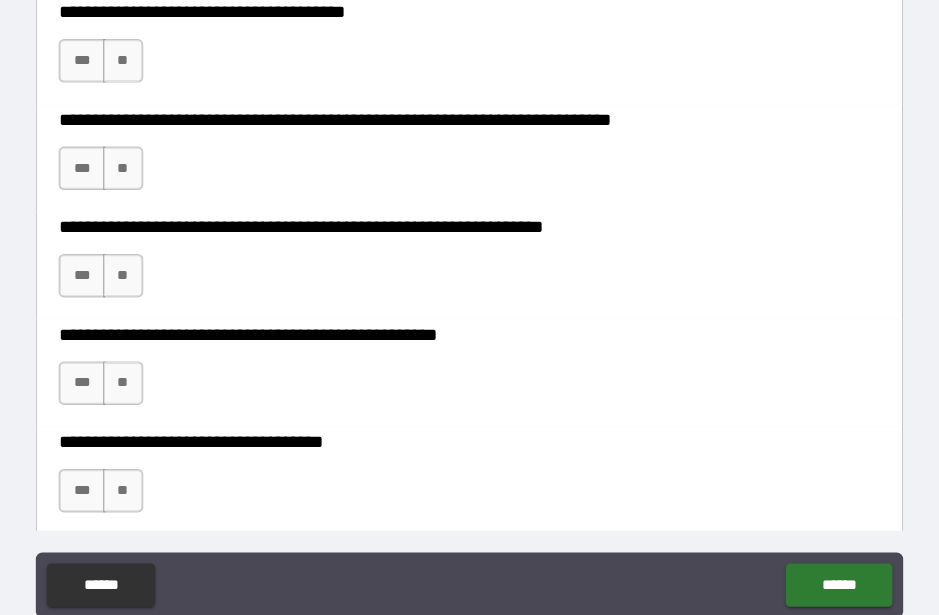 click on "**" at bounding box center (150, 56) 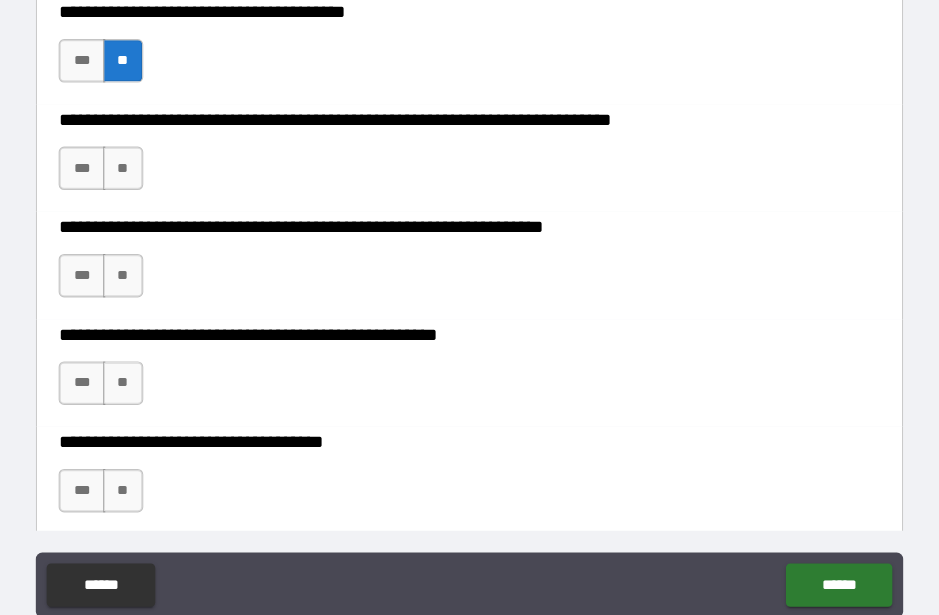 click on "**" at bounding box center (150, 155) 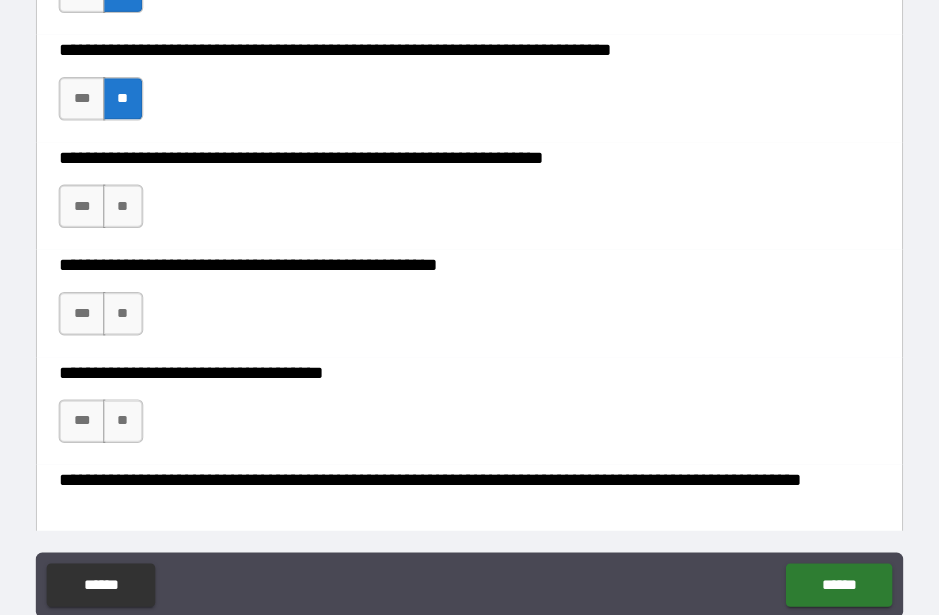 scroll, scrollTop: 539, scrollLeft: 0, axis: vertical 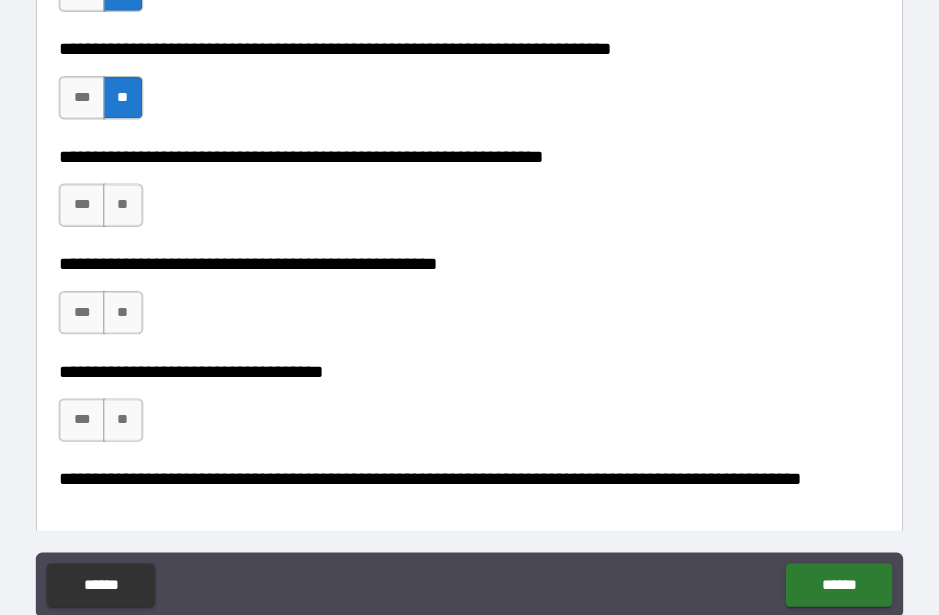 click on "**" at bounding box center (150, 189) 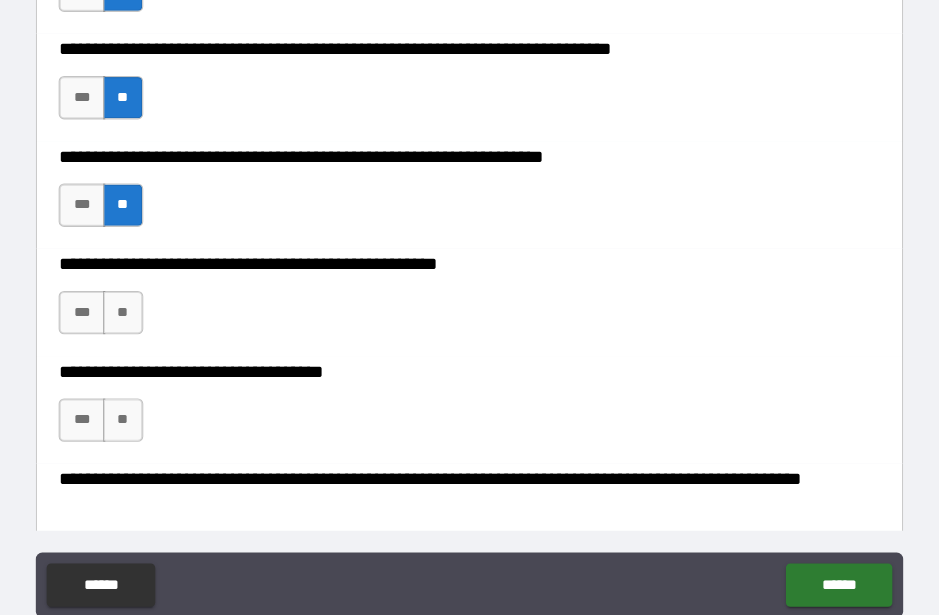 click on "**" at bounding box center [150, 288] 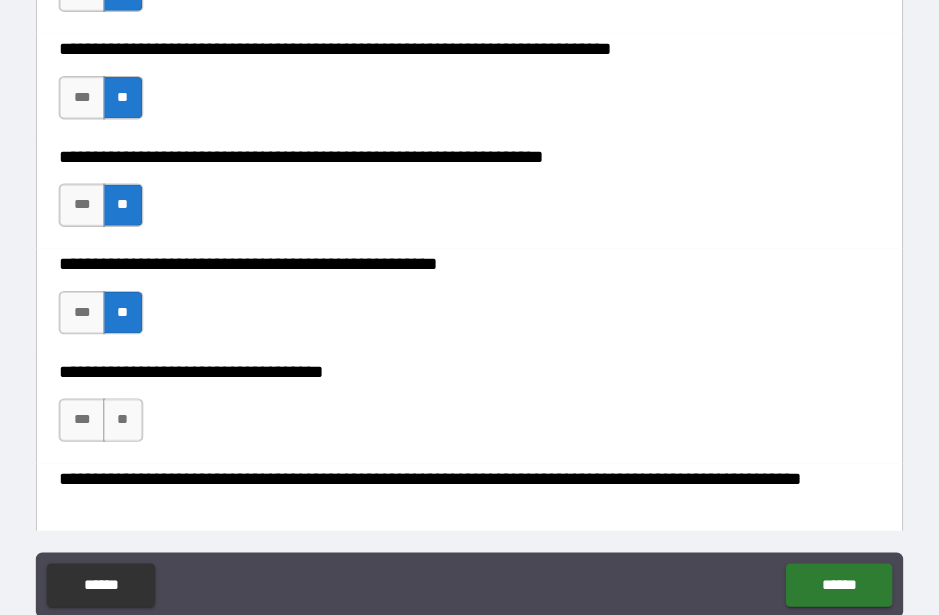 click on "**" at bounding box center [150, 387] 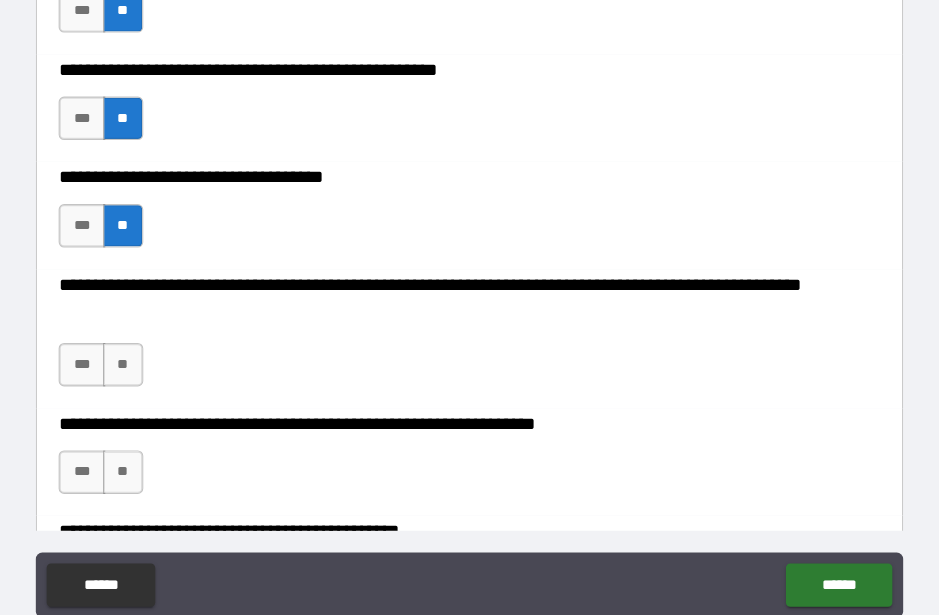 scroll, scrollTop: 736, scrollLeft: 0, axis: vertical 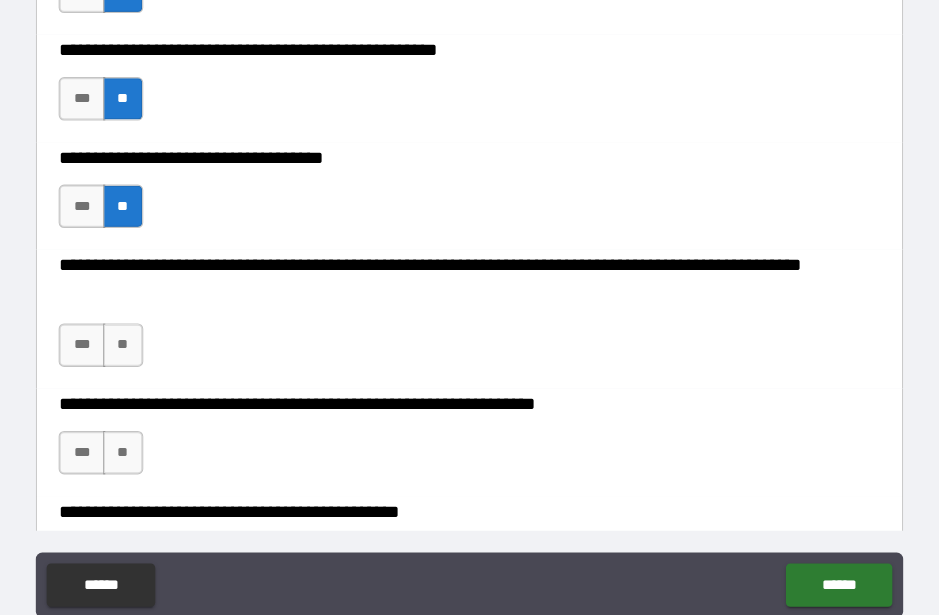 click on "**" at bounding box center (150, 318) 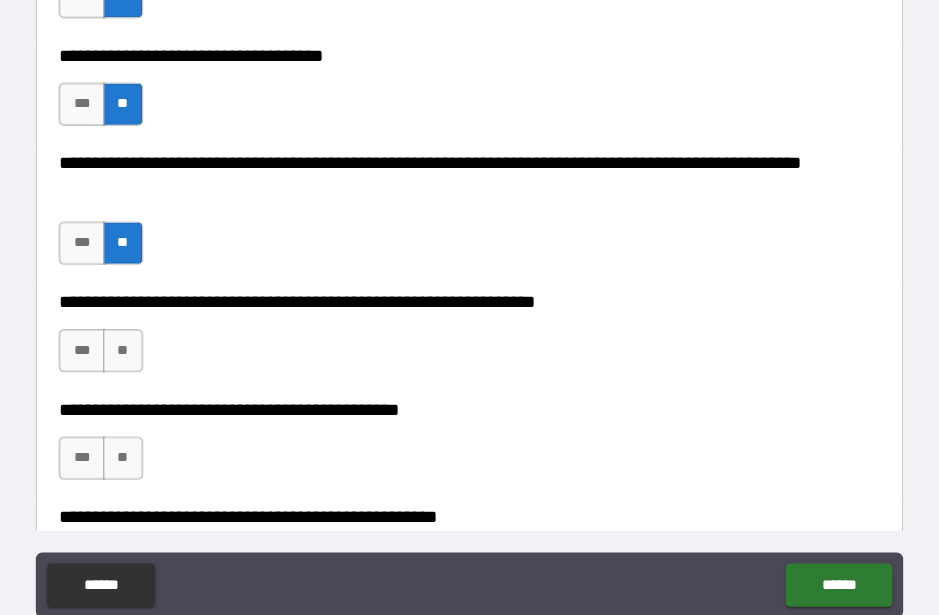 scroll, scrollTop: 857, scrollLeft: 0, axis: vertical 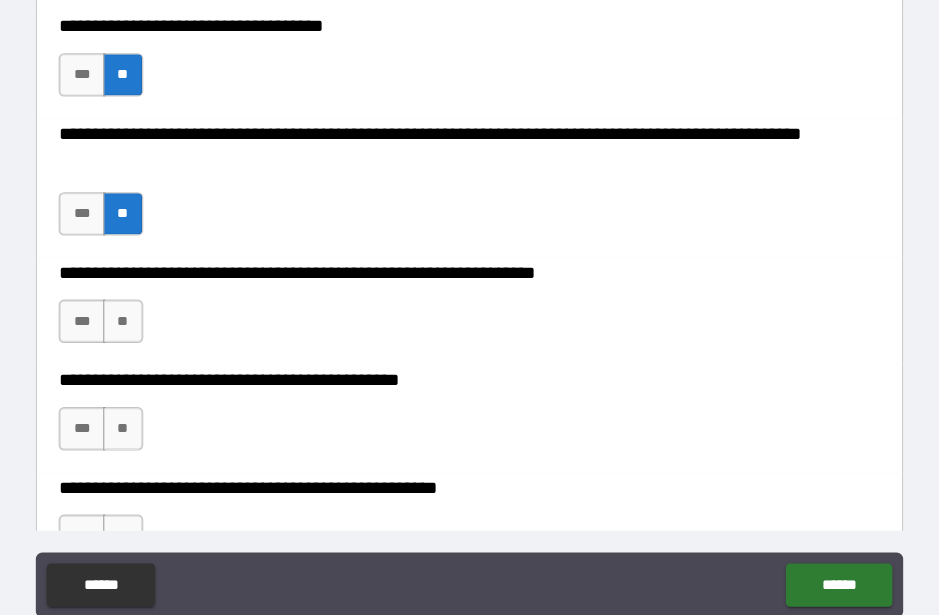 click on "**" at bounding box center [150, 296] 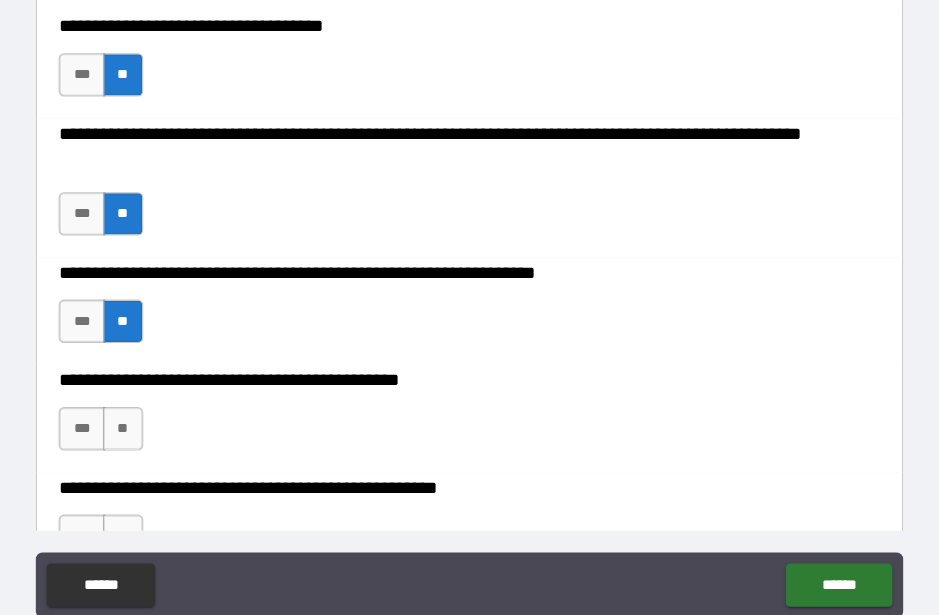 click on "**" at bounding box center (150, 395) 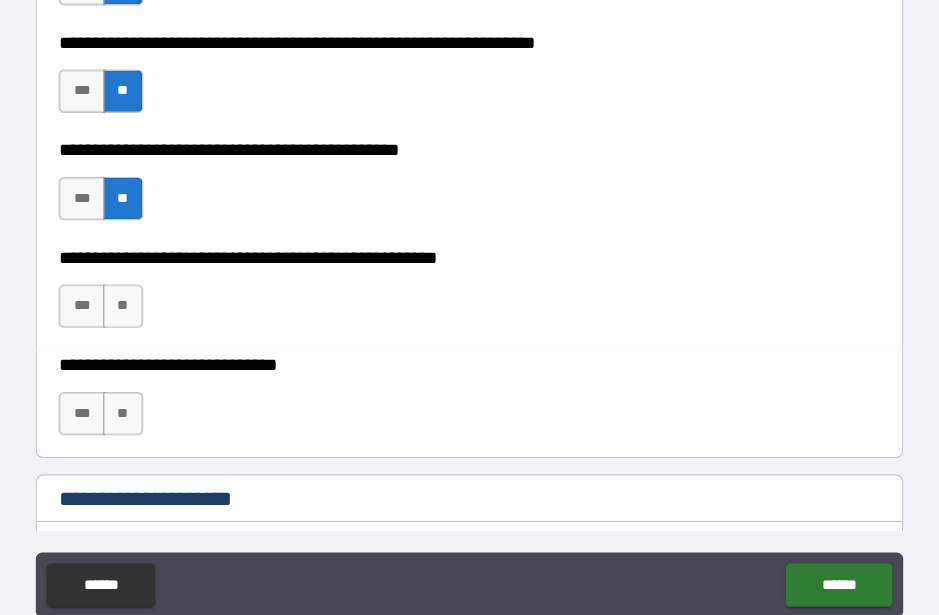 scroll, scrollTop: 1075, scrollLeft: 0, axis: vertical 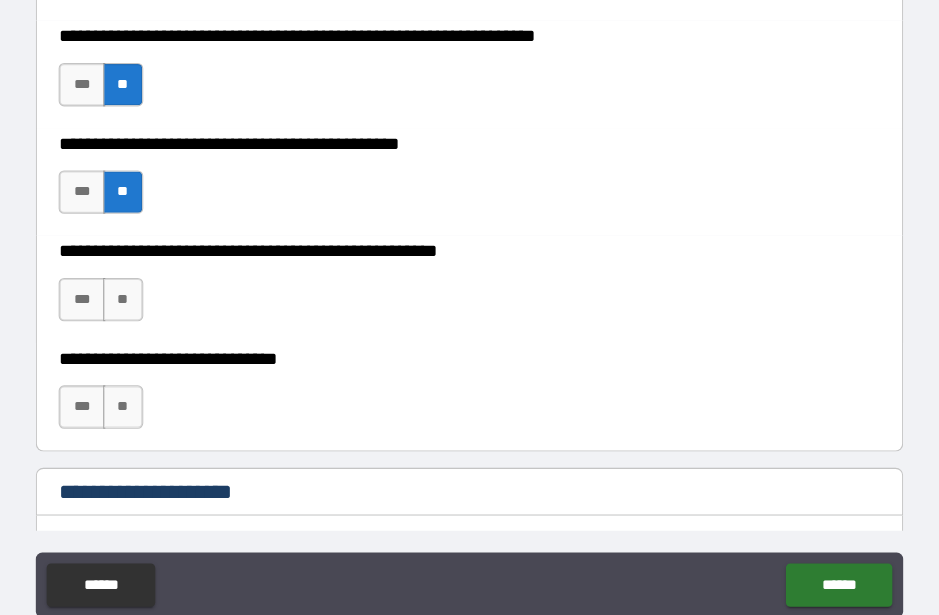 click on "**" at bounding box center [150, 276] 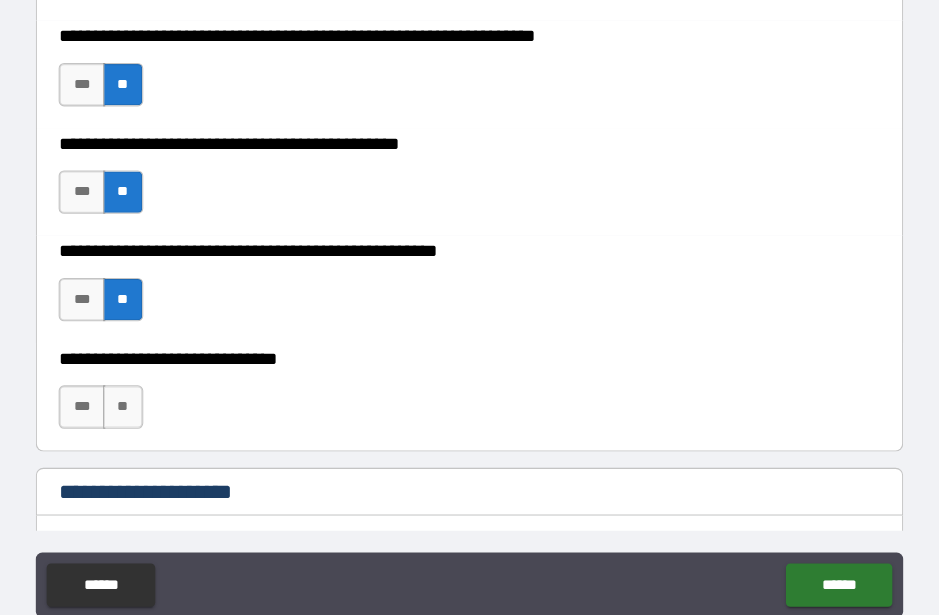 click on "**" at bounding box center (150, 375) 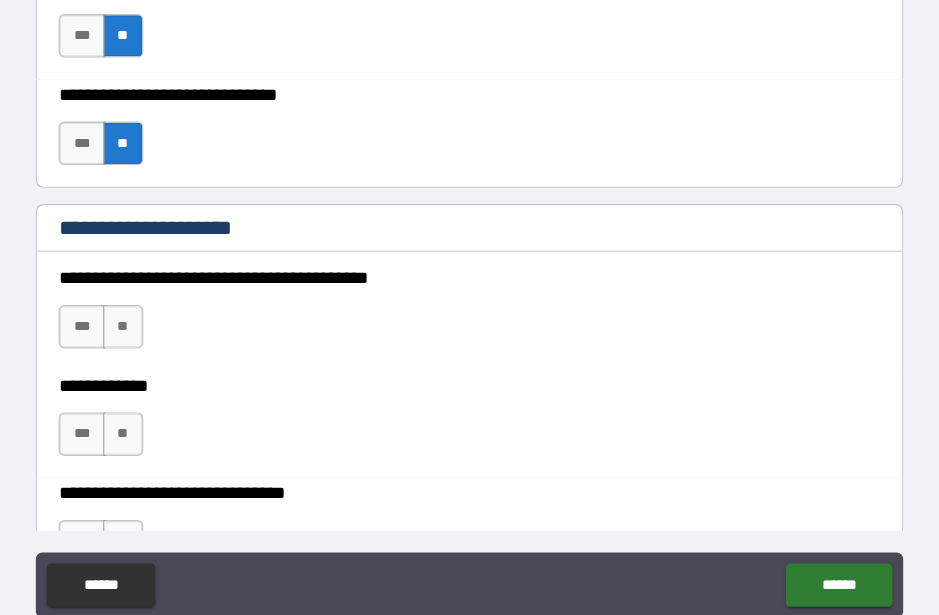 scroll, scrollTop: 1320, scrollLeft: 0, axis: vertical 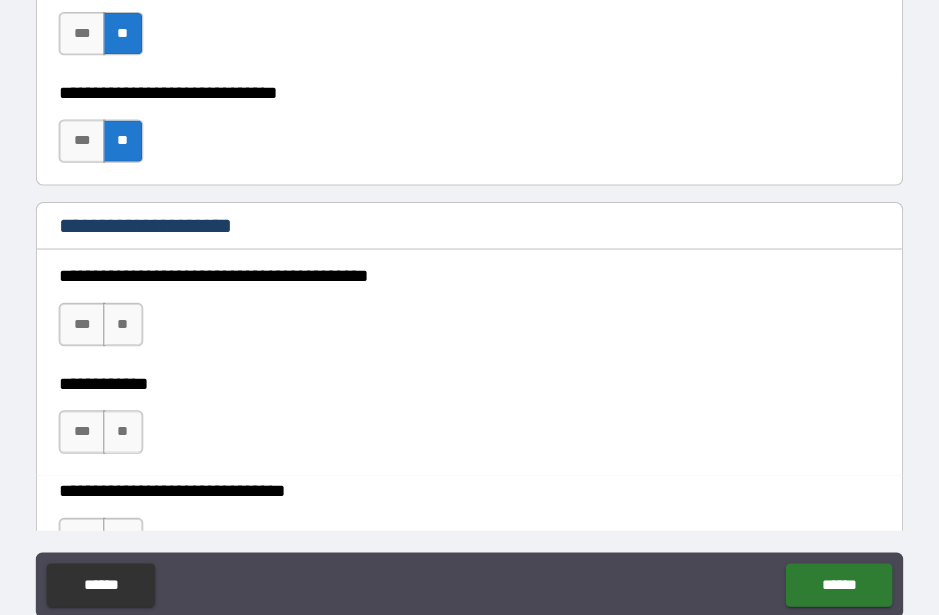 click on "**" at bounding box center (150, 299) 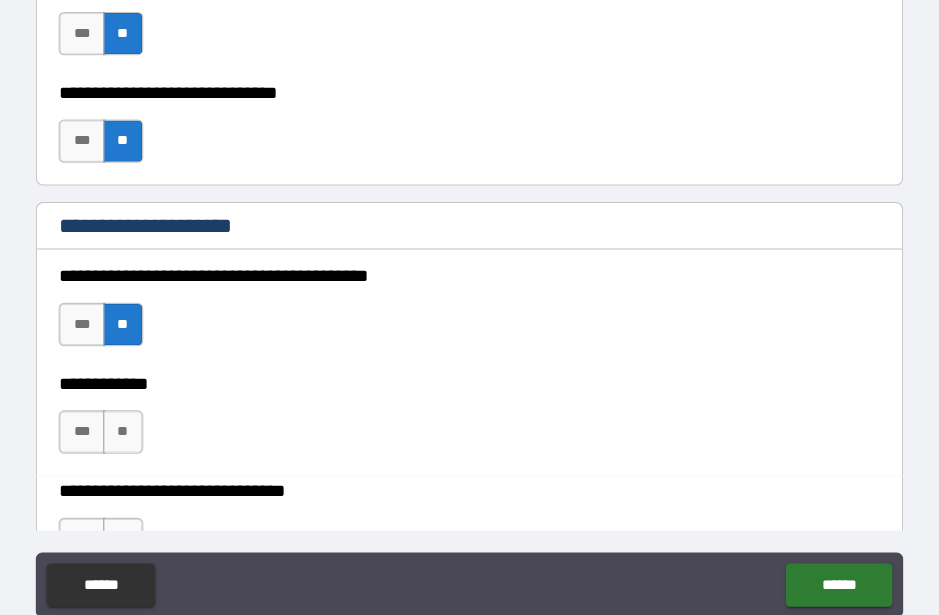 click on "**" at bounding box center [150, 398] 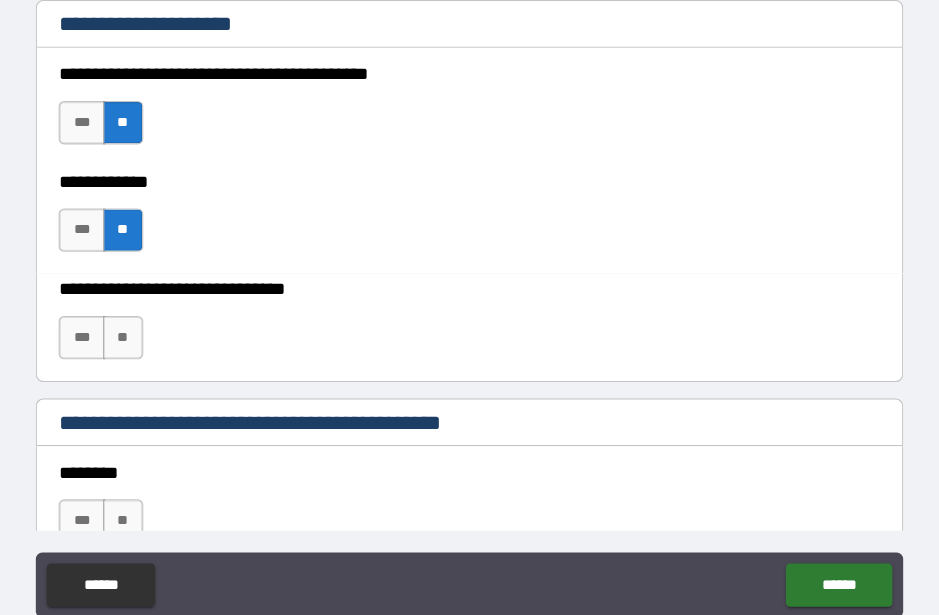 click on "**" at bounding box center (150, 311) 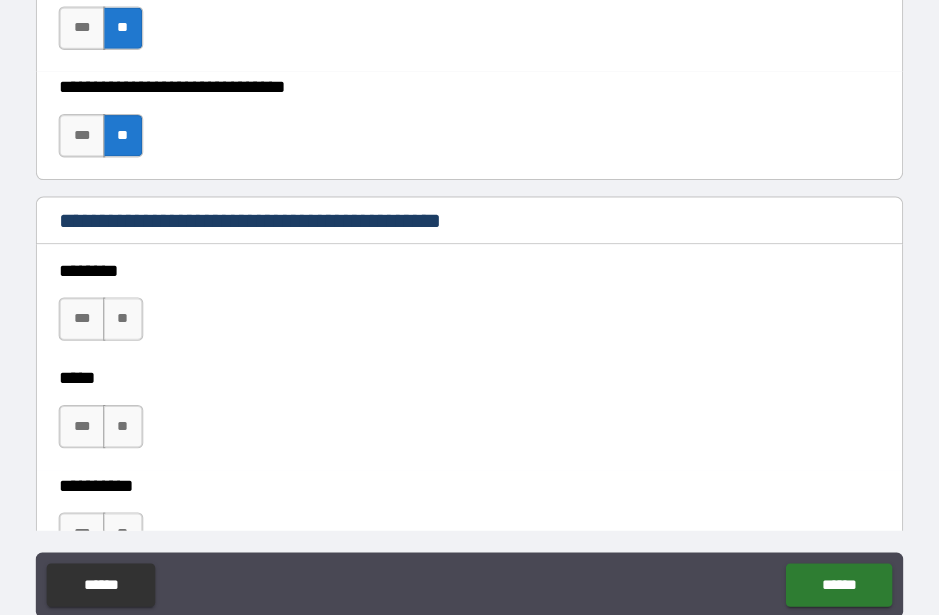 scroll, scrollTop: 1734, scrollLeft: 0, axis: vertical 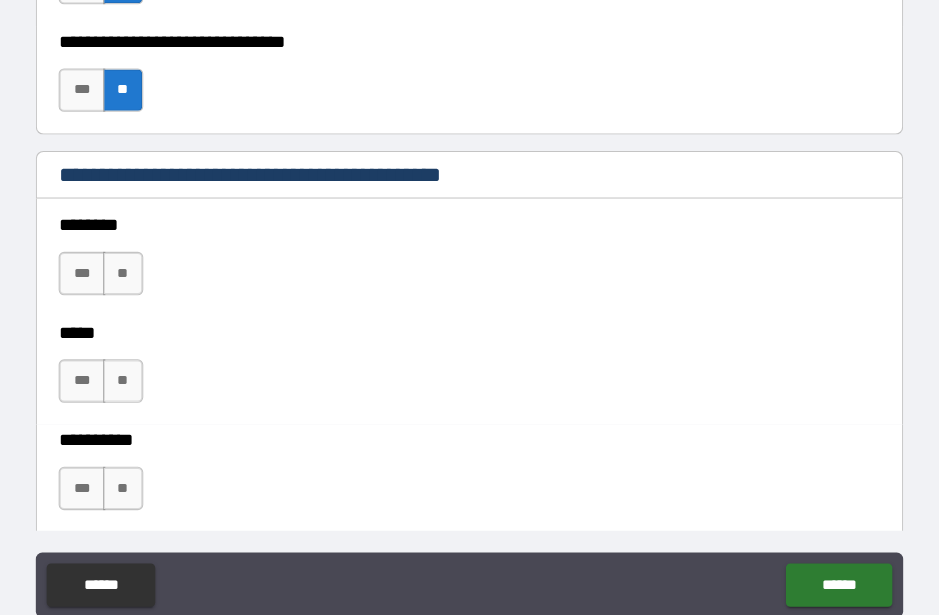 click on "**" at bounding box center [150, 252] 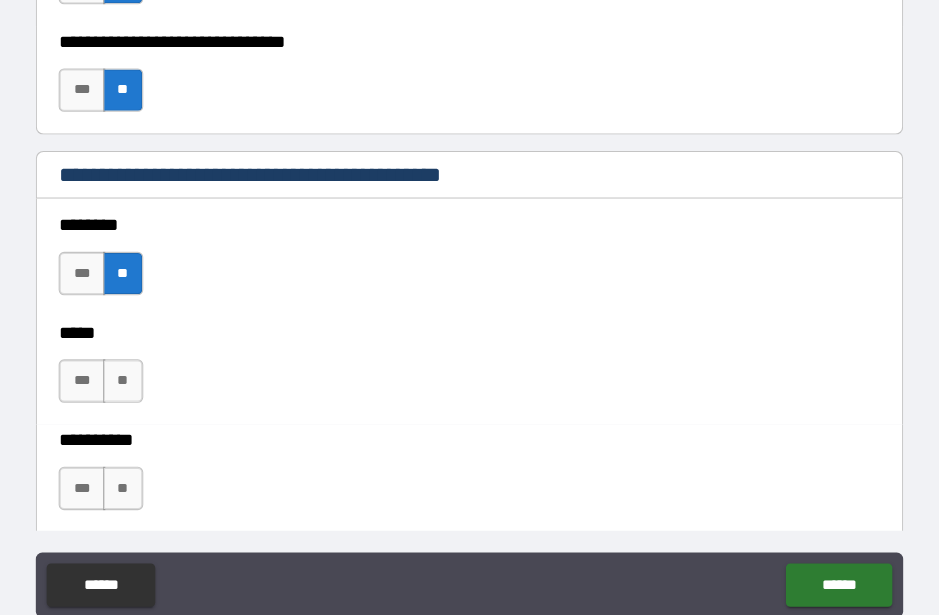 click on "**" at bounding box center [150, 351] 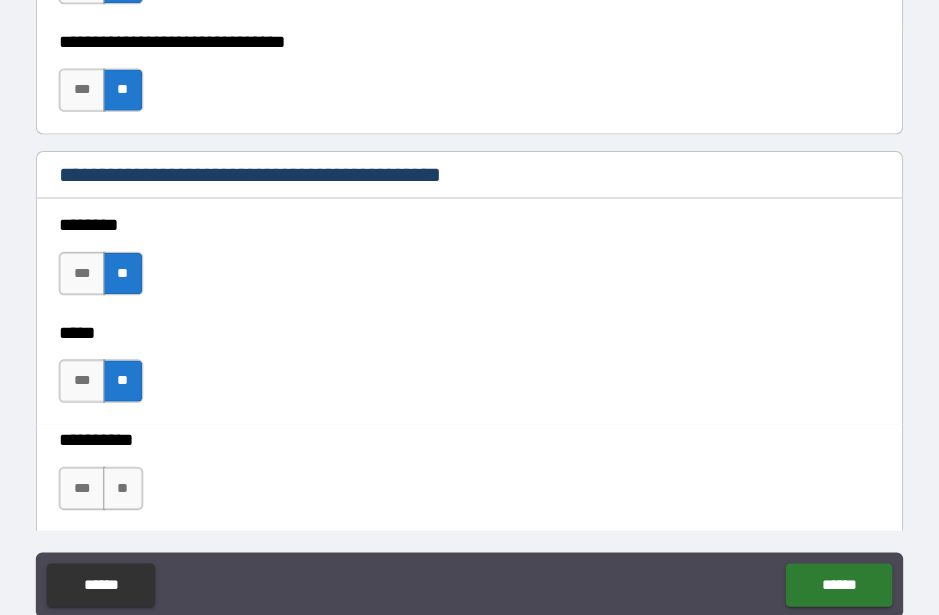 click on "**" at bounding box center (150, 450) 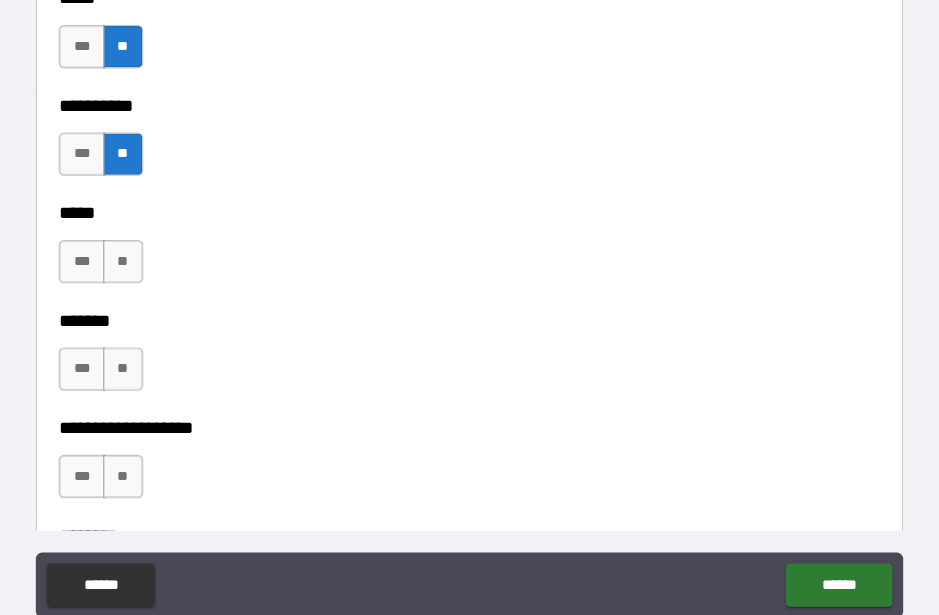 scroll, scrollTop: 2051, scrollLeft: 0, axis: vertical 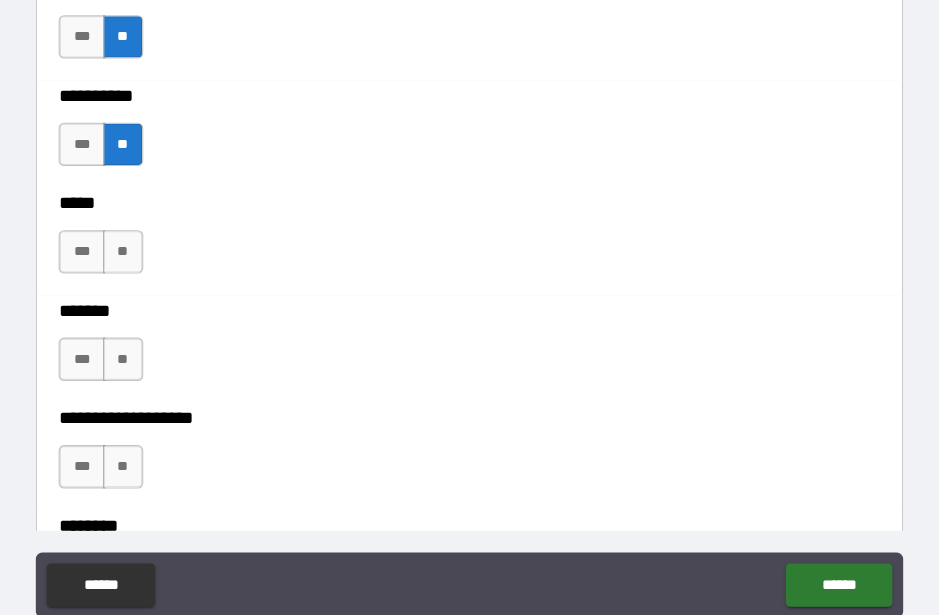 click on "**" at bounding box center (150, 232) 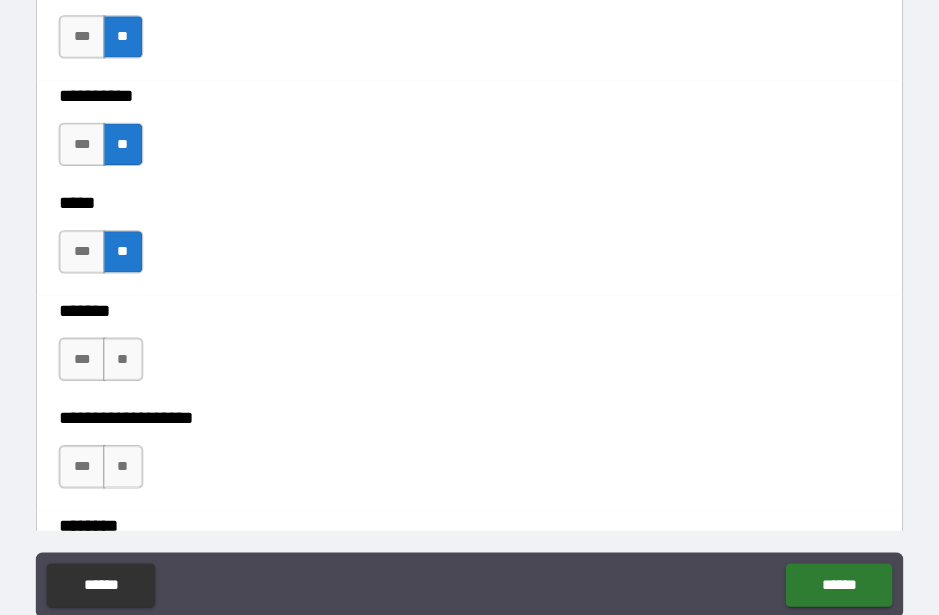 click on "**" at bounding box center (150, 331) 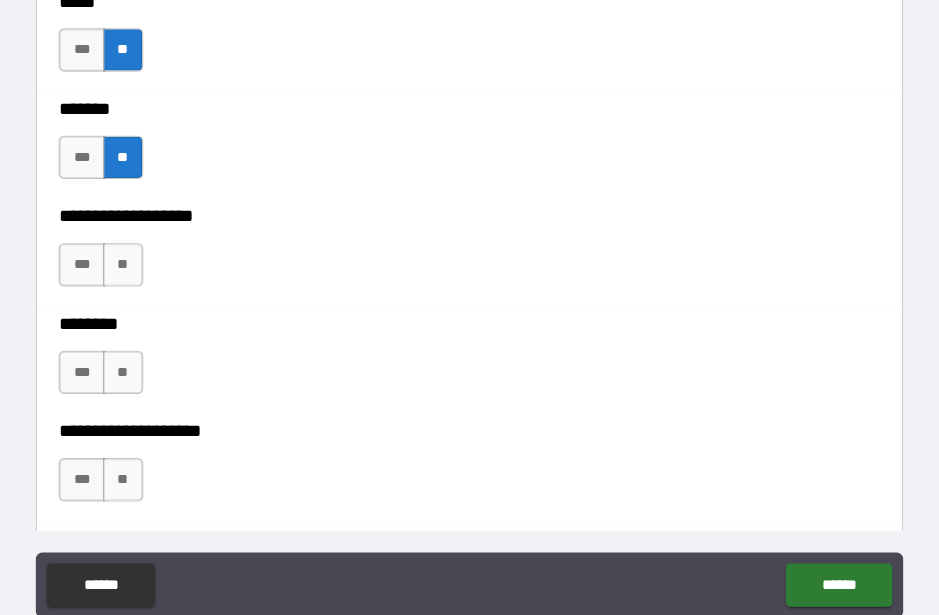 scroll, scrollTop: 2259, scrollLeft: 0, axis: vertical 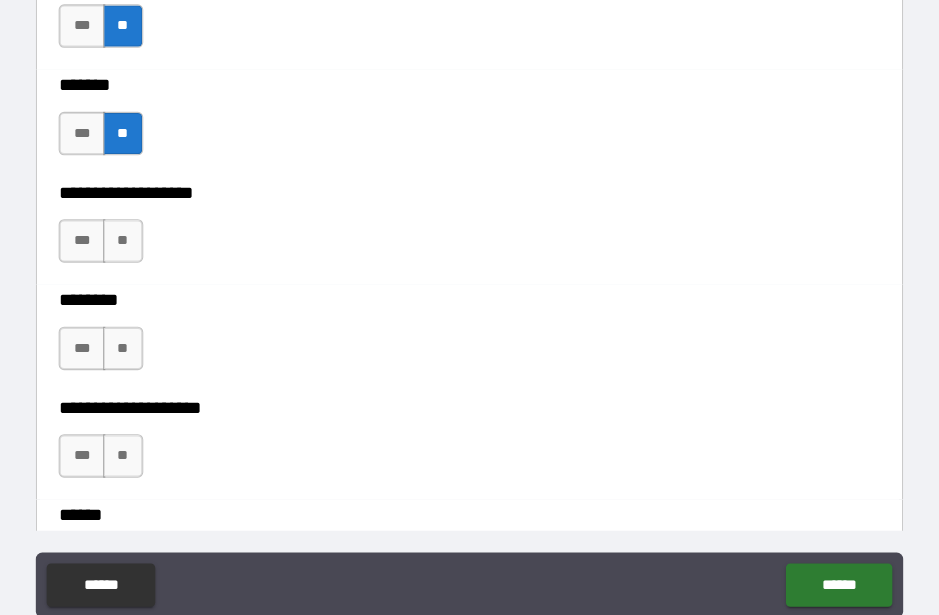 click on "**" at bounding box center [150, 222] 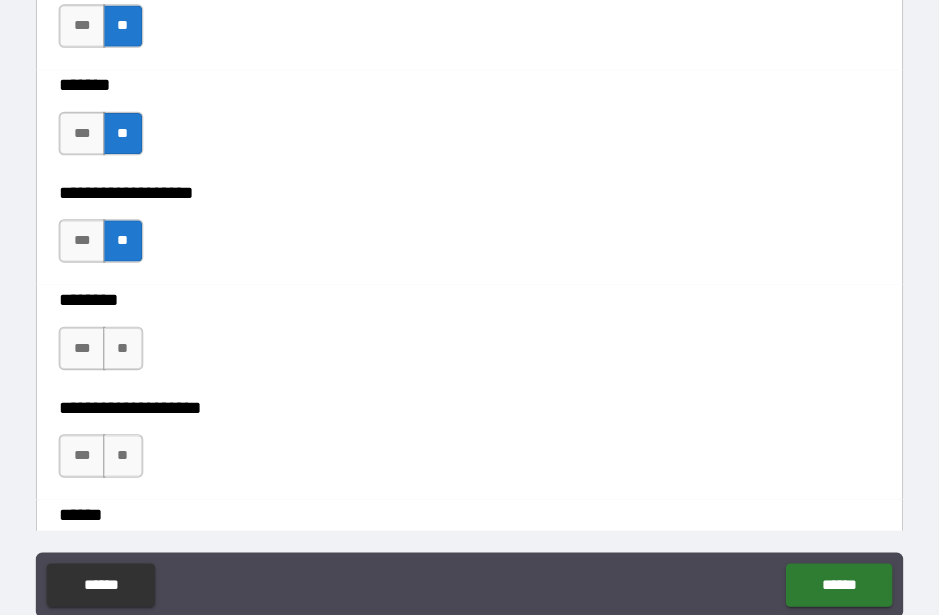 click on "**" at bounding box center (150, 321) 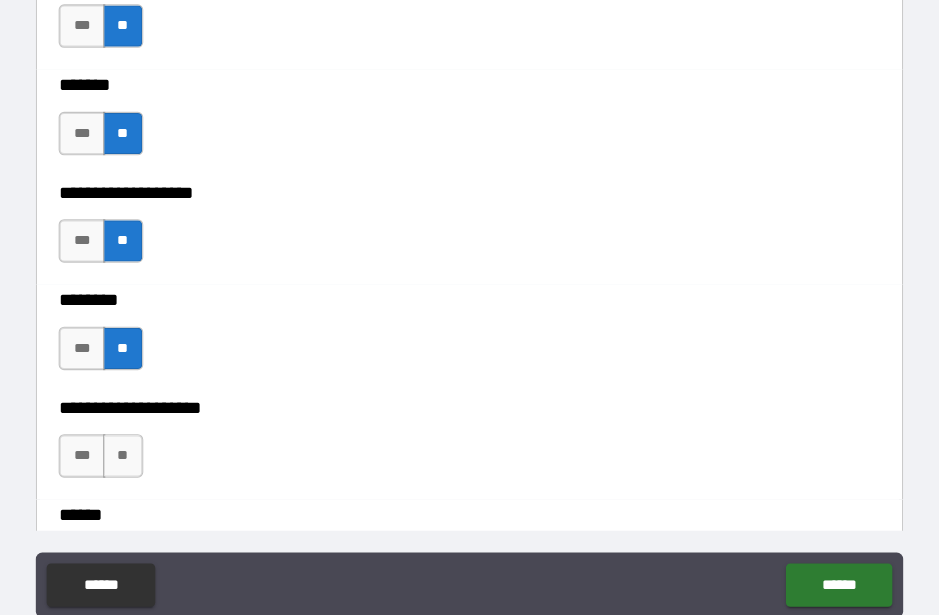 click on "**" at bounding box center (150, 420) 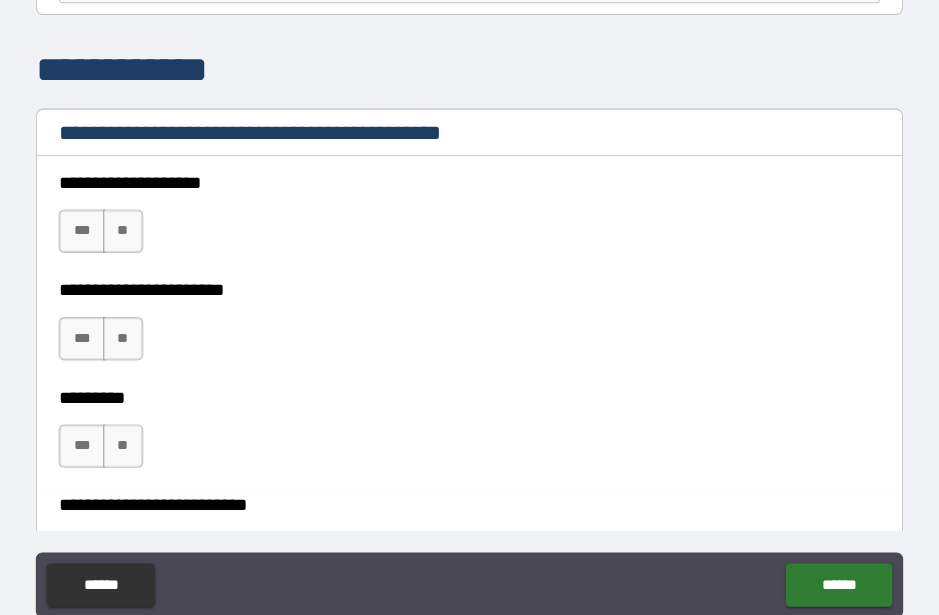 scroll, scrollTop: 2802, scrollLeft: 0, axis: vertical 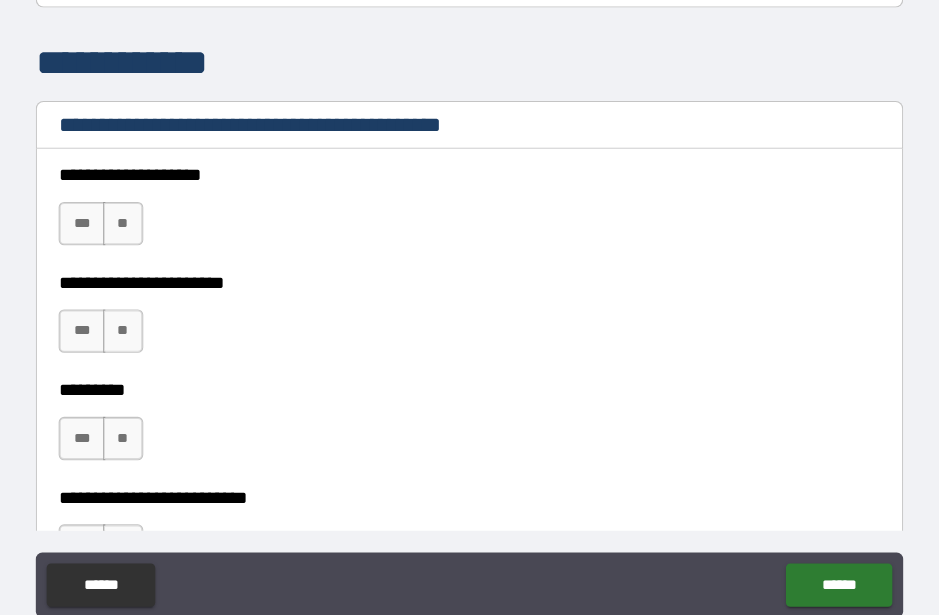 click on "**" at bounding box center [150, 206] 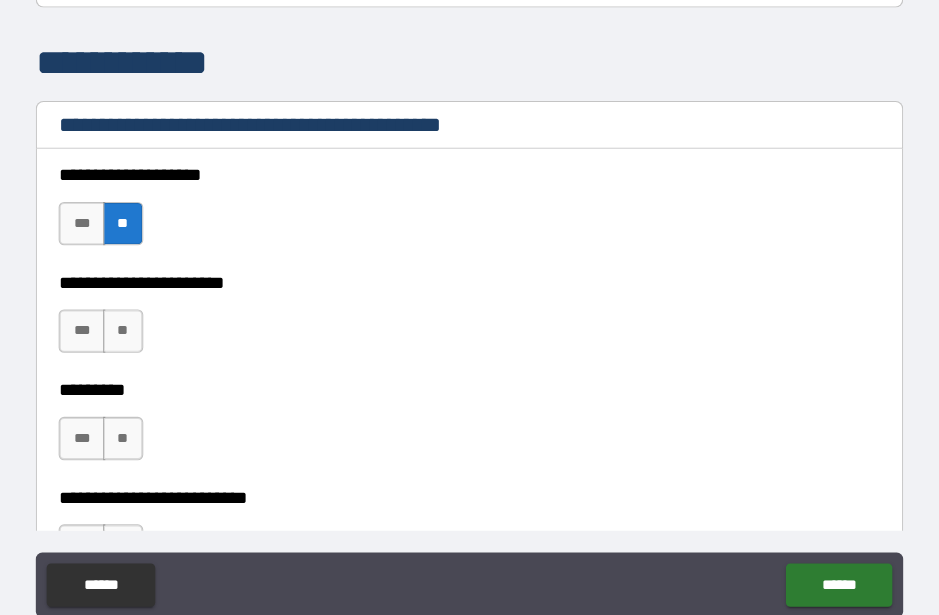 click on "**" at bounding box center [150, 305] 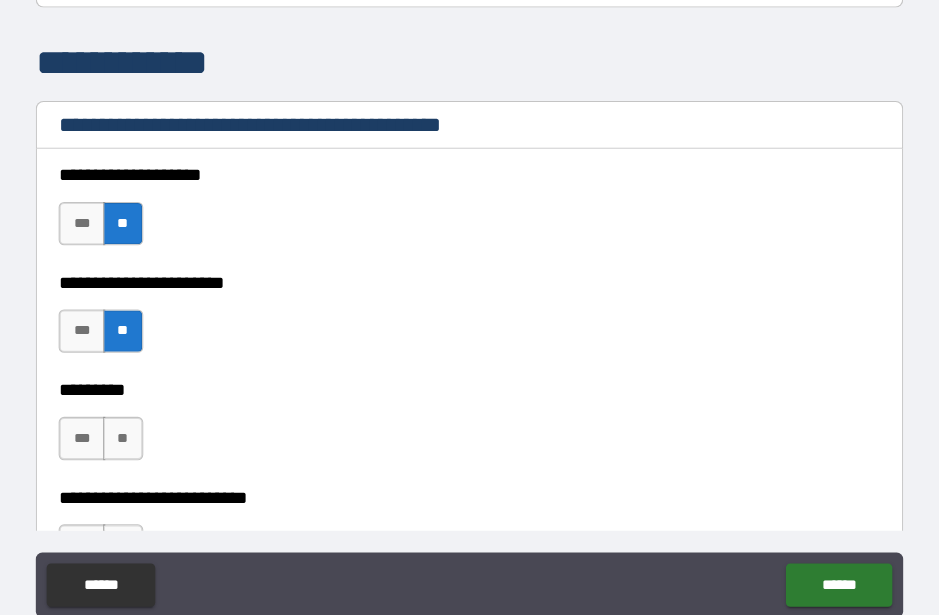 click on "**" at bounding box center [150, 404] 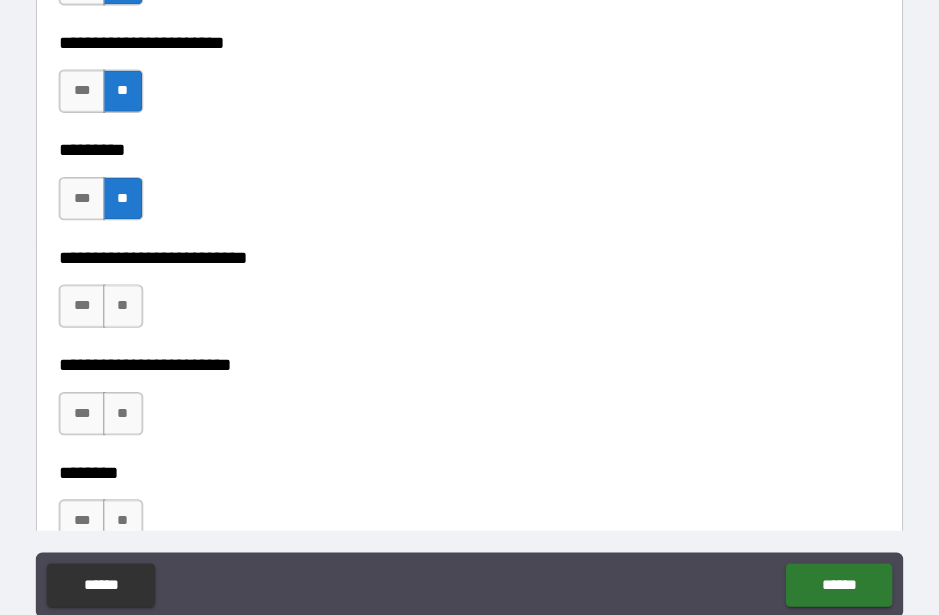 scroll, scrollTop: 3025, scrollLeft: 0, axis: vertical 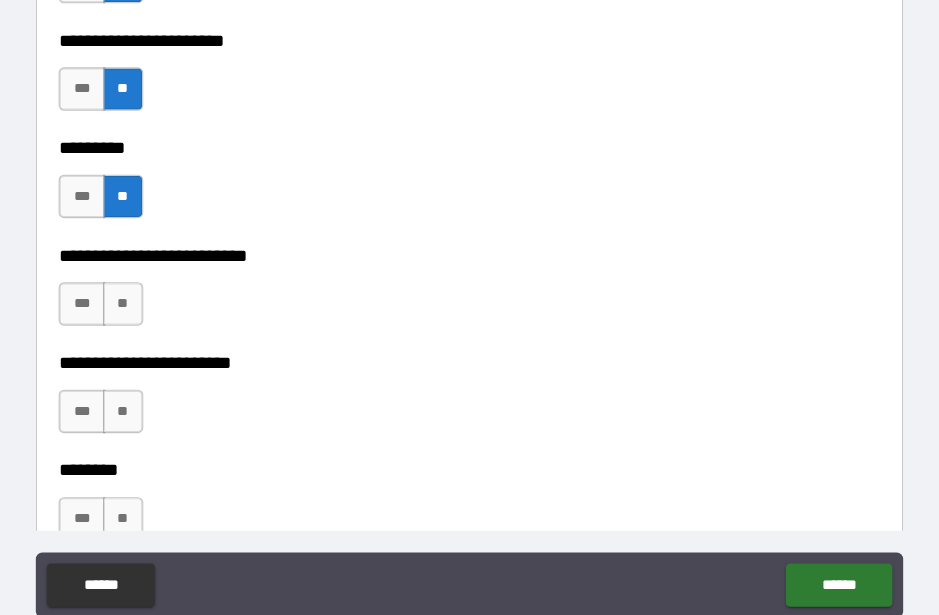click on "**" at bounding box center (150, 280) 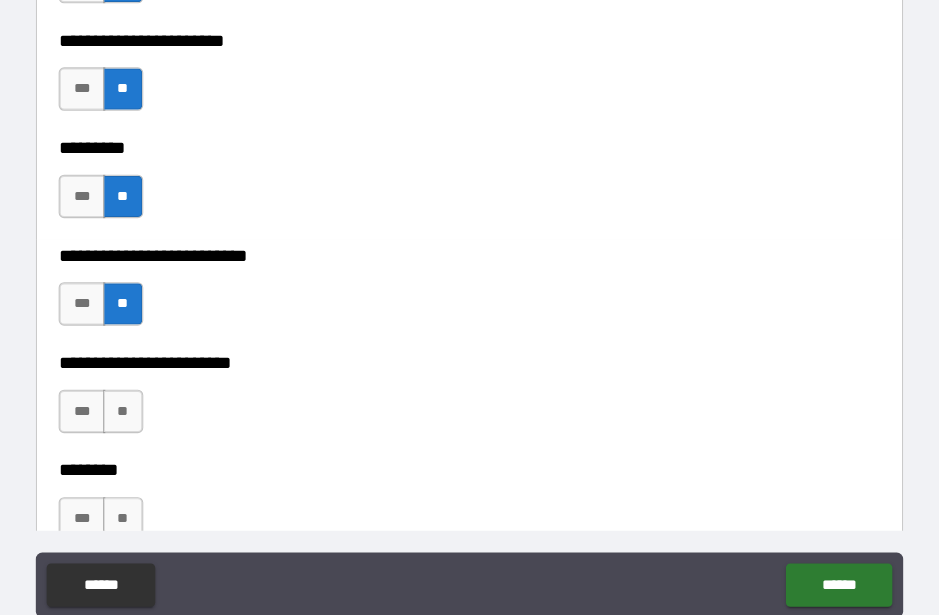 click on "**" at bounding box center (150, 379) 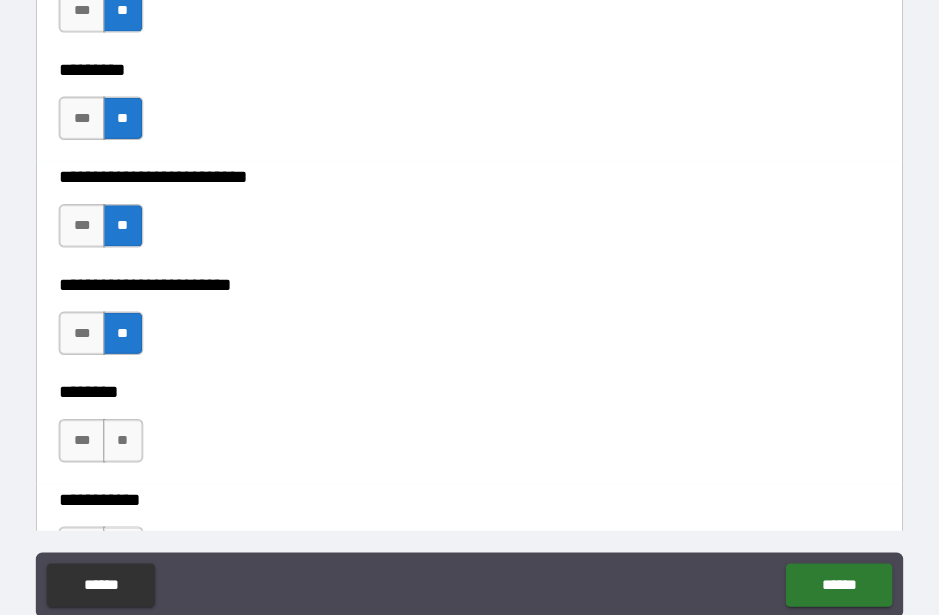 scroll, scrollTop: 3235, scrollLeft: 0, axis: vertical 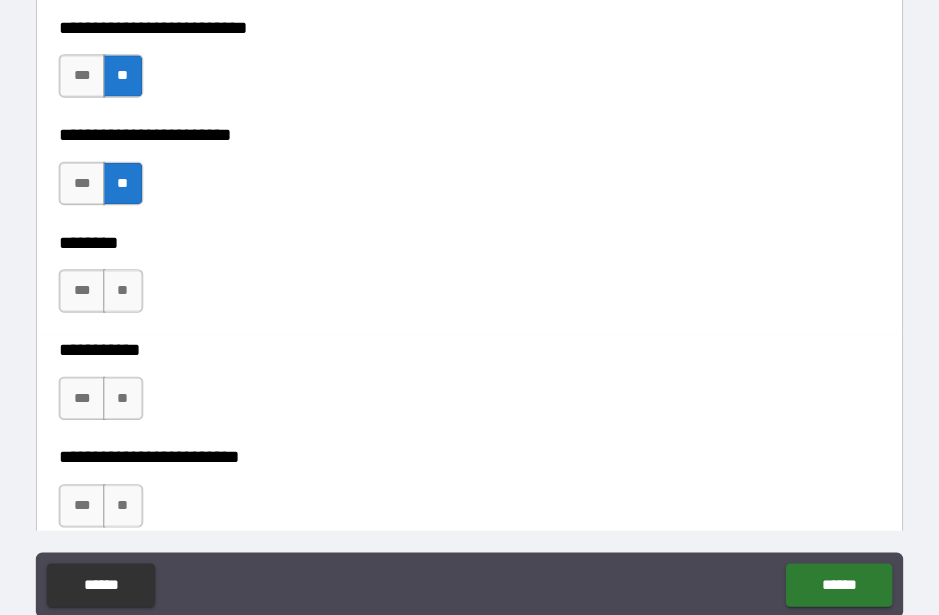 click on "**" at bounding box center [150, 268] 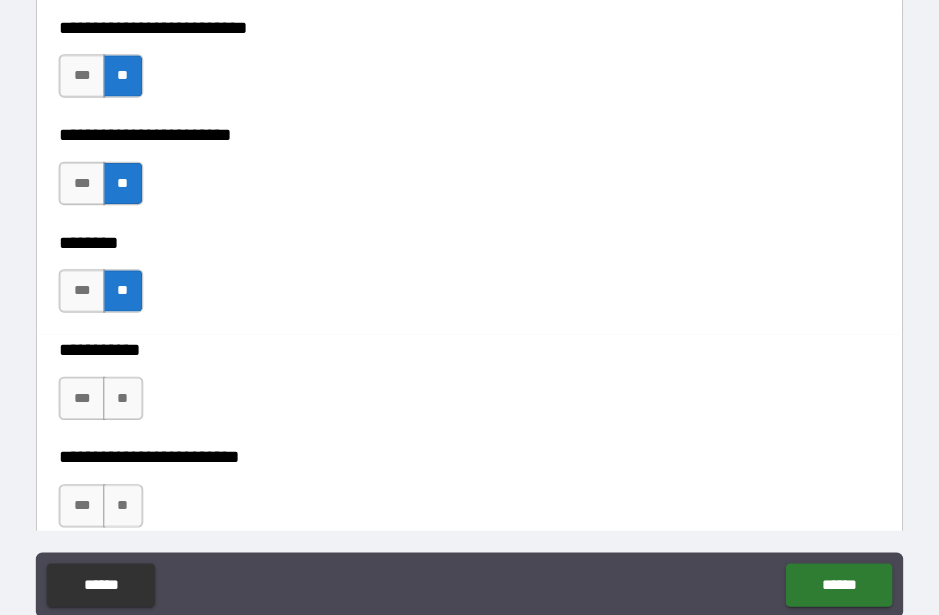 click on "**" at bounding box center [150, 367] 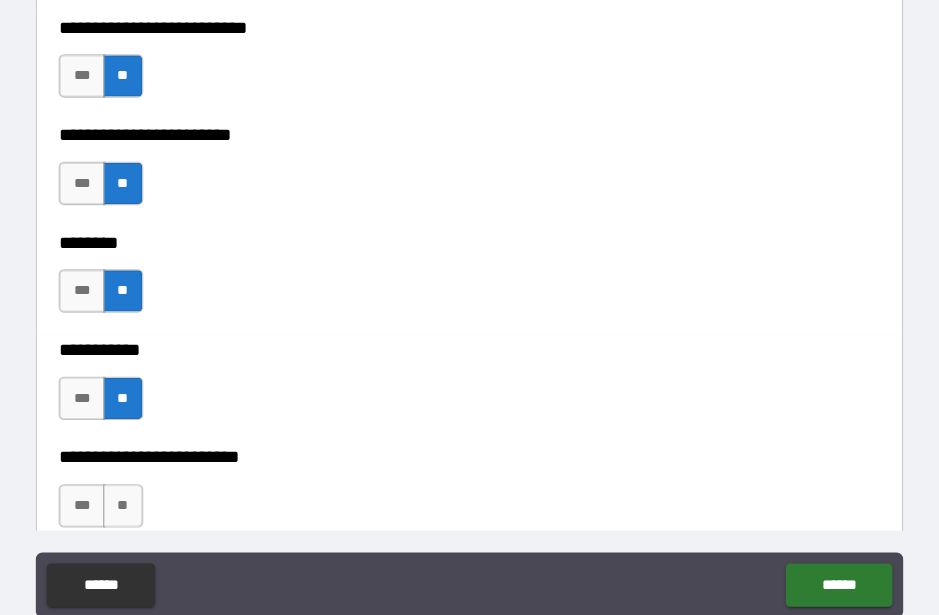 click on "**" at bounding box center [150, 466] 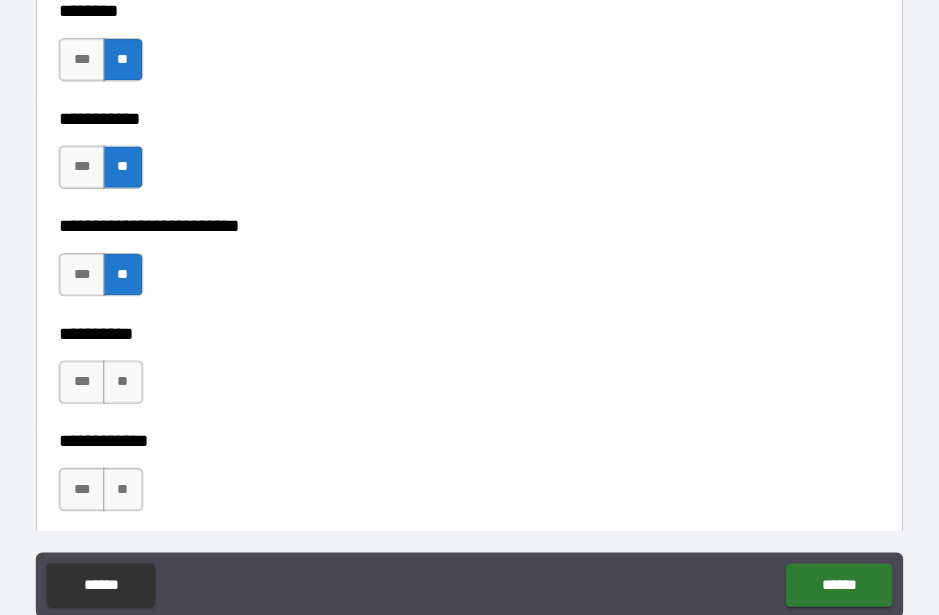 scroll, scrollTop: 3461, scrollLeft: 0, axis: vertical 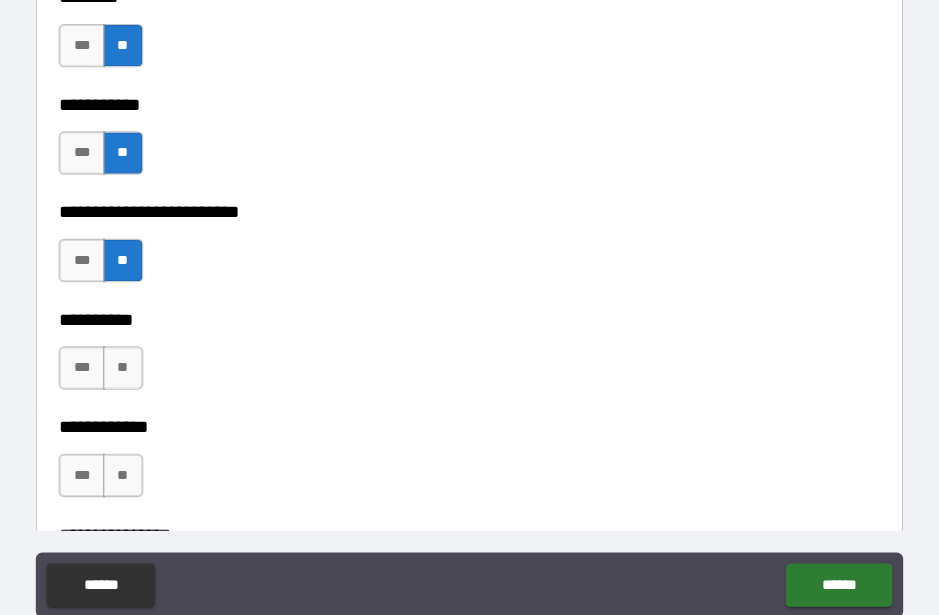 click on "**" at bounding box center (150, 339) 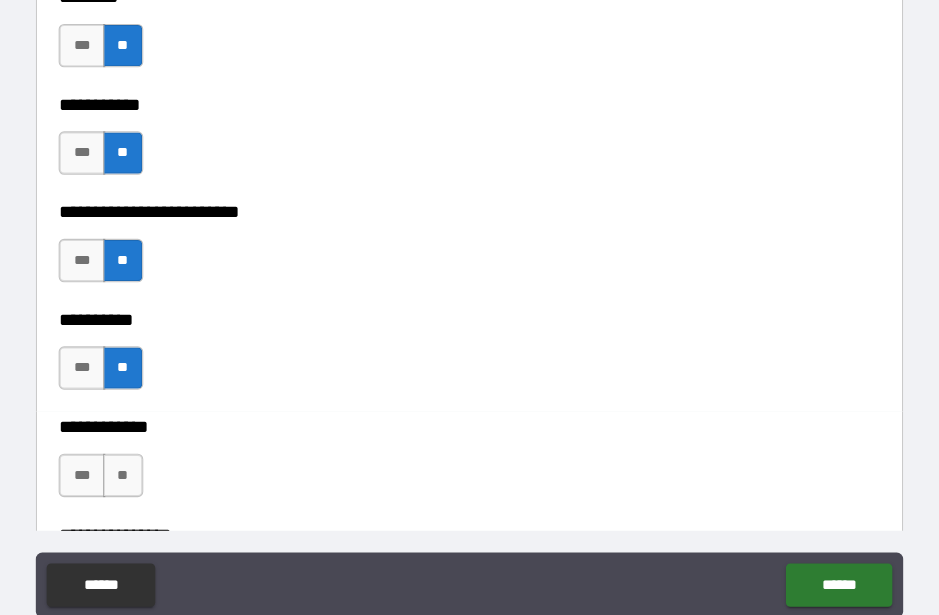 click on "**" at bounding box center [150, 438] 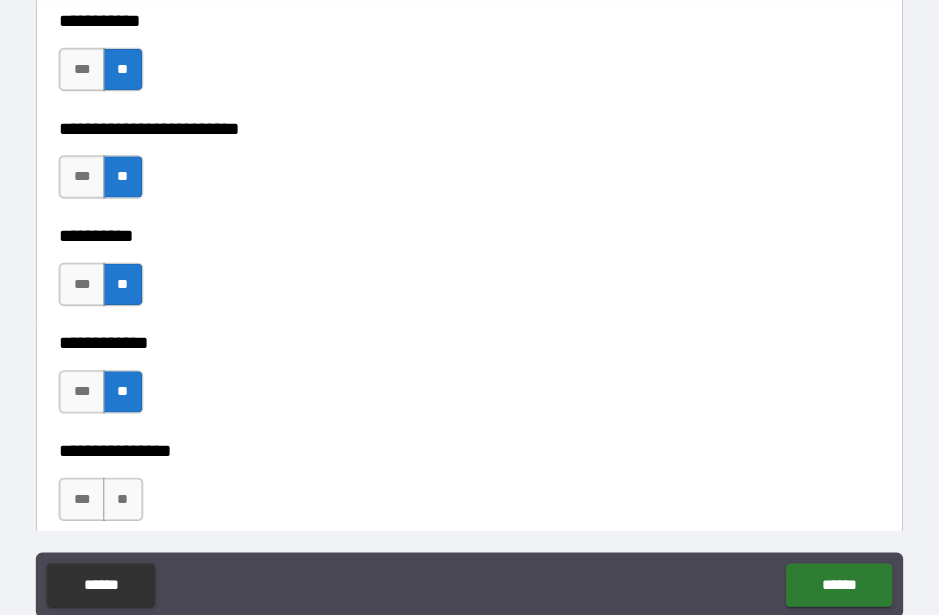 scroll, scrollTop: 3683, scrollLeft: 0, axis: vertical 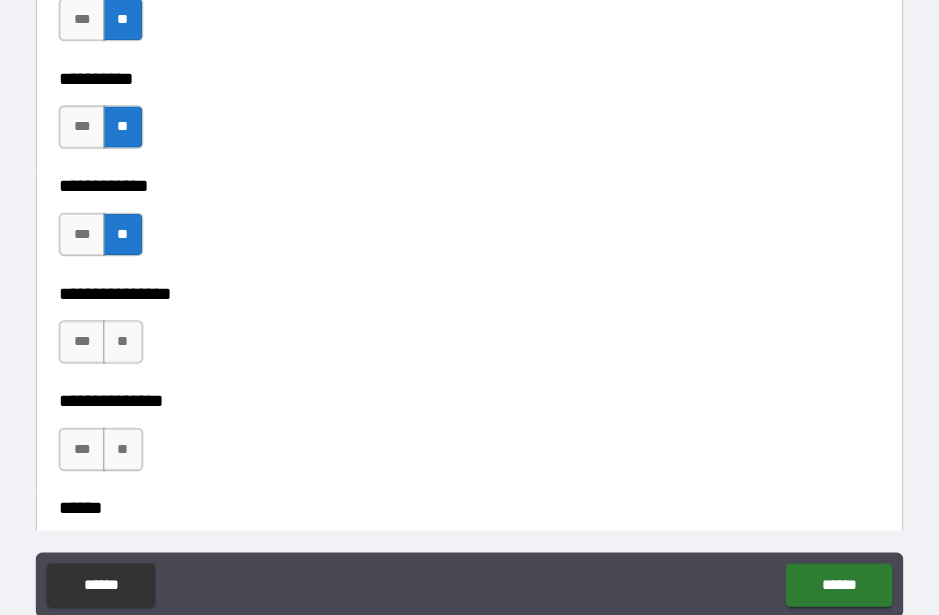 click on "**" at bounding box center [150, 315] 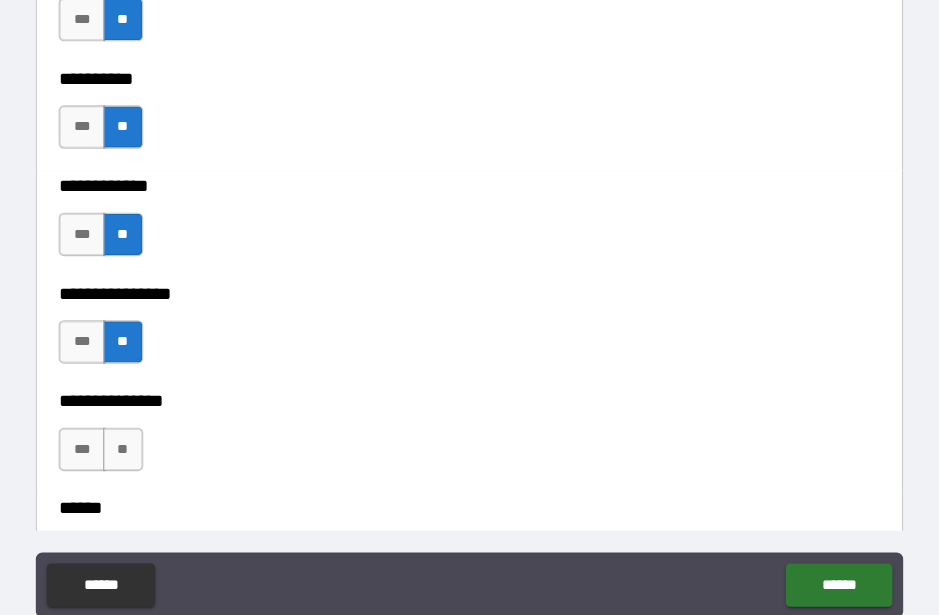 click on "**" at bounding box center [150, 414] 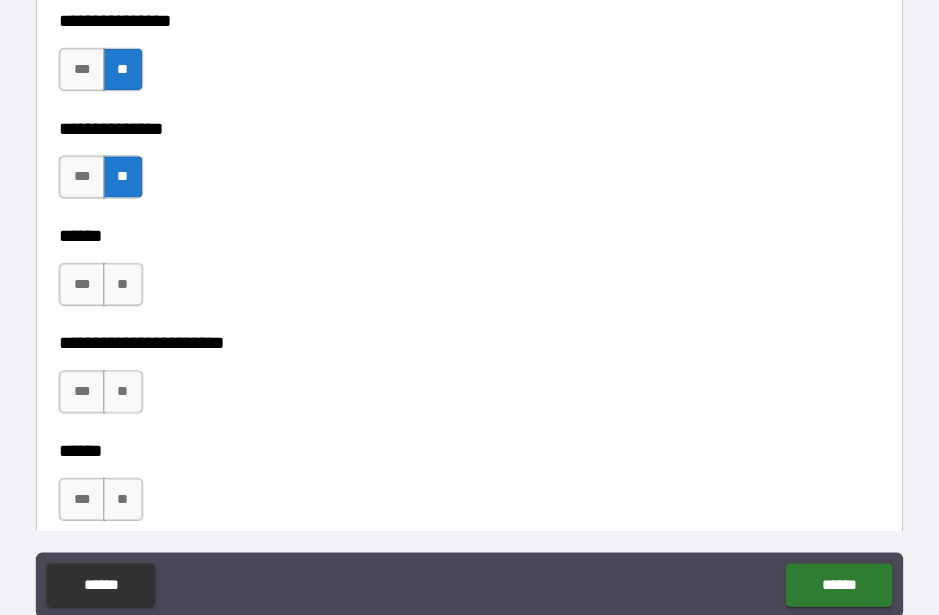 scroll, scrollTop: 3942, scrollLeft: 0, axis: vertical 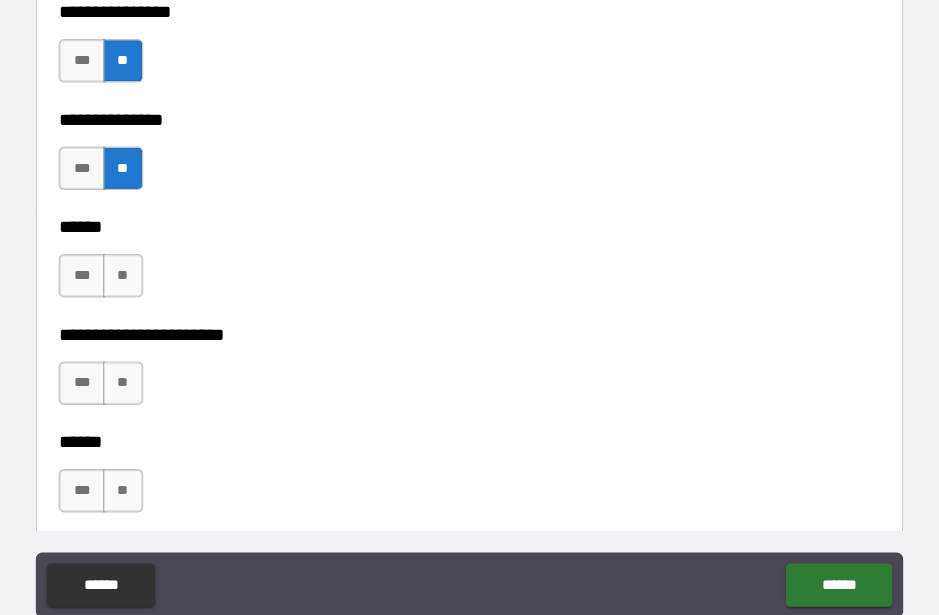click on "**" at bounding box center [150, 254] 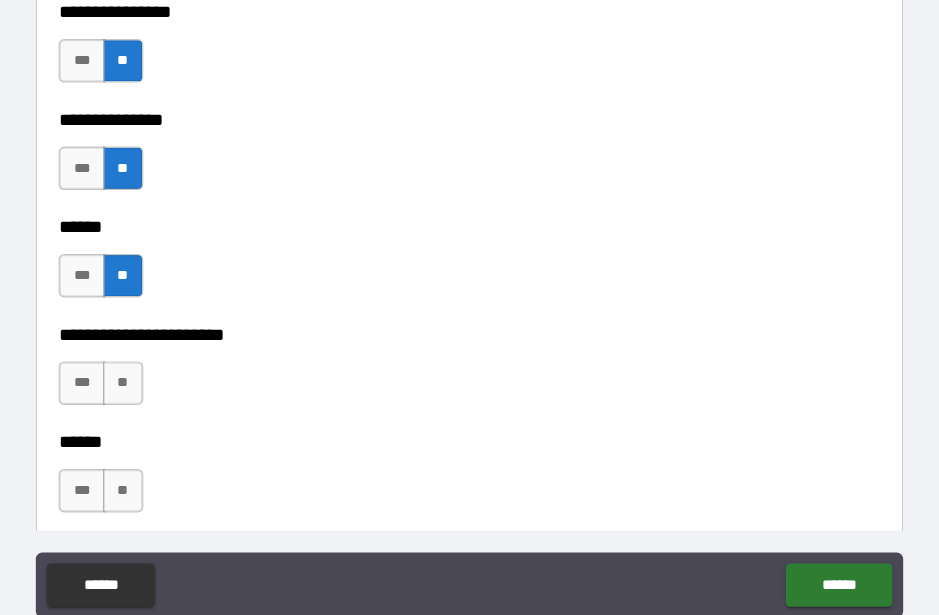 click on "**" at bounding box center [150, 353] 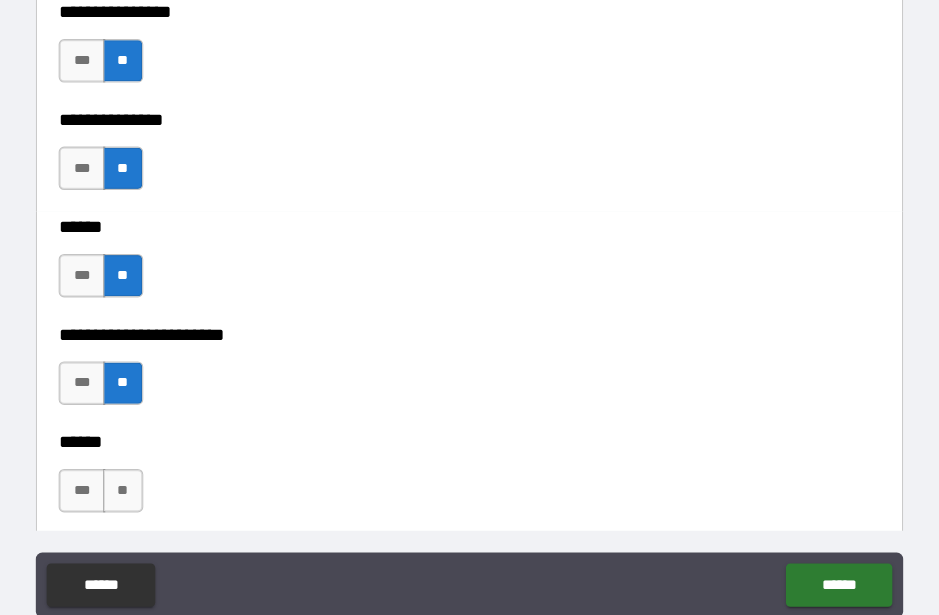 click on "**" at bounding box center (150, 452) 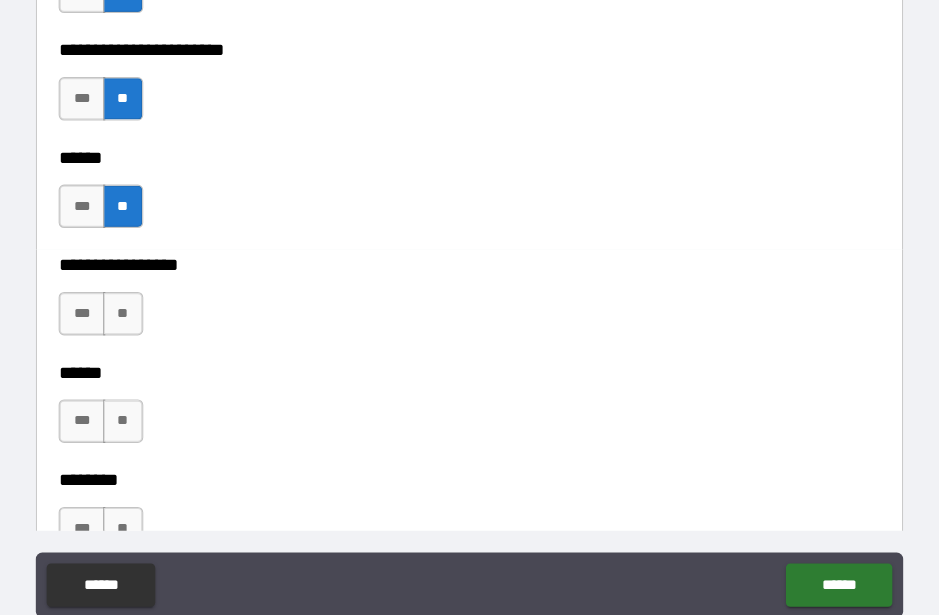 scroll, scrollTop: 4205, scrollLeft: 0, axis: vertical 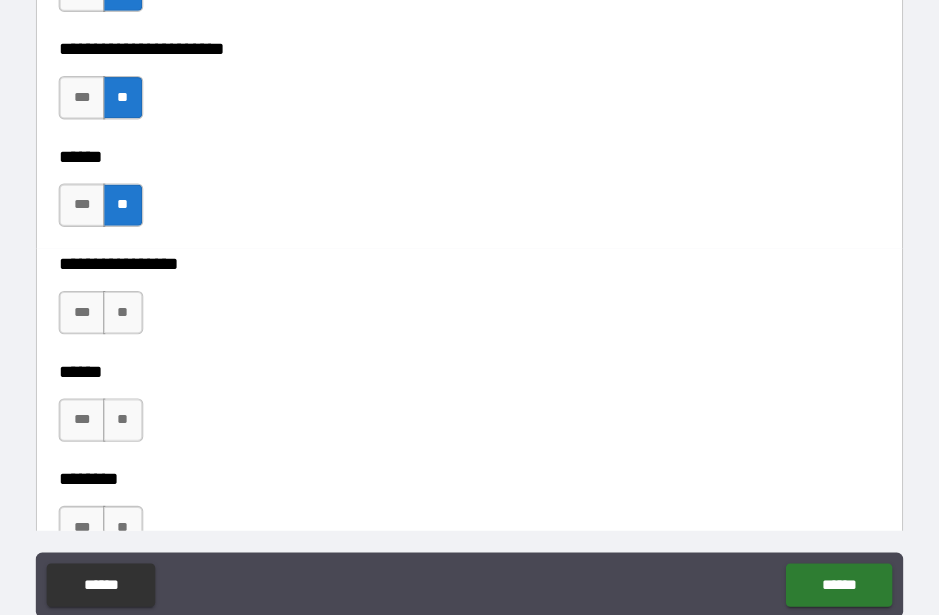 click on "**" at bounding box center [150, 288] 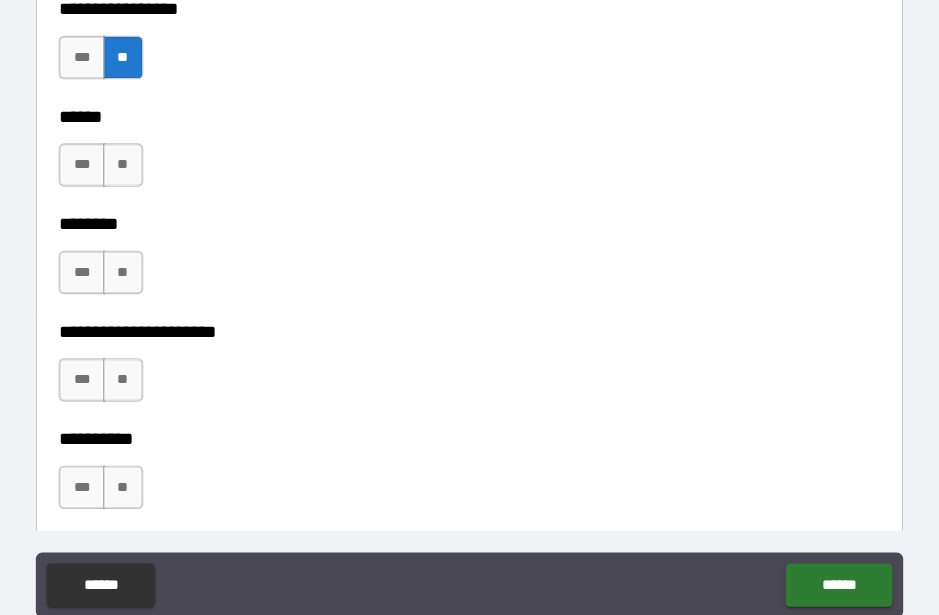 scroll, scrollTop: 4456, scrollLeft: 0, axis: vertical 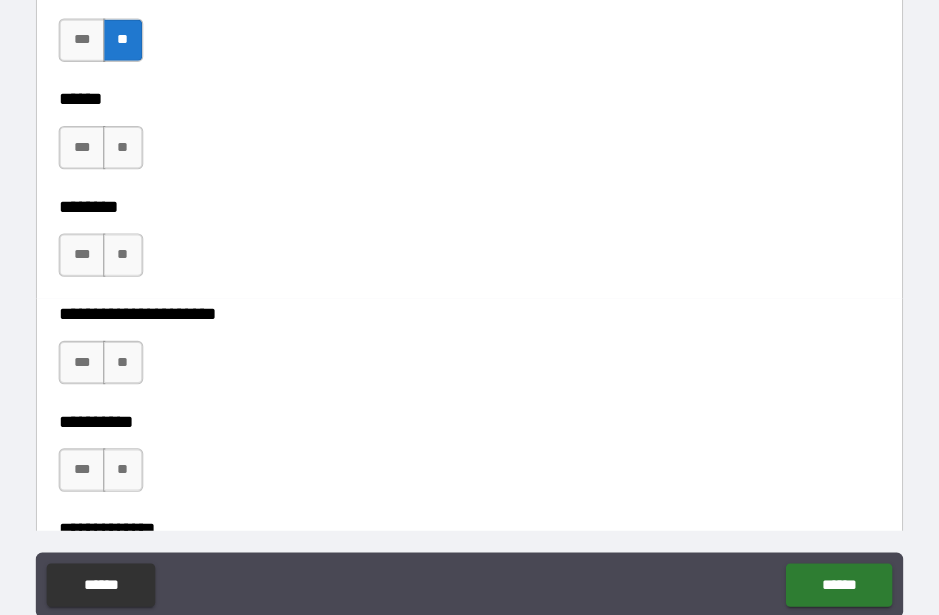 click on "**" at bounding box center [150, 136] 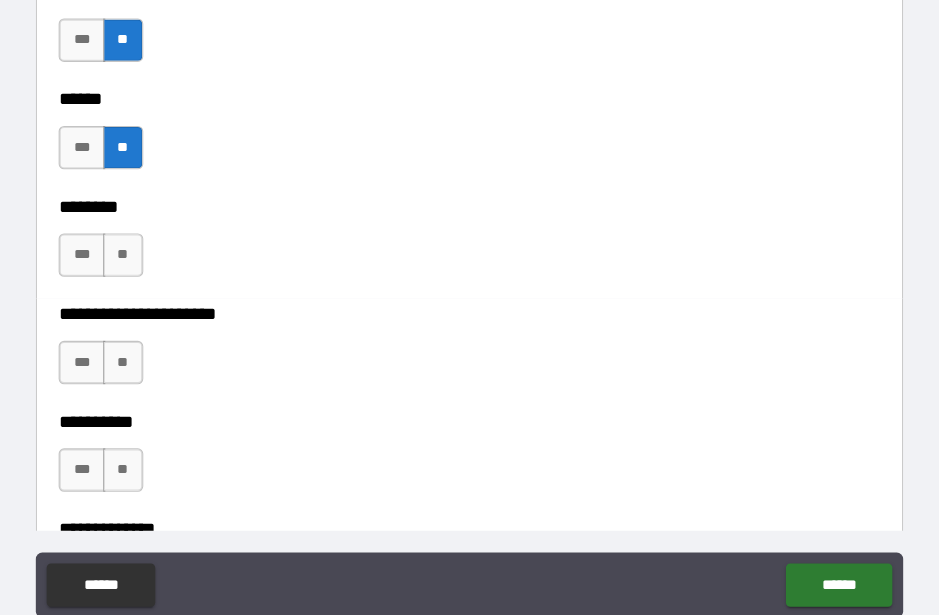 click on "**" at bounding box center (150, 235) 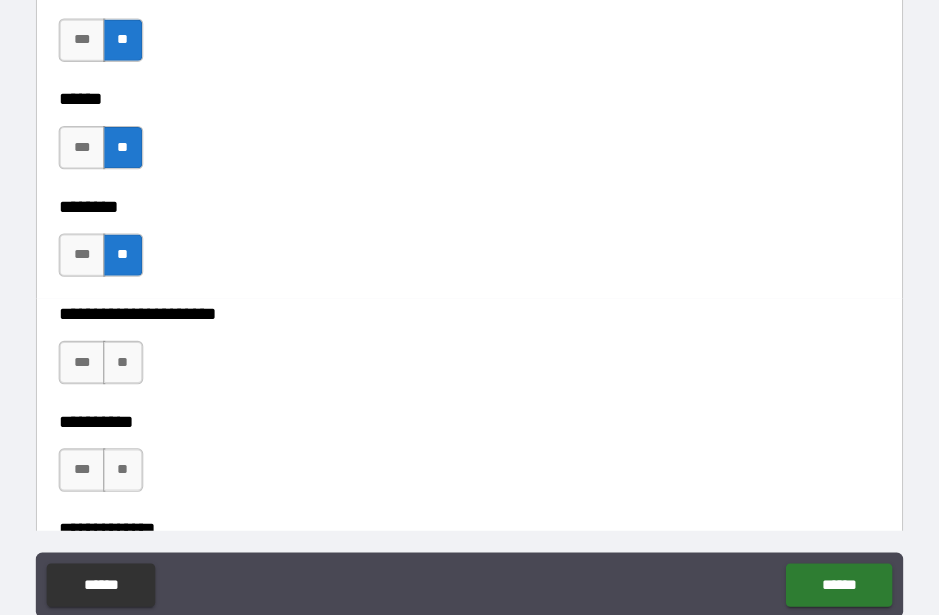 click on "**" at bounding box center [150, 334] 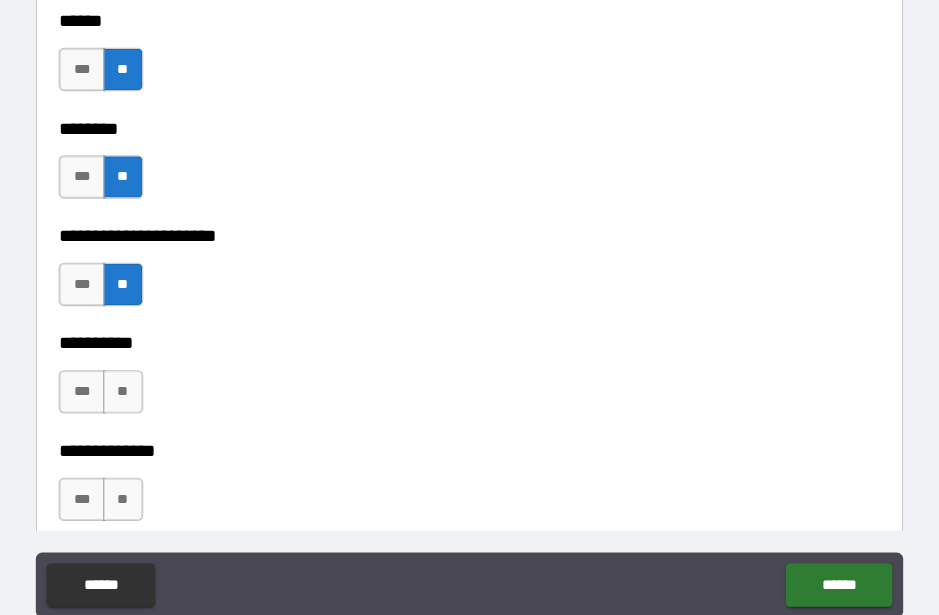 scroll, scrollTop: 4592, scrollLeft: 0, axis: vertical 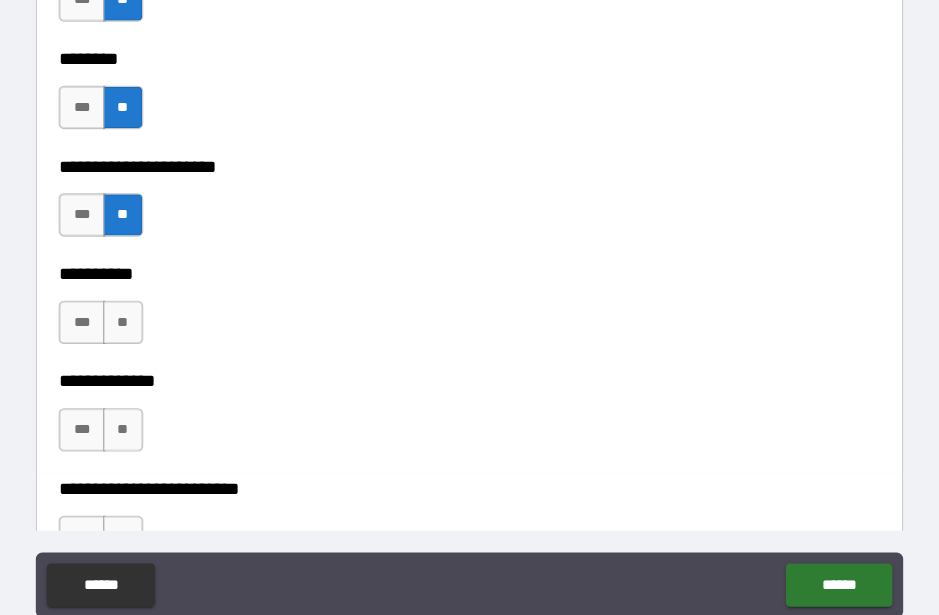 click on "**" at bounding box center (150, 297) 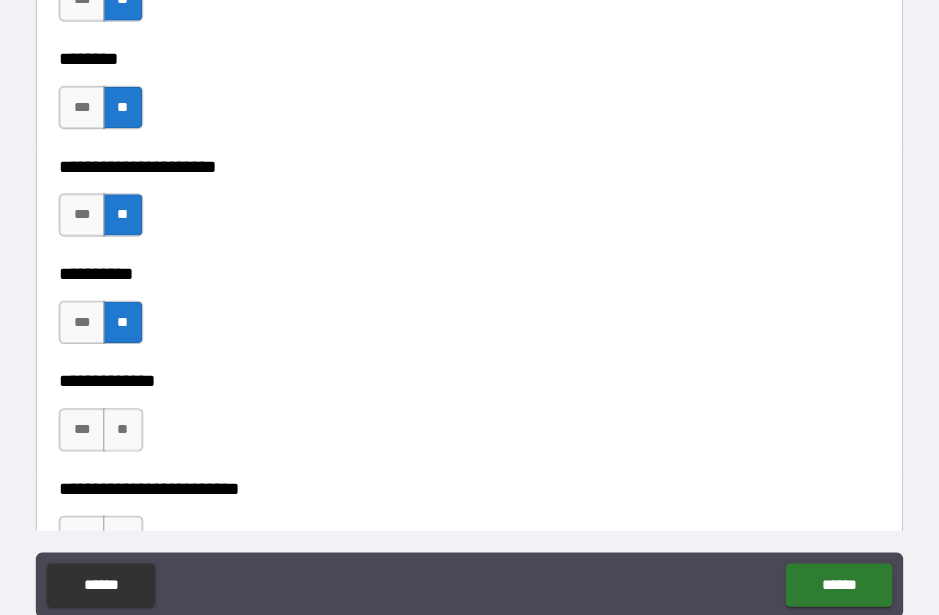 click on "**" at bounding box center (150, 396) 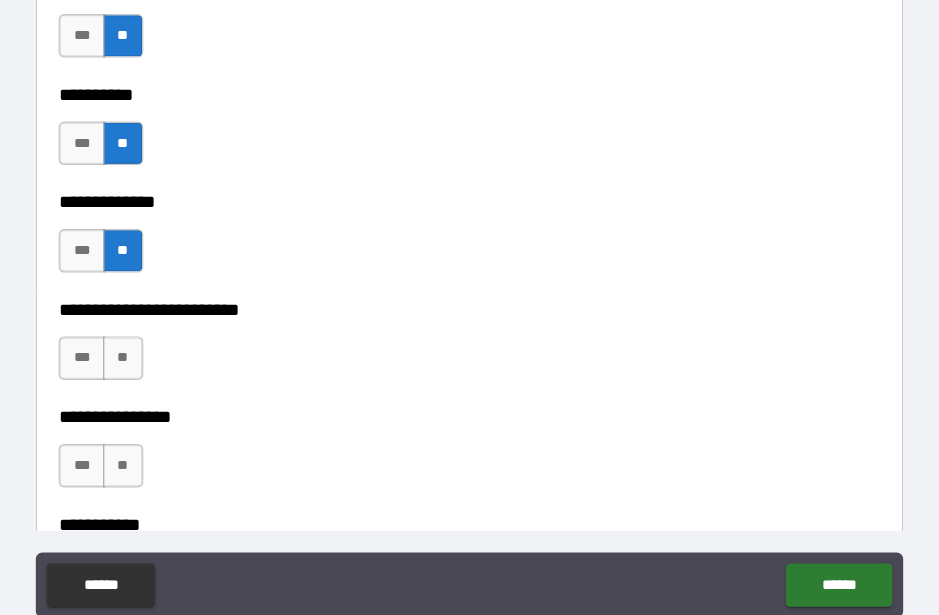 scroll, scrollTop: 4773, scrollLeft: 0, axis: vertical 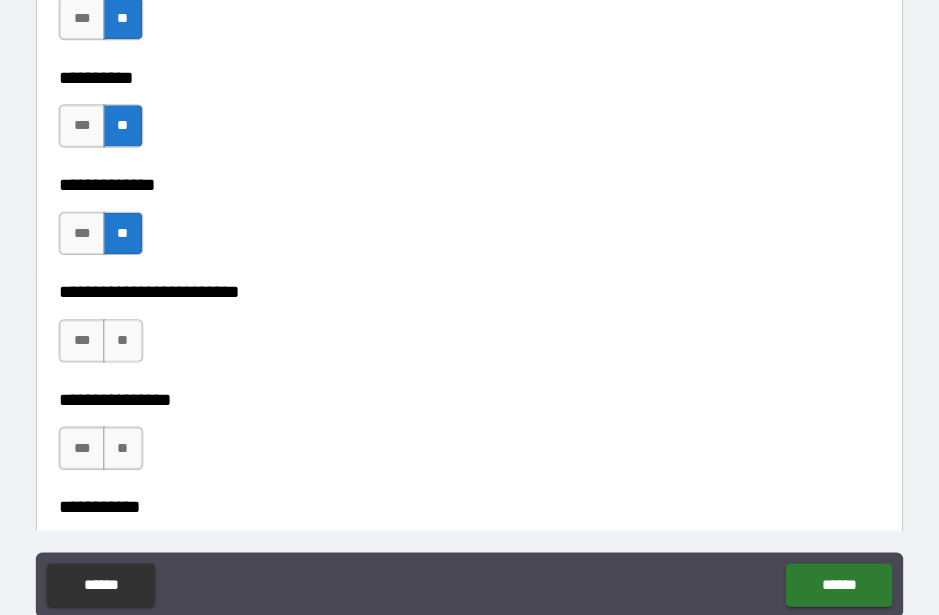 click on "**" at bounding box center [150, 314] 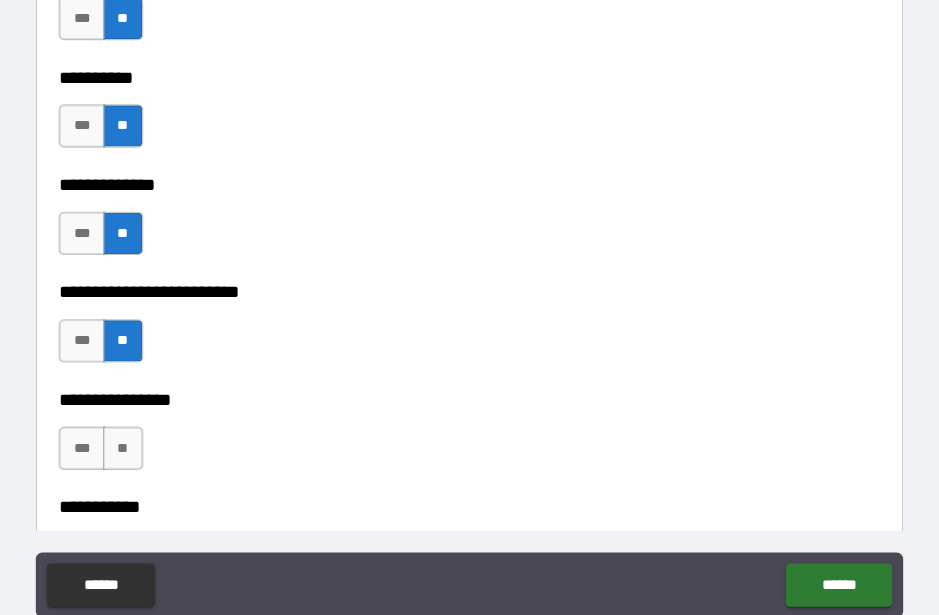 click on "**" at bounding box center [150, 413] 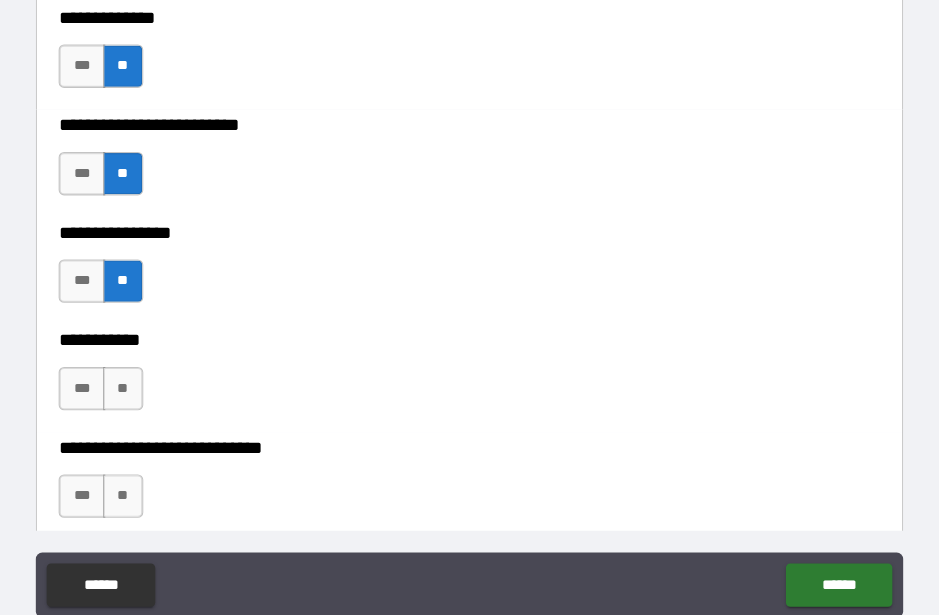 click on "**" at bounding box center [150, 358] 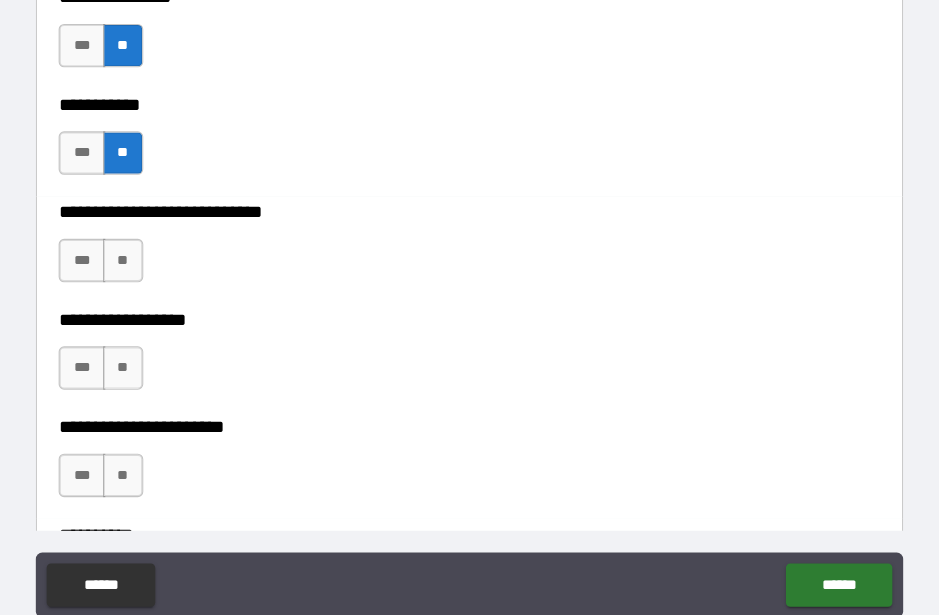 scroll, scrollTop: 5152, scrollLeft: 0, axis: vertical 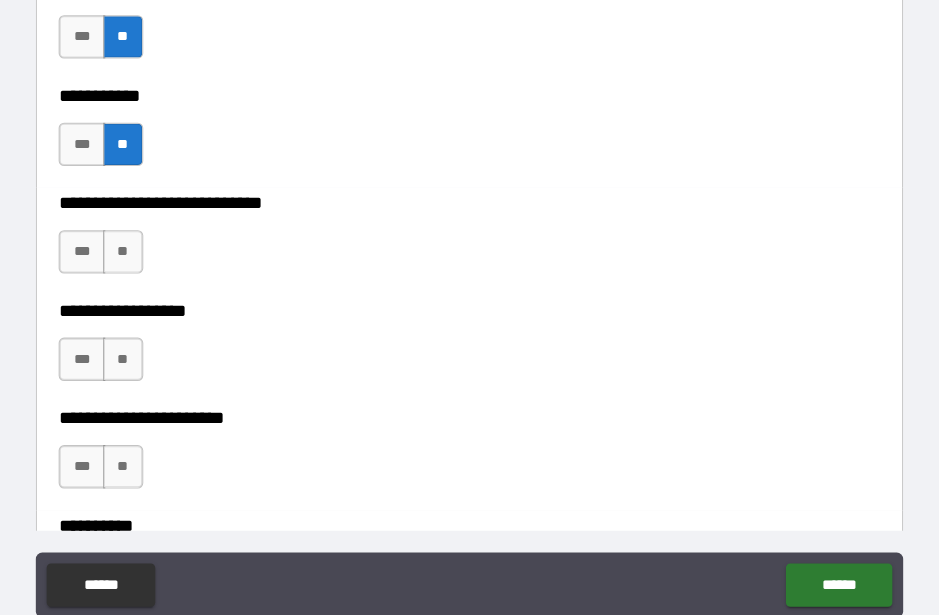 click on "**" at bounding box center [150, 232] 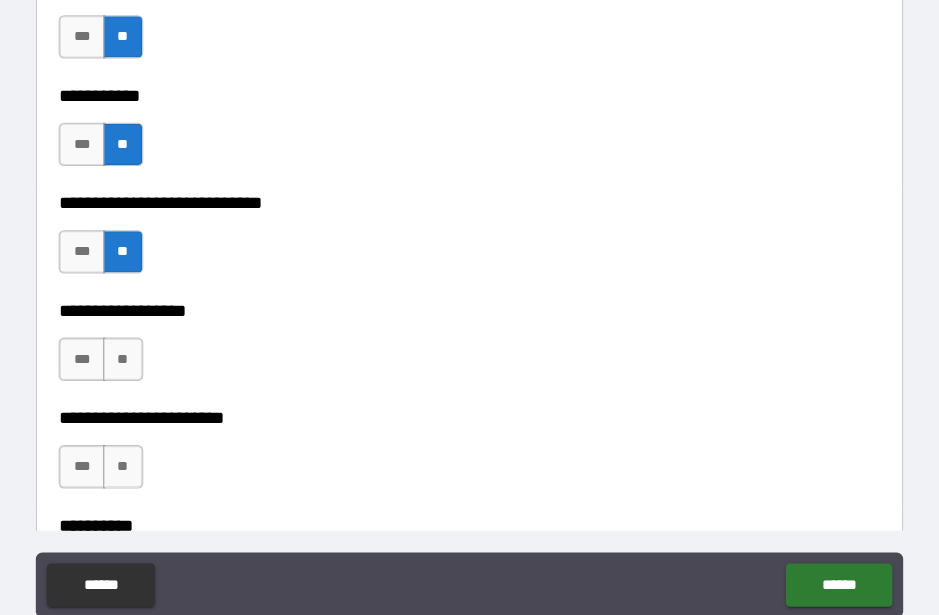click on "**" at bounding box center (150, 331) 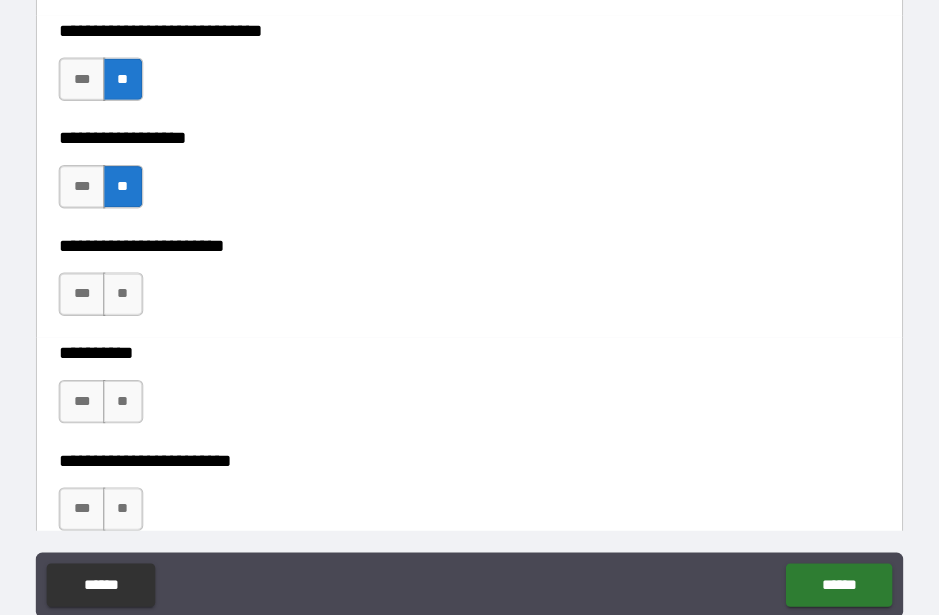 scroll, scrollTop: 5317, scrollLeft: 0, axis: vertical 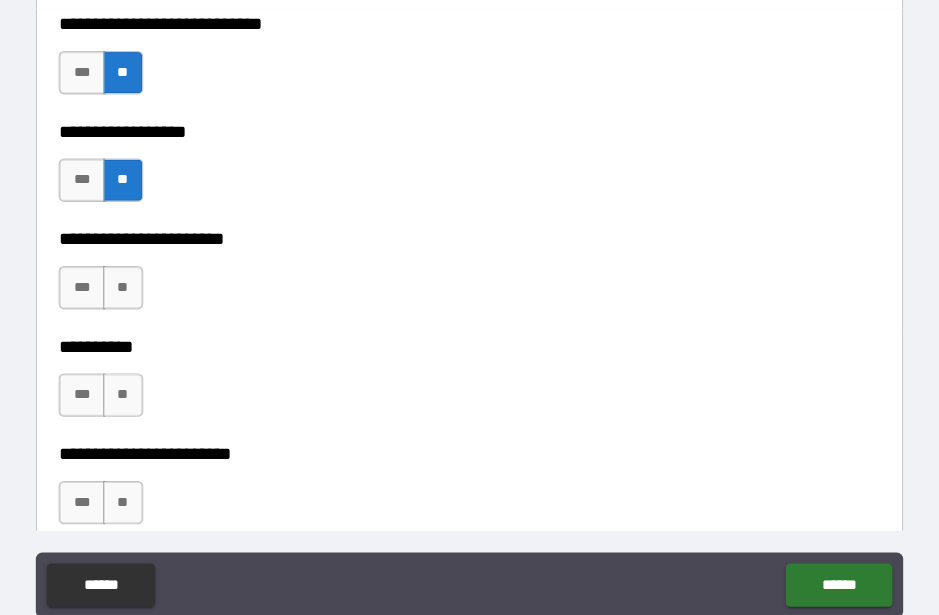 click on "**" at bounding box center [150, 265] 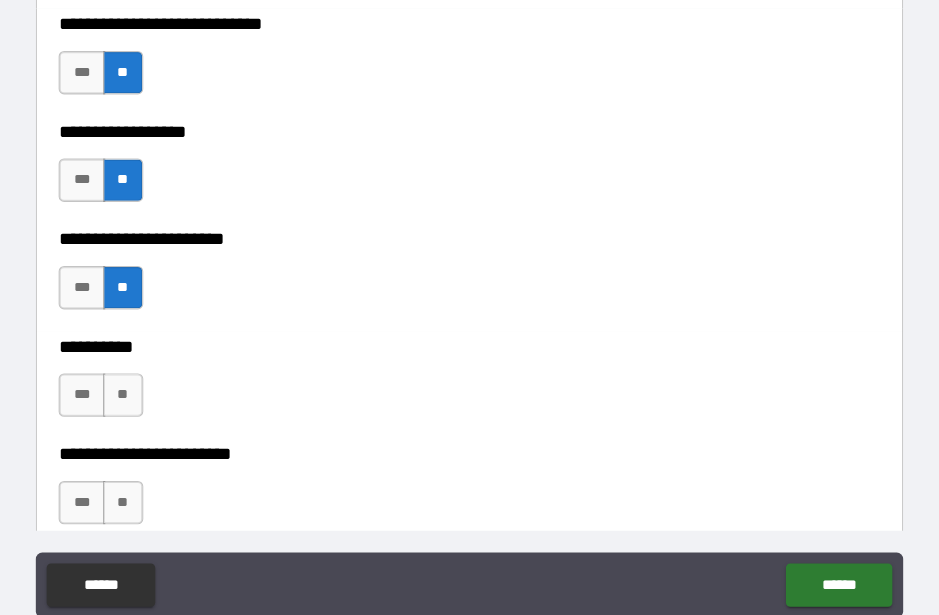 click on "**" at bounding box center [150, 364] 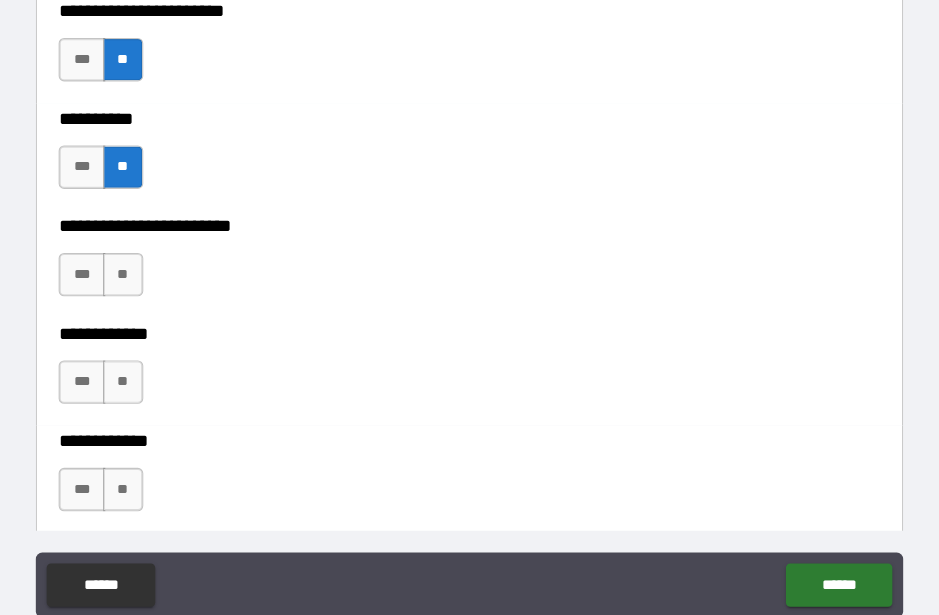 scroll, scrollTop: 5530, scrollLeft: 0, axis: vertical 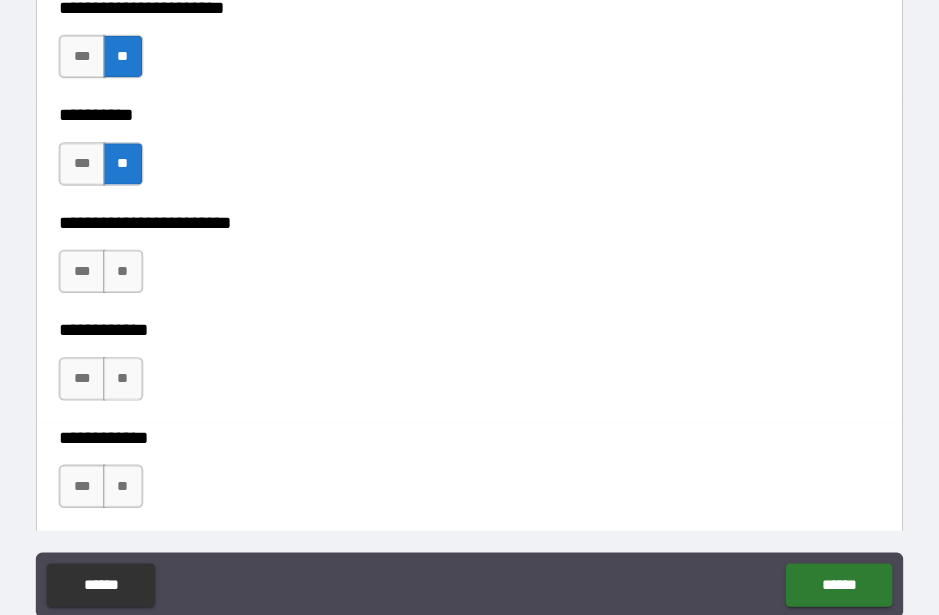 click on "**" at bounding box center (150, 250) 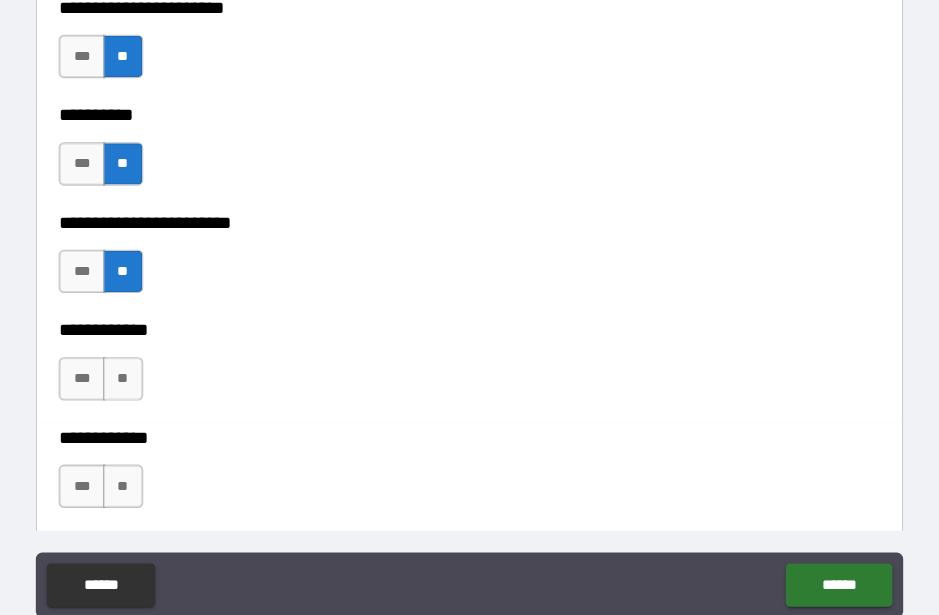 click on "**" at bounding box center [150, 349] 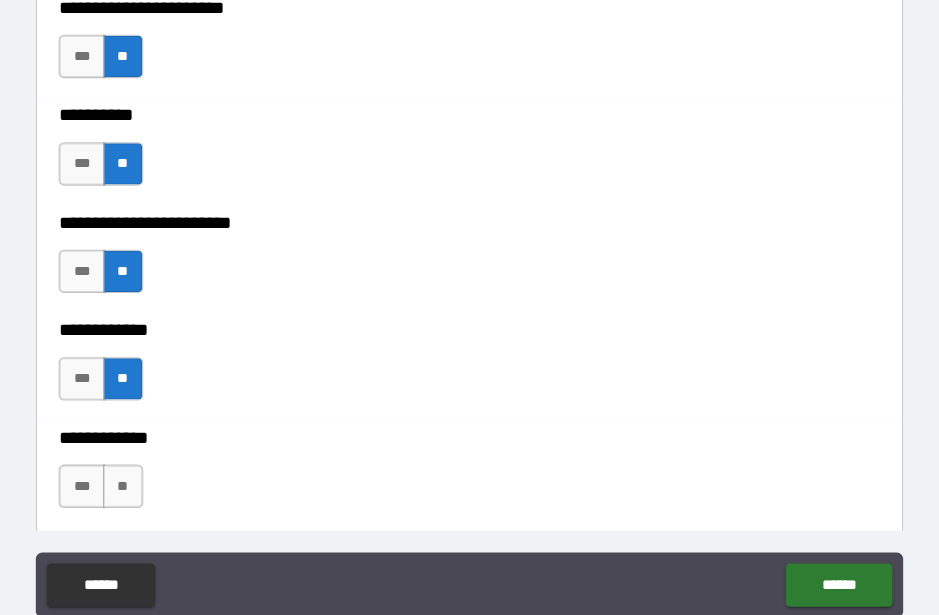 click on "**" at bounding box center [150, 448] 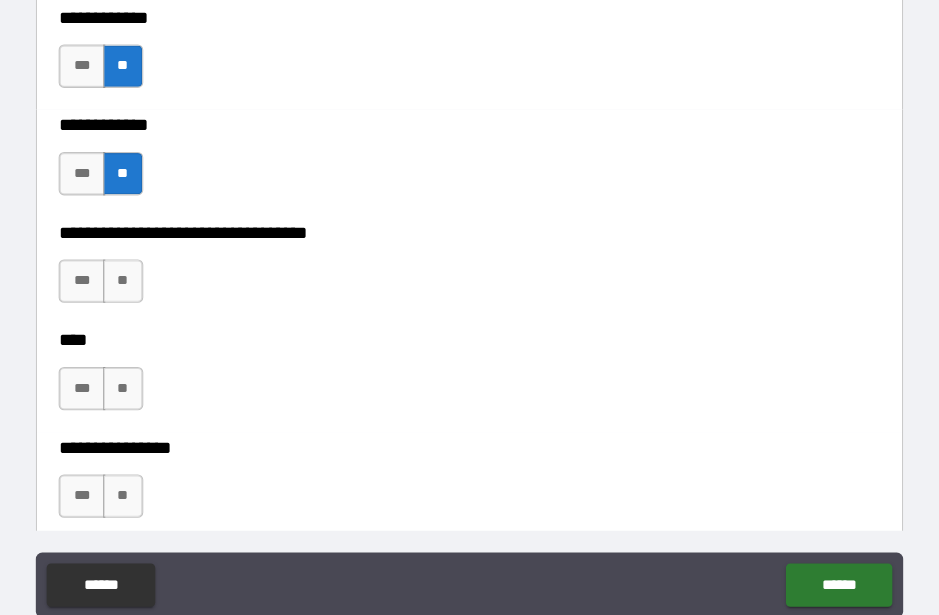 scroll, scrollTop: 5817, scrollLeft: 0, axis: vertical 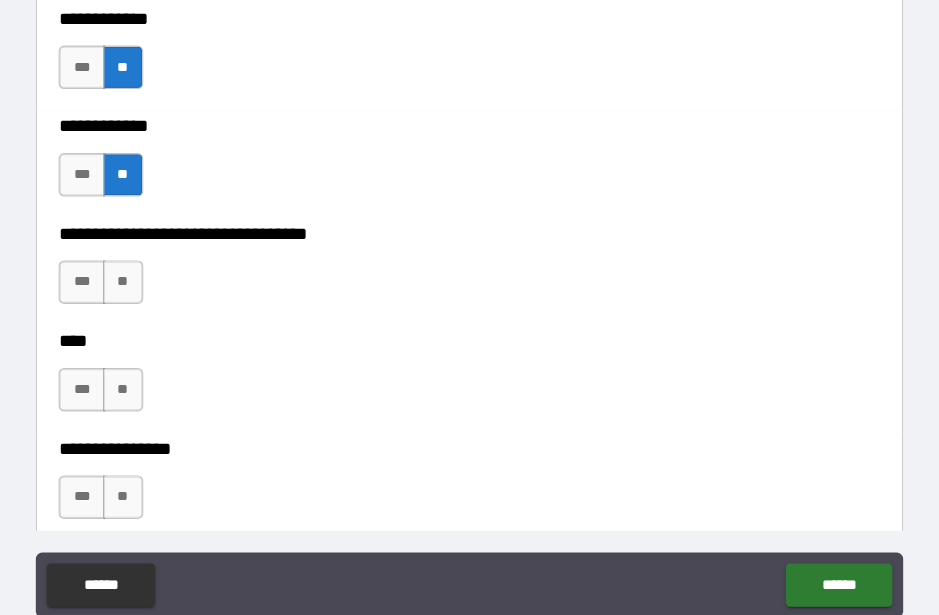 click on "**" at bounding box center [150, 260] 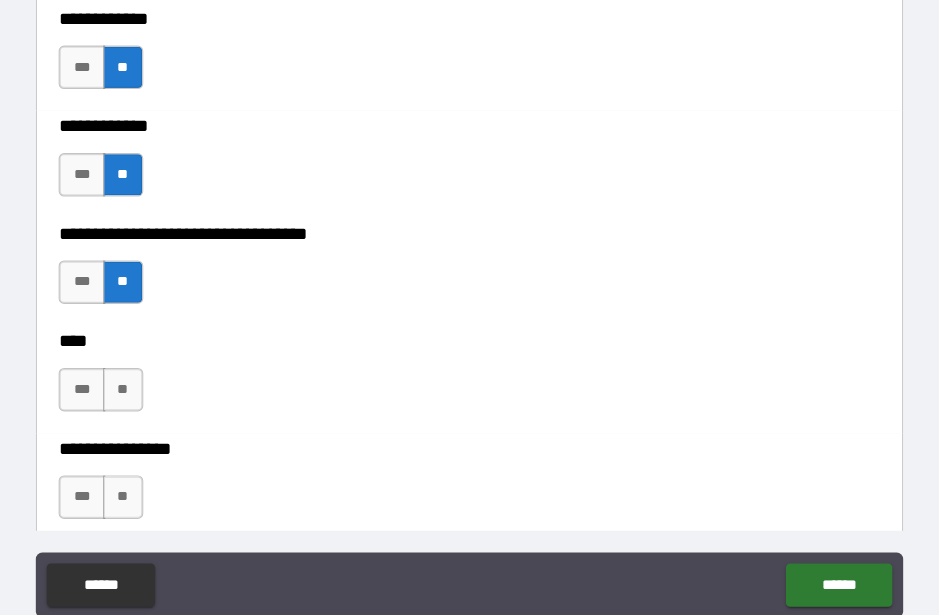 click on "**" at bounding box center (150, 359) 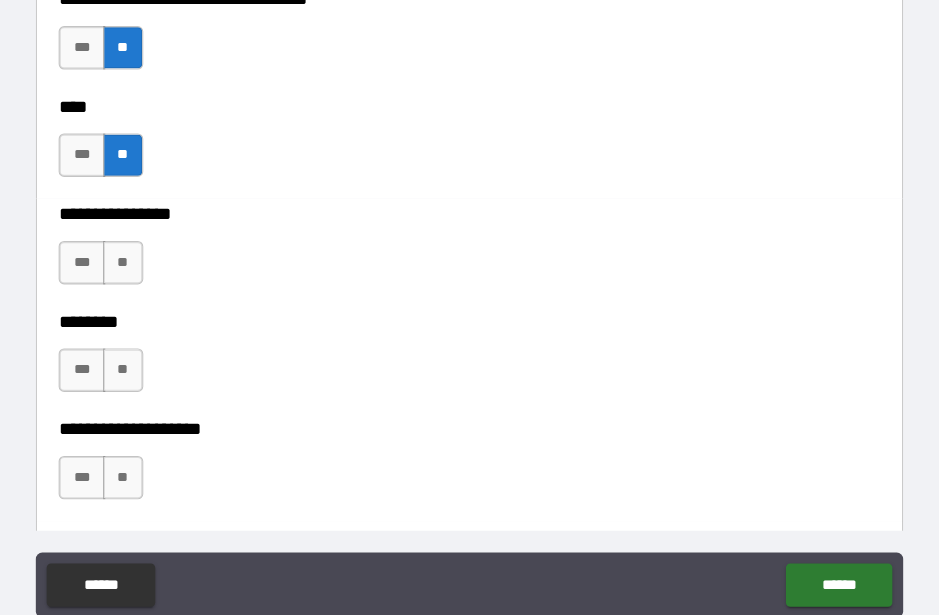 scroll, scrollTop: 6035, scrollLeft: 0, axis: vertical 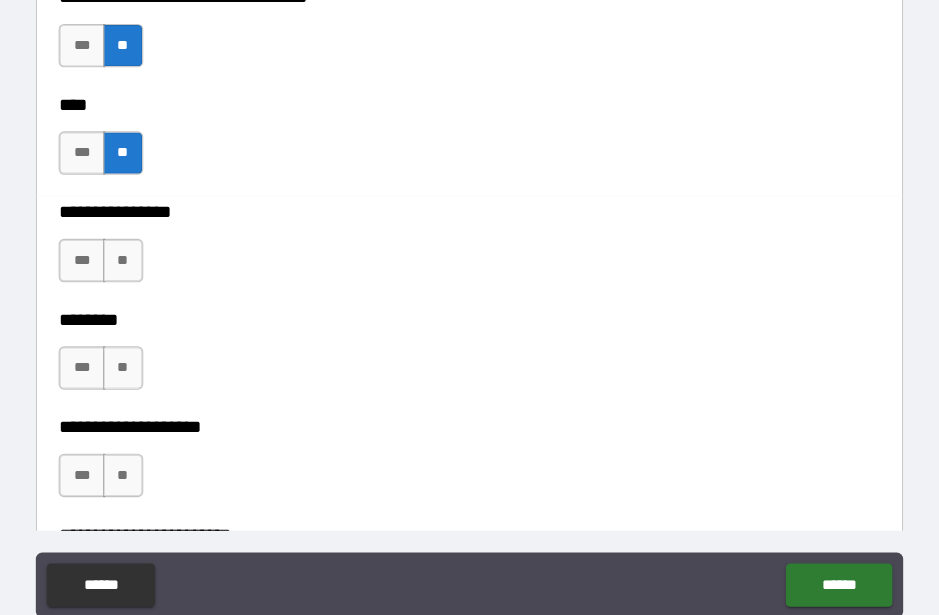 click on "**" at bounding box center (150, 240) 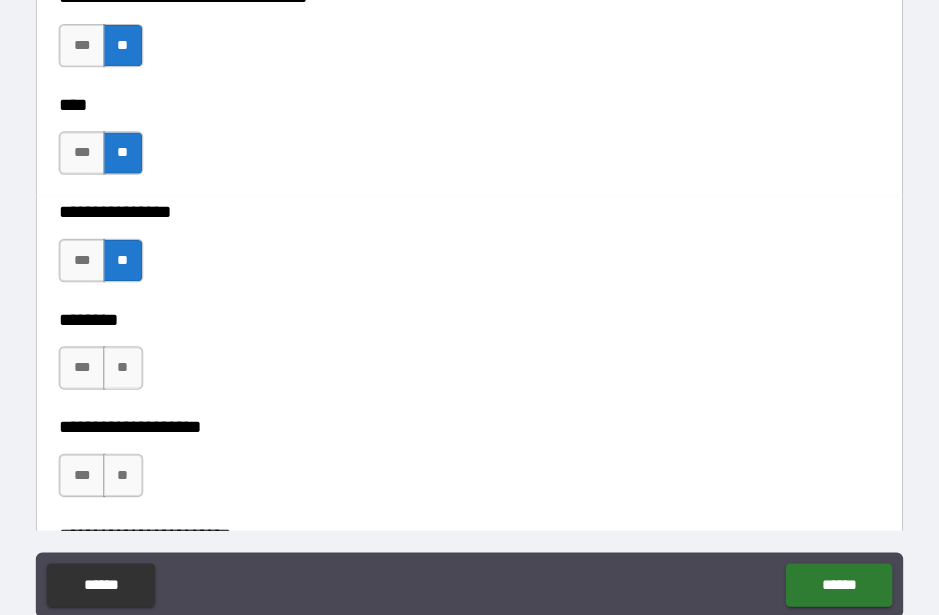 click on "**" at bounding box center [150, 339] 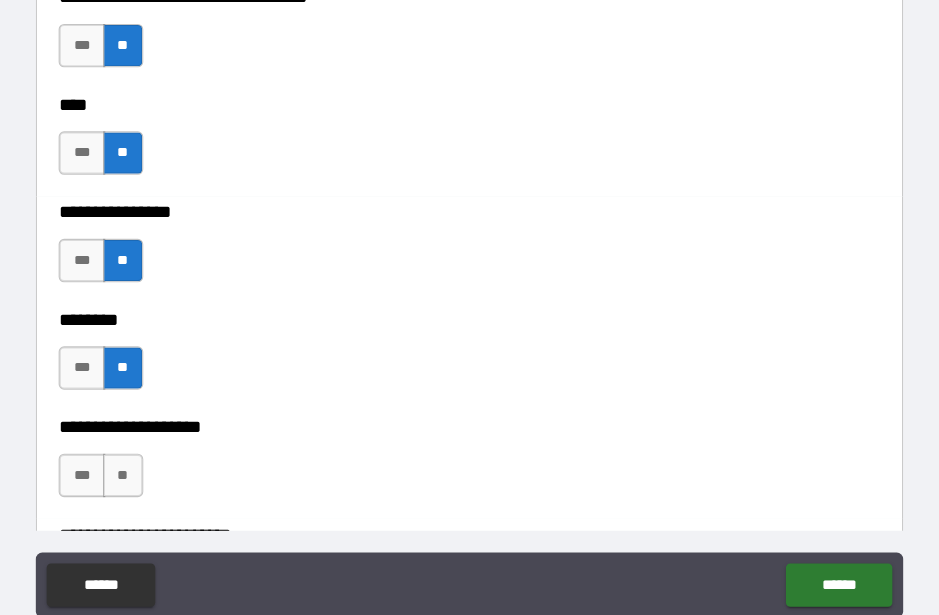click on "**" at bounding box center [150, 438] 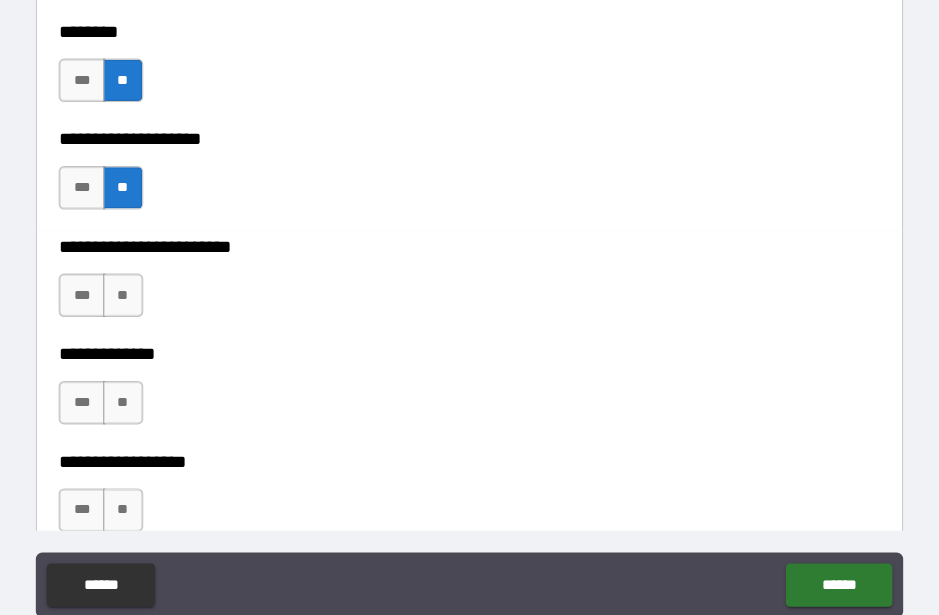 scroll, scrollTop: 6308, scrollLeft: 0, axis: vertical 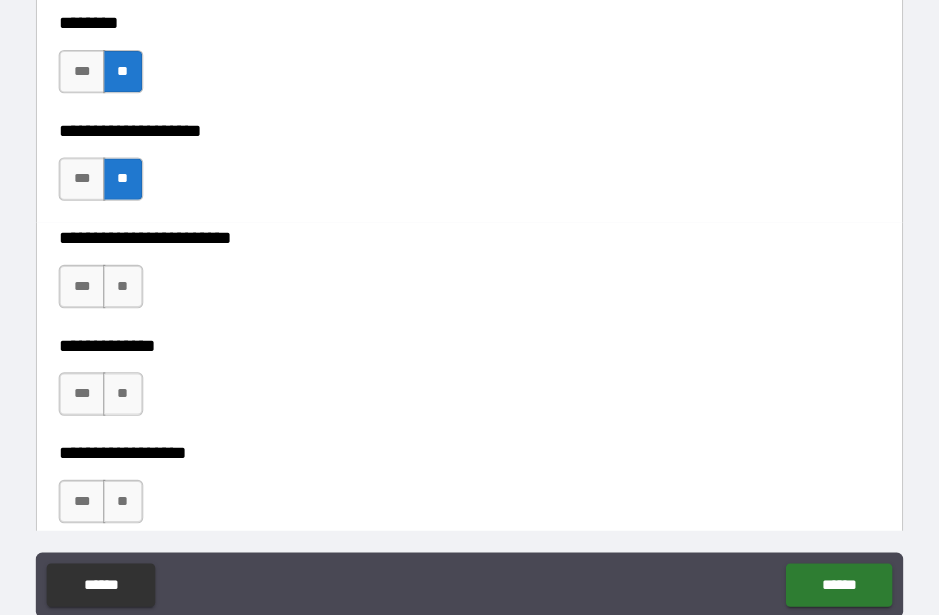 click on "**" at bounding box center [150, 264] 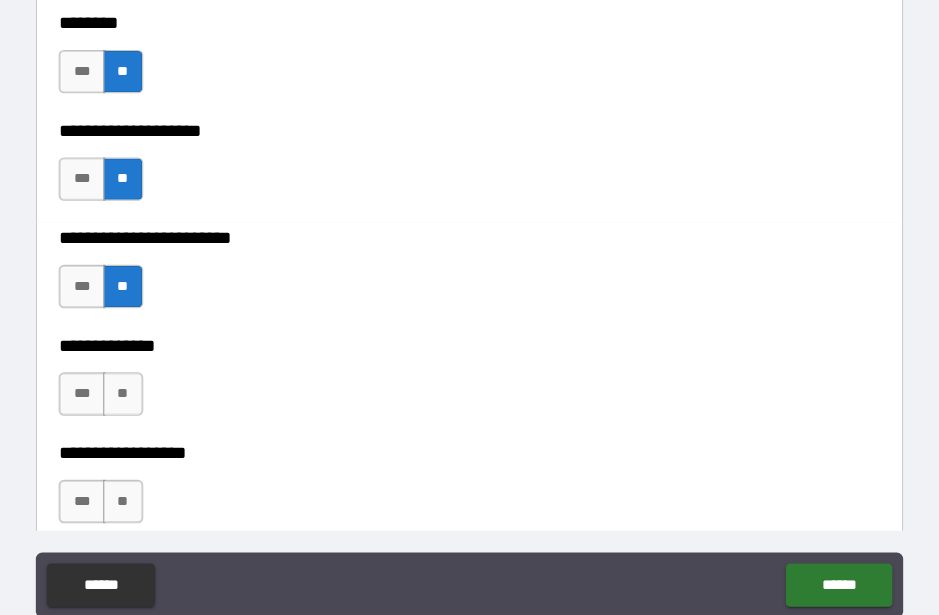 click on "**" at bounding box center [150, 363] 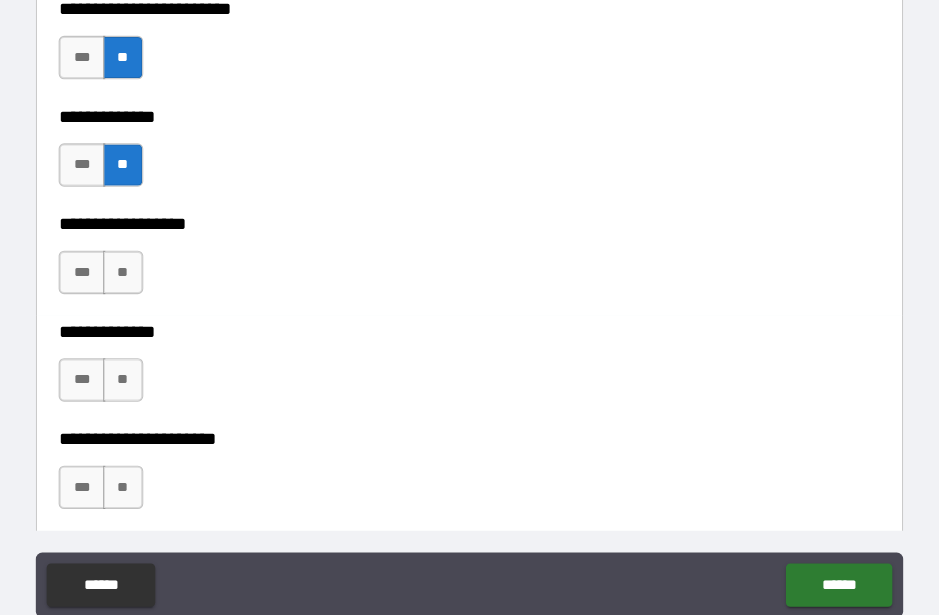 scroll, scrollTop: 6521, scrollLeft: 0, axis: vertical 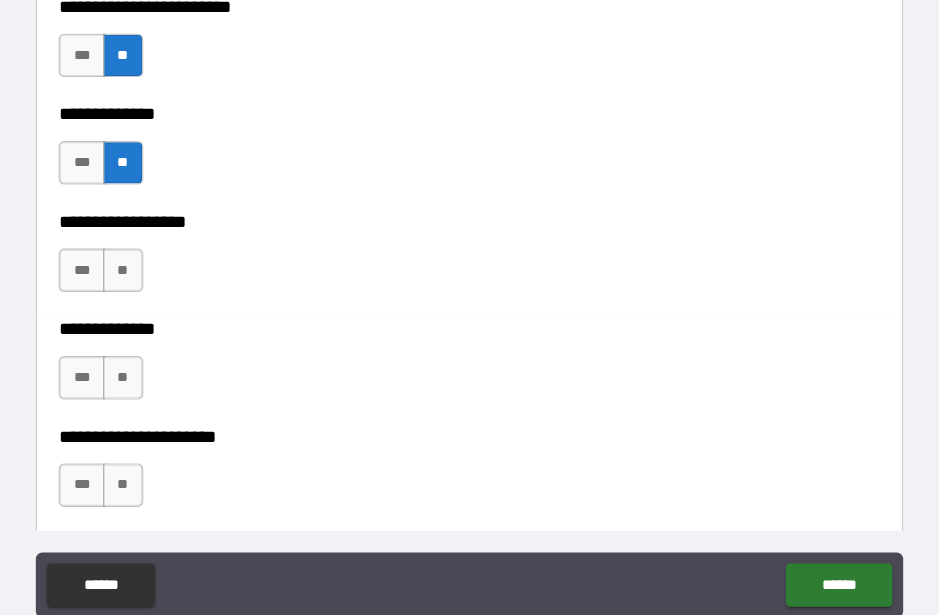 click on "**" at bounding box center [150, 249] 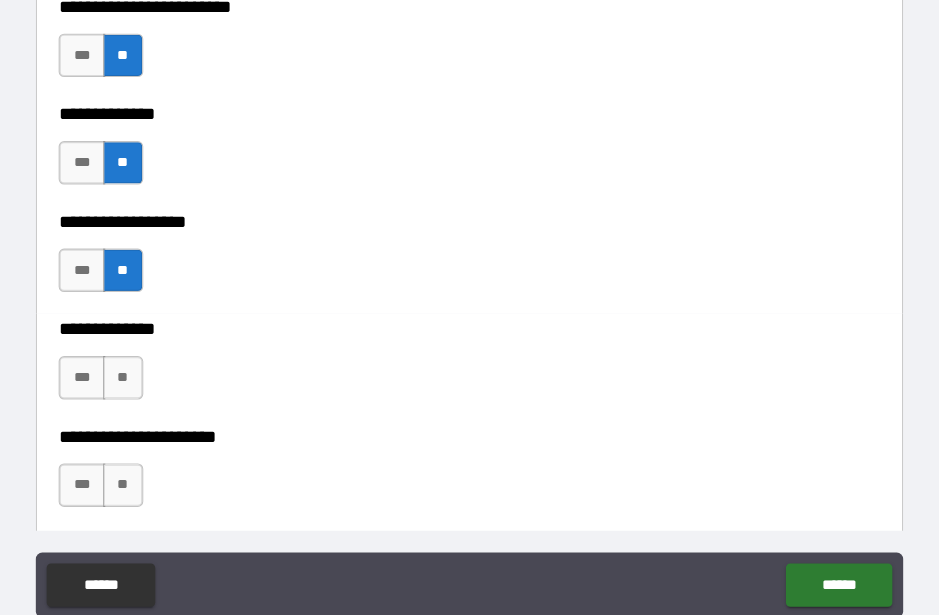 click on "**" at bounding box center (150, 348) 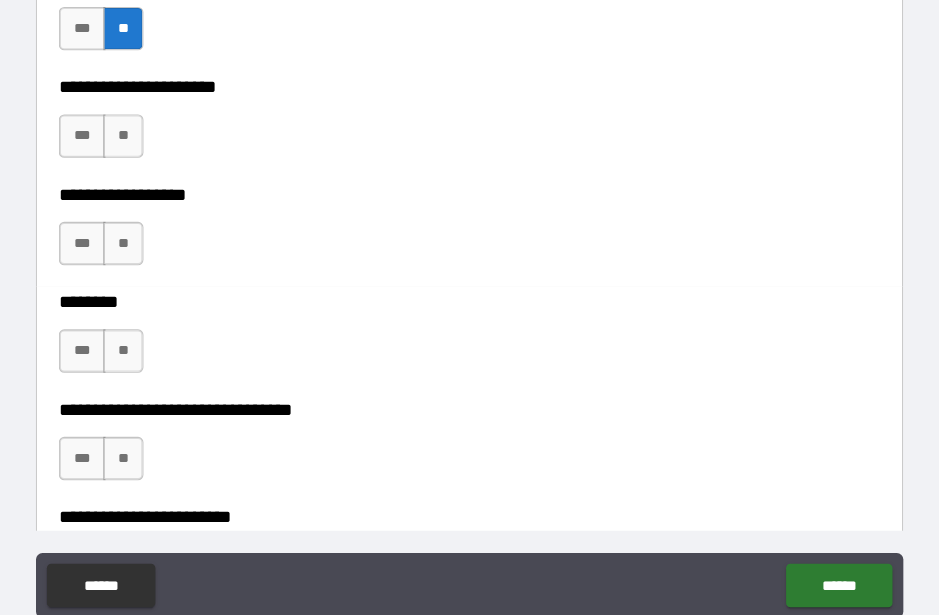 scroll, scrollTop: 6855, scrollLeft: 0, axis: vertical 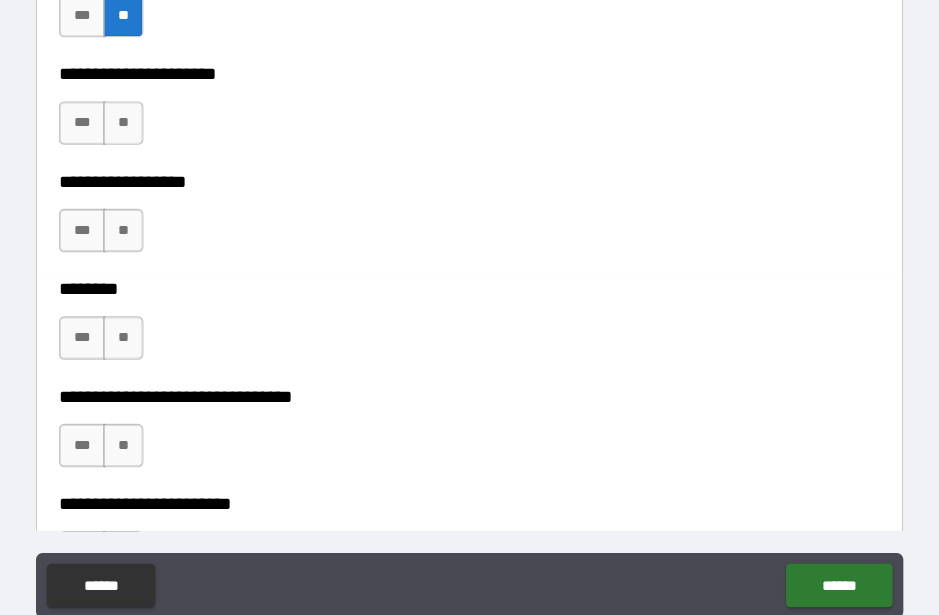 click on "**" at bounding box center (150, 113) 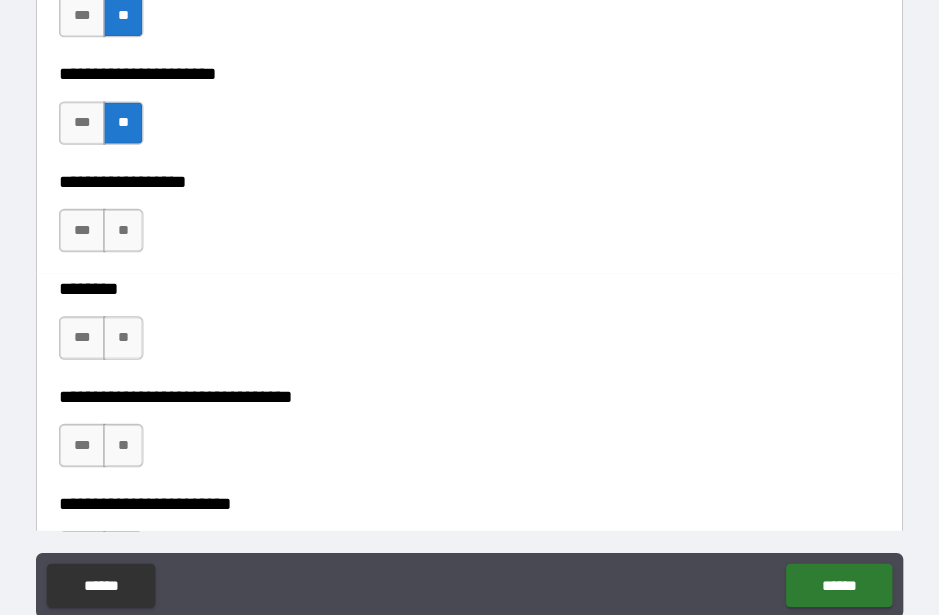 click on "**" at bounding box center (150, 212) 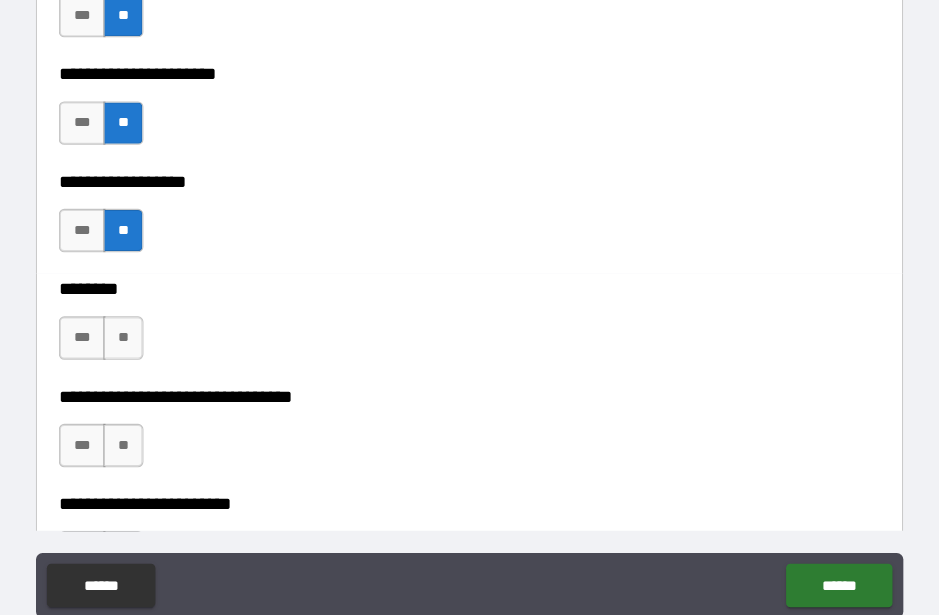 click on "**" at bounding box center (150, 311) 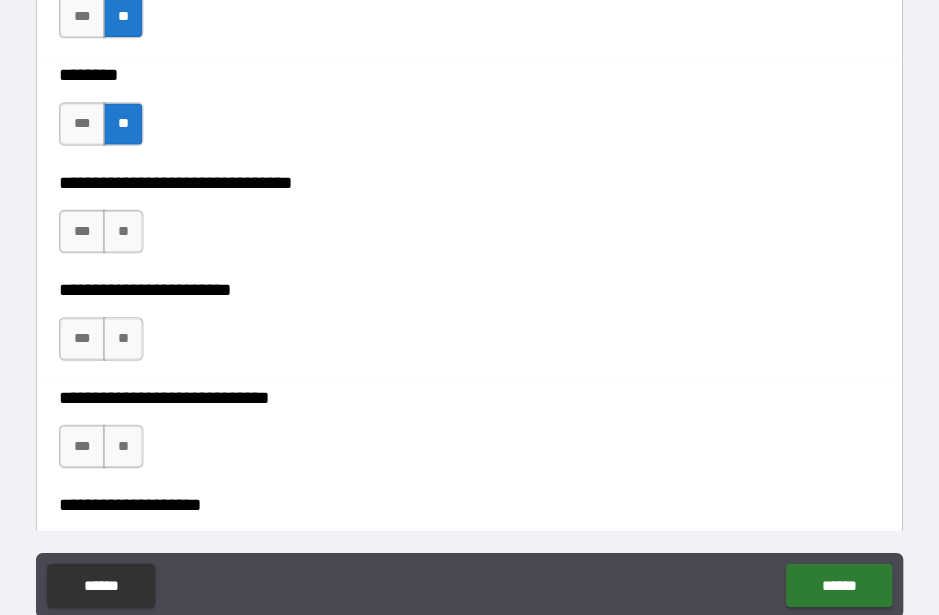 scroll, scrollTop: 7053, scrollLeft: 0, axis: vertical 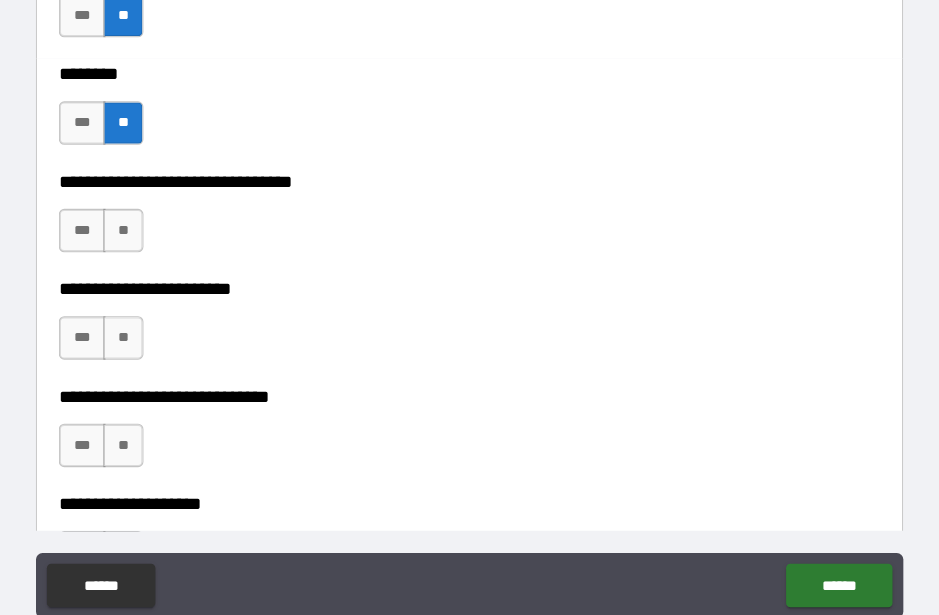 click on "**" at bounding box center (150, 212) 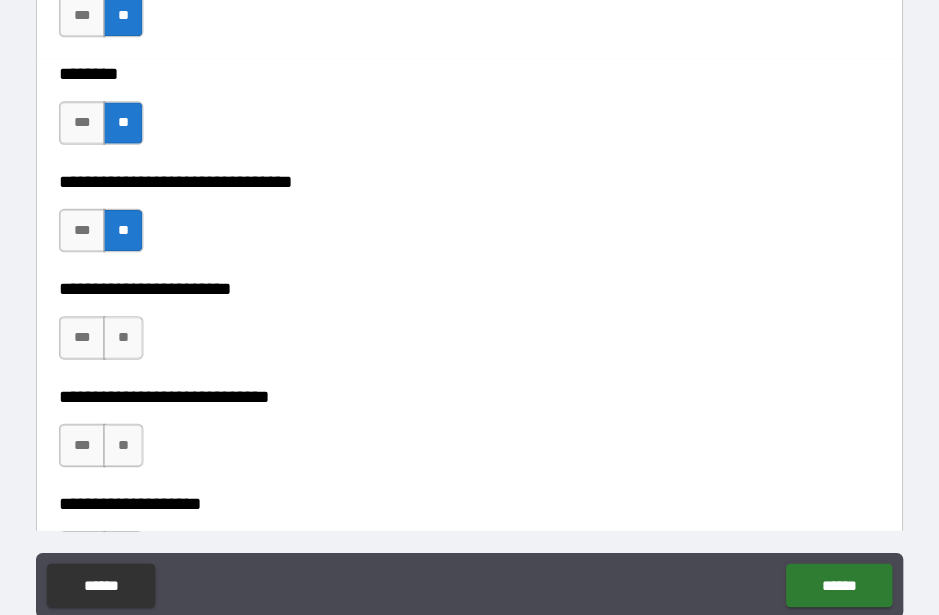 click on "**********" at bounding box center (469, 202) 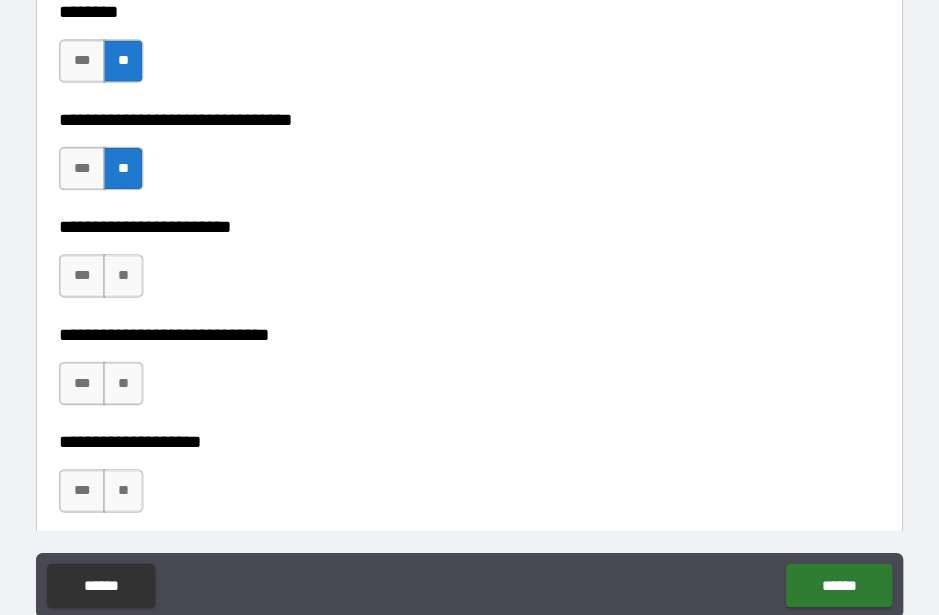 scroll, scrollTop: 7182, scrollLeft: 0, axis: vertical 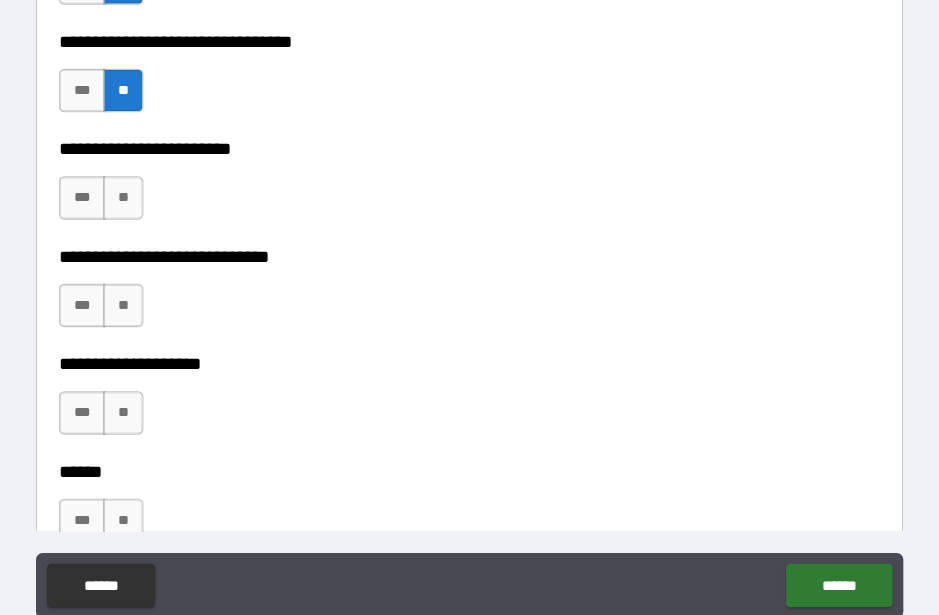 click on "**" at bounding box center [150, 182] 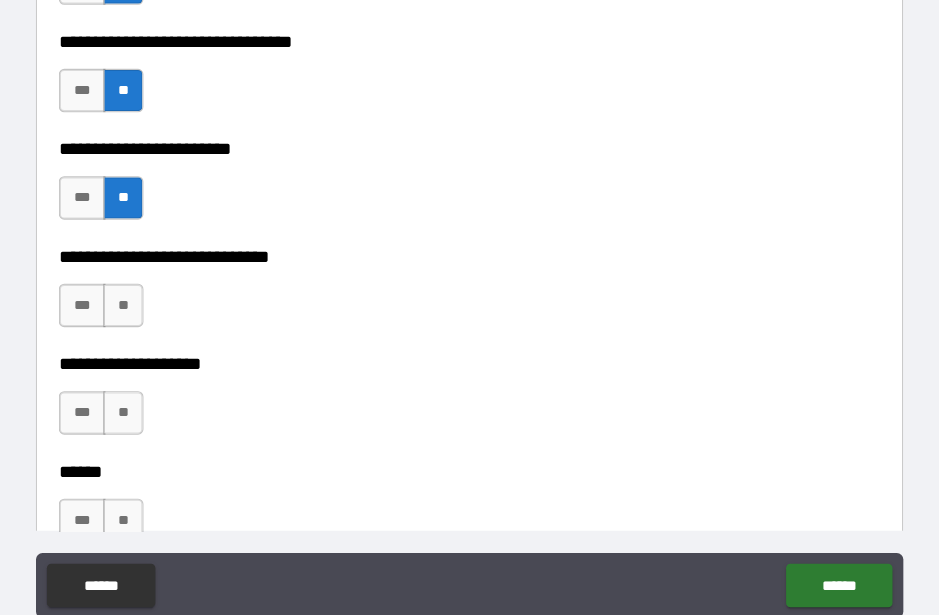 click on "**" at bounding box center (150, 281) 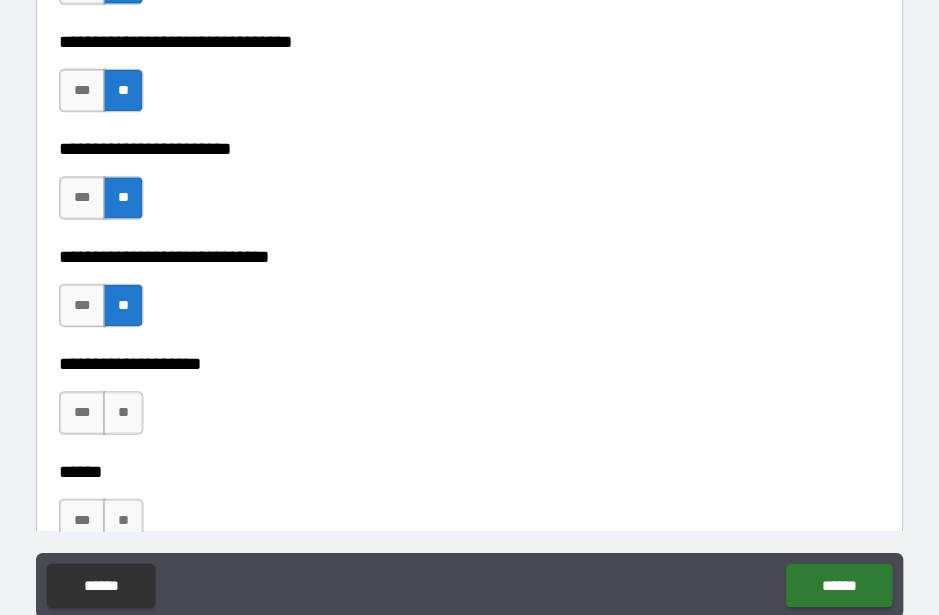 click on "**" at bounding box center [150, 380] 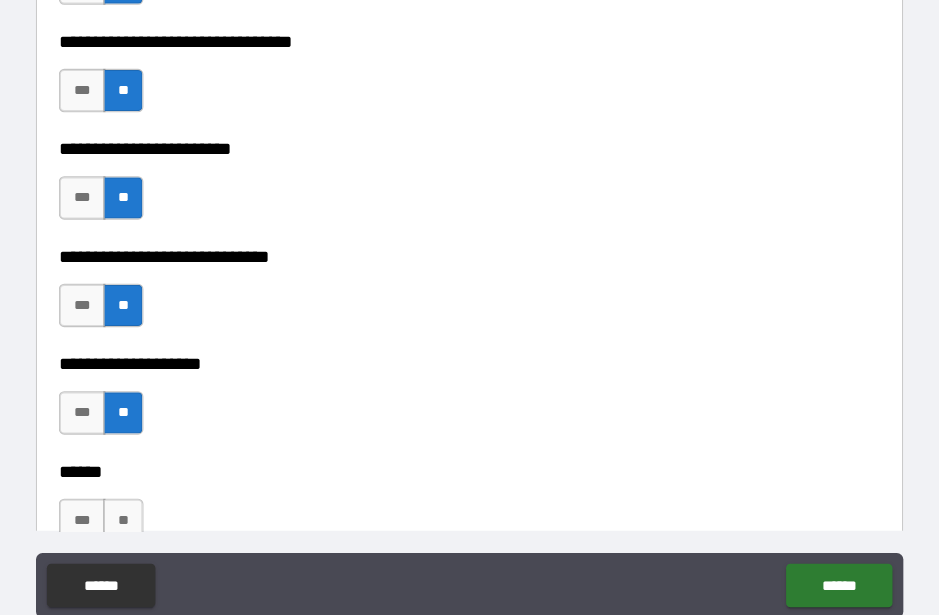 click on "**" at bounding box center [150, 479] 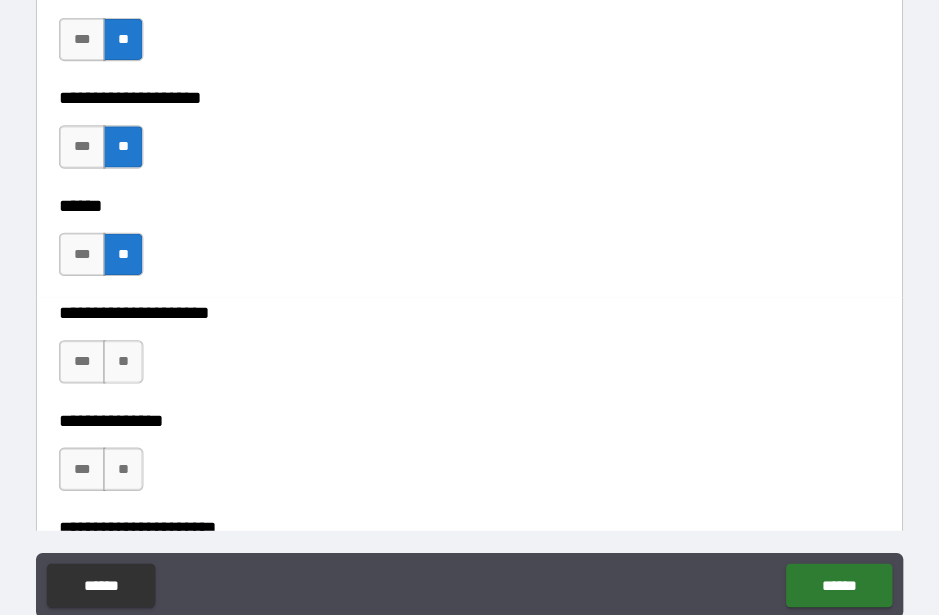 scroll 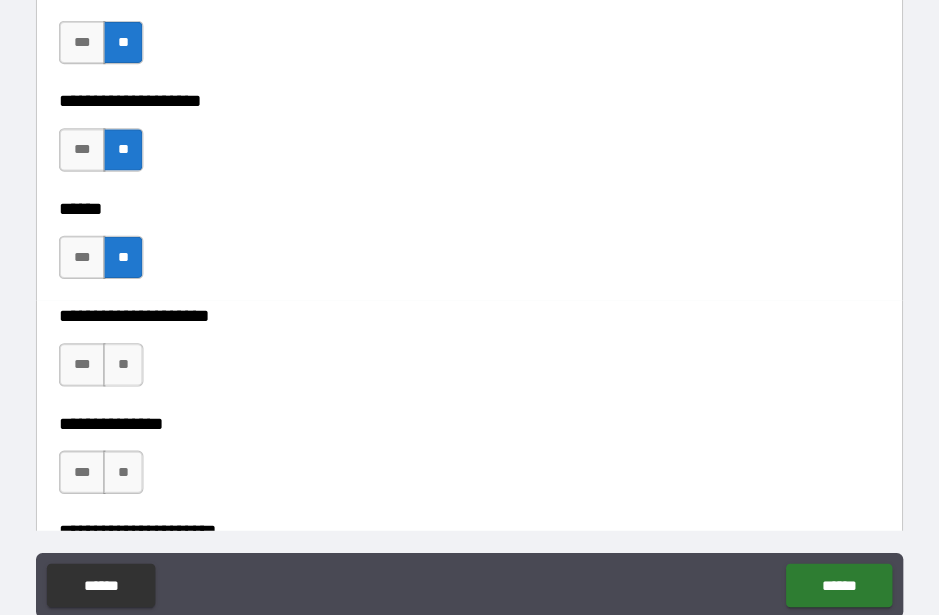 click on "**" at bounding box center (150, 336) 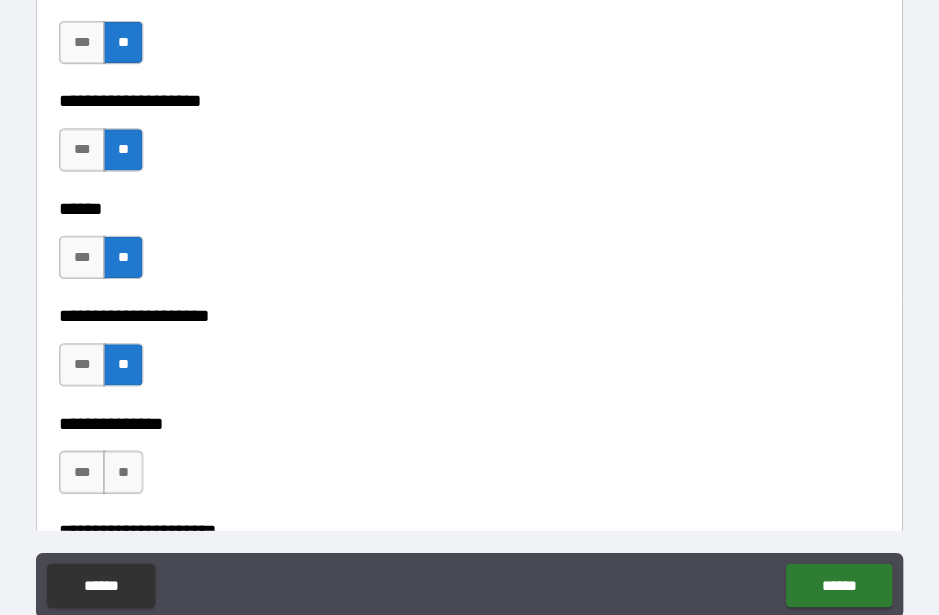click on "**" at bounding box center (150, 435) 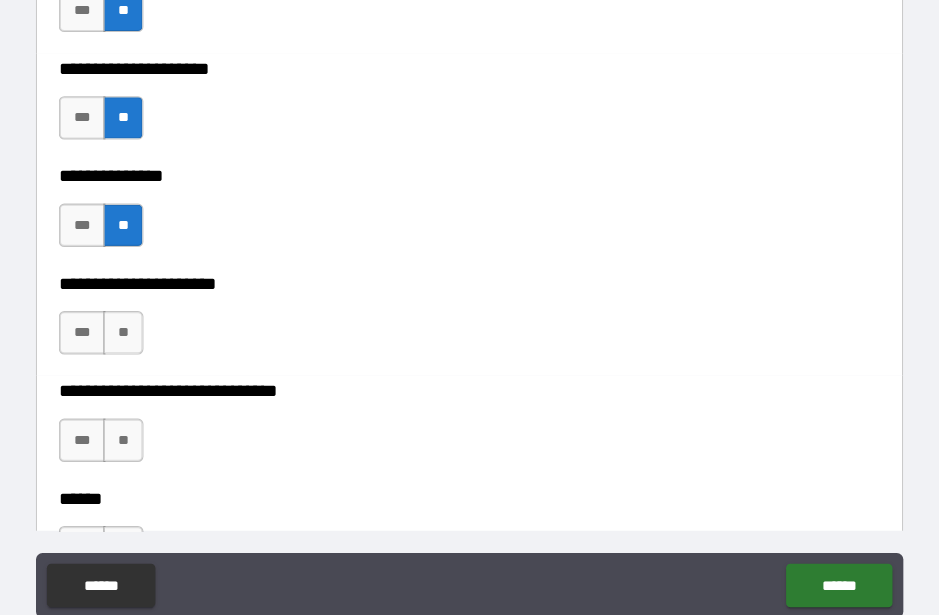 click on "**" at bounding box center [150, 306] 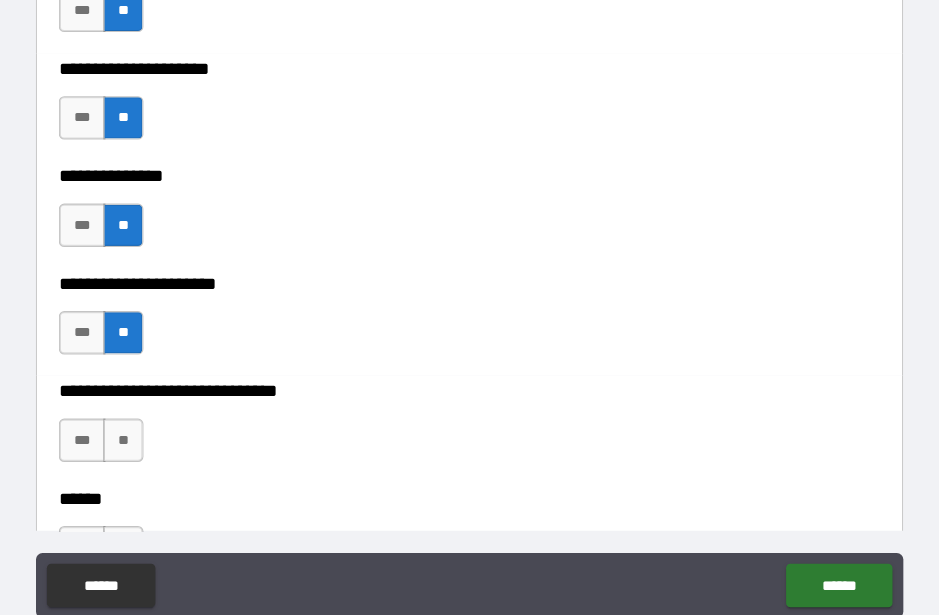 click on "**" at bounding box center (150, 405) 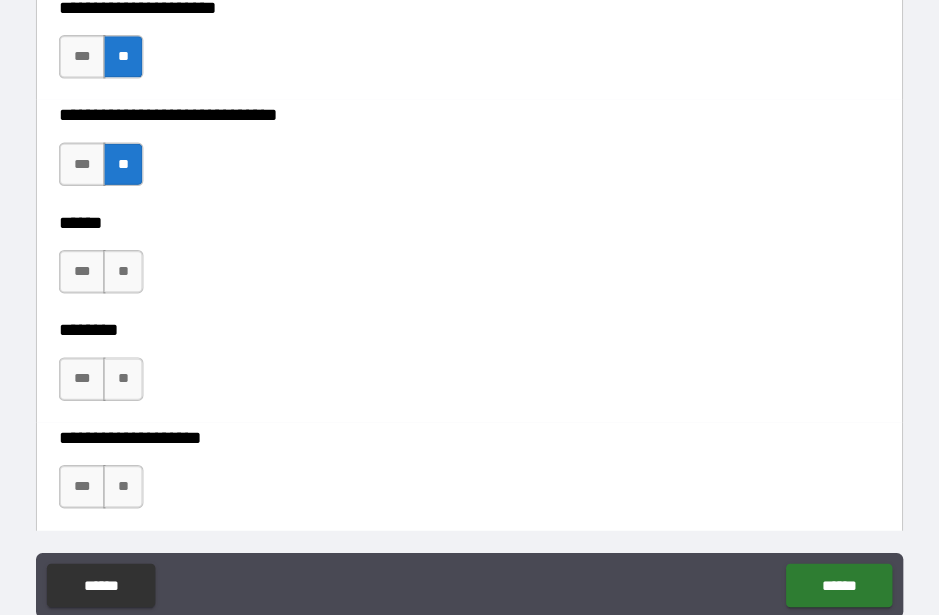 click on "**" at bounding box center [150, 250] 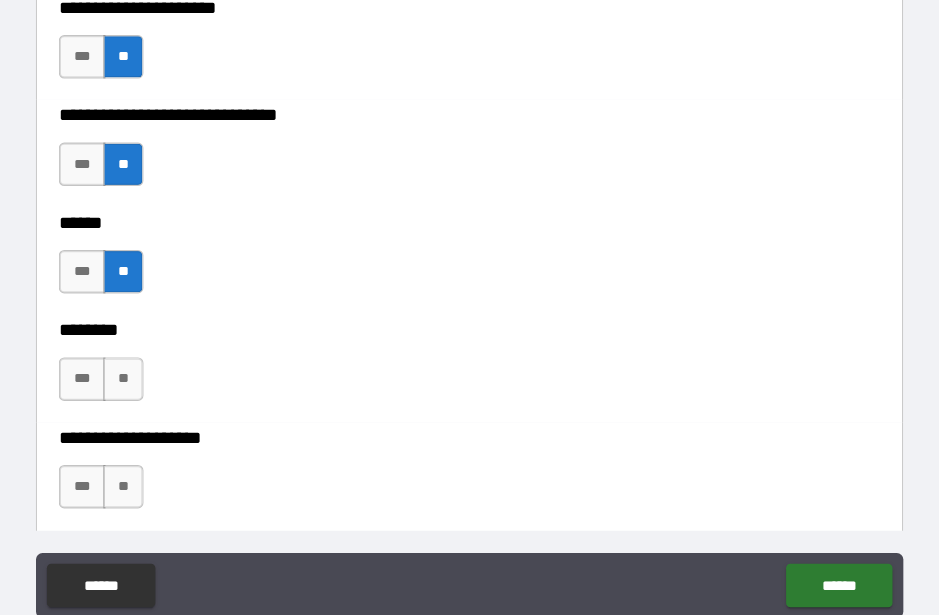click on "**" at bounding box center (150, 349) 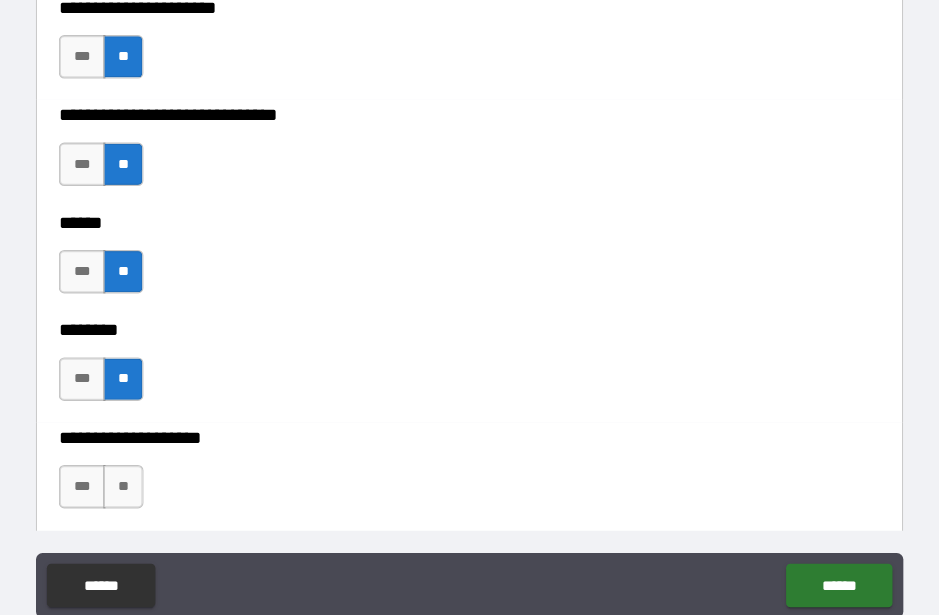 click on "**" at bounding box center [150, 448] 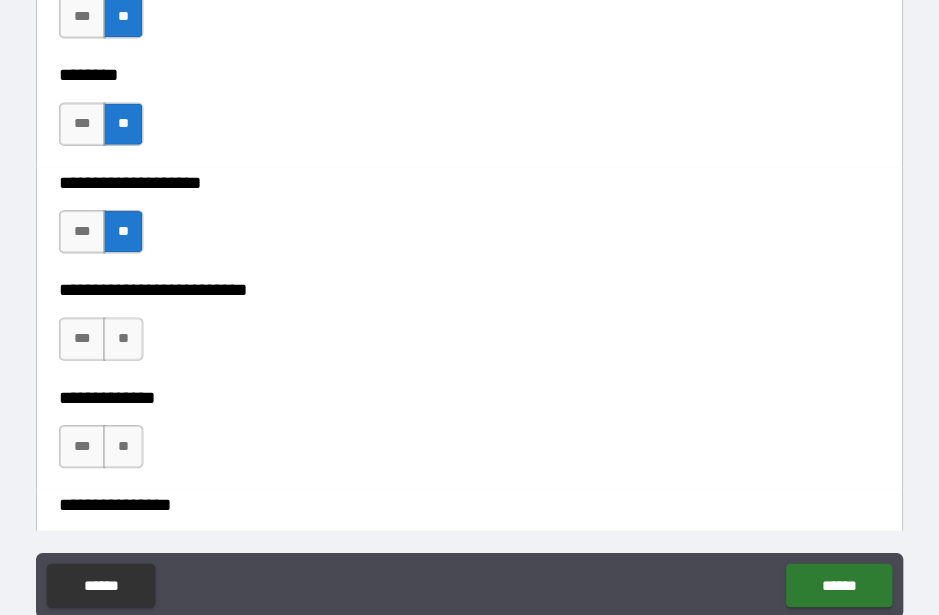 click on "**" at bounding box center [150, 312] 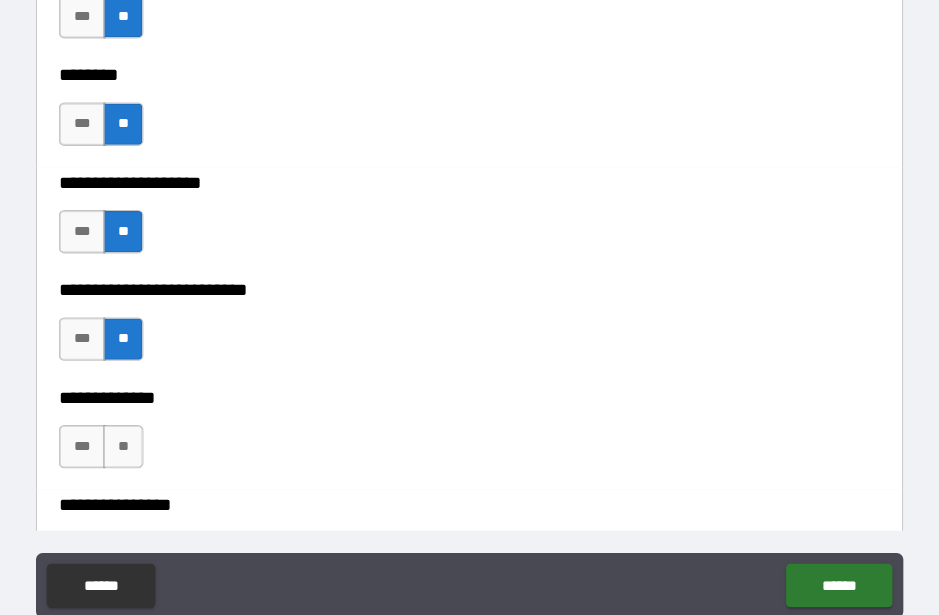 click on "**" at bounding box center [150, 411] 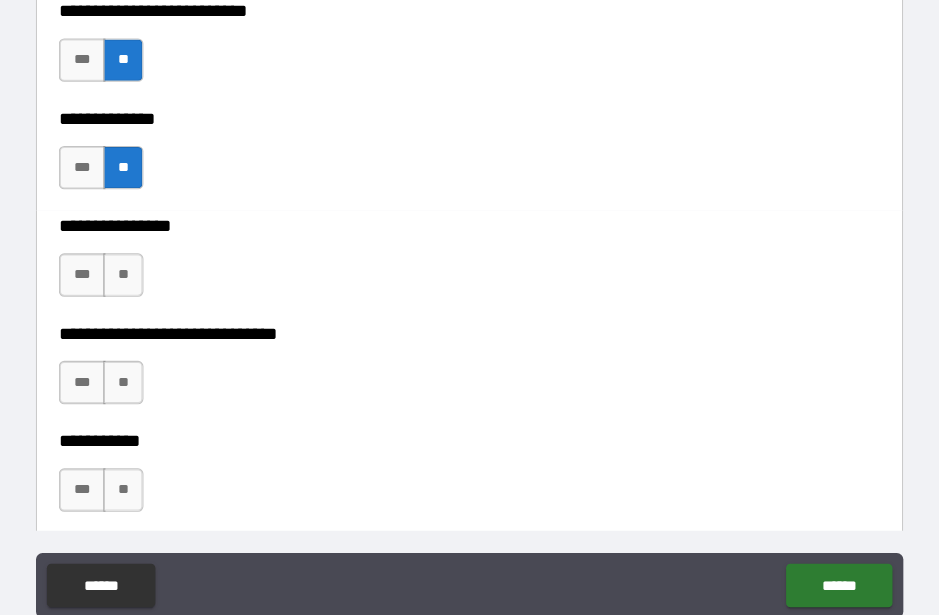 click on "**" at bounding box center (150, 253) 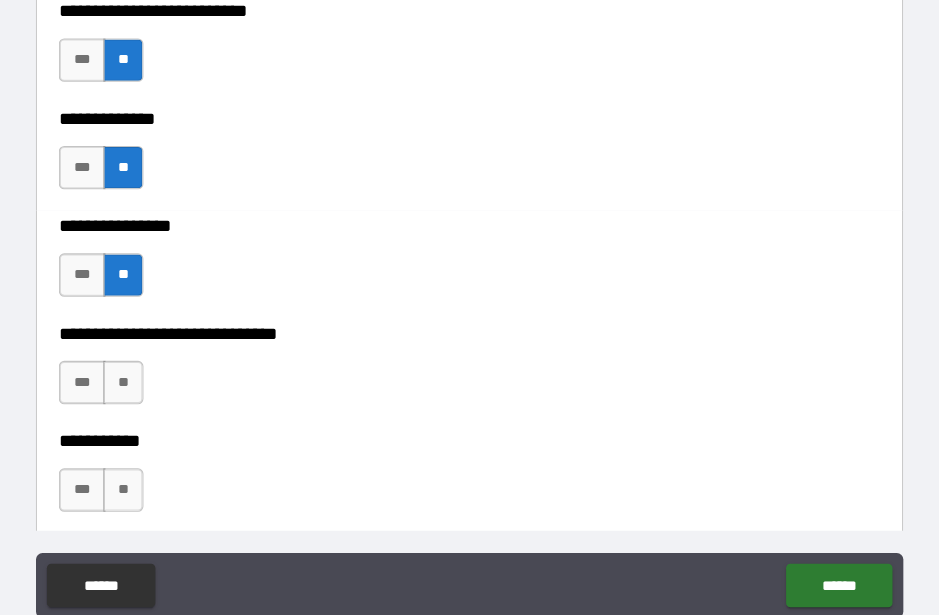 click on "**" at bounding box center (150, 352) 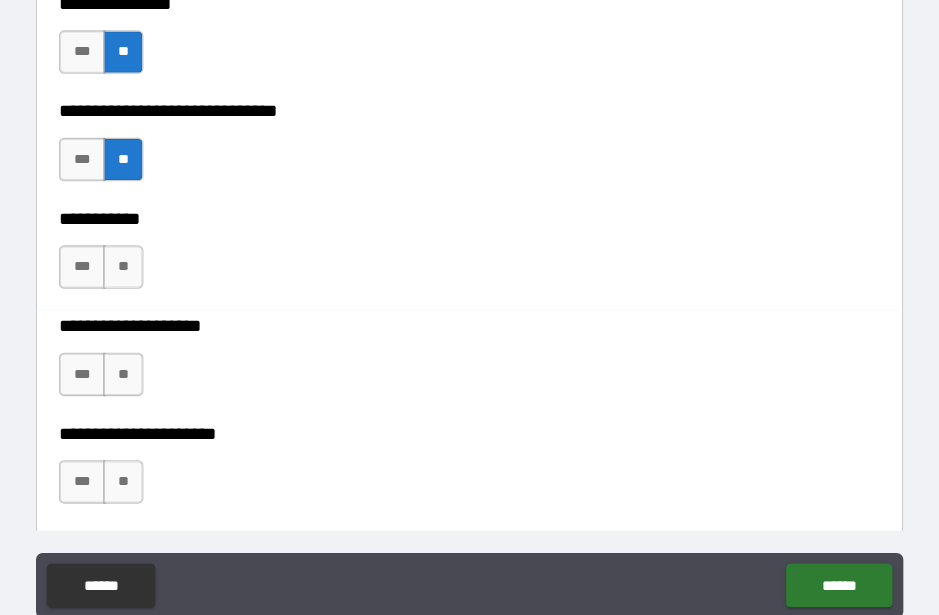 click on "**" at bounding box center (150, 345) 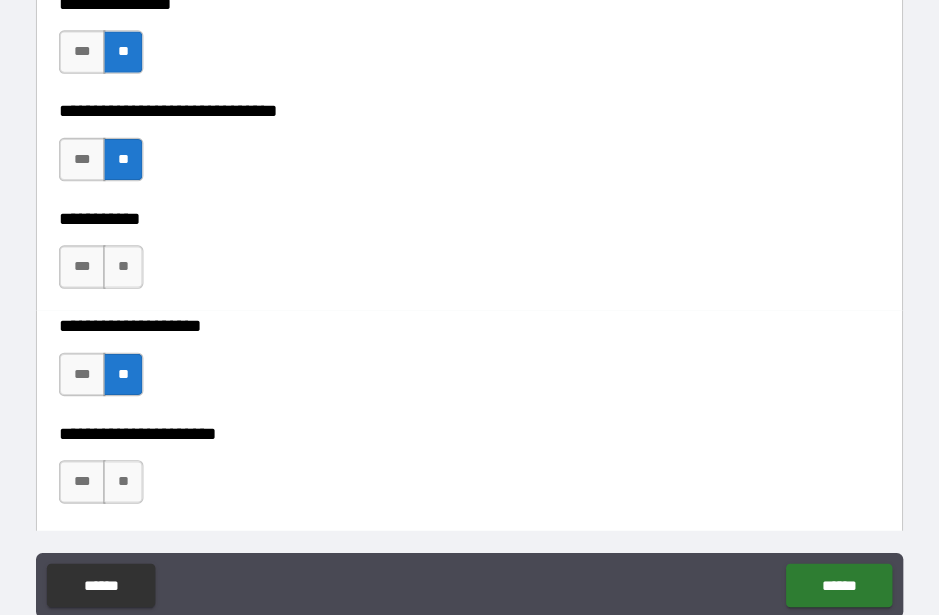 click on "**" at bounding box center [150, 246] 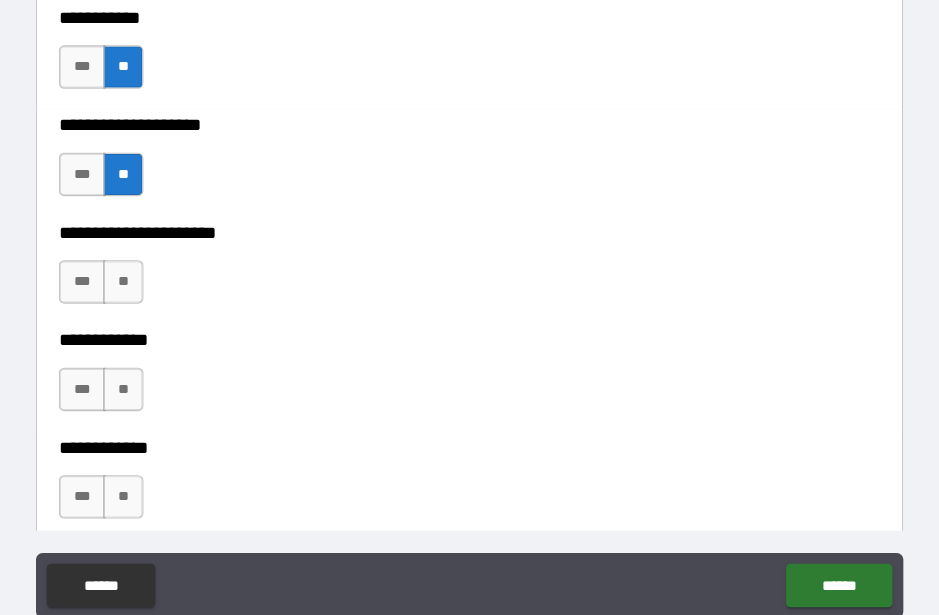 click on "**" at bounding box center (150, 259) 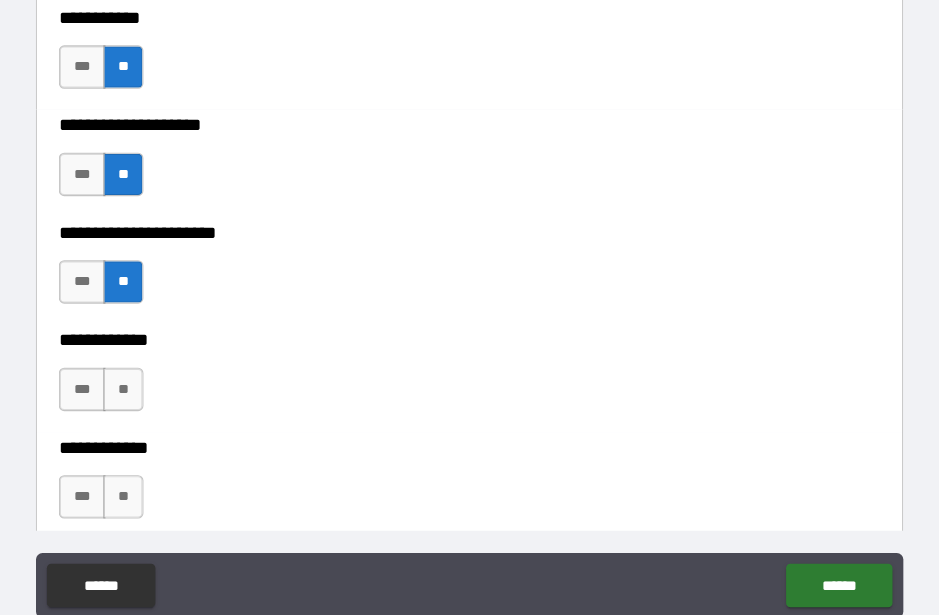 click on "**" at bounding box center (150, 358) 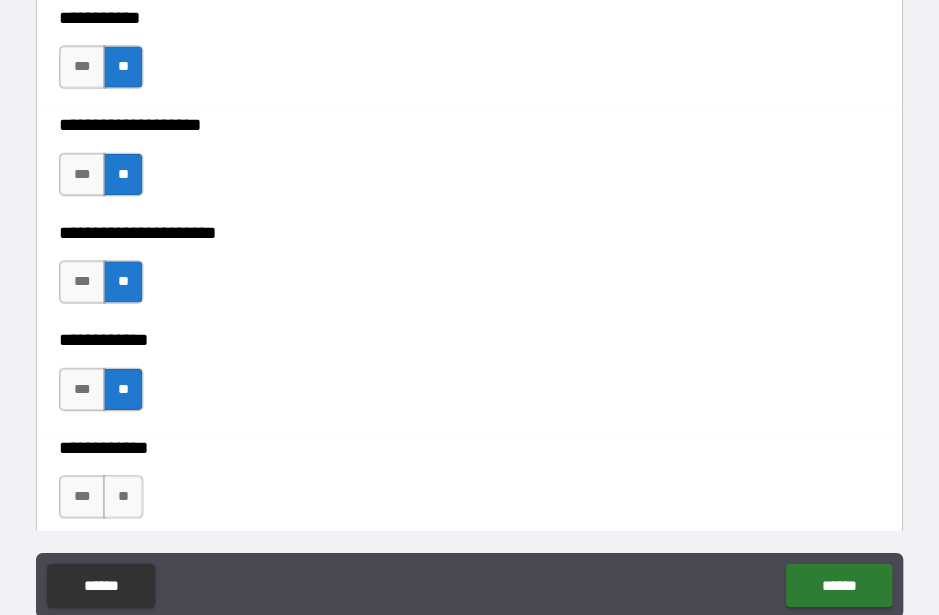 click on "**" at bounding box center (150, 457) 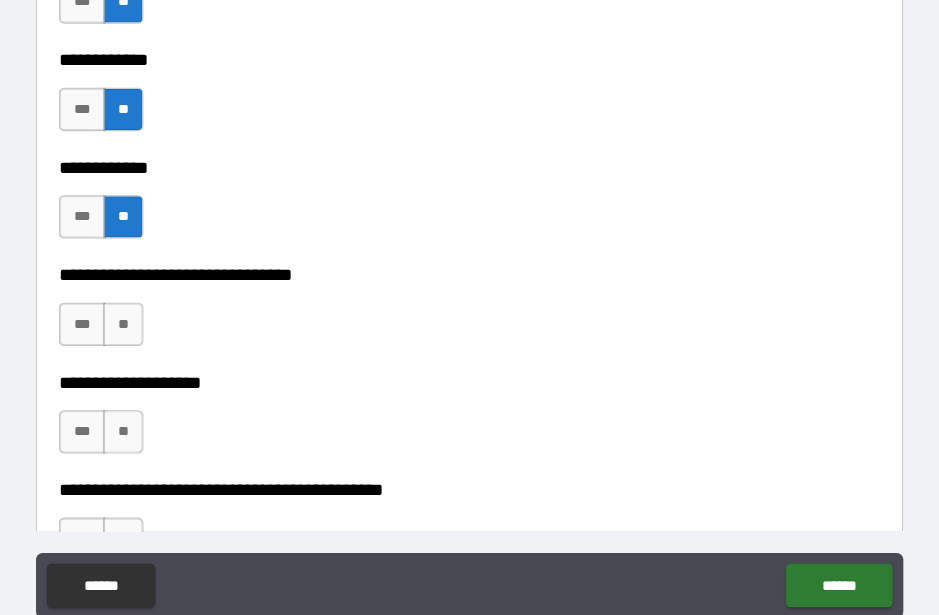 click on "**" at bounding box center (150, 298) 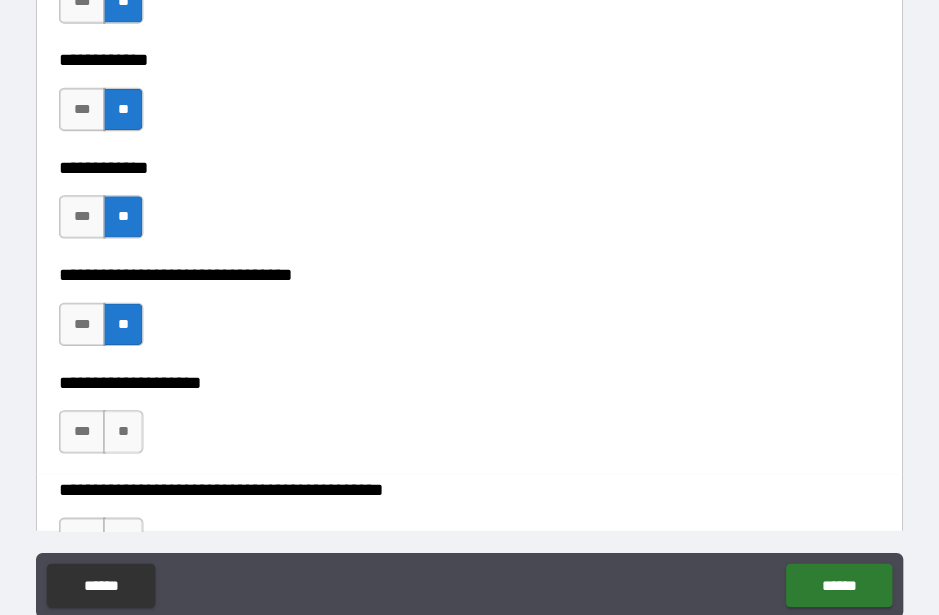 click on "**" at bounding box center [150, 397] 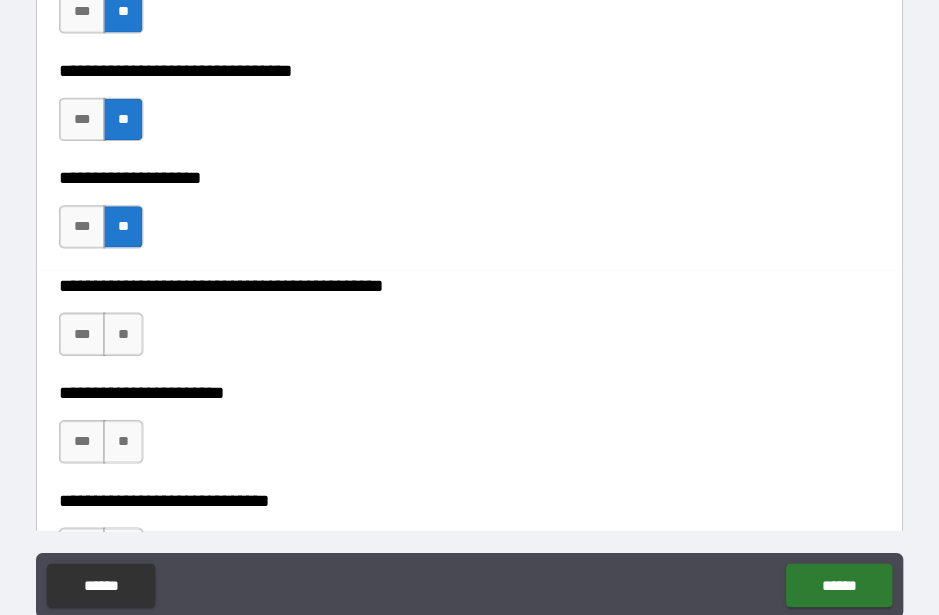 click on "**" at bounding box center [150, 308] 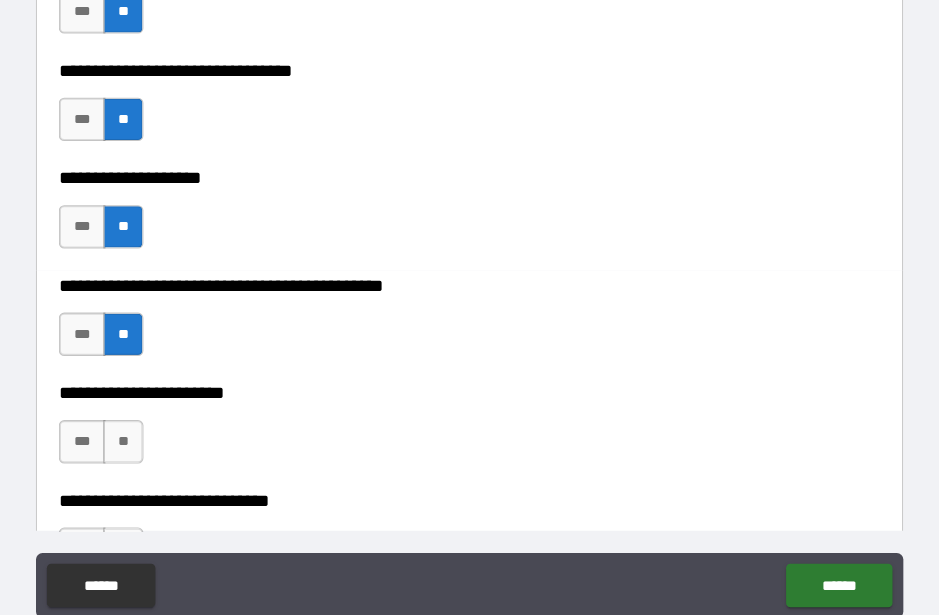 click on "**" at bounding box center (150, 407) 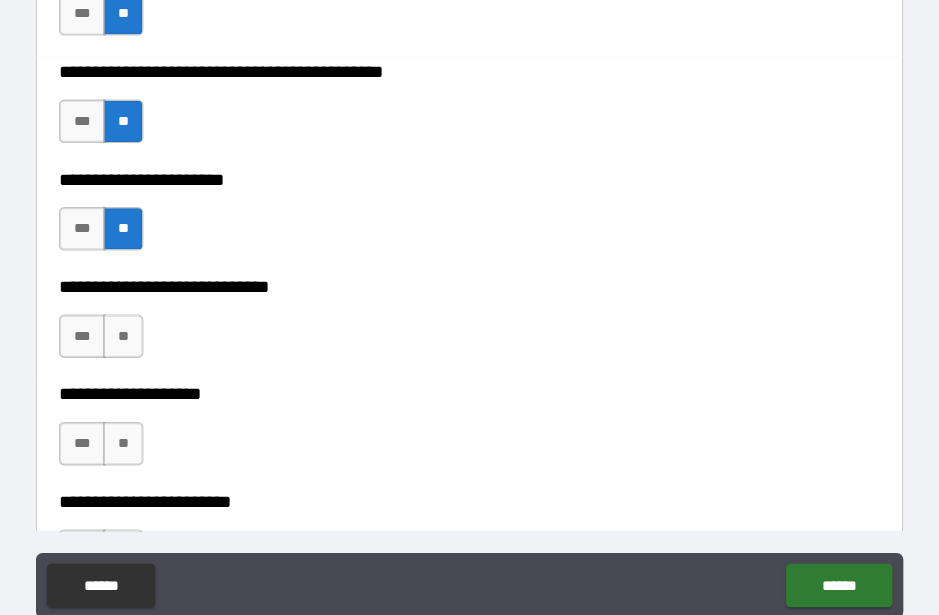 click on "**" at bounding box center (150, 309) 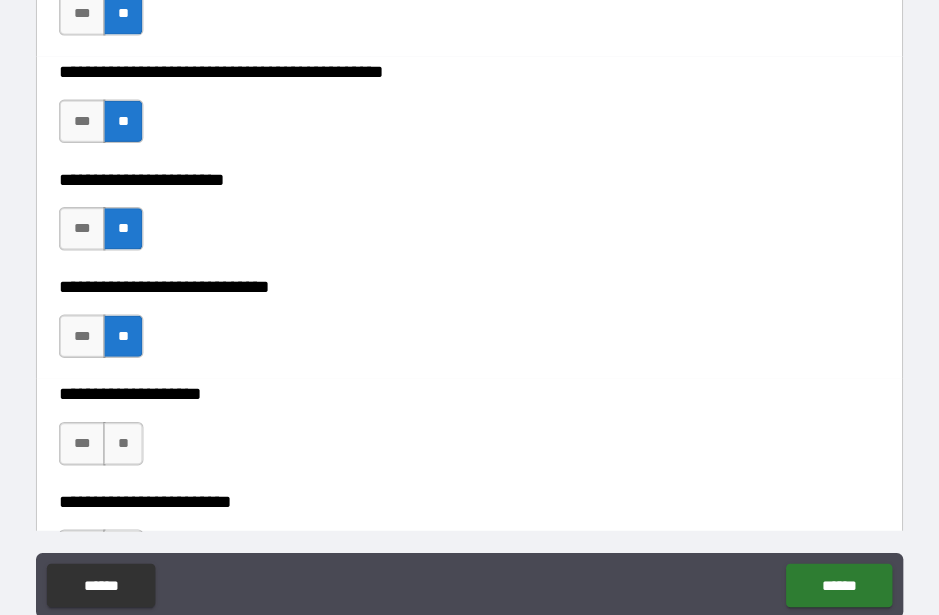 click on "**" at bounding box center [150, 408] 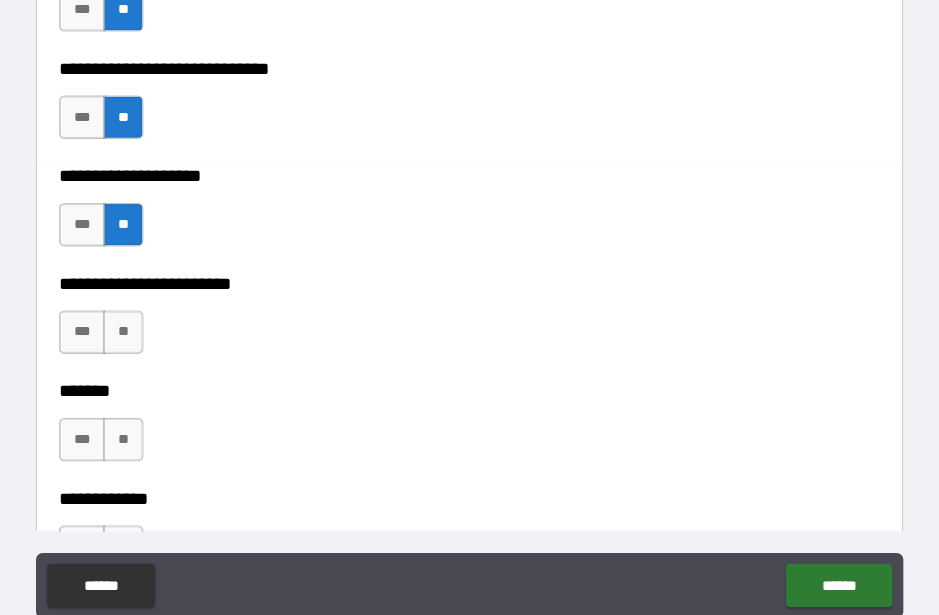click on "**" at bounding box center (150, 306) 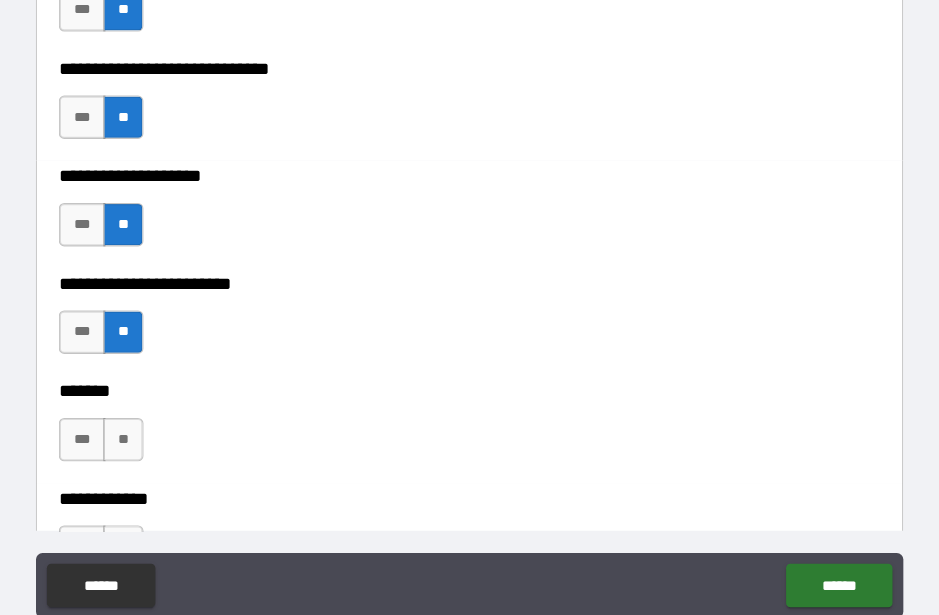 click on "**" at bounding box center (150, 405) 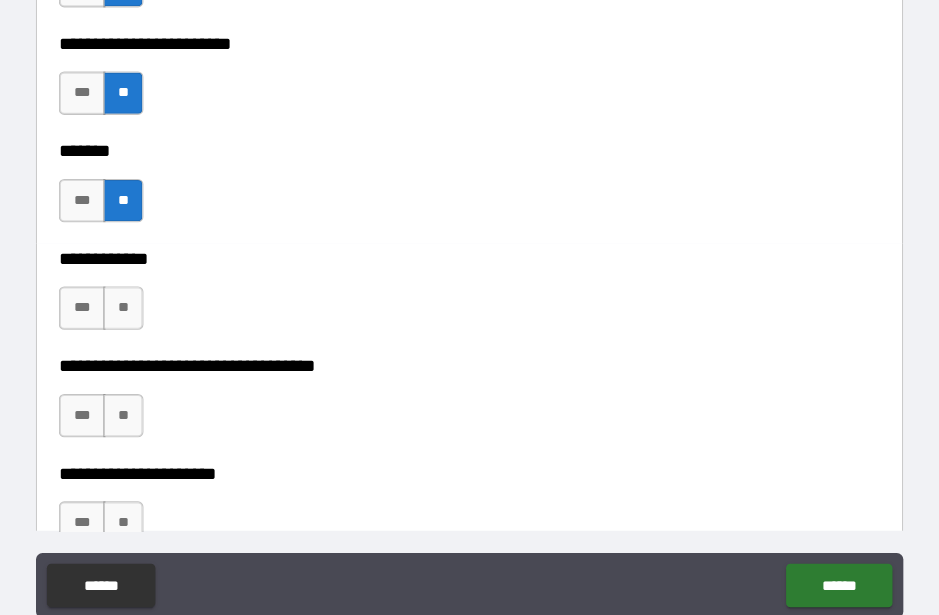 click on "**" at bounding box center (150, 283) 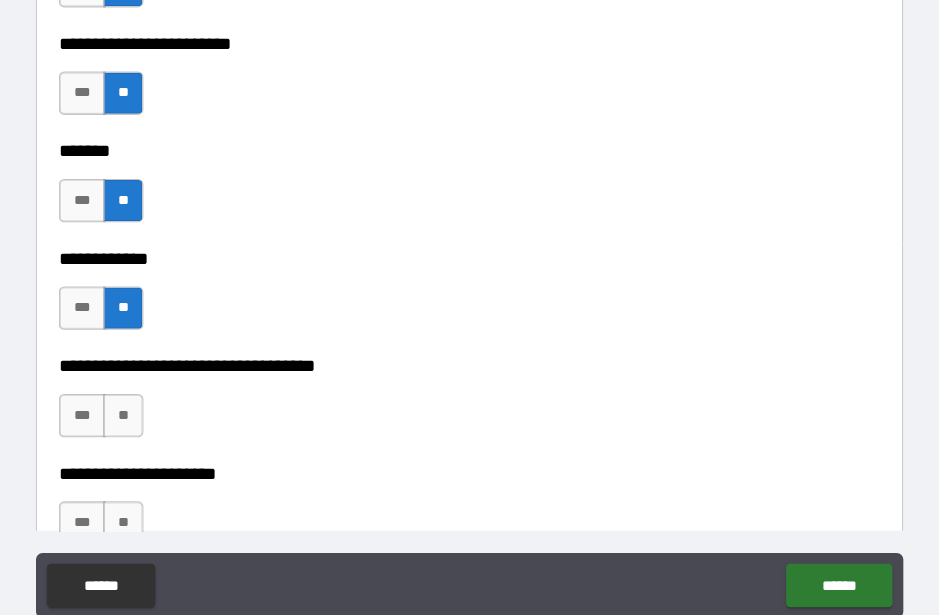 click on "**" at bounding box center [150, 382] 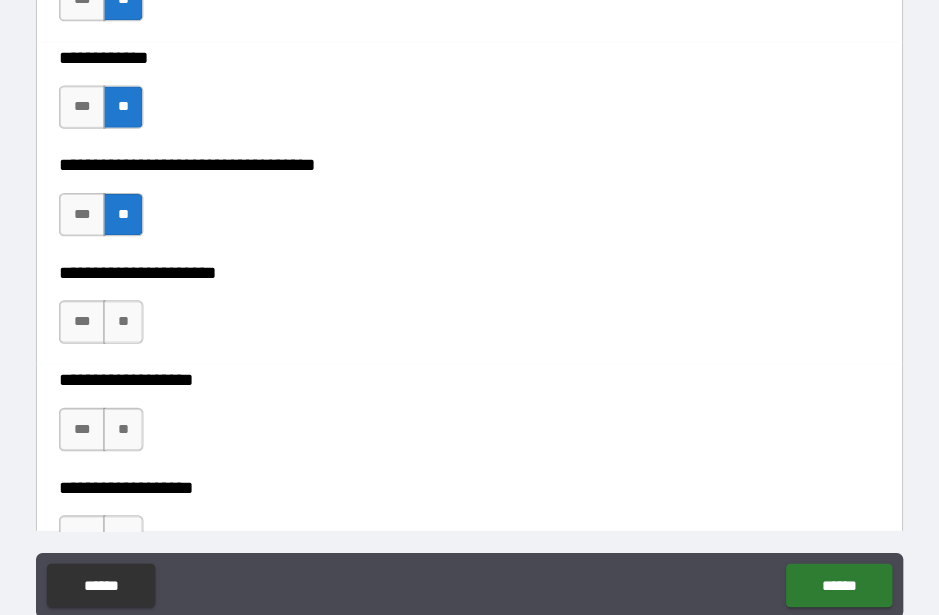 click on "**" at bounding box center [150, 296] 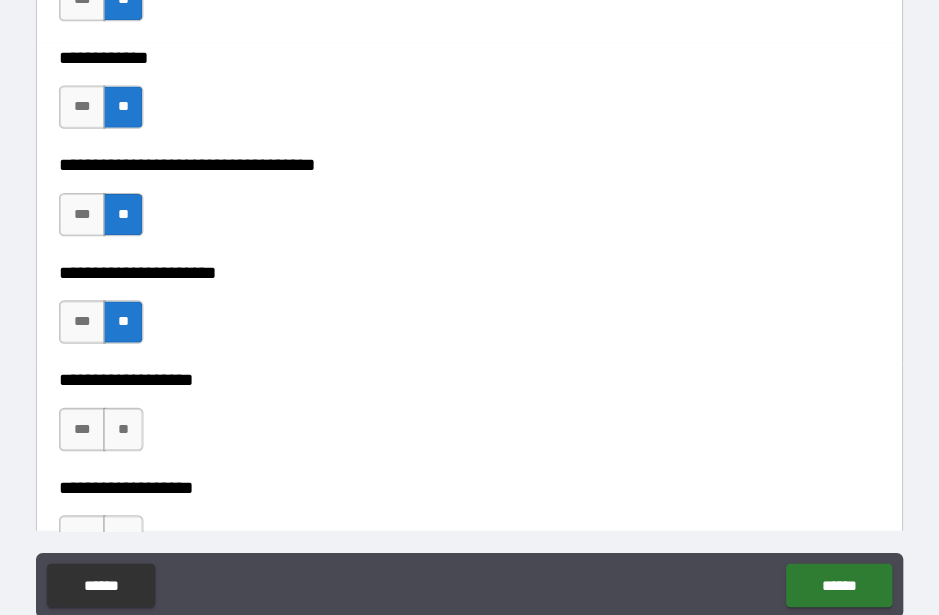 click on "**" at bounding box center (150, 395) 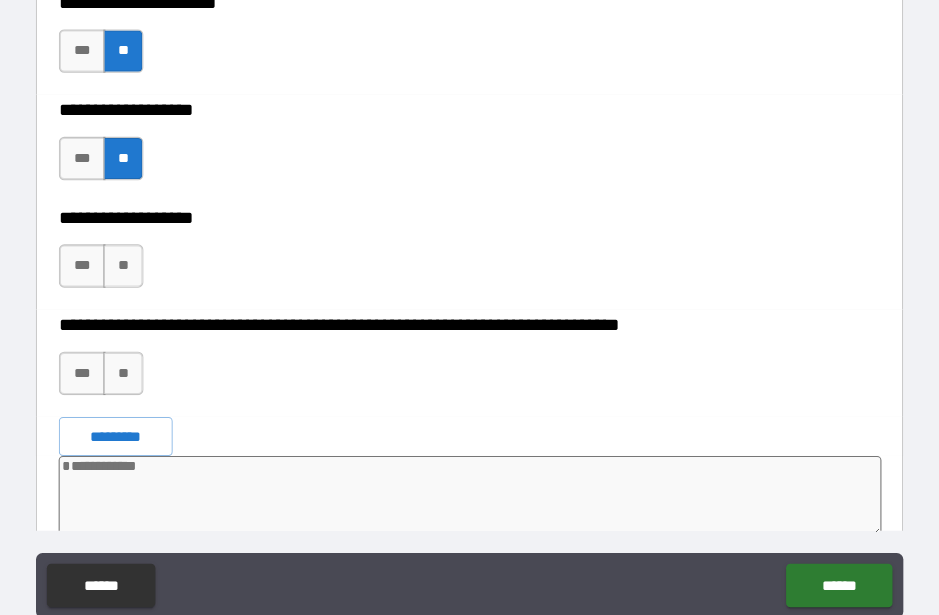 click on "**" at bounding box center (150, 245) 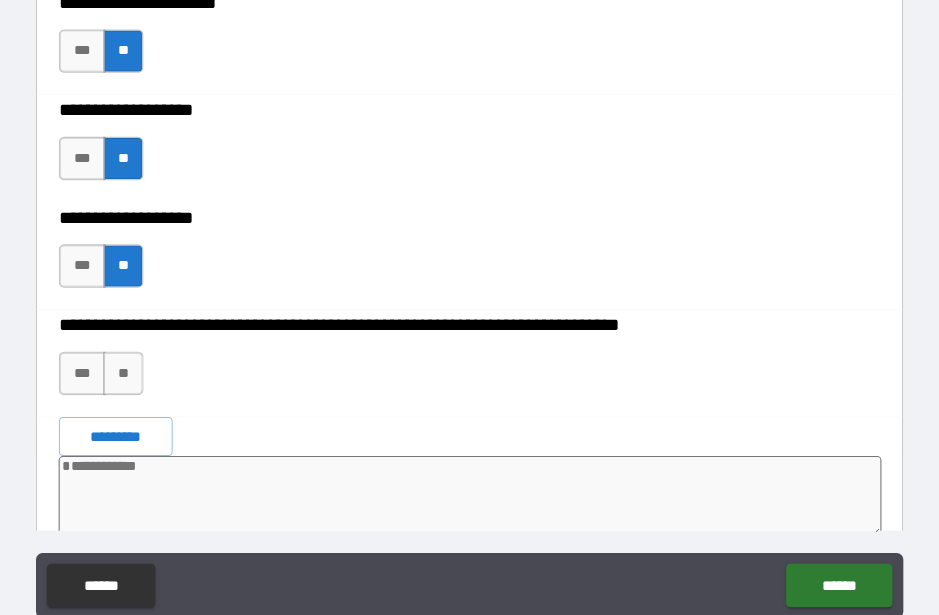 click on "**" at bounding box center [150, 344] 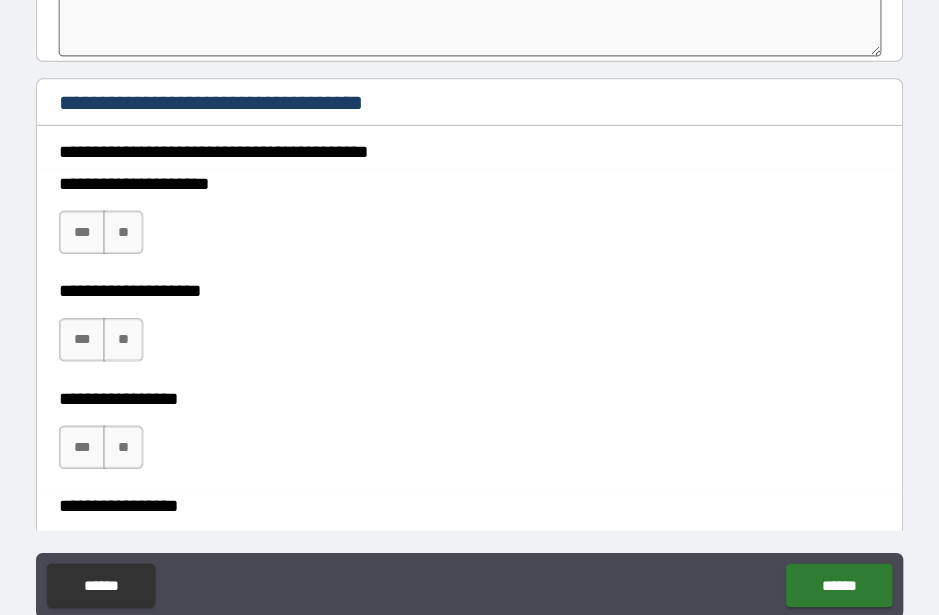 click on "***" at bounding box center [112, 214] 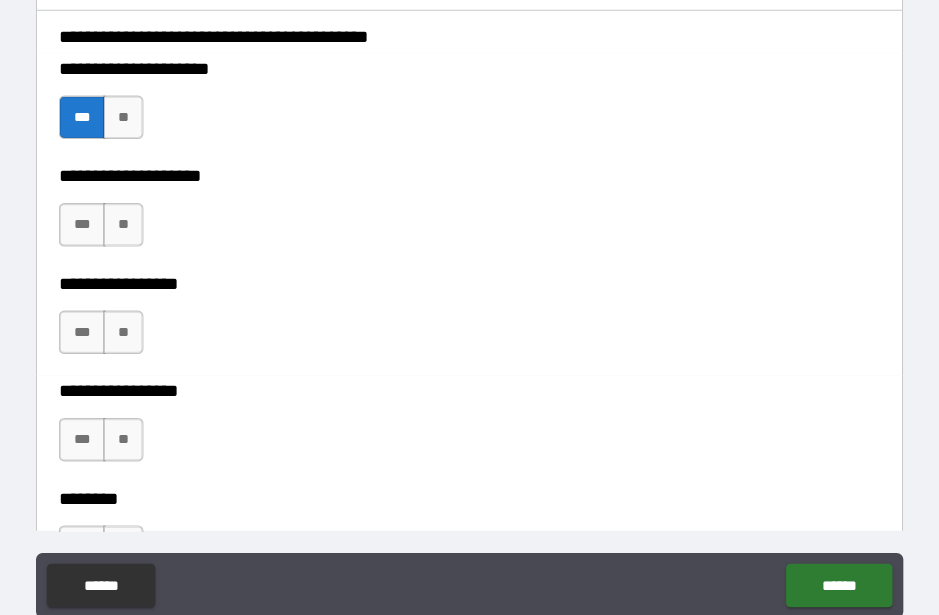 scroll, scrollTop: 10843, scrollLeft: 0, axis: vertical 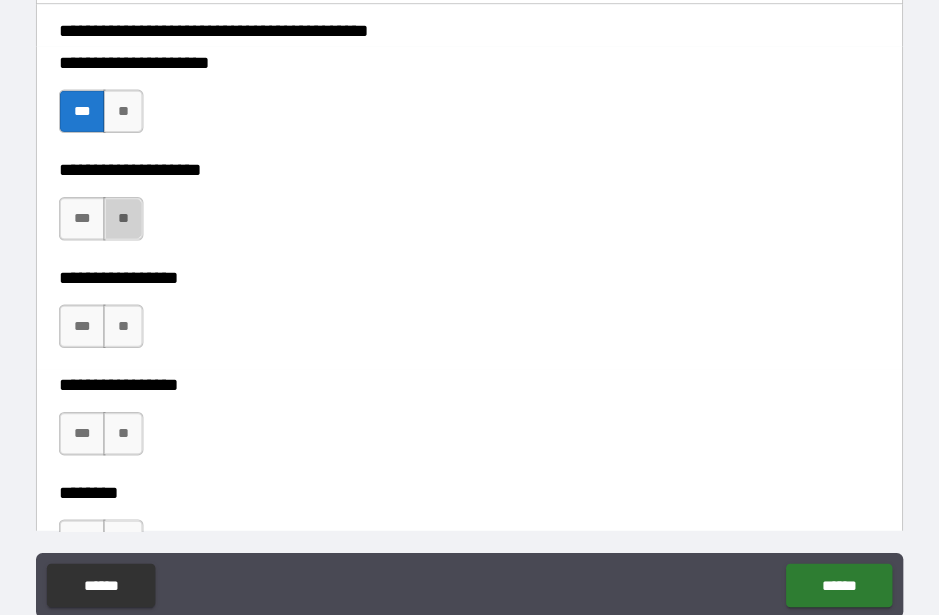 click on "**" at bounding box center [150, 201] 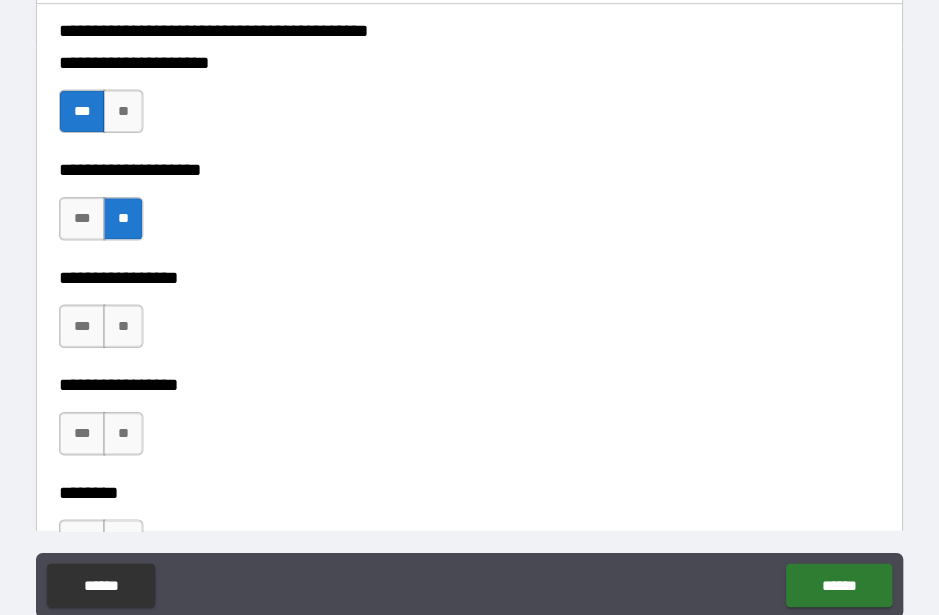 click on "**" at bounding box center (150, 300) 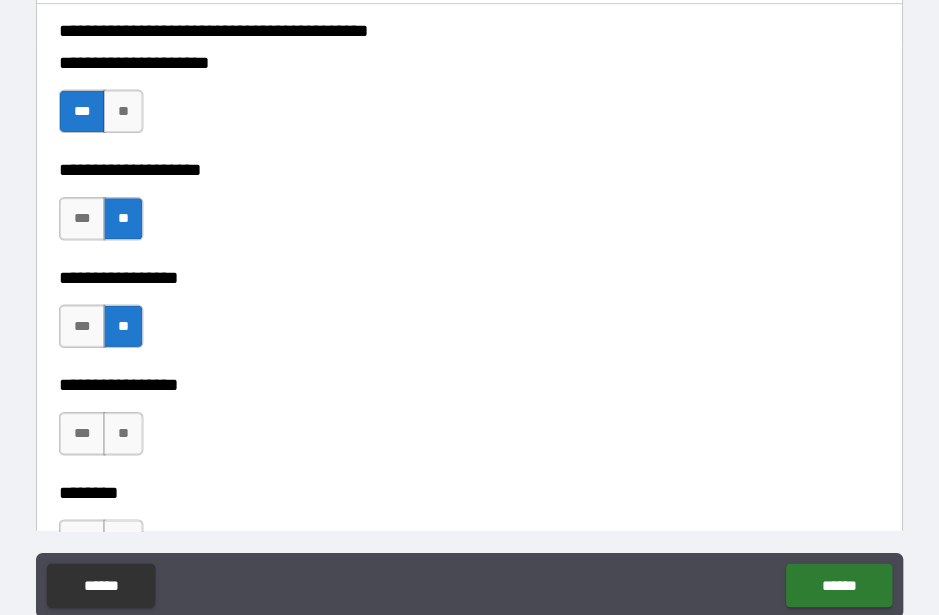 click on "***" at bounding box center [112, 300] 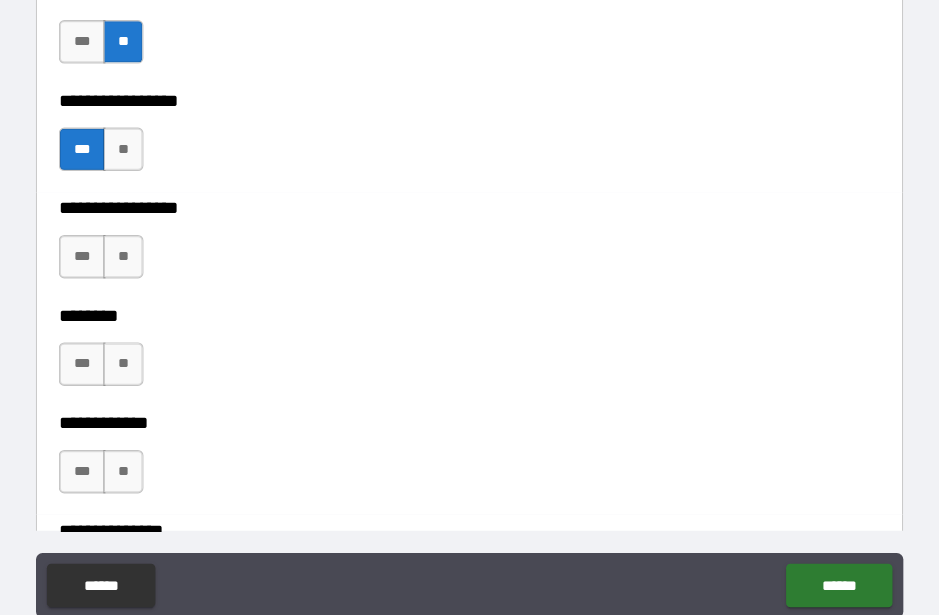 scroll, scrollTop: 11008, scrollLeft: 0, axis: vertical 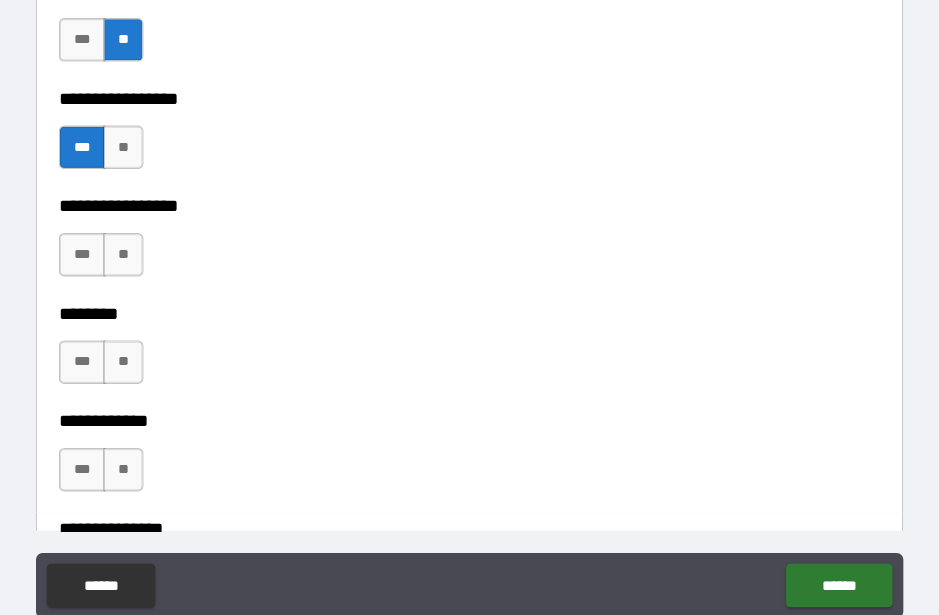 click on "***" at bounding box center (112, 234) 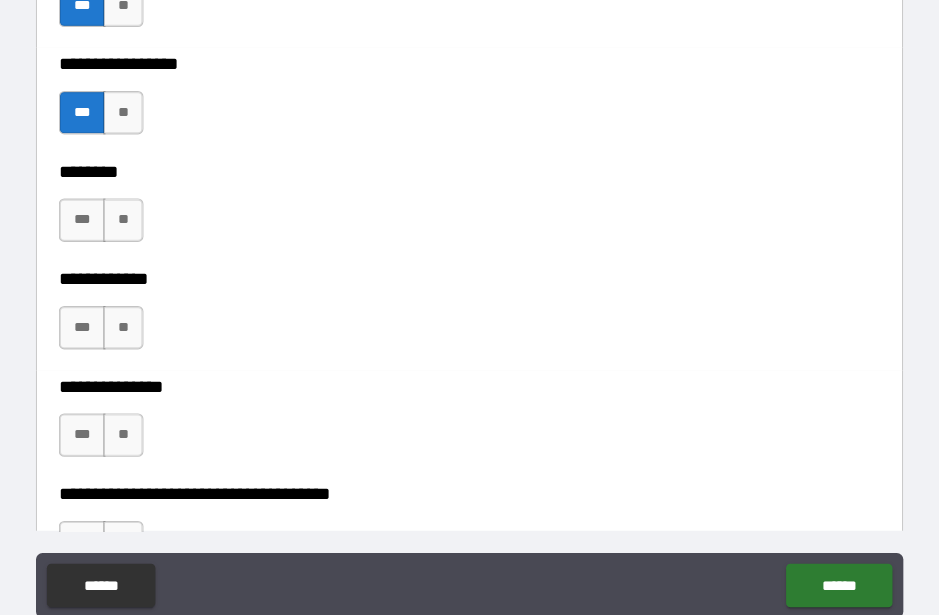 scroll, scrollTop: 11146, scrollLeft: 0, axis: vertical 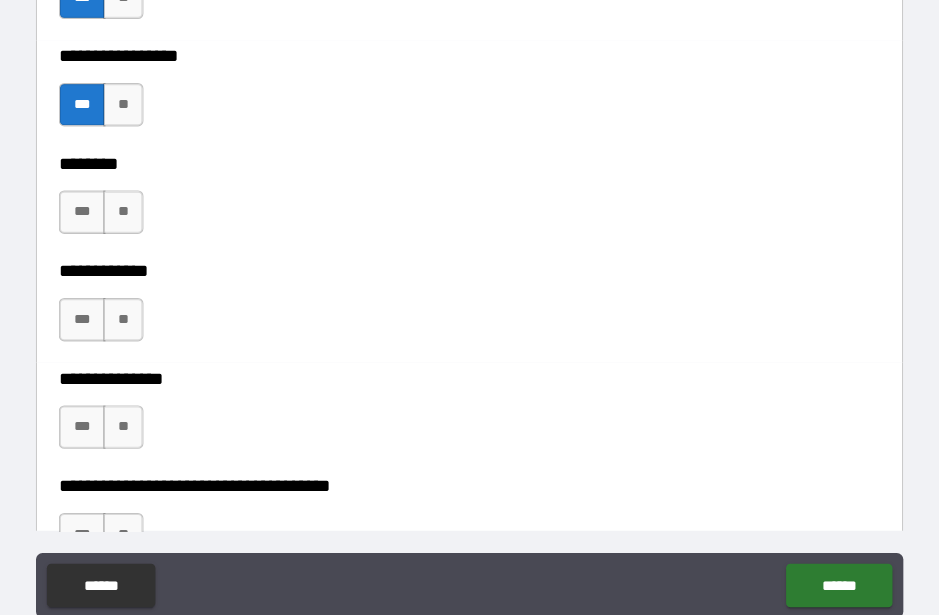 click on "**" at bounding box center [150, 195] 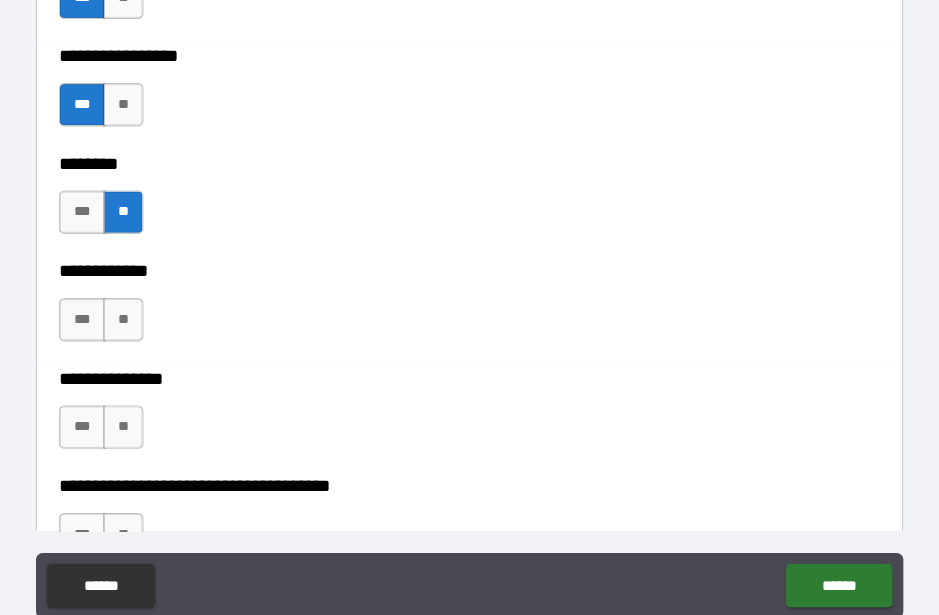 click on "**" at bounding box center [150, 294] 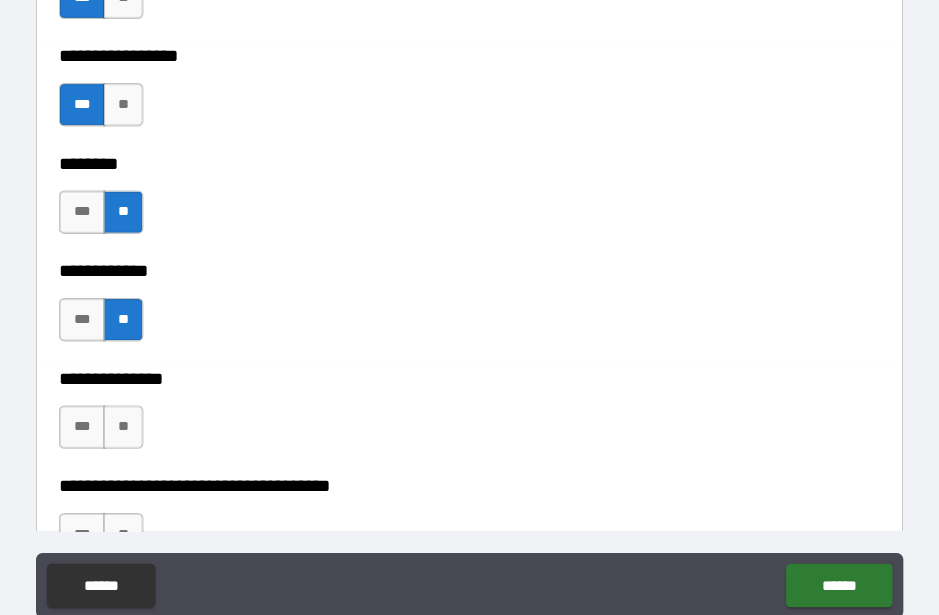 click on "**" at bounding box center [150, 393] 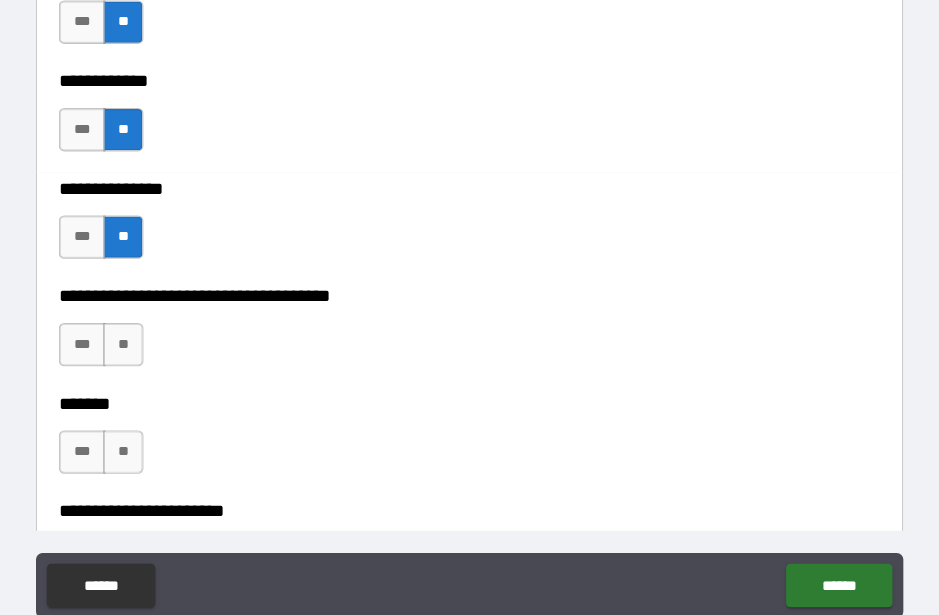 scroll, scrollTop: 11322, scrollLeft: 0, axis: vertical 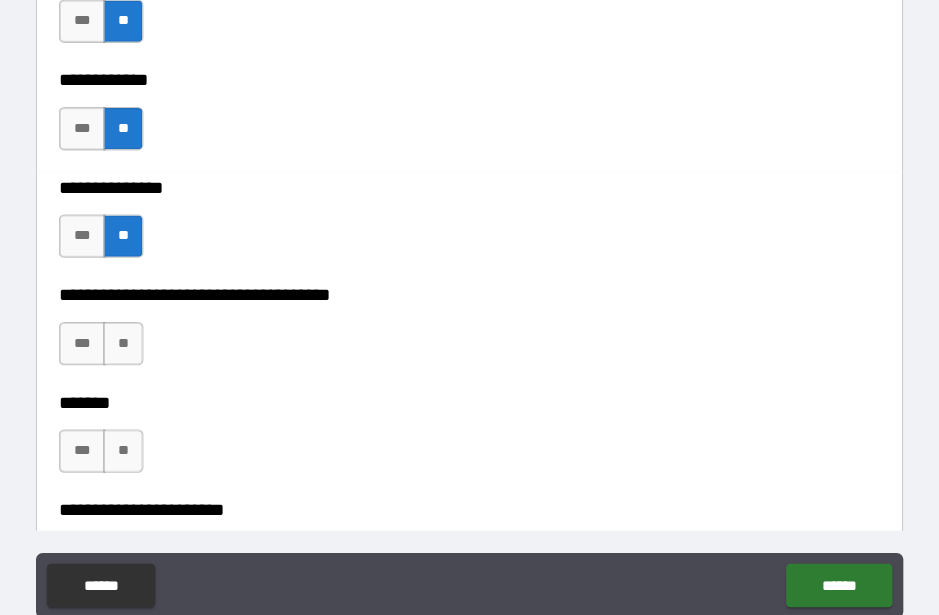 click on "**" at bounding box center (150, 316) 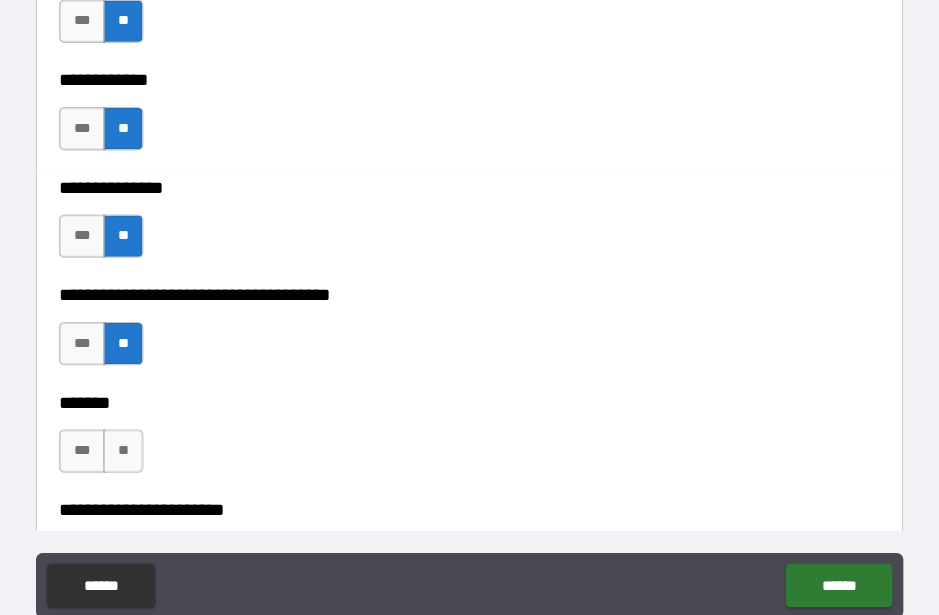click on "**" at bounding box center (150, 415) 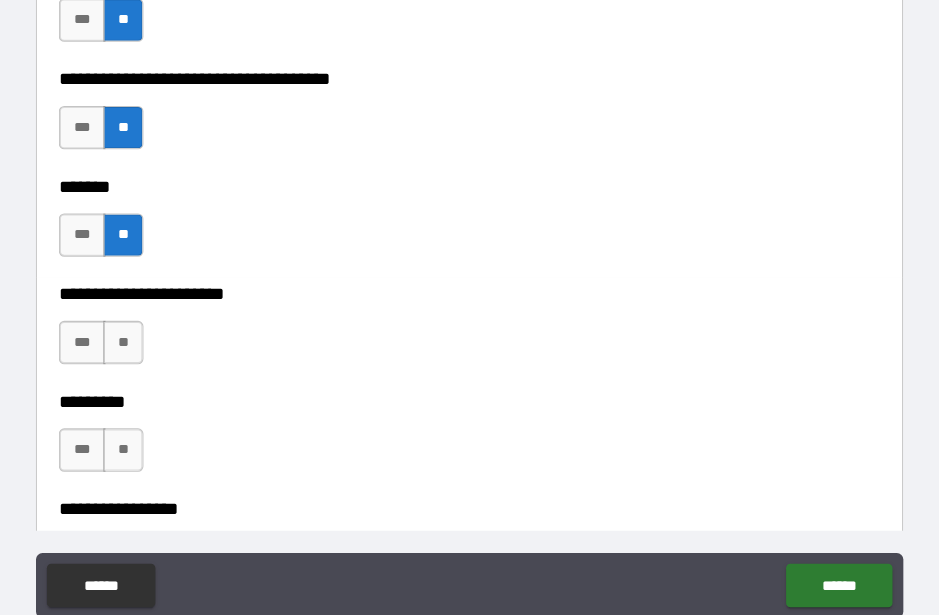 click on "**" at bounding box center [150, 315] 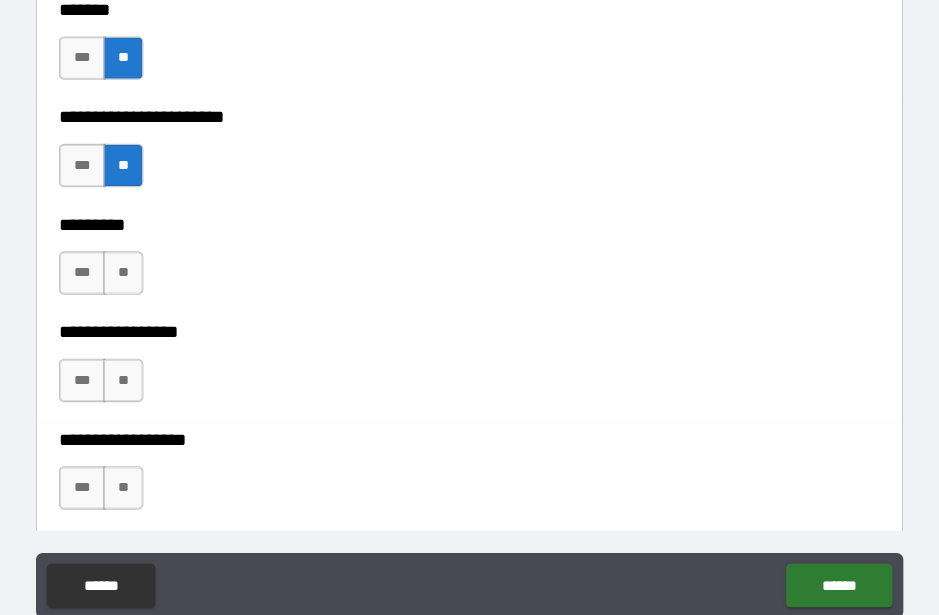 scroll, scrollTop: 11689, scrollLeft: 0, axis: vertical 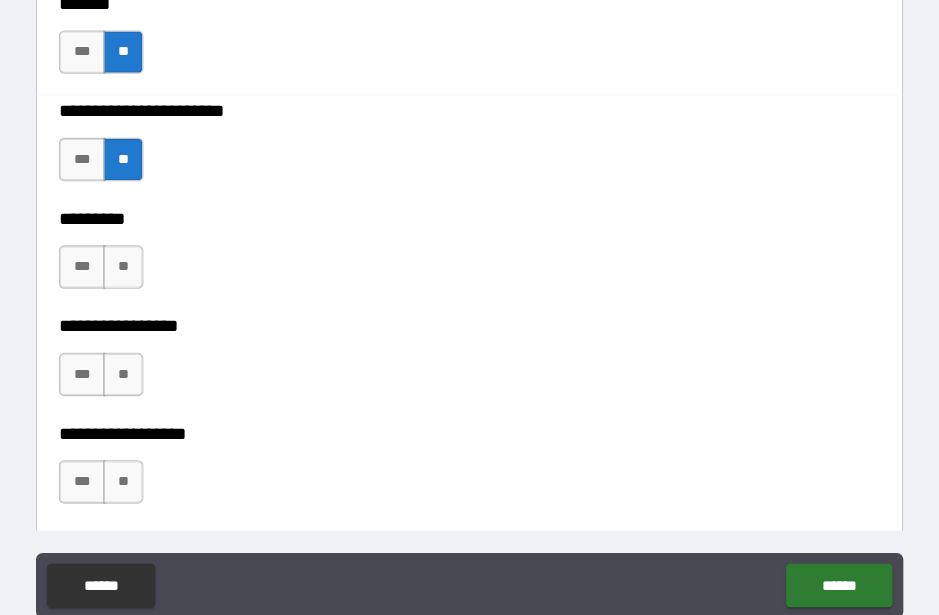 click on "**" at bounding box center [150, 246] 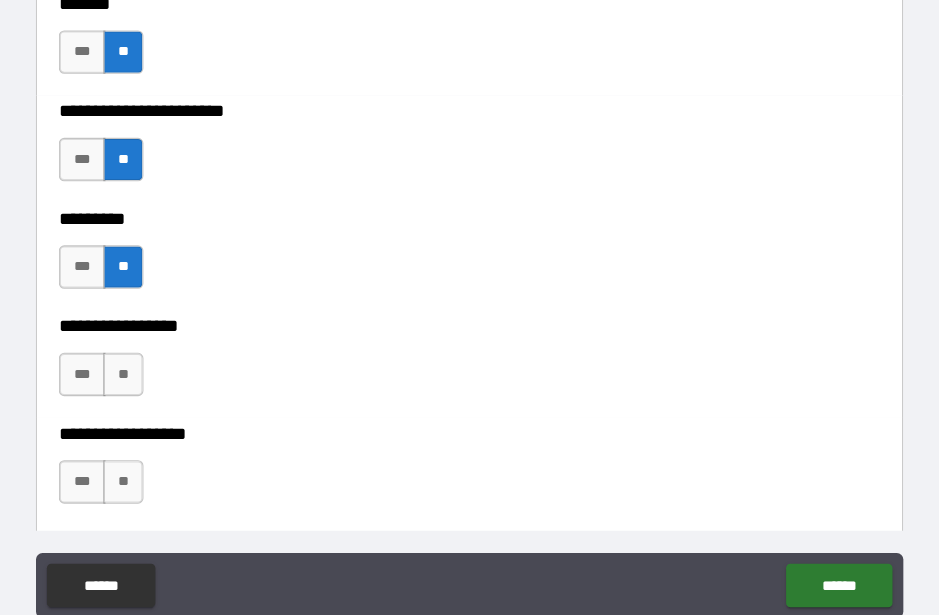 click on "**" at bounding box center [150, 345] 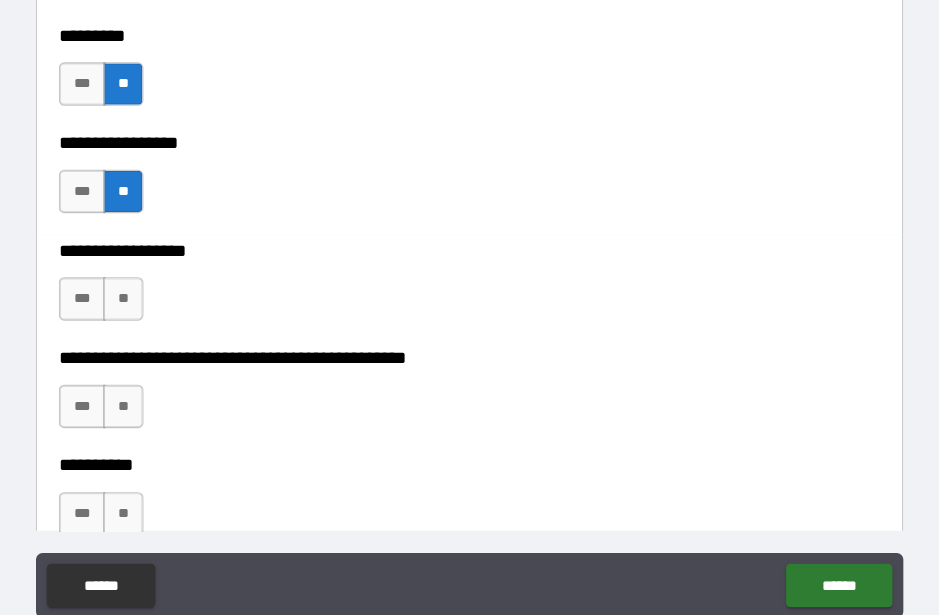 scroll, scrollTop: 11881, scrollLeft: 0, axis: vertical 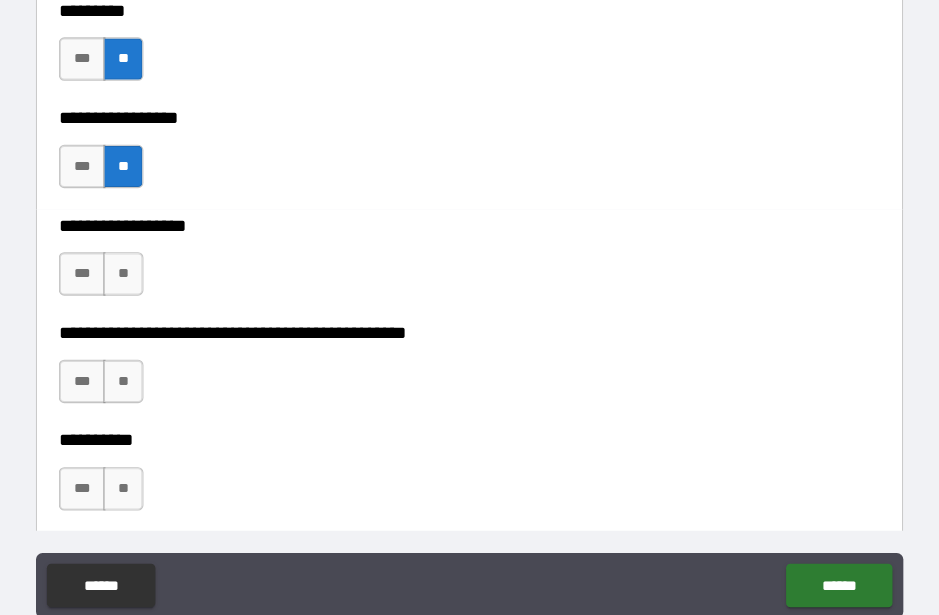 click on "**" at bounding box center [150, 252] 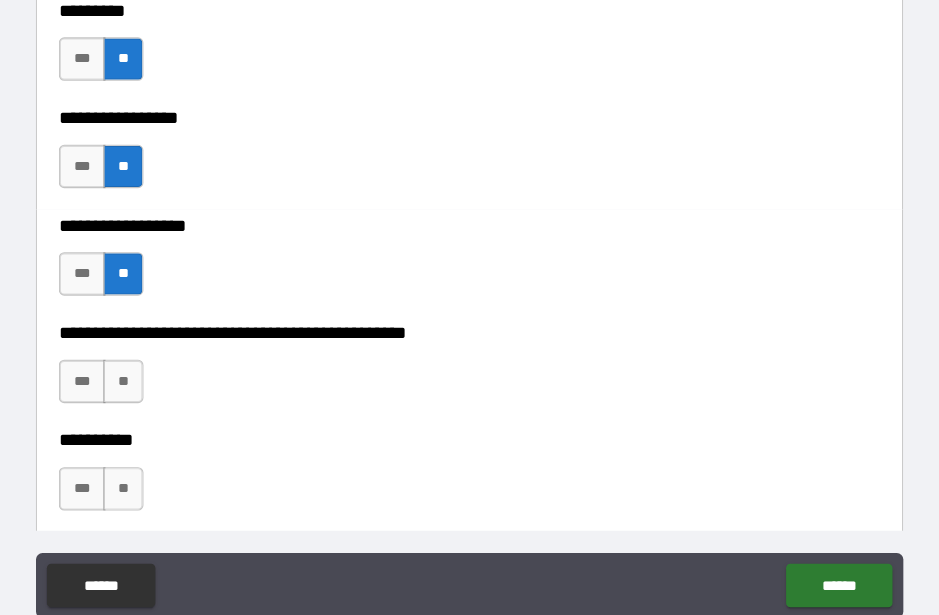 click on "**" at bounding box center [150, 351] 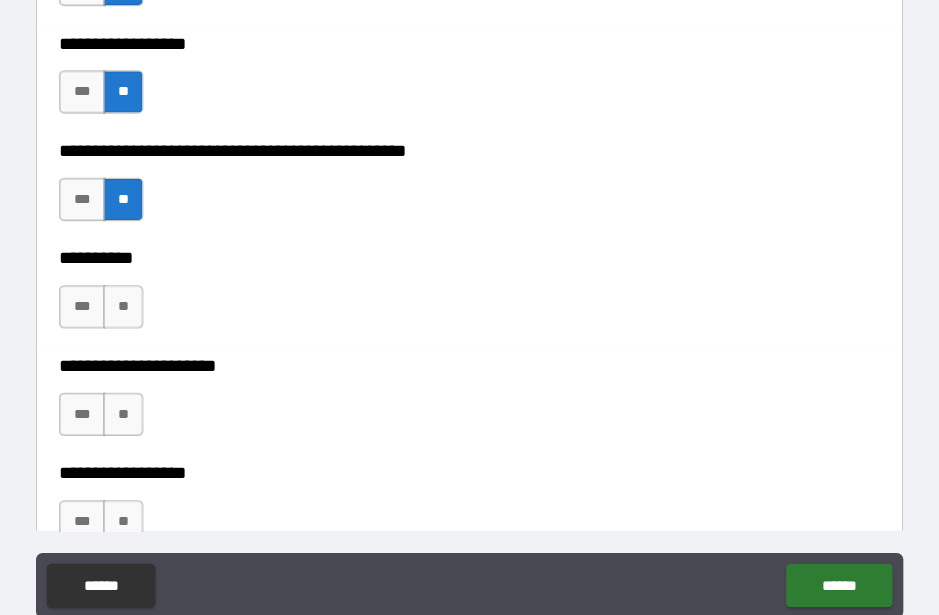 scroll, scrollTop: 12053, scrollLeft: 0, axis: vertical 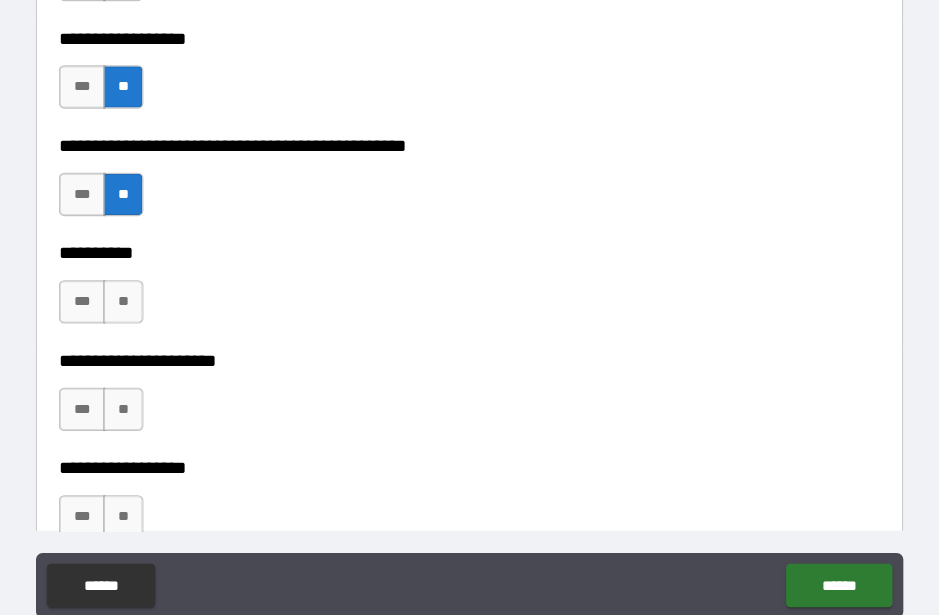 click on "**" at bounding box center [150, 278] 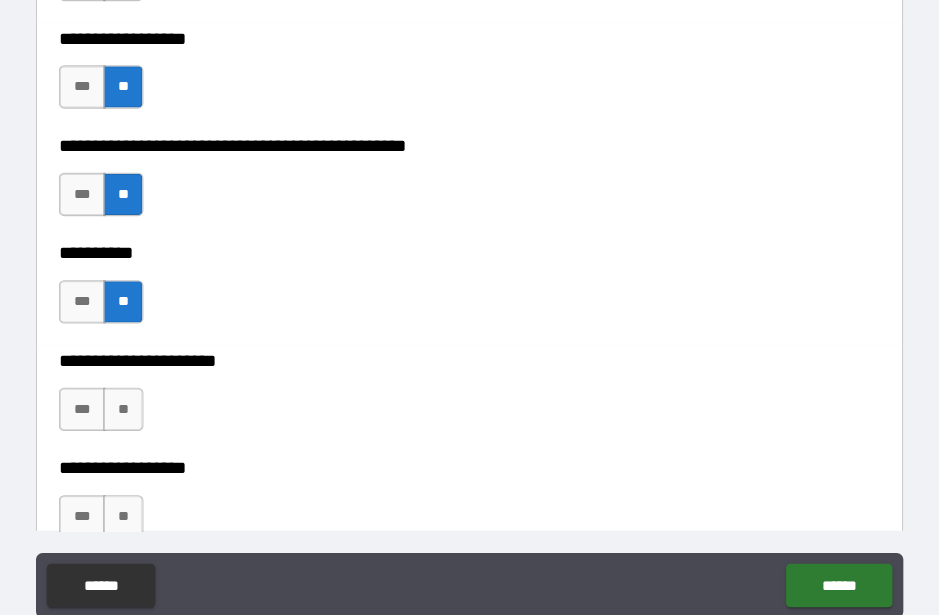 click on "**" at bounding box center (150, 377) 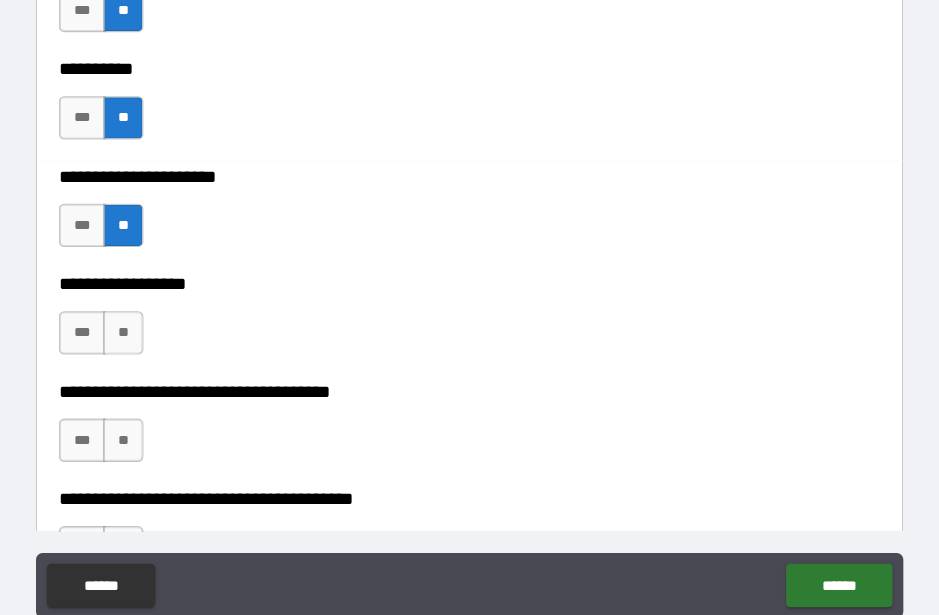 scroll, scrollTop: 12234, scrollLeft: 0, axis: vertical 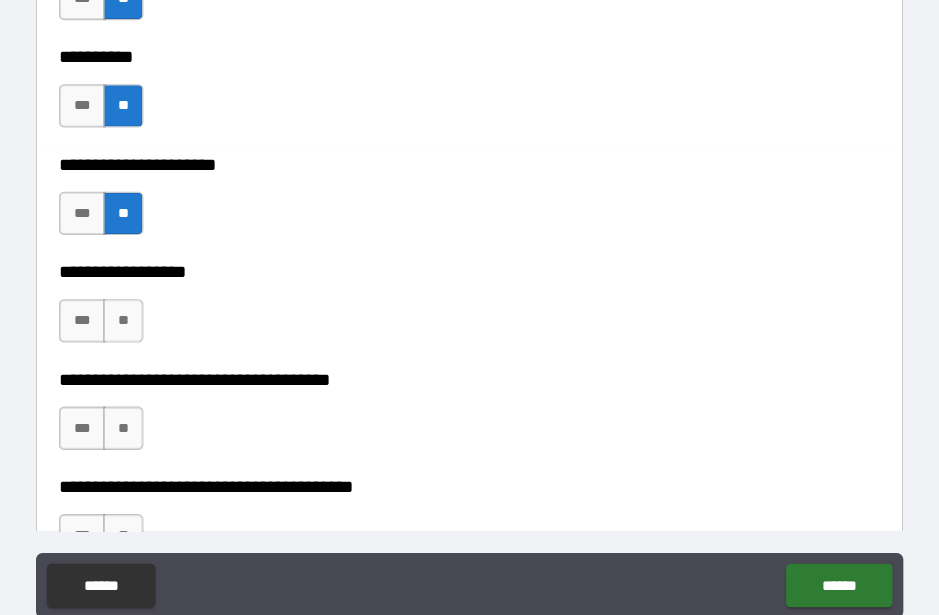 click on "**" at bounding box center (150, 394) 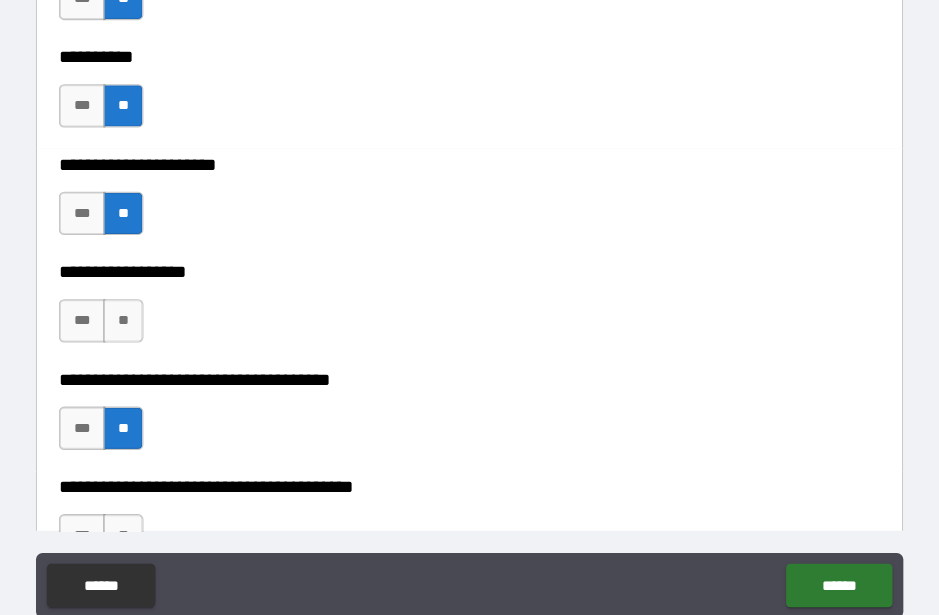 click on "**" at bounding box center (150, 295) 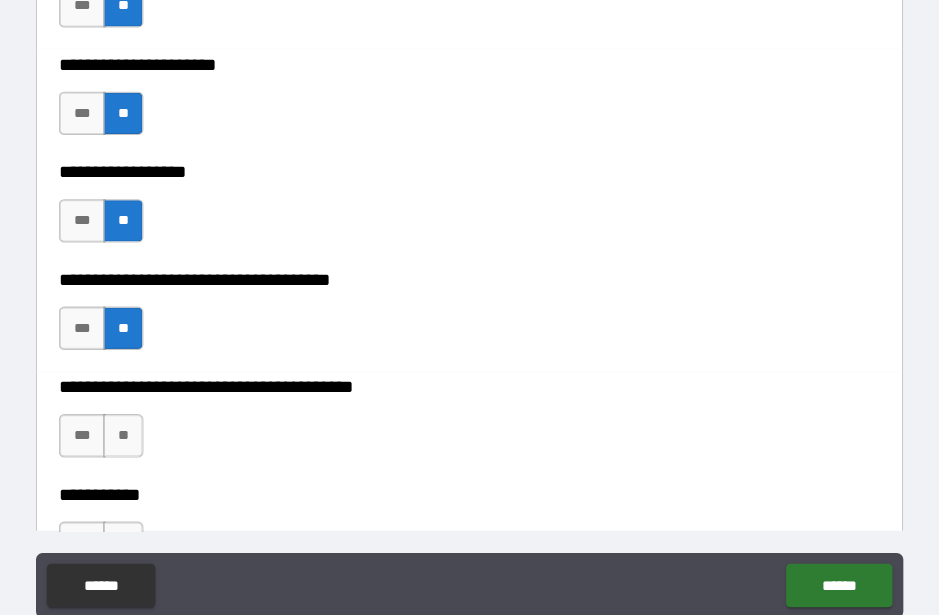 click on "**" at bounding box center (150, 401) 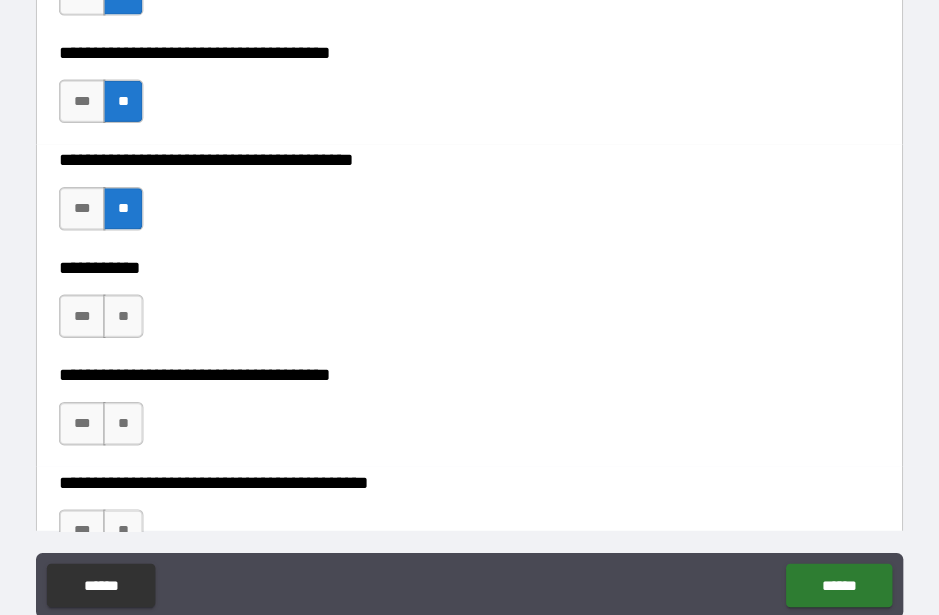 scroll, scrollTop: 12540, scrollLeft: 0, axis: vertical 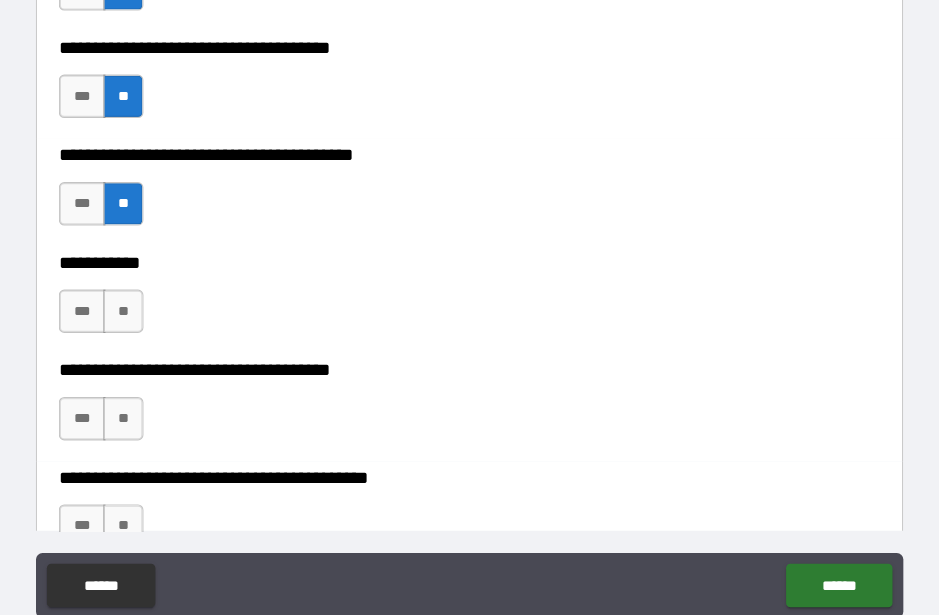 click on "**" at bounding box center (150, 286) 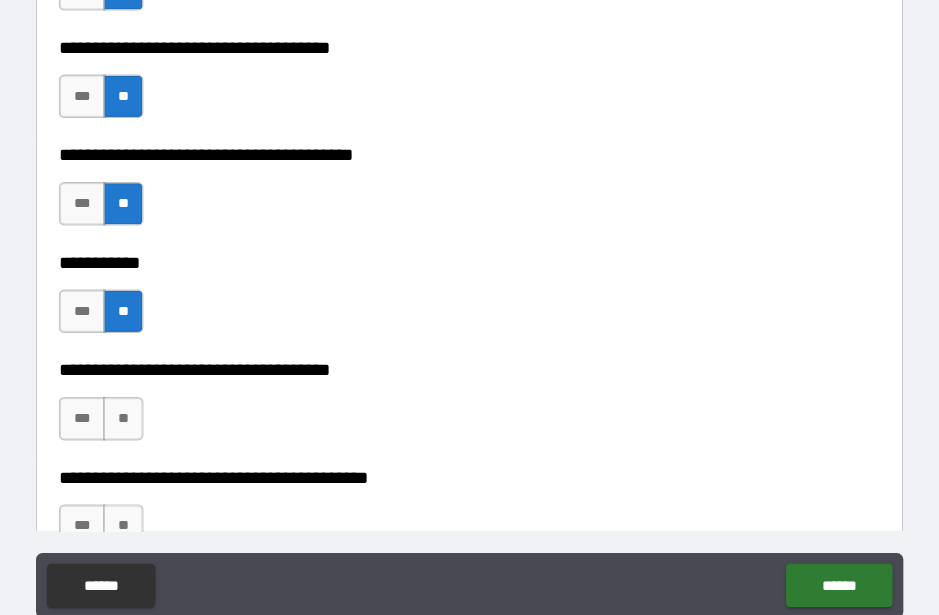 click on "**" at bounding box center [150, 385] 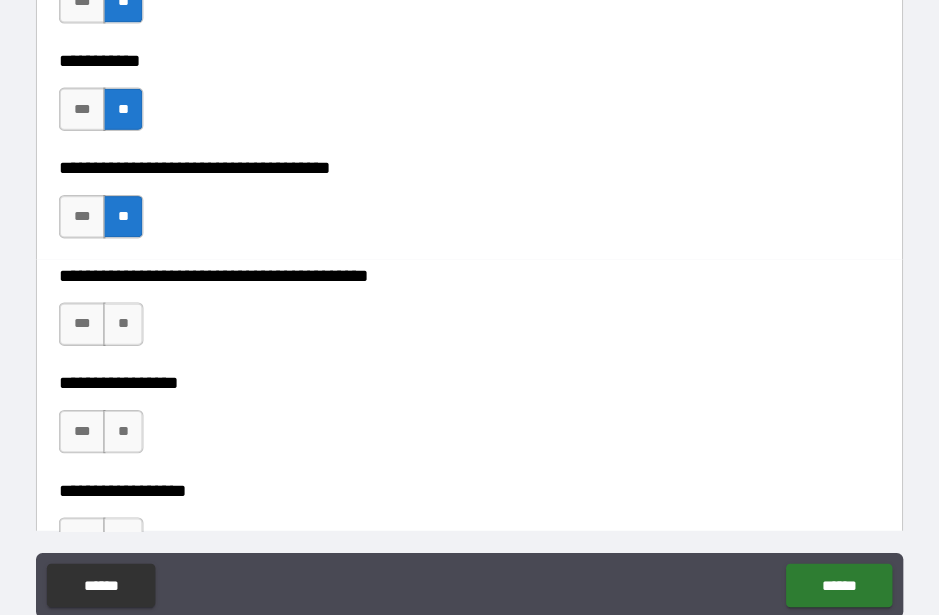 scroll, scrollTop: 12751, scrollLeft: 0, axis: vertical 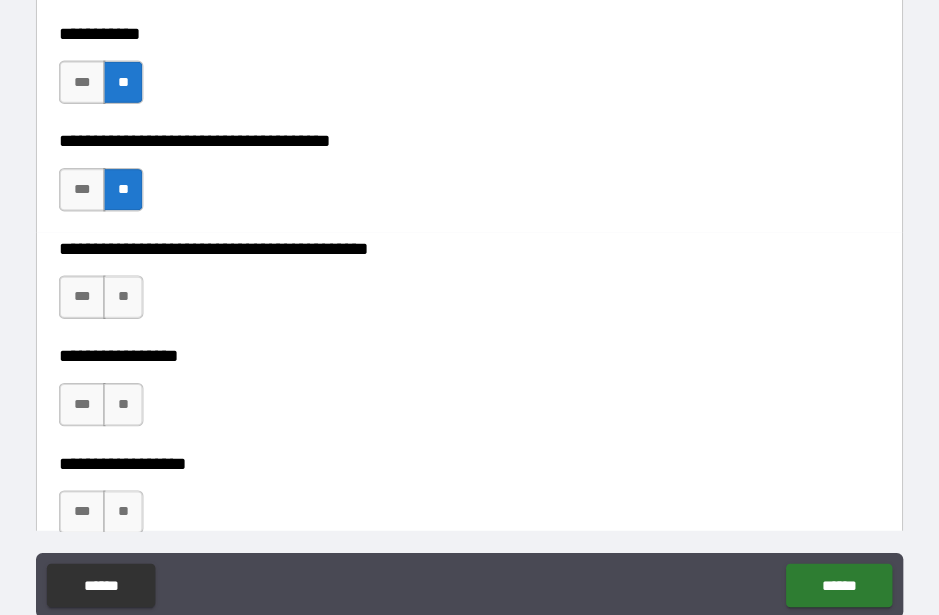 click on "**" at bounding box center (150, 273) 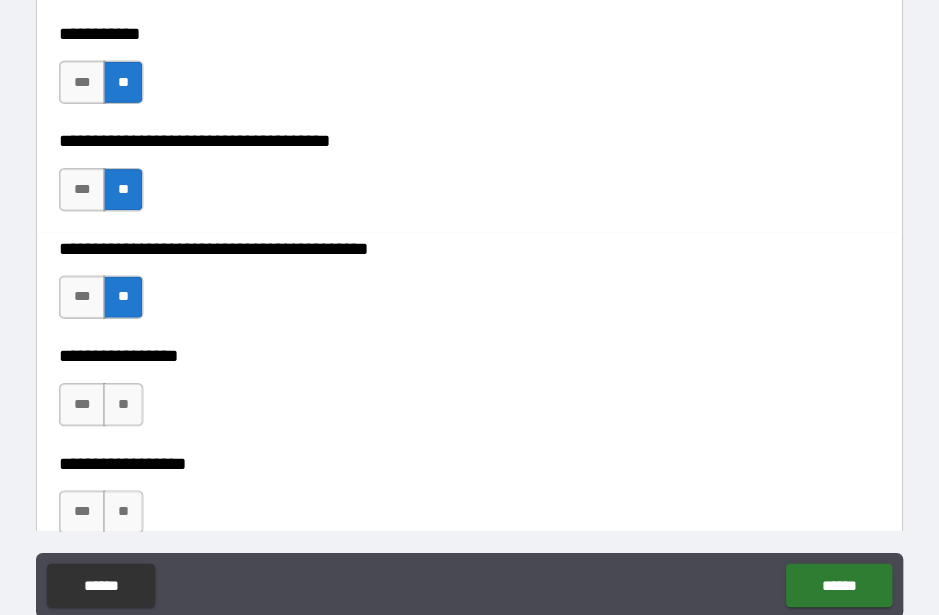 click on "**" at bounding box center (150, 372) 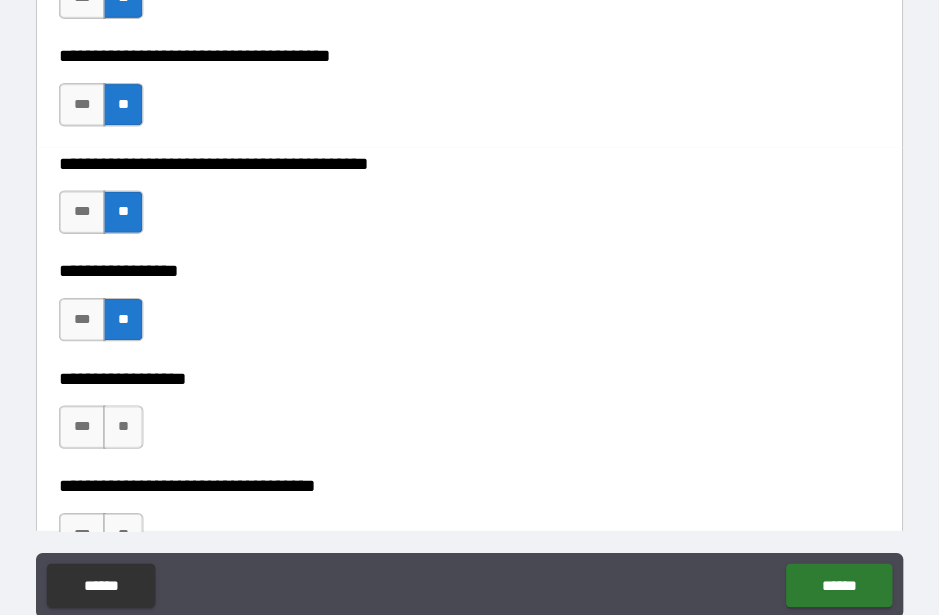 scroll, scrollTop: 12922, scrollLeft: 0, axis: vertical 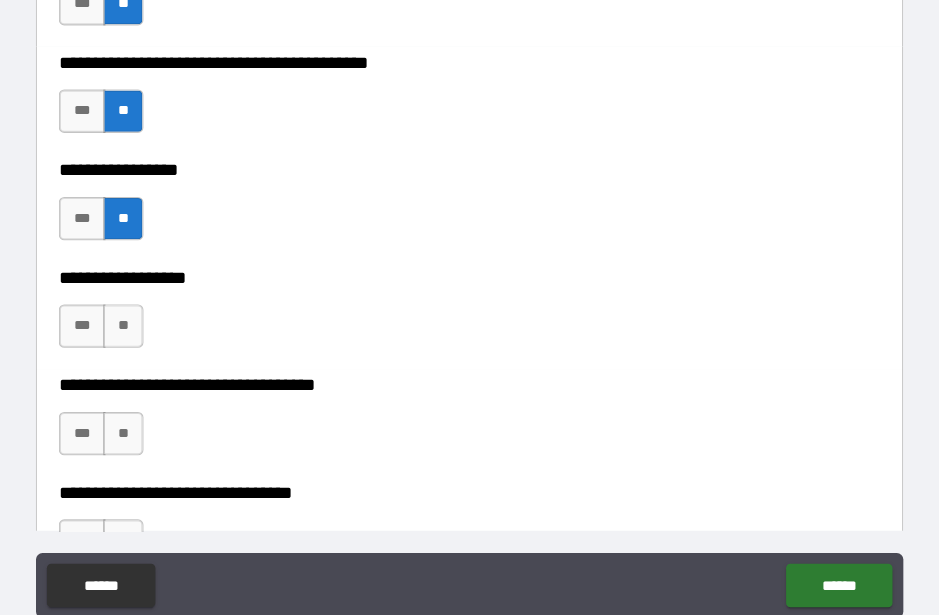click on "**" at bounding box center [150, 300] 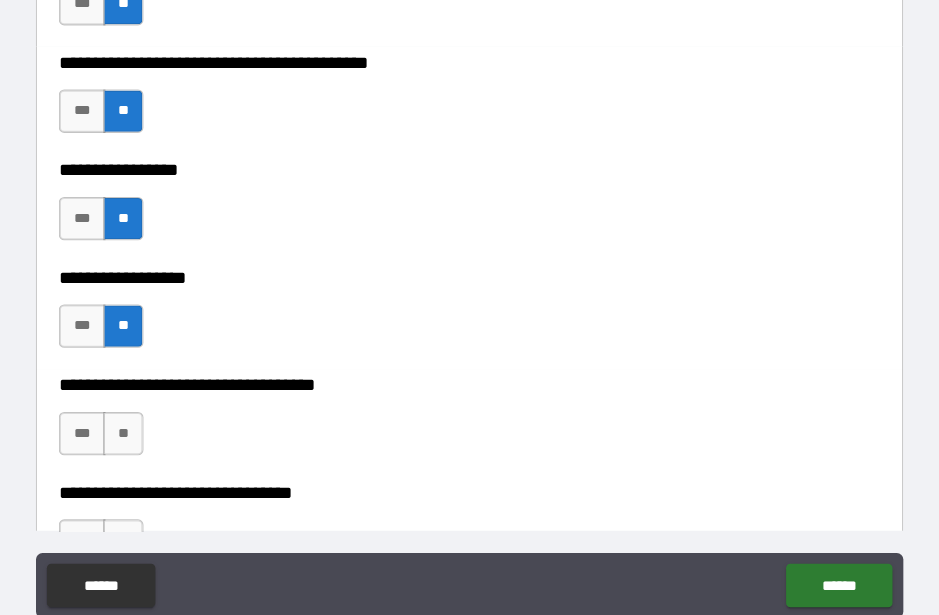 click on "**" at bounding box center (150, 399) 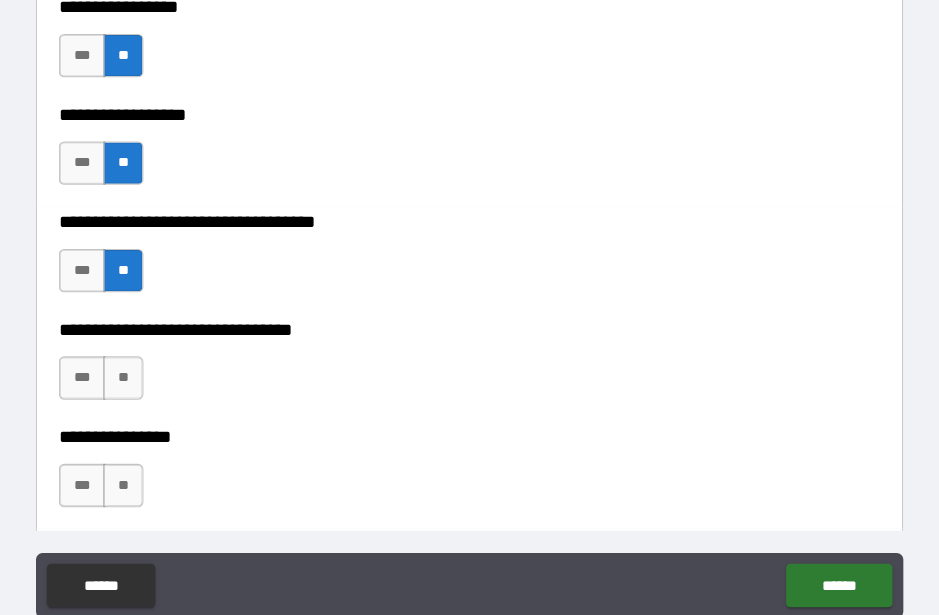 scroll, scrollTop: 13094, scrollLeft: 0, axis: vertical 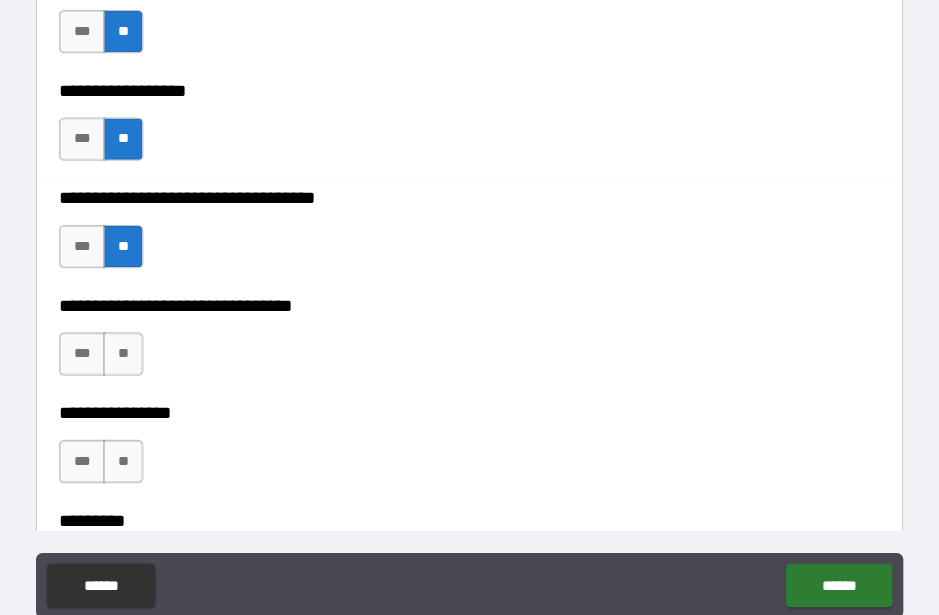 click on "**" at bounding box center [150, 326] 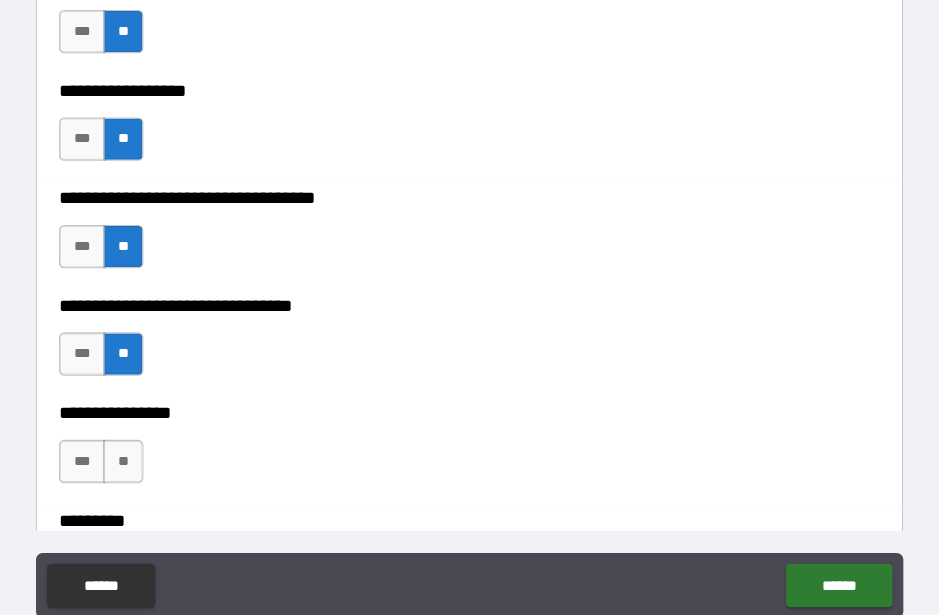 click on "**" at bounding box center (150, 425) 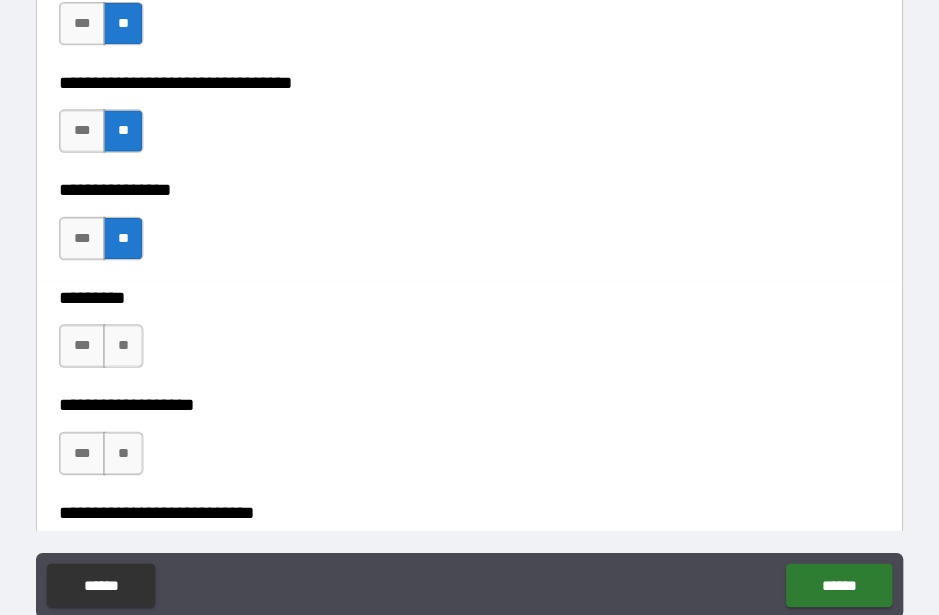 scroll, scrollTop: 13310, scrollLeft: 0, axis: vertical 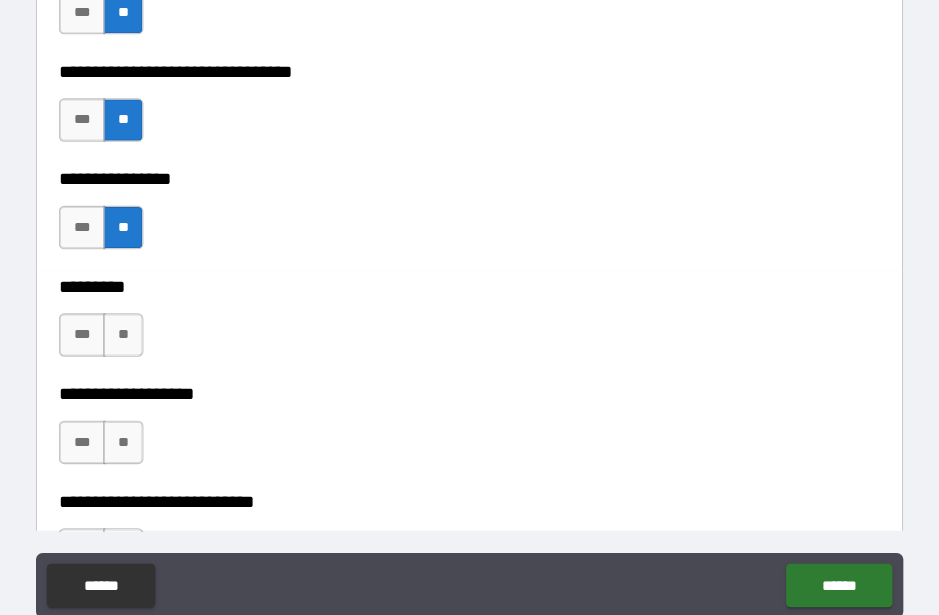 click on "**" at bounding box center (150, 407) 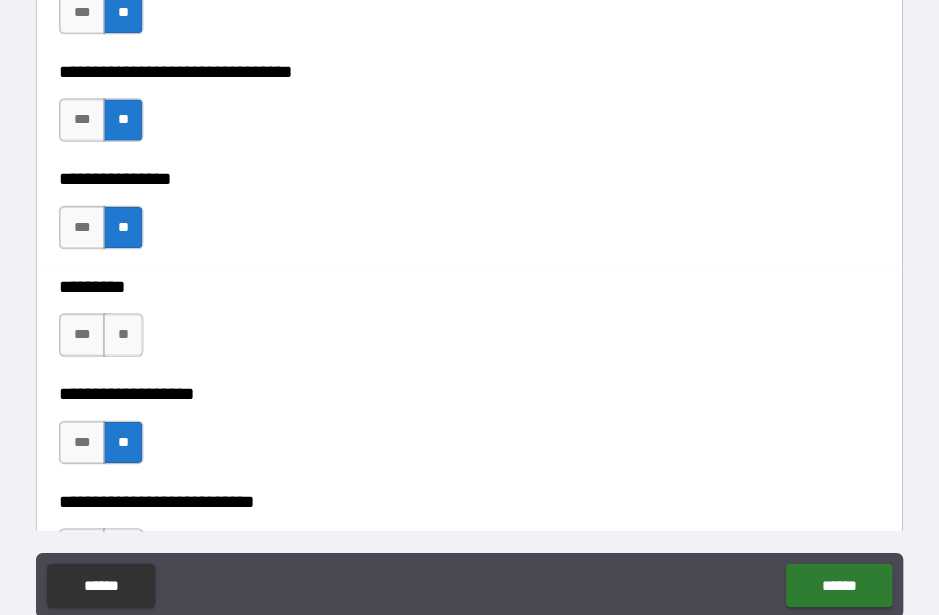 click on "**" at bounding box center (150, 308) 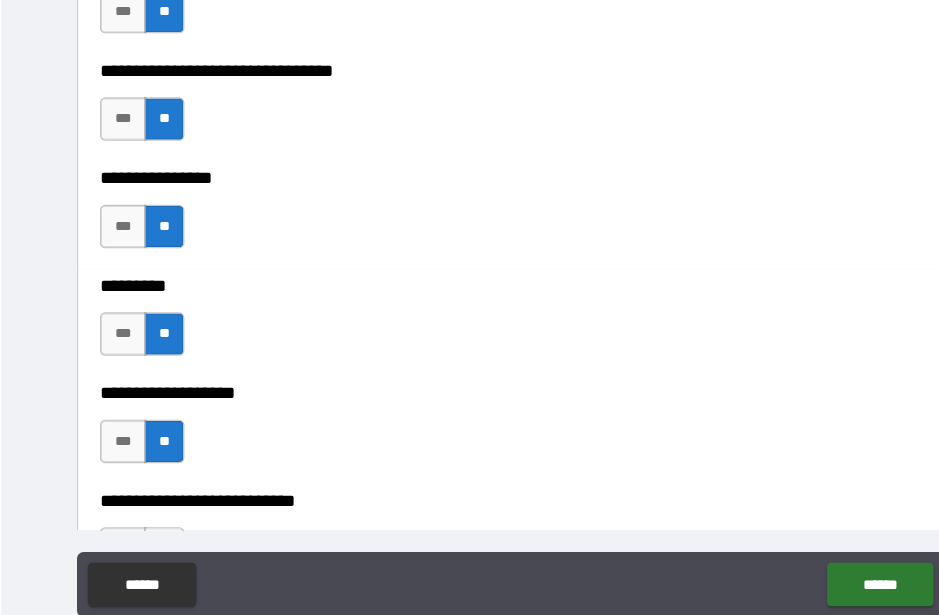 scroll, scrollTop: 52, scrollLeft: 0, axis: vertical 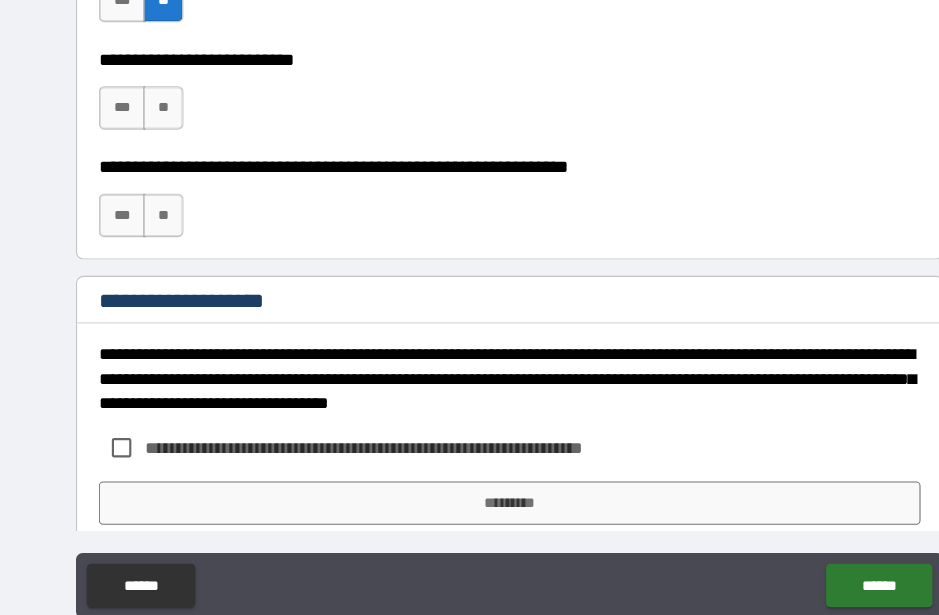 click on "**" at bounding box center (150, 99) 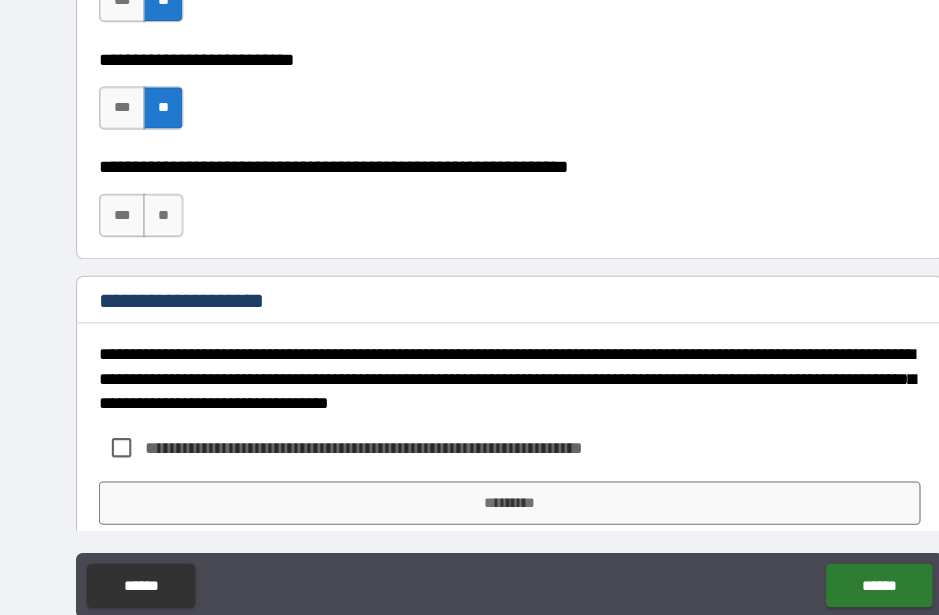click on "**" at bounding box center [150, 198] 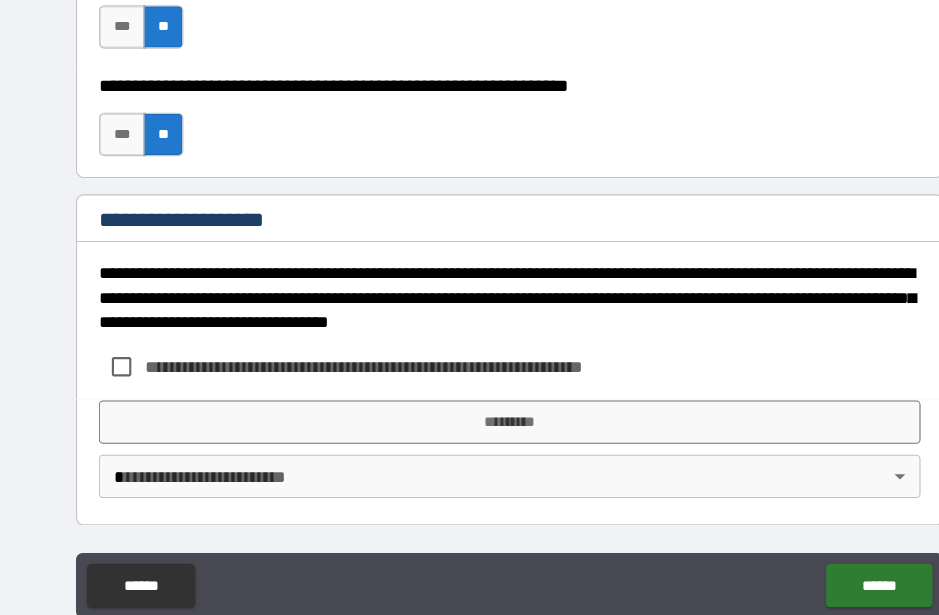 scroll, scrollTop: 13792, scrollLeft: 0, axis: vertical 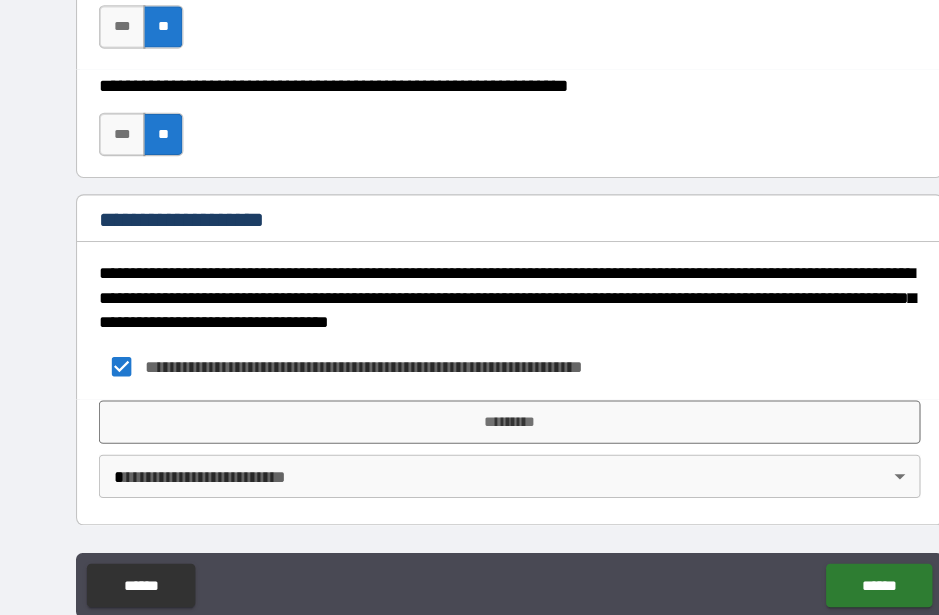 click on "*********" at bounding box center [469, 388] 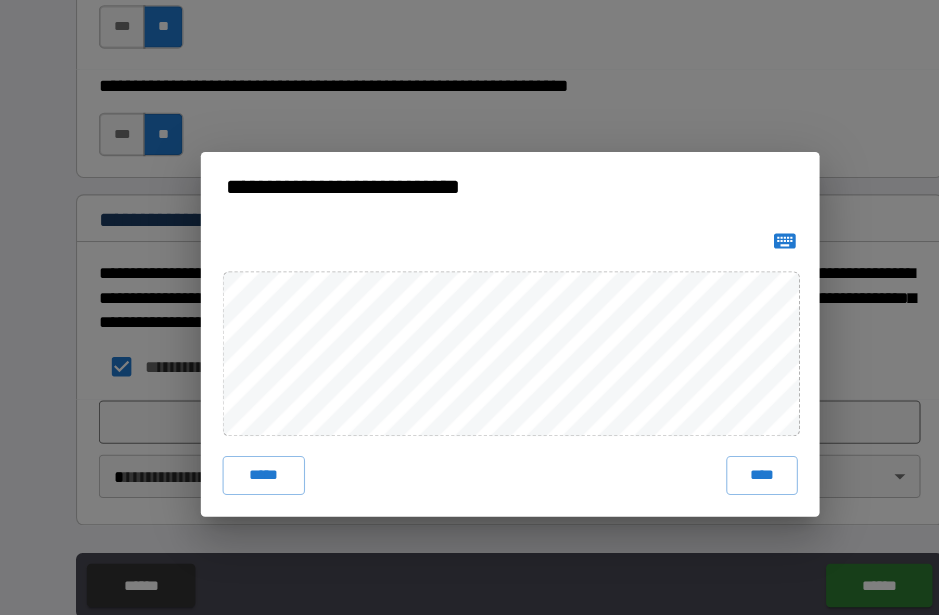 click on "****" at bounding box center (702, 438) 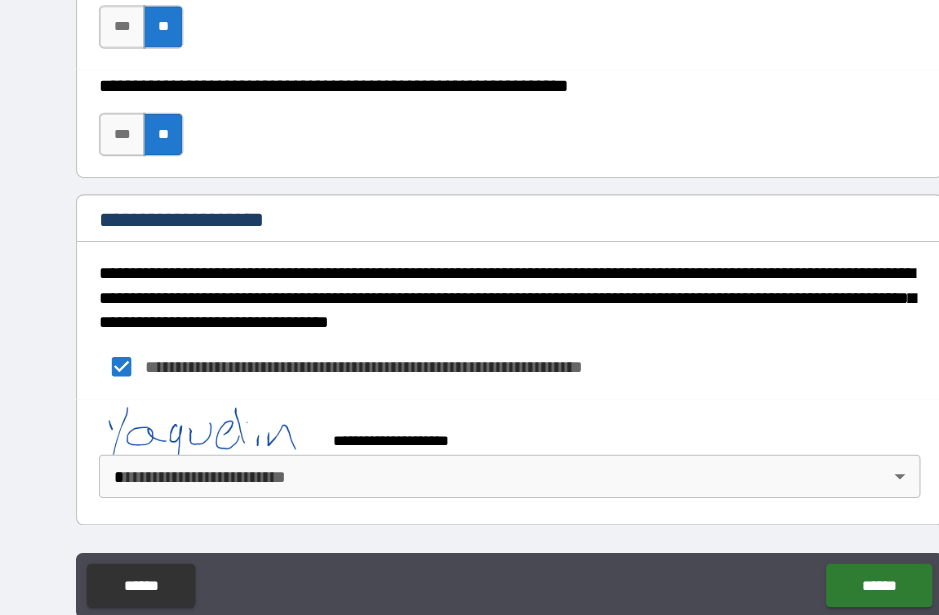 scroll, scrollTop: 13782, scrollLeft: 0, axis: vertical 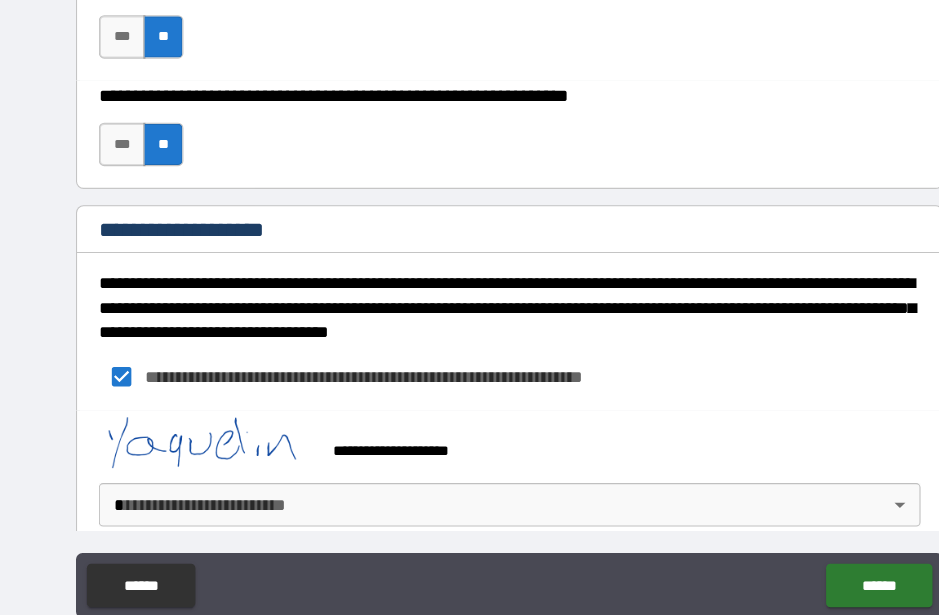 click on "**********" at bounding box center [469, 283] 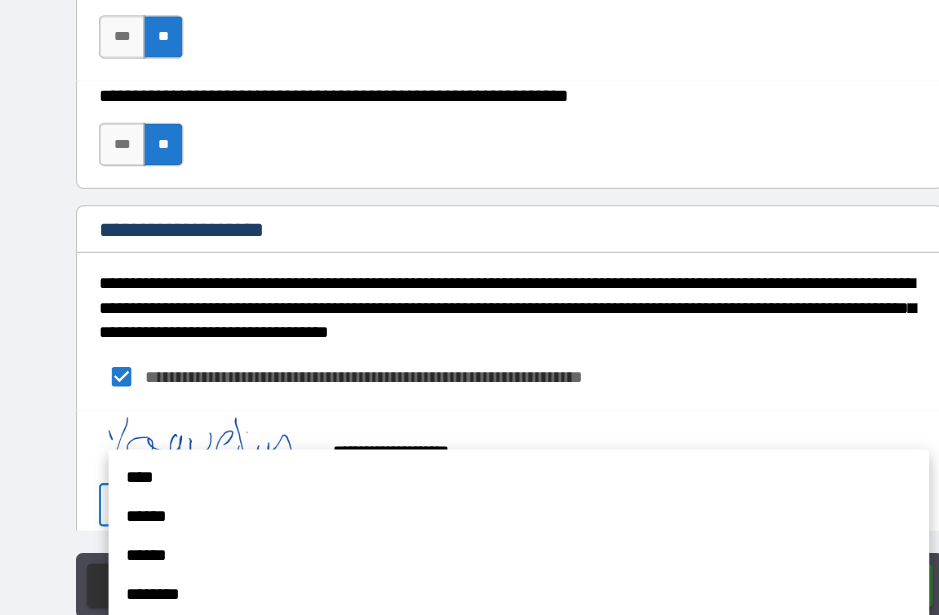 click on "******" at bounding box center [478, 476] 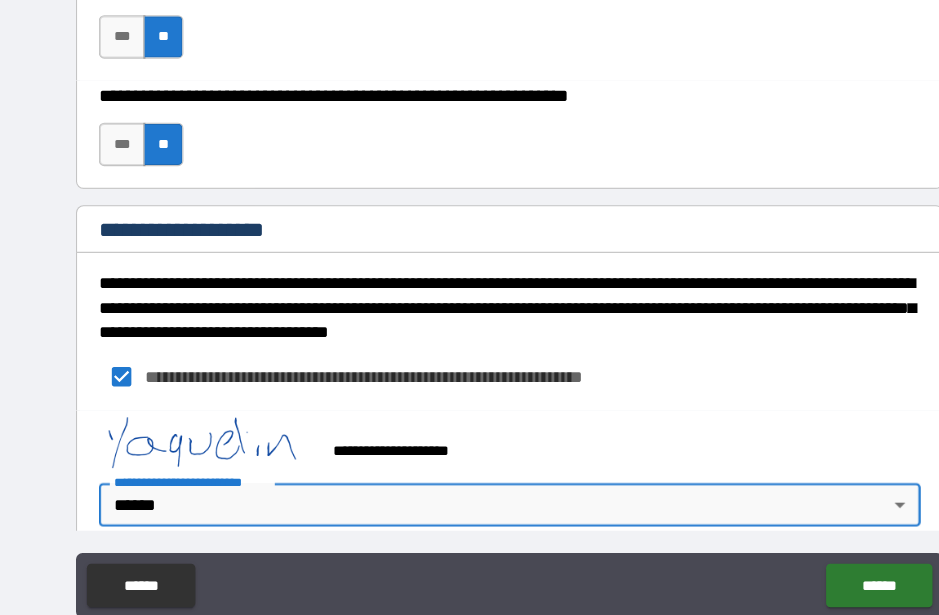 type on "*" 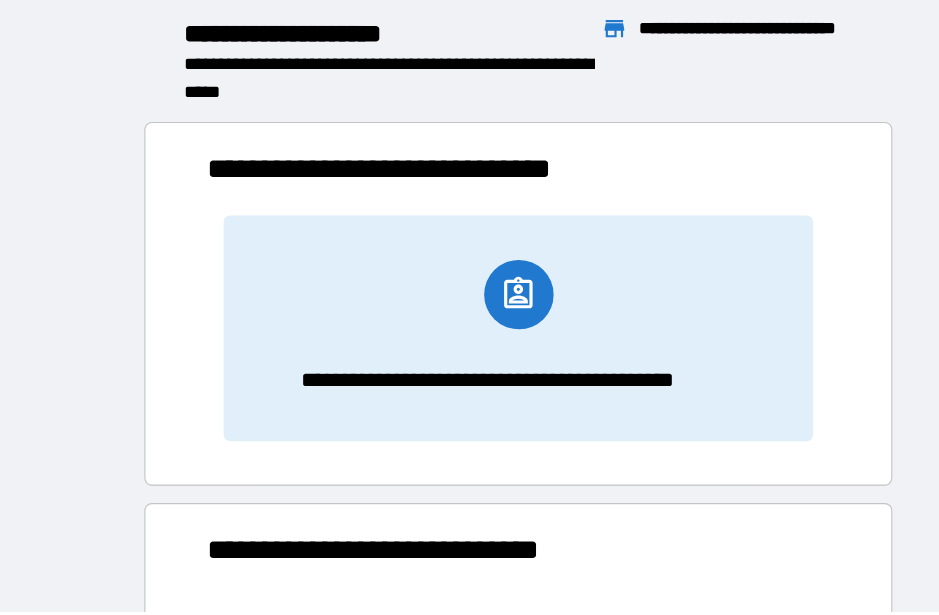 scroll, scrollTop: 386, scrollLeft: 575, axis: both 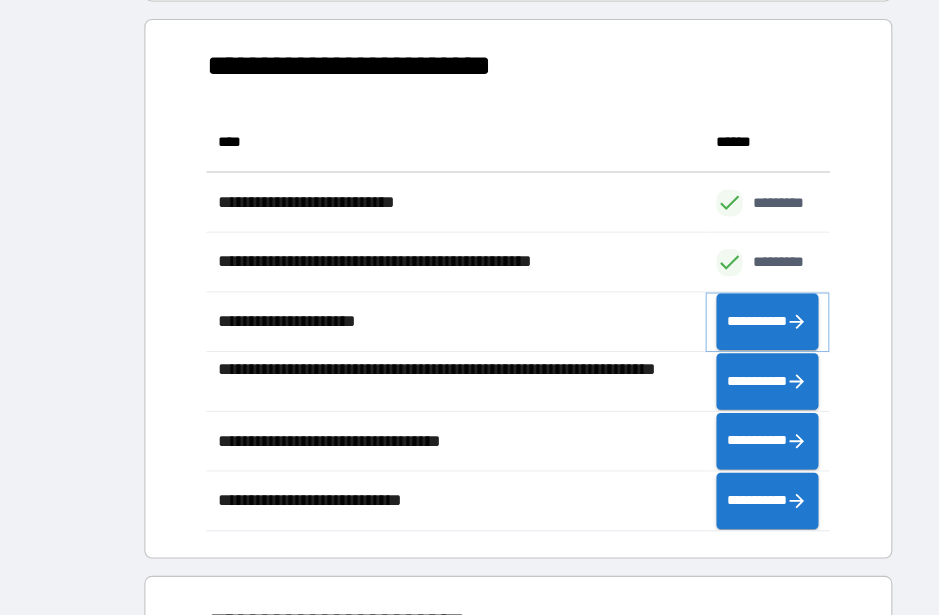 click on "**********" at bounding box center [707, 296] 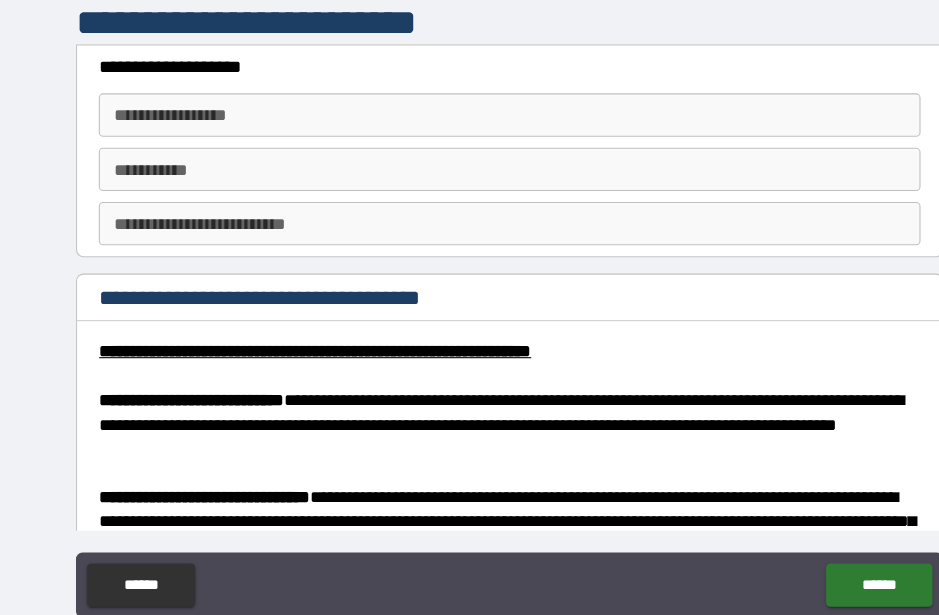click on "**********" at bounding box center [469, 106] 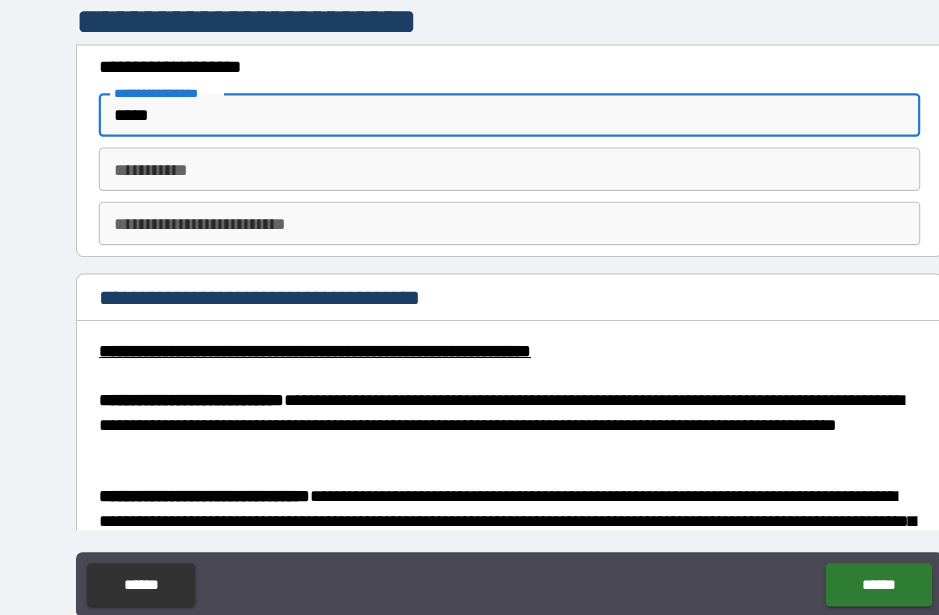 type on "*****" 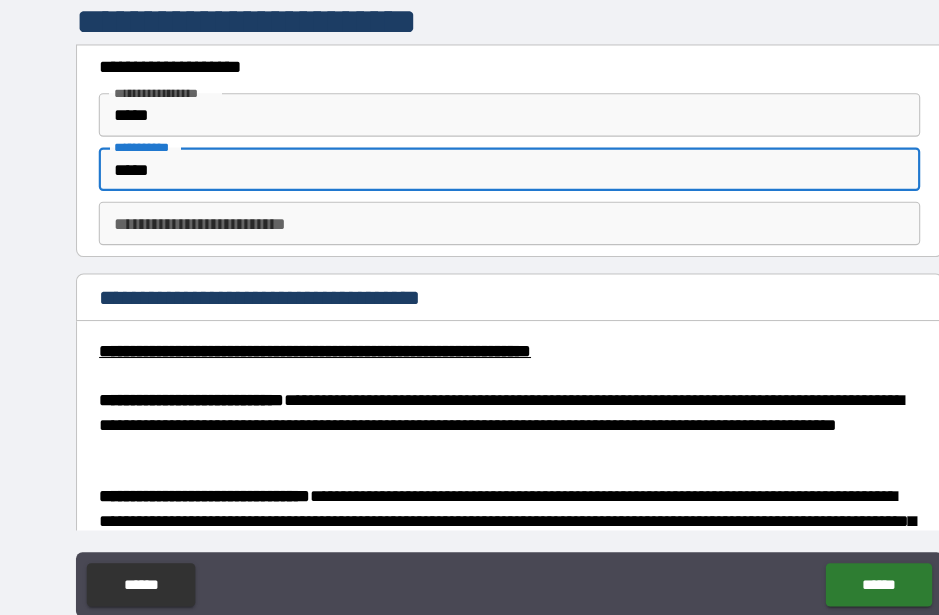 scroll, scrollTop: 68, scrollLeft: 0, axis: vertical 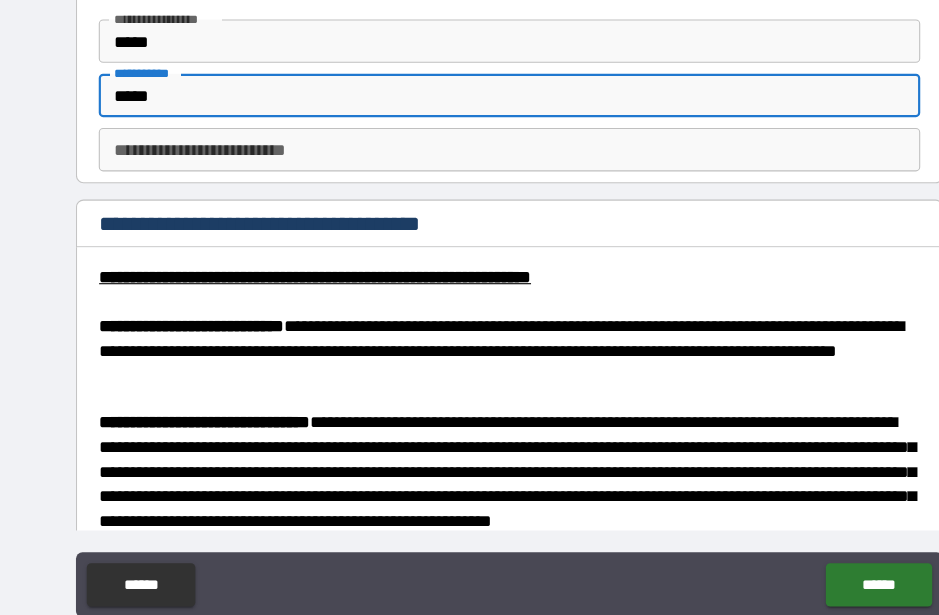 type on "*****" 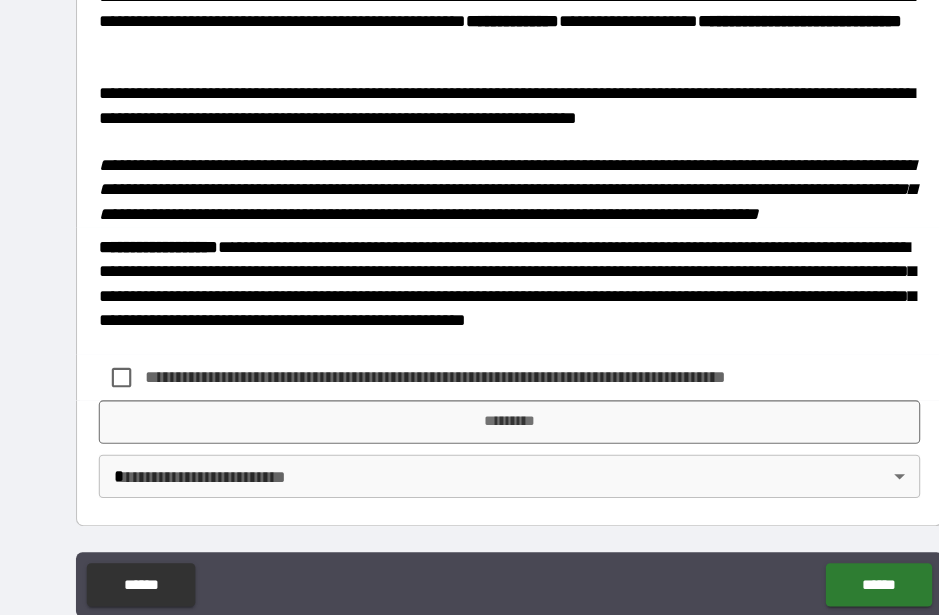 scroll, scrollTop: 2839, scrollLeft: 0, axis: vertical 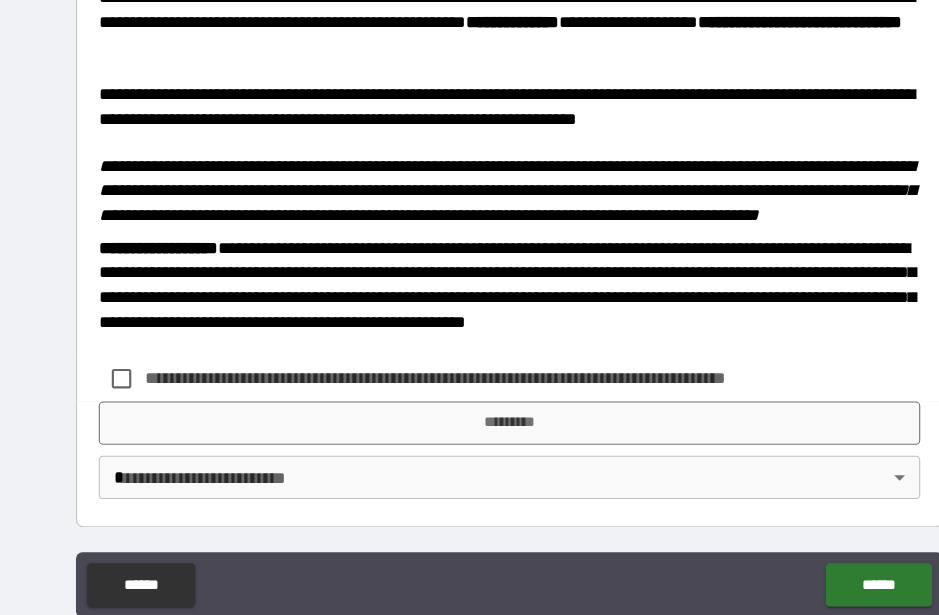 type on "******" 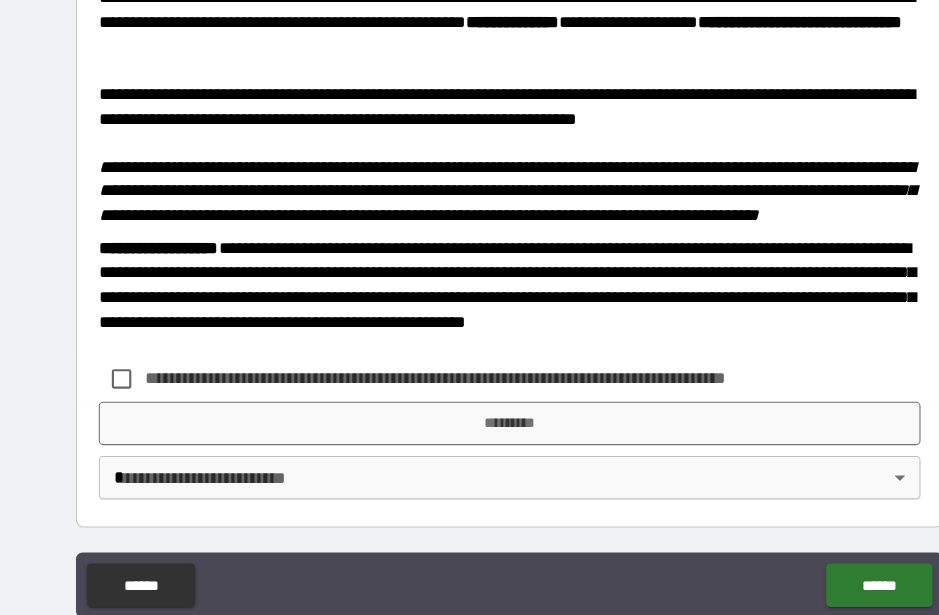 scroll, scrollTop: 52, scrollLeft: 0, axis: vertical 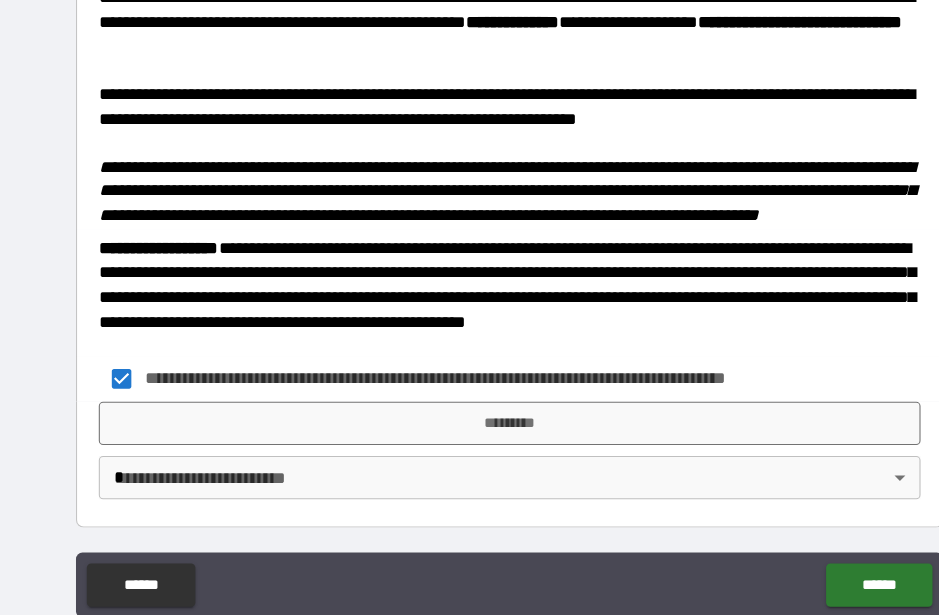 click on "*********" at bounding box center (469, 390) 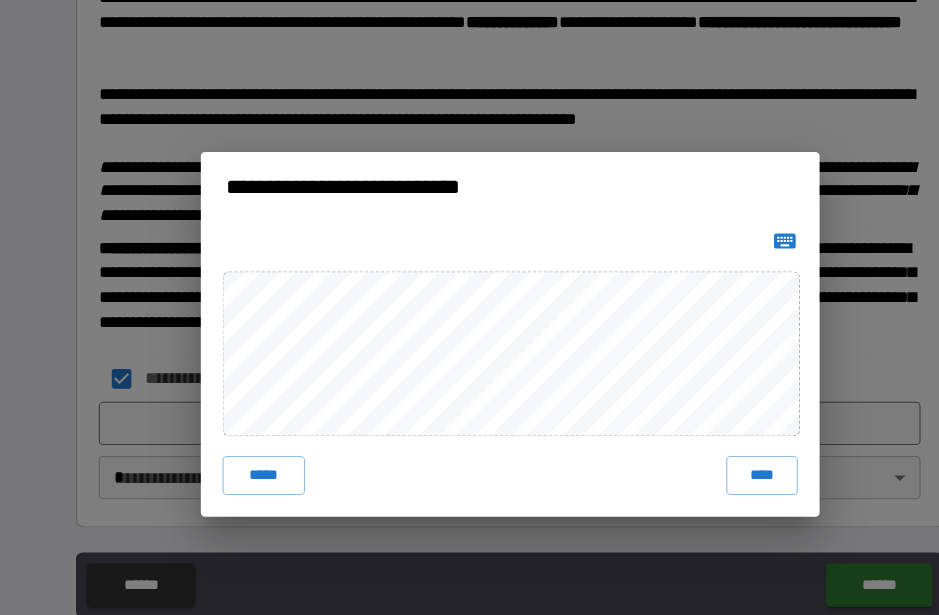 click on "****" at bounding box center (702, 438) 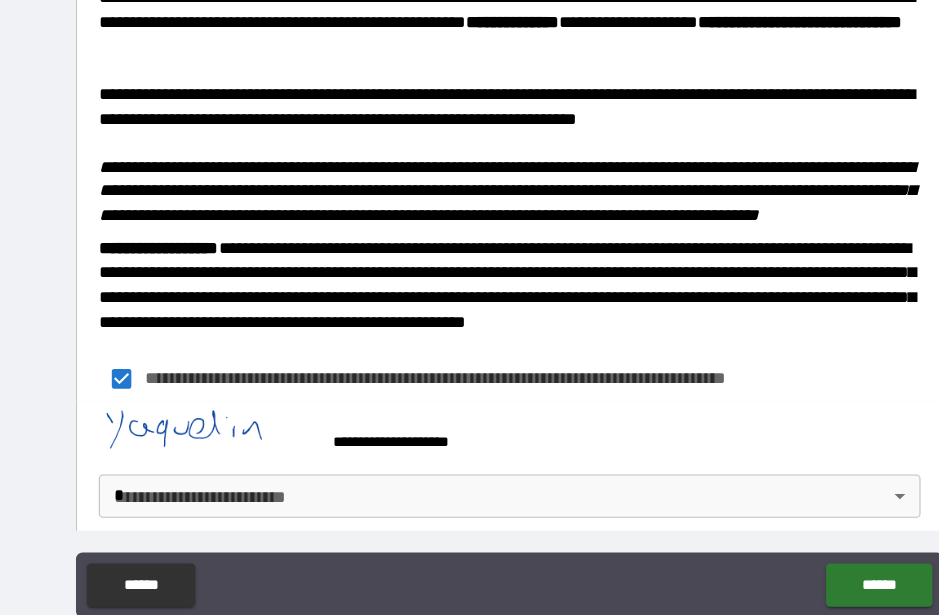 scroll, scrollTop: 2829, scrollLeft: 0, axis: vertical 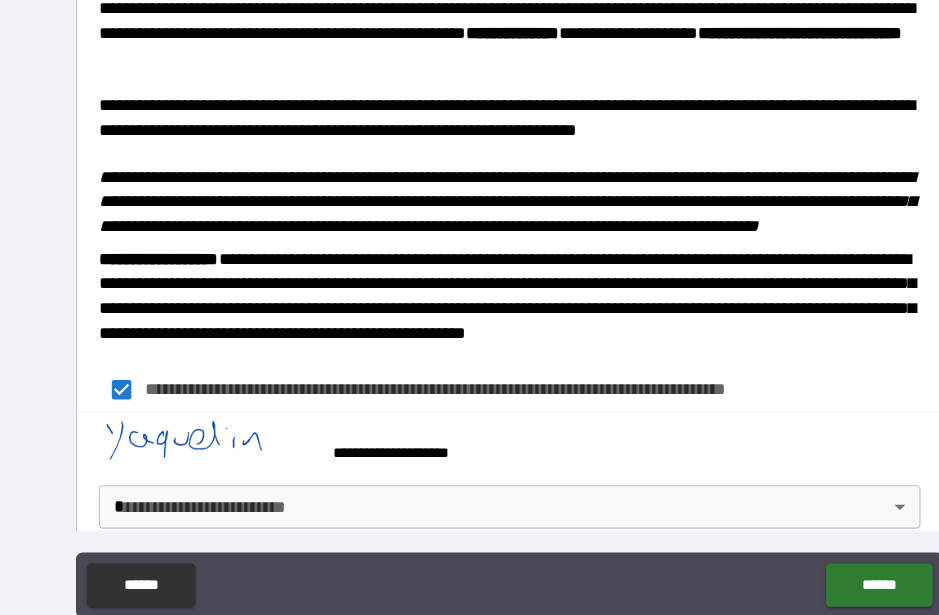click on "**********" at bounding box center (469, 283) 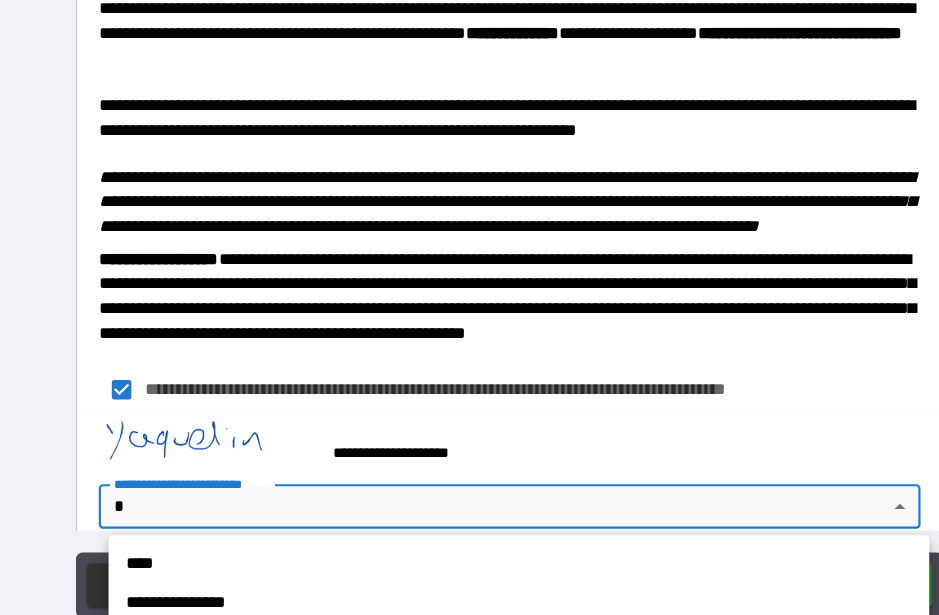 click on "**********" at bounding box center (478, 555) 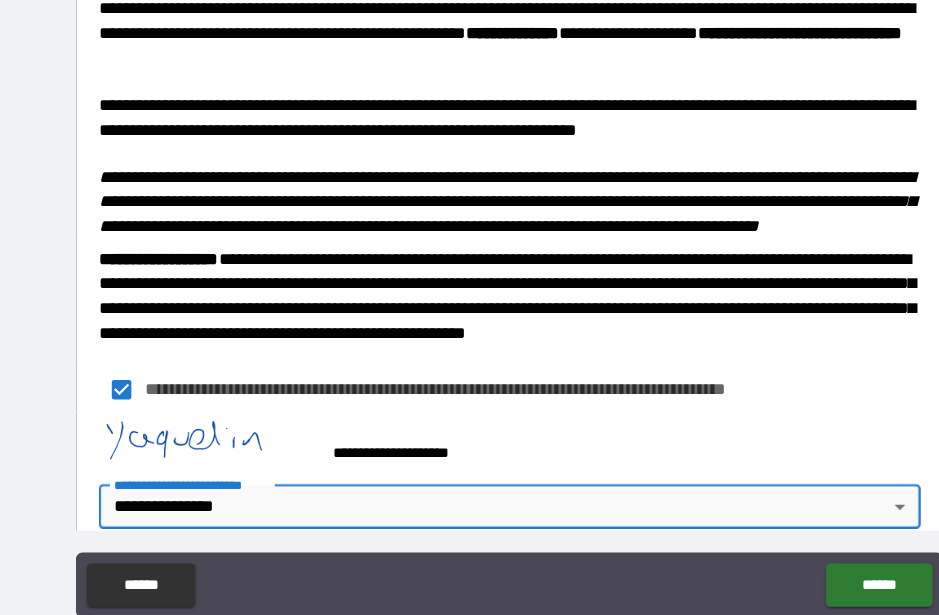click on "******" at bounding box center (809, 539) 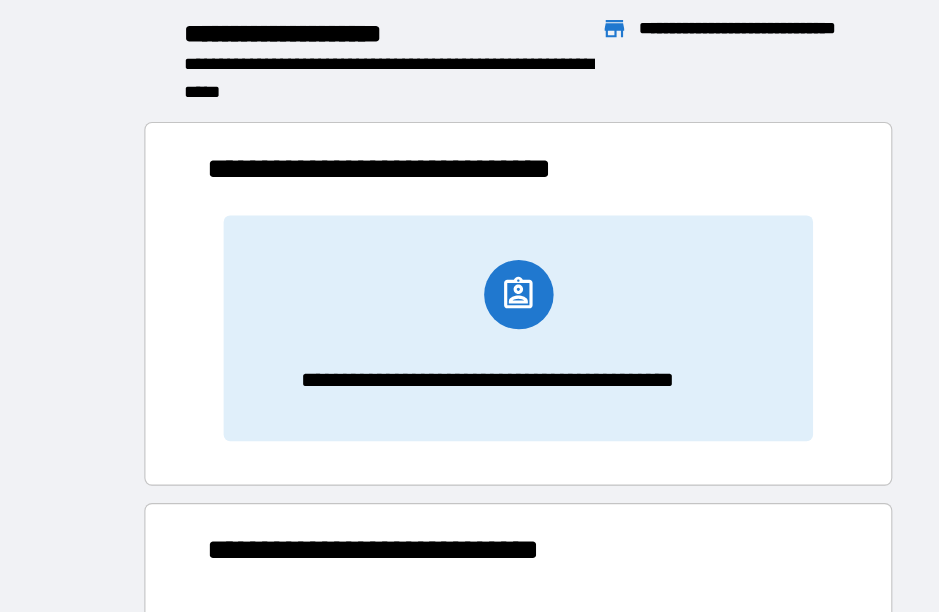 scroll, scrollTop: 1, scrollLeft: 1, axis: both 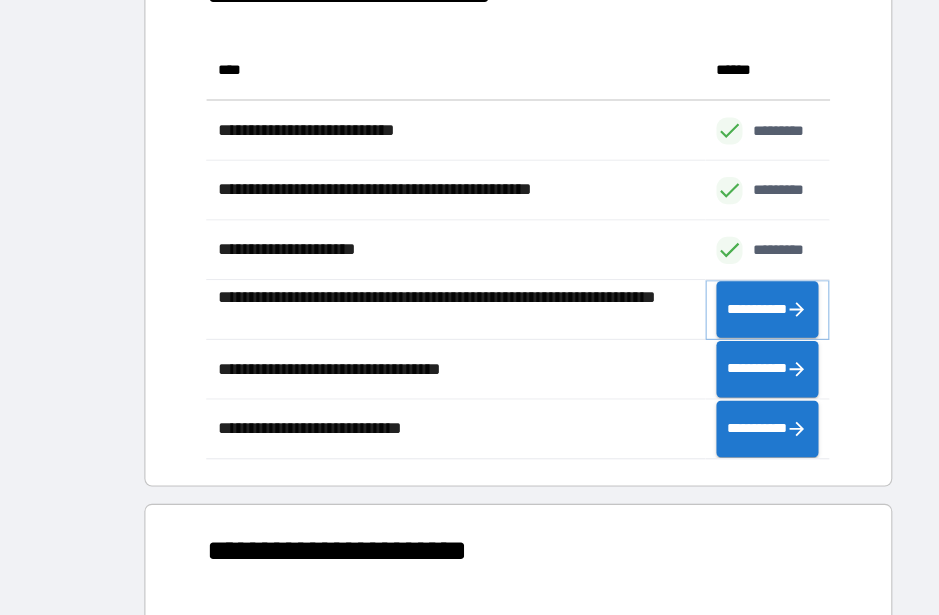 click on "**********" at bounding box center (707, 285) 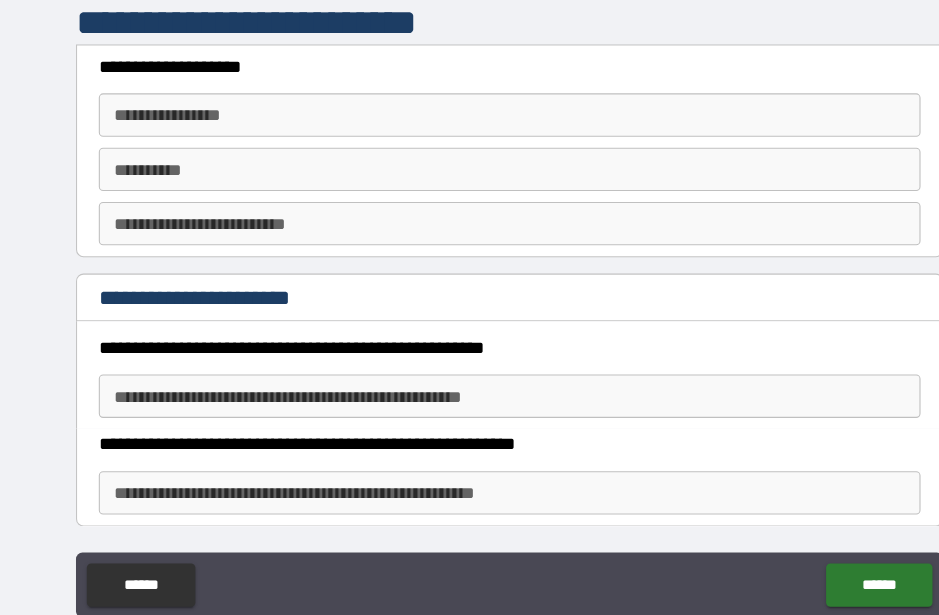 click on "**********" at bounding box center (469, 106) 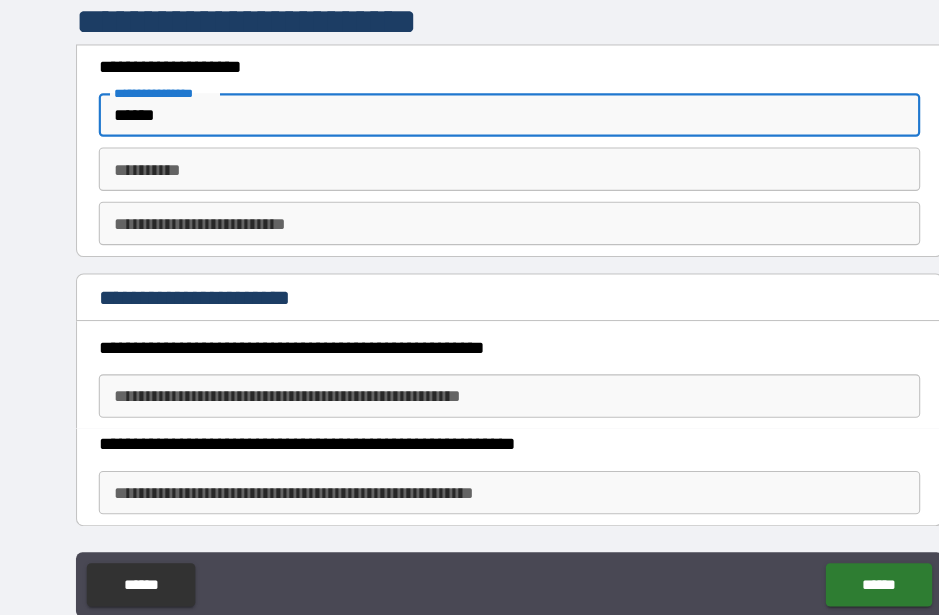 type on "******" 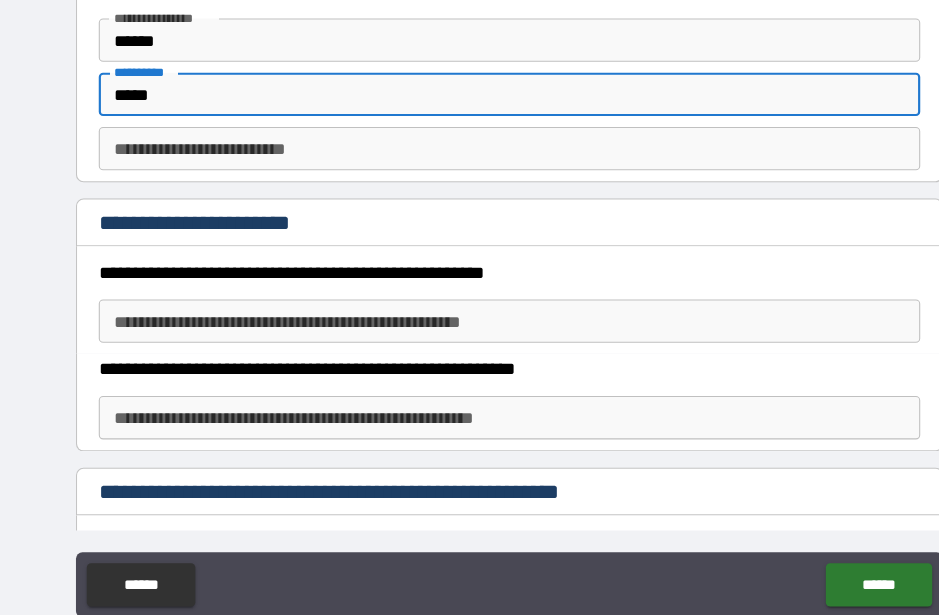scroll, scrollTop: 76, scrollLeft: 0, axis: vertical 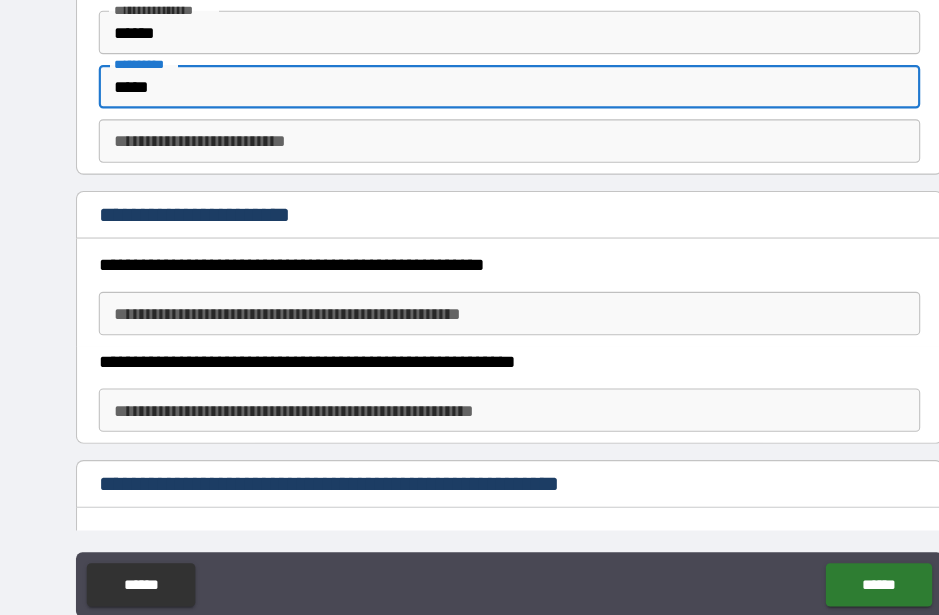 type on "*****" 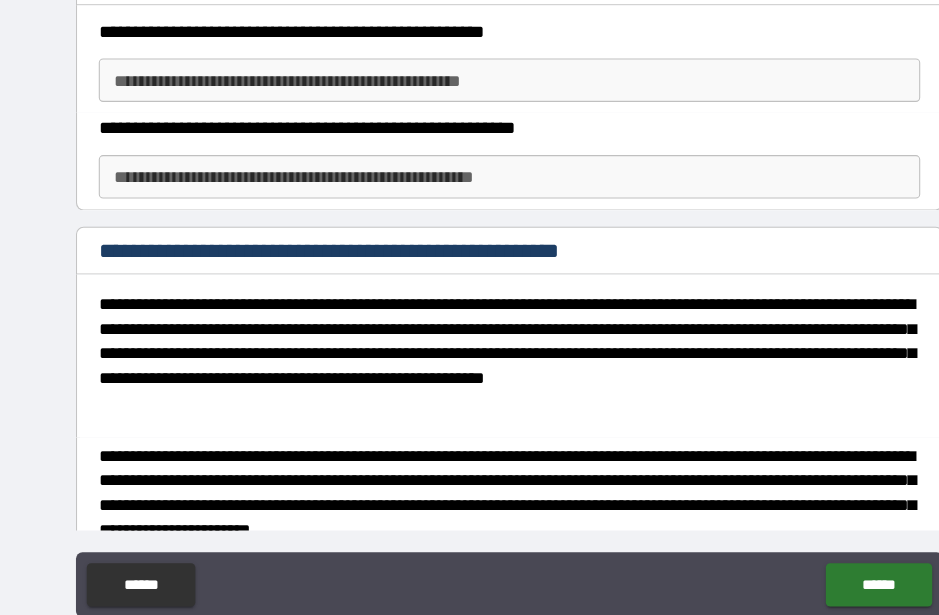 scroll, scrollTop: 293, scrollLeft: 0, axis: vertical 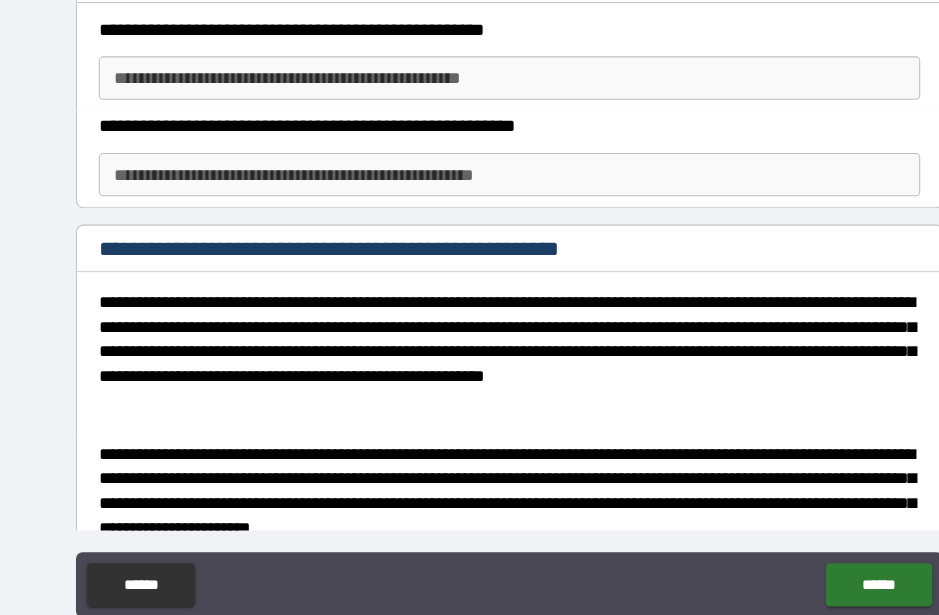 type on "*" 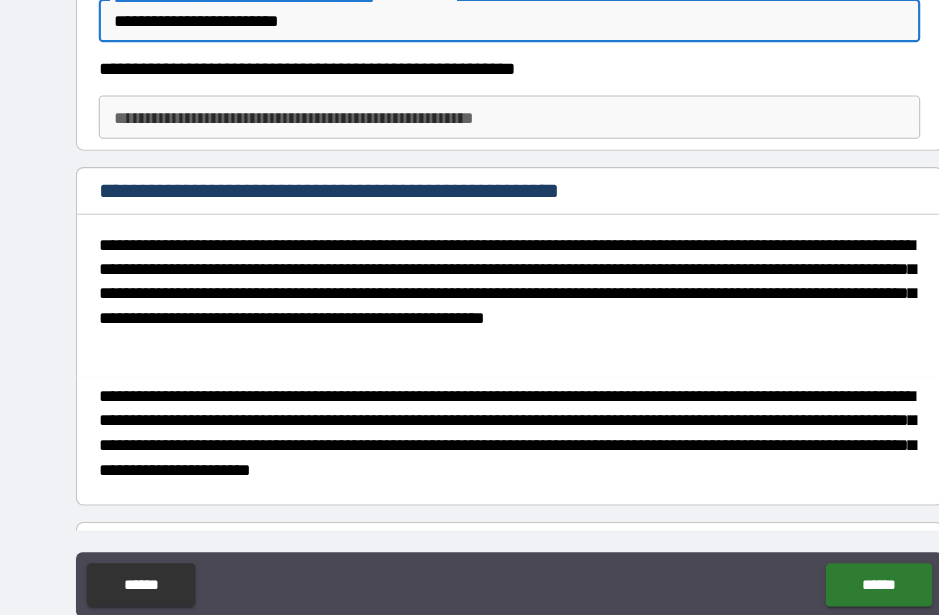 scroll, scrollTop: 345, scrollLeft: 0, axis: vertical 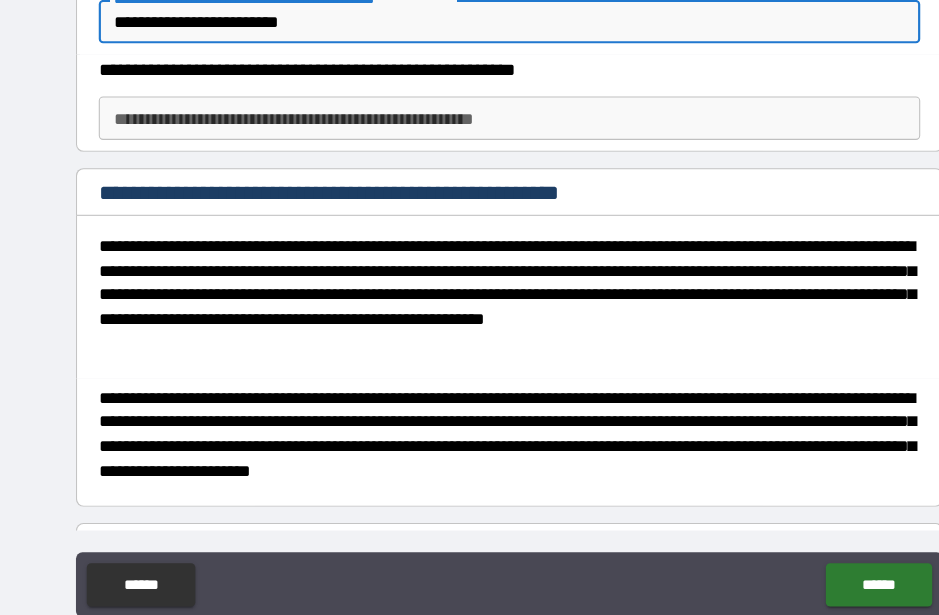 click on "**********" at bounding box center [469, 20] 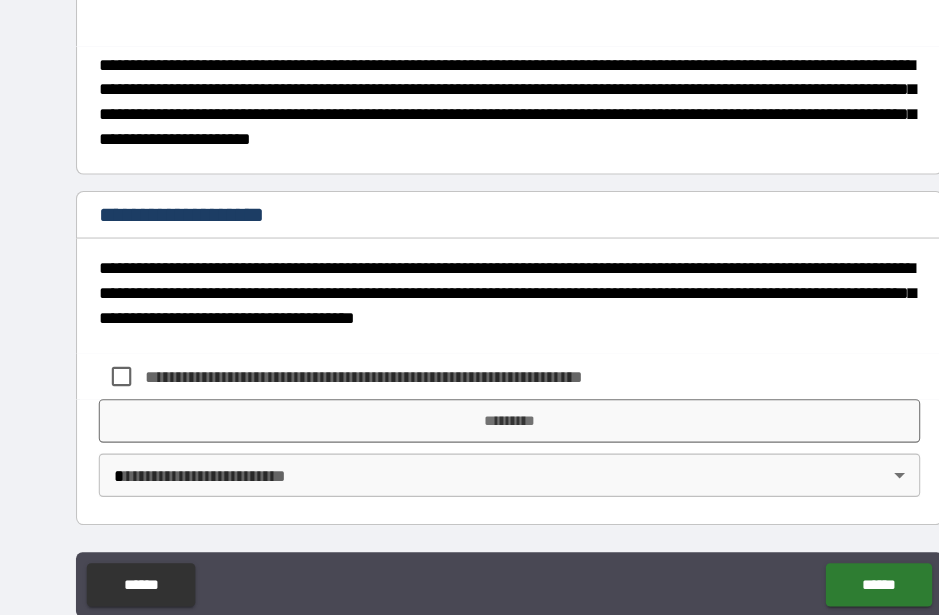 scroll, scrollTop: 649, scrollLeft: 0, axis: vertical 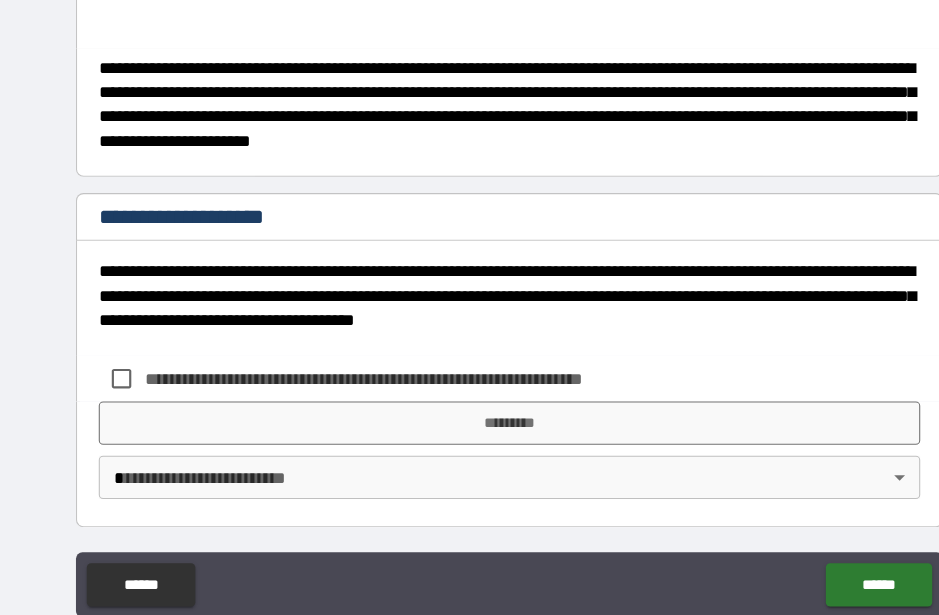 type on "**********" 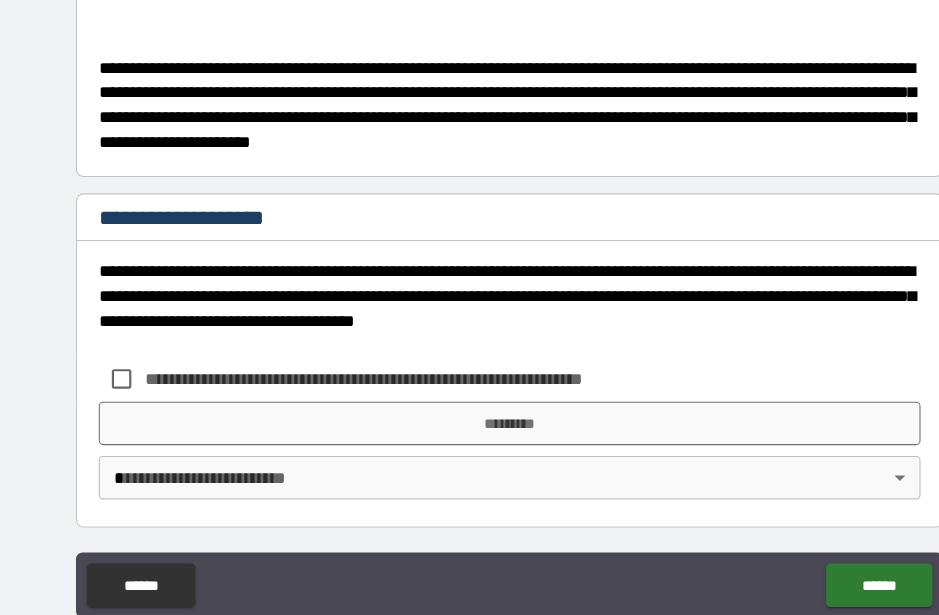 scroll, scrollTop: 52, scrollLeft: 0, axis: vertical 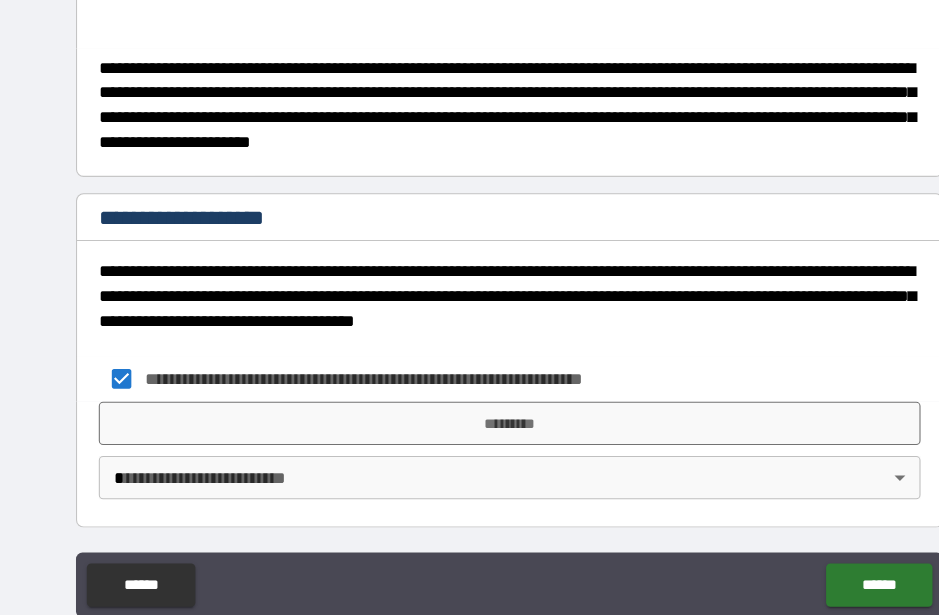 click on "*********" at bounding box center (469, 390) 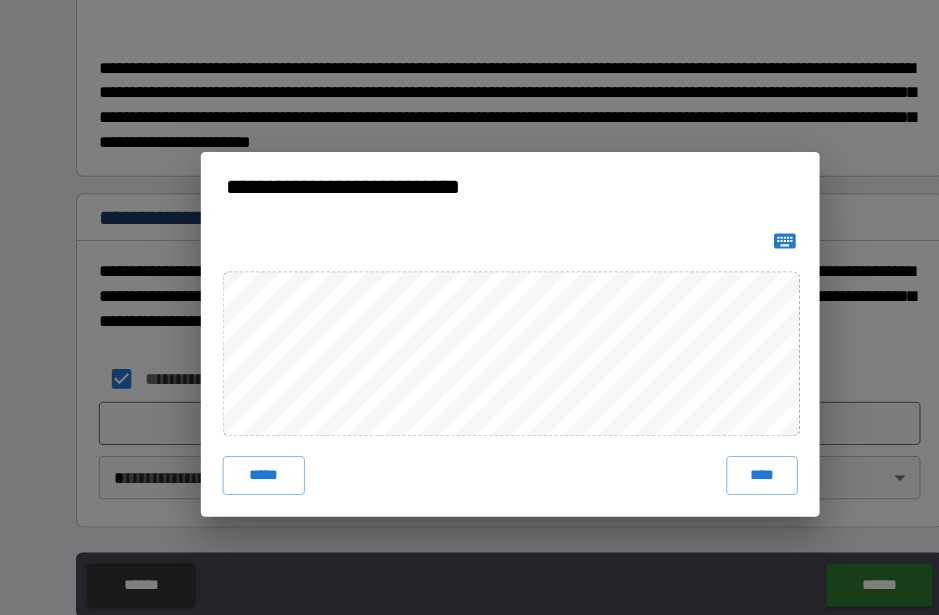 click on "****" at bounding box center [702, 438] 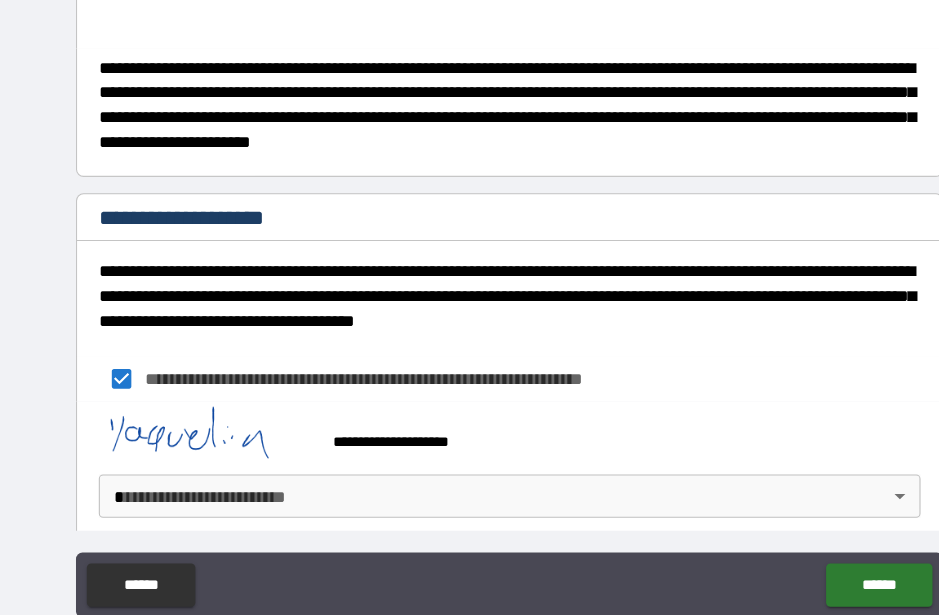 scroll, scrollTop: 639, scrollLeft: 0, axis: vertical 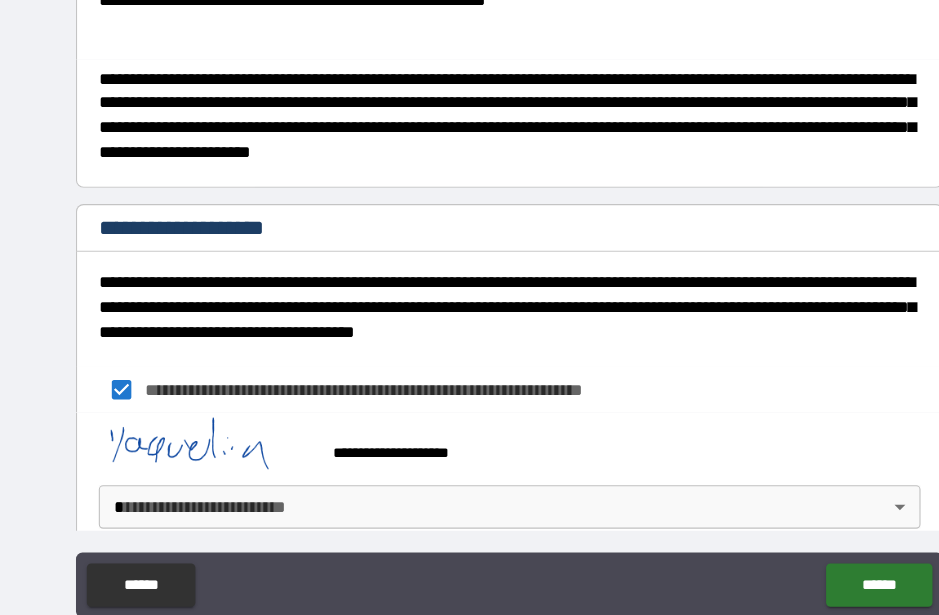 click on "**********" at bounding box center [469, 283] 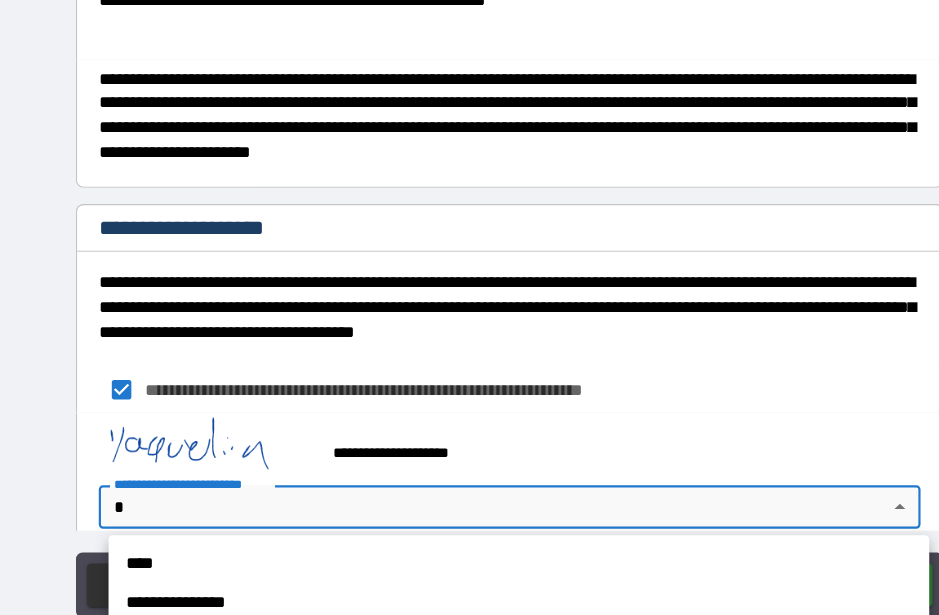 click on "**********" at bounding box center (478, 555) 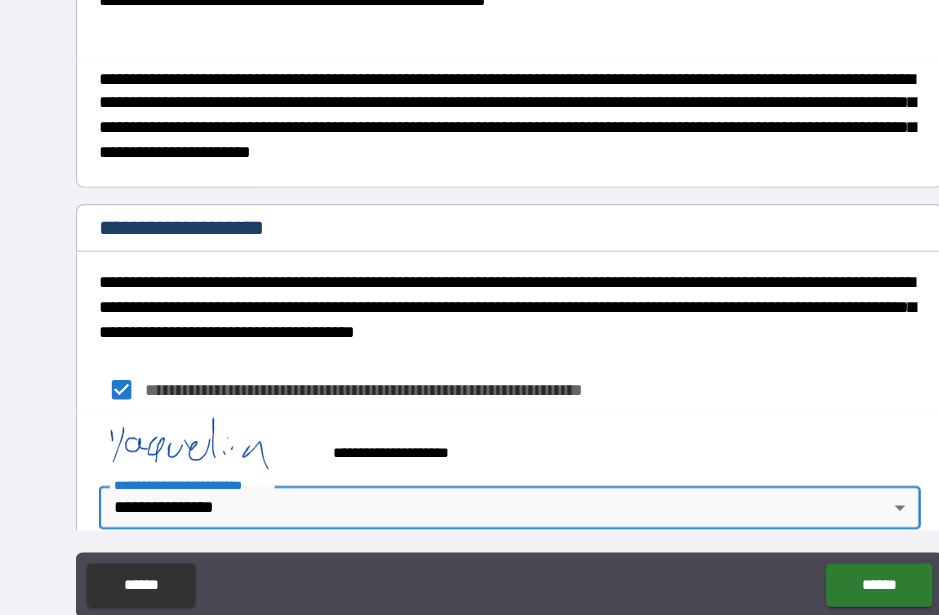 click on "******" at bounding box center (809, 539) 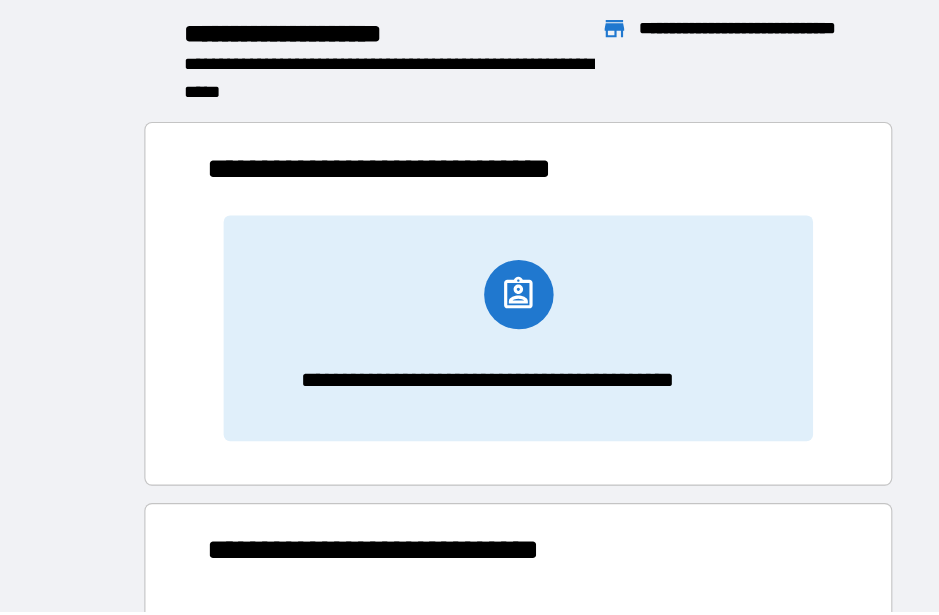 scroll, scrollTop: 386, scrollLeft: 575, axis: both 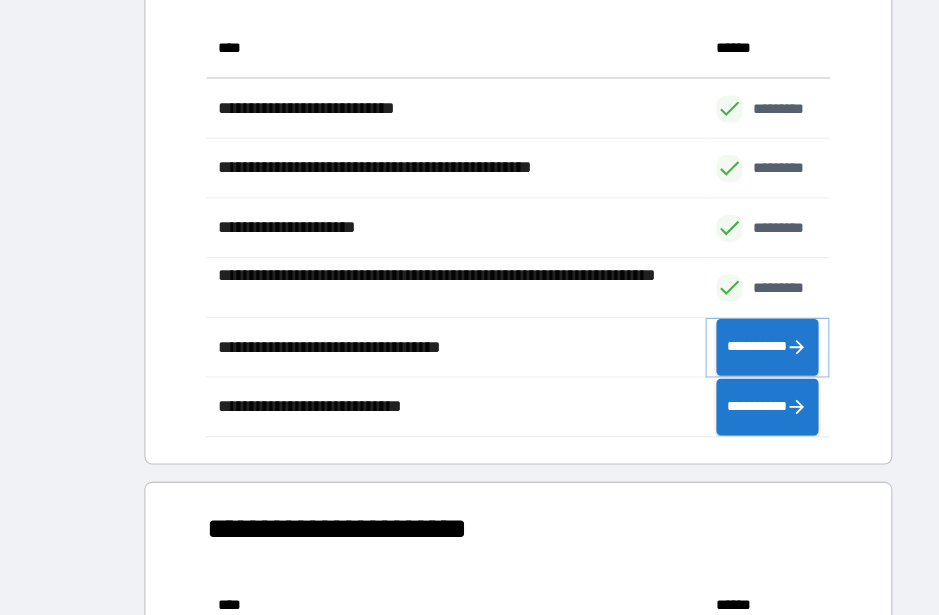 click on "**********" at bounding box center [707, 319] 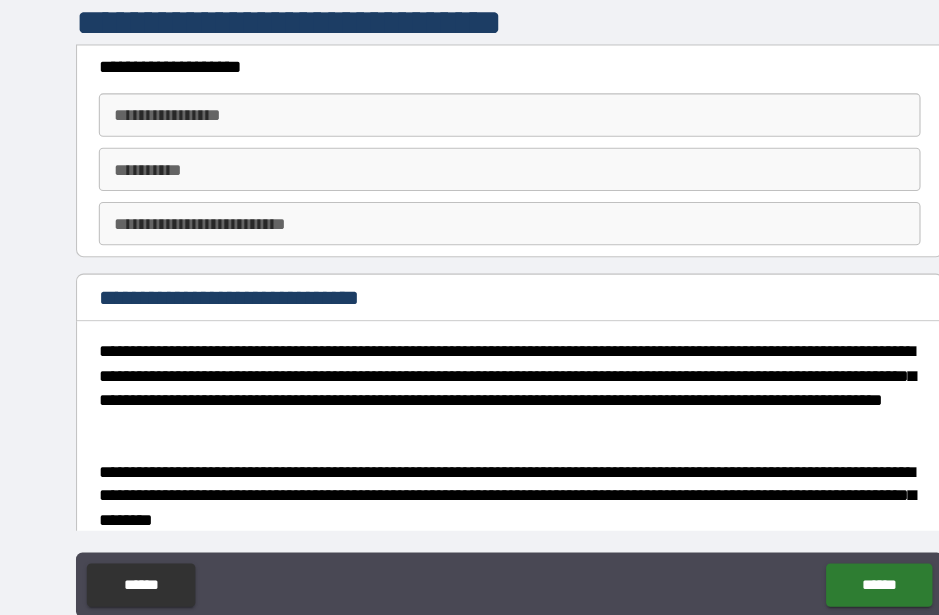 click on "**********" at bounding box center (469, 106) 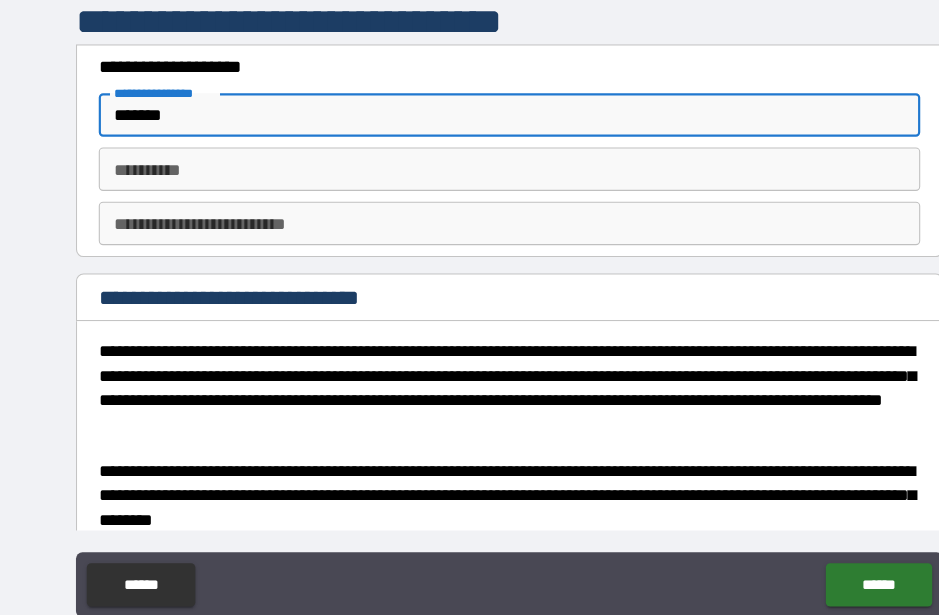 type on "******" 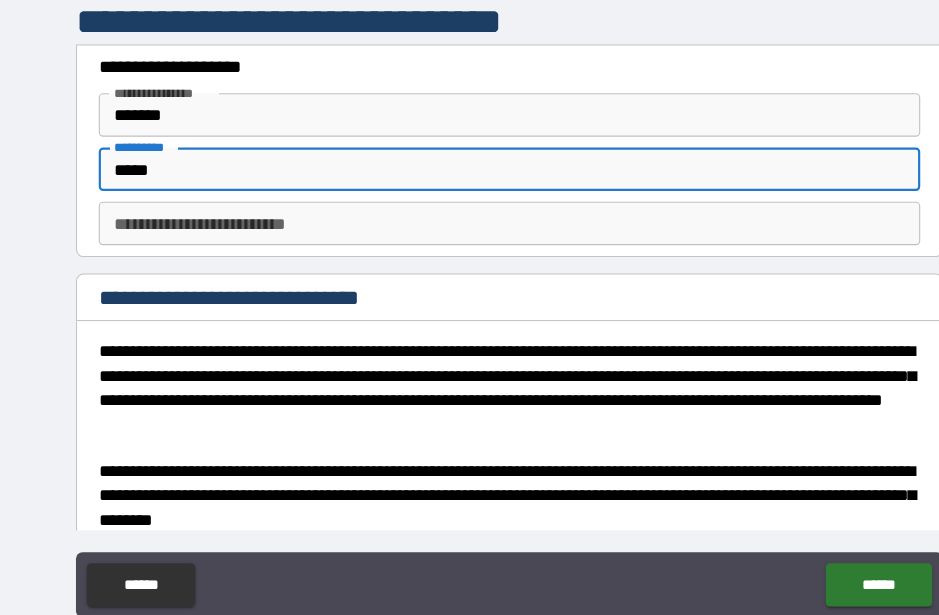 type on "*****" 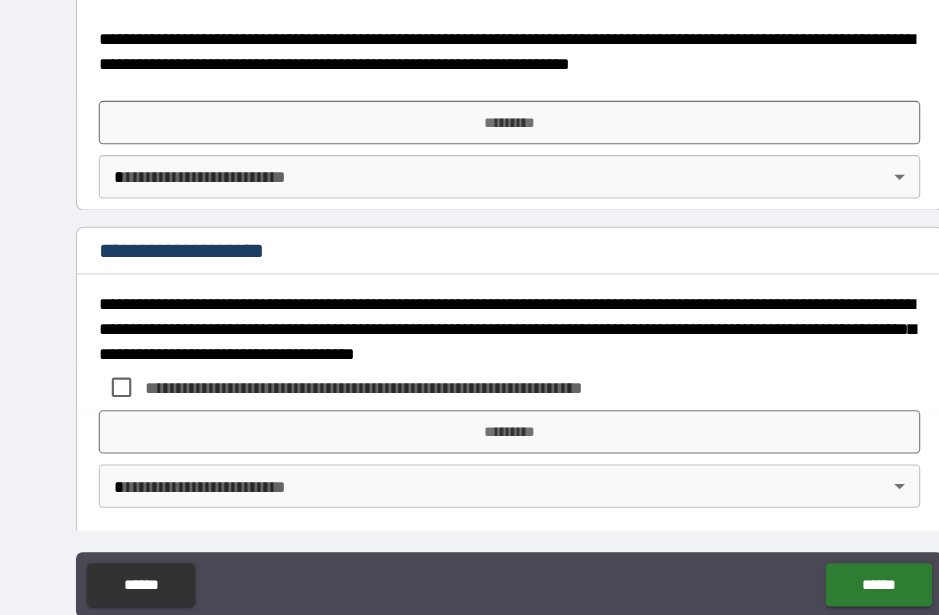 scroll, scrollTop: 973, scrollLeft: 0, axis: vertical 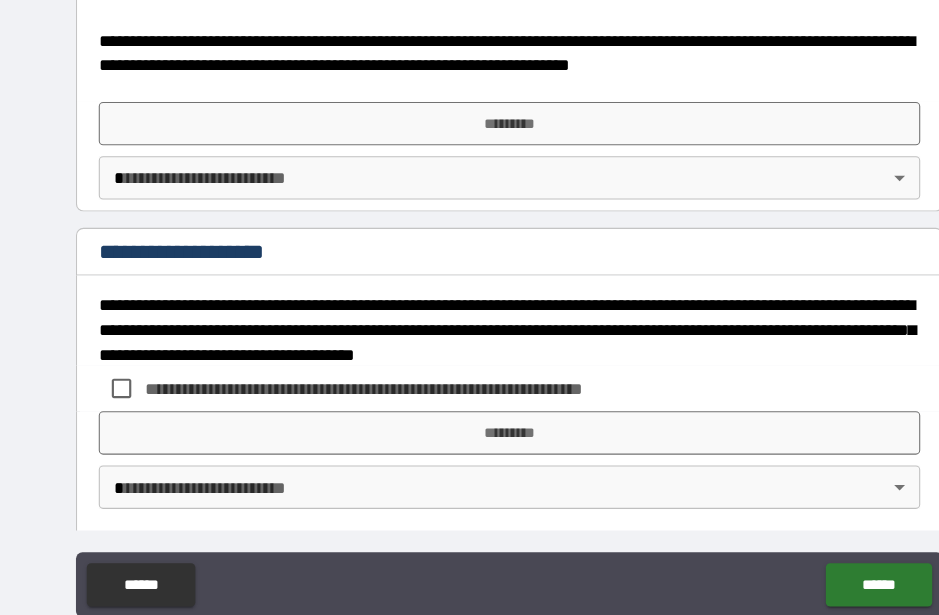 type on "*" 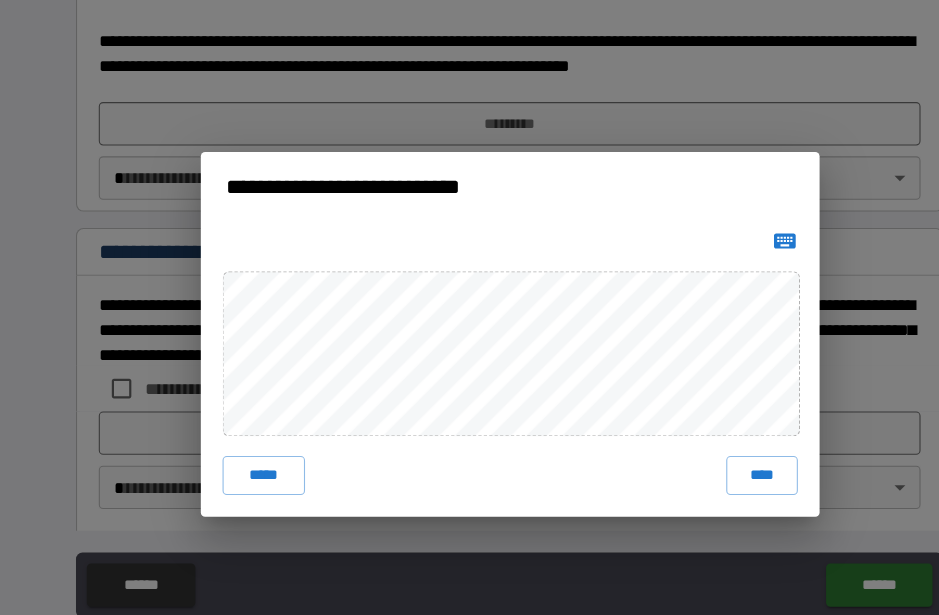 click on "****" at bounding box center [702, 438] 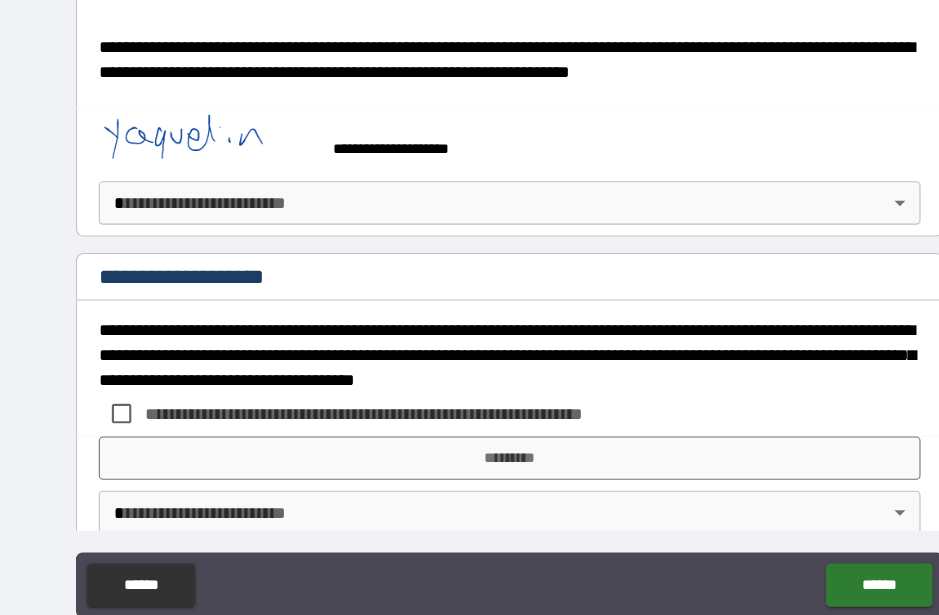click on "**********" at bounding box center (469, 283) 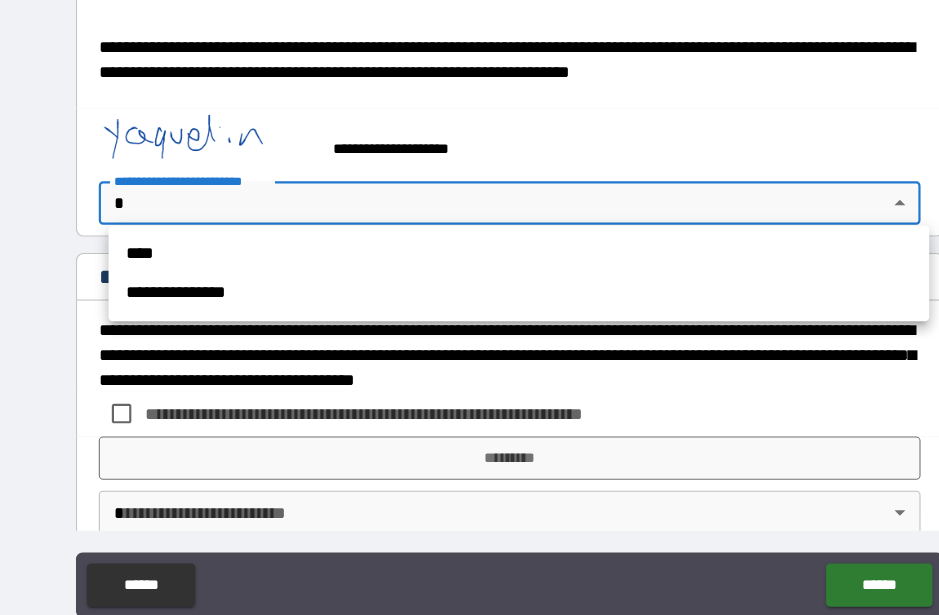click on "**********" at bounding box center (478, 270) 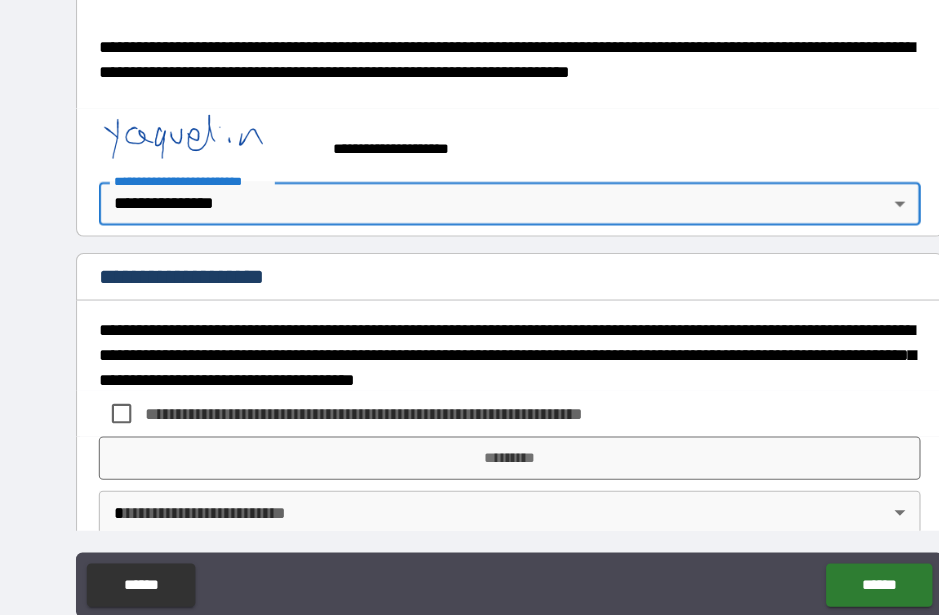 click on "*********" at bounding box center [469, 422] 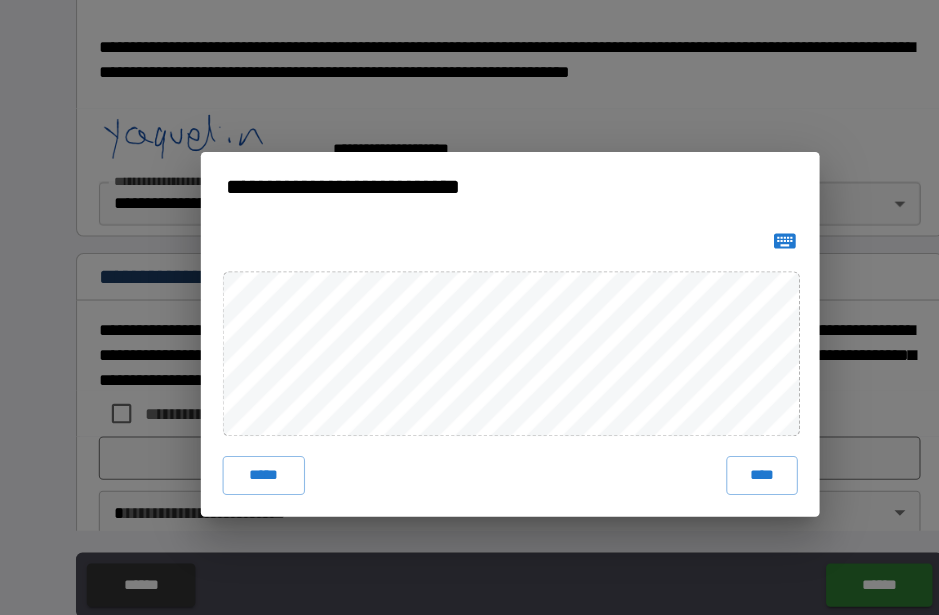 click on "**********" at bounding box center [469, 307] 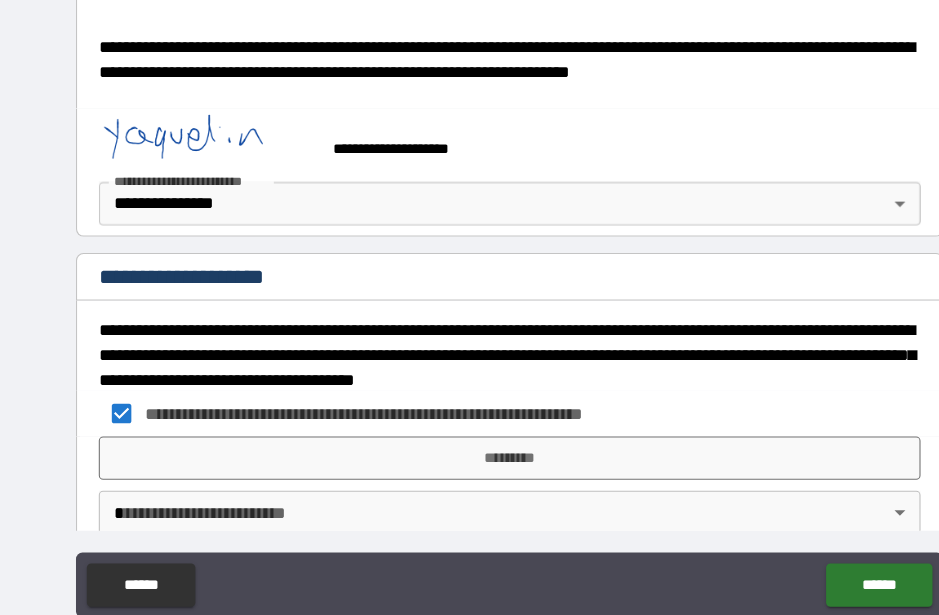 click on "*********" at bounding box center (469, 422) 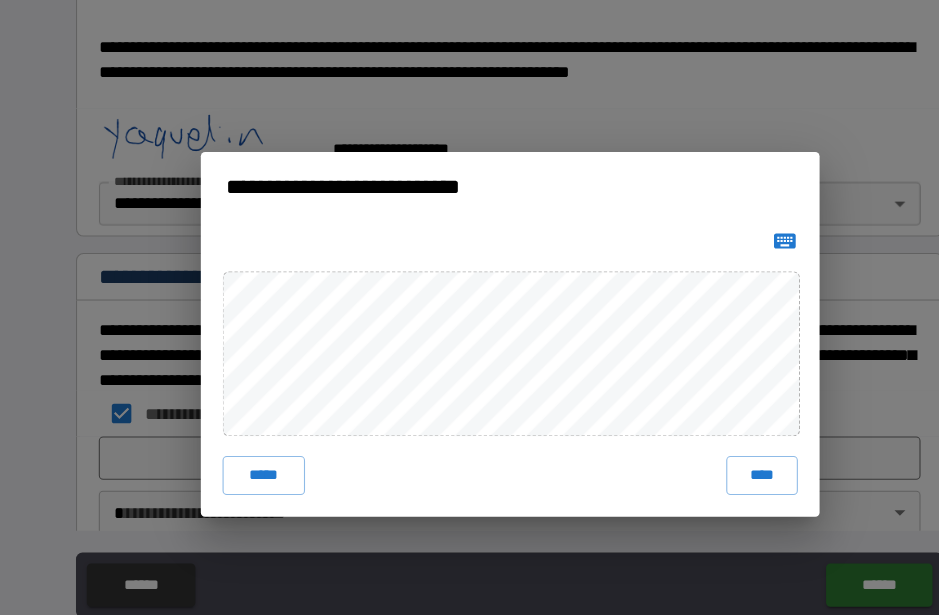 click on "****" at bounding box center (702, 438) 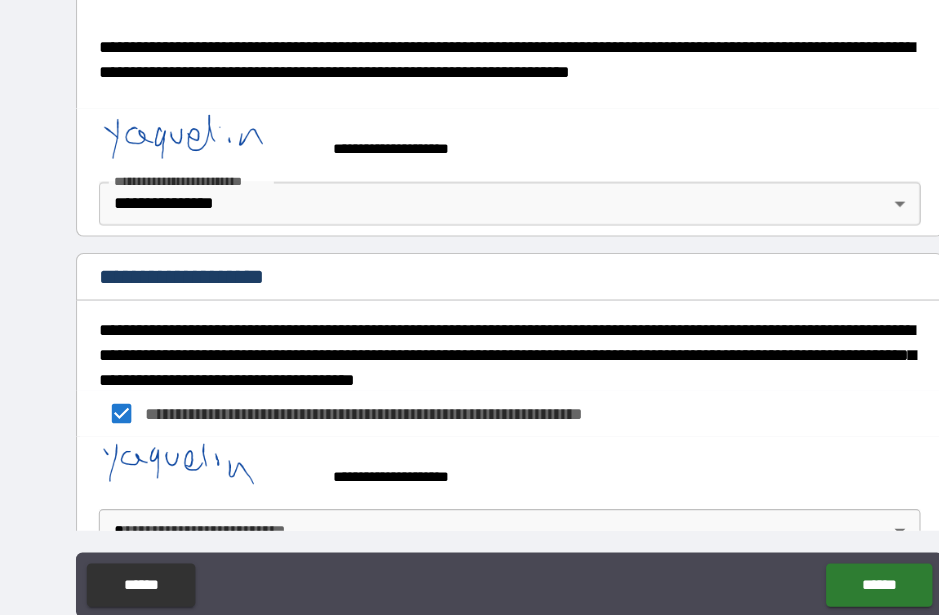 click on "**********" at bounding box center [469, 283] 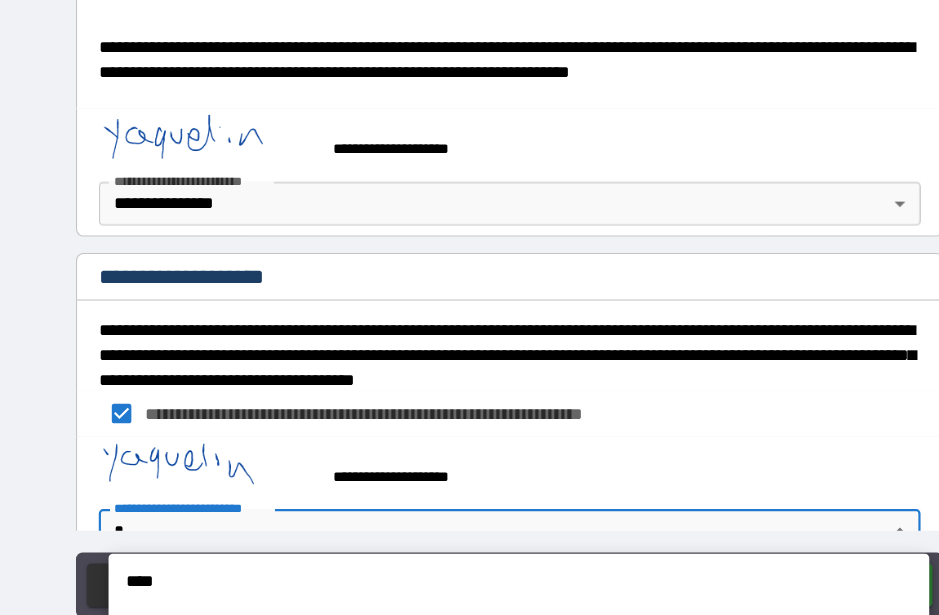 click on "**********" at bounding box center [478, 572] 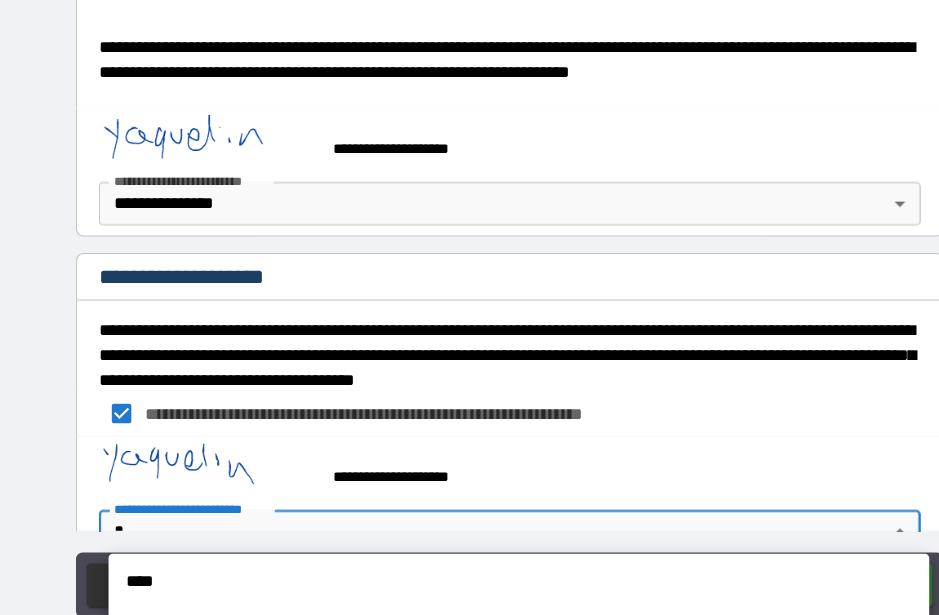 scroll, scrollTop: 981, scrollLeft: 0, axis: vertical 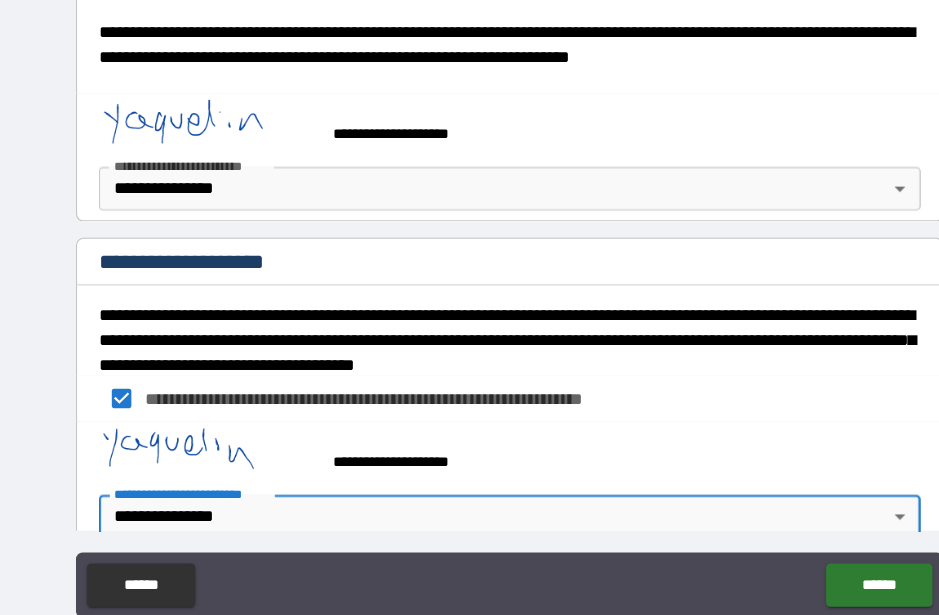 click on "******" at bounding box center [809, 539] 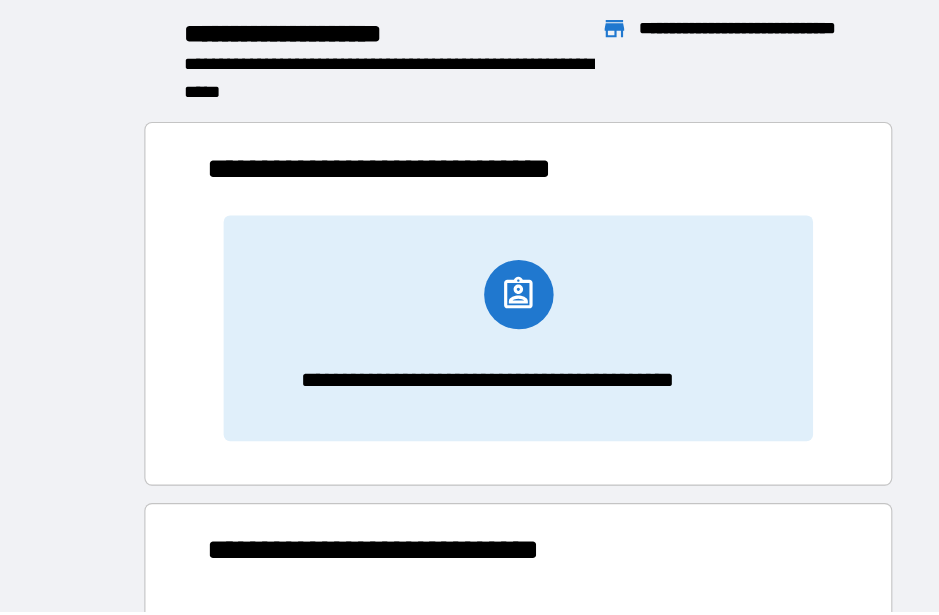scroll, scrollTop: 1, scrollLeft: 1, axis: both 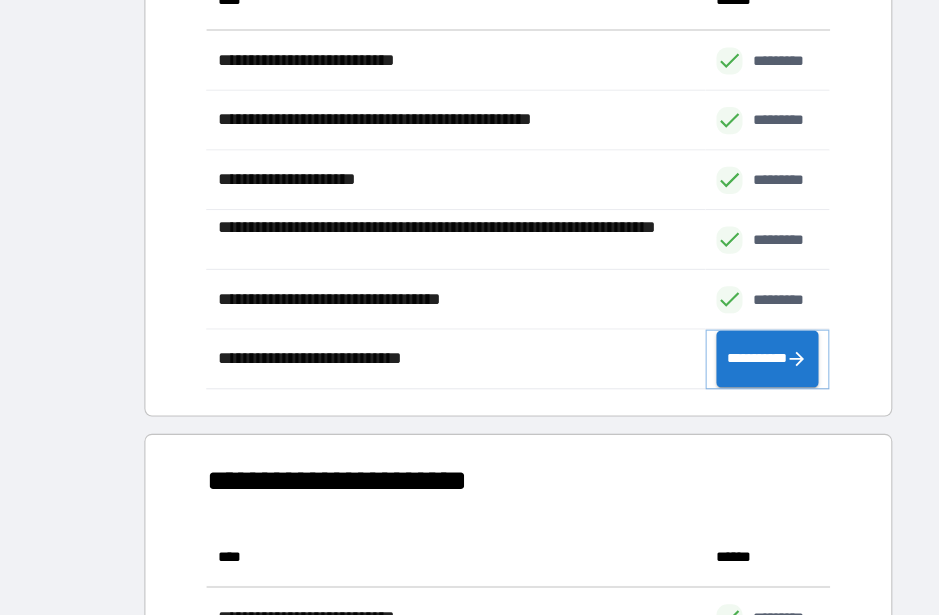 click on "**********" at bounding box center (707, 330) 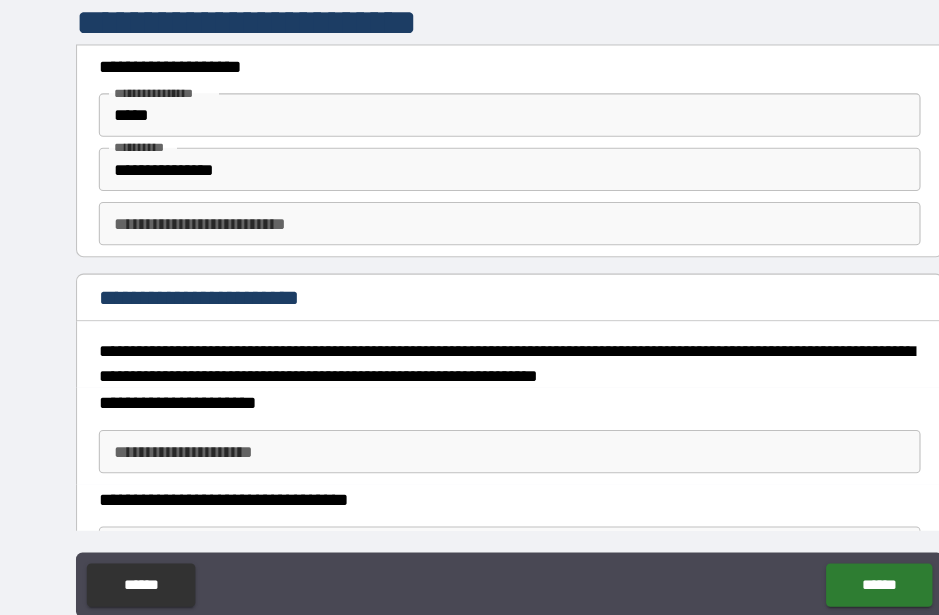 click on "*****" at bounding box center [469, 106] 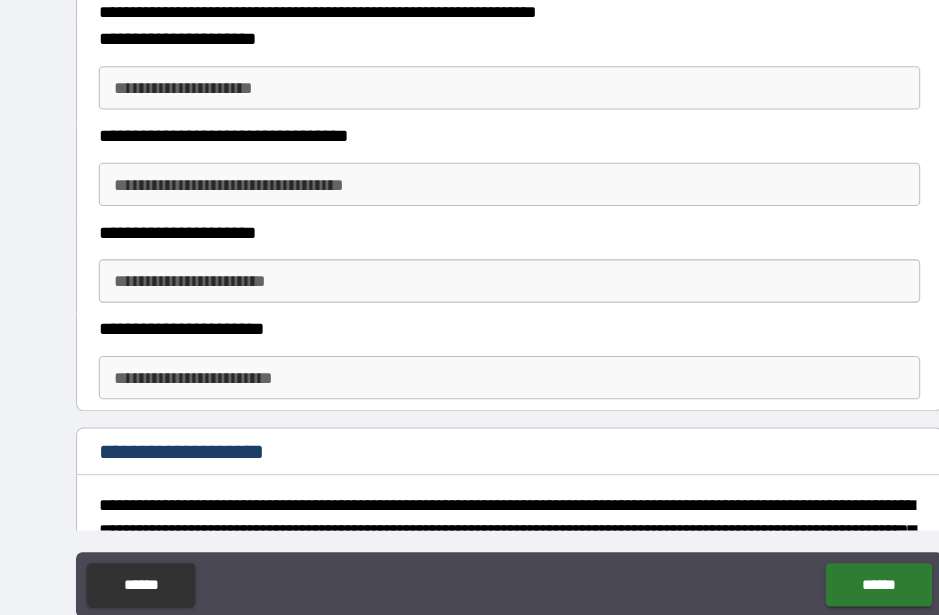 scroll, scrollTop: 338, scrollLeft: 0, axis: vertical 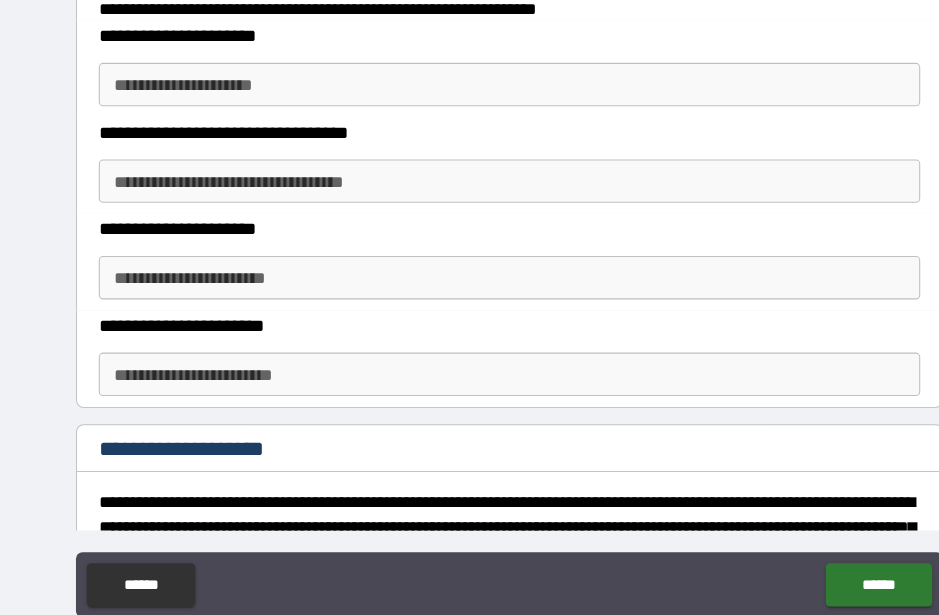 type on "******" 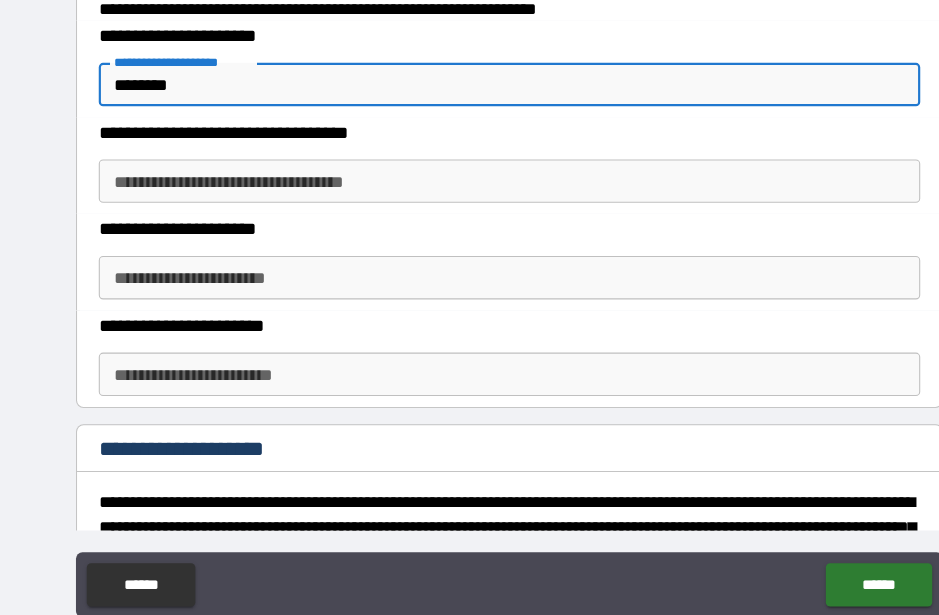 type on "*******" 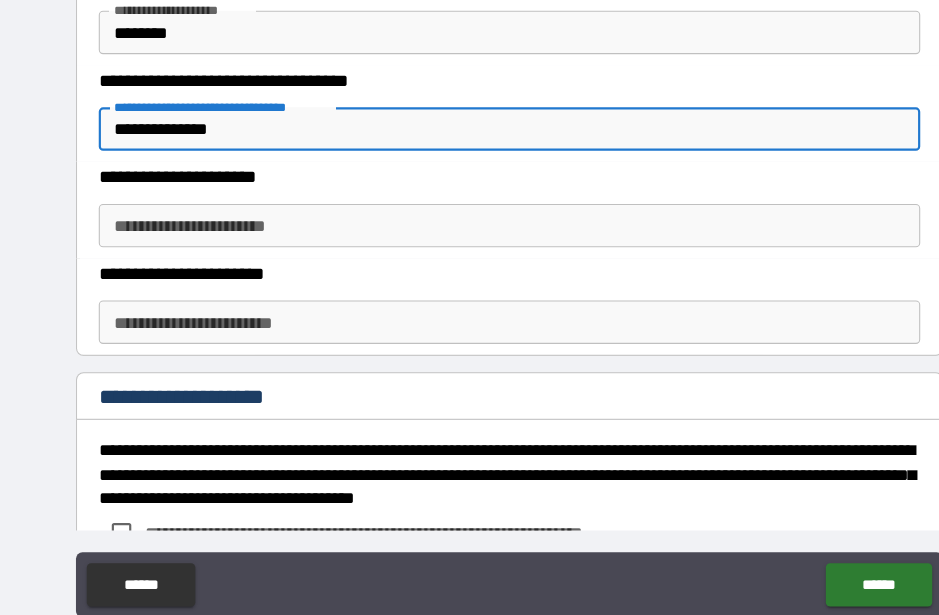 scroll, scrollTop: 409, scrollLeft: 0, axis: vertical 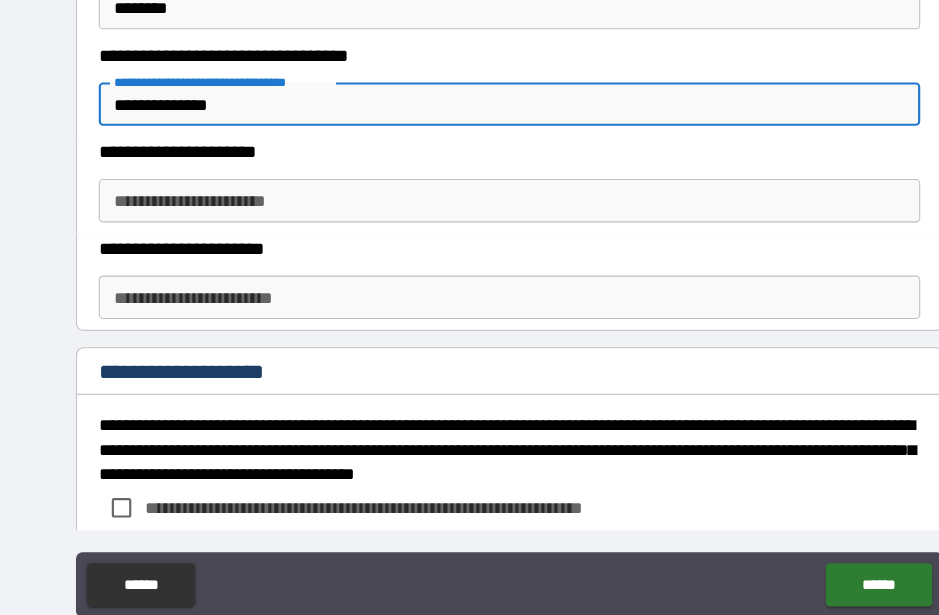 type on "**********" 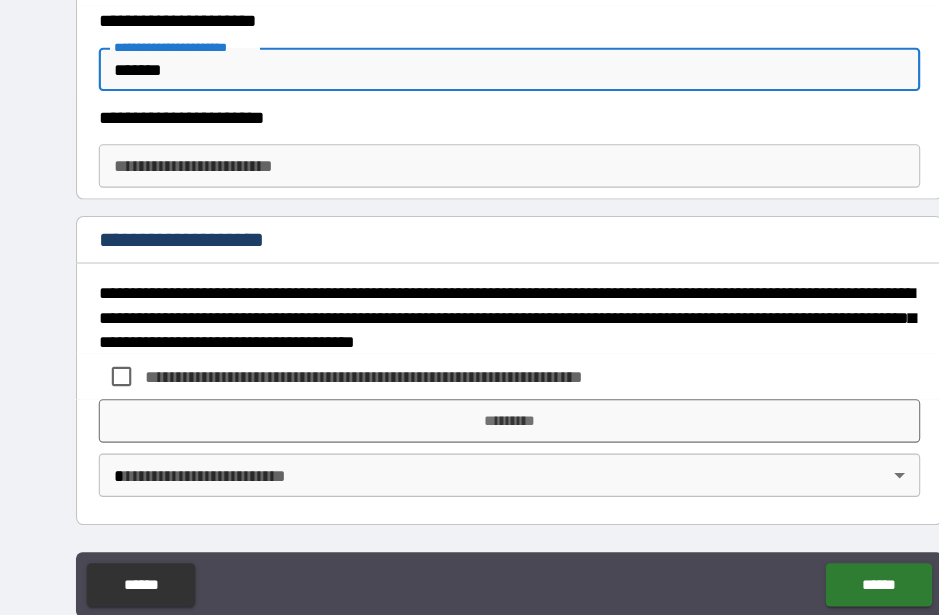scroll, scrollTop: 530, scrollLeft: 0, axis: vertical 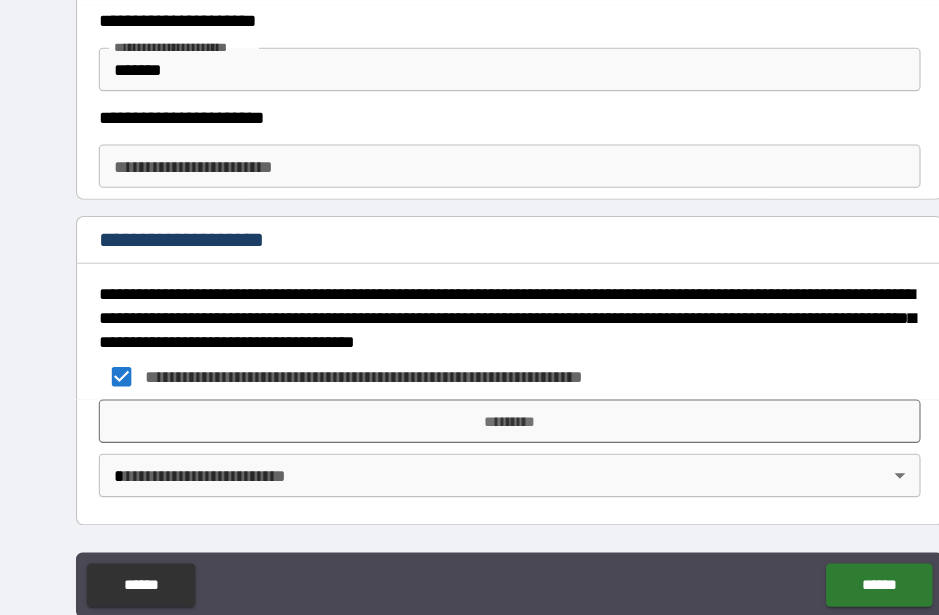 click on "*********" at bounding box center (469, 388) 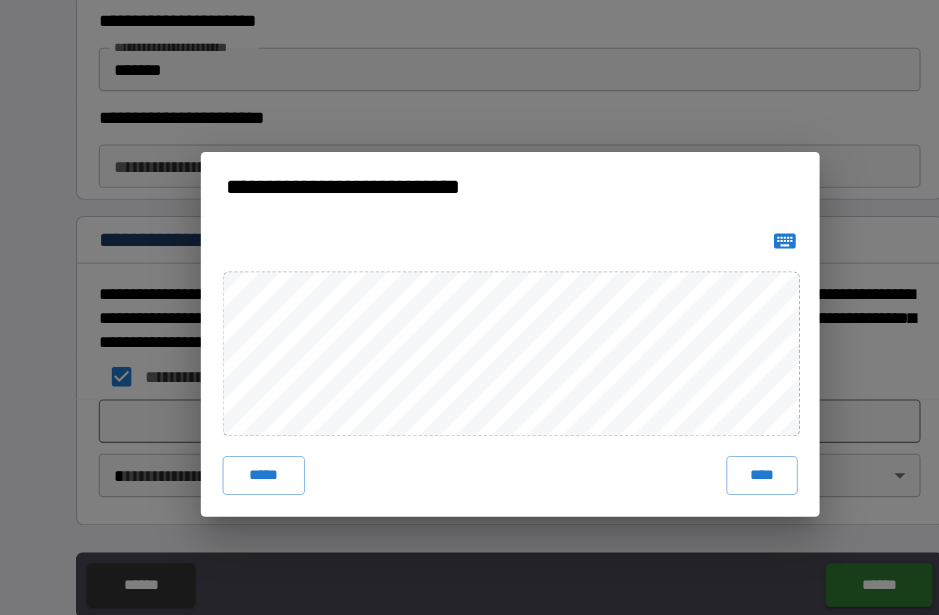 click on "****" at bounding box center [702, 438] 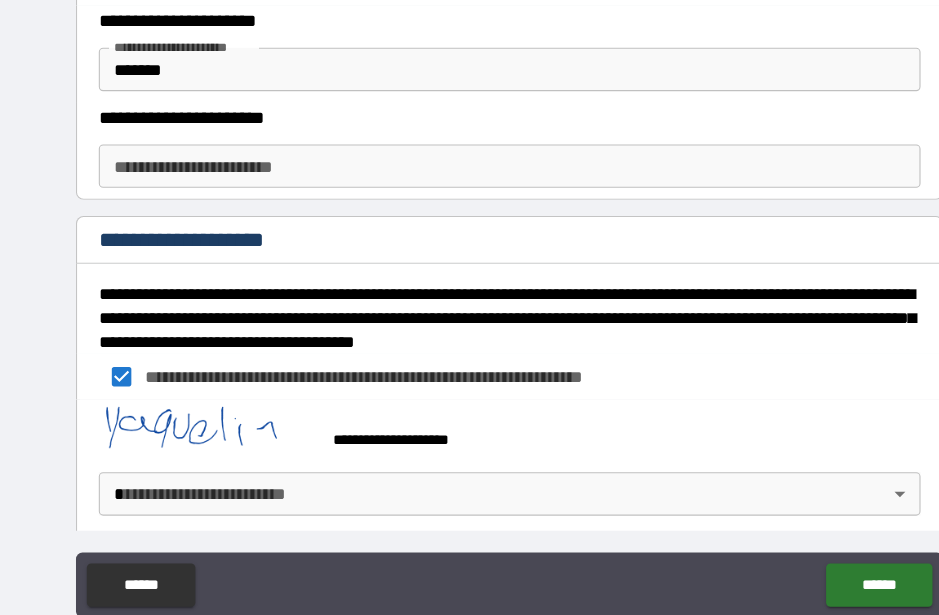 scroll, scrollTop: 520, scrollLeft: 0, axis: vertical 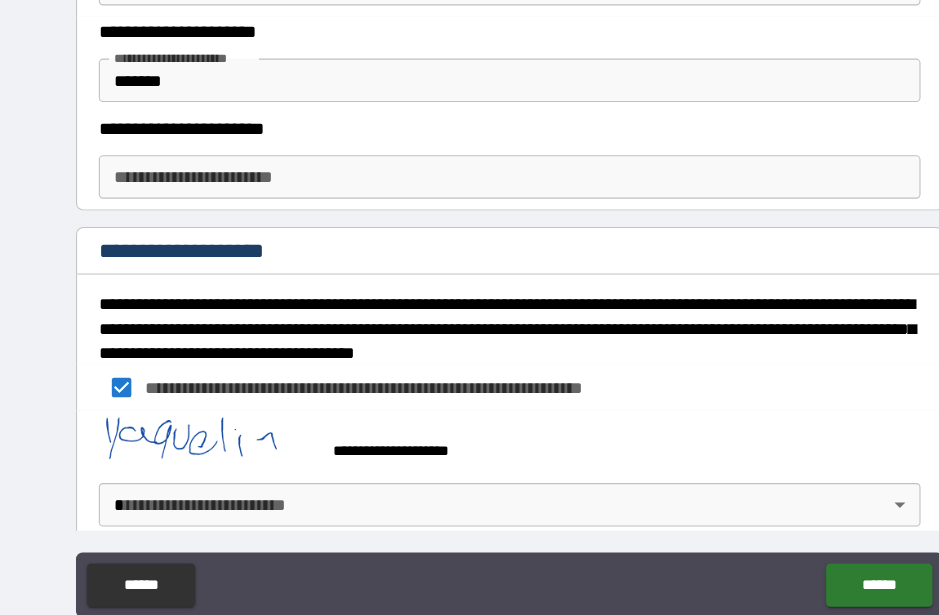 click on "**********" at bounding box center (469, 283) 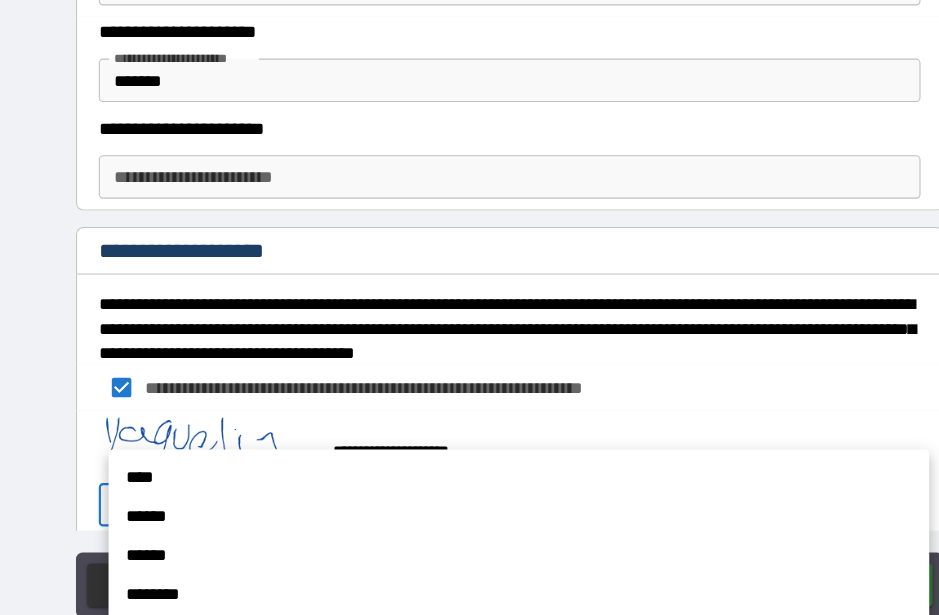 click on "******" at bounding box center [478, 476] 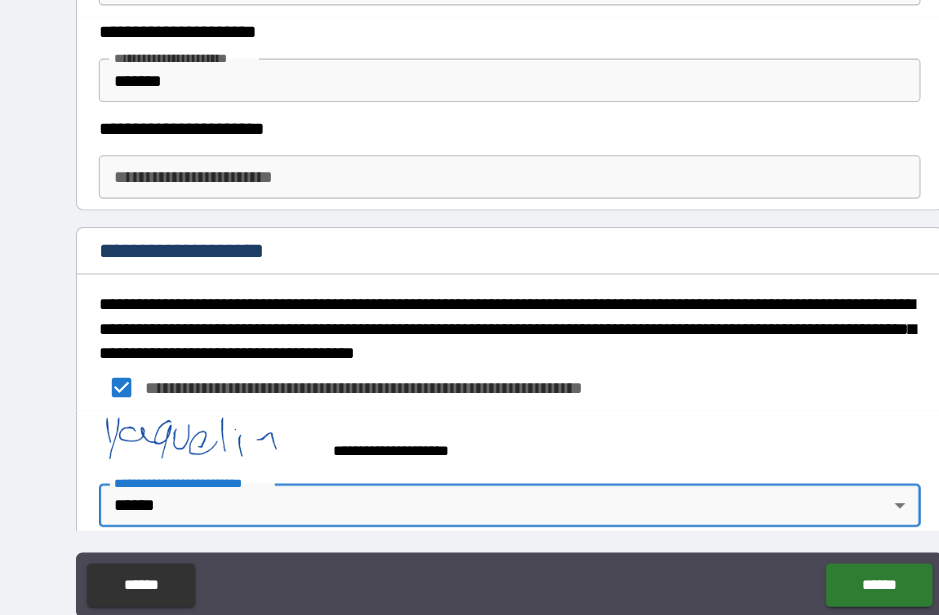 click on "******" at bounding box center [809, 539] 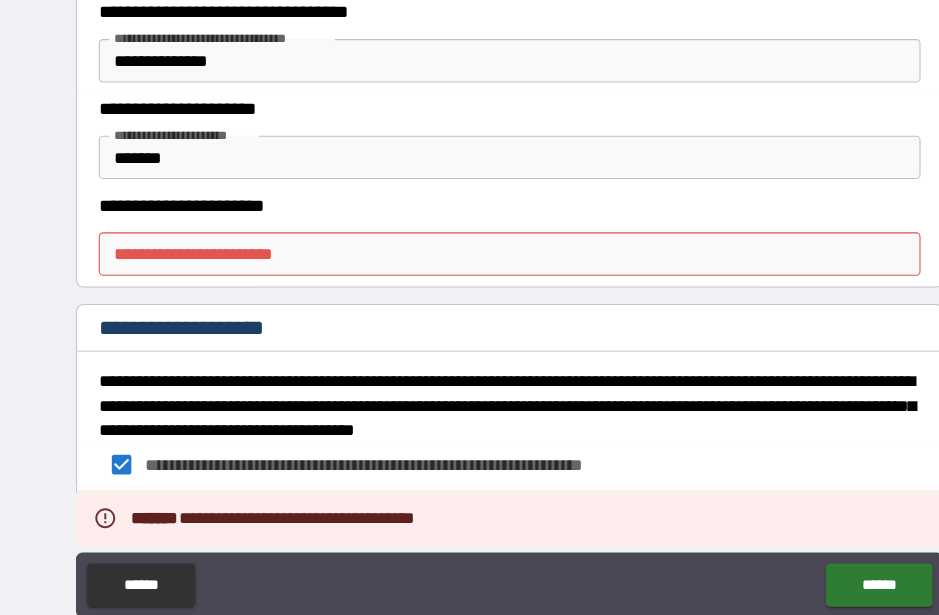 scroll, scrollTop: 453, scrollLeft: 0, axis: vertical 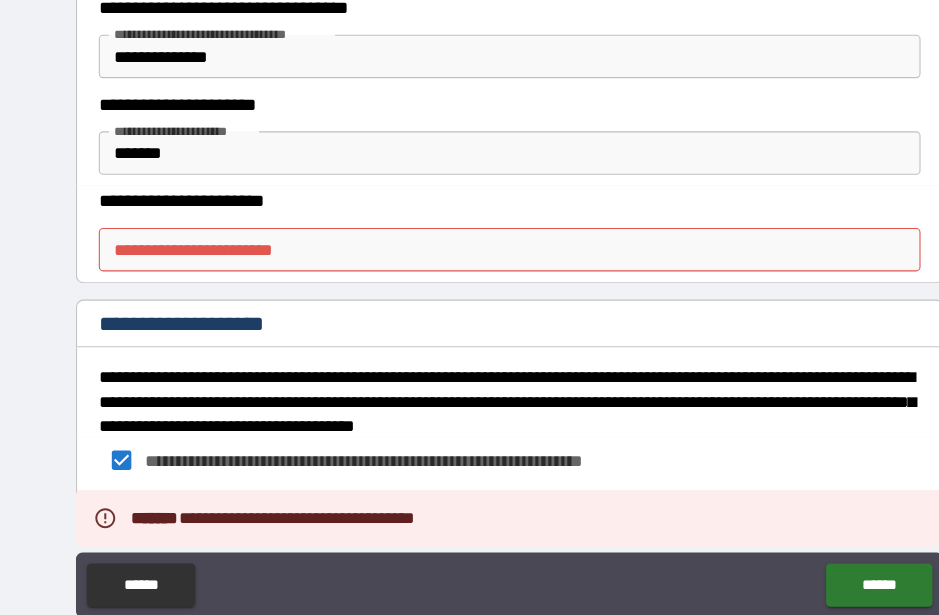 click on "**********" at bounding box center (469, 230) 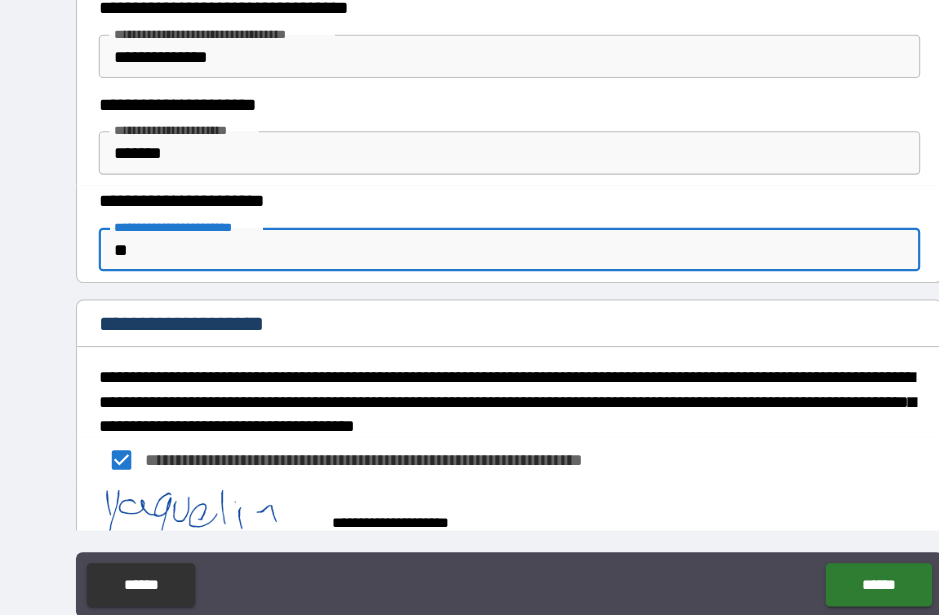 type on "**" 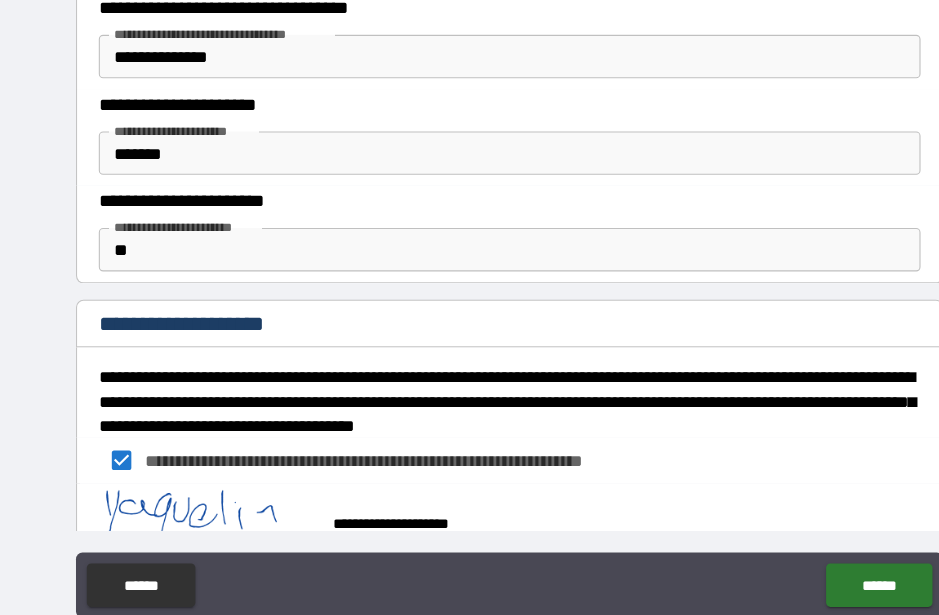 click on "******" at bounding box center (809, 539) 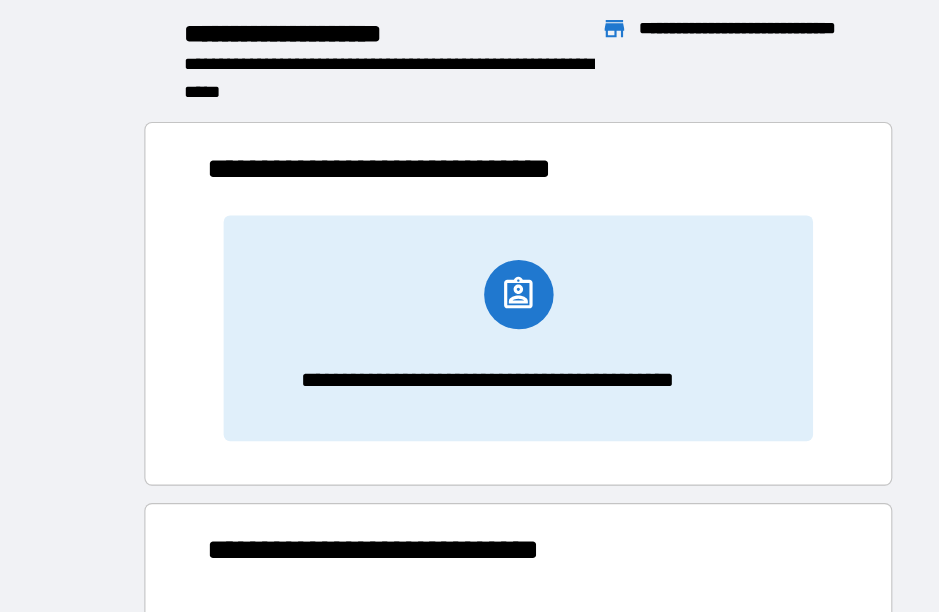 scroll, scrollTop: 1, scrollLeft: 1, axis: both 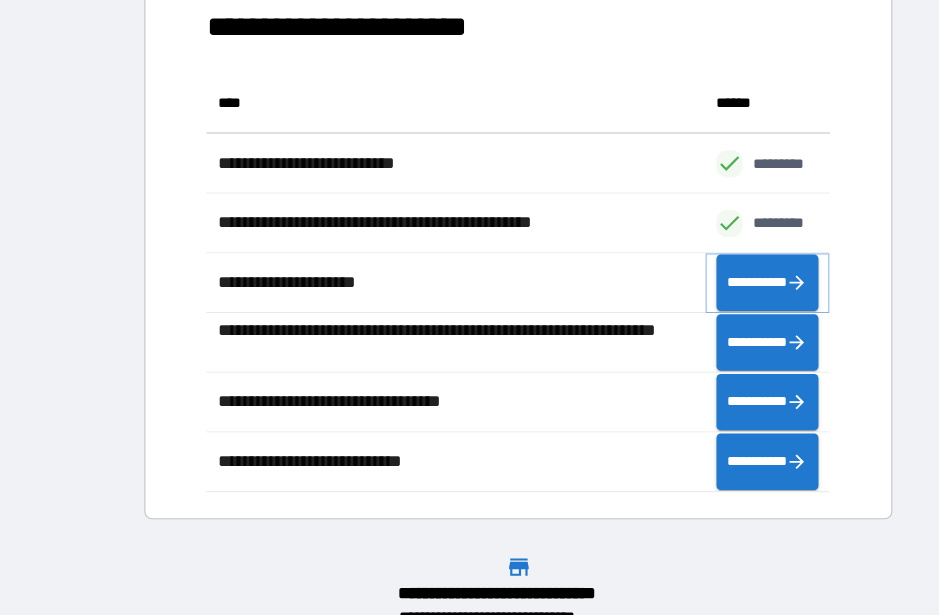 click on "**********" at bounding box center (707, 260) 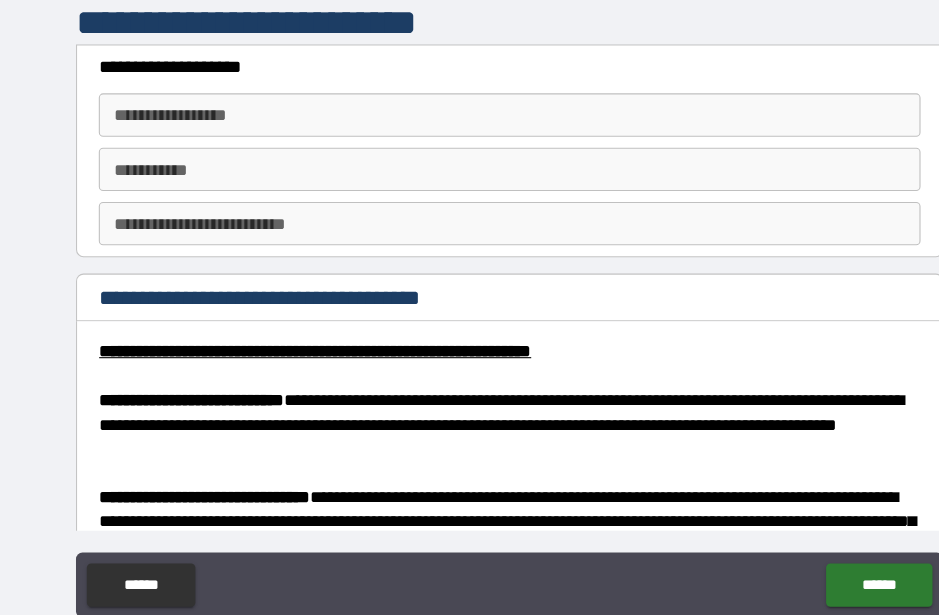 click on "**********" at bounding box center [469, 106] 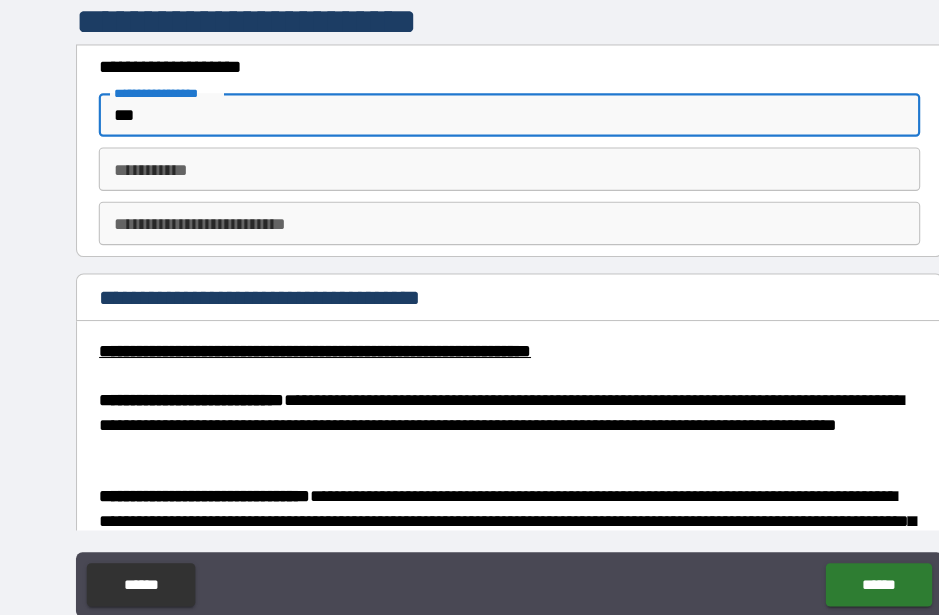 type on "***" 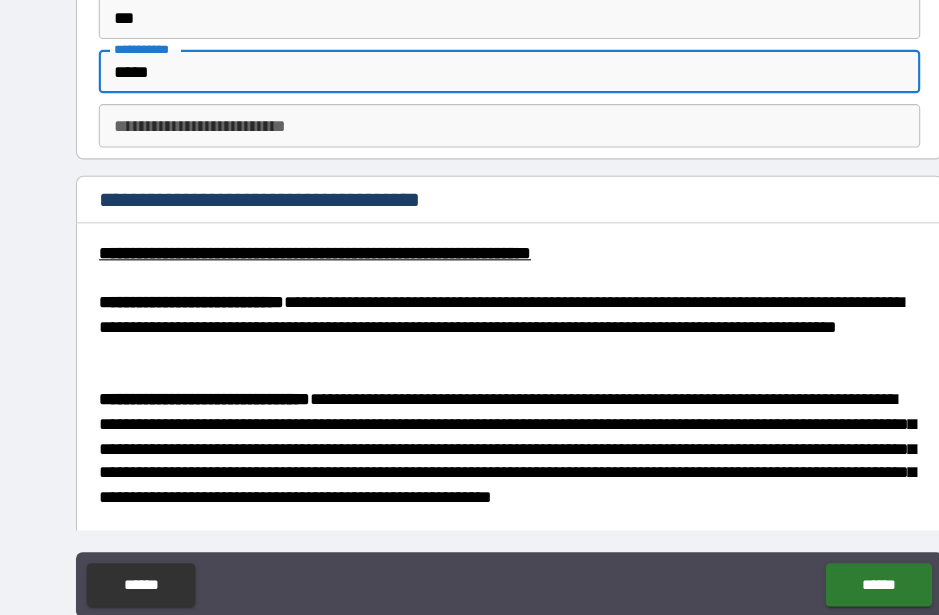 scroll, scrollTop: 103, scrollLeft: 0, axis: vertical 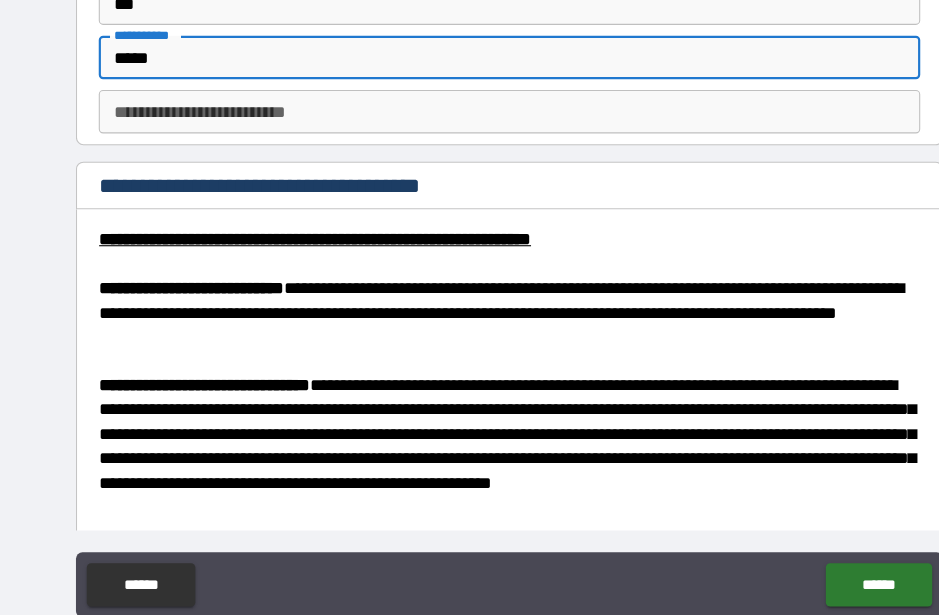 type on "*****" 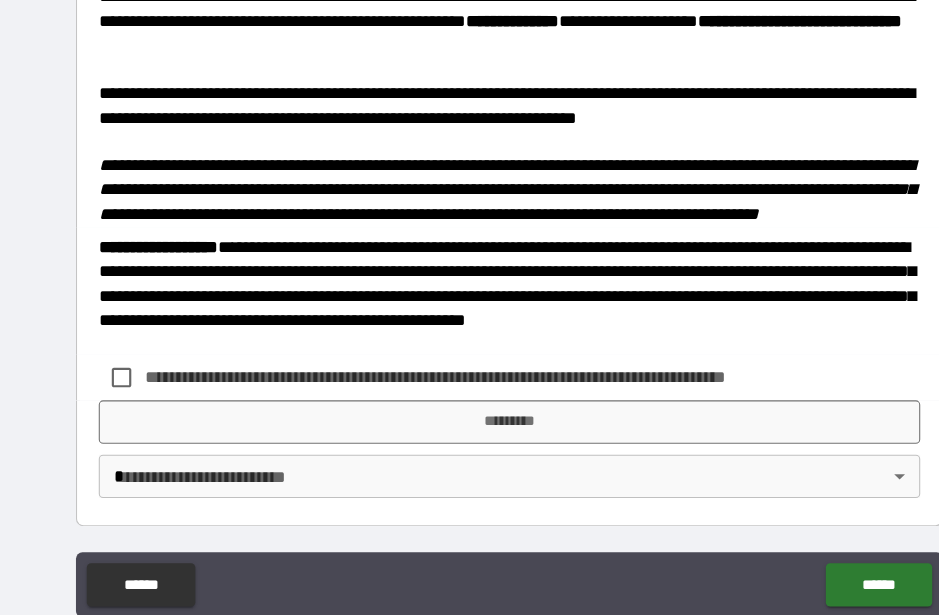 scroll, scrollTop: 2839, scrollLeft: 0, axis: vertical 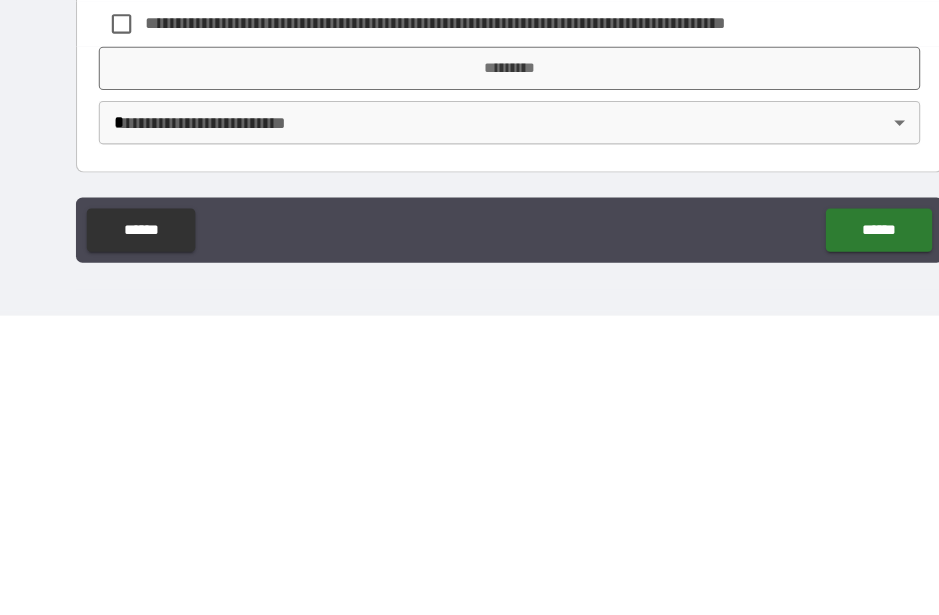 type on "*" 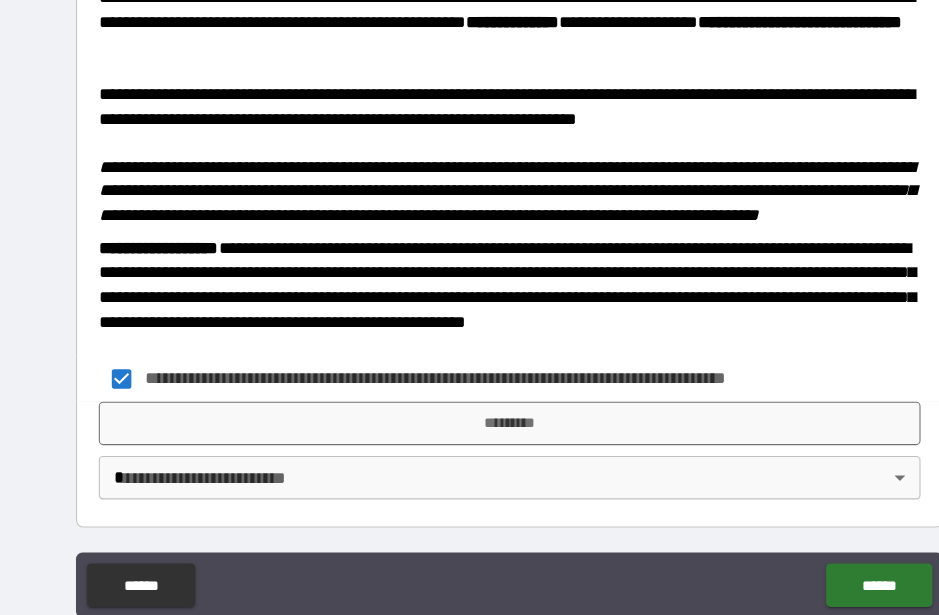 scroll, scrollTop: 52, scrollLeft: 0, axis: vertical 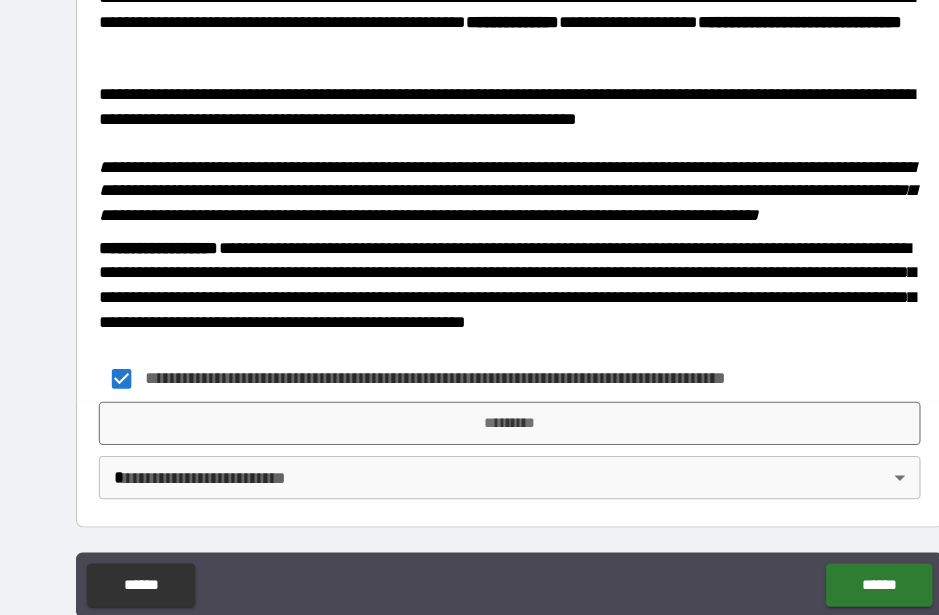 click on "*********" at bounding box center (469, 390) 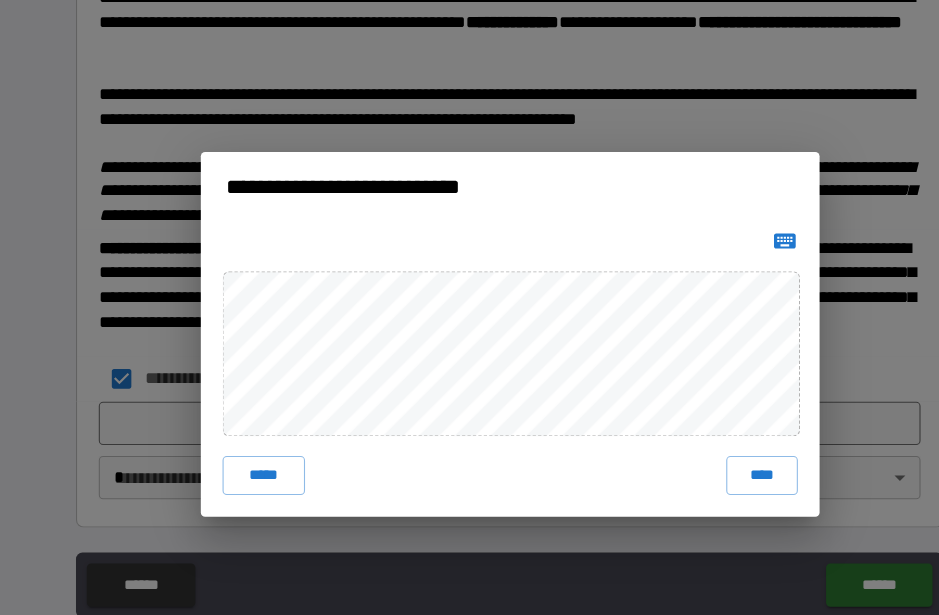 click on "****" at bounding box center (702, 438) 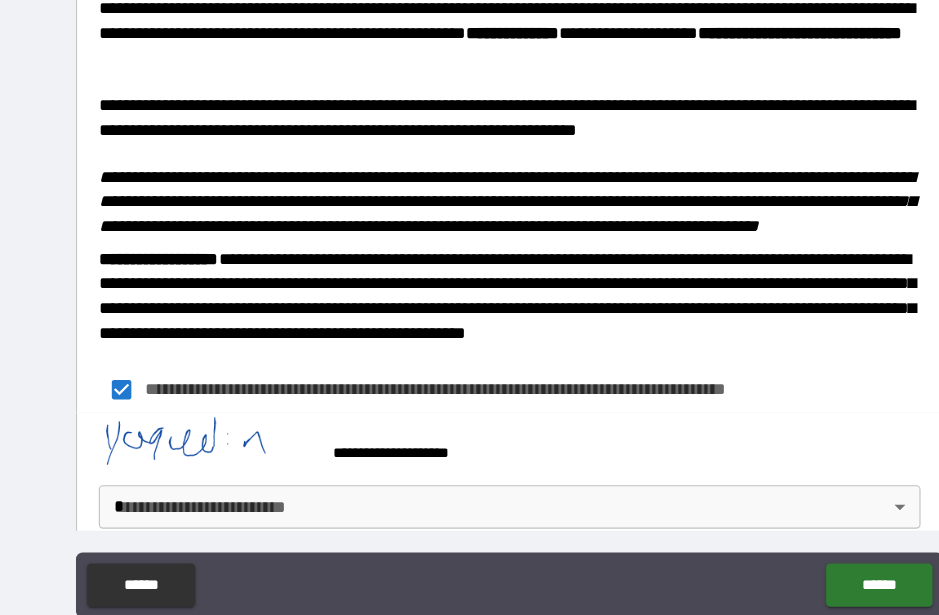 click on "**********" at bounding box center [469, 283] 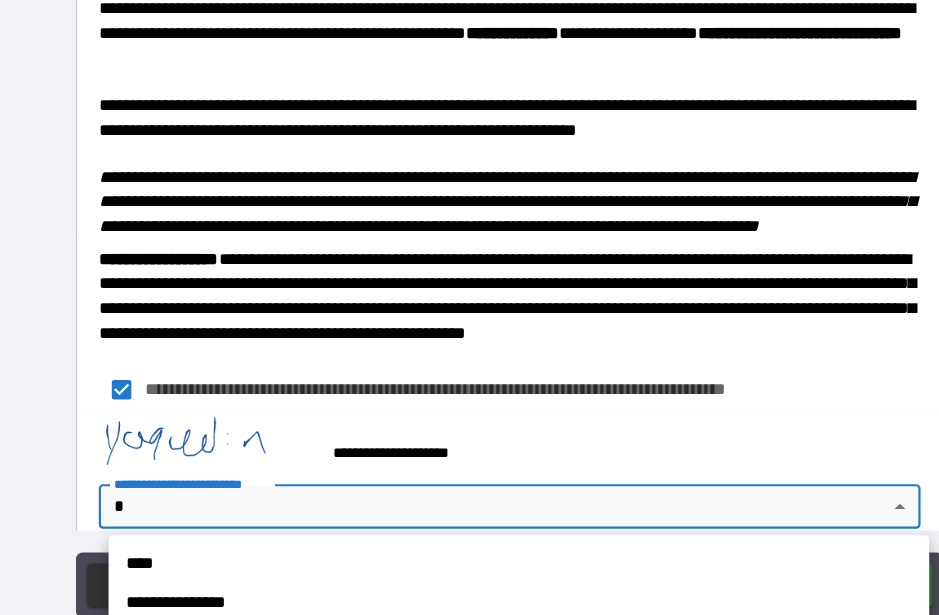 click on "**********" at bounding box center [478, 555] 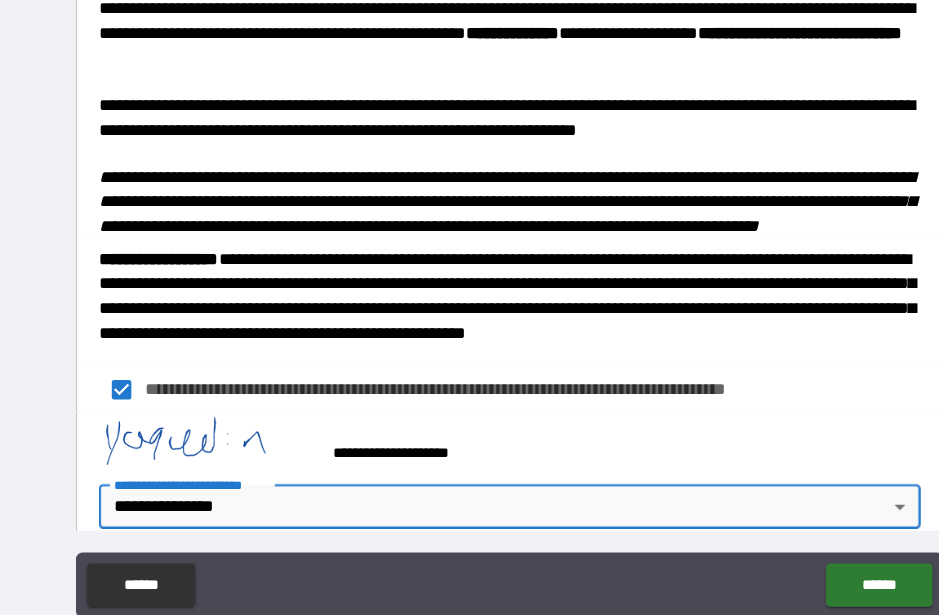 click on "******" at bounding box center [809, 539] 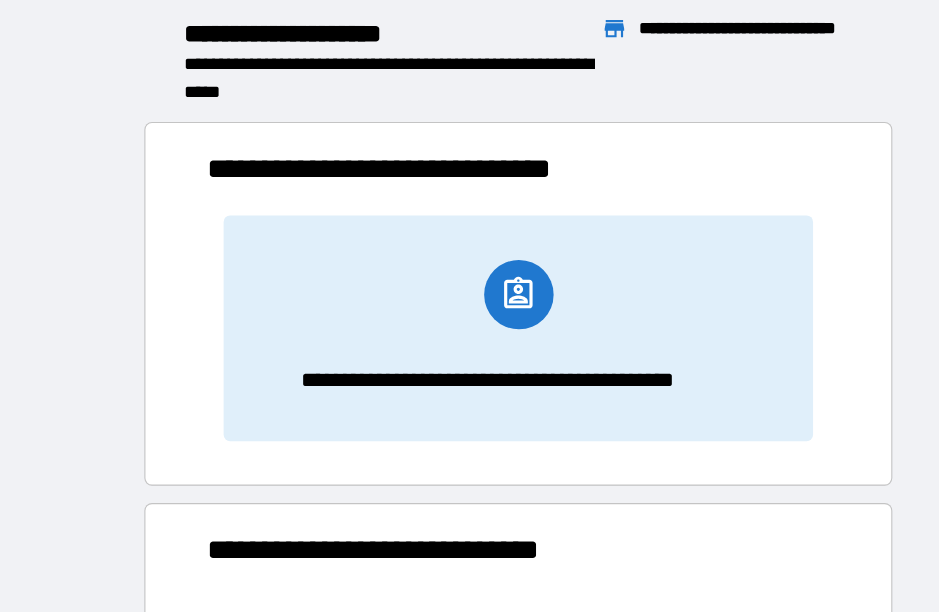 scroll, scrollTop: 386, scrollLeft: 575, axis: both 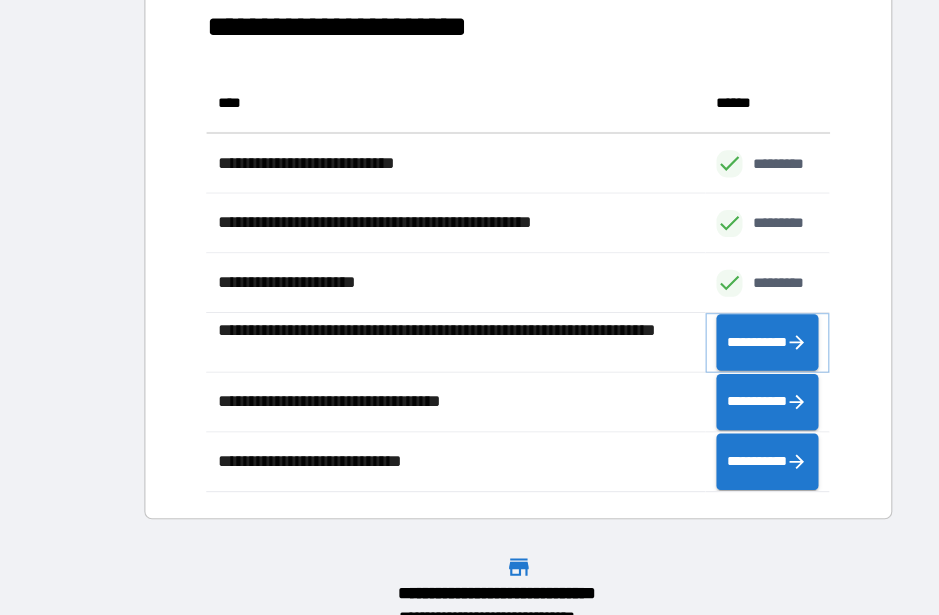 click on "**********" at bounding box center (707, 315) 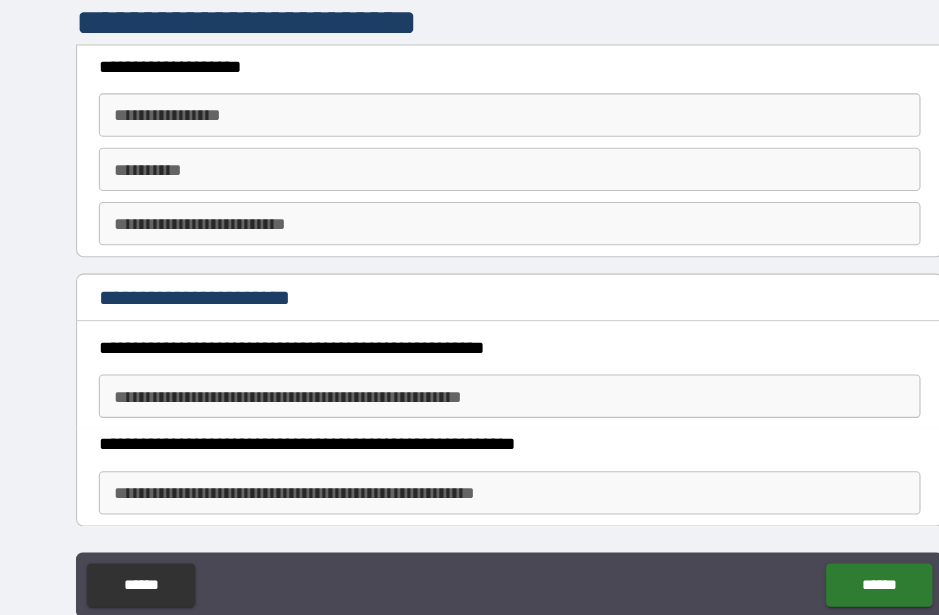 click on "**********" at bounding box center (469, 106) 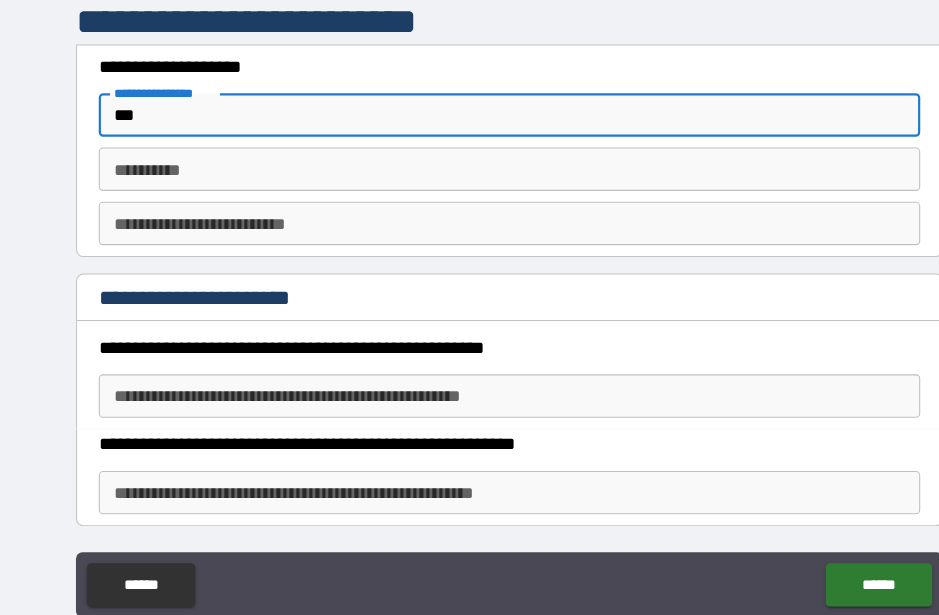 type on "***" 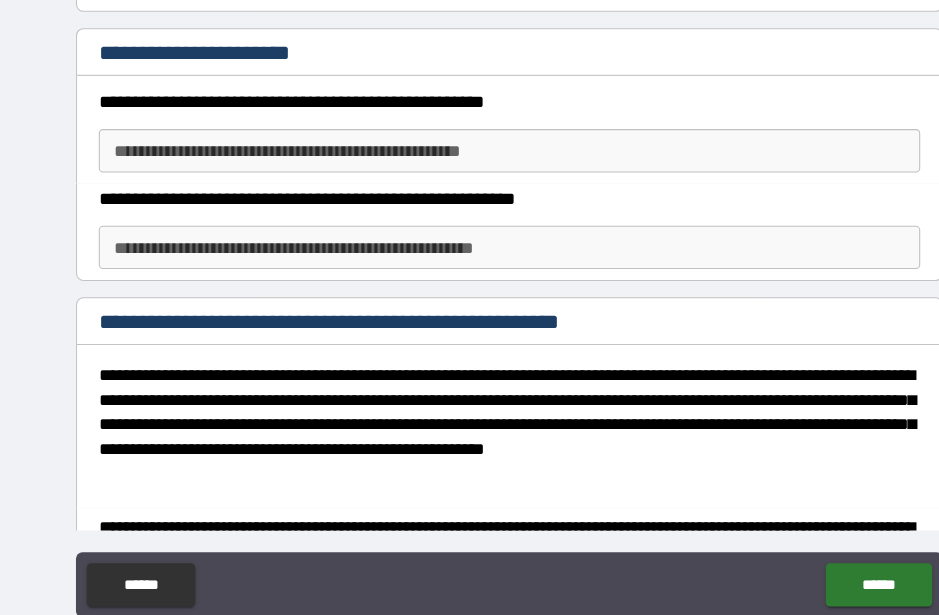 scroll, scrollTop: 166, scrollLeft: 0, axis: vertical 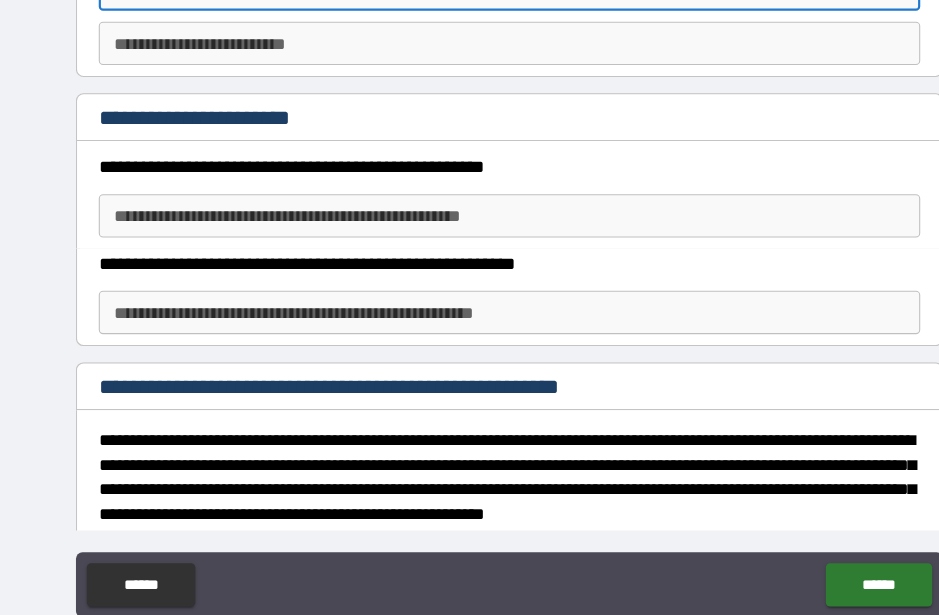 type on "*****" 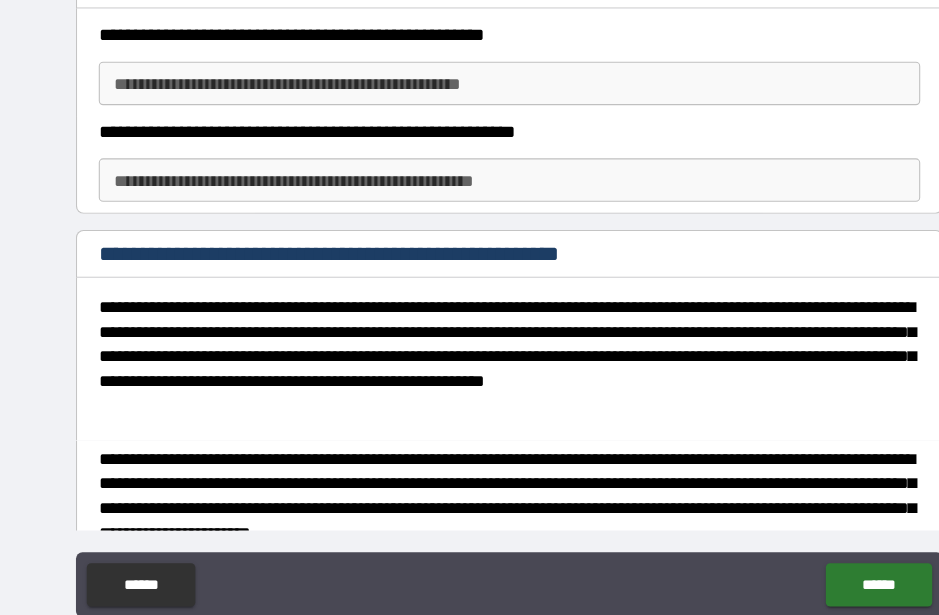 scroll, scrollTop: 290, scrollLeft: 0, axis: vertical 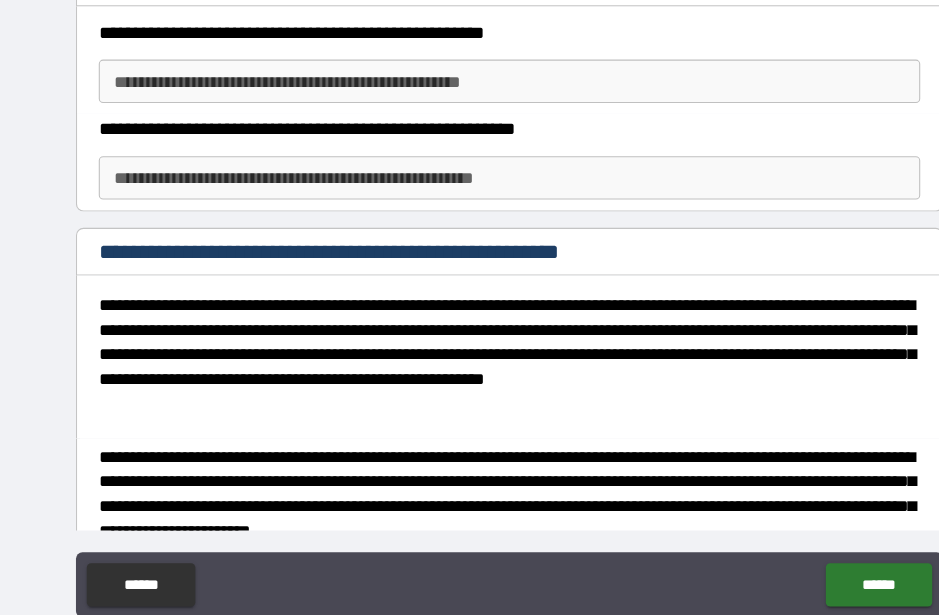 type on "*" 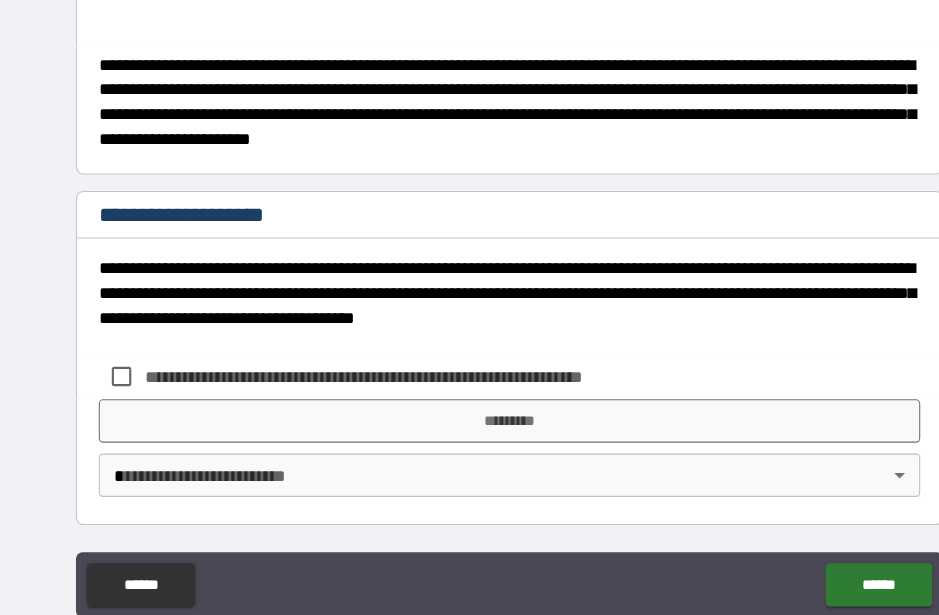 scroll, scrollTop: 649, scrollLeft: 0, axis: vertical 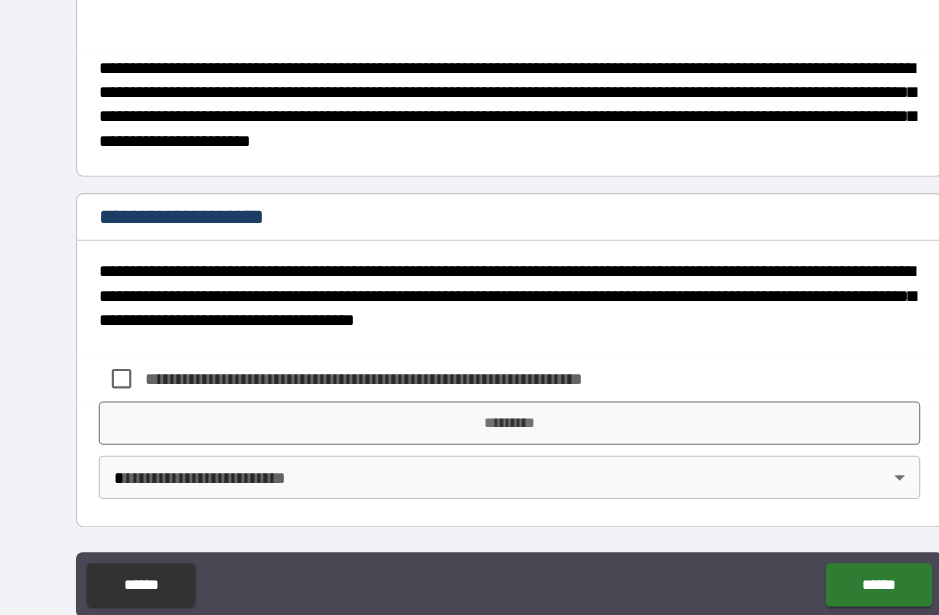 type on "**********" 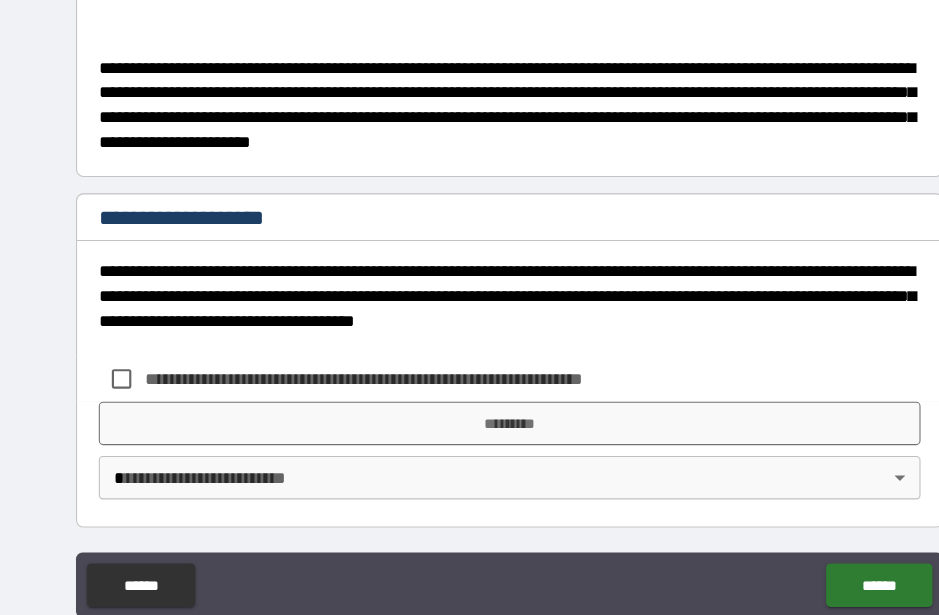 scroll, scrollTop: 52, scrollLeft: 0, axis: vertical 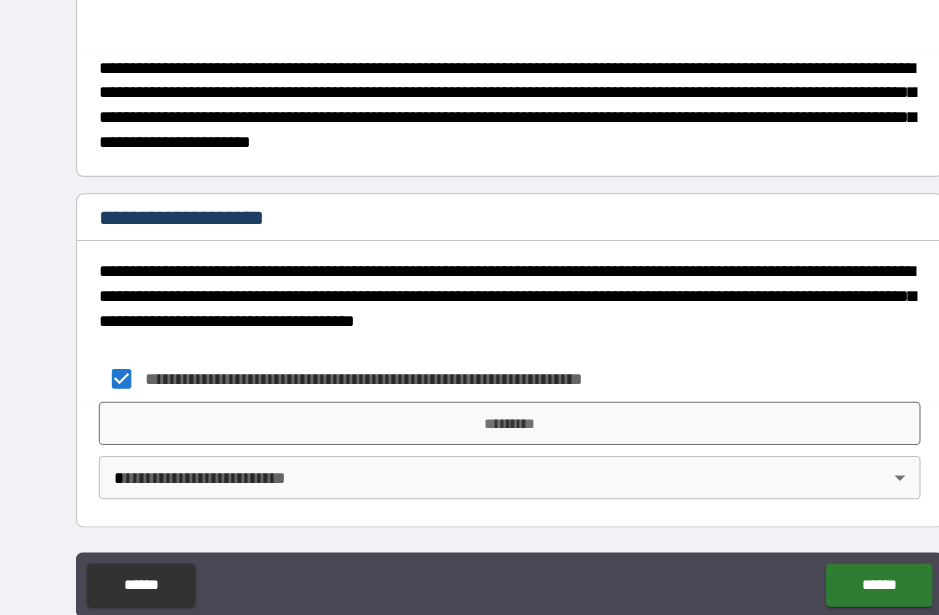 click on "*********" at bounding box center [469, 390] 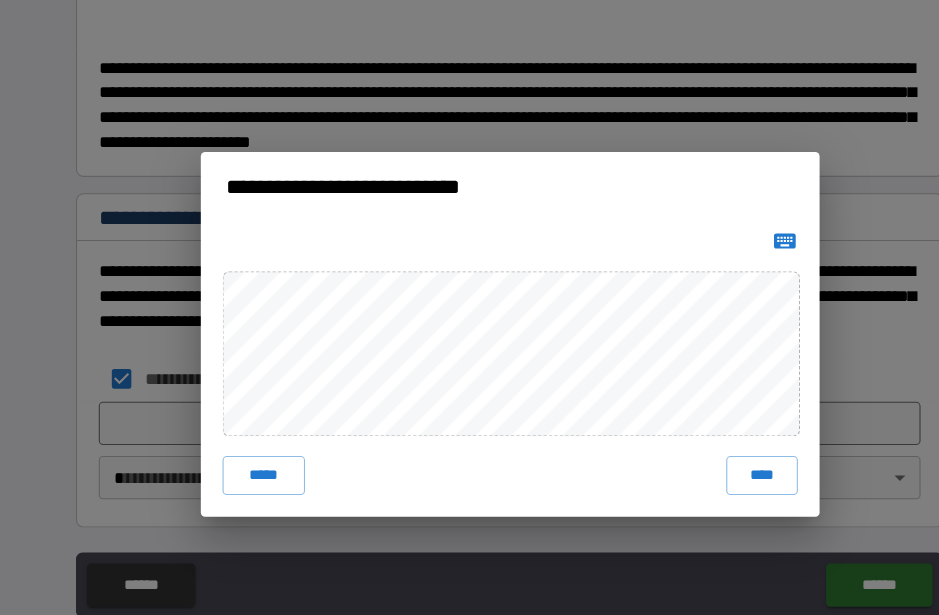 click on "****" at bounding box center [702, 438] 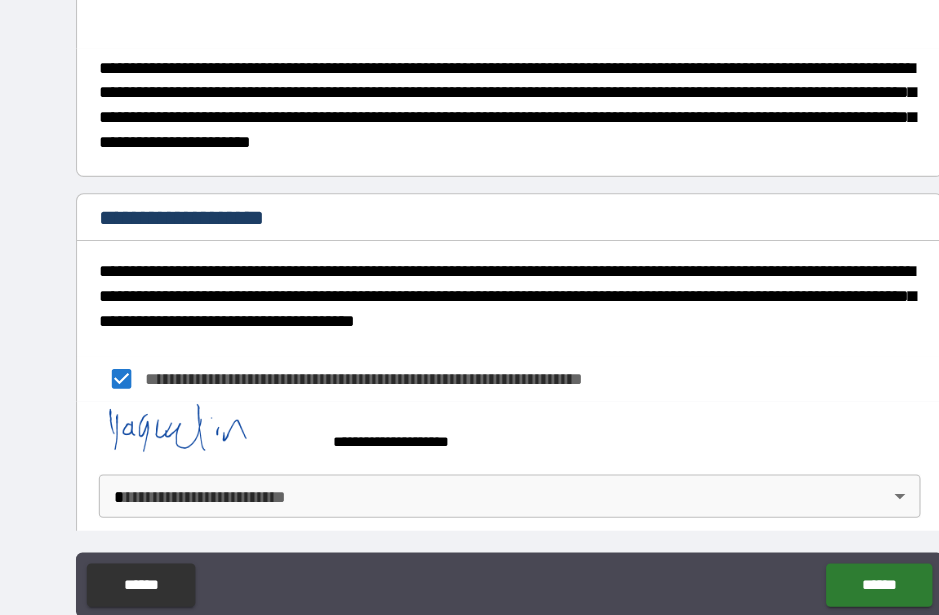 scroll, scrollTop: 639, scrollLeft: 0, axis: vertical 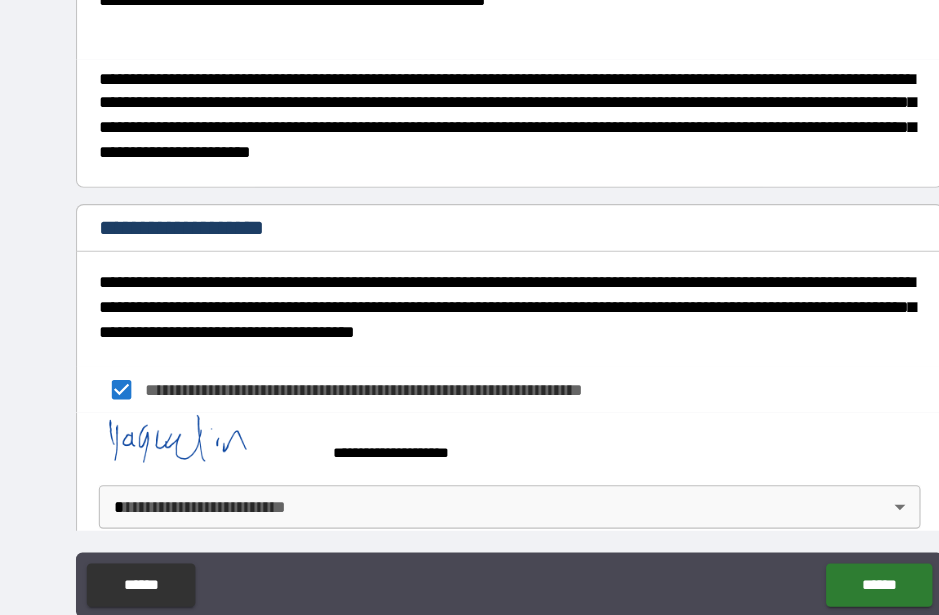 click on "**********" at bounding box center (469, 283) 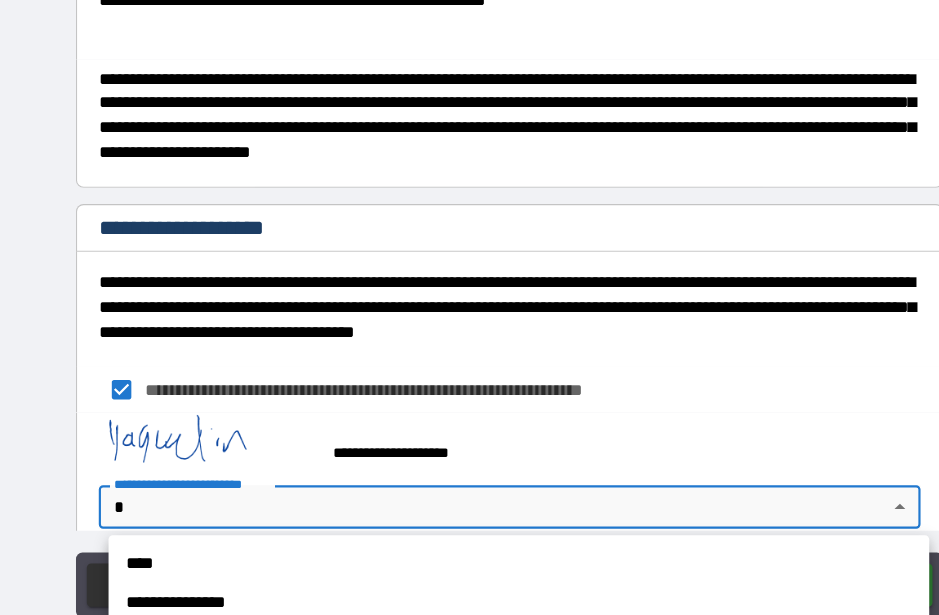 click on "**********" at bounding box center (478, 555) 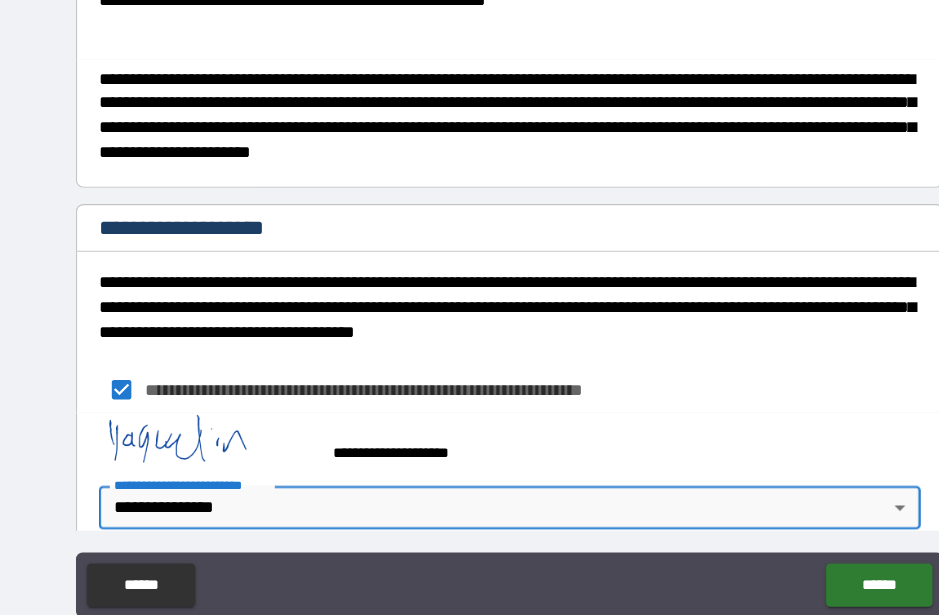 click on "******" at bounding box center [809, 539] 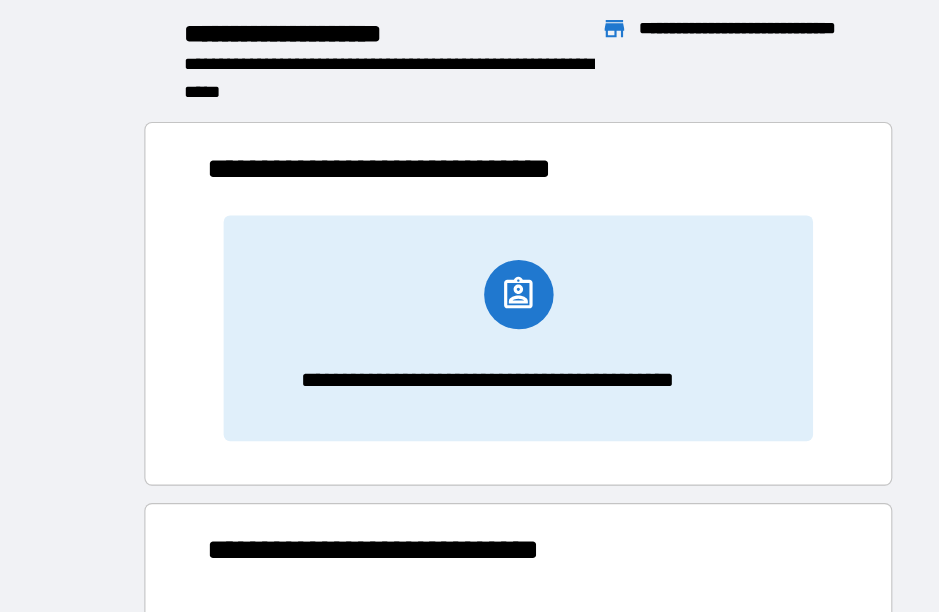 scroll, scrollTop: 1, scrollLeft: 1, axis: both 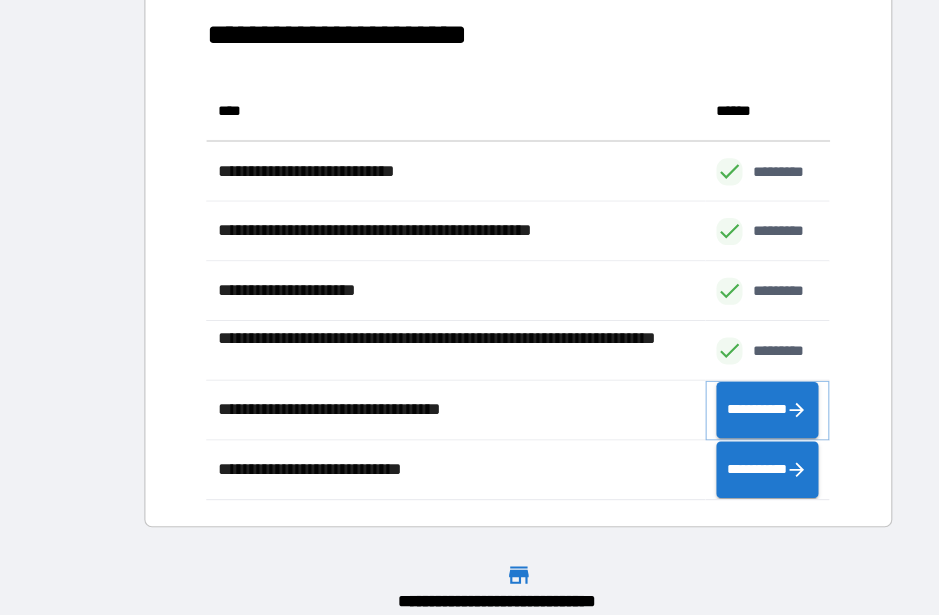 click on "**********" at bounding box center [707, 377] 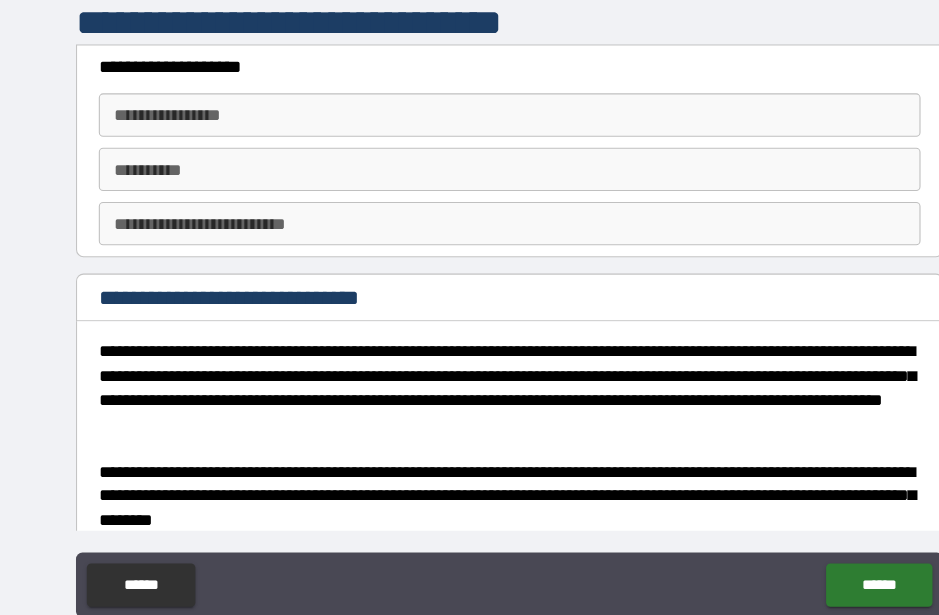click on "**********" at bounding box center [469, 106] 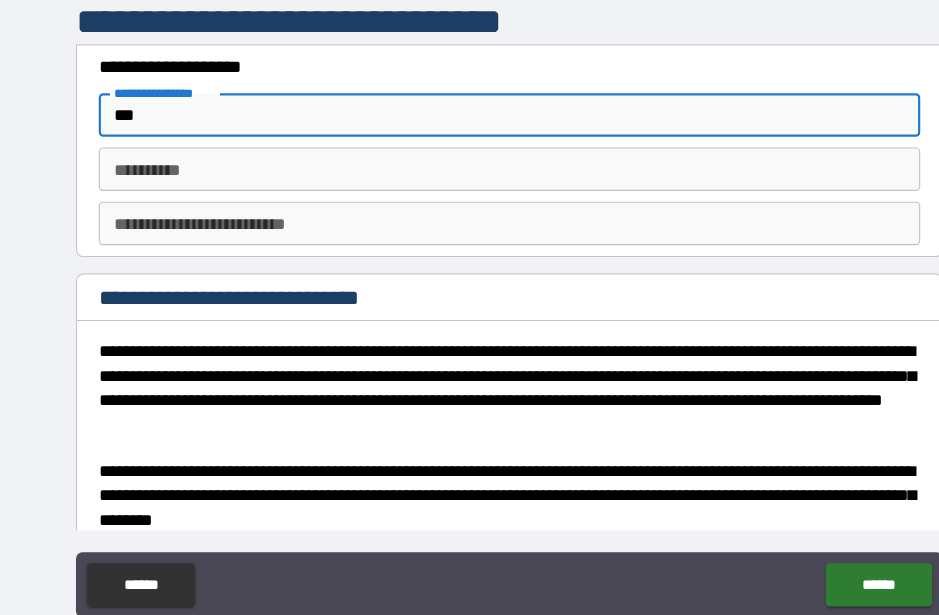 type on "***" 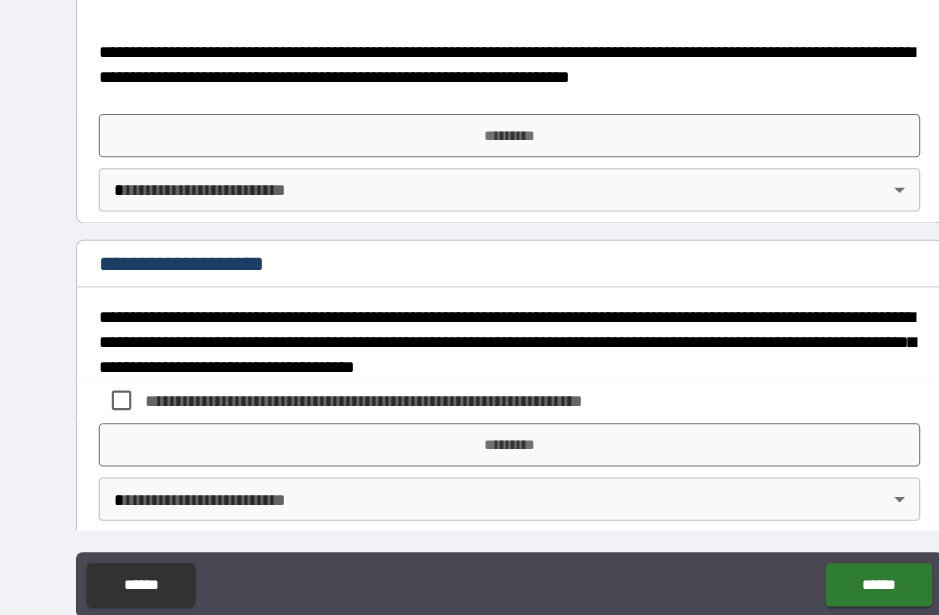 scroll, scrollTop: 967, scrollLeft: 0, axis: vertical 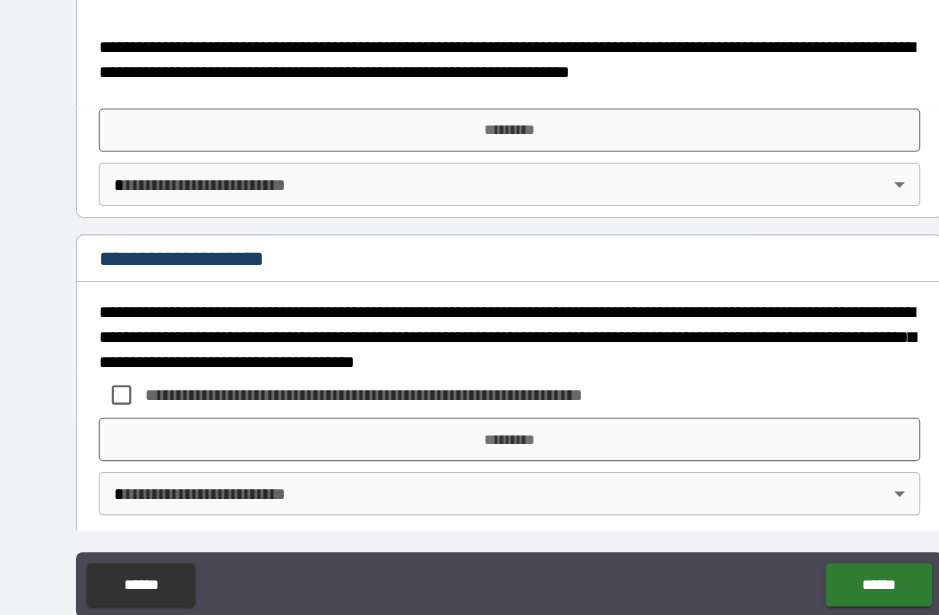 type on "*****" 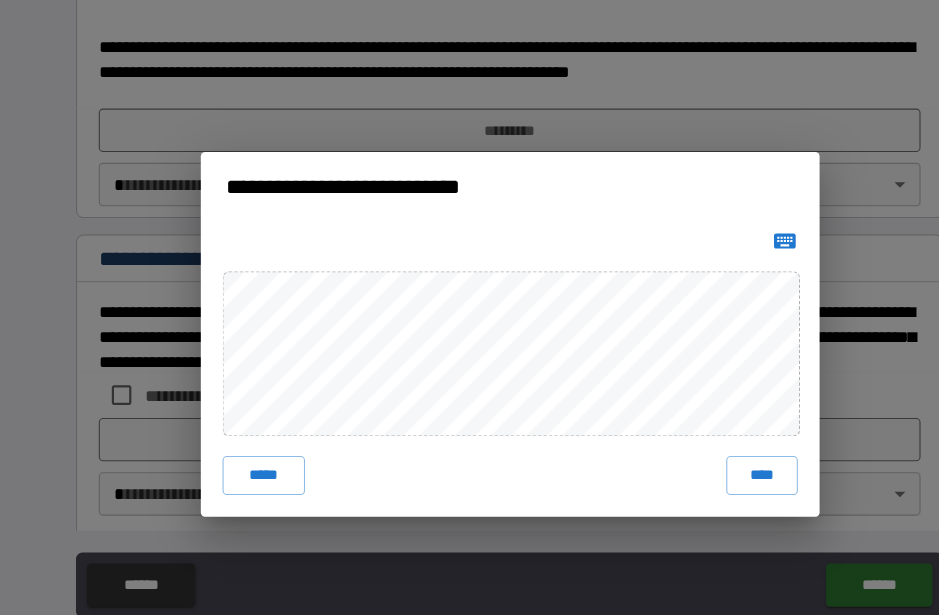 click on "****" at bounding box center (702, 438) 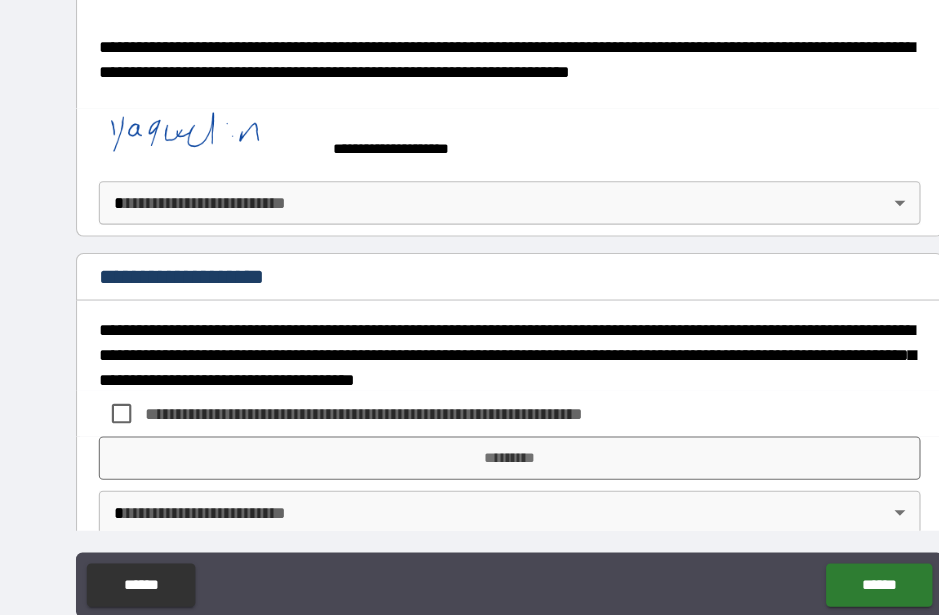 click on "**********" at bounding box center [469, 283] 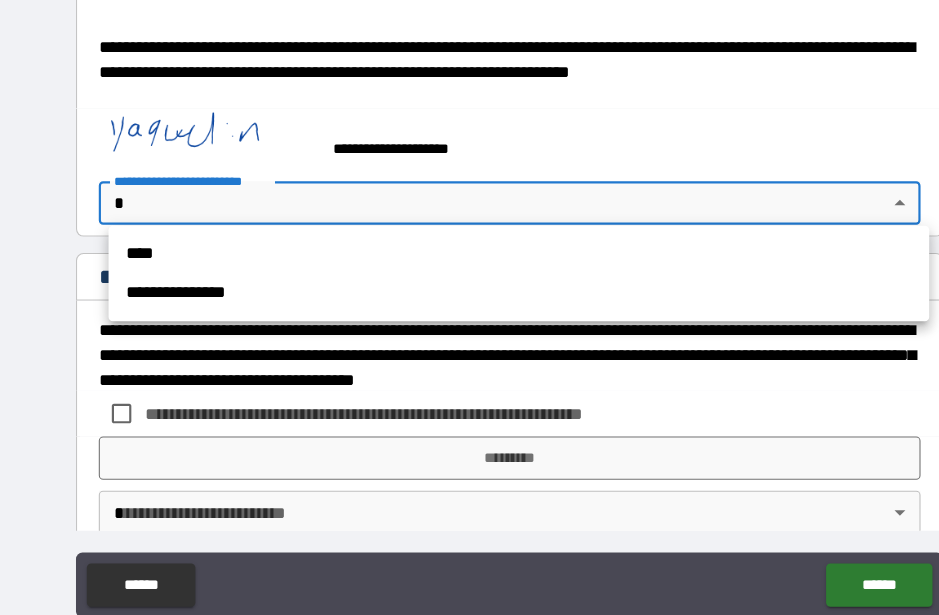 click on "**********" at bounding box center [478, 270] 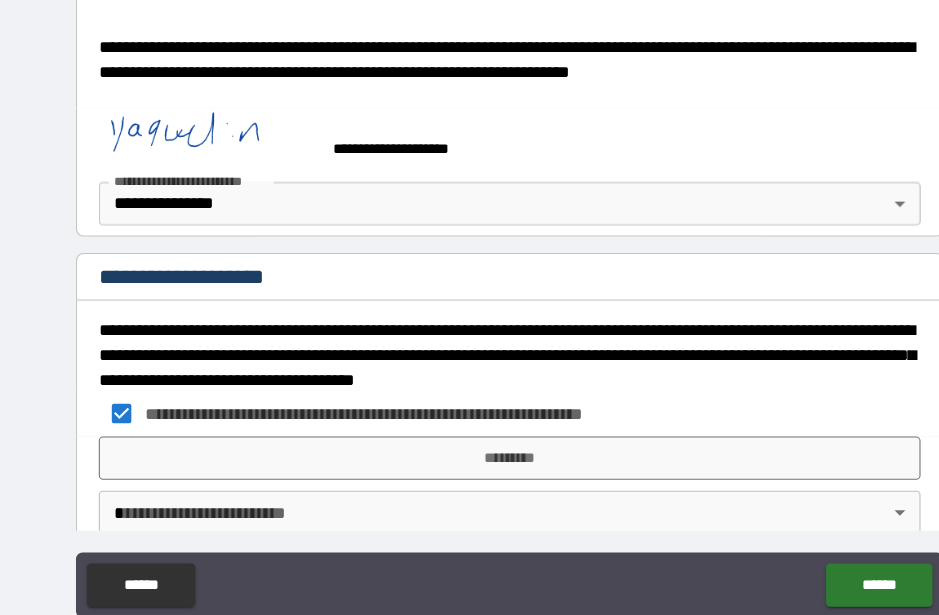 click on "*********" at bounding box center [469, 422] 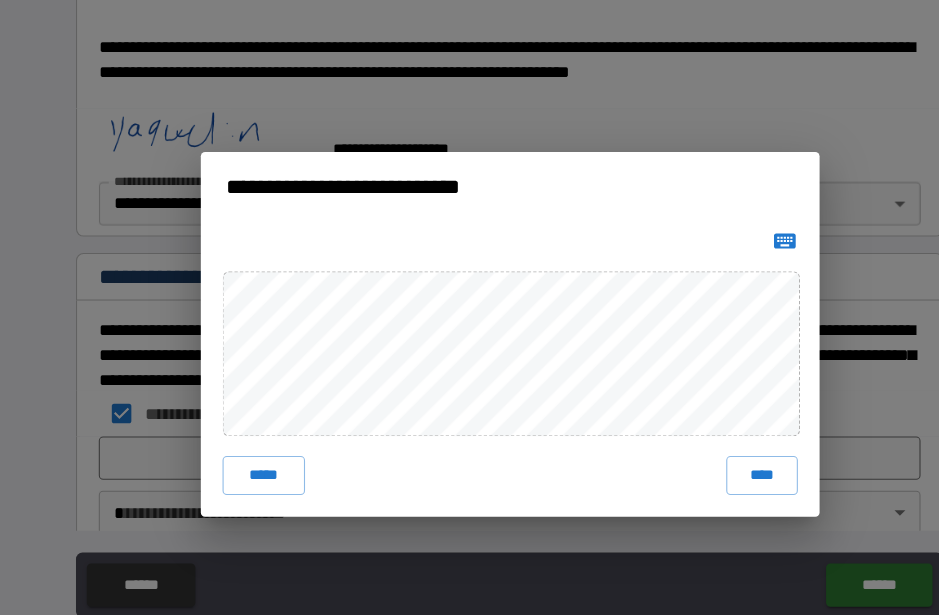 click on "****" at bounding box center [702, 438] 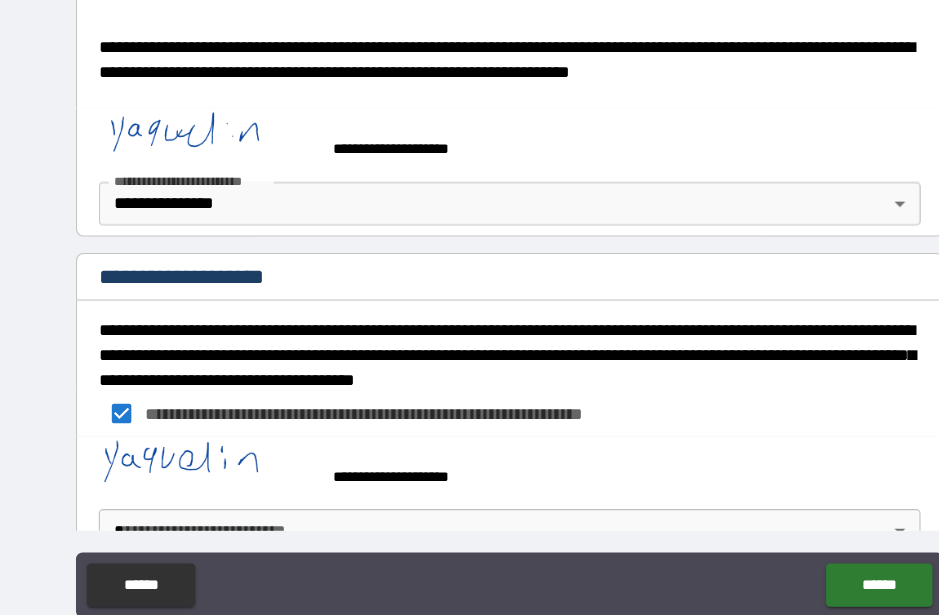 click on "**********" at bounding box center (469, 283) 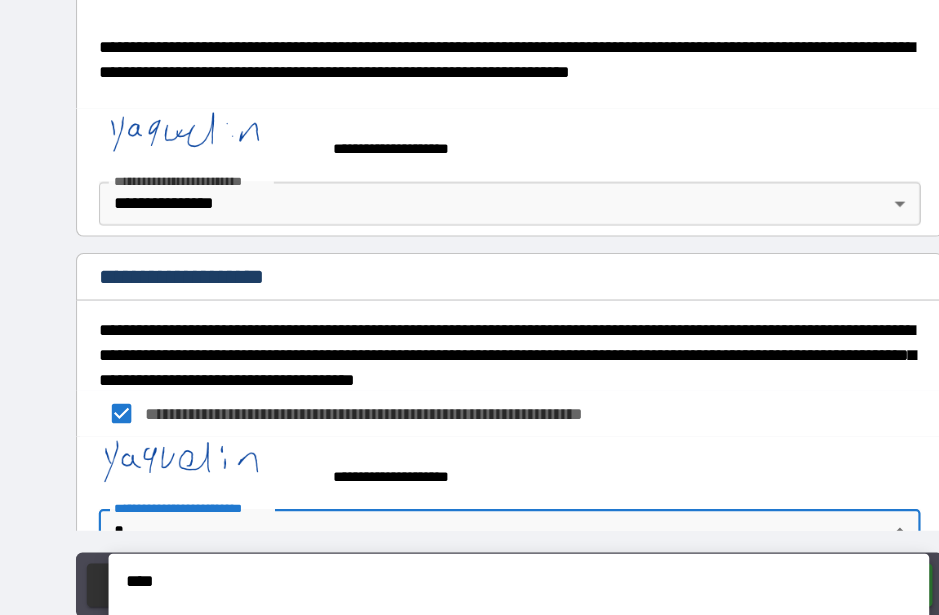 click on "**********" at bounding box center (478, 572) 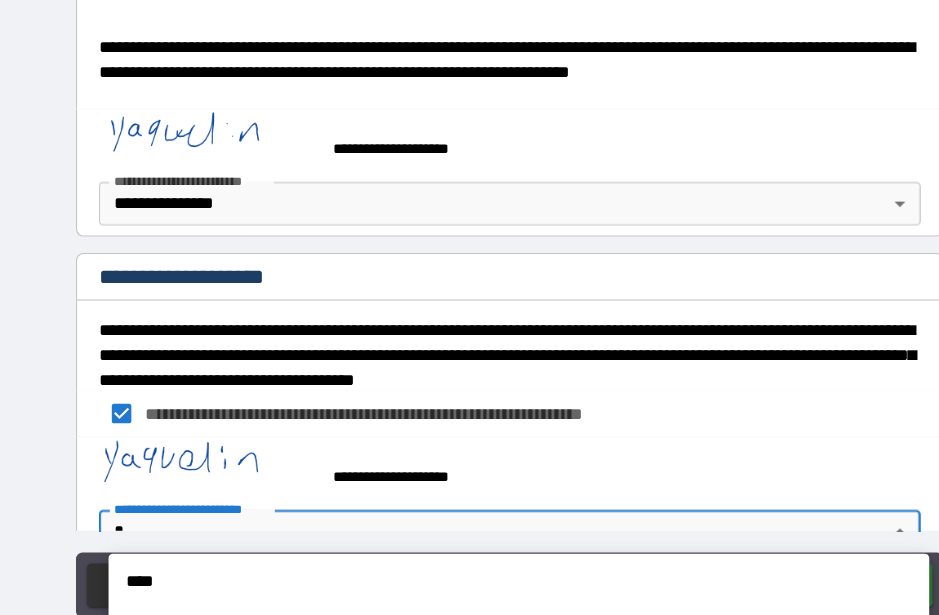 scroll, scrollTop: 981, scrollLeft: 0, axis: vertical 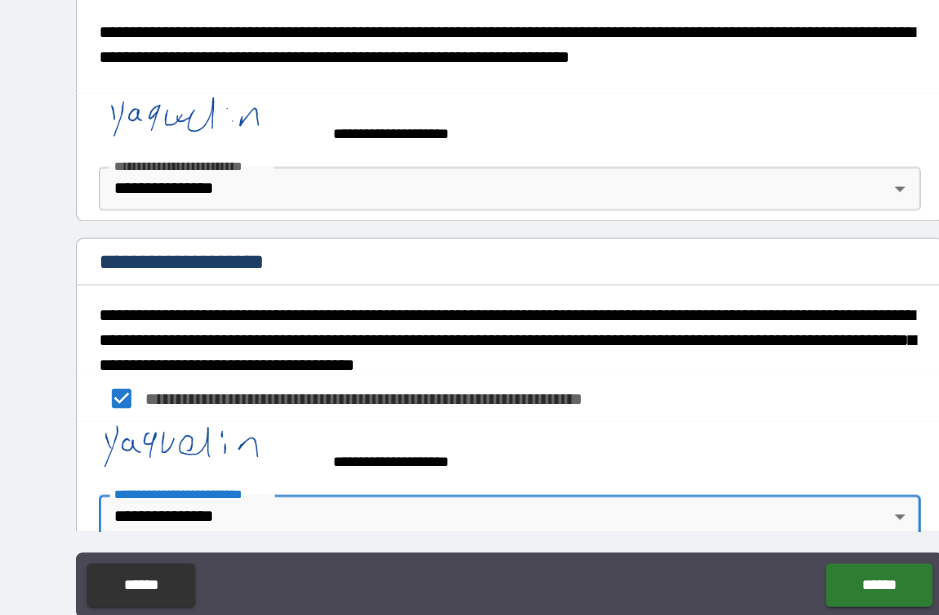 click on "******" at bounding box center [809, 539] 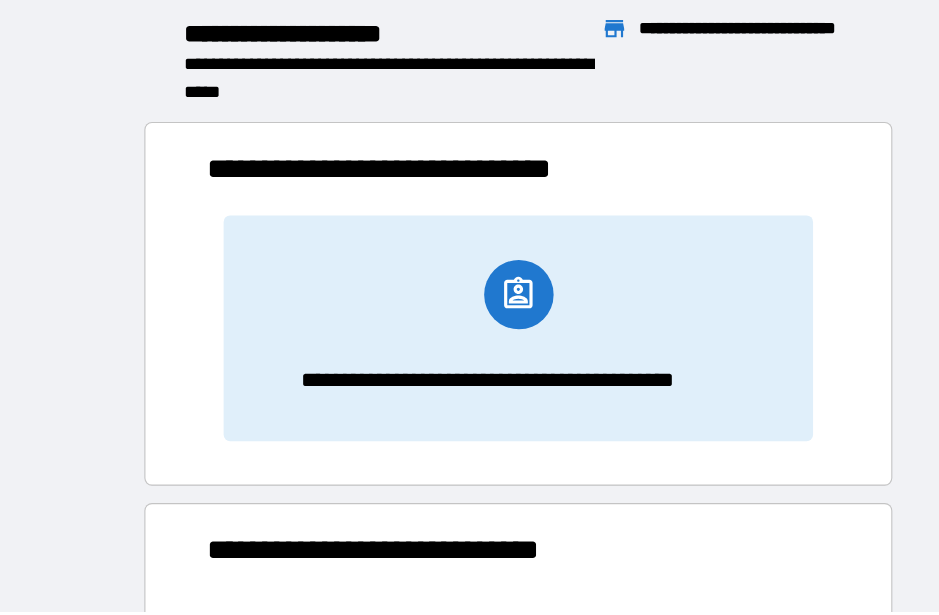 scroll, scrollTop: 386, scrollLeft: 575, axis: both 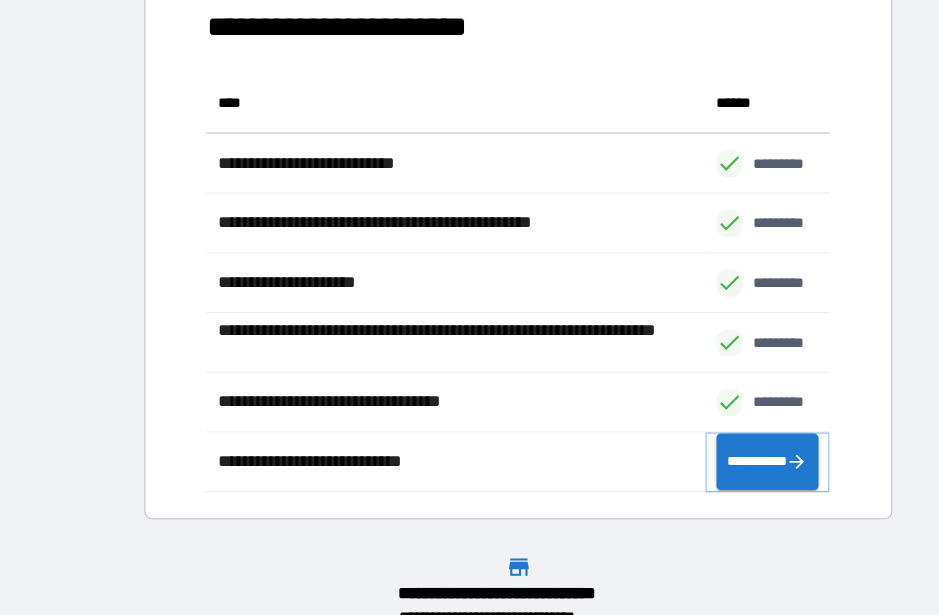 click on "**********" at bounding box center [707, 425] 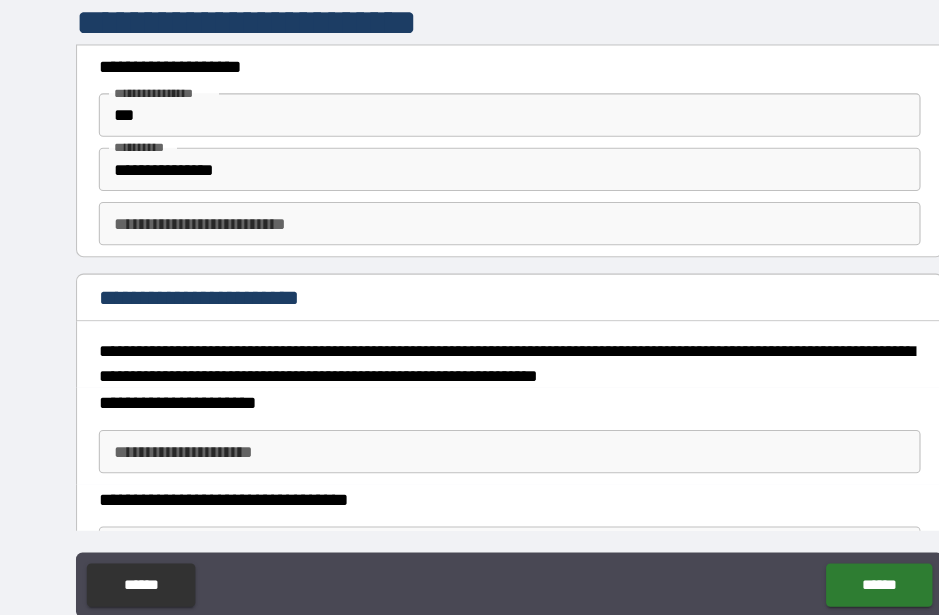 click on "**********" at bounding box center [469, 416] 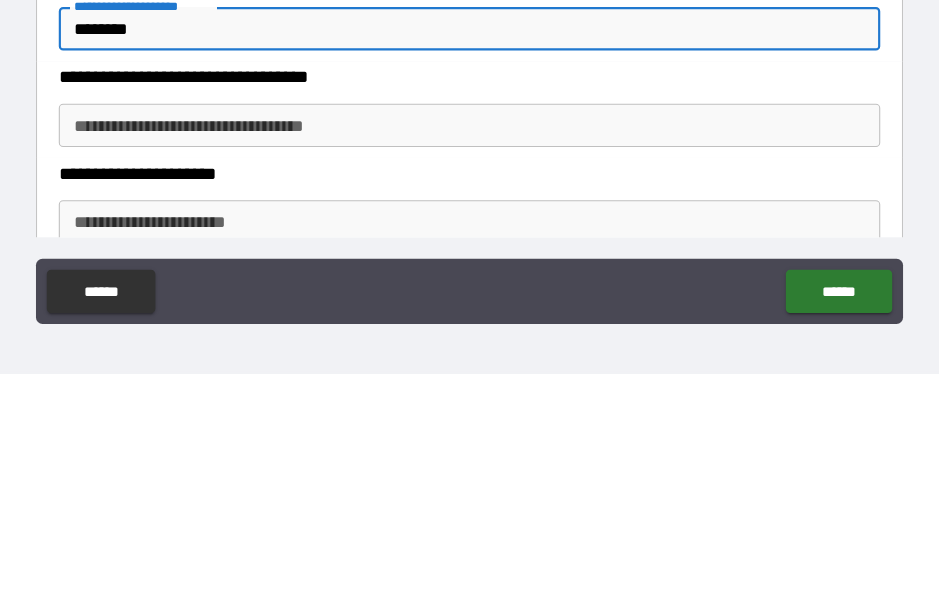 scroll, scrollTop: 129, scrollLeft: 0, axis: vertical 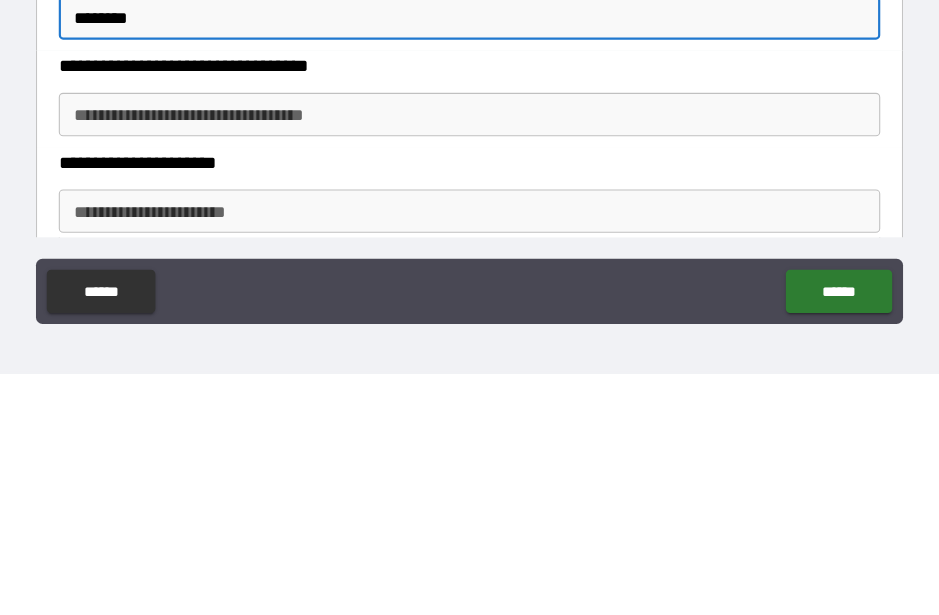 type on "*******" 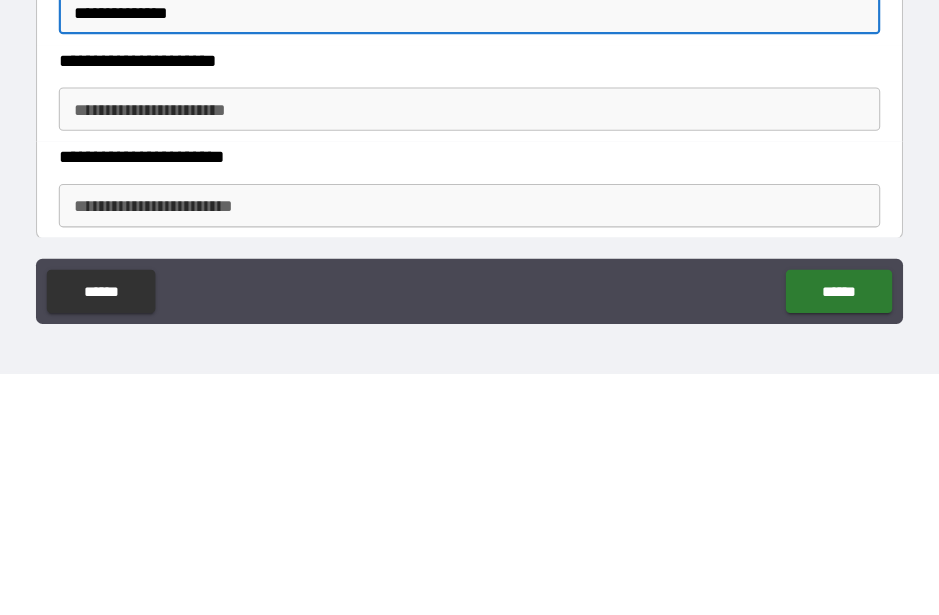 scroll, scrollTop: 254, scrollLeft: 0, axis: vertical 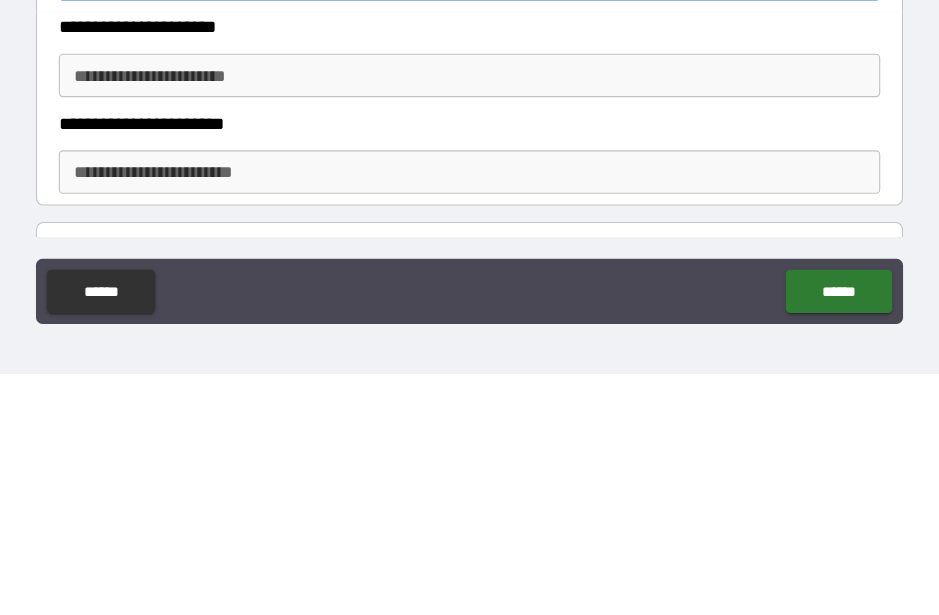 type on "**********" 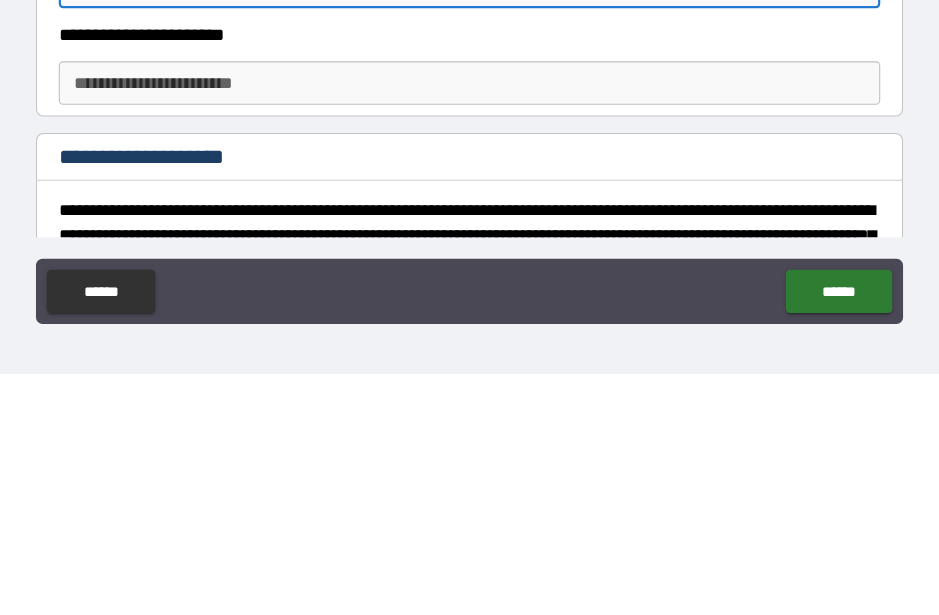 scroll, scrollTop: 338, scrollLeft: 0, axis: vertical 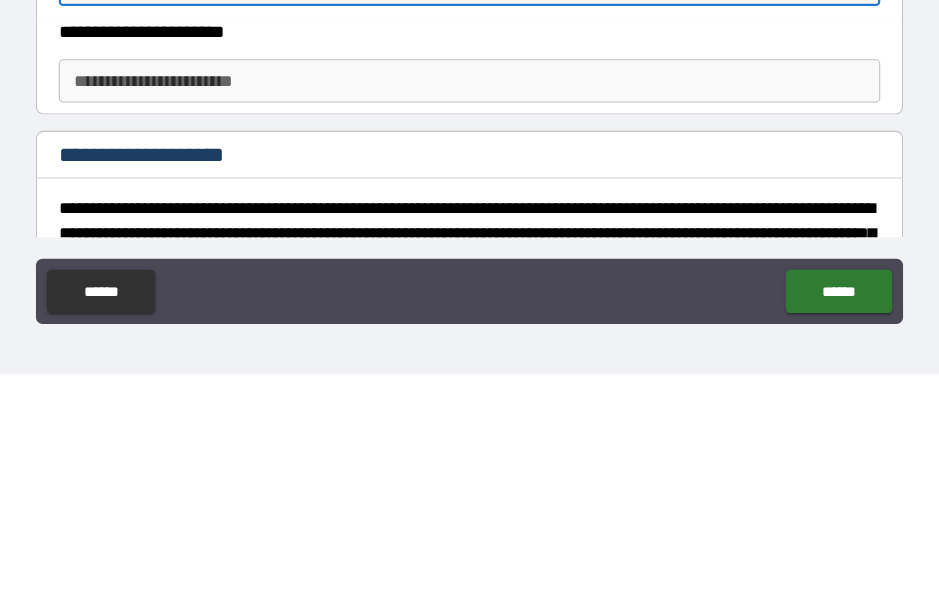 type on "******" 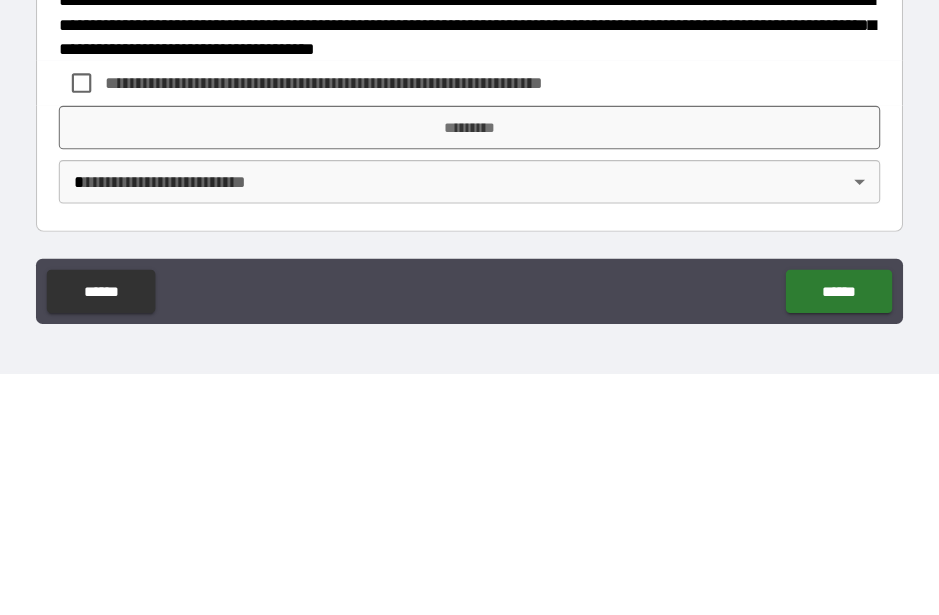 scroll, scrollTop: 530, scrollLeft: 0, axis: vertical 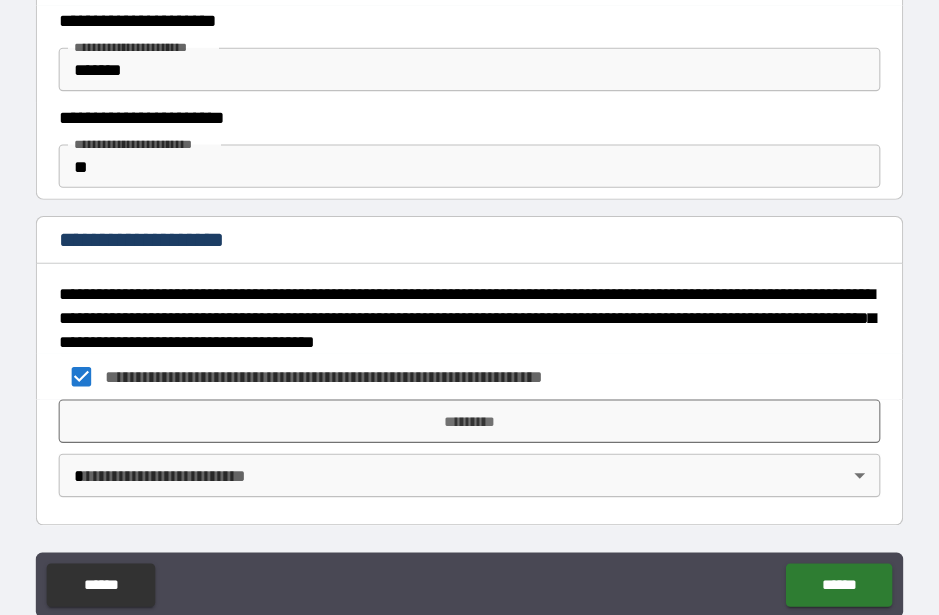 click on "*********" at bounding box center [469, 388] 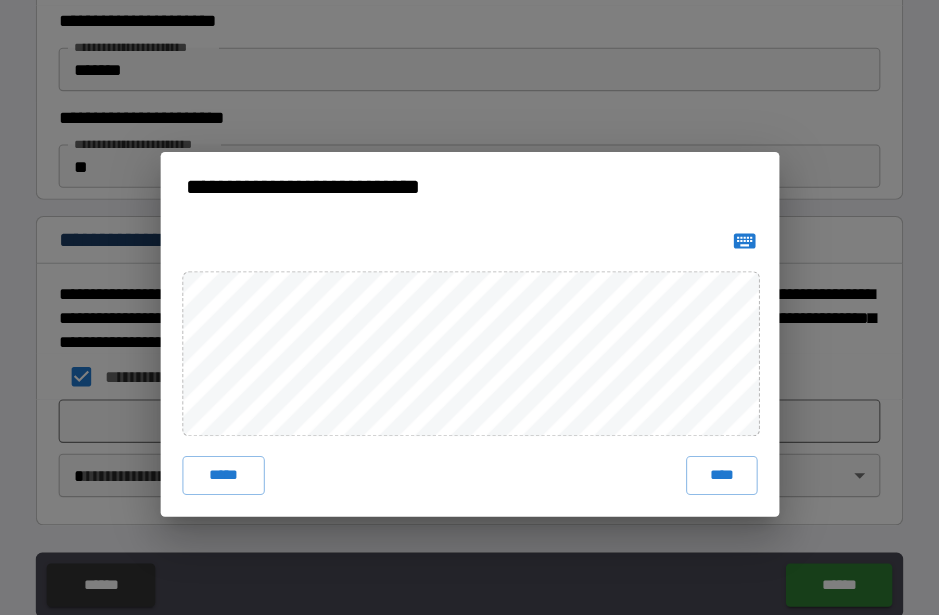 click on "****" at bounding box center (702, 438) 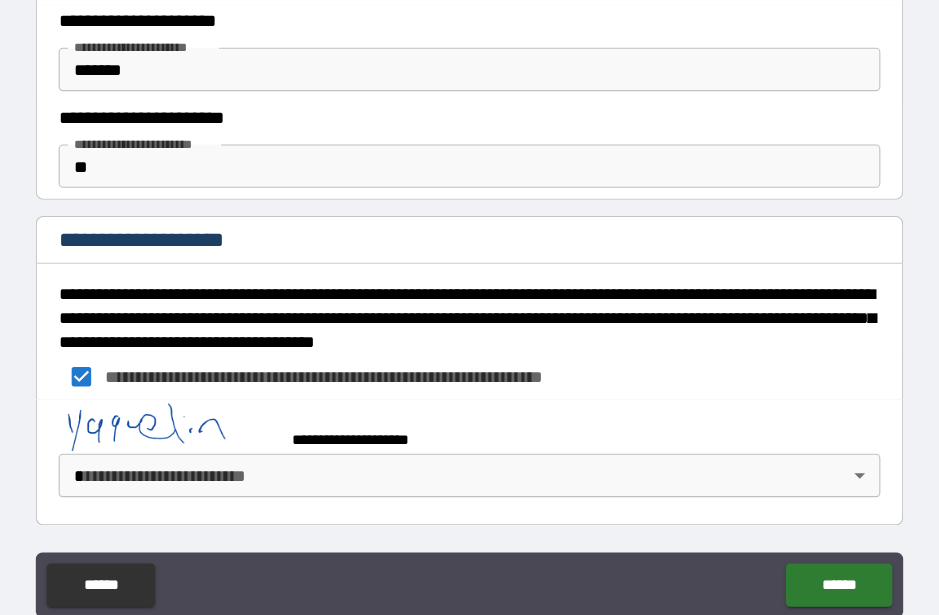 scroll, scrollTop: 520, scrollLeft: 0, axis: vertical 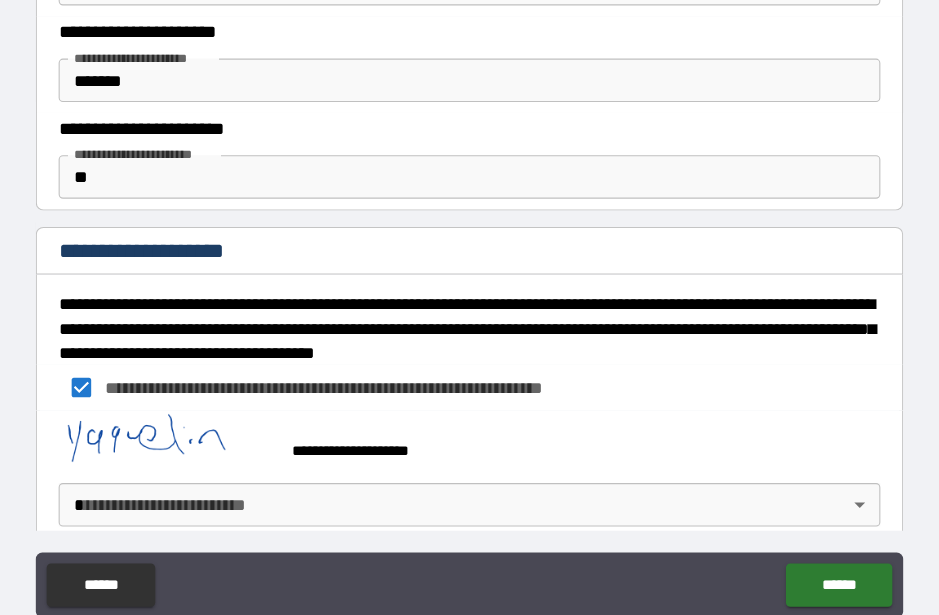 click on "**********" at bounding box center (469, 283) 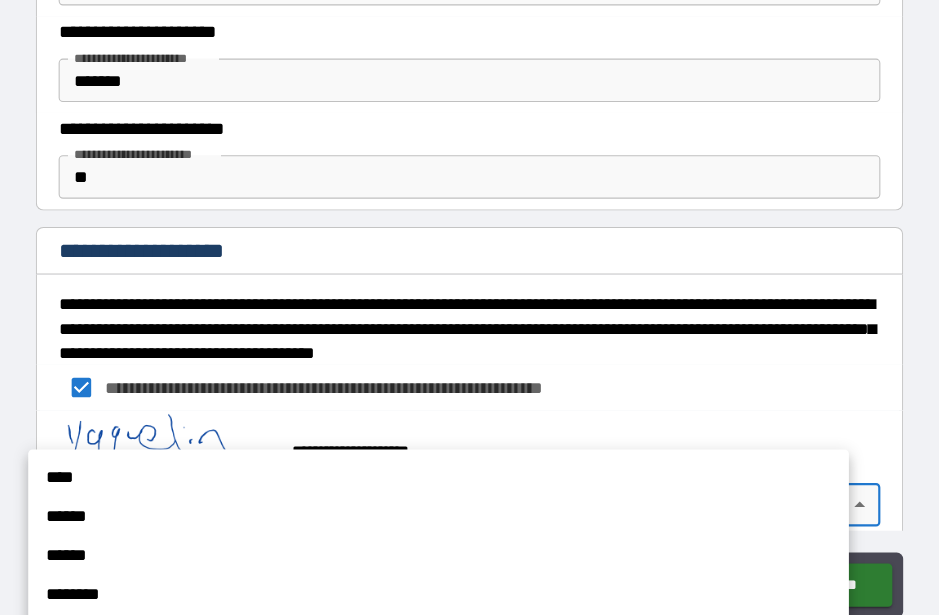 click on "******" at bounding box center (441, 476) 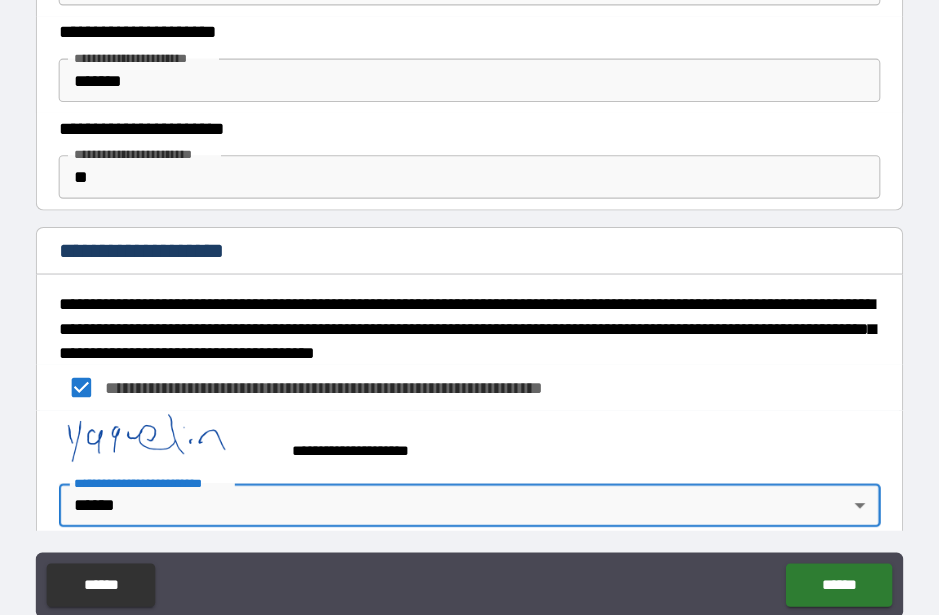 click on "******" at bounding box center (809, 539) 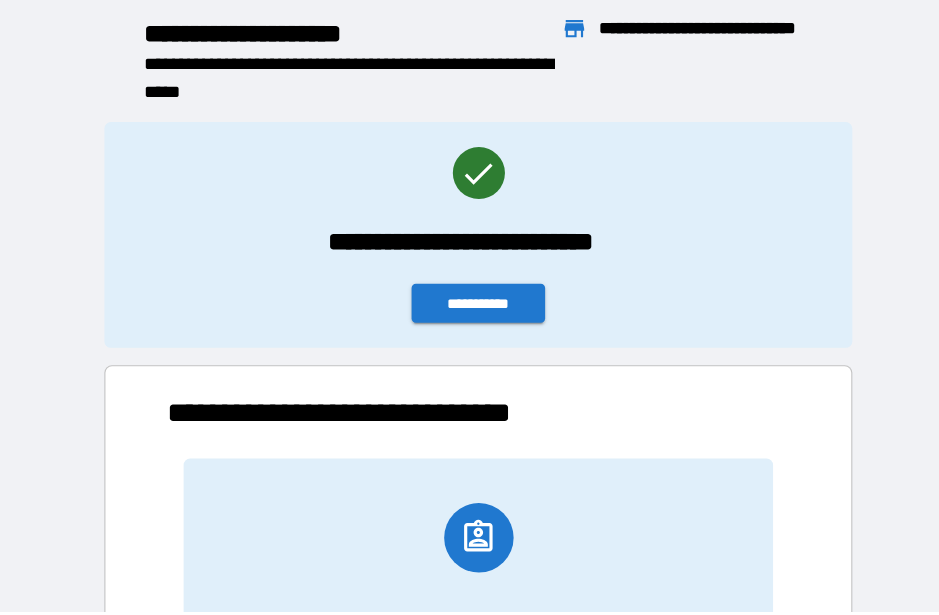 scroll, scrollTop: 1, scrollLeft: 1, axis: both 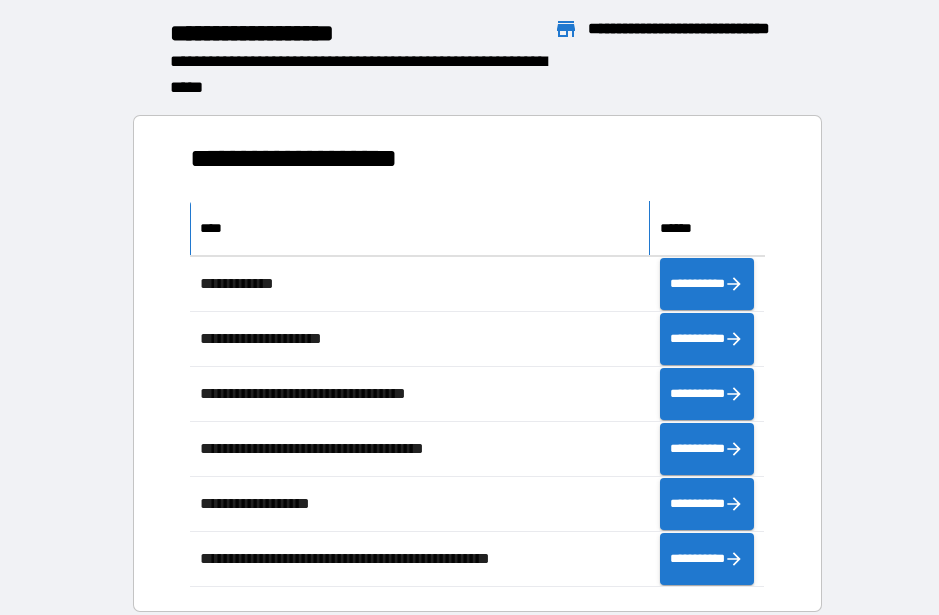 click on "****" at bounding box center [419, 228] 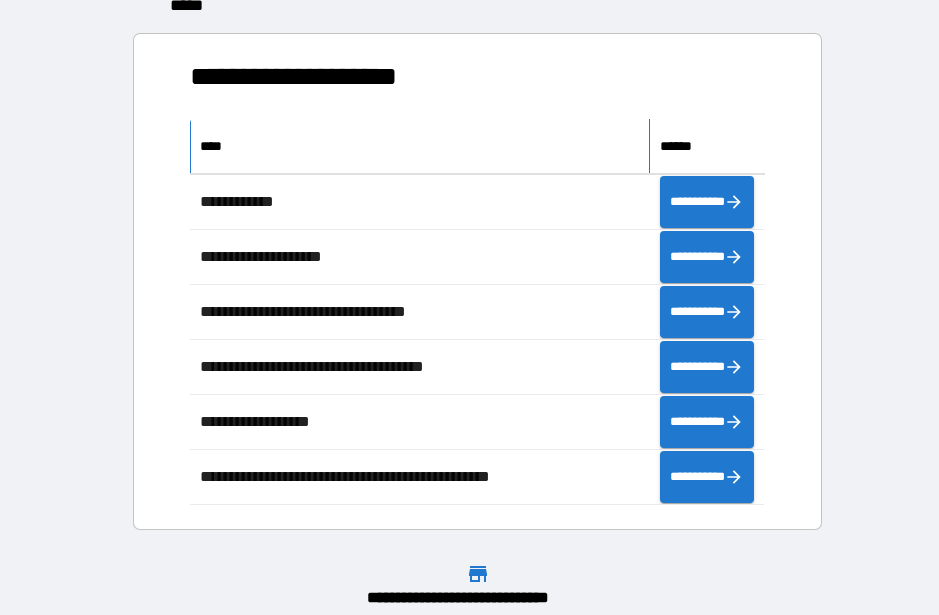 scroll, scrollTop: 131, scrollLeft: 0, axis: vertical 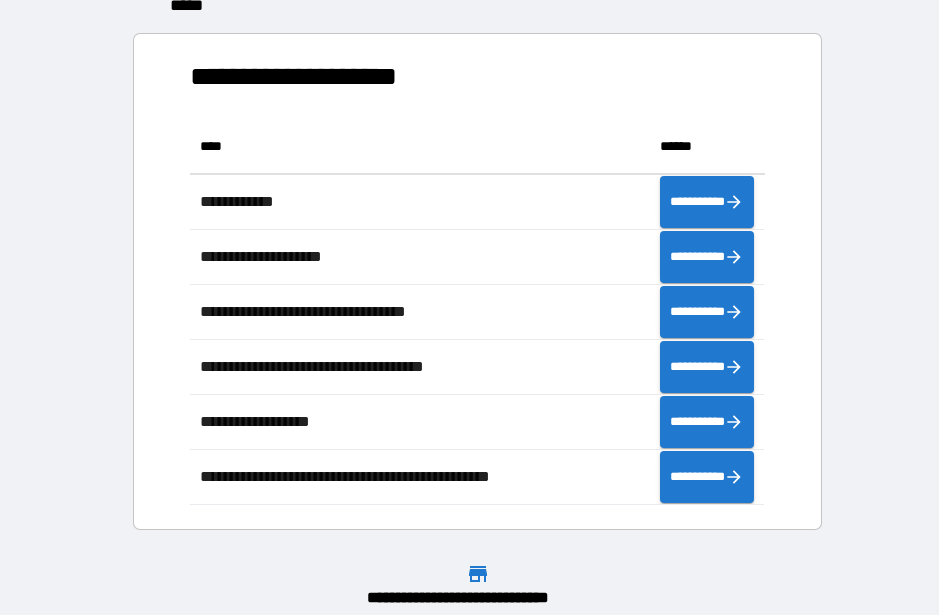 click on "**********" at bounding box center [469, 264] 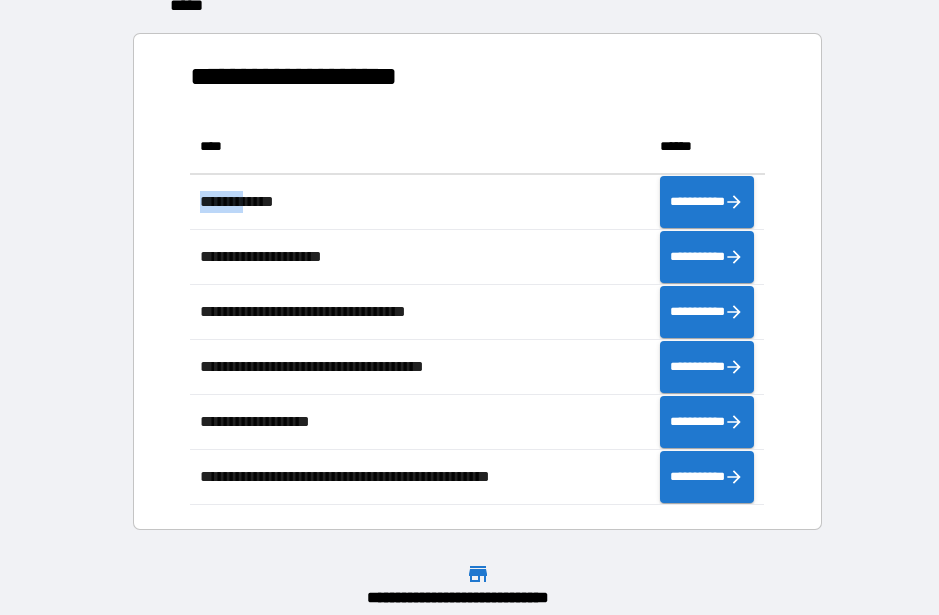 click on "**********" at bounding box center [469, 264] 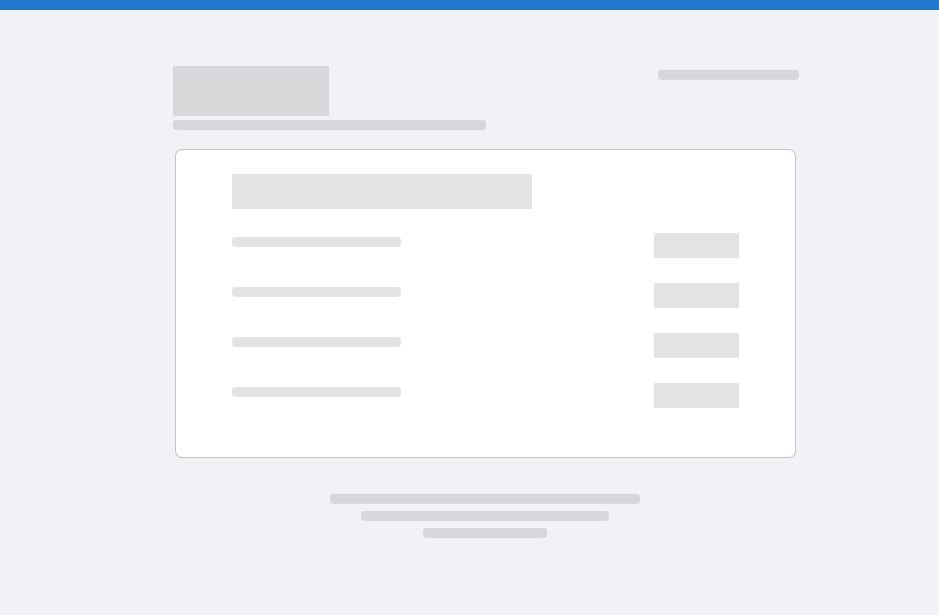 scroll, scrollTop: 0, scrollLeft: 0, axis: both 